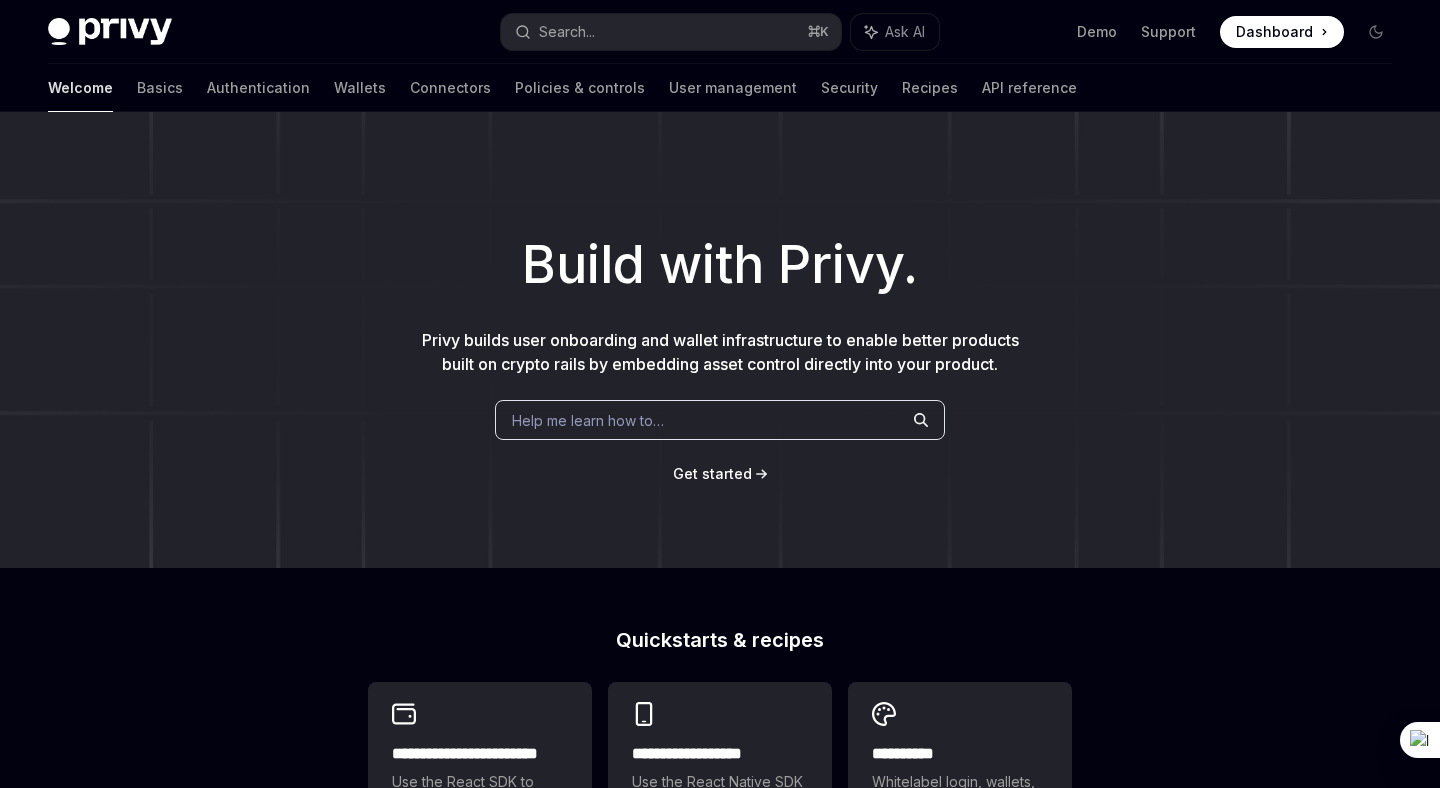 scroll, scrollTop: 0, scrollLeft: 0, axis: both 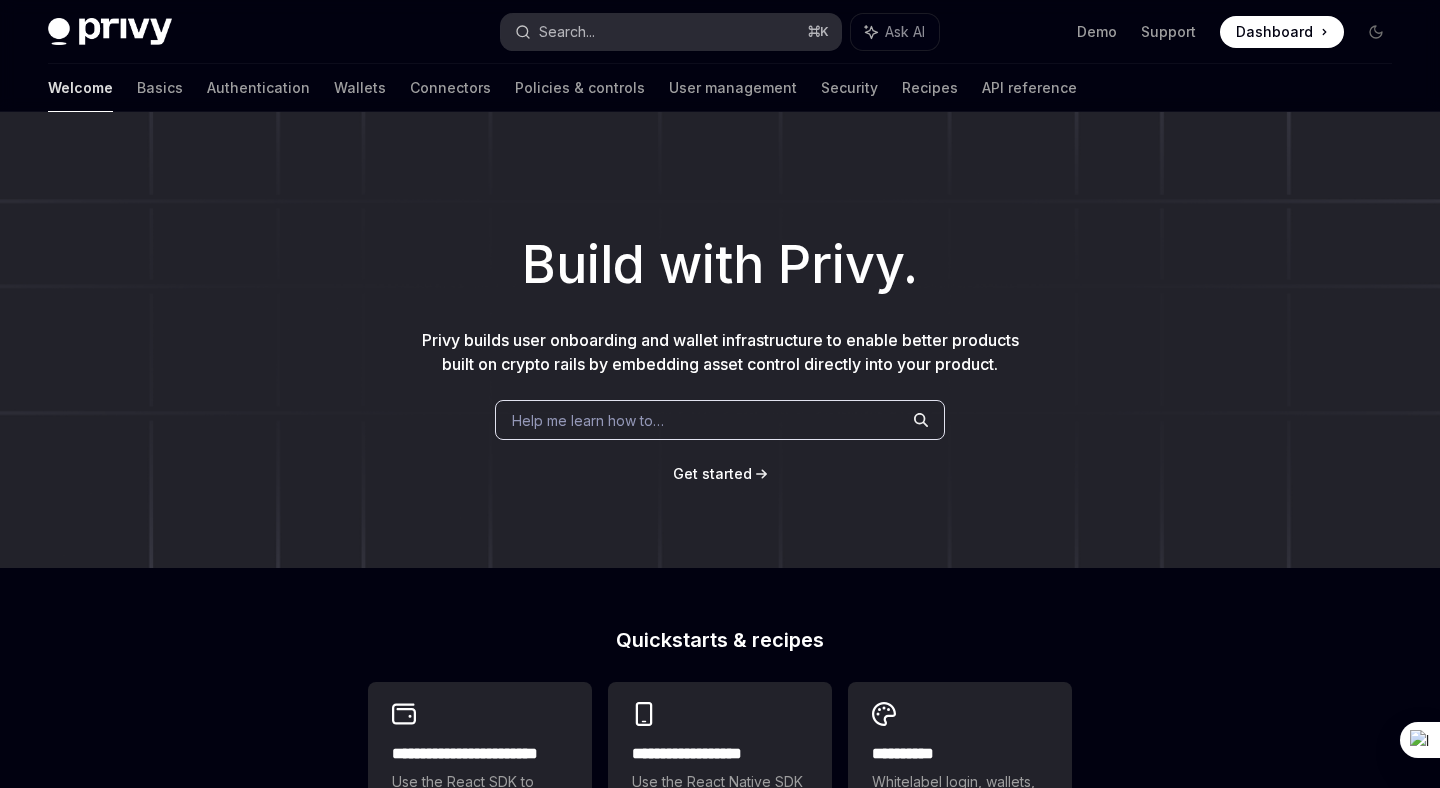 click on "Search... ⌘ K" at bounding box center (670, 32) 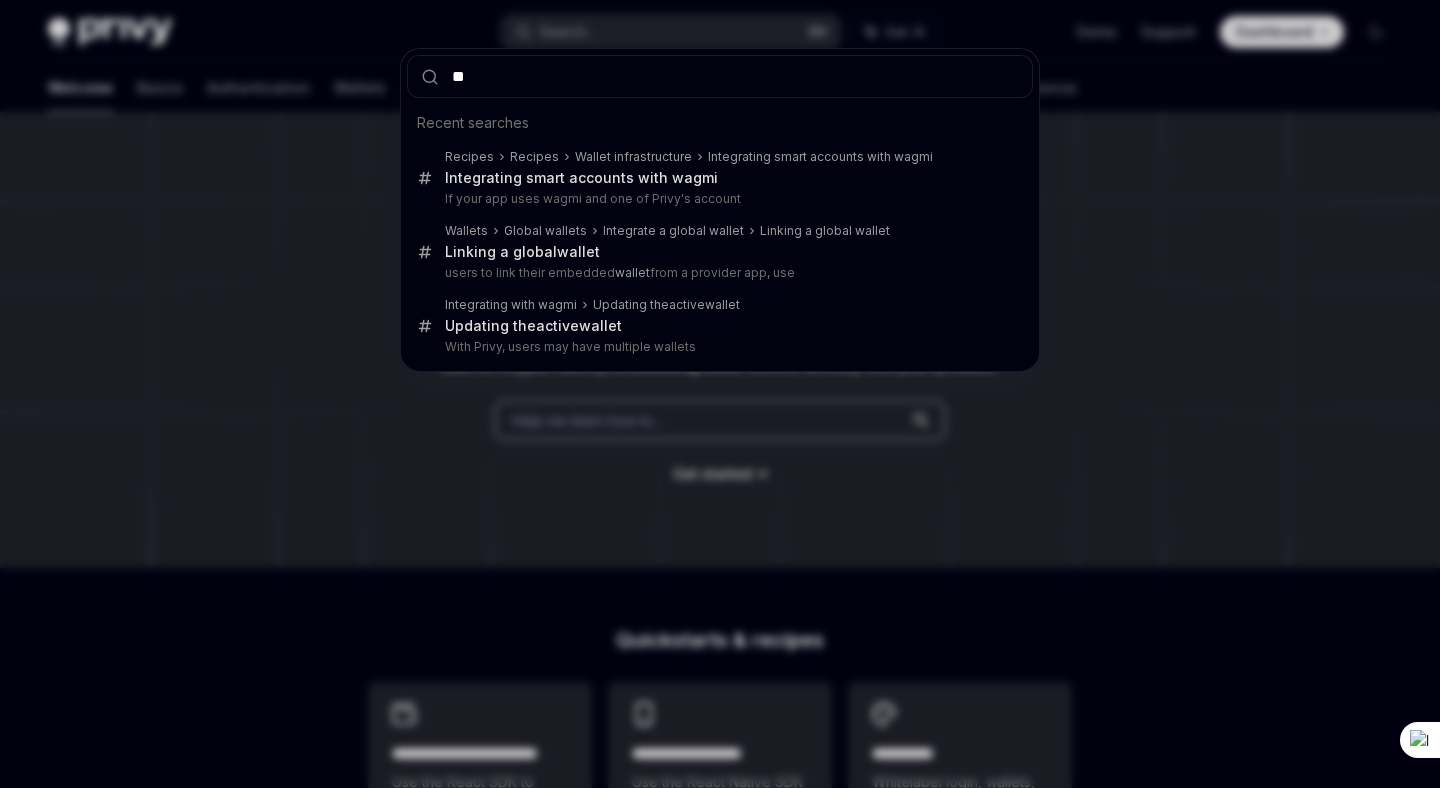 type on "*" 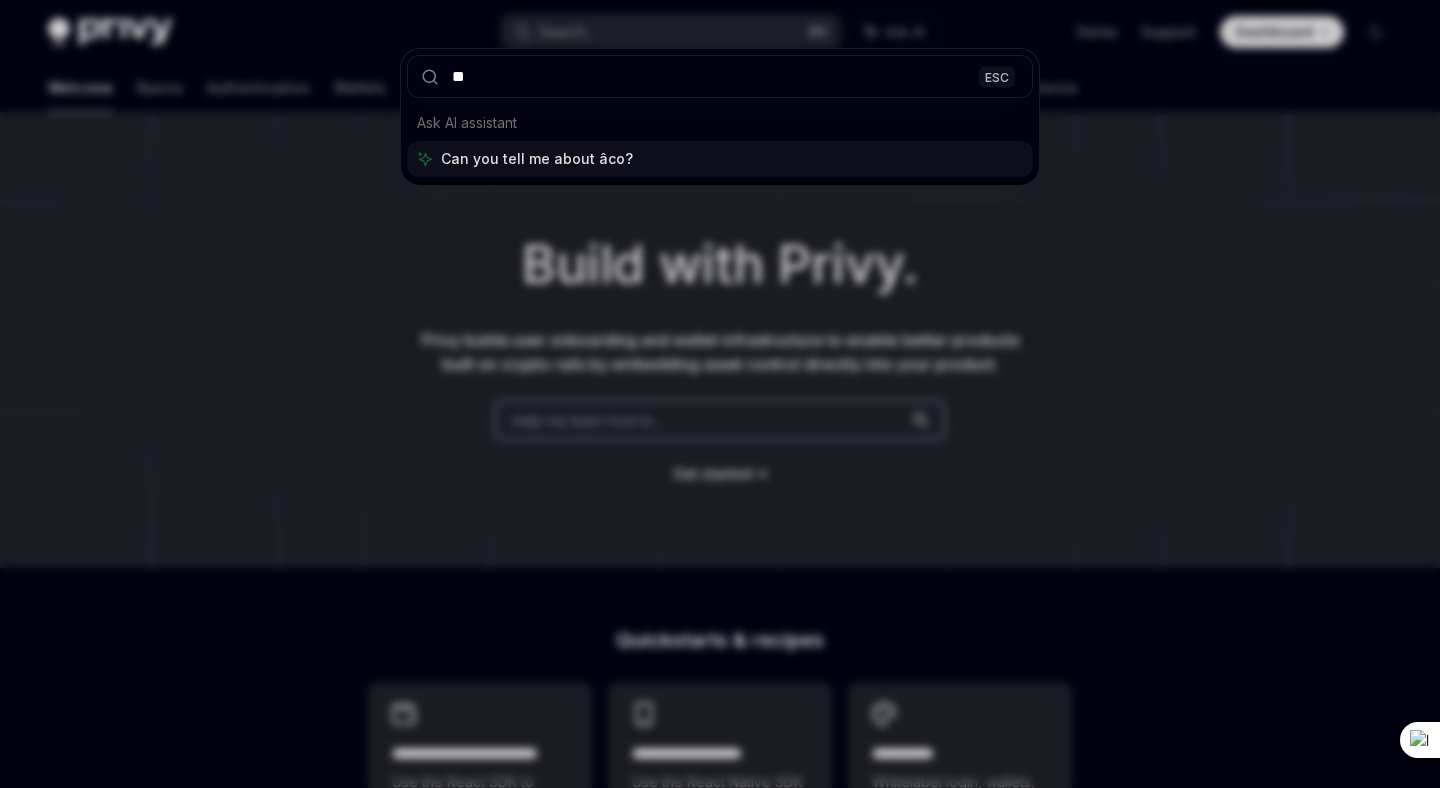 type on "*" 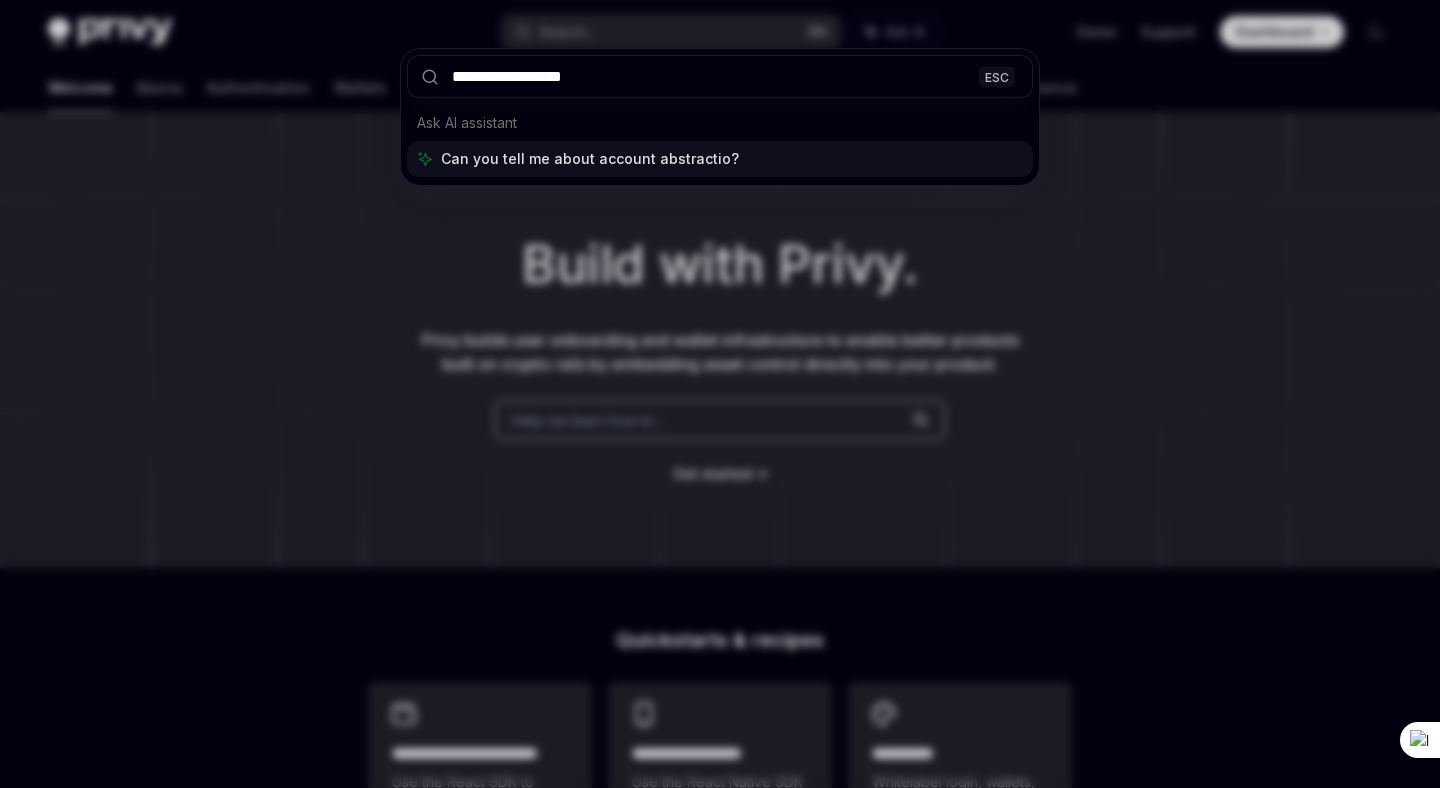 type on "**********" 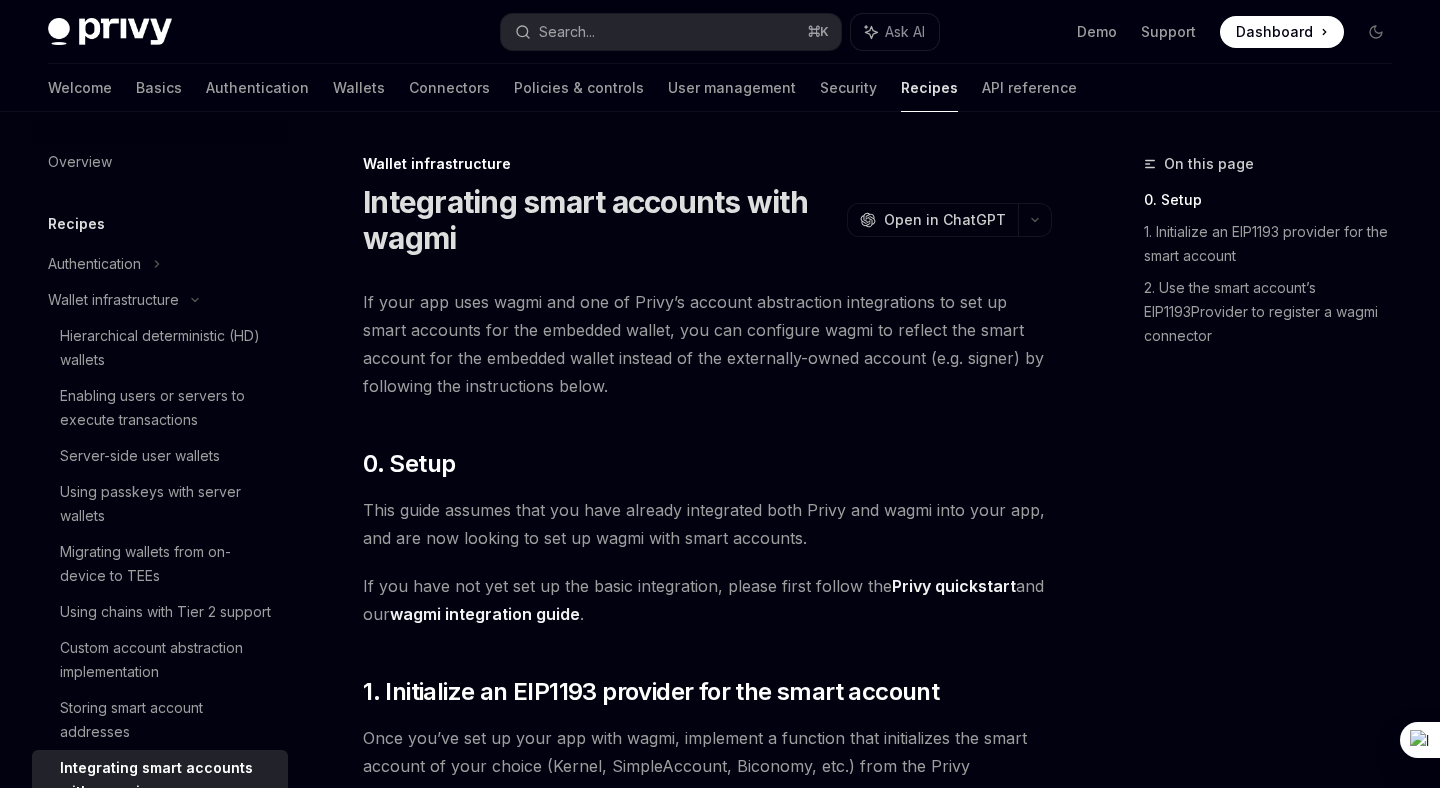 scroll, scrollTop: 112, scrollLeft: 0, axis: vertical 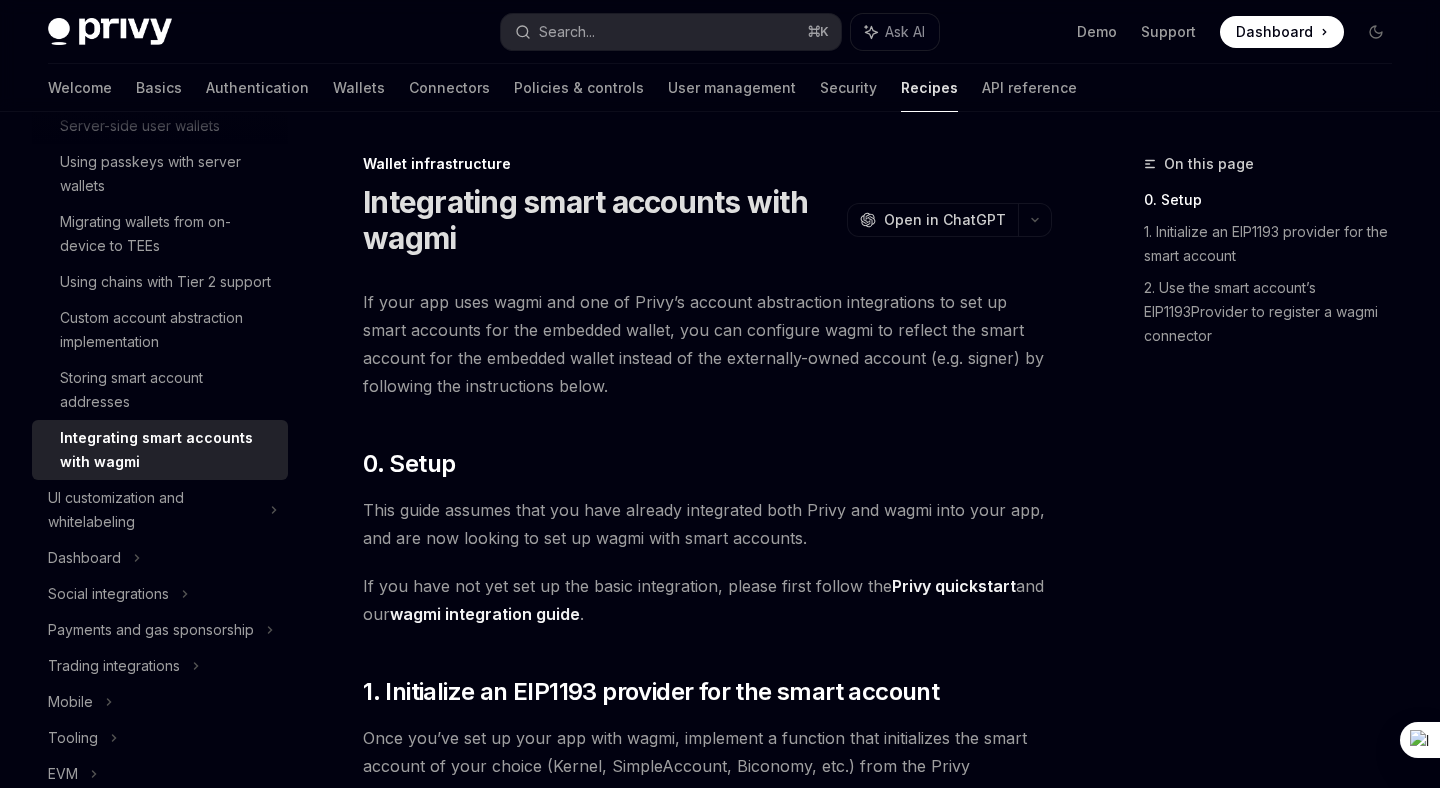 click on "If your app uses wagmi and one of Privy’s account abstraction integrations to set up smart accounts for the embedded wallet, you can configure wagmi to reflect the smart account for the embedded wallet instead of the externally-owned account (e.g. signer) by following the instructions below." at bounding box center [707, 344] 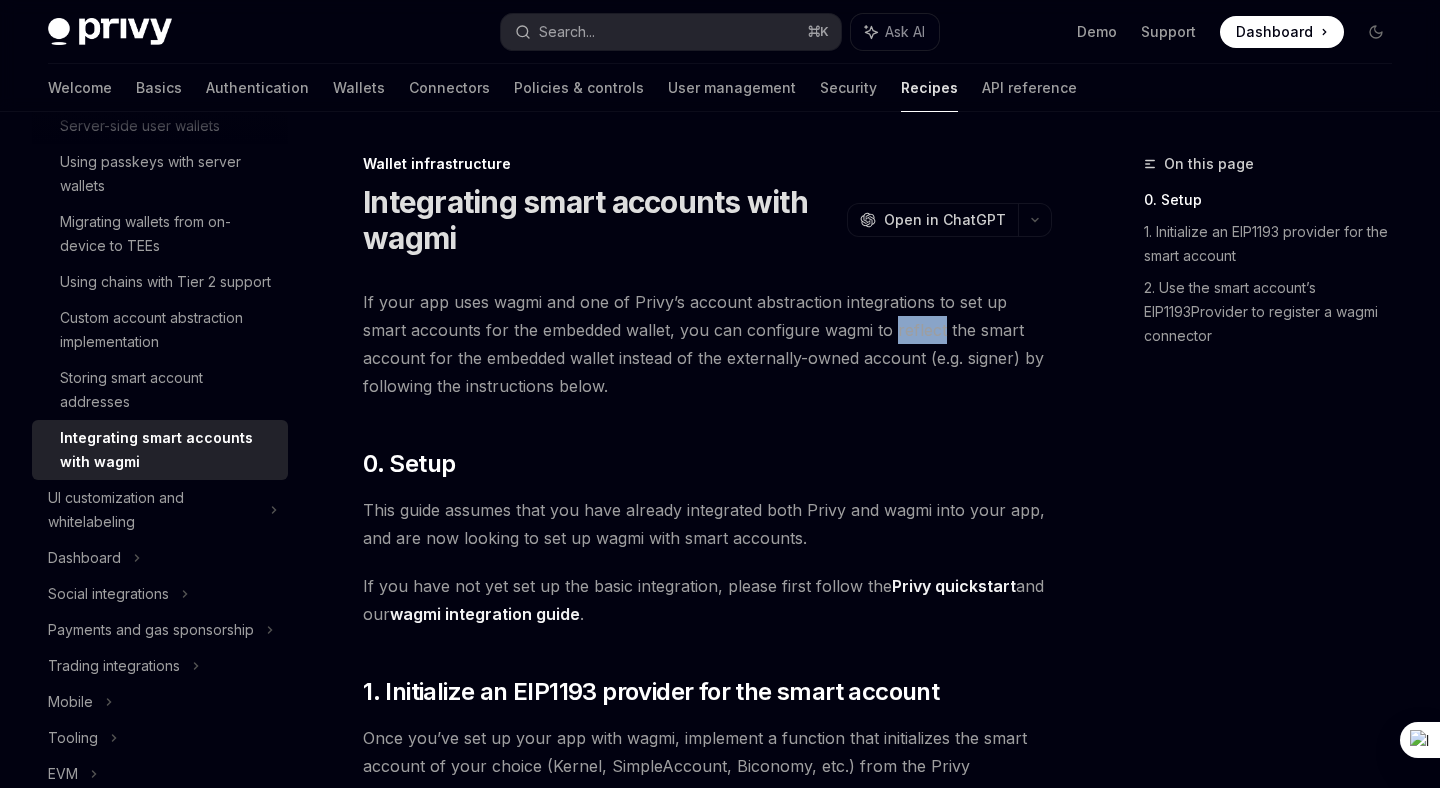 copy on "reflect" 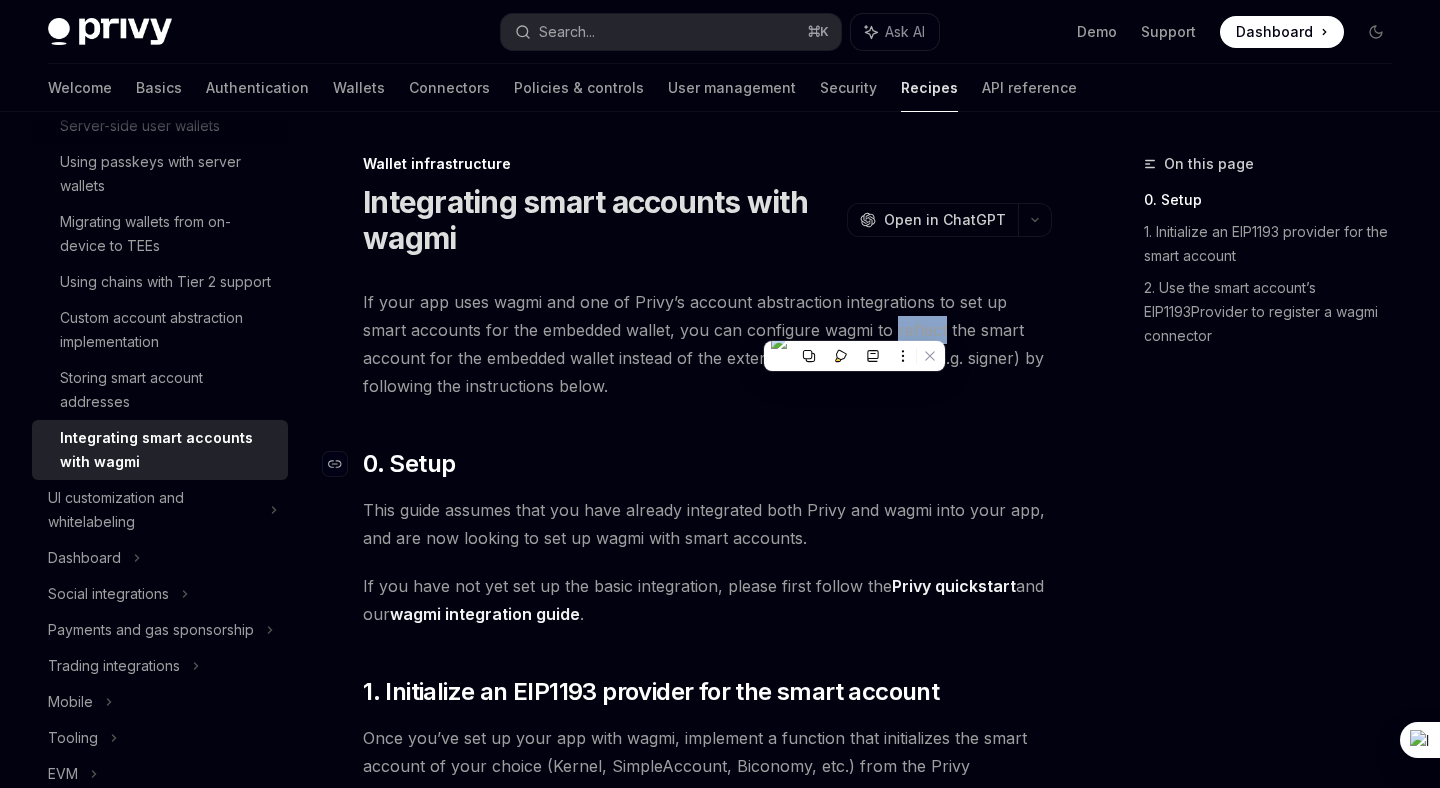 click on "​ 0. Setup" at bounding box center [707, 464] 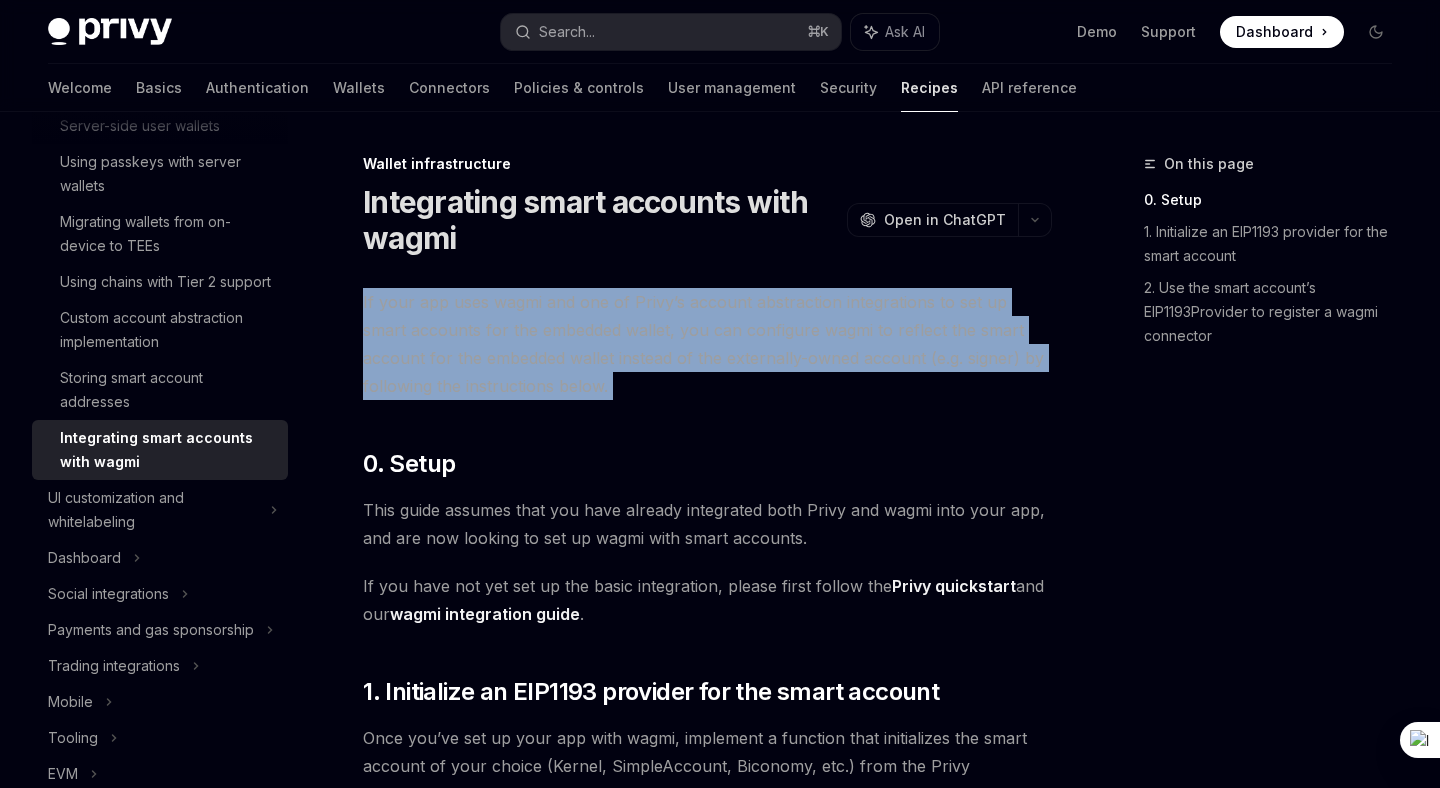 drag, startPoint x: 359, startPoint y: 297, endPoint x: 616, endPoint y: 400, distance: 276.87183 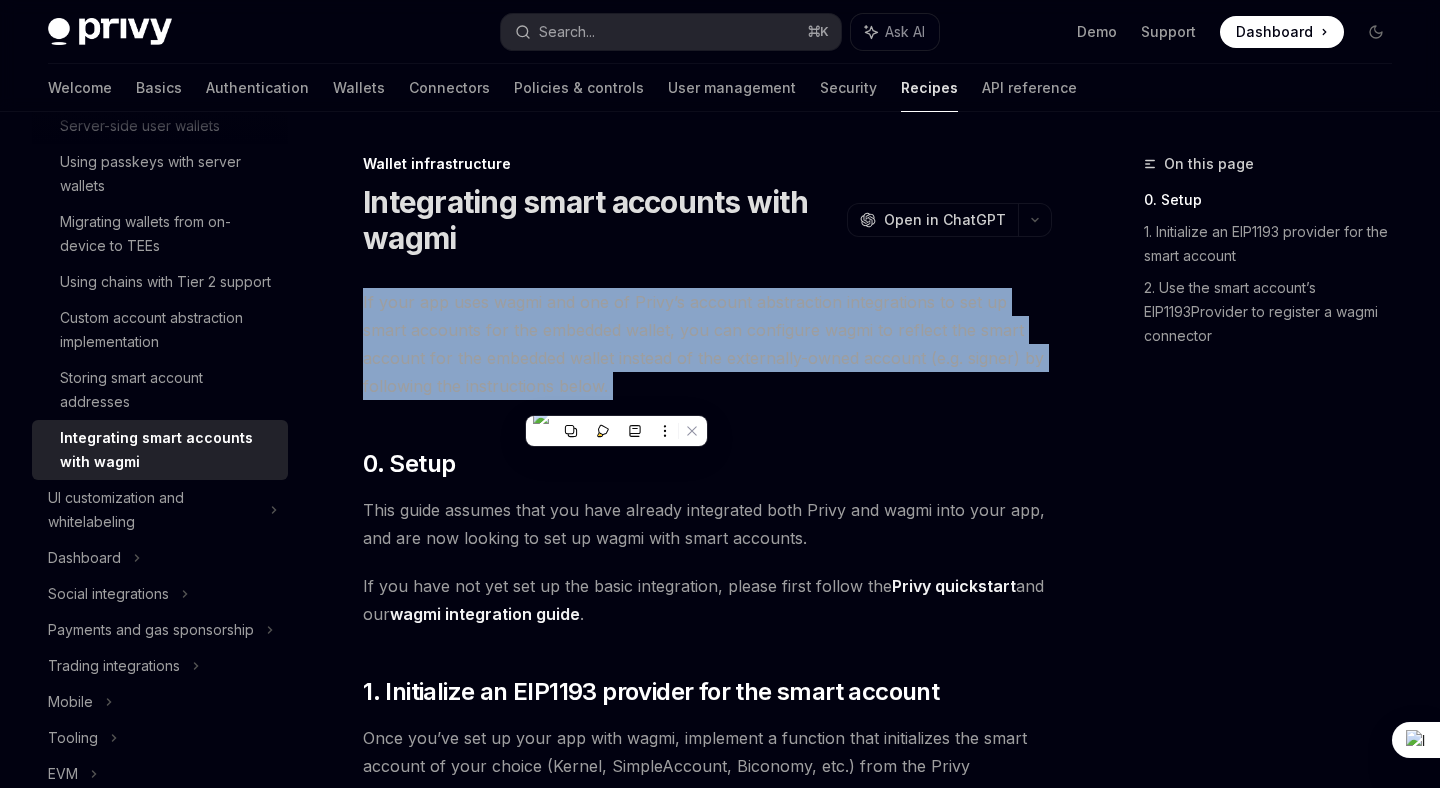 copy on "If your app uses wagmi and one of Privy’s account abstraction integrations to set up smart accounts for the embedded wallet, you can configure wagmi to reflect the smart account for the embedded wallet instead of the externally-owned account (e.g. signer) by following the instructions below.
​" 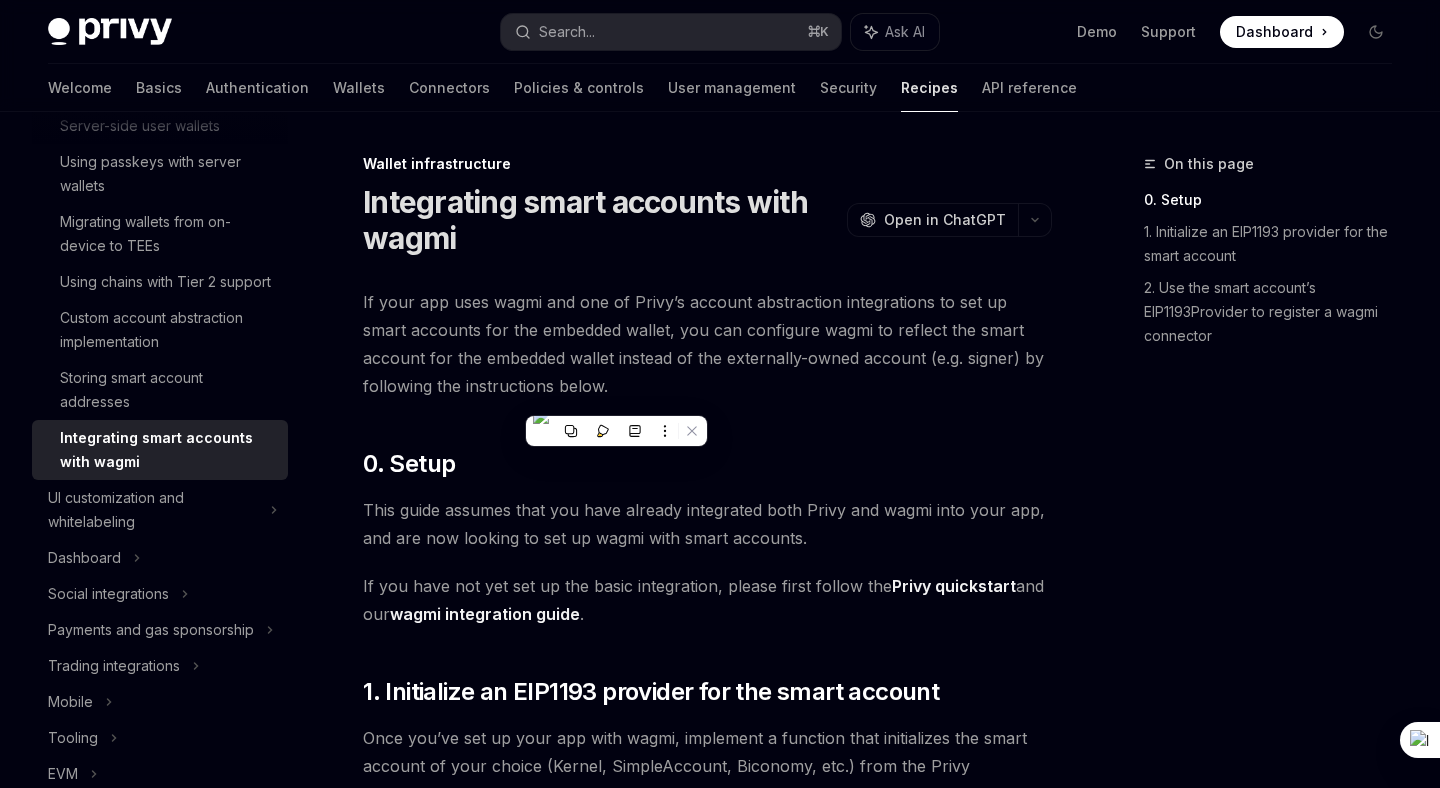 click on "Integrating smart accounts with wagmi" at bounding box center [601, 220] 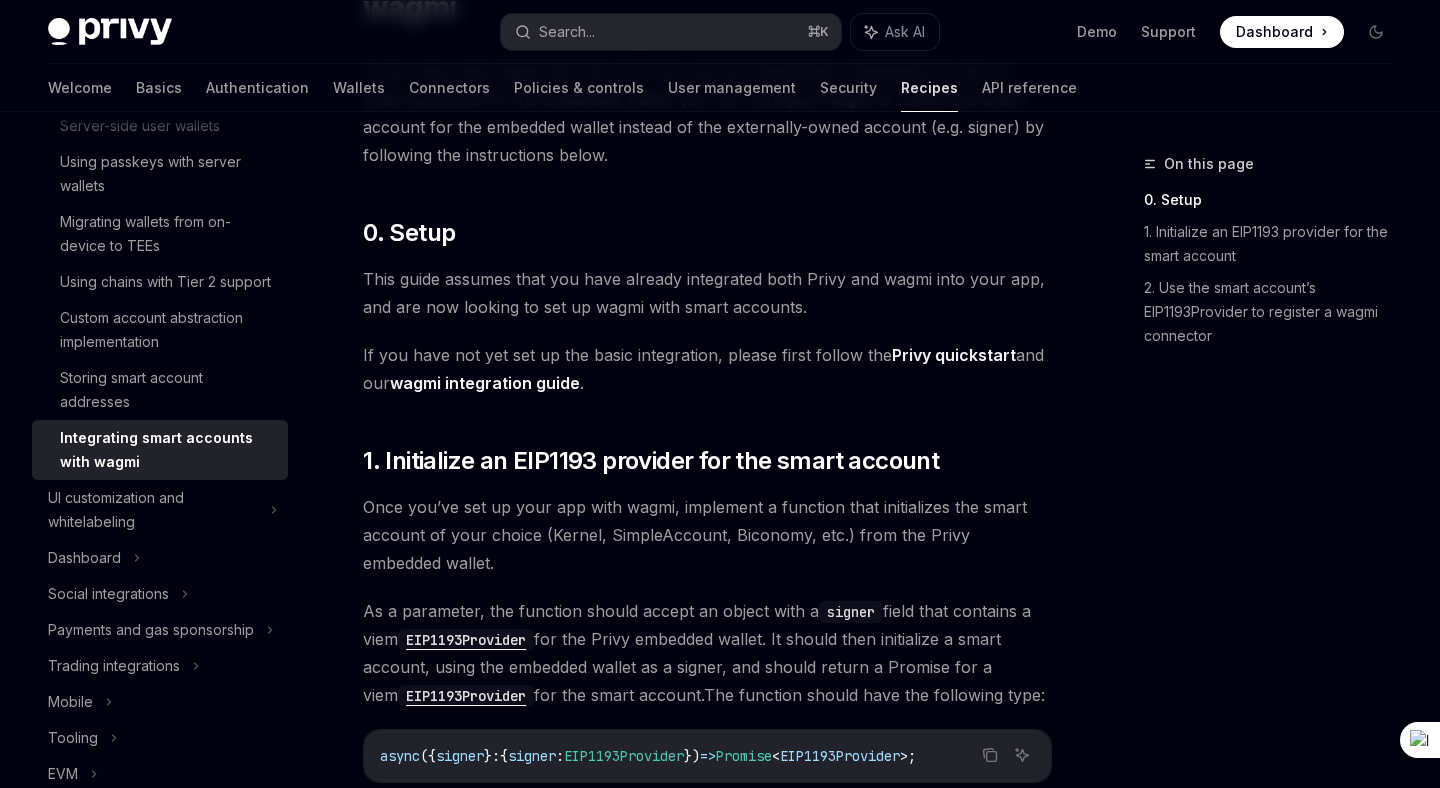 scroll, scrollTop: 235, scrollLeft: 0, axis: vertical 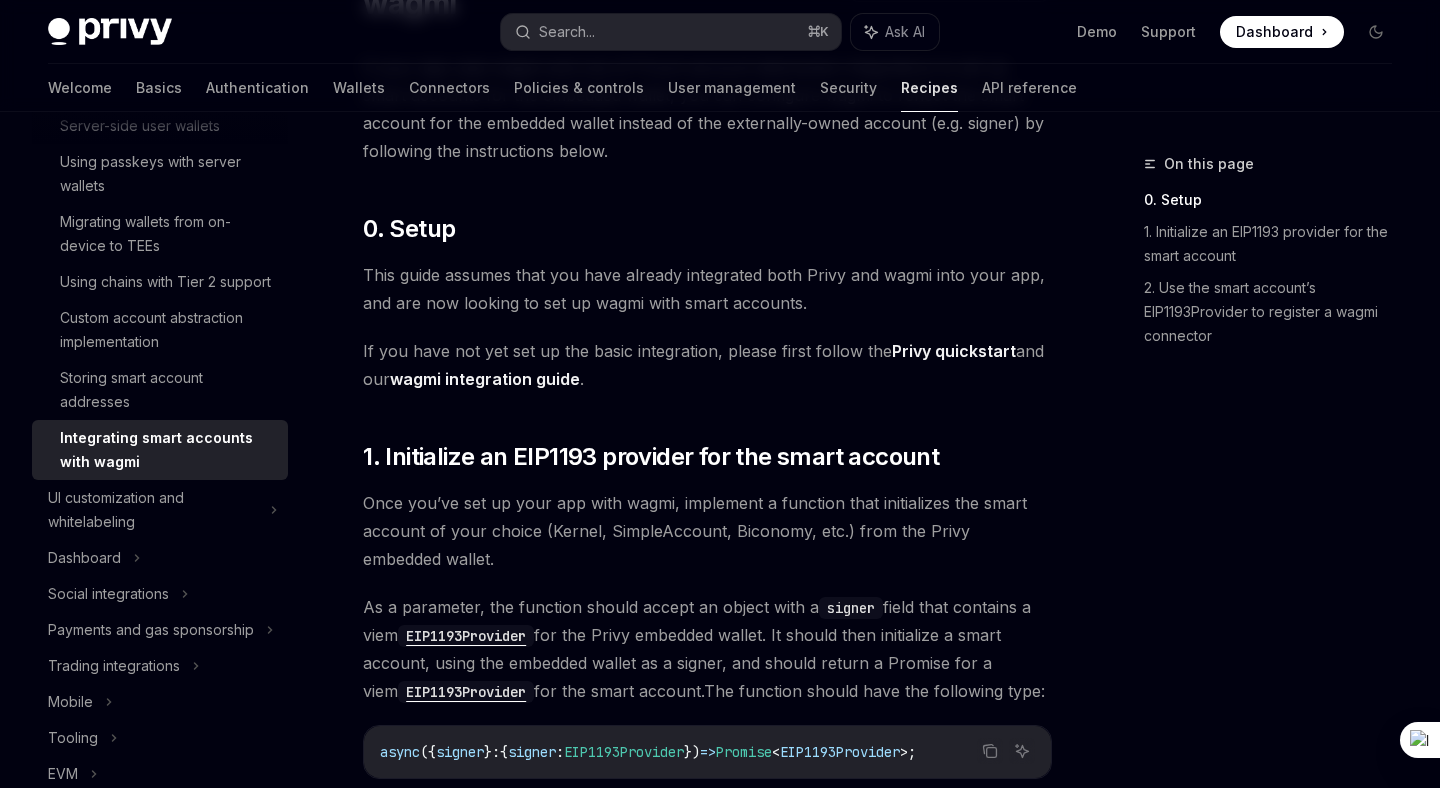 click on "This guide assumes that you have already integrated both Privy and wagmi into your app, and are now looking to set up wagmi with smart accounts." at bounding box center (707, 289) 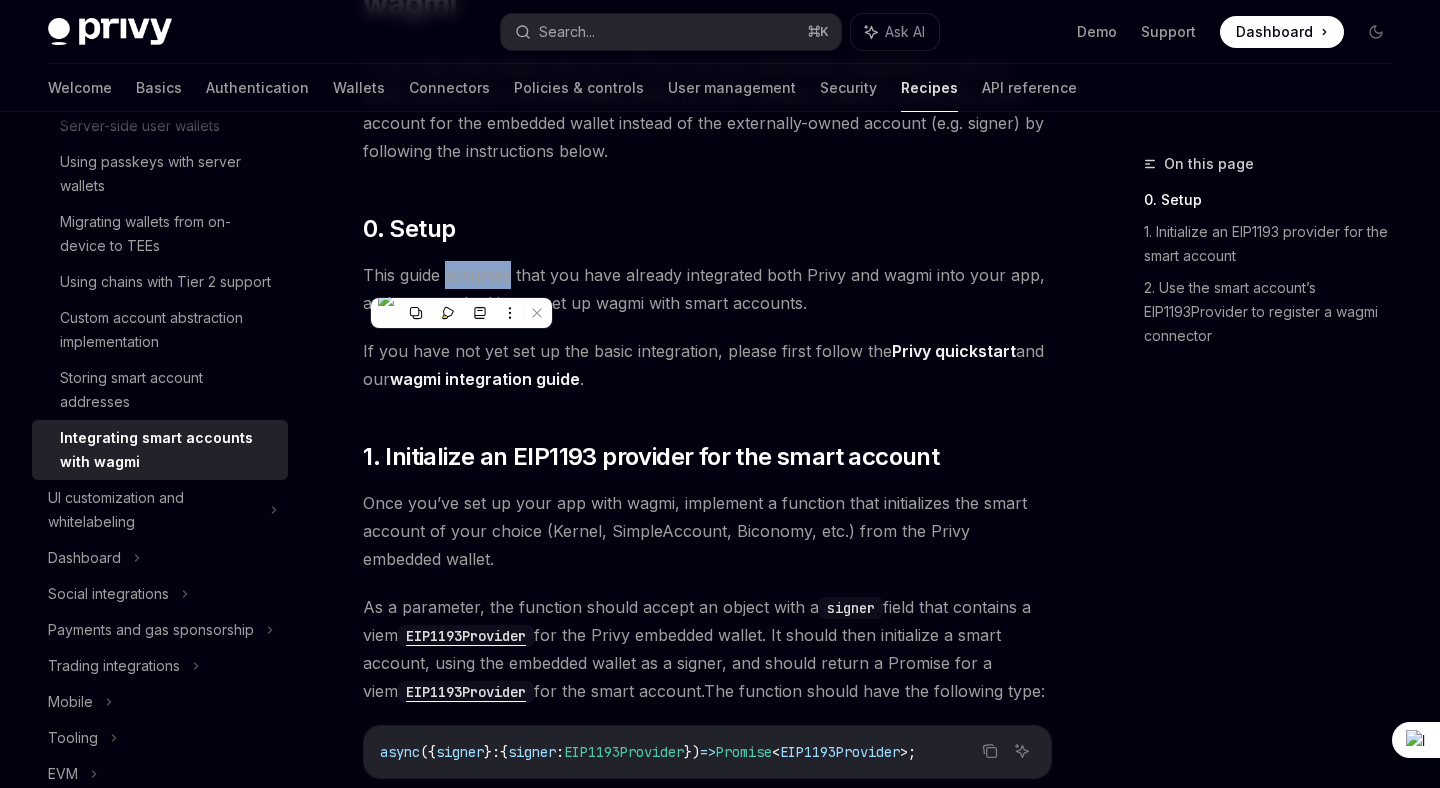 click on "This guide assumes that you have already integrated both Privy and wagmi into your app, and are now looking to set up wagmi with smart accounts." at bounding box center [707, 289] 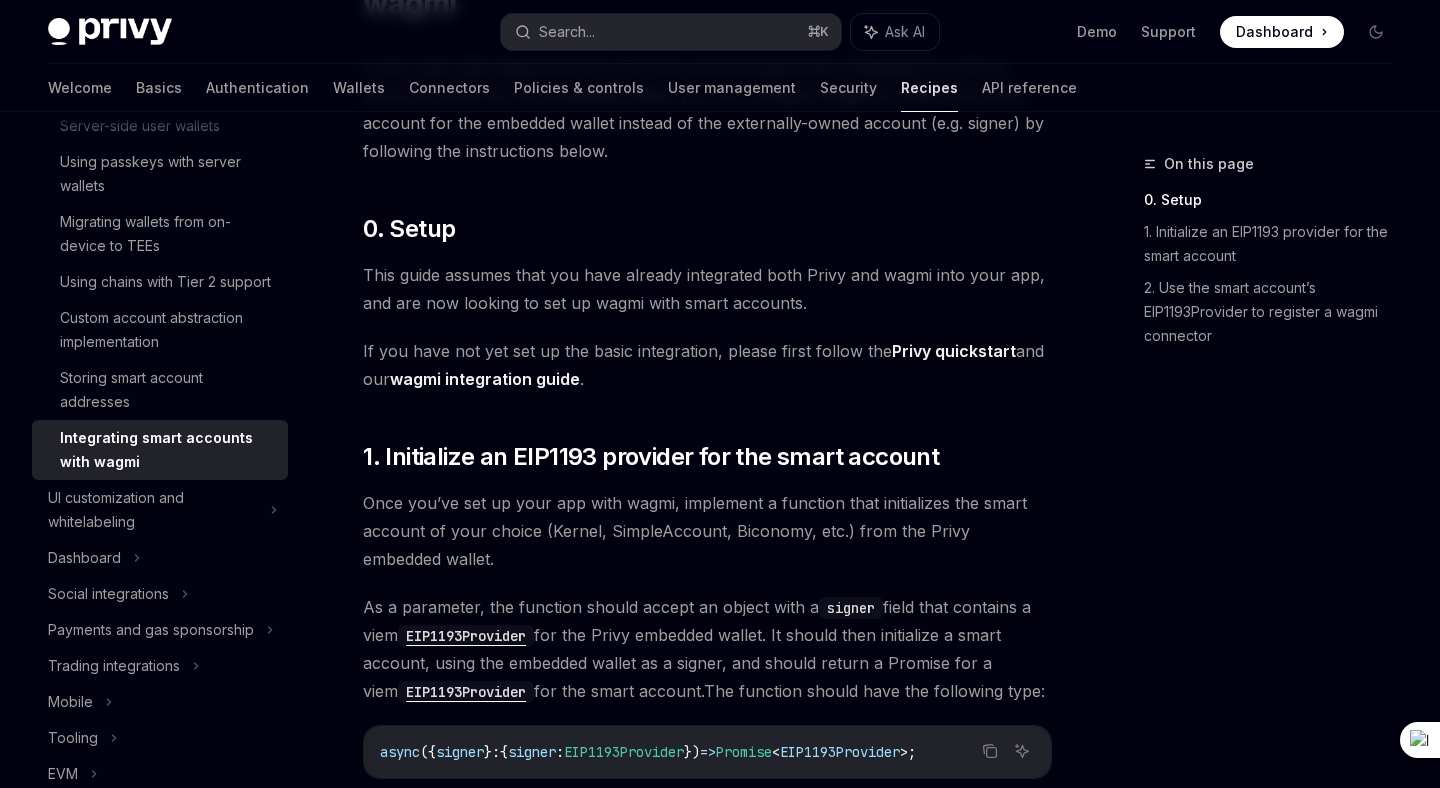 click on "This guide assumes that you have already integrated both Privy and wagmi into your app, and are now looking to set up wagmi with smart accounts." at bounding box center [707, 289] 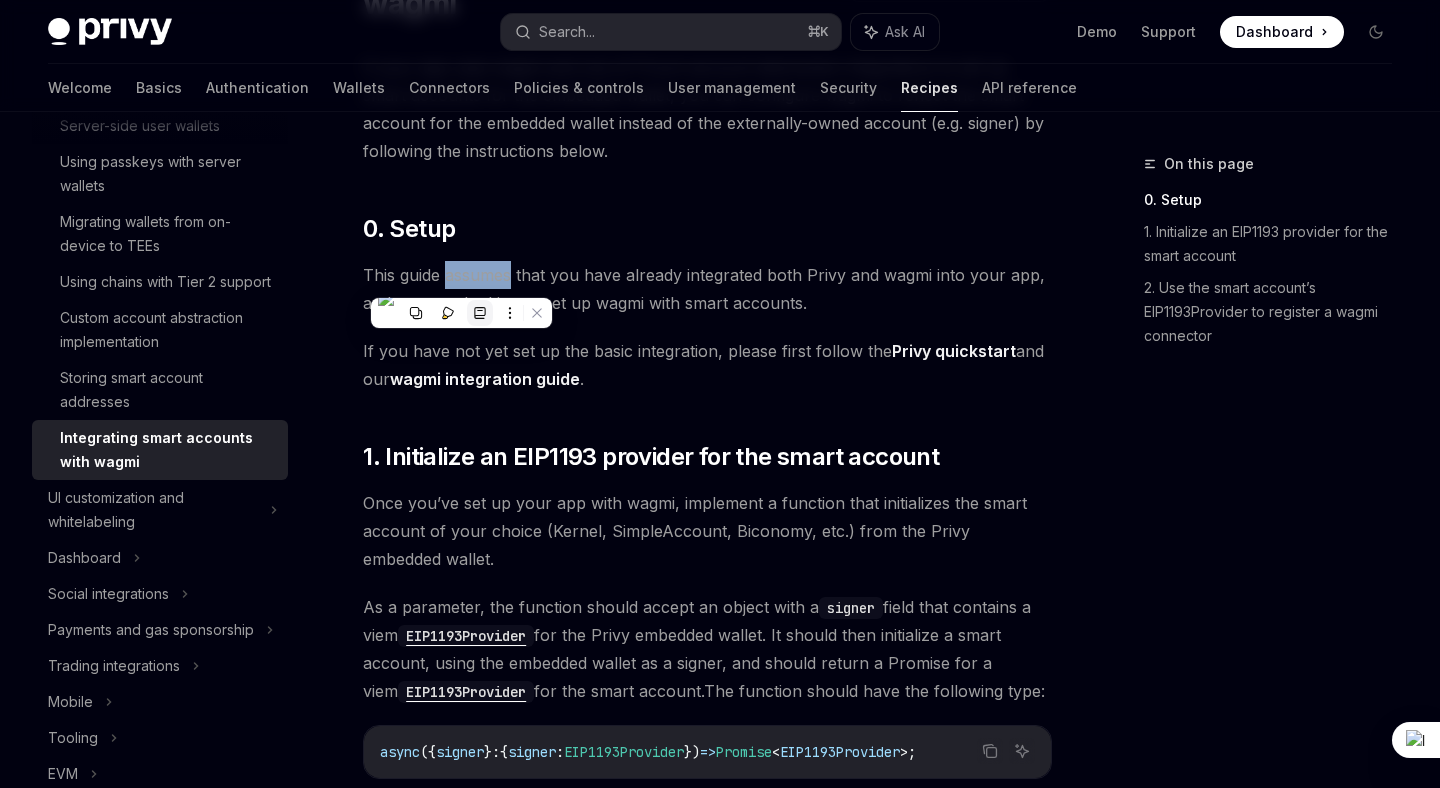click at bounding box center [480, 313] 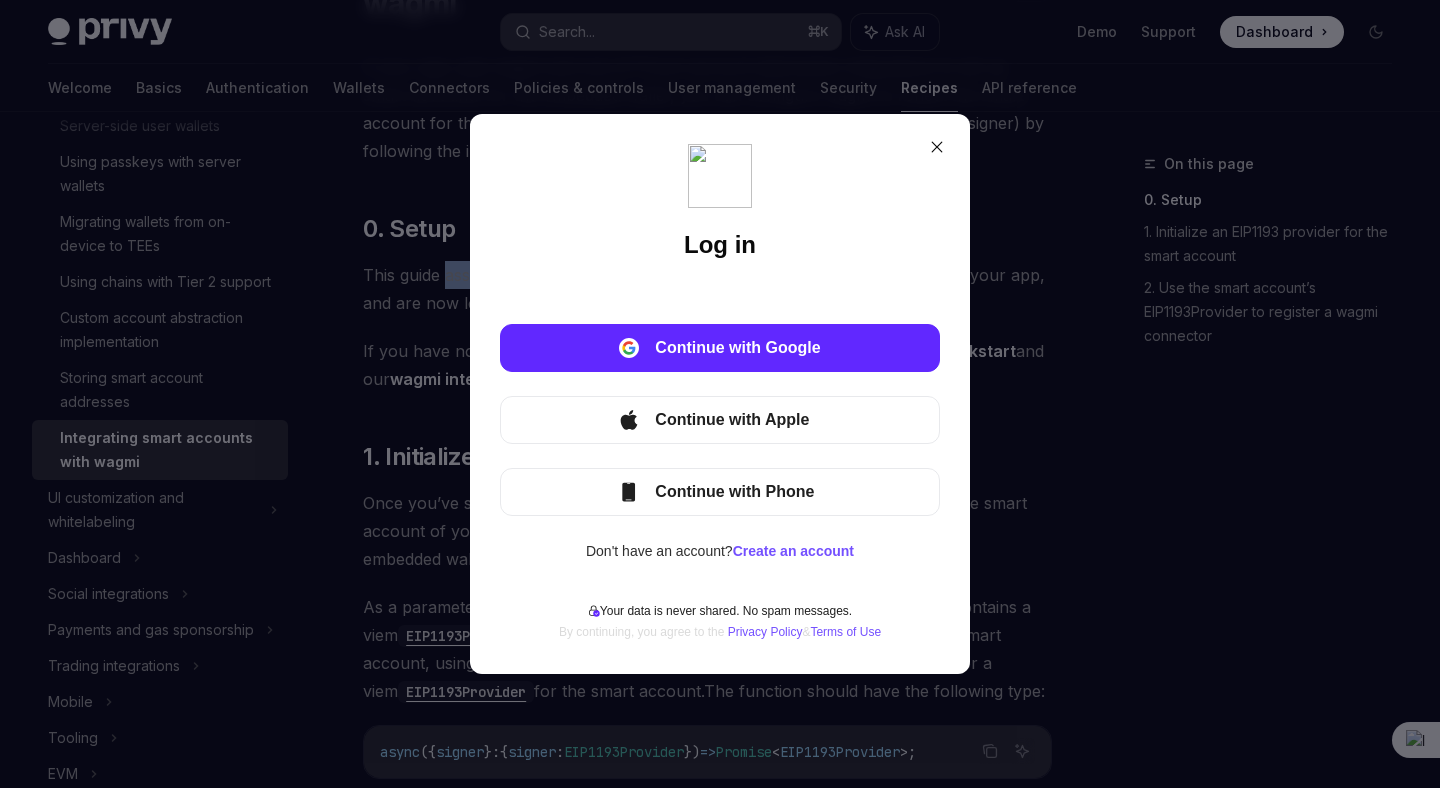 click at bounding box center [937, 147] 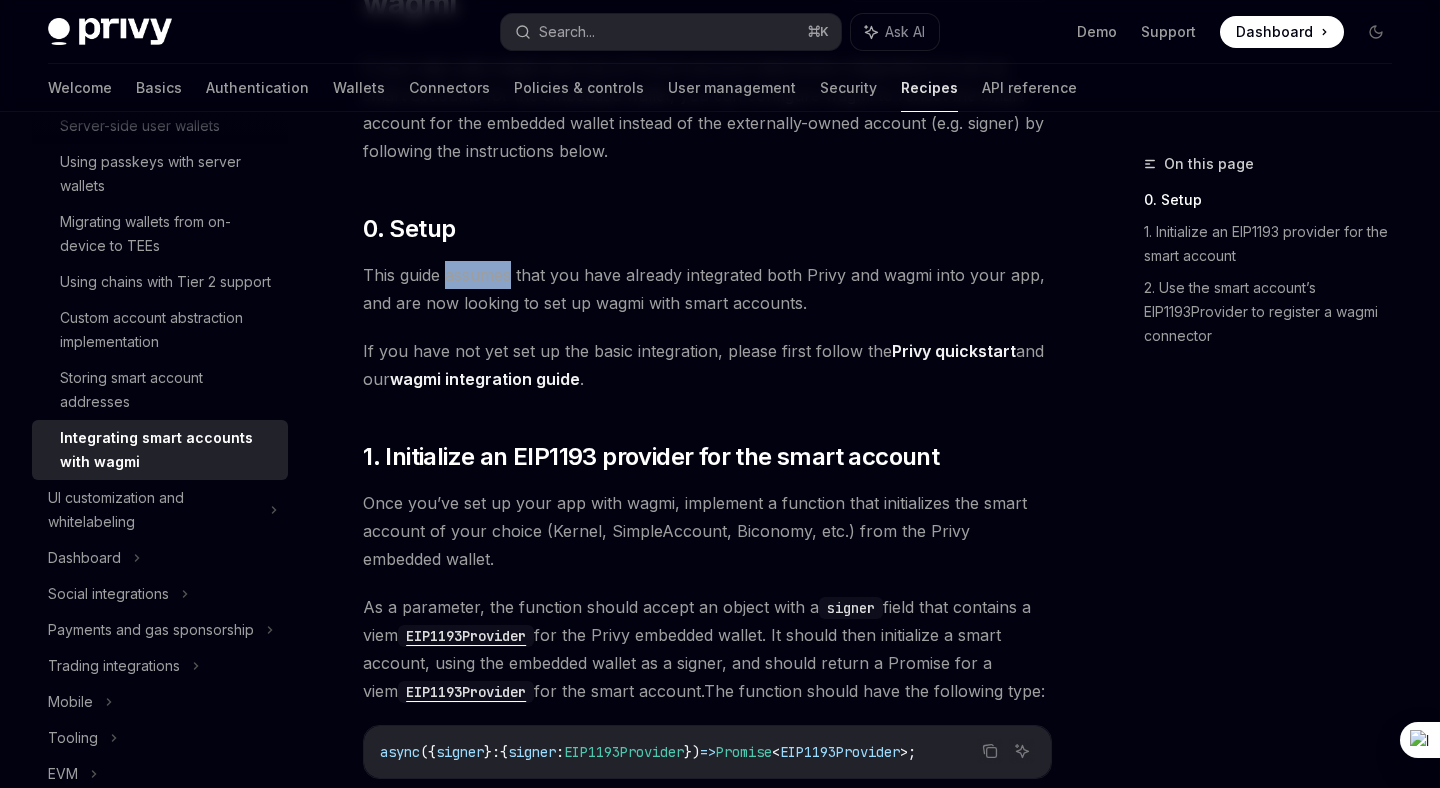 click on "This guide assumes that you have already integrated both Privy and wagmi into your app, and are now looking to set up wagmi with smart accounts." at bounding box center (707, 289) 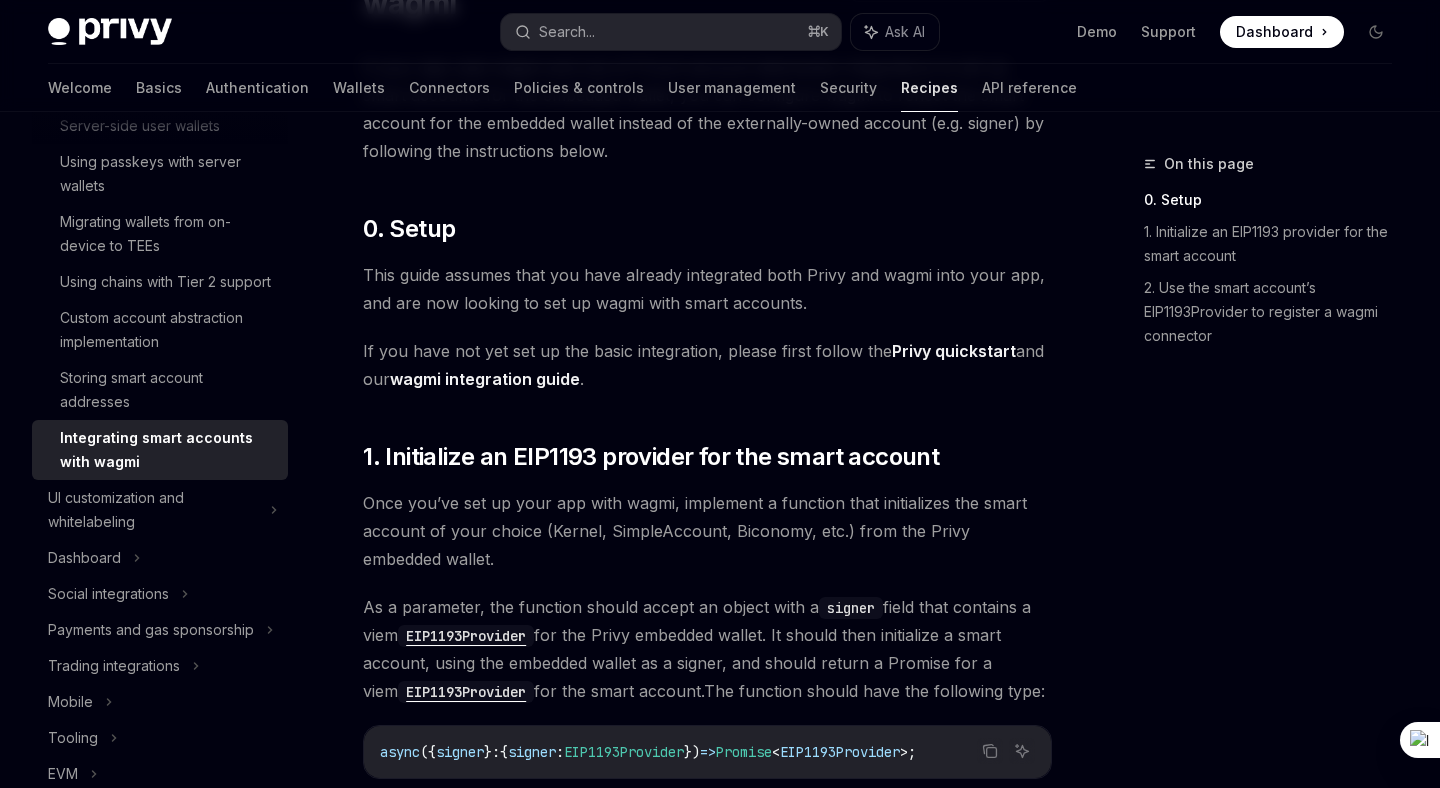click on "This guide assumes that you have already integrated both Privy and wagmi into your app, and are now looking to set up wagmi with smart accounts." at bounding box center (707, 289) 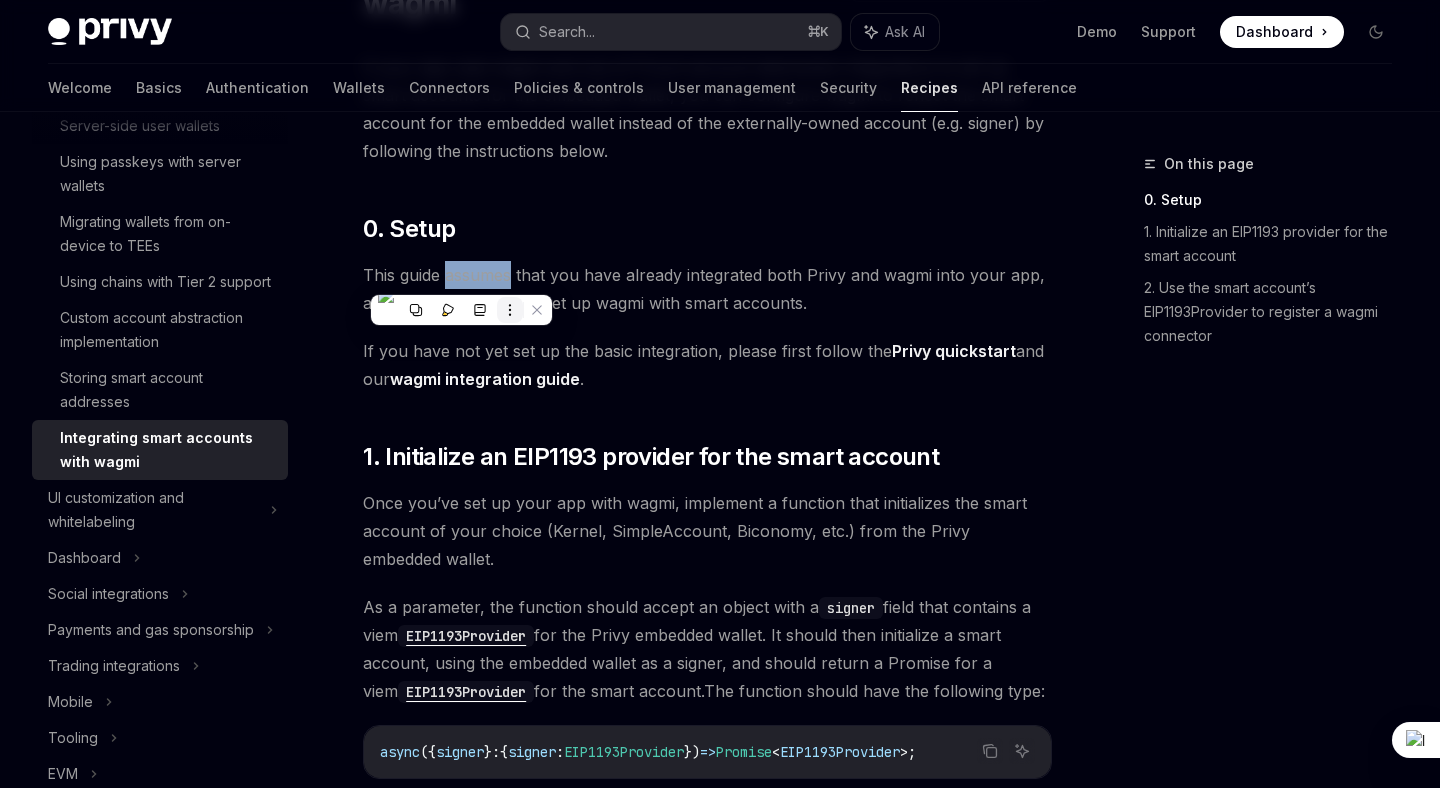 click 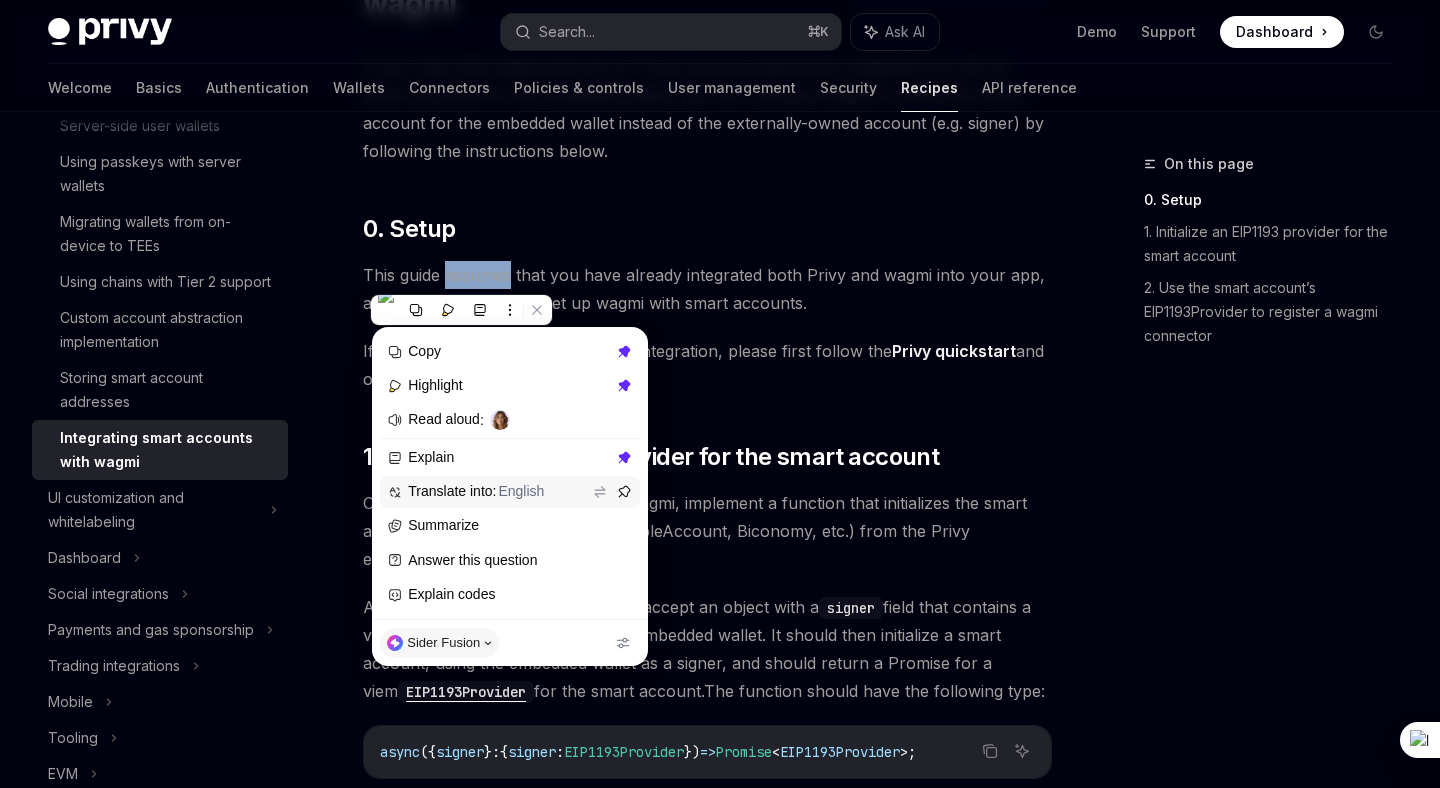 click 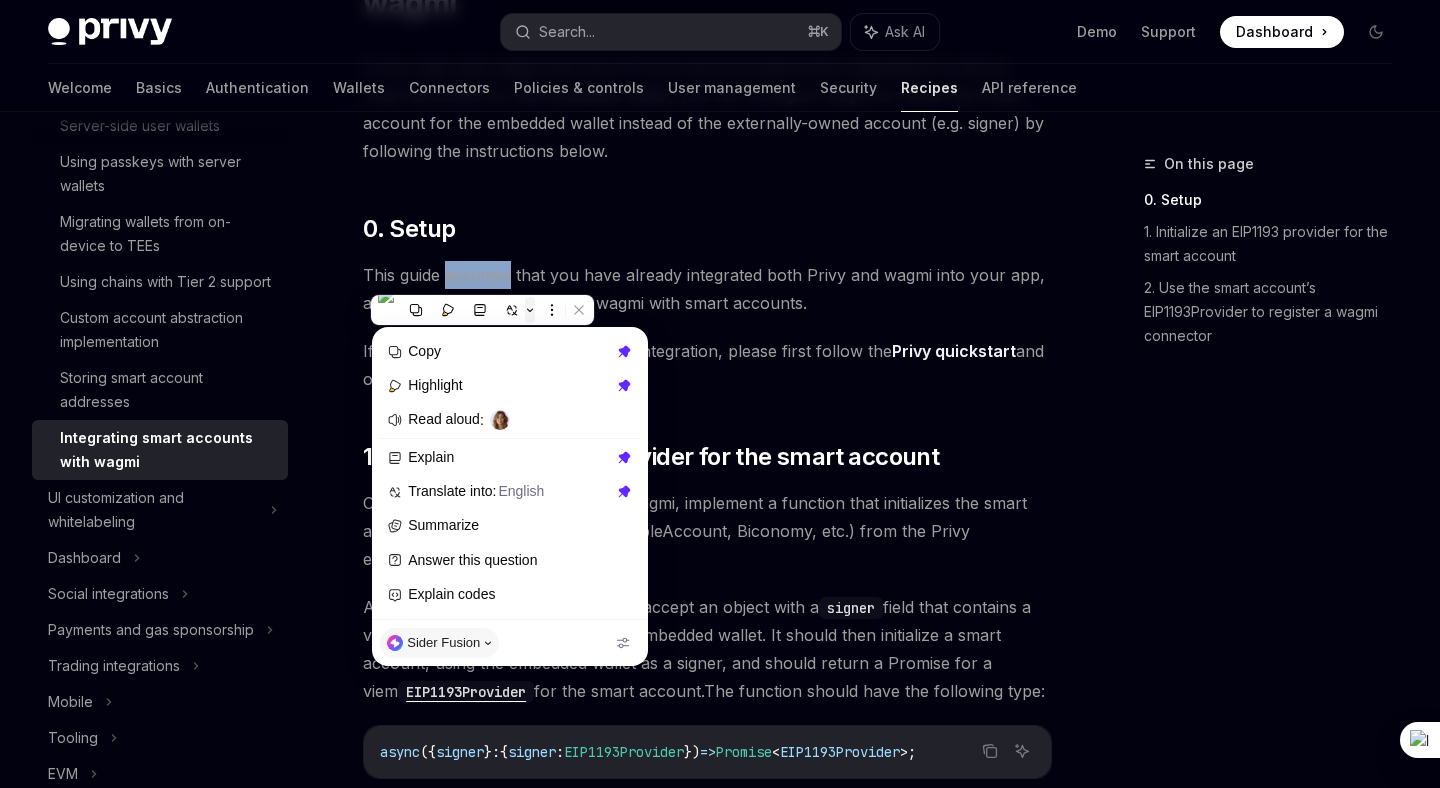 click at bounding box center (530, 310) 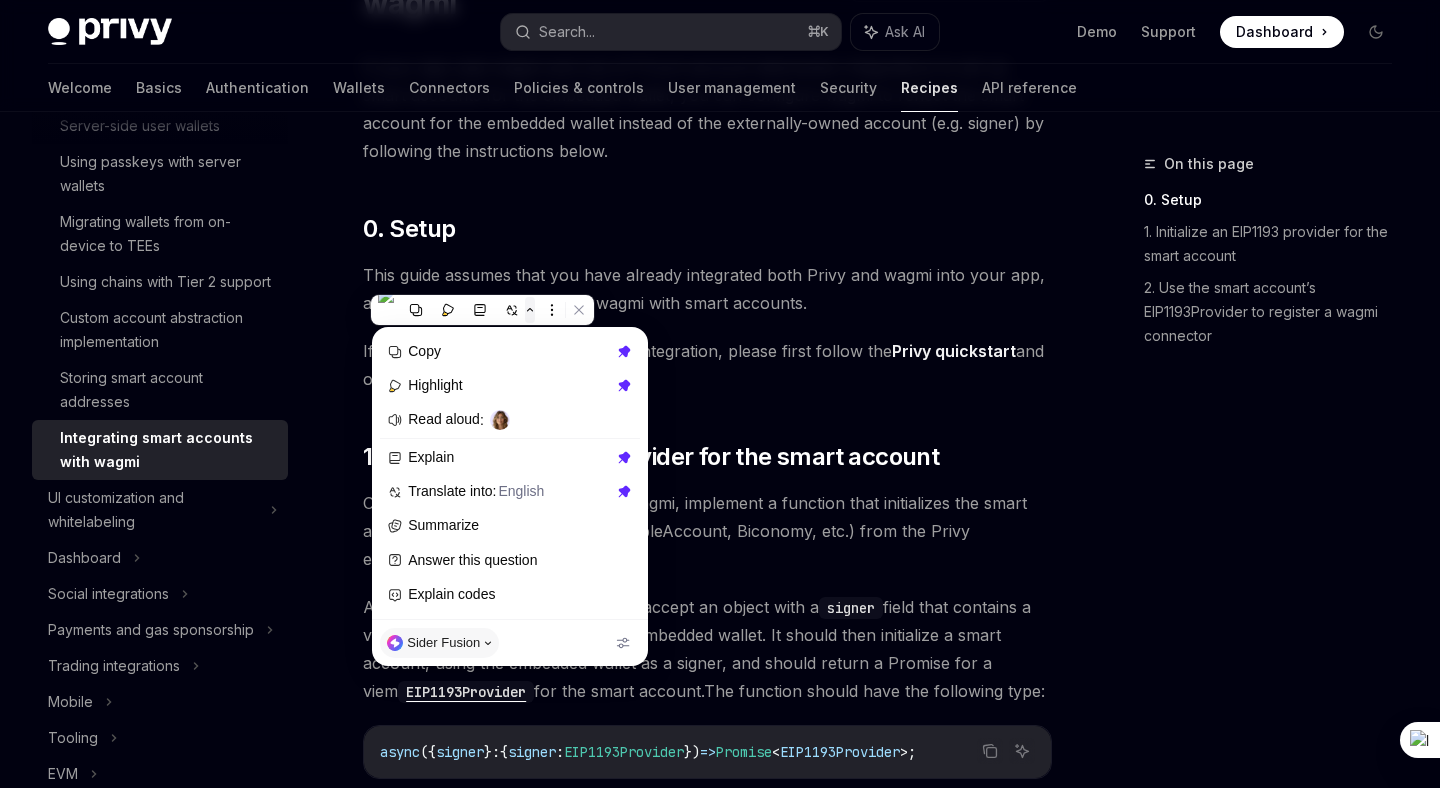 type on "*" 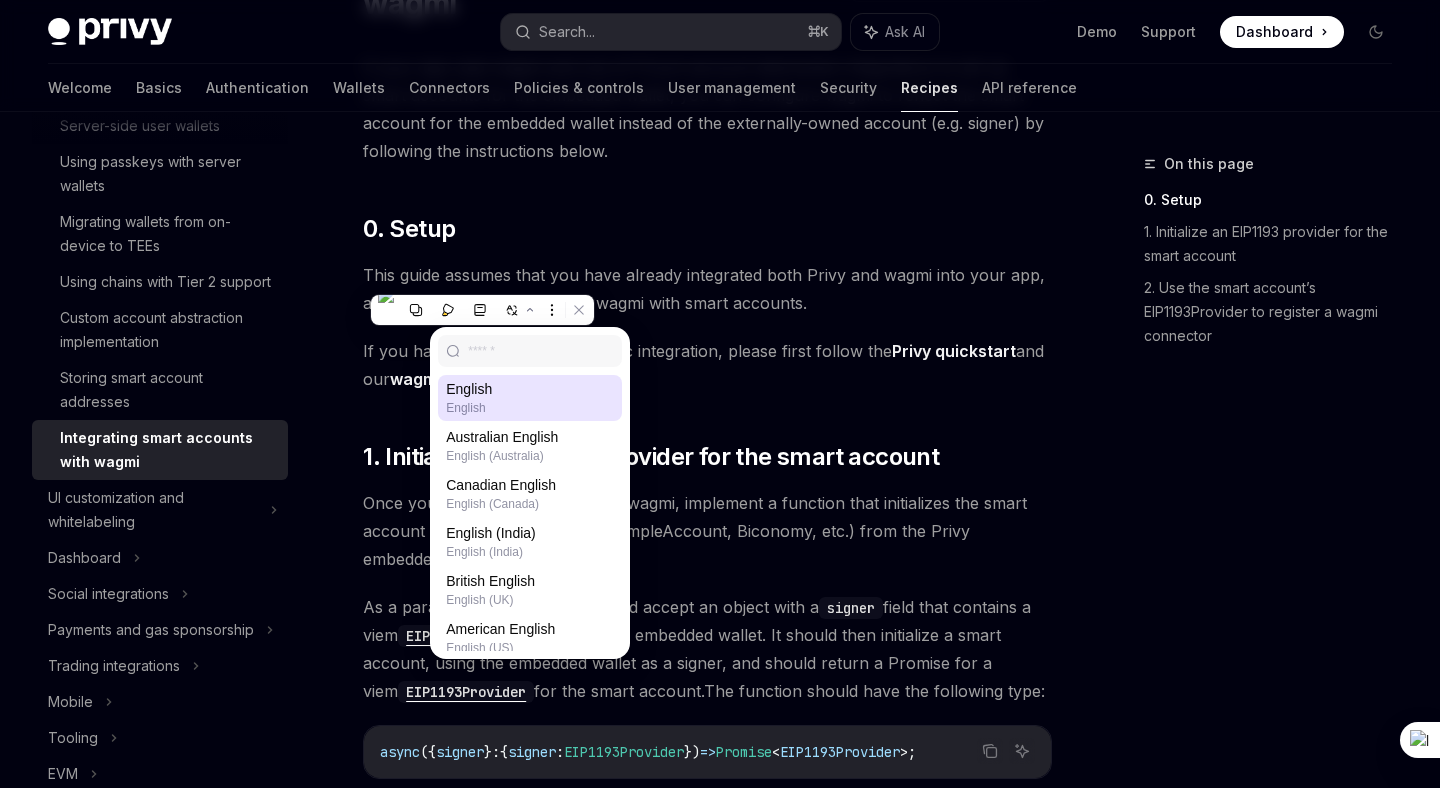 click at bounding box center (541, 351) 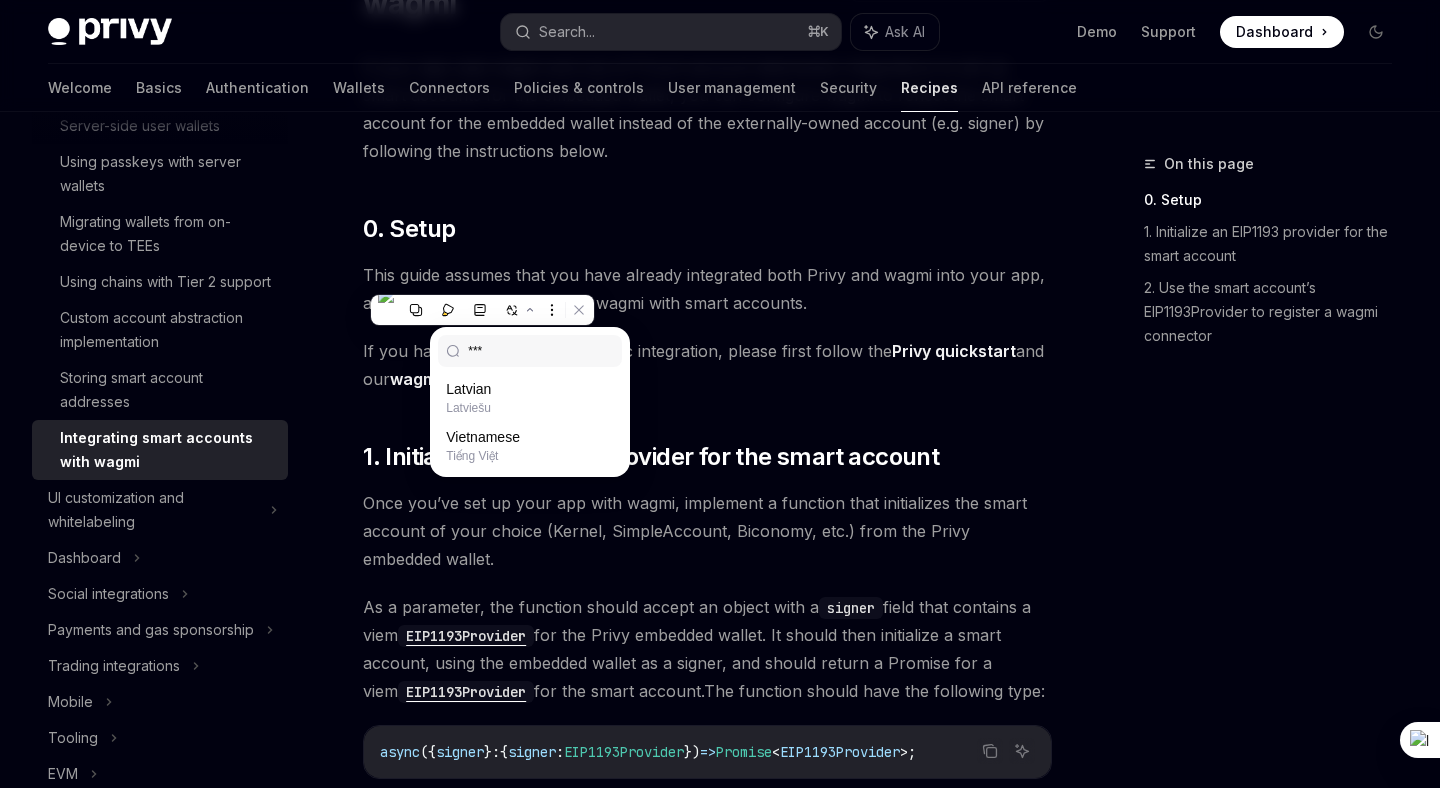type on "****" 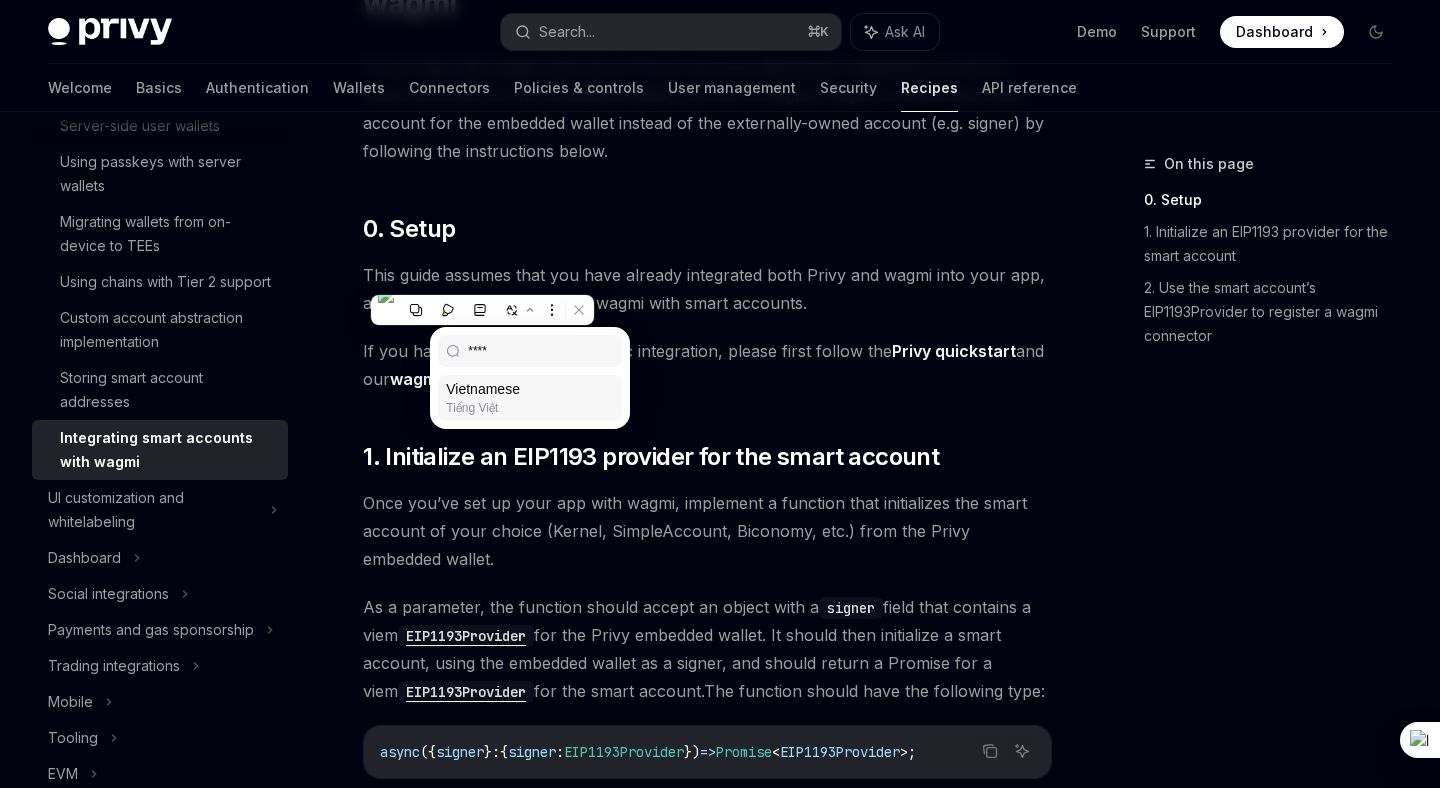 click on "Vietnamese" at bounding box center (530, 389) 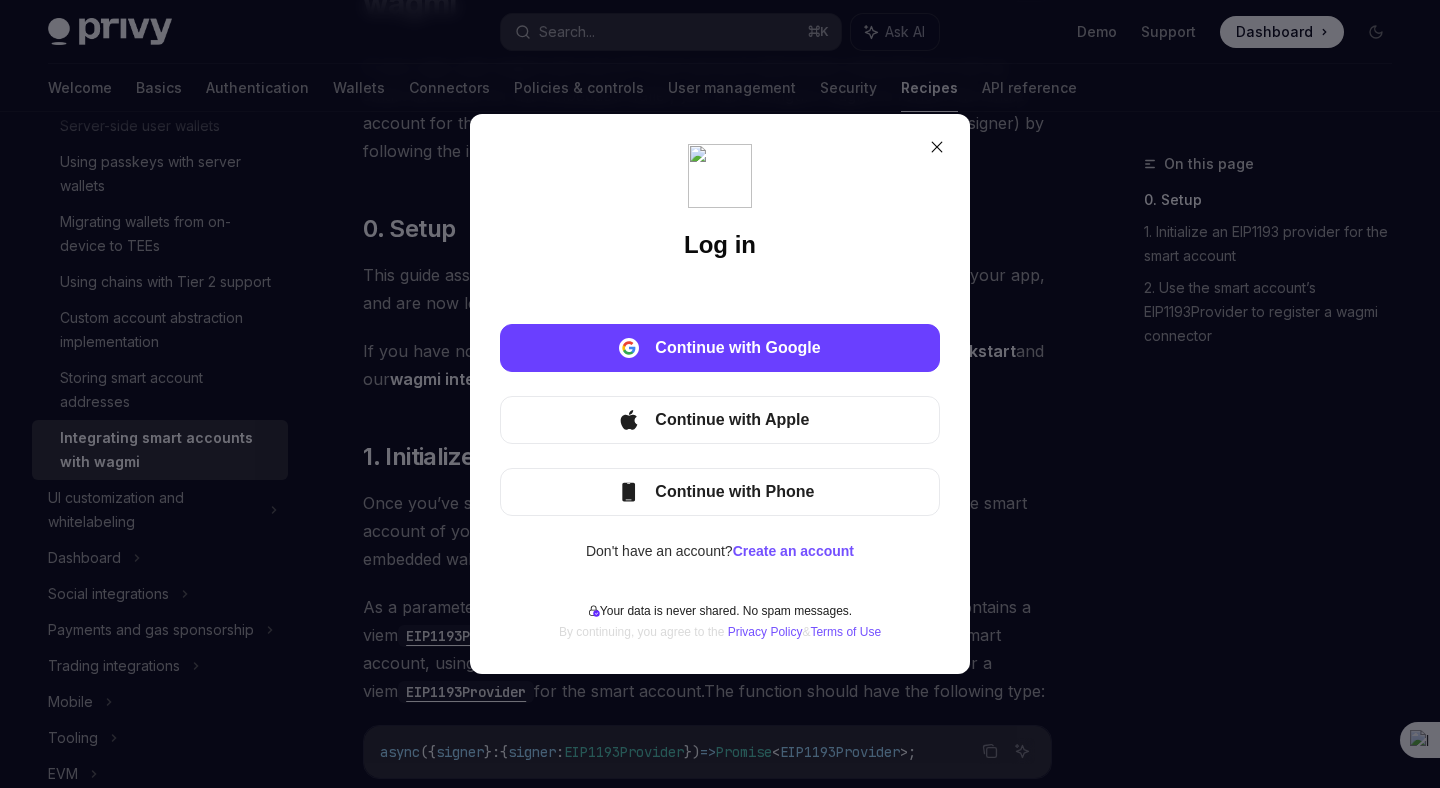 click at bounding box center [720, 348] 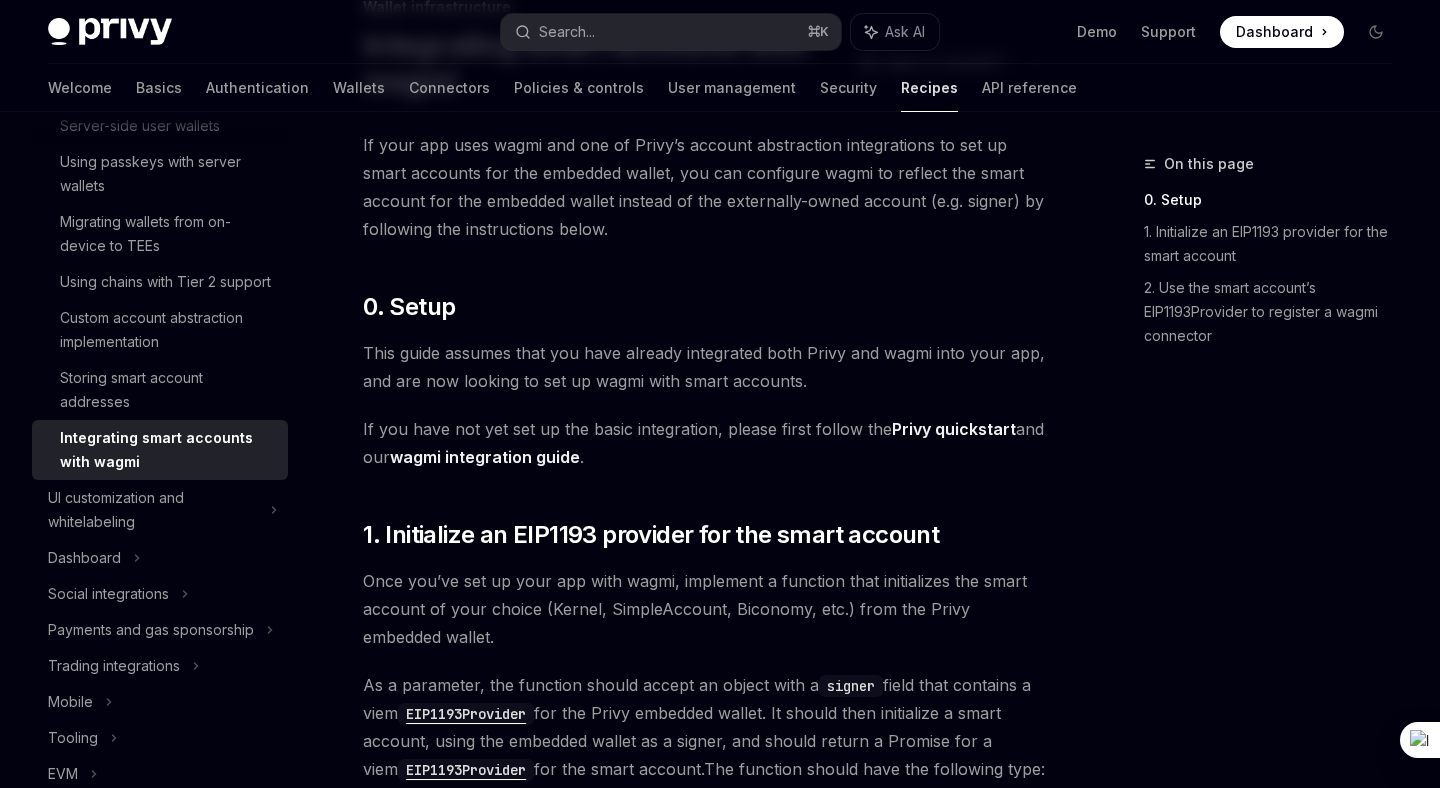 scroll, scrollTop: 159, scrollLeft: 0, axis: vertical 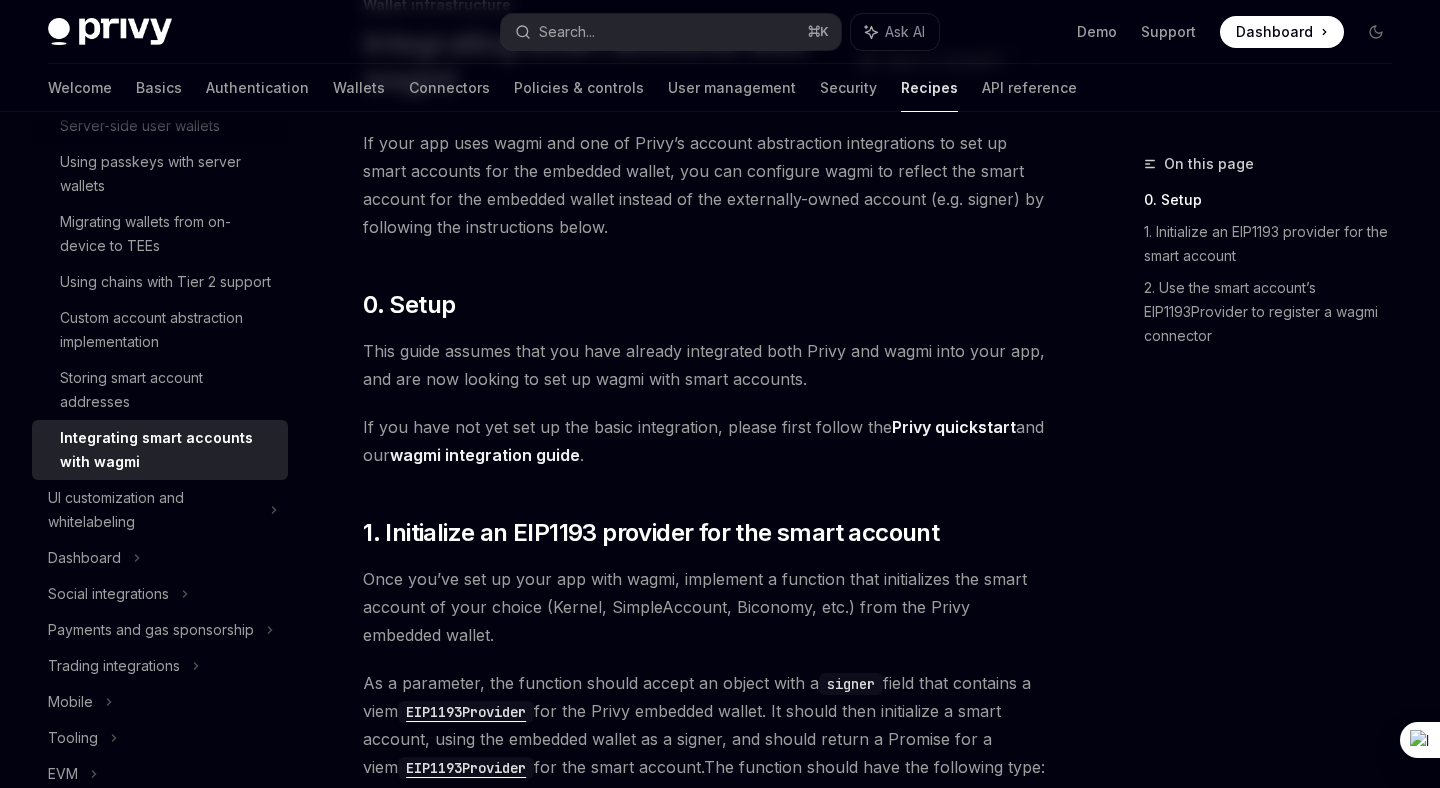 click on "This guide assumes that you have already integrated both Privy and wagmi into your app, and are now looking to set up wagmi with smart accounts." at bounding box center (707, 365) 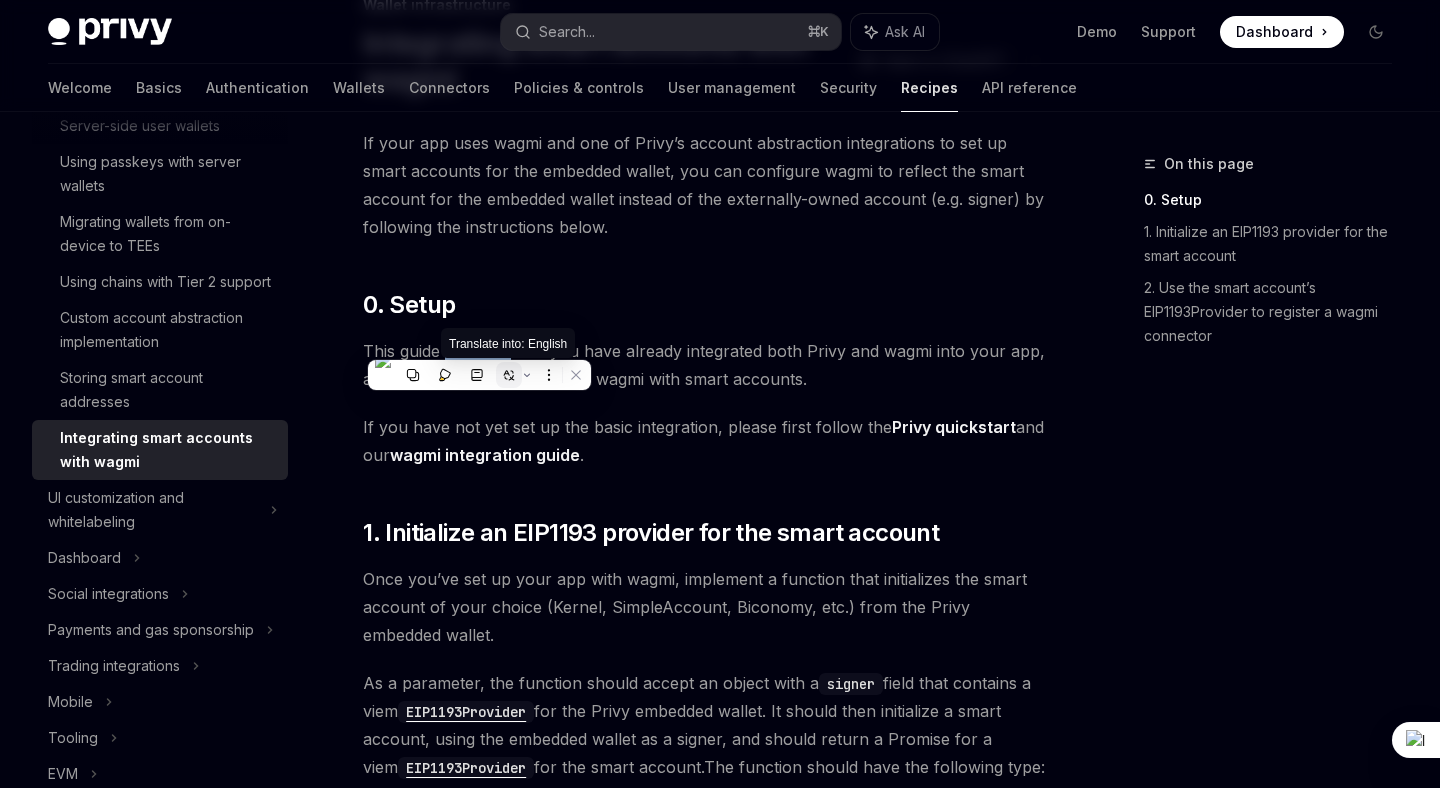 click 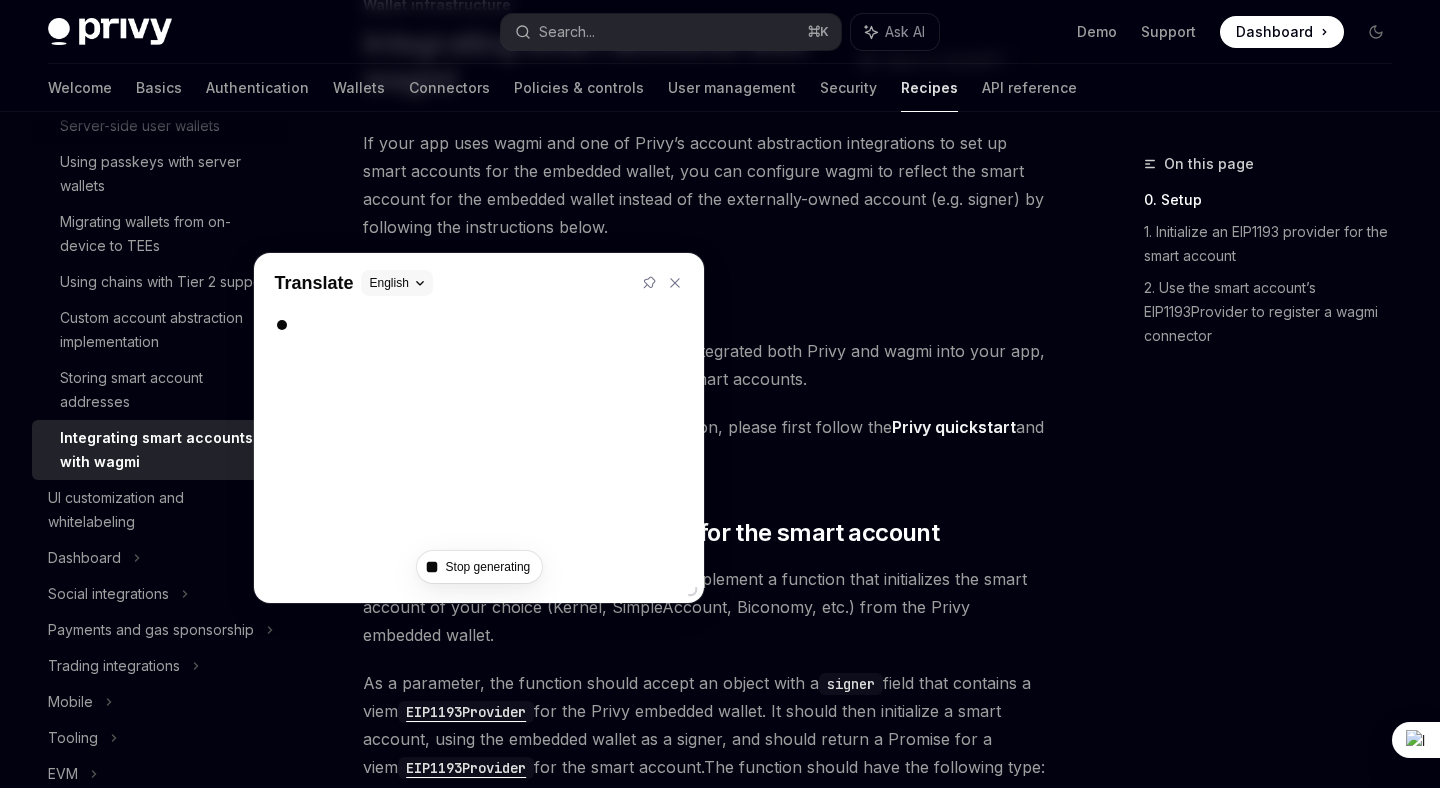 type on "*" 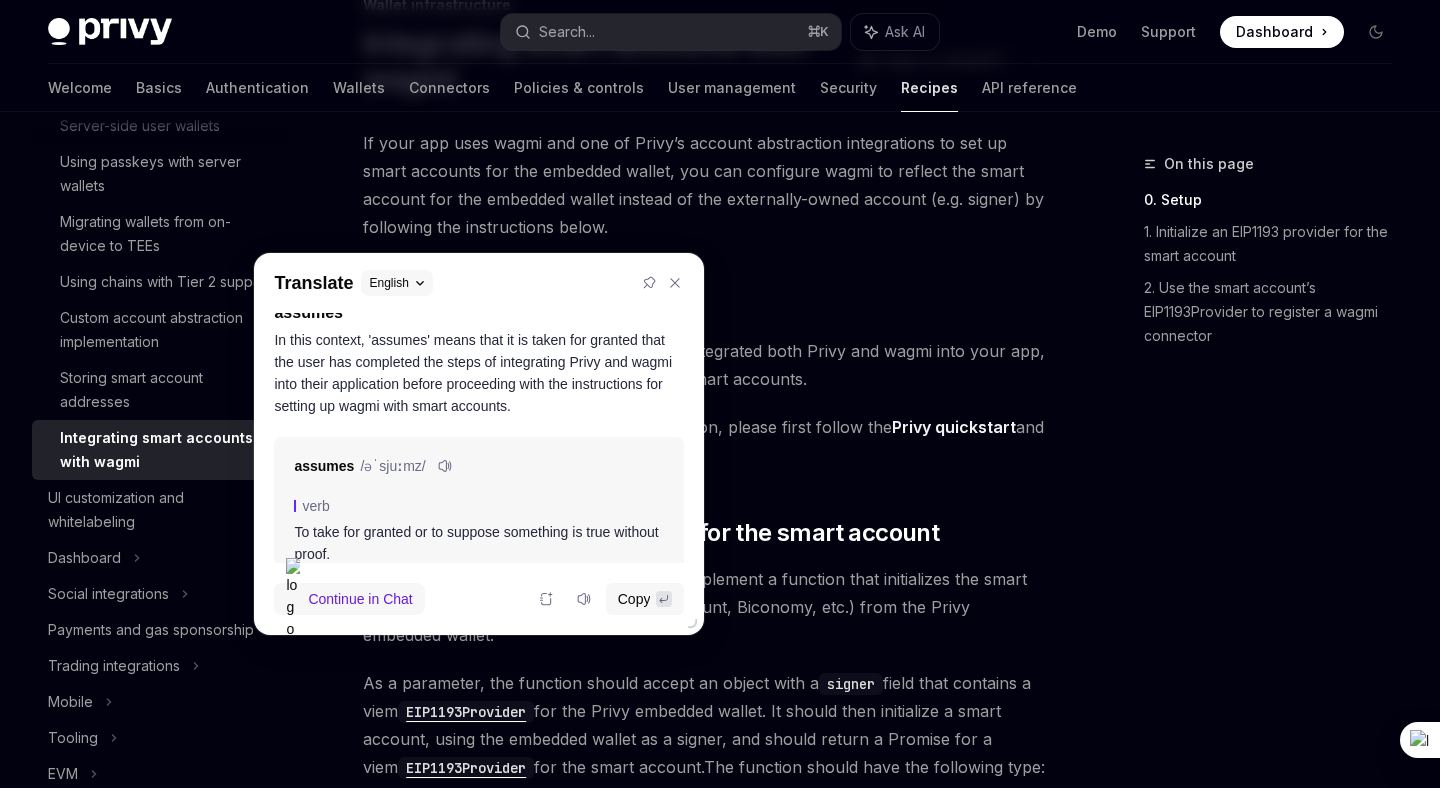 scroll, scrollTop: 0, scrollLeft: 0, axis: both 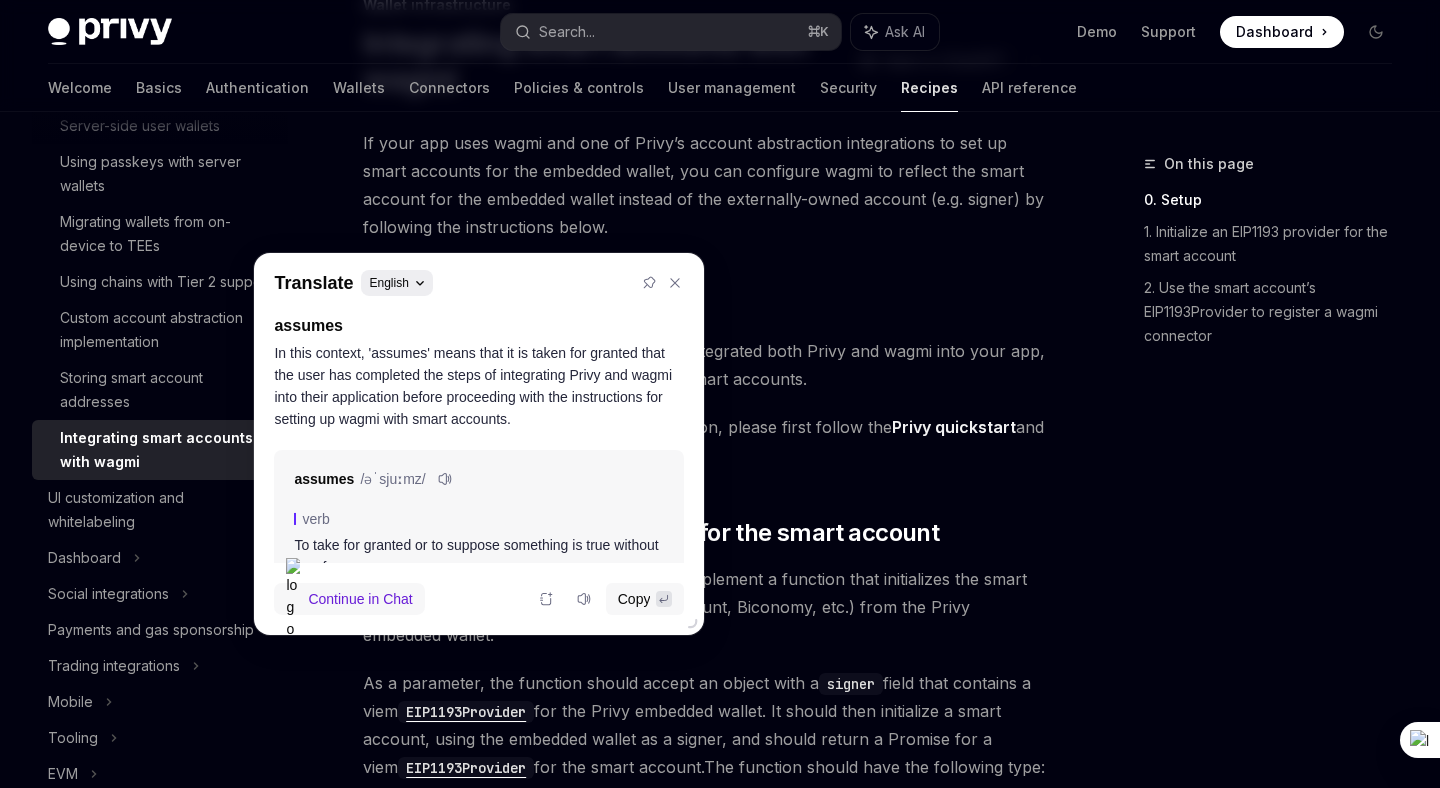 click on "English" at bounding box center (388, 283) 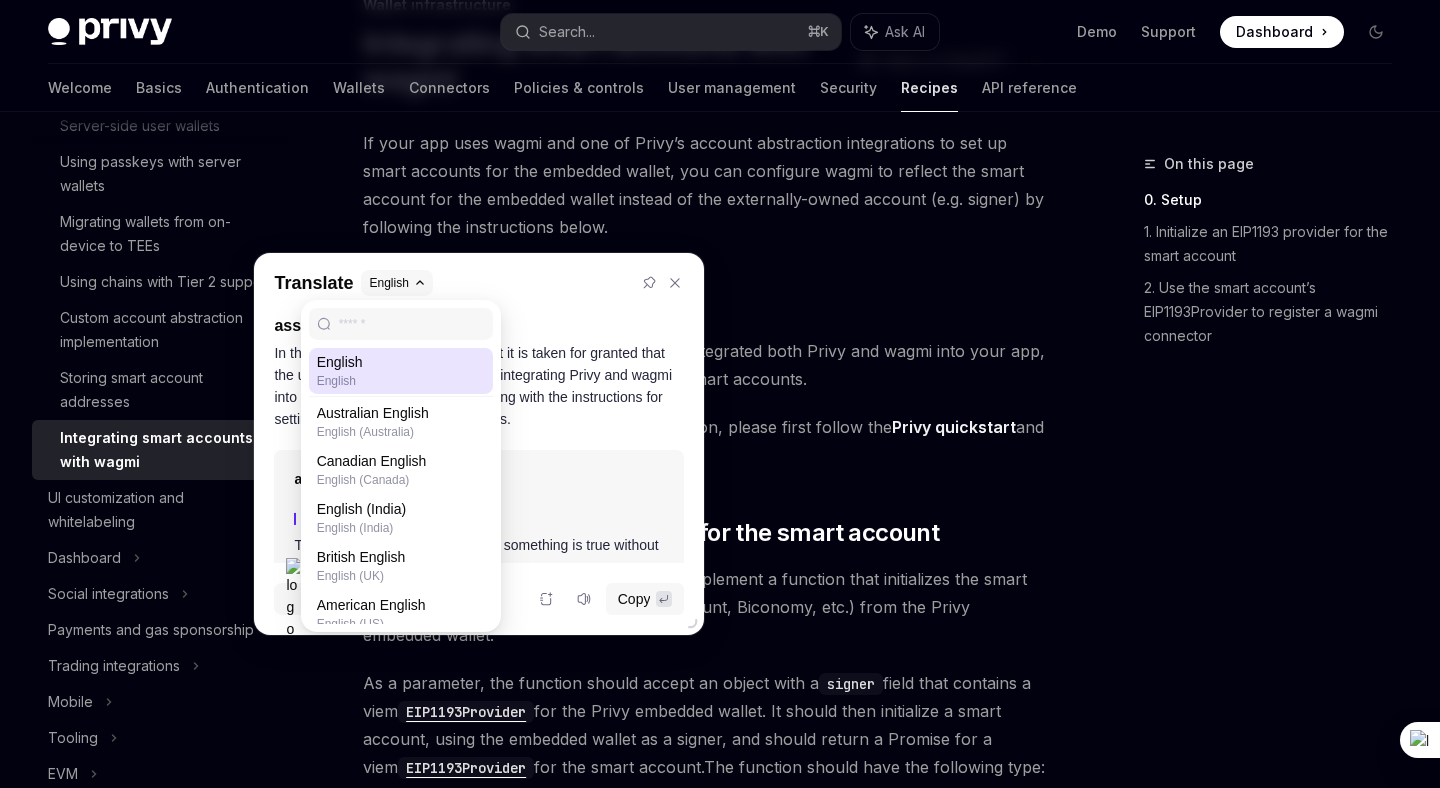 click at bounding box center (412, 324) 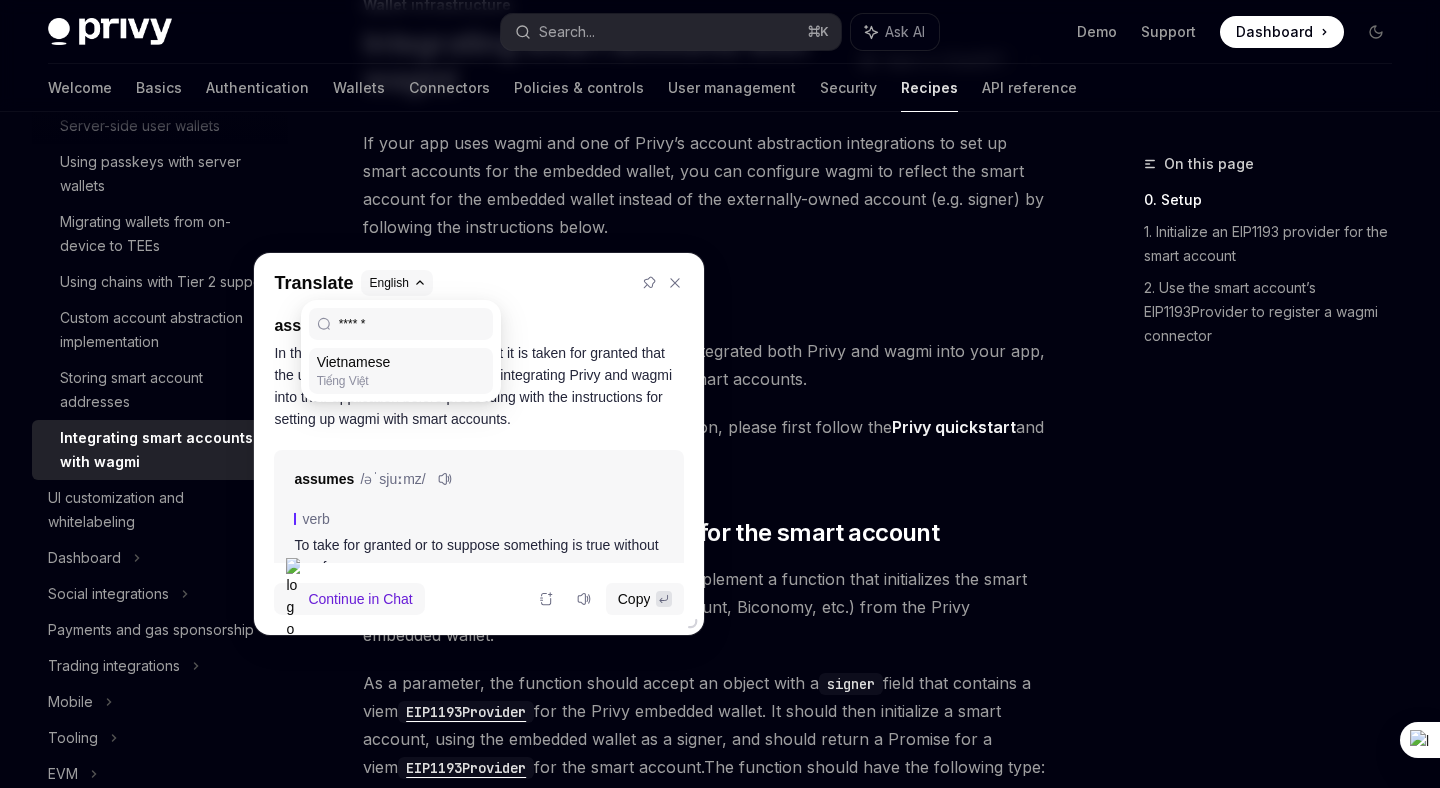 type on "******" 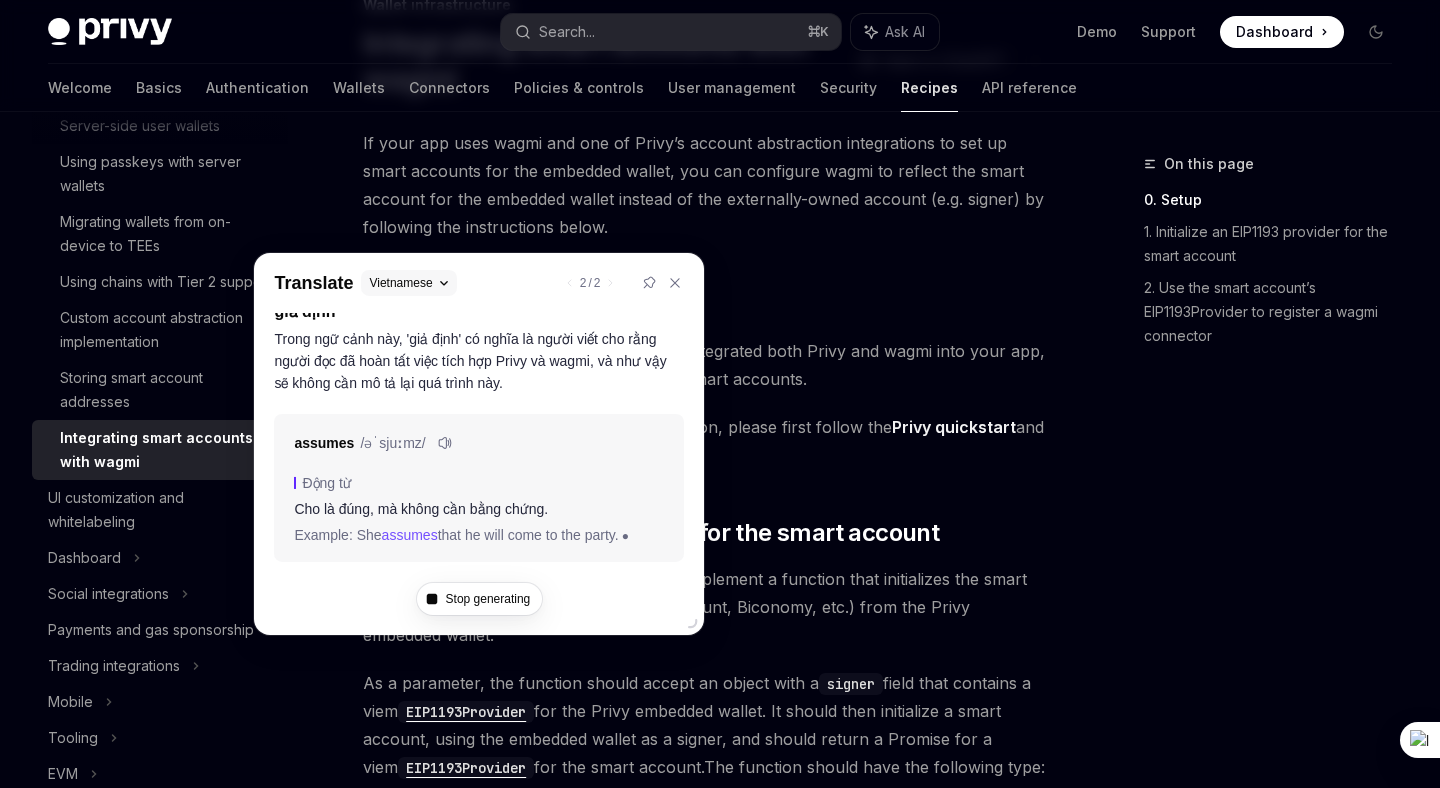 scroll, scrollTop: 36, scrollLeft: 0, axis: vertical 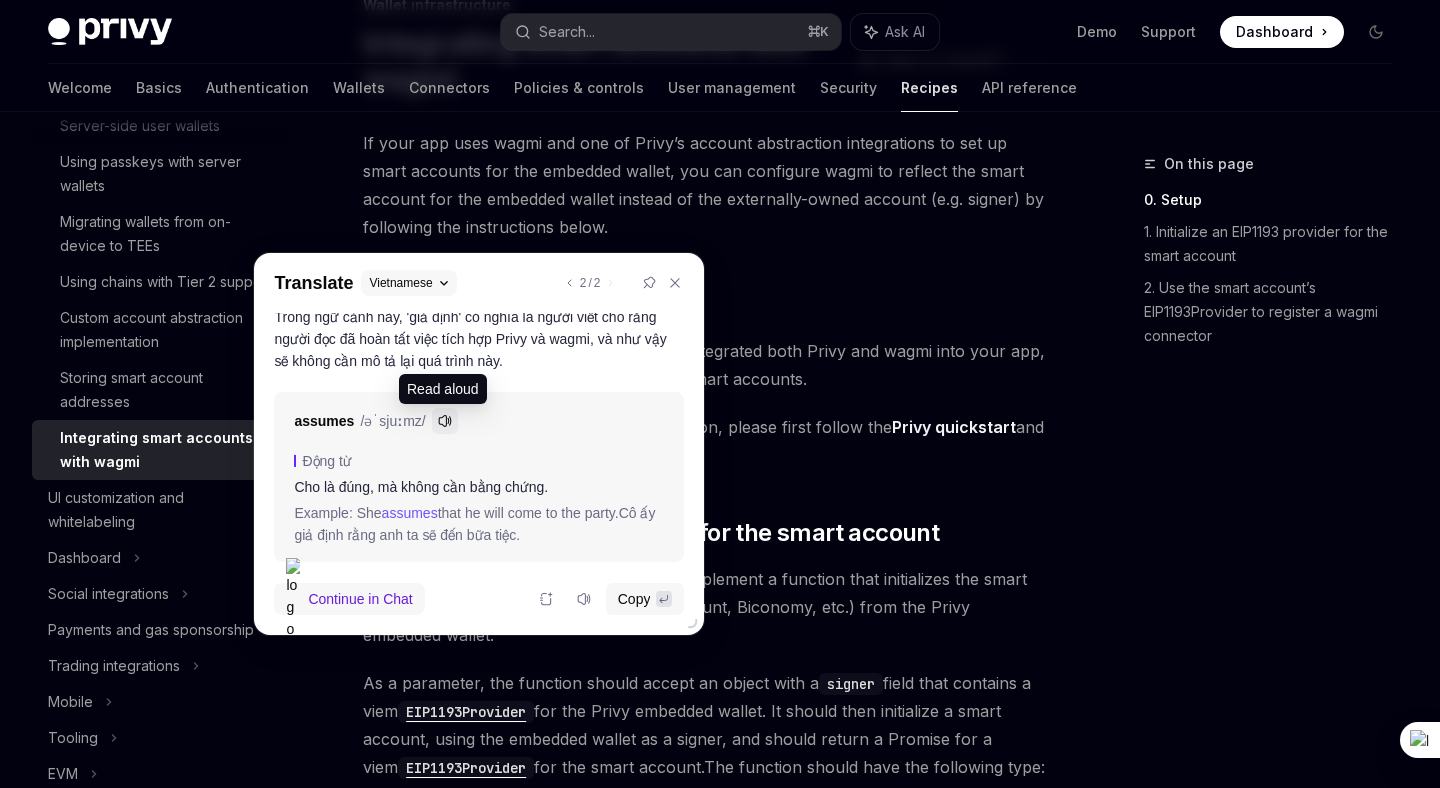 click 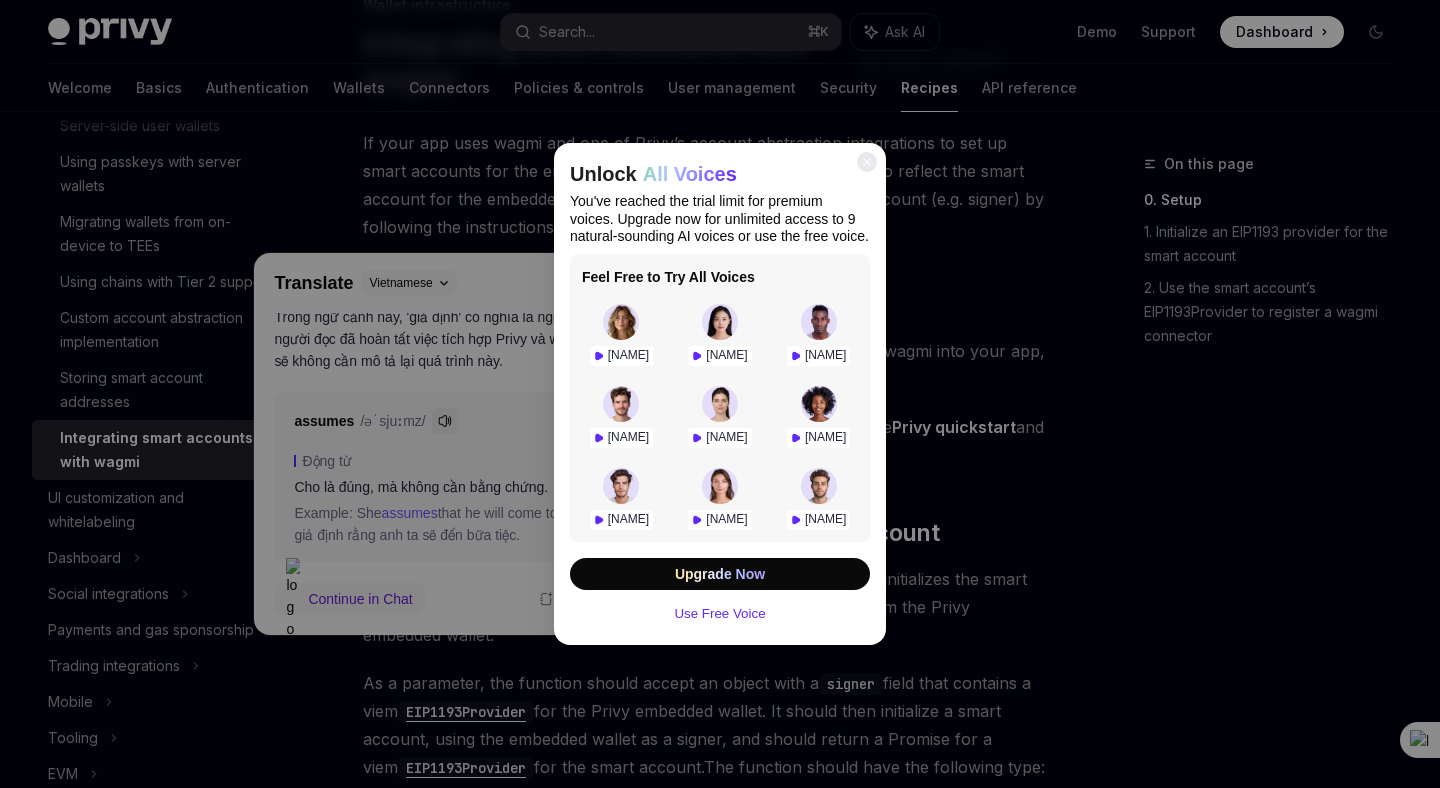 click at bounding box center (621, 322) 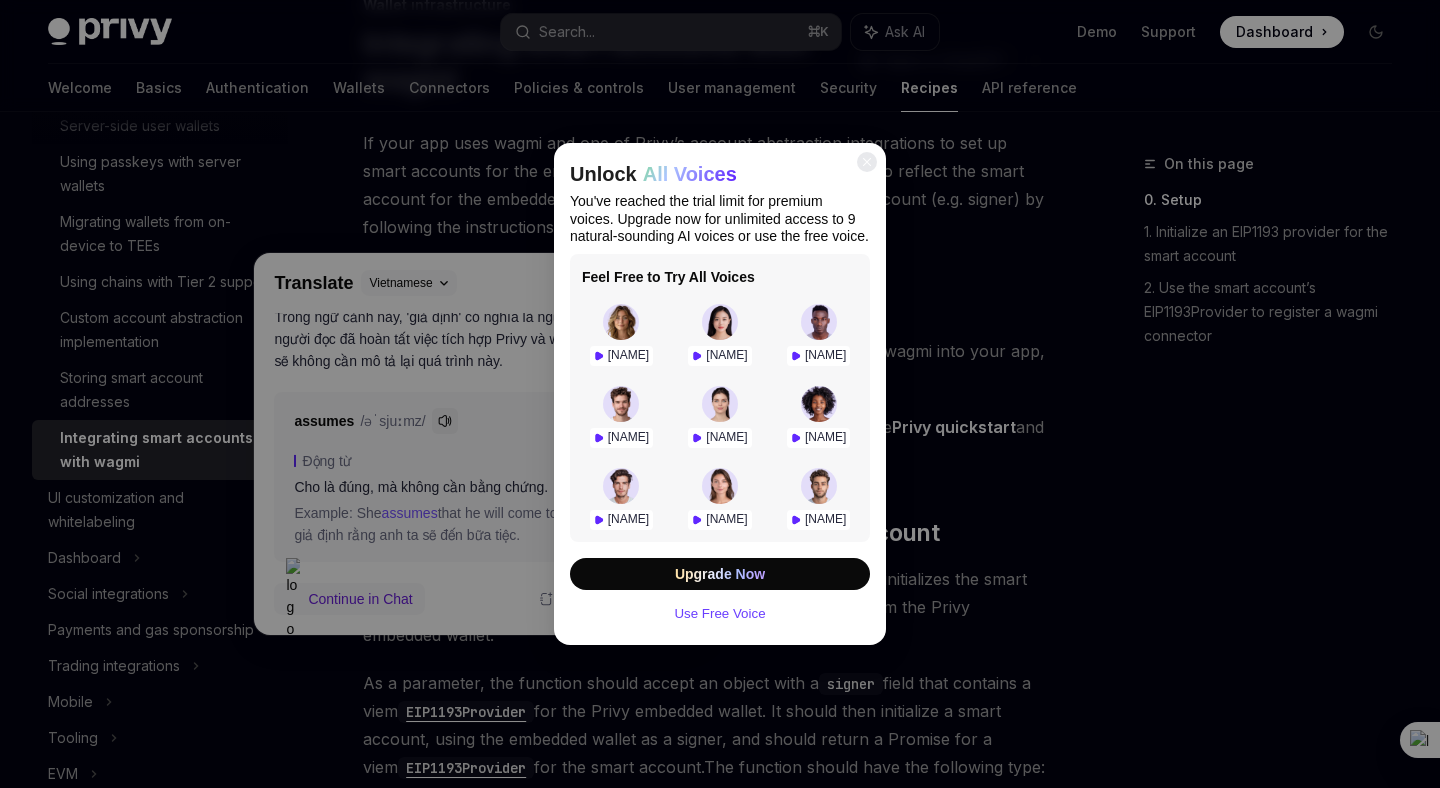 click on "Use Free Voice" at bounding box center (720, 613) 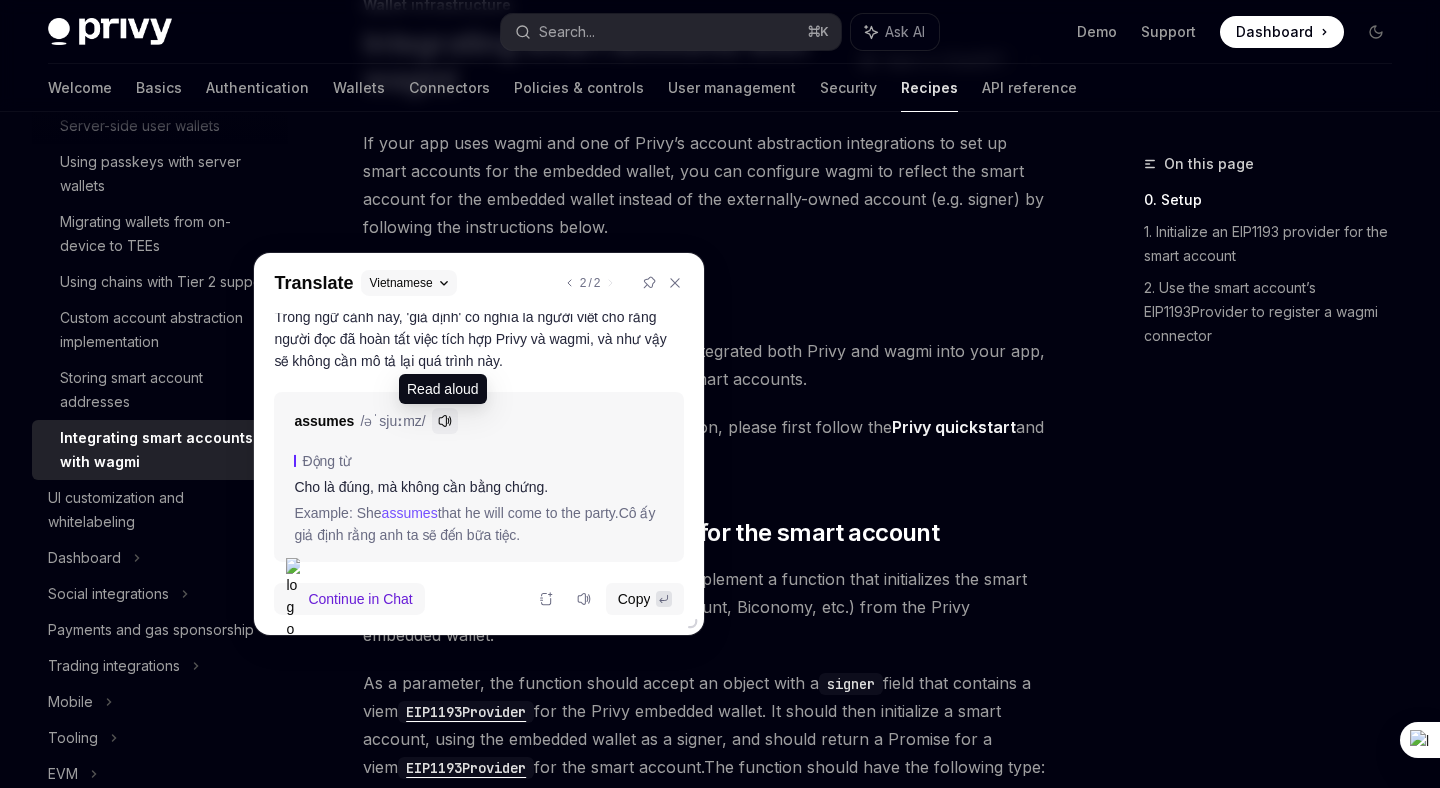 click 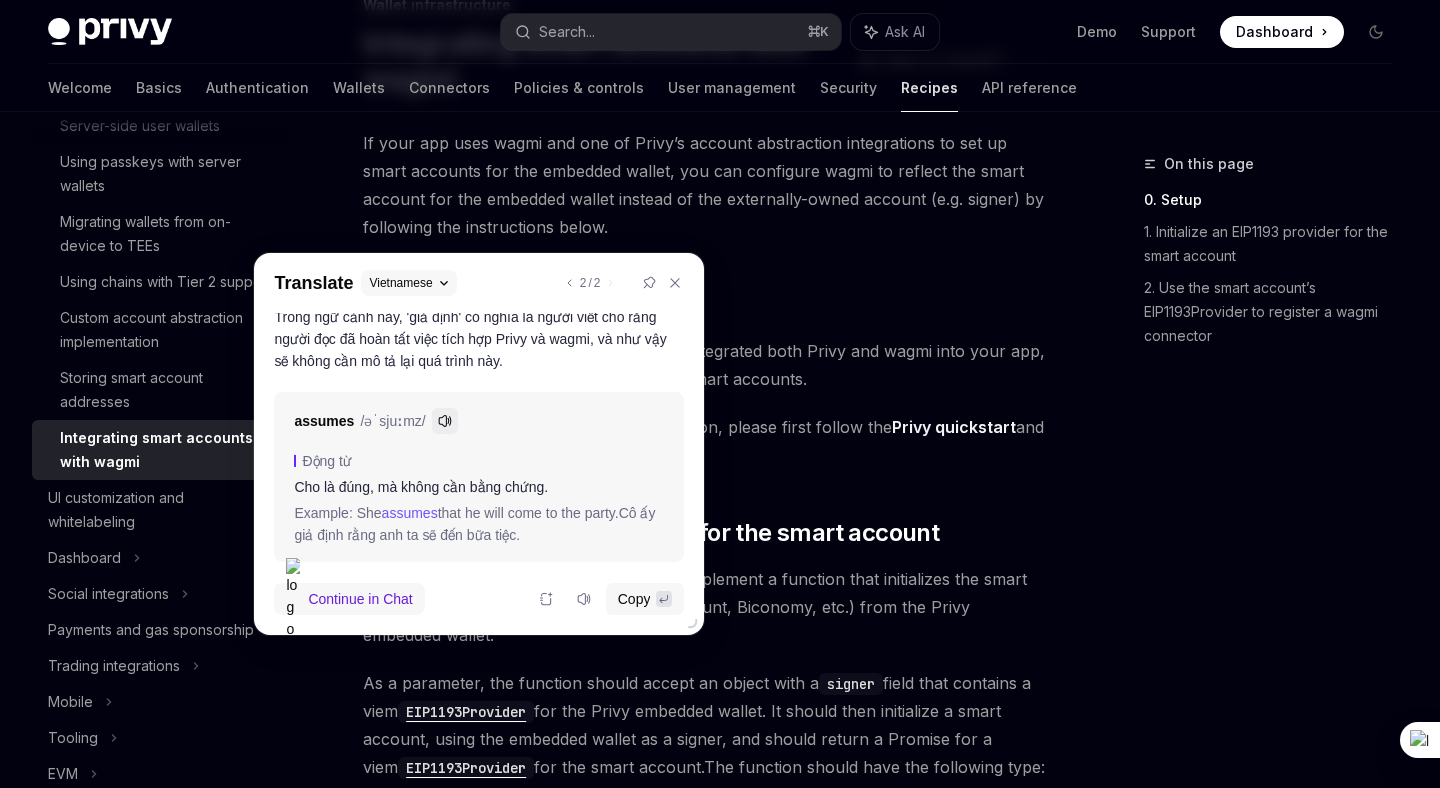 click on "If you have not yet set up the basic integration, please first follow the  Privy quickstart  and our  wagmi integration guide ." at bounding box center (707, 441) 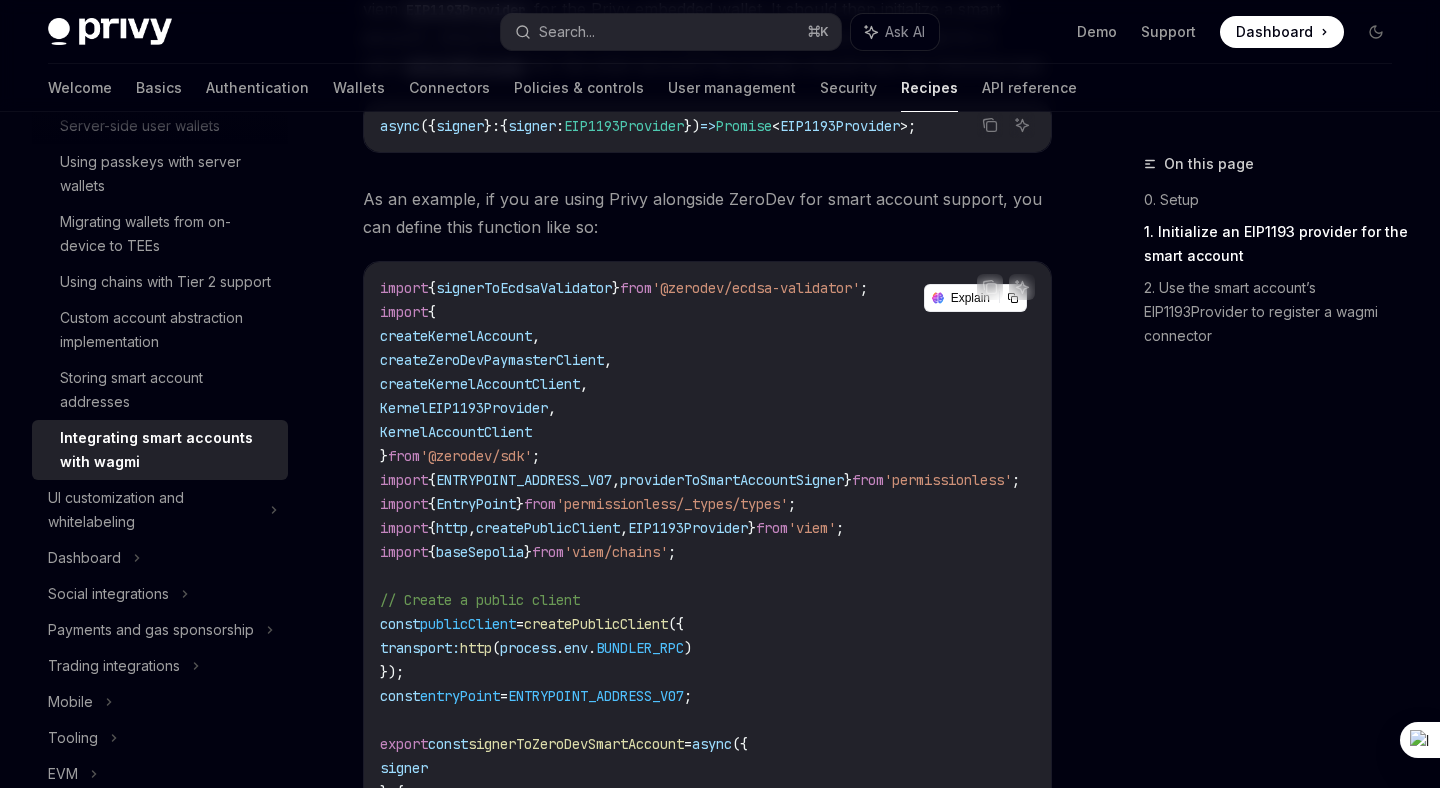 scroll, scrollTop: 834, scrollLeft: 0, axis: vertical 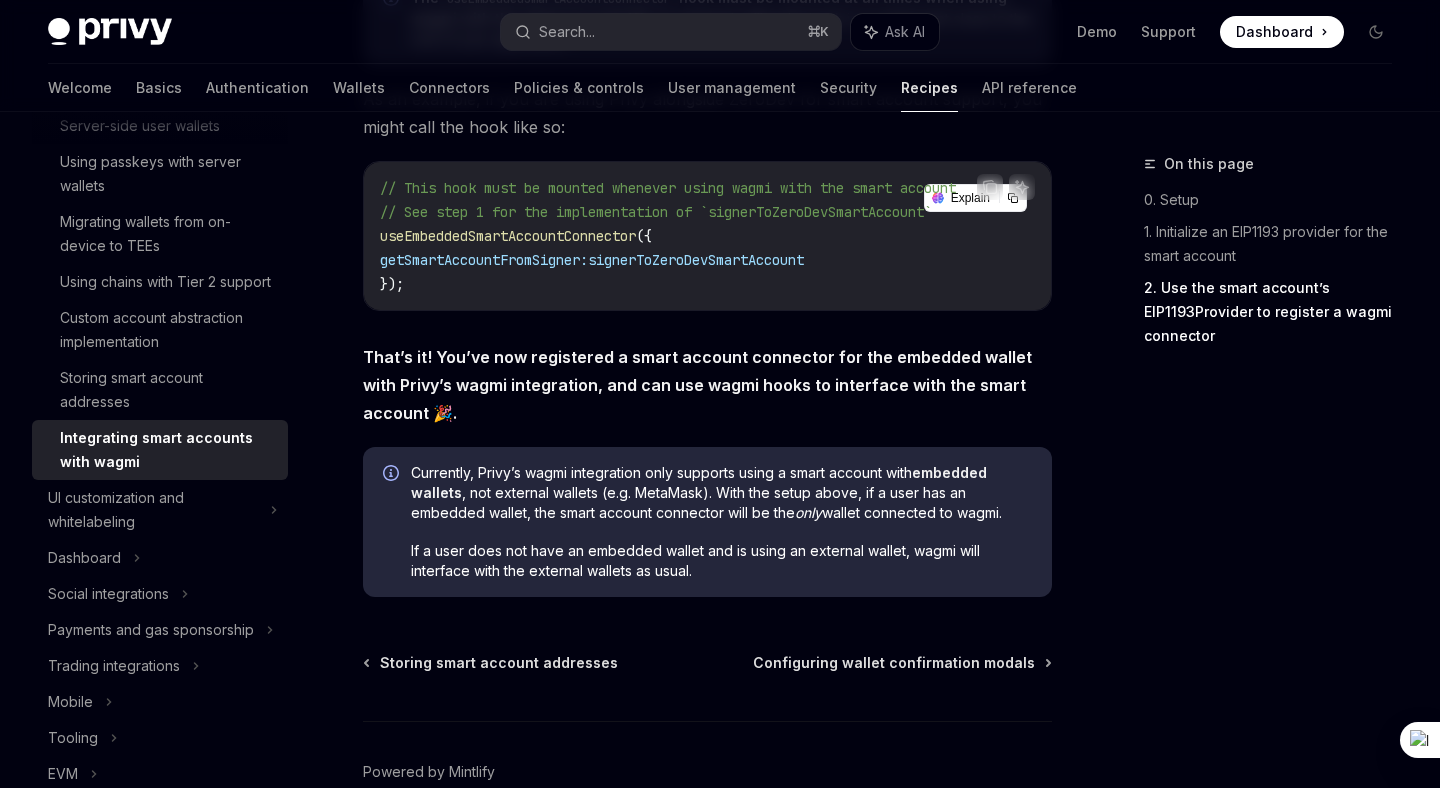click on "That’s it! You’ve now registered a smart account connector for the embedded wallet with Privy’s wagmi integration, and can use wagmi hooks to interface with the smart account 🎉." at bounding box center (697, 385) 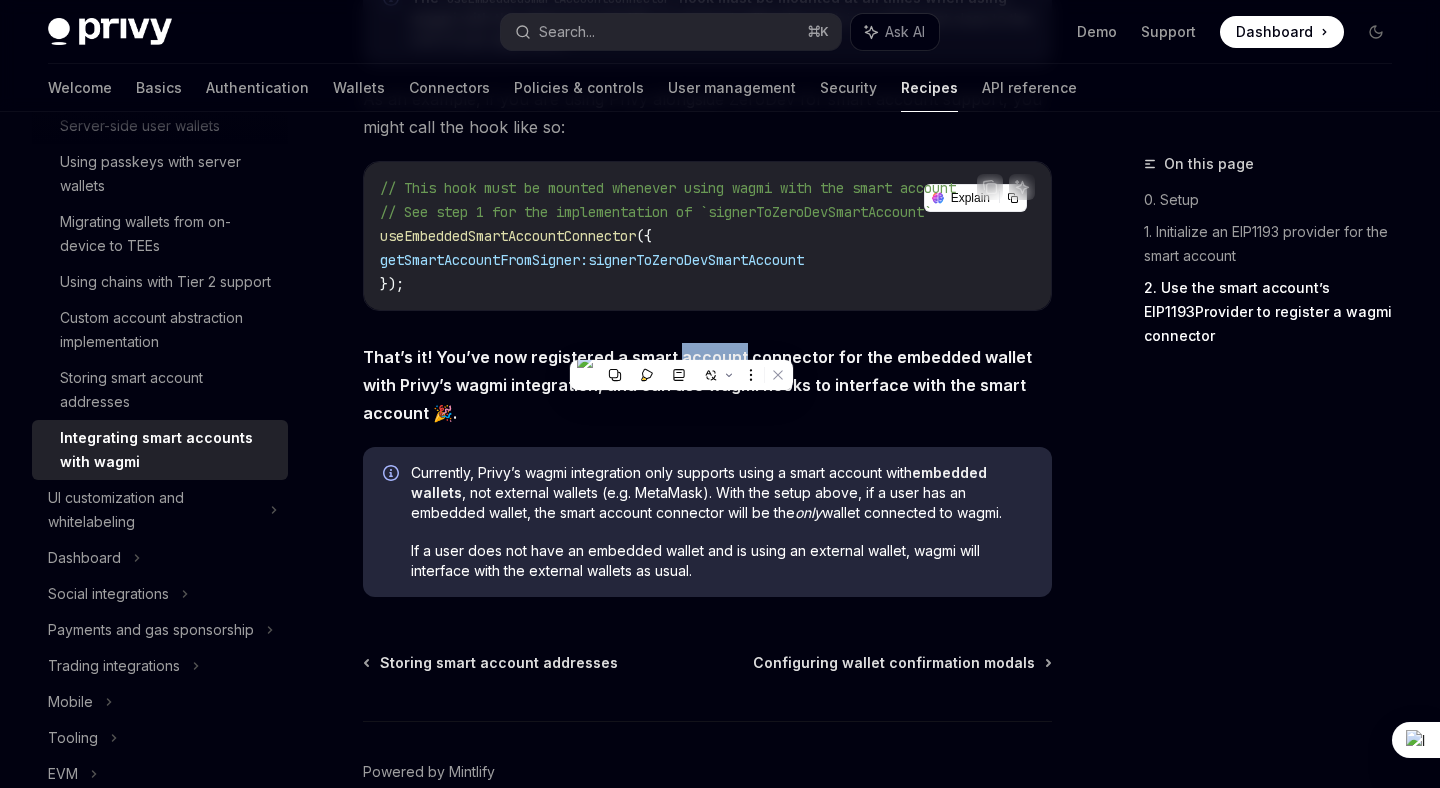 click on "On this page 0. Setup 1. Initialize an EIP1193 provider for the smart account 2. Use the smart account’s EIP1193Provider to register a wagmi connector" at bounding box center [1256, 470] 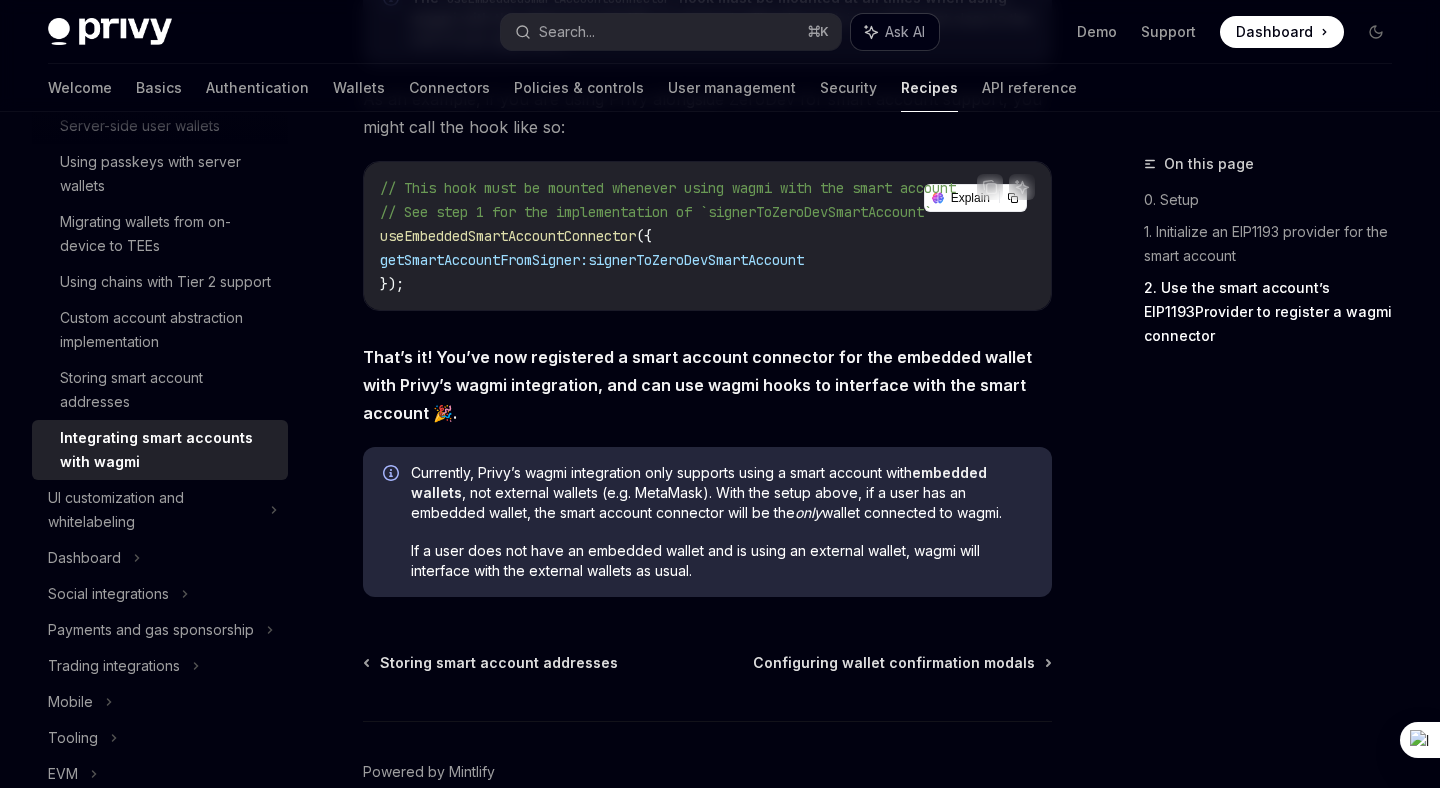 click on "Ask AI" at bounding box center [905, 32] 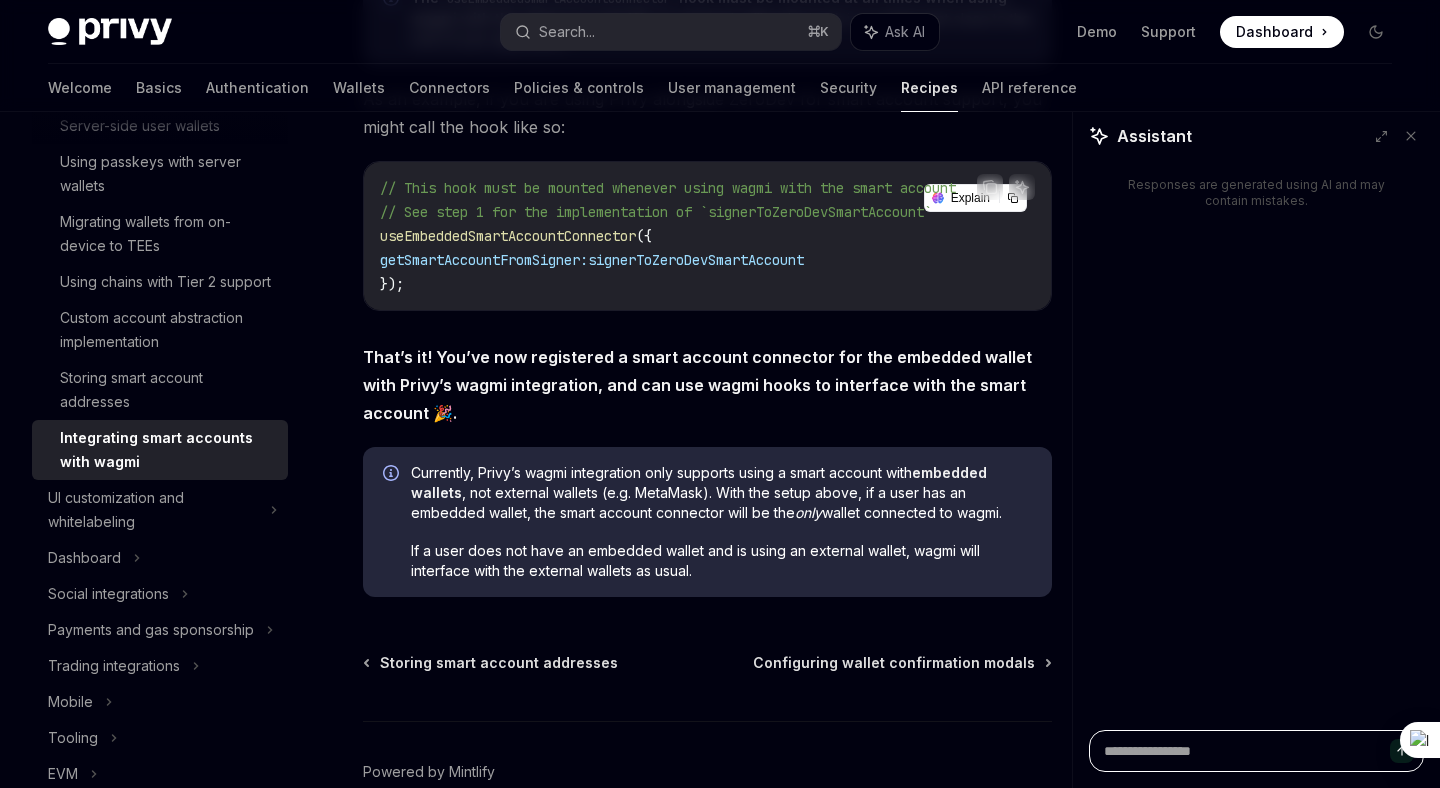 click at bounding box center (1256, 751) 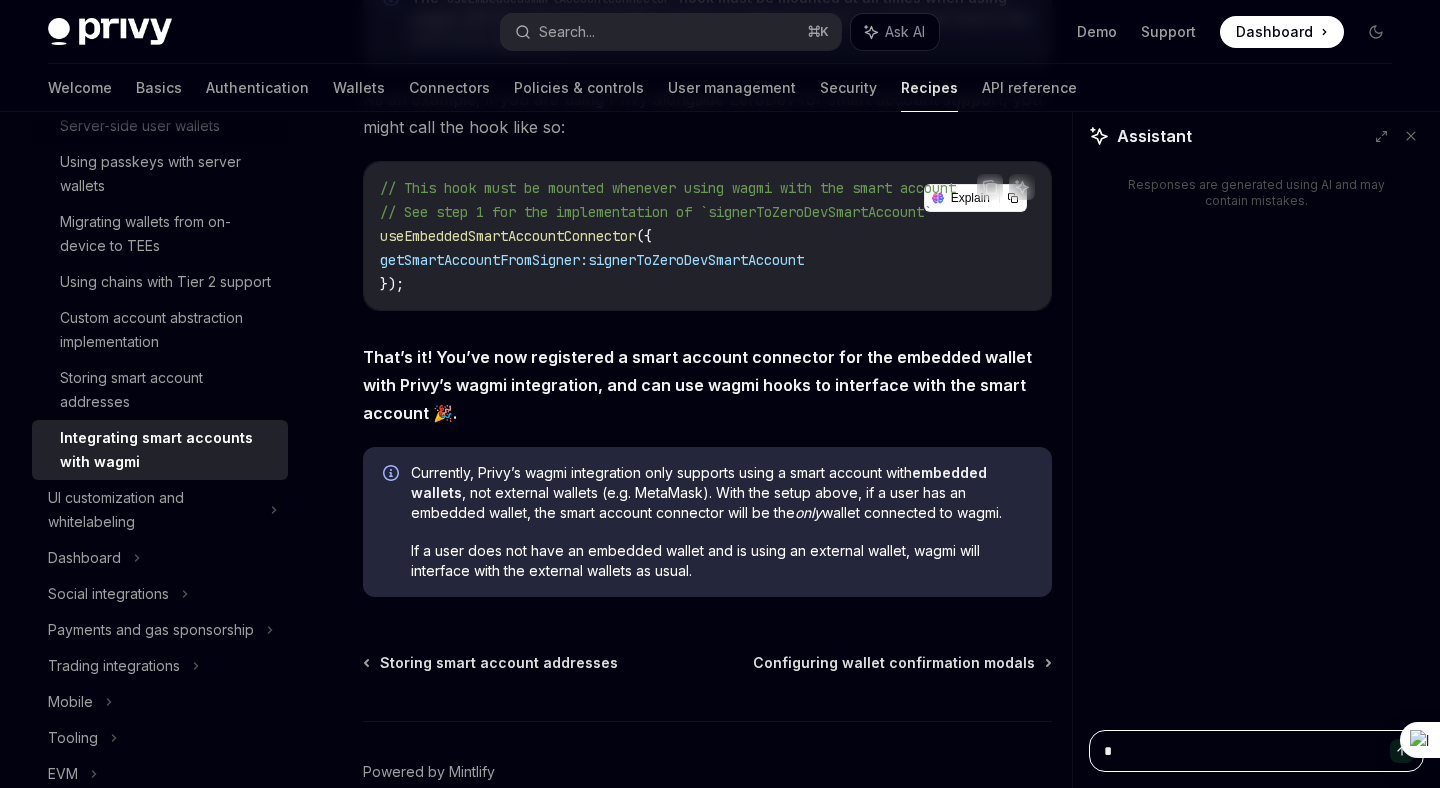 type on "*" 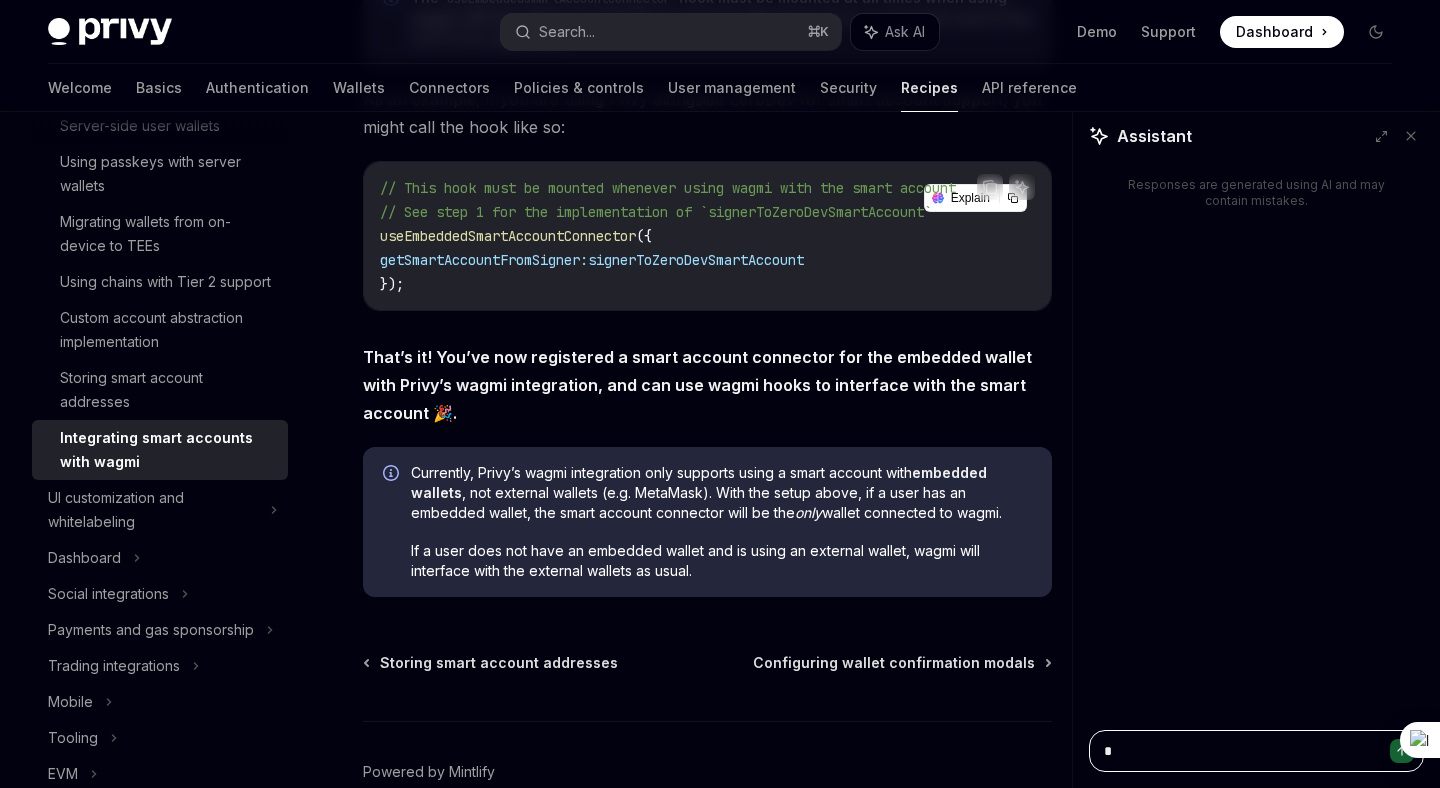 type on "**" 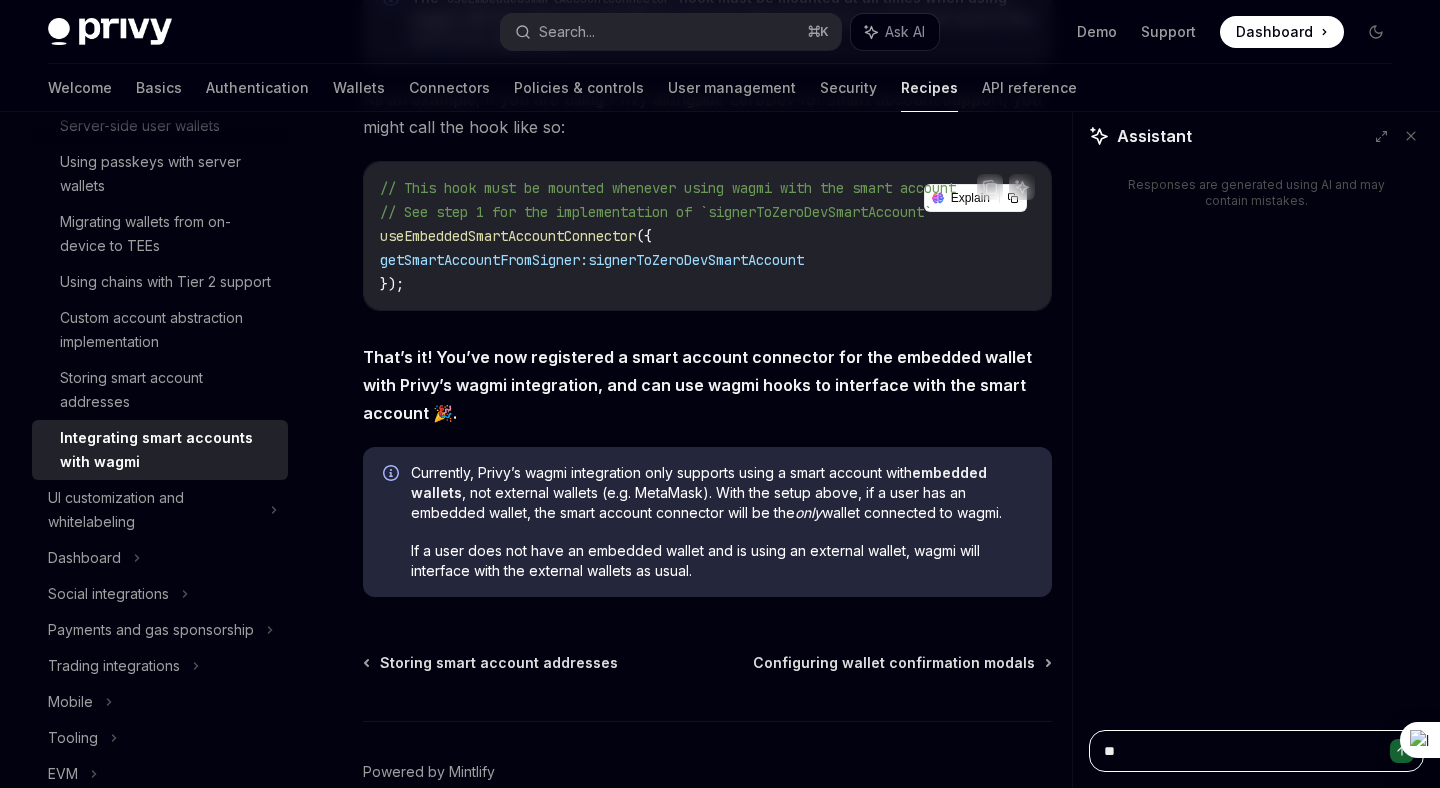 type on "*" 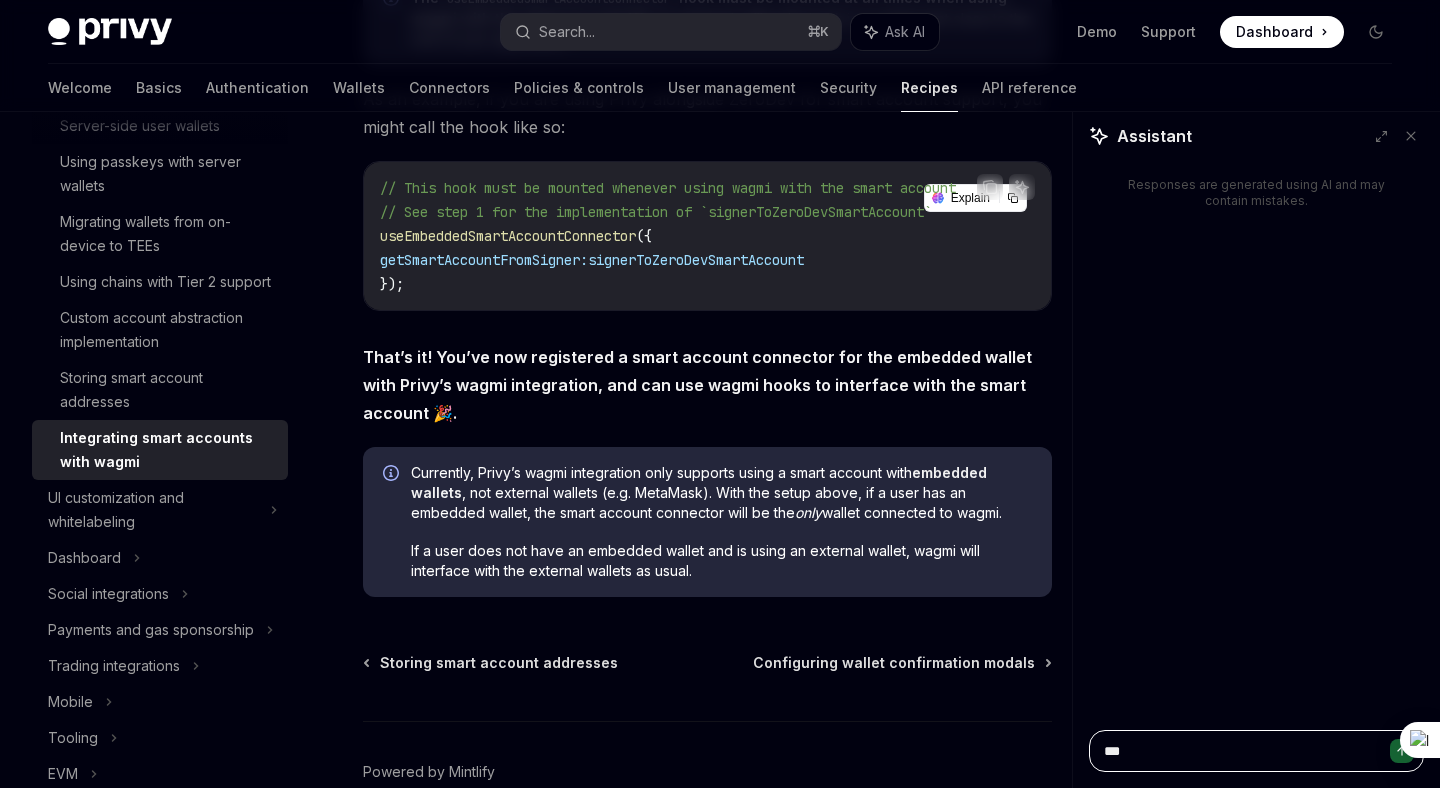 type on "*" 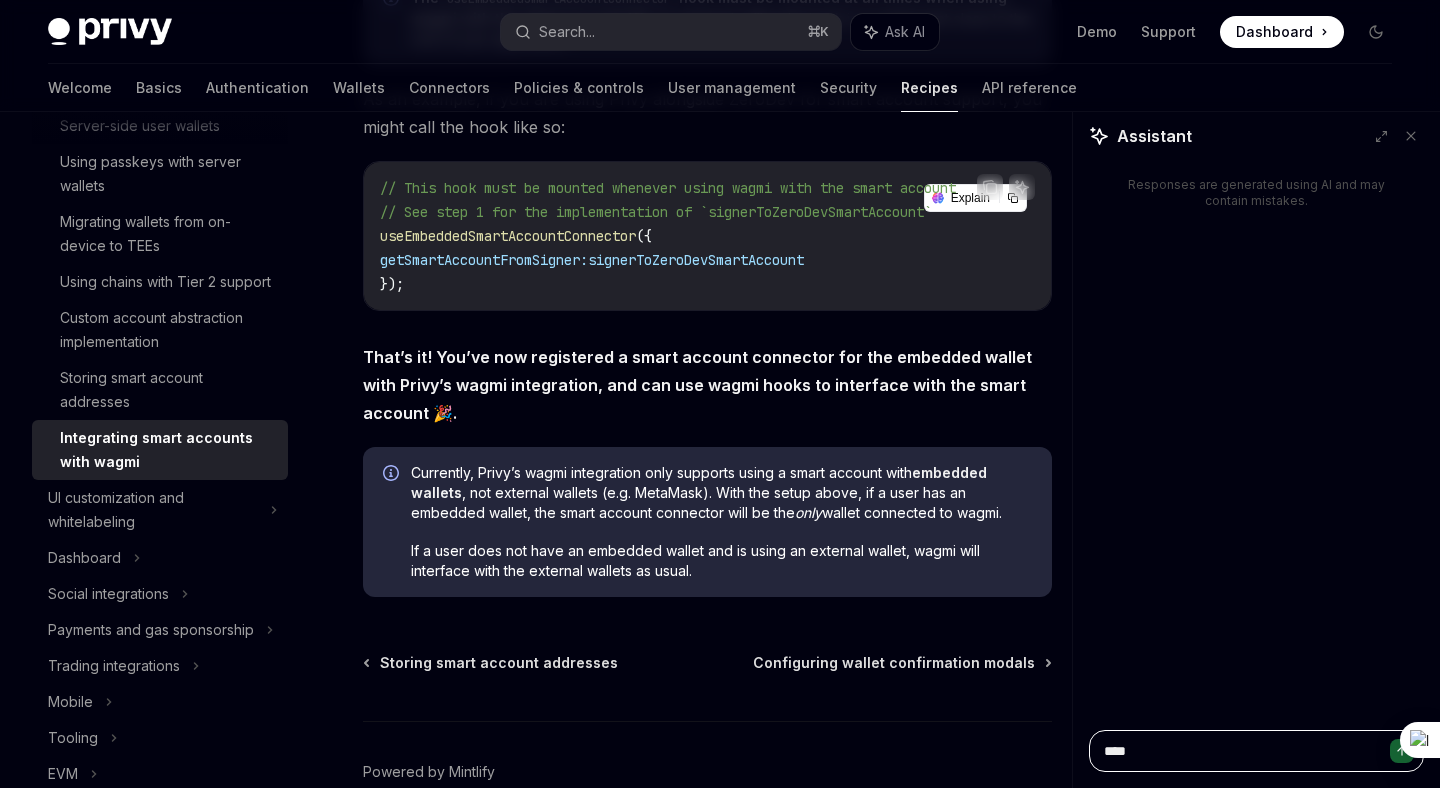 type on "*" 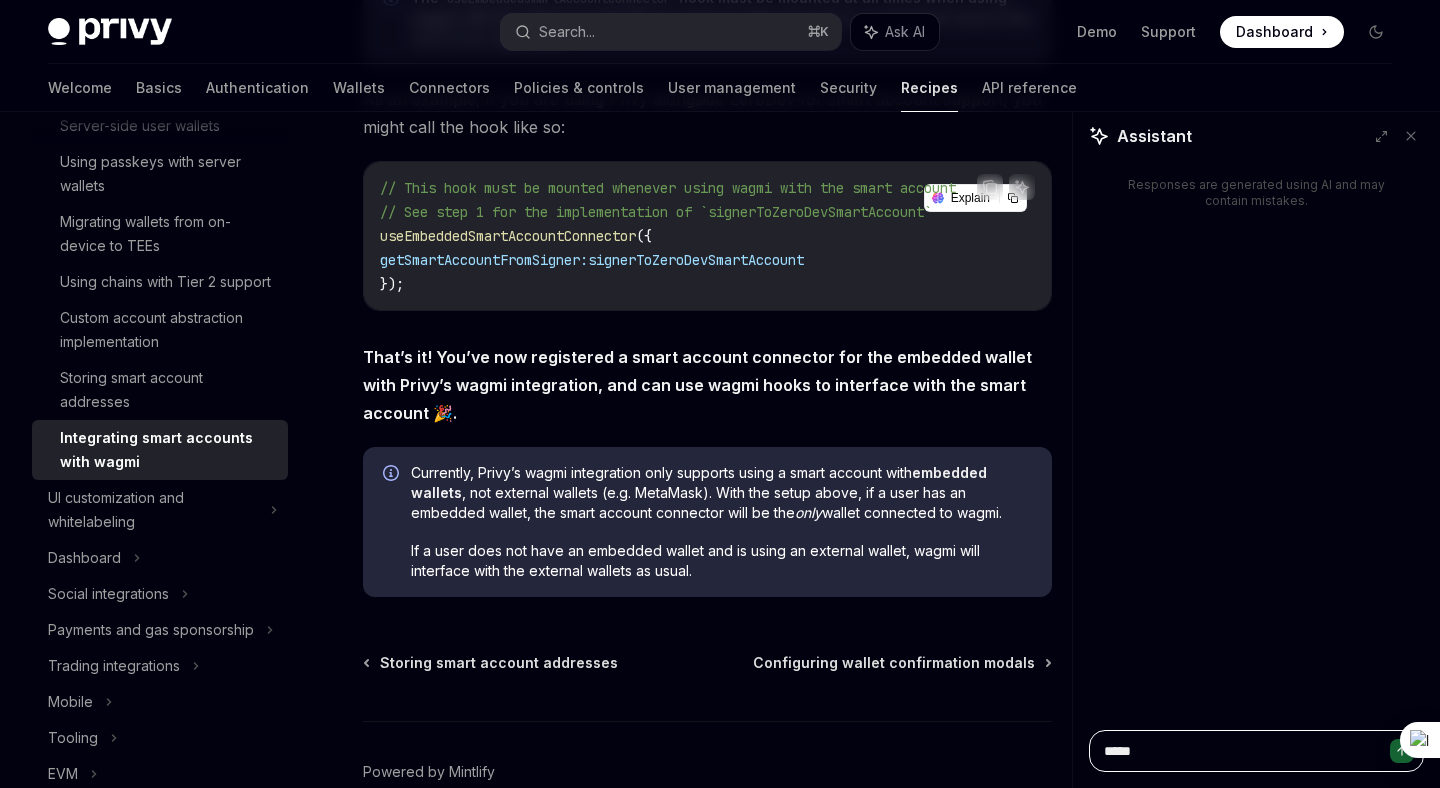 type on "*" 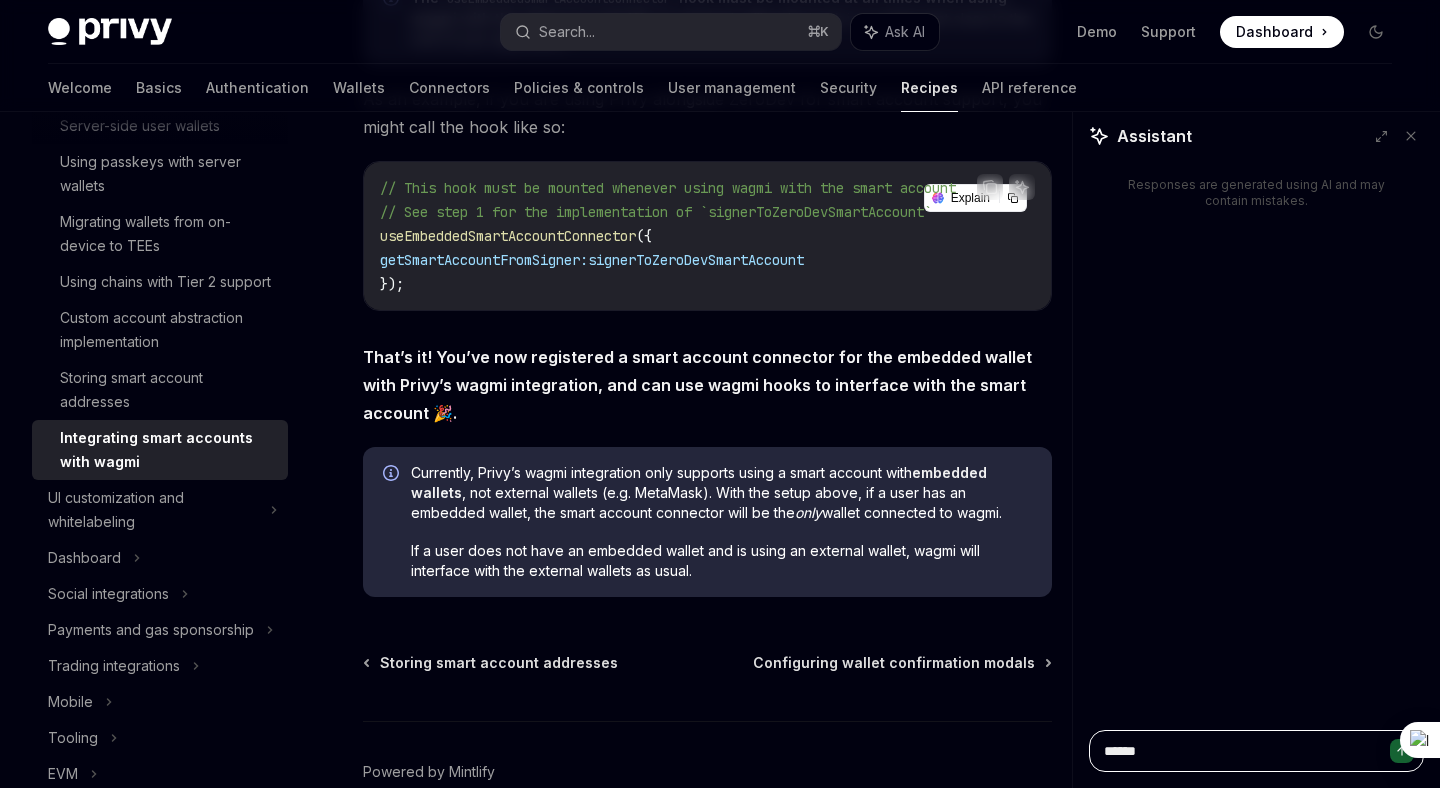 type on "*" 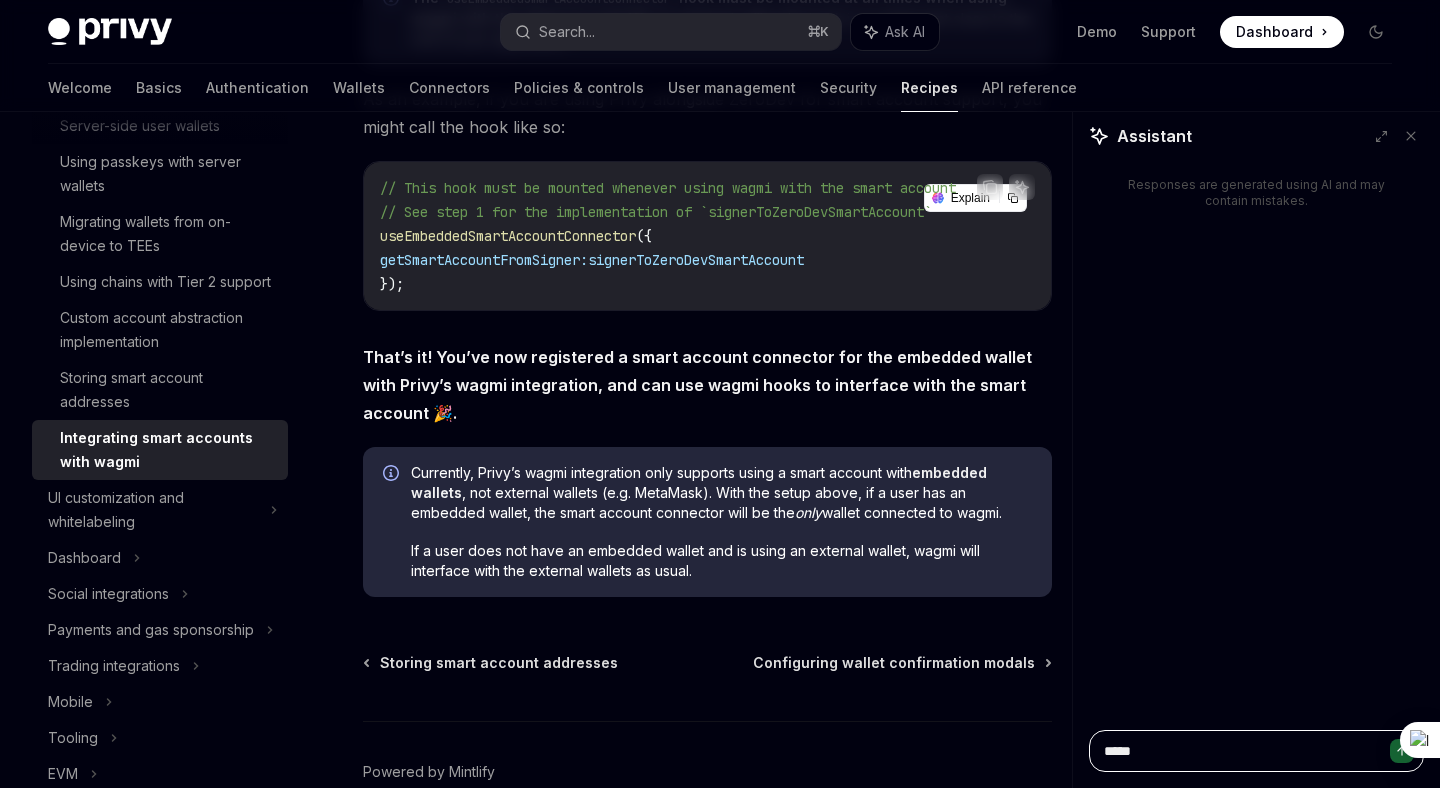 type on "*" 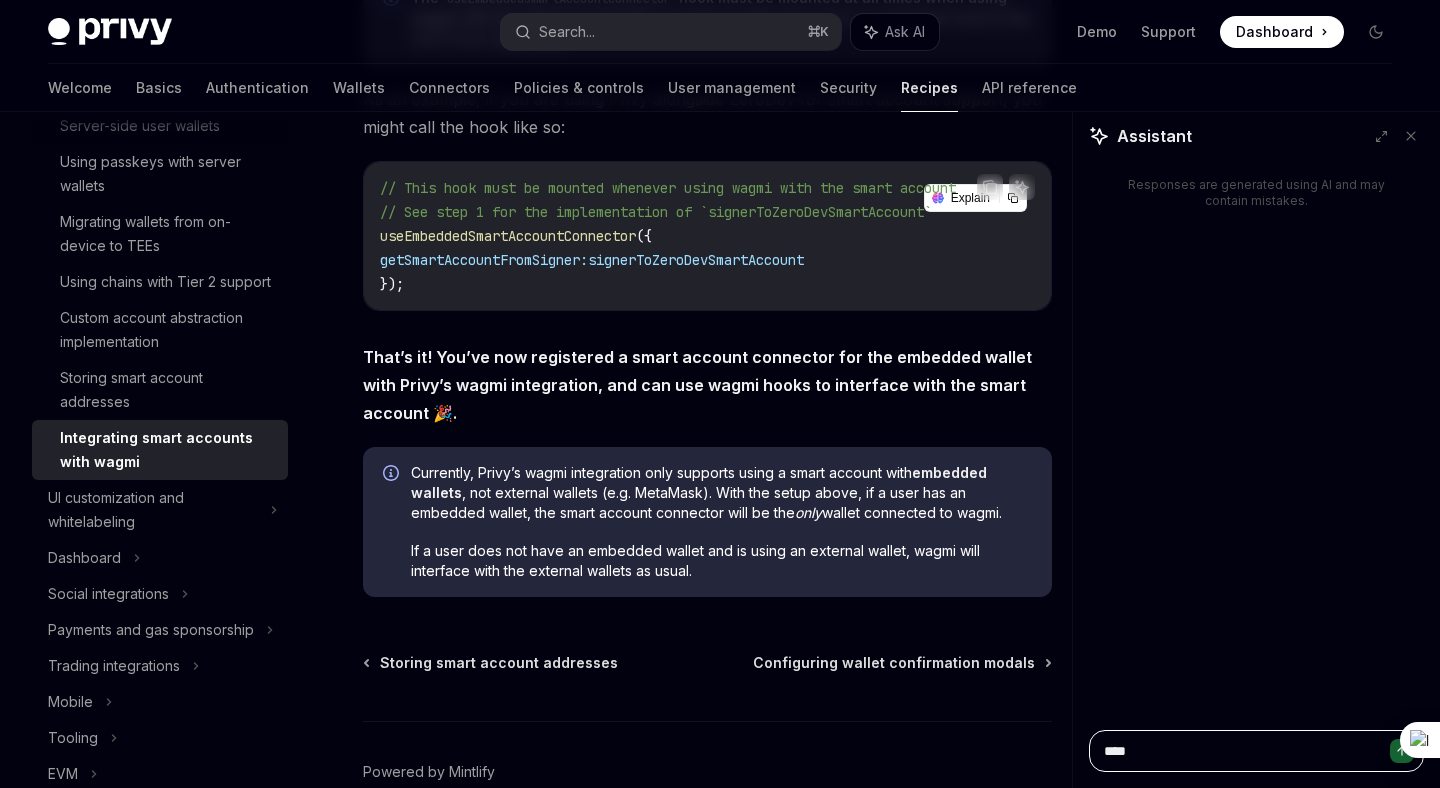 type on "*" 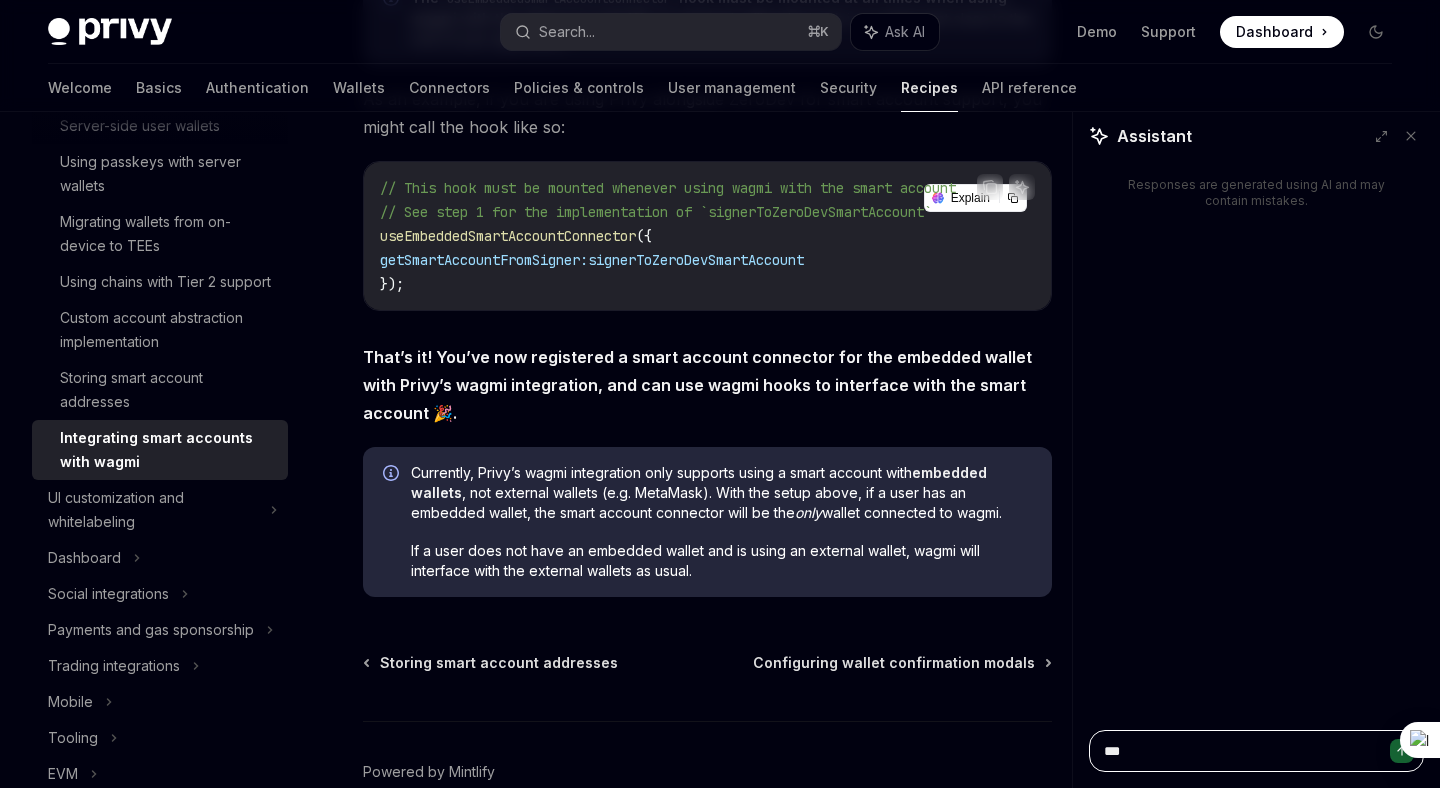type on "*" 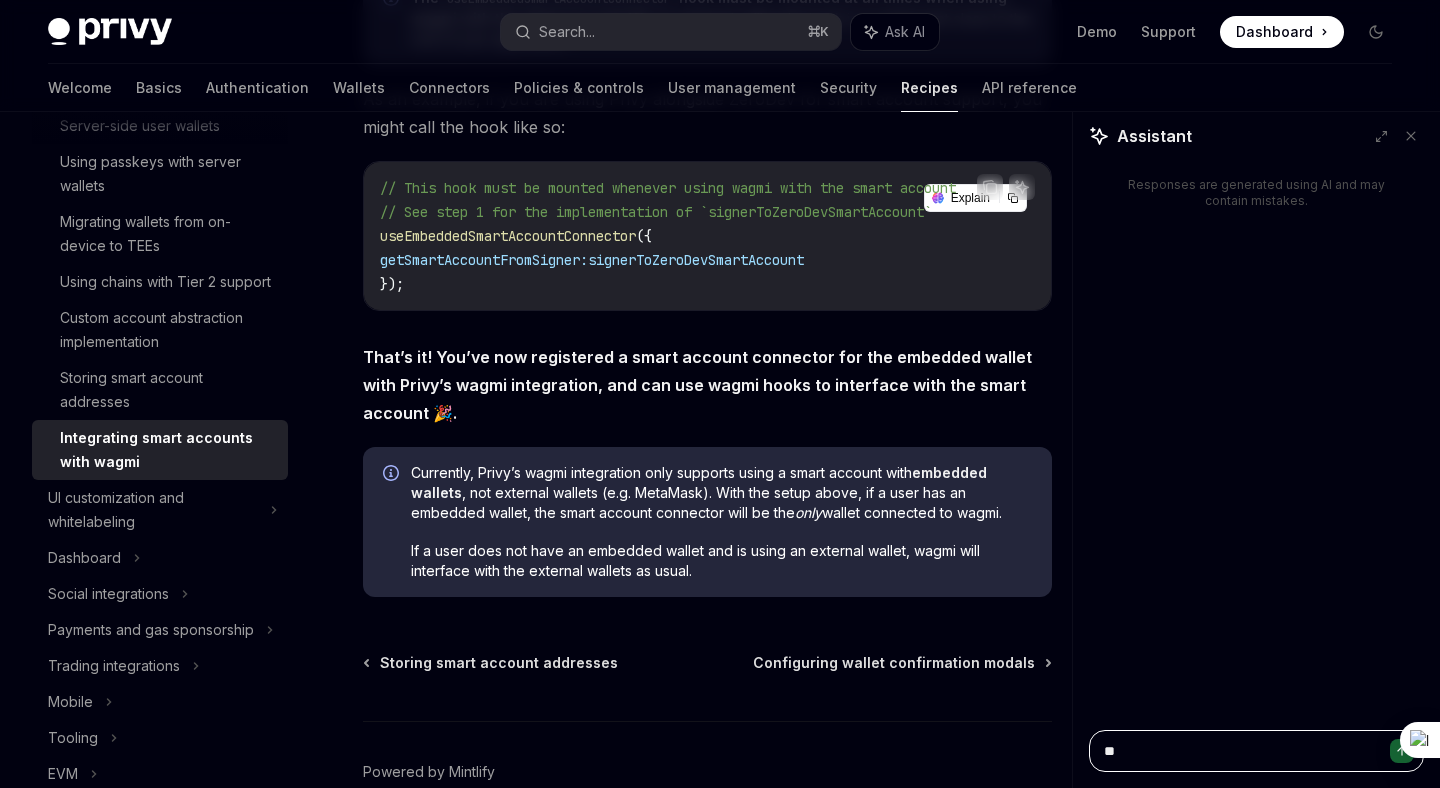 type on "*" 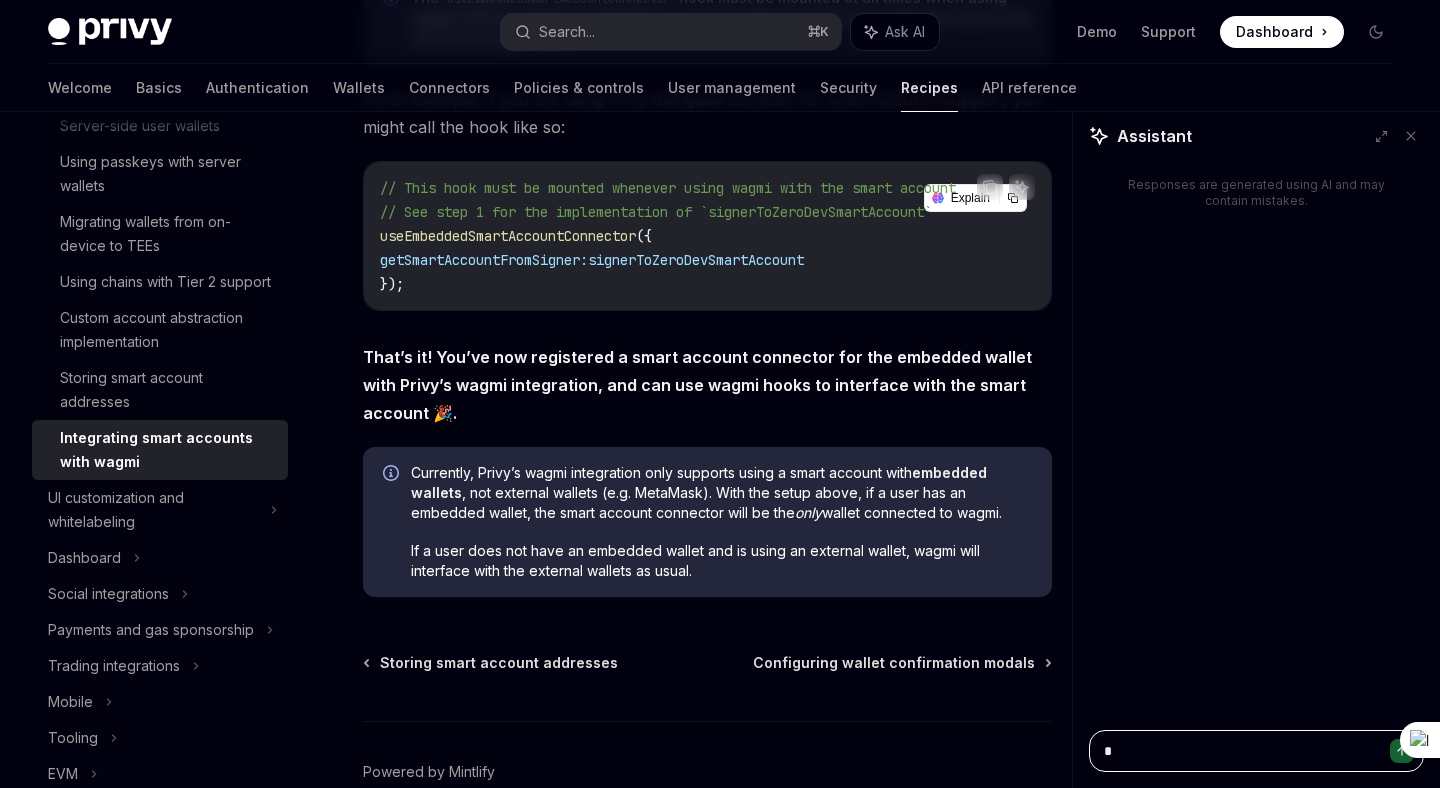 type on "*" 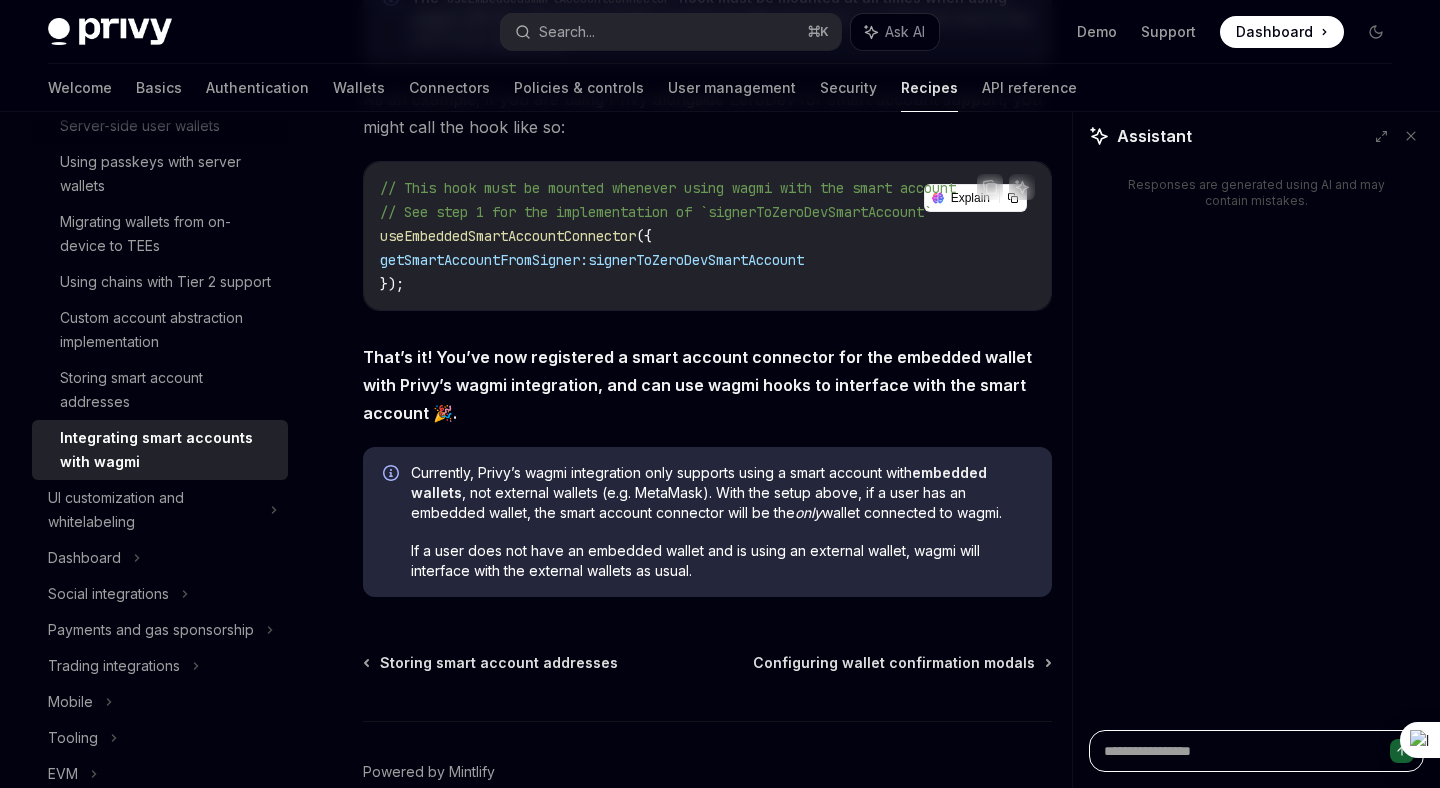 type on "*" 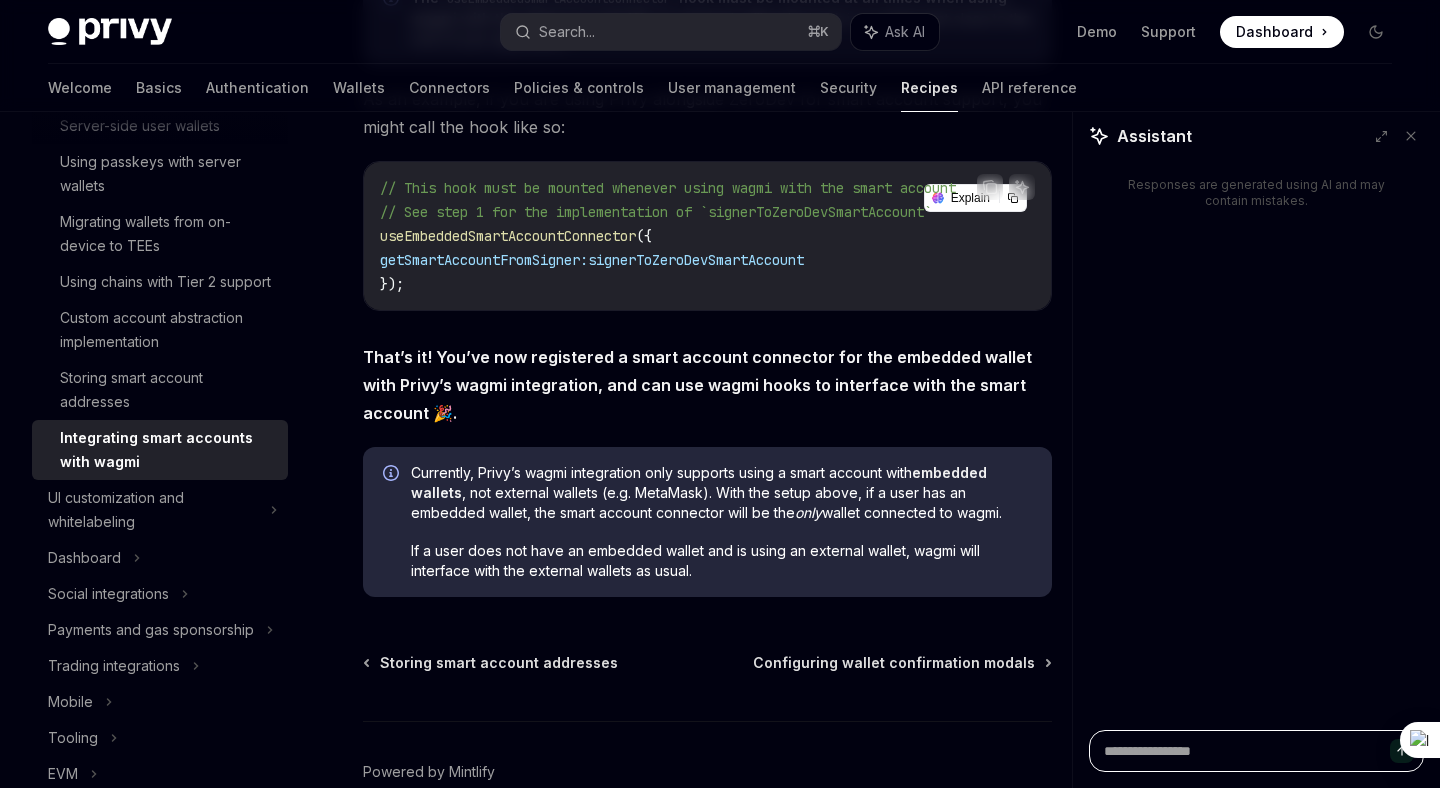 type on "*" 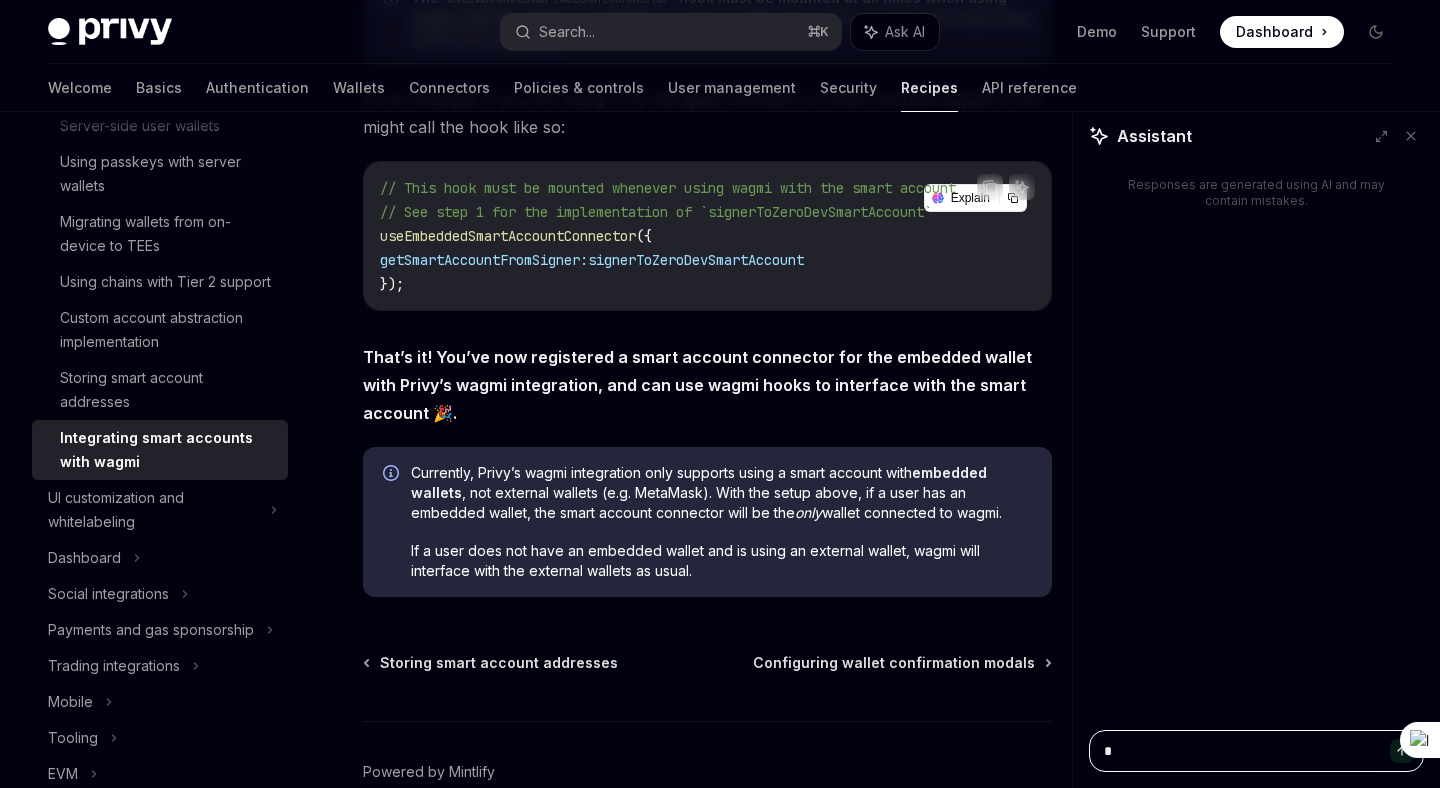 type on "*" 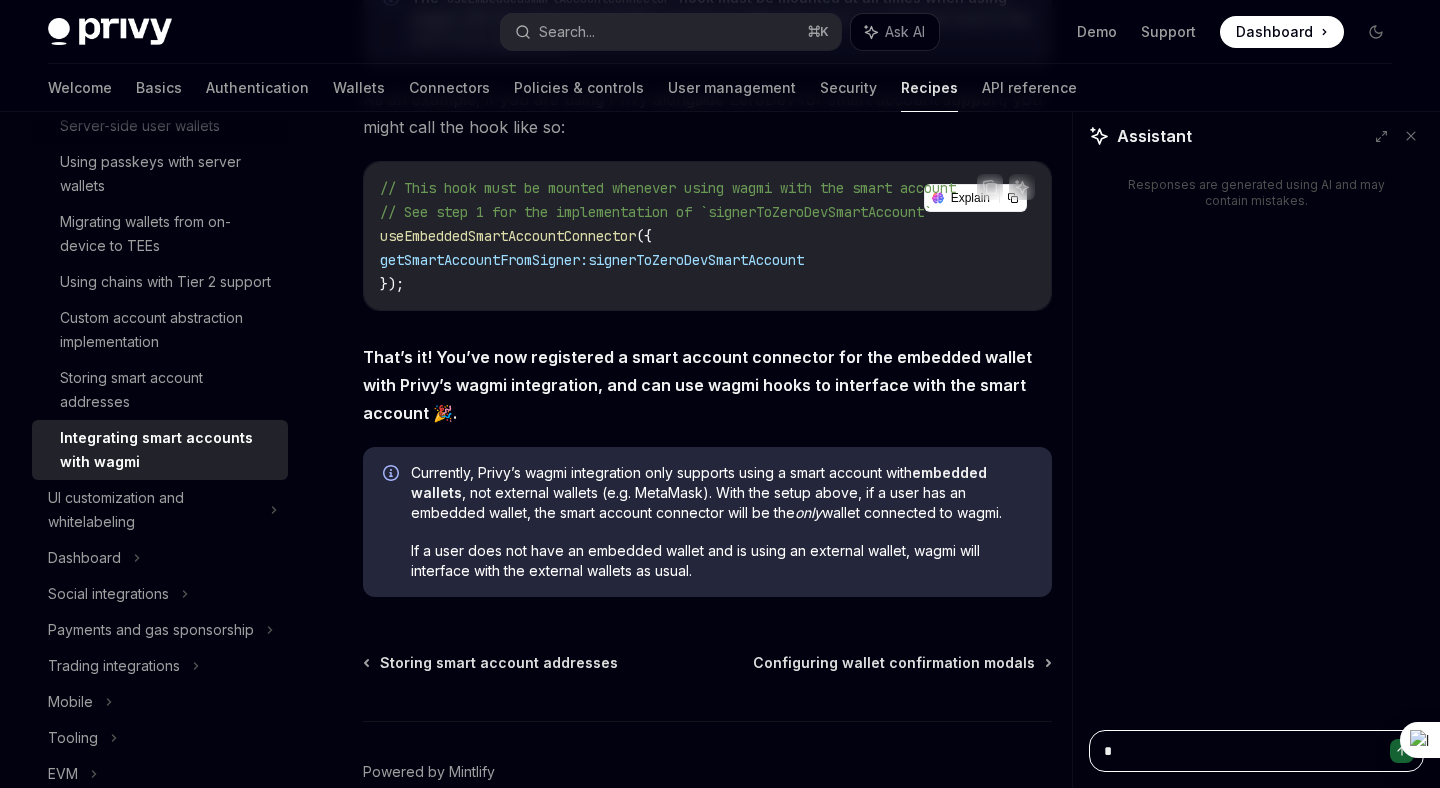 click on "*" at bounding box center (1256, 751) 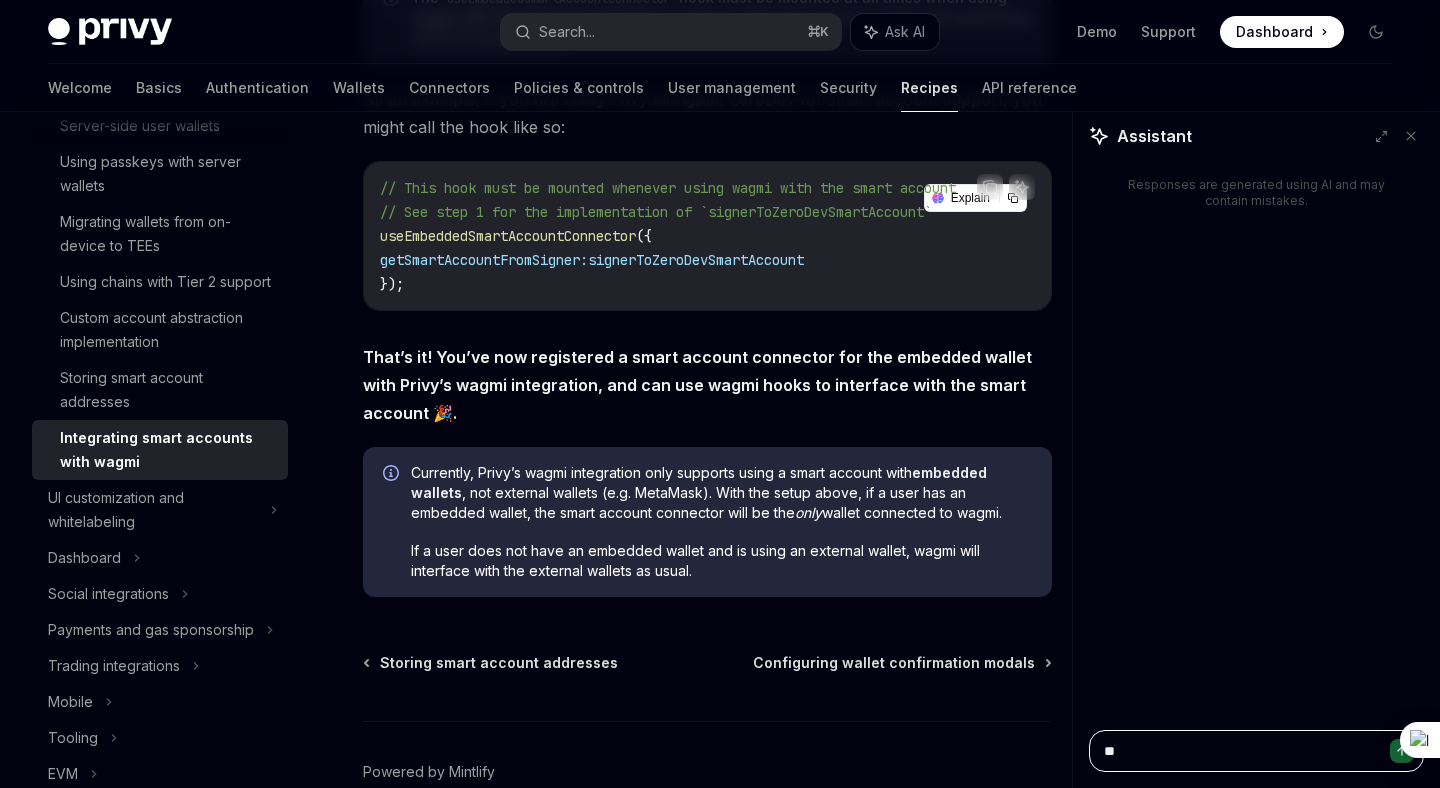 type on "*" 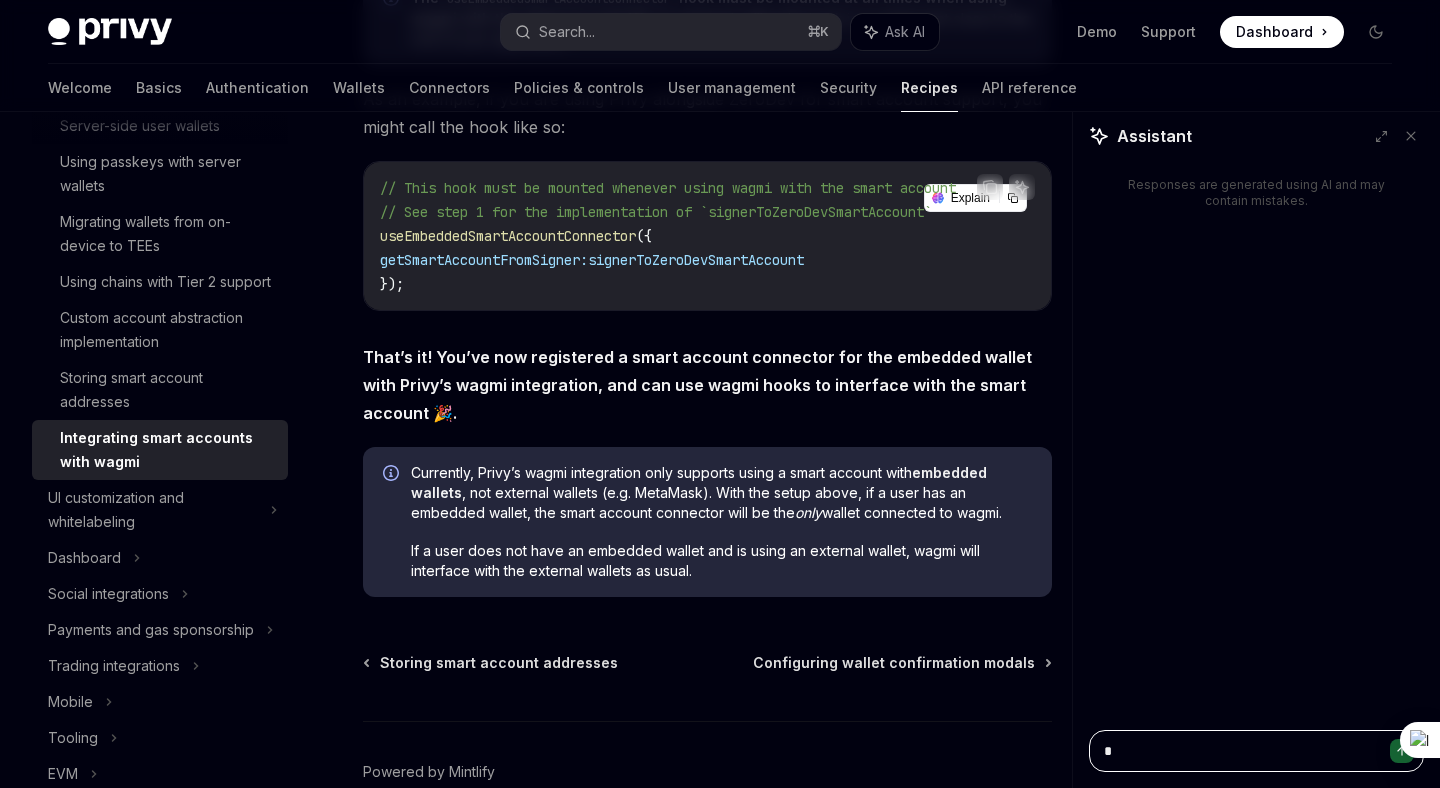 type on "*" 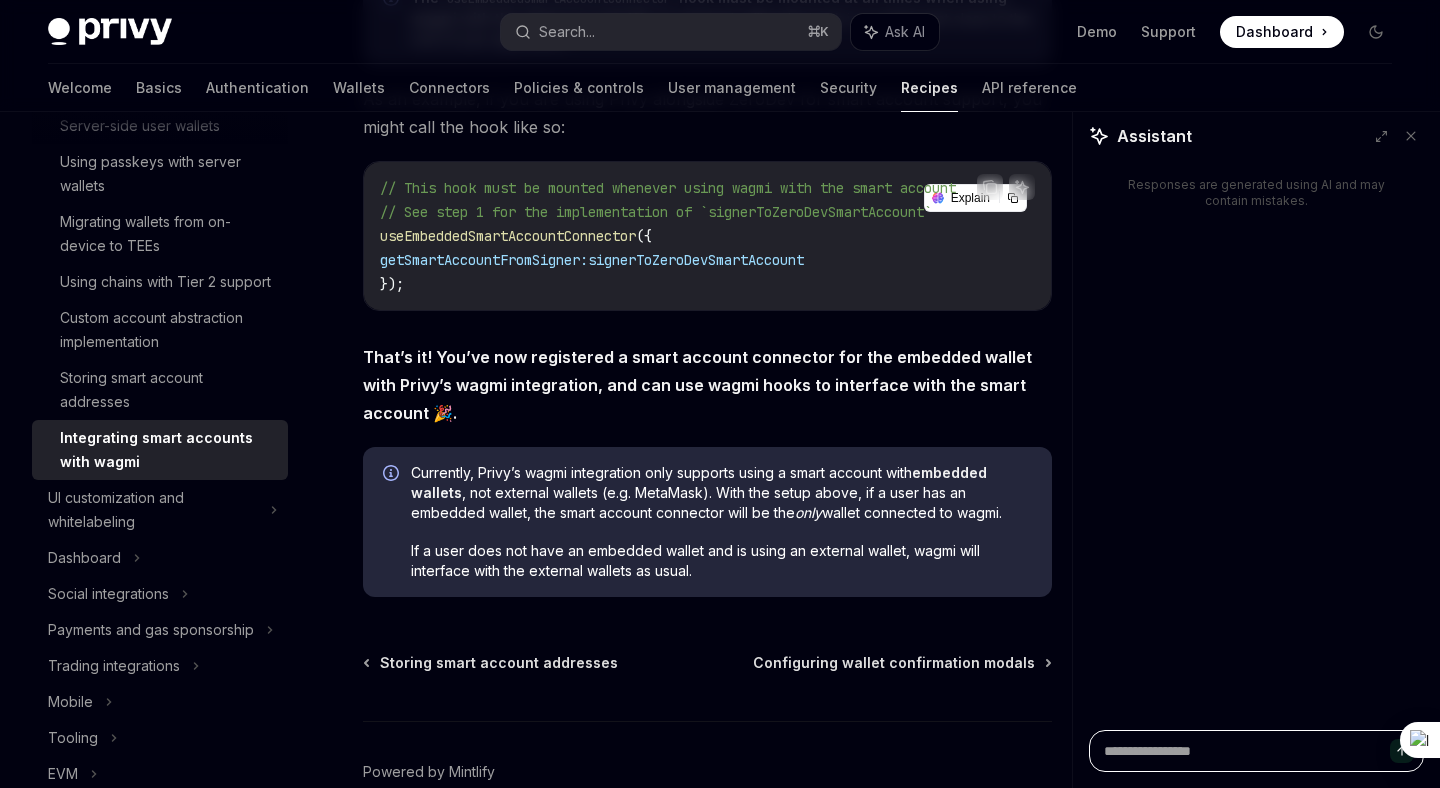 type on "*" 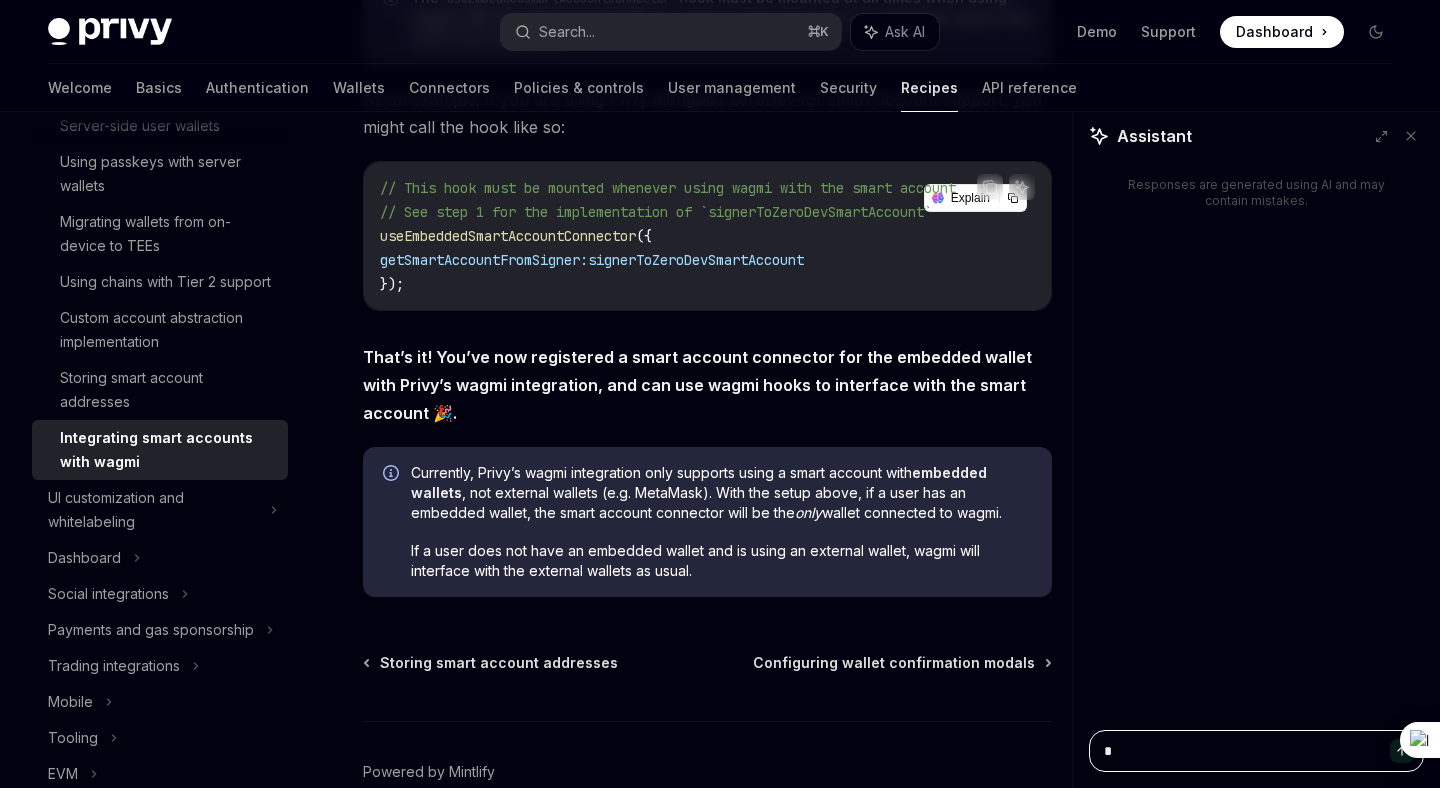 type on "*" 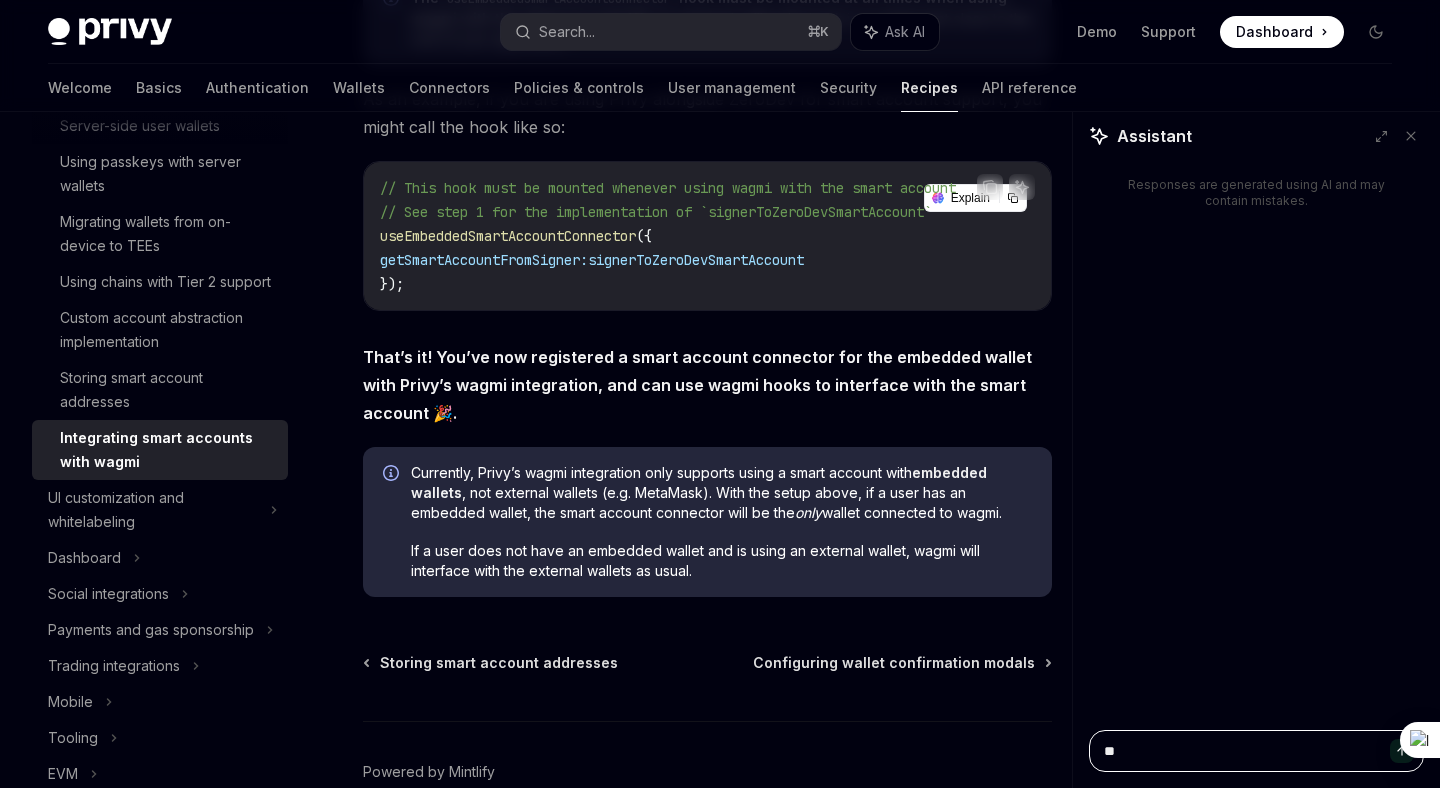 type on "*" 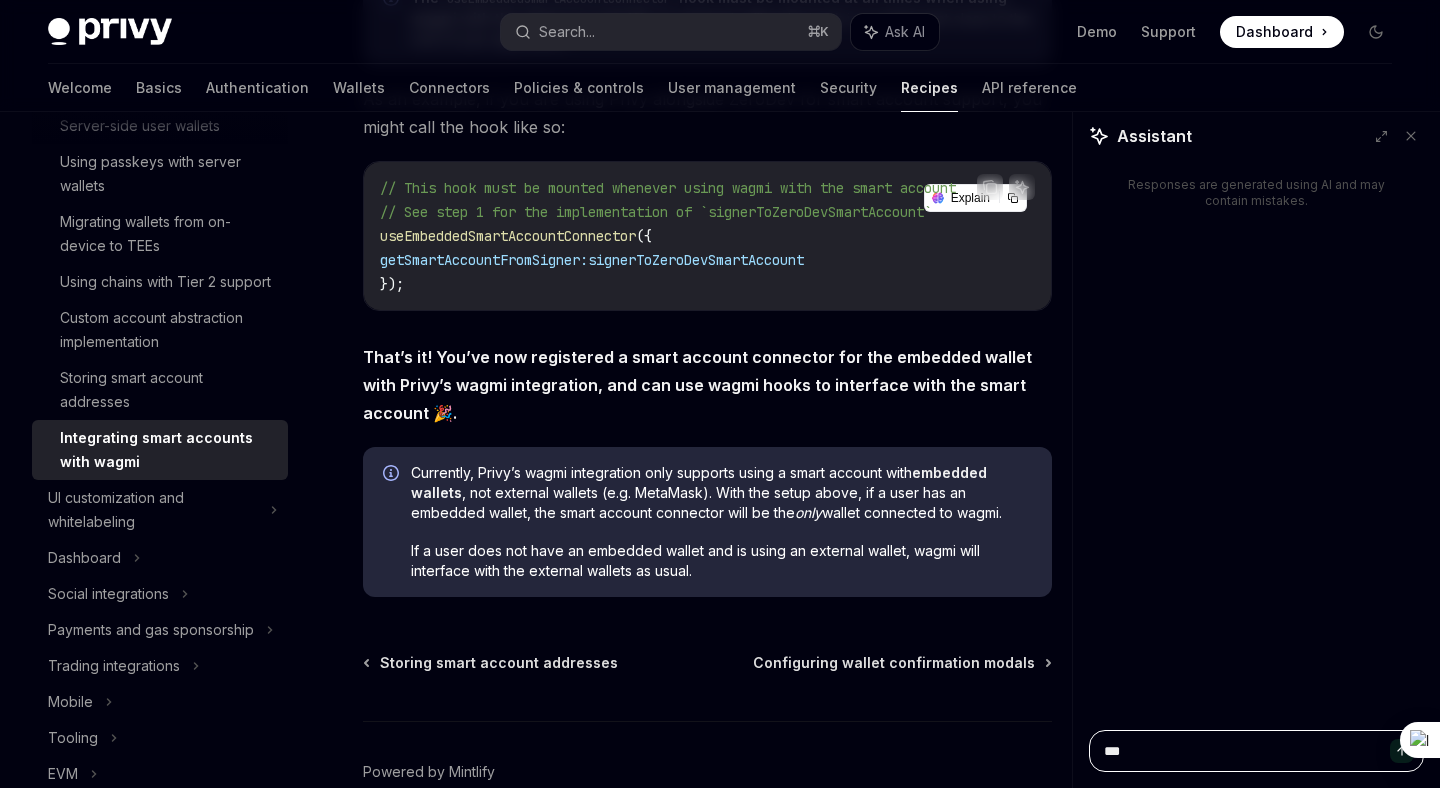 type on "*" 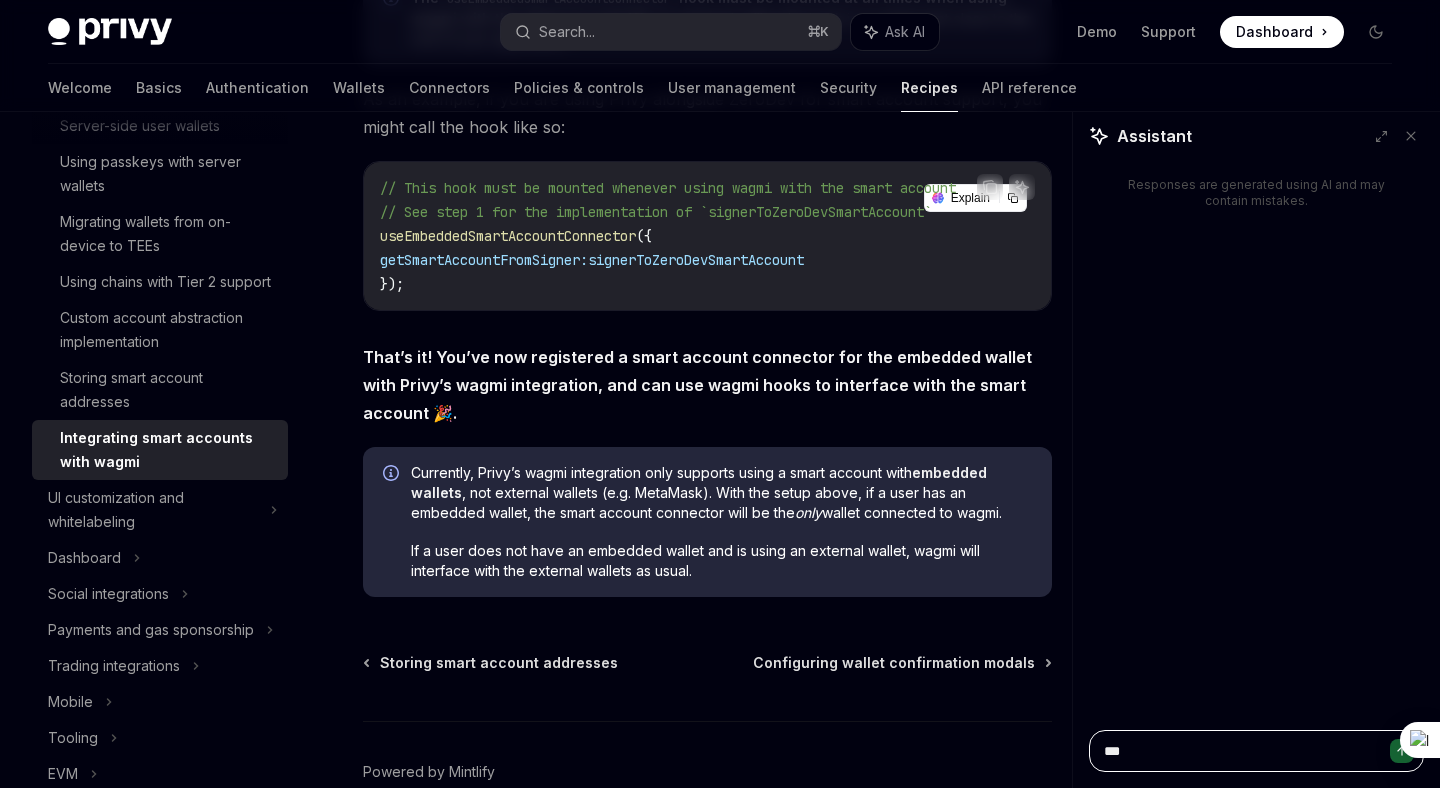 type on "***" 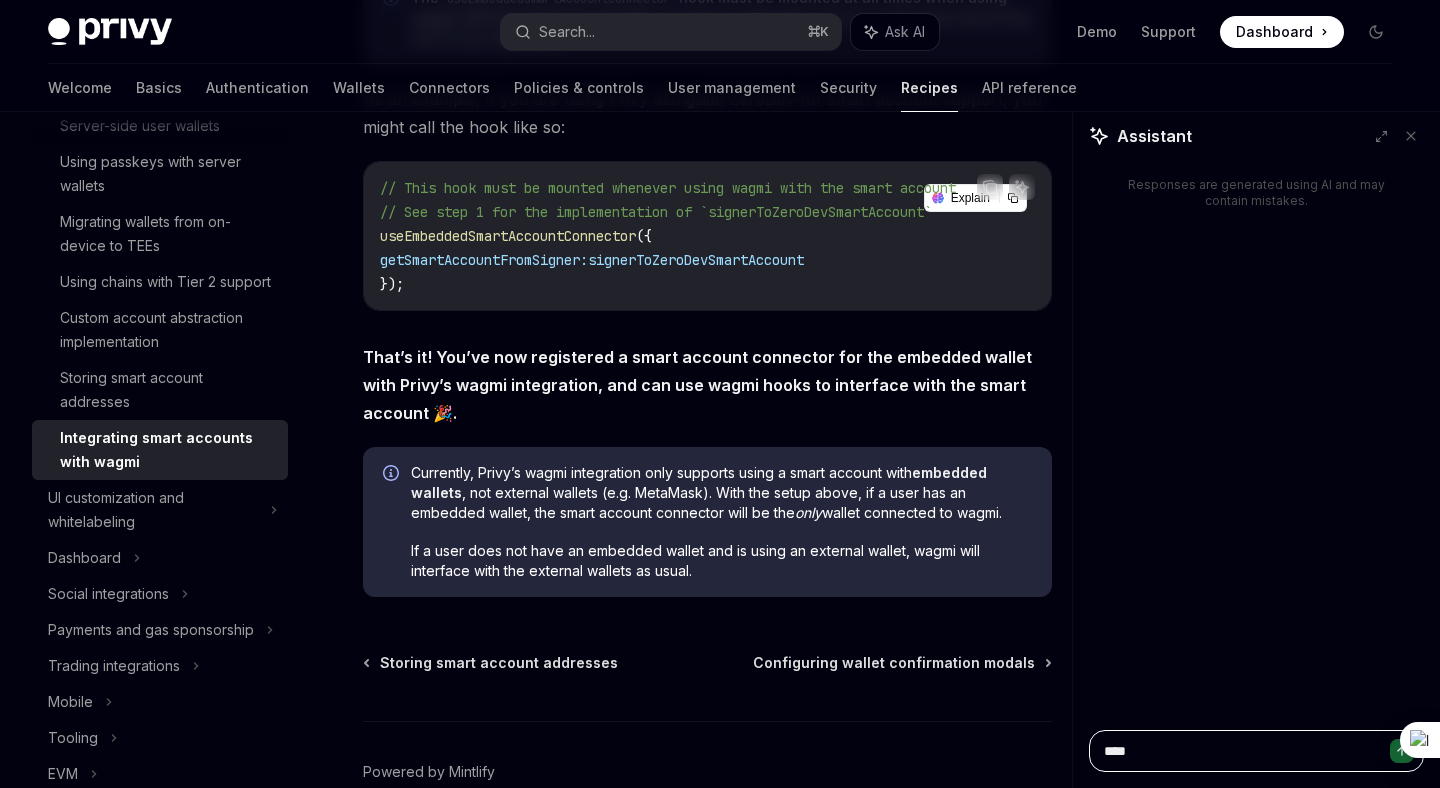 type on "*" 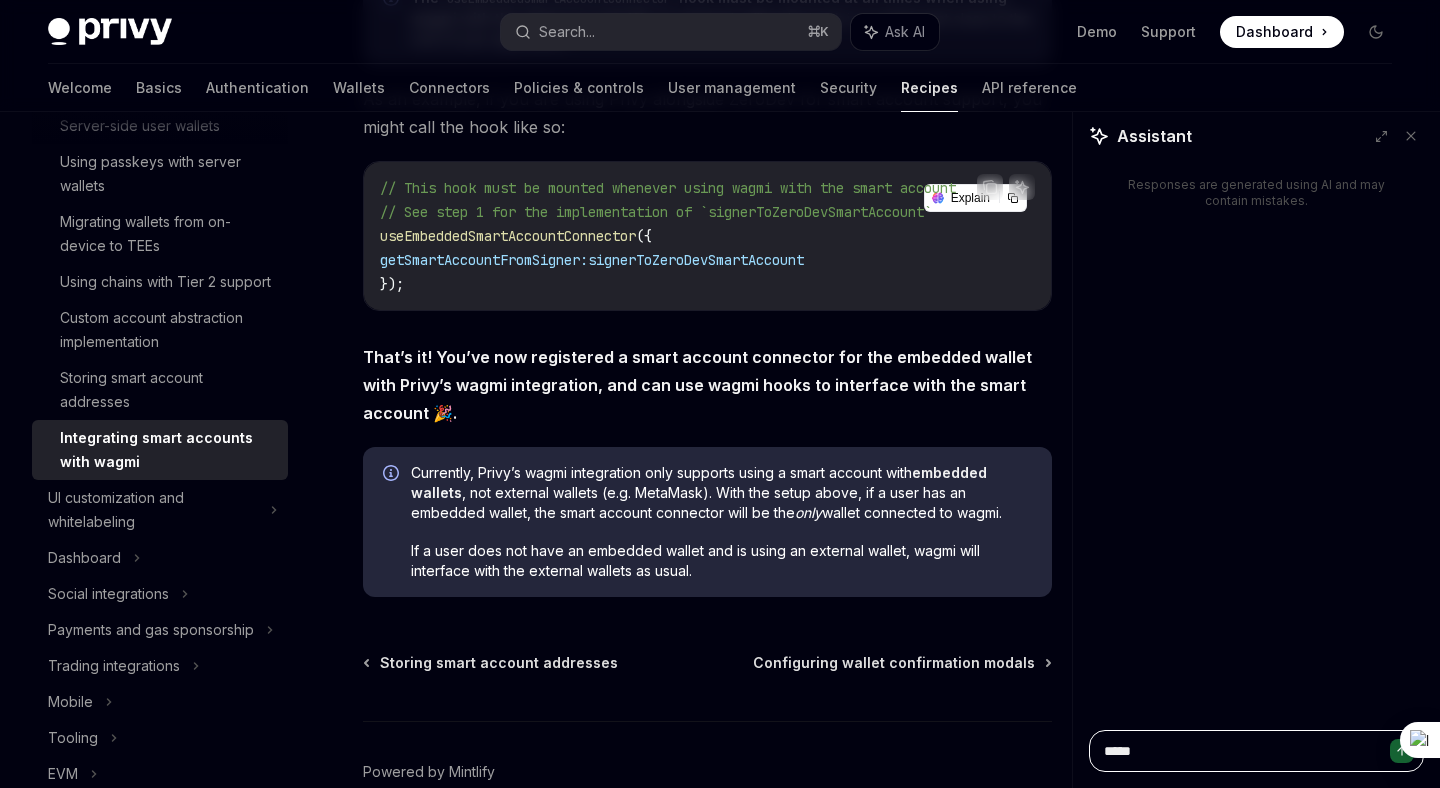 type on "*" 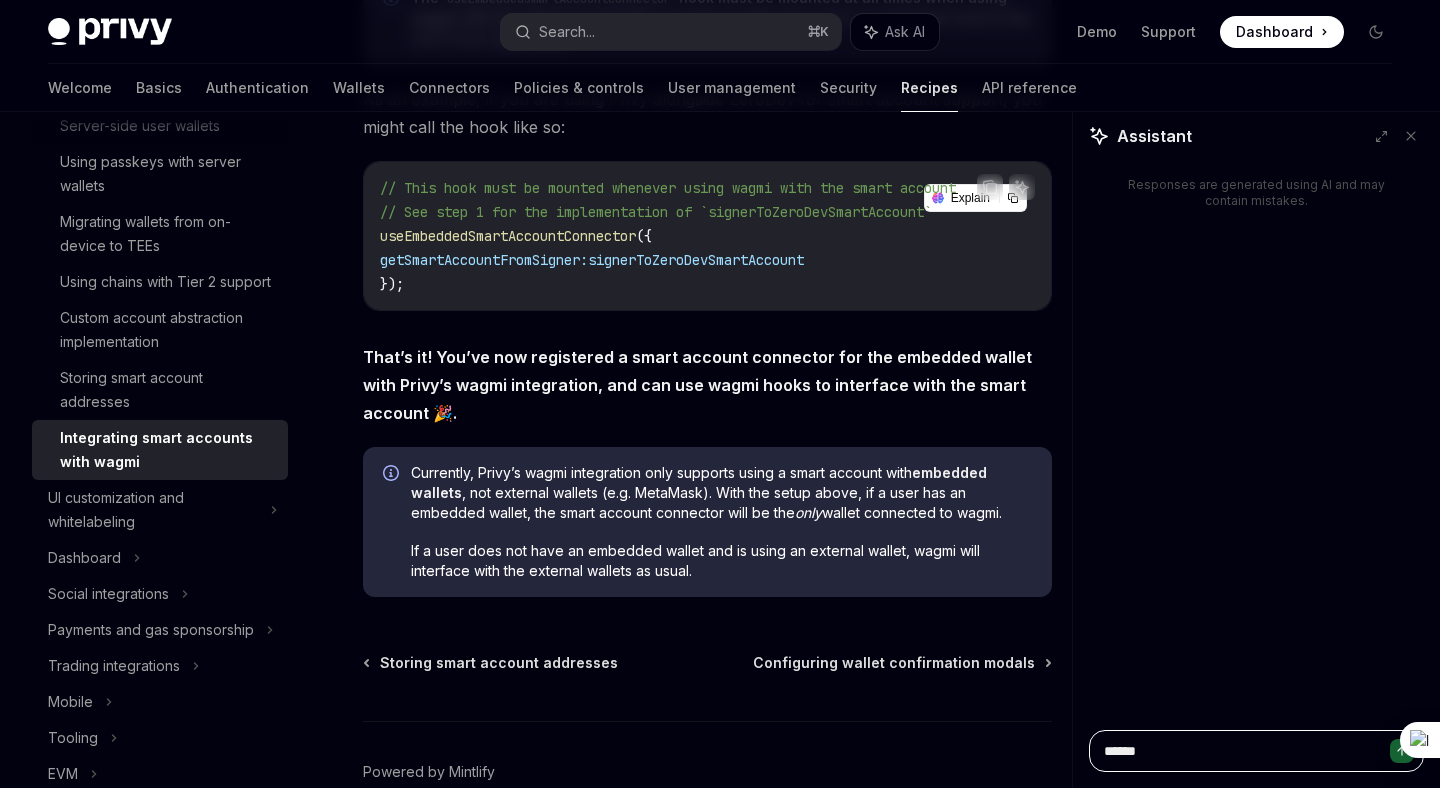 type on "*" 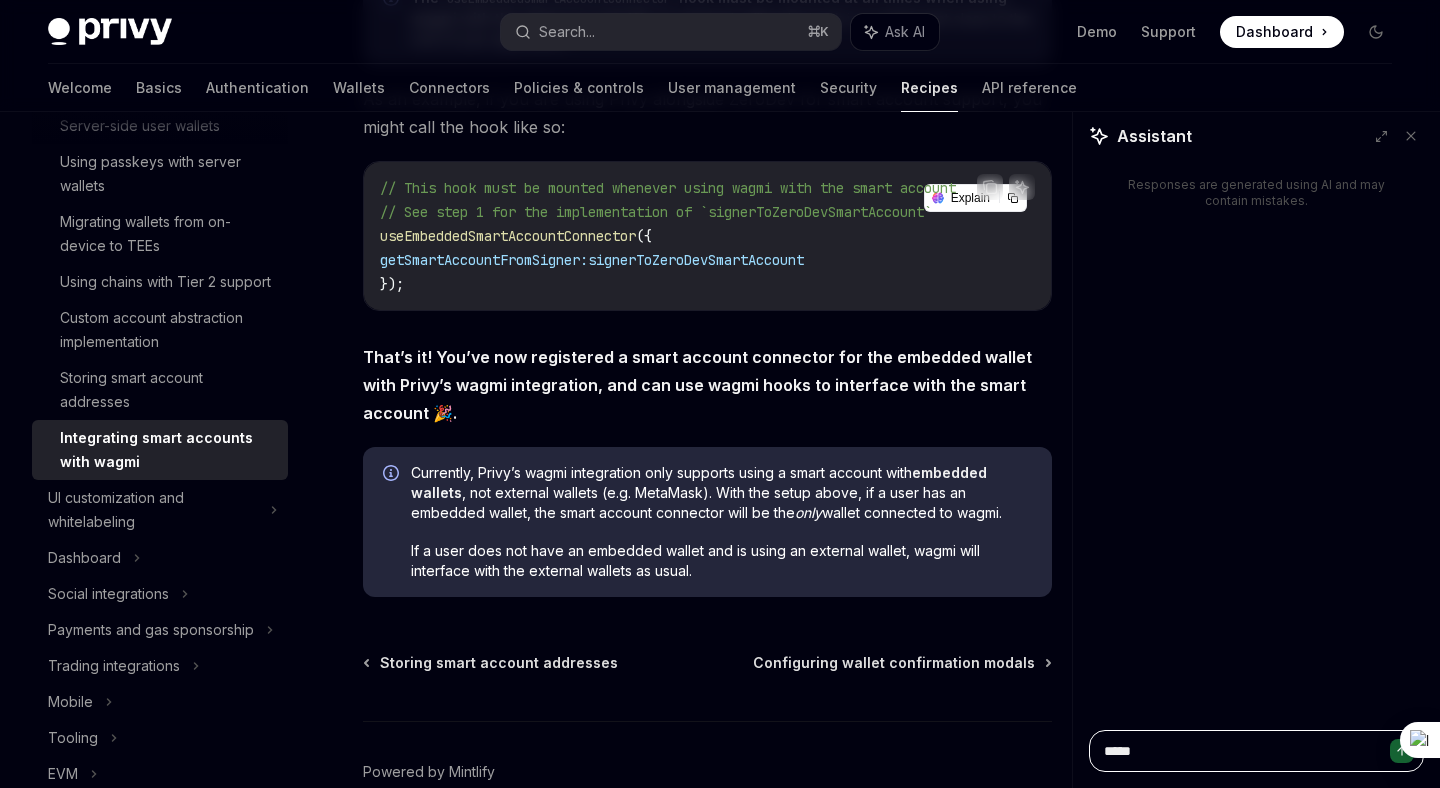 type on "******" 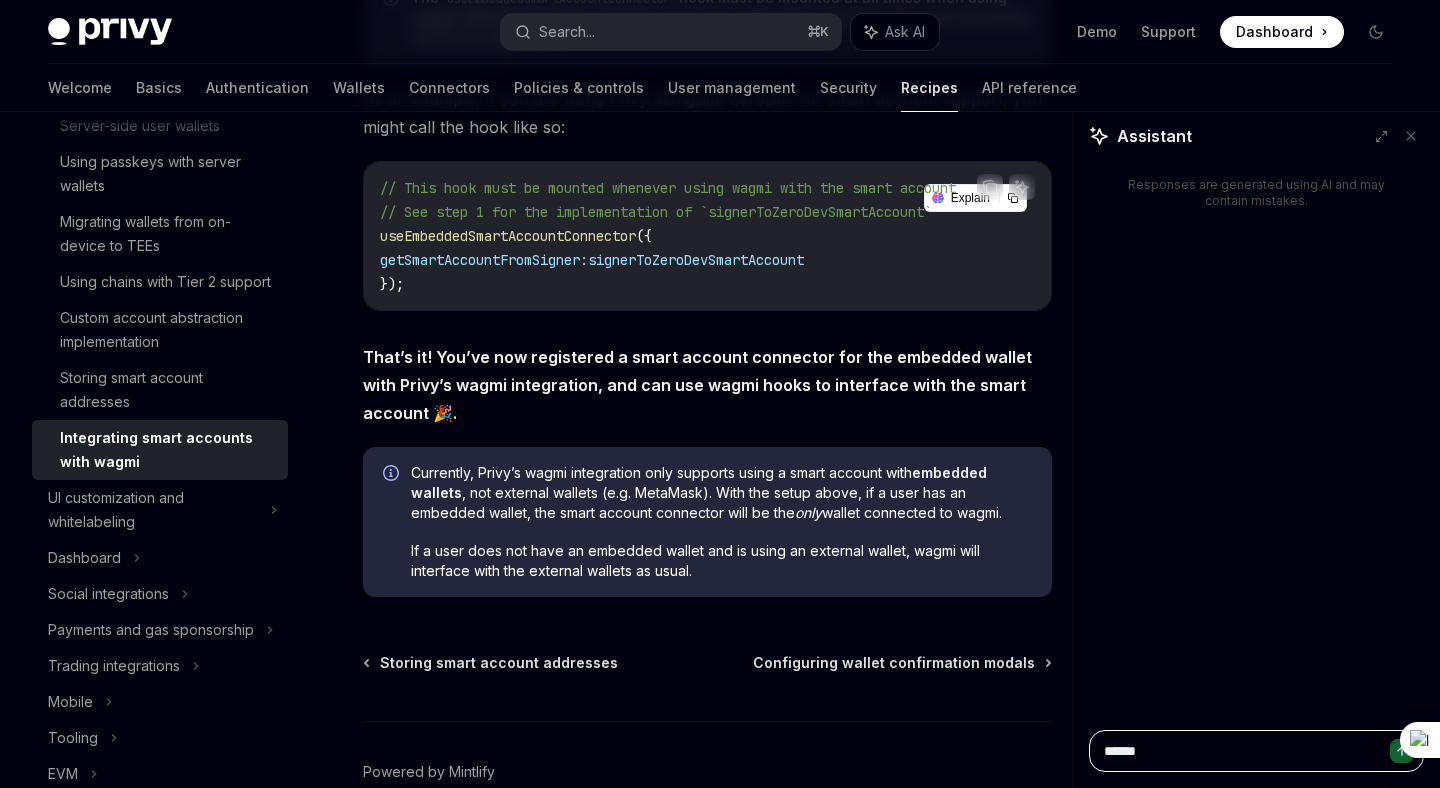 type on "*" 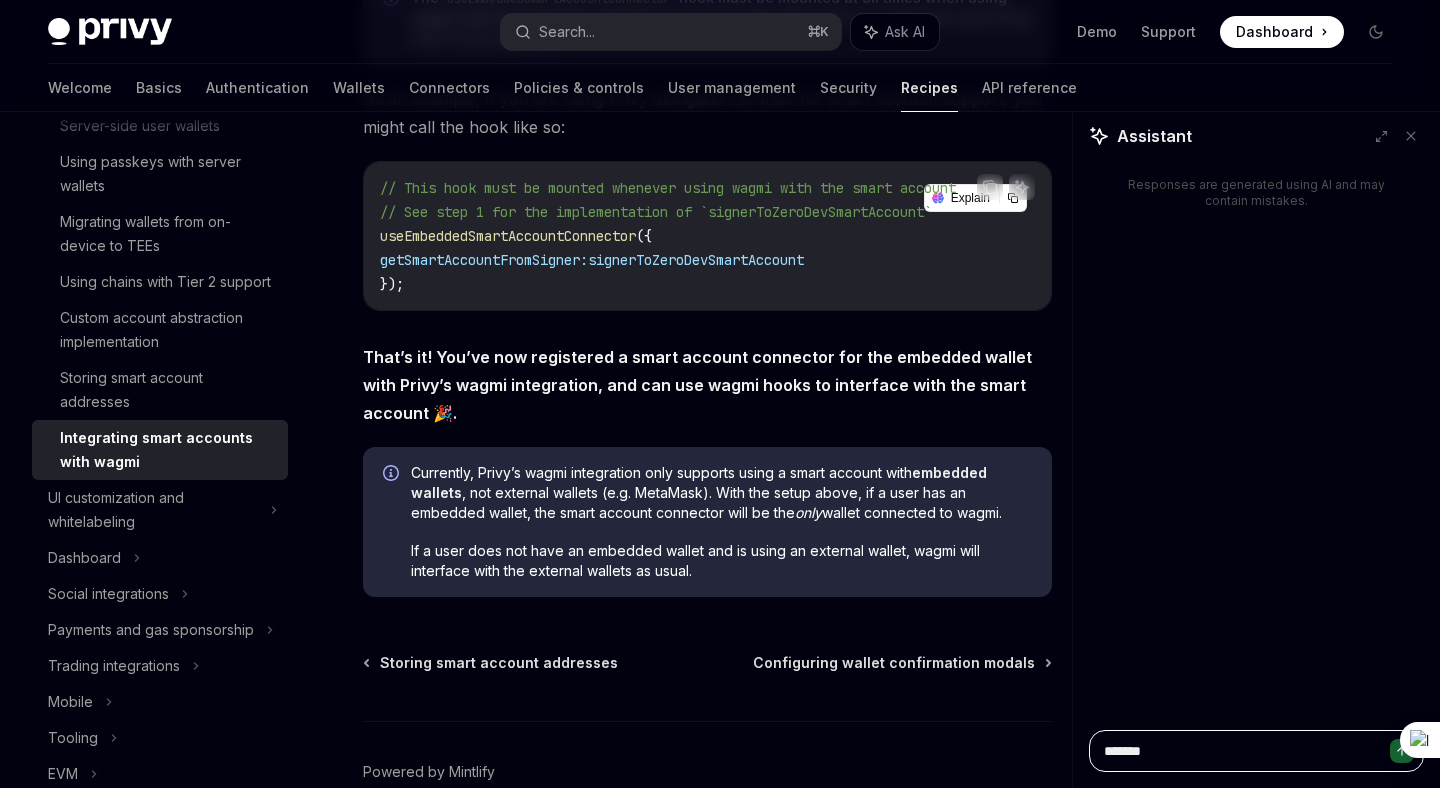 type on "*" 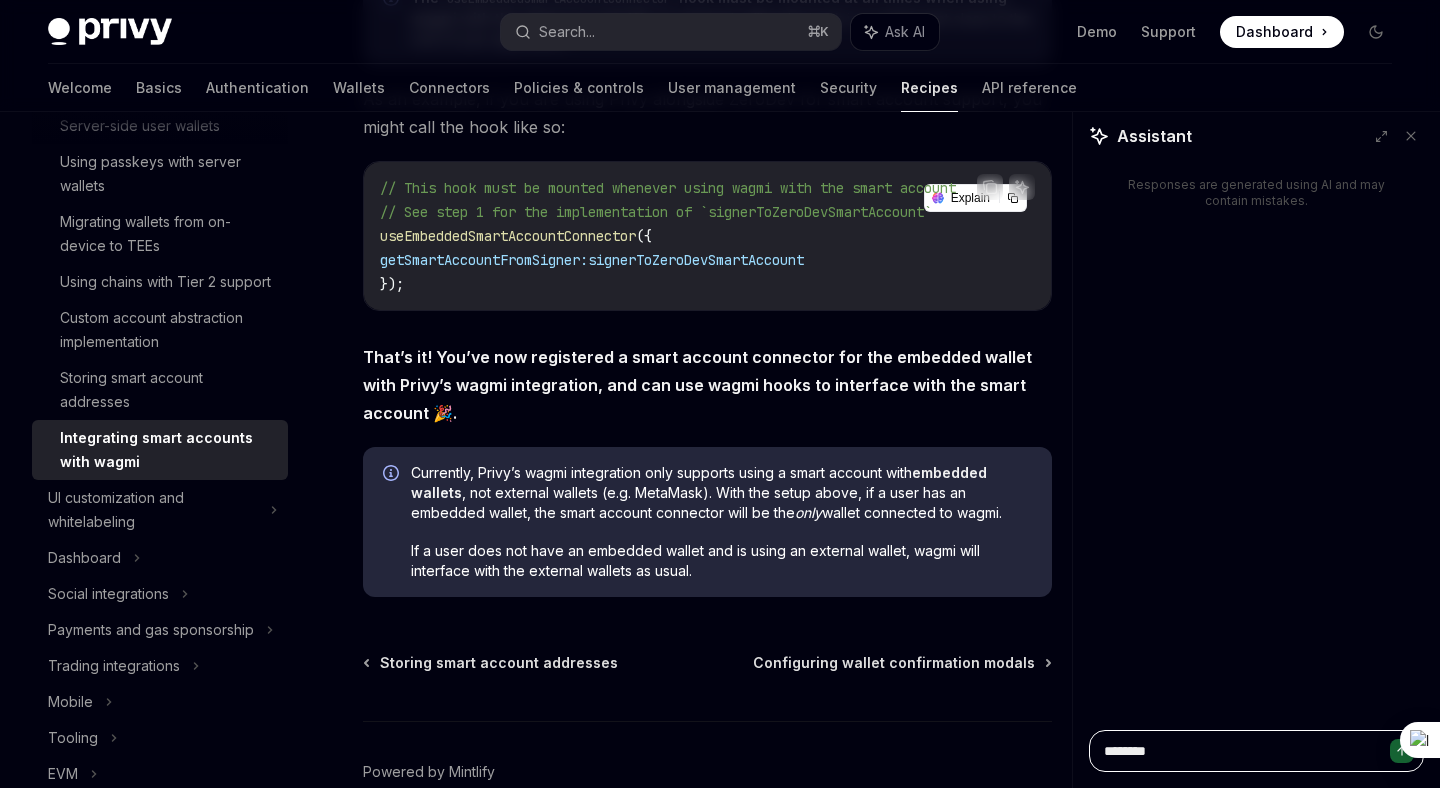 type on "*" 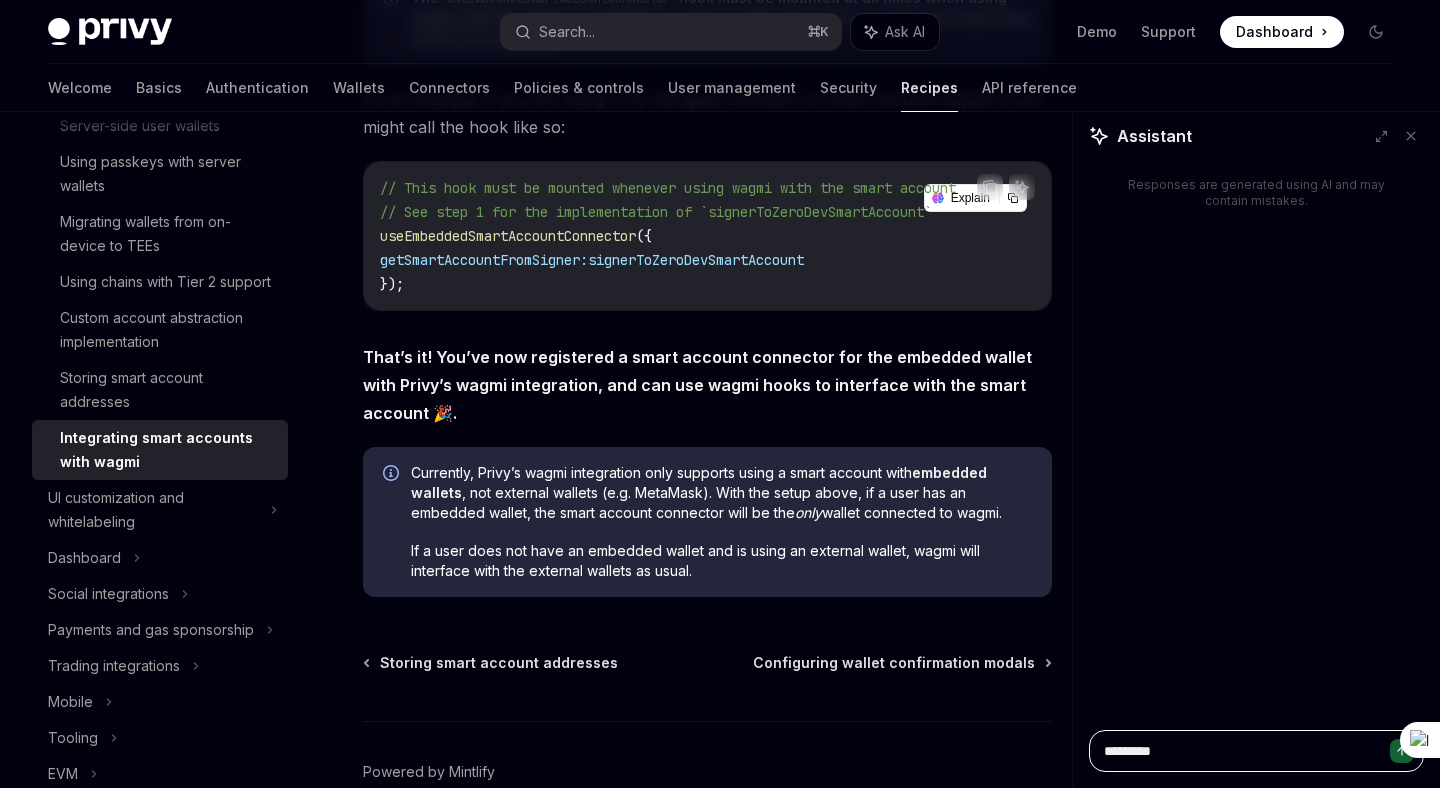 type on "*" 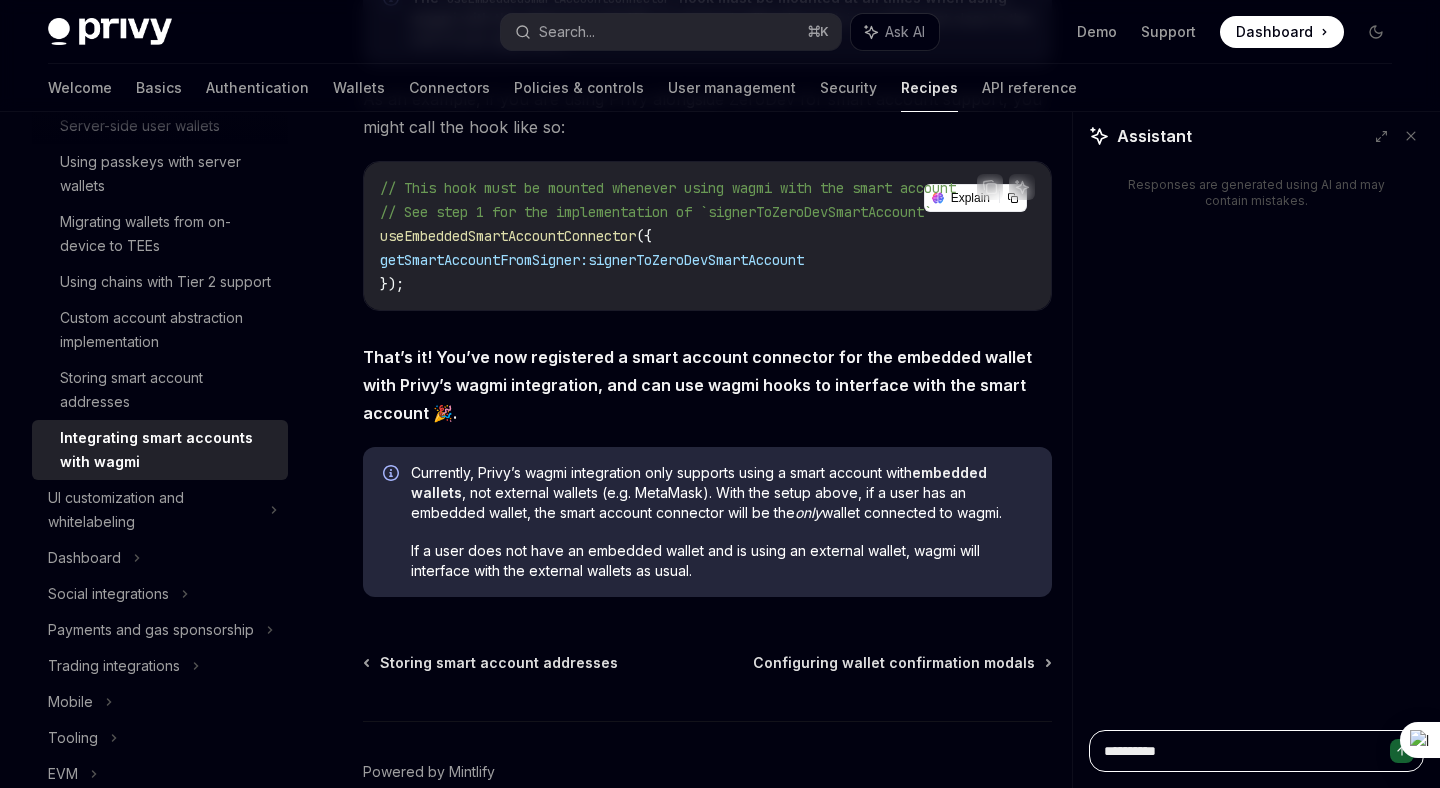 type on "*" 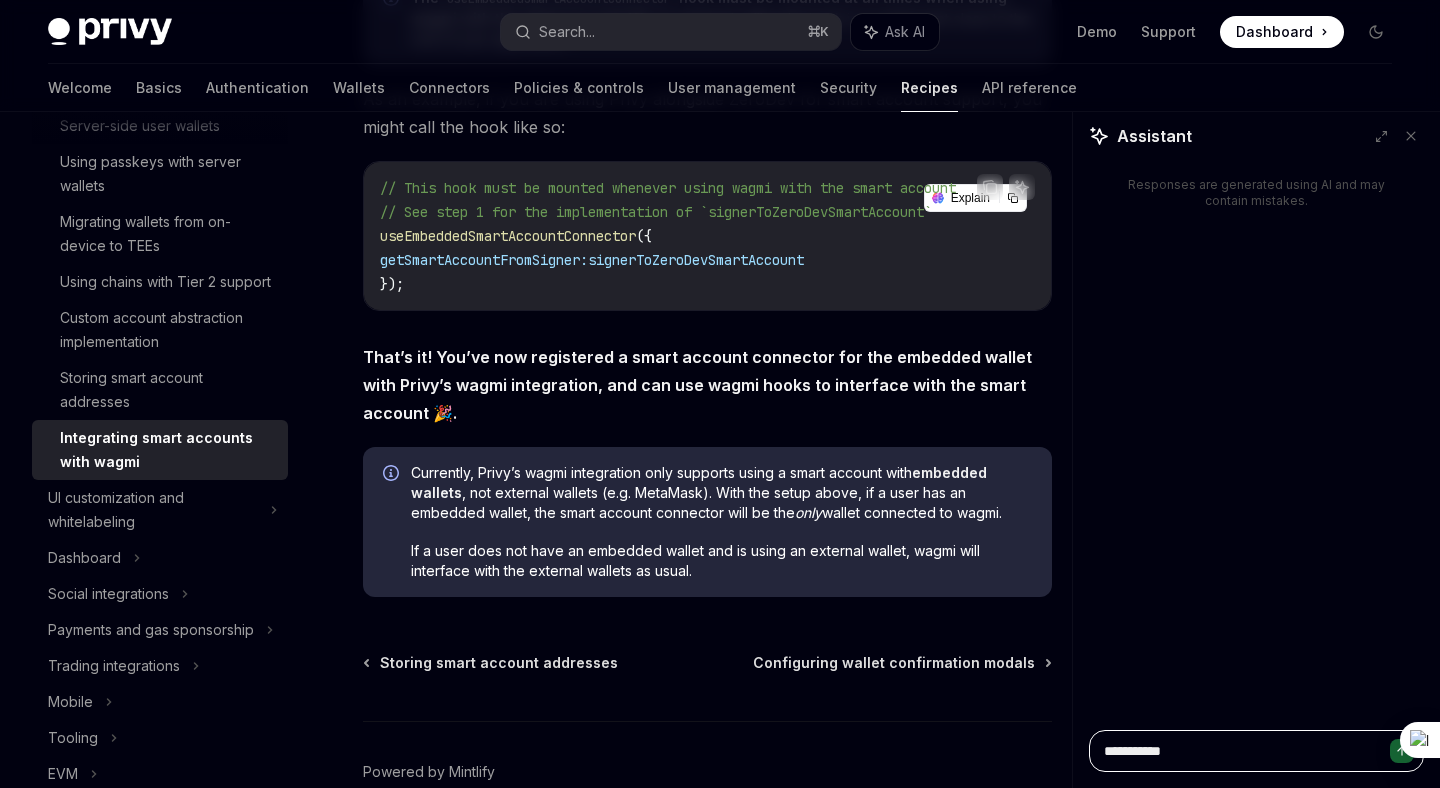 type on "*" 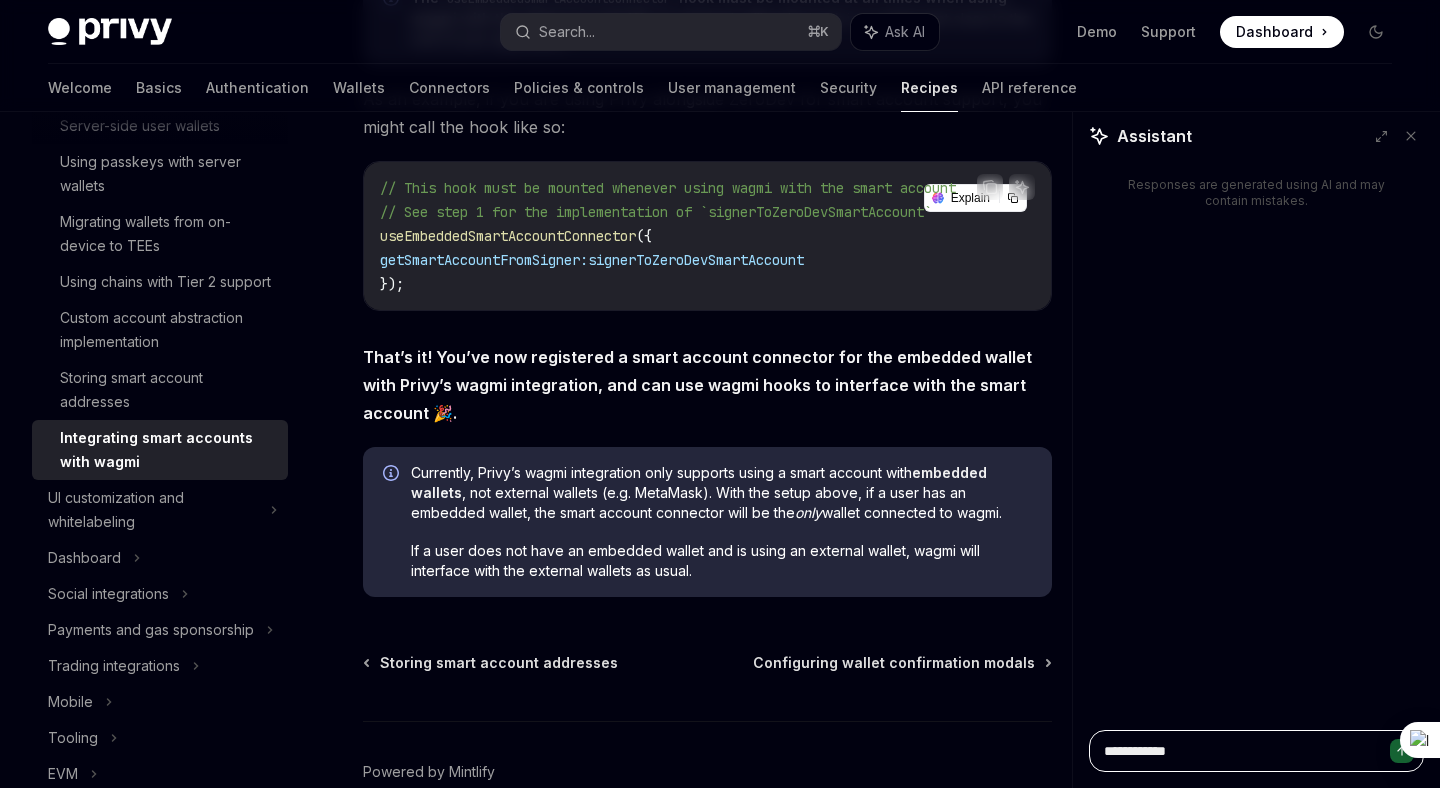 type on "**********" 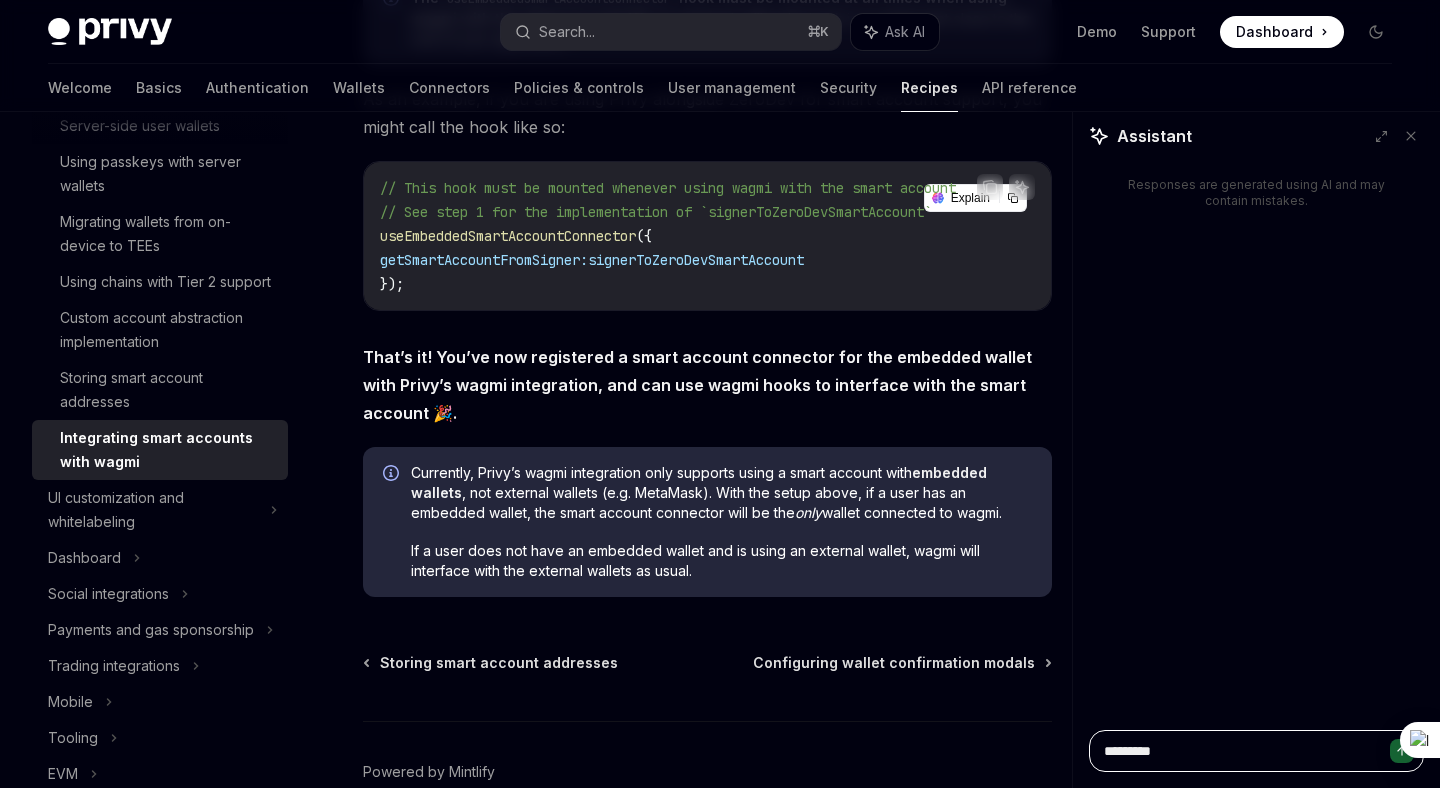 type on "**********" 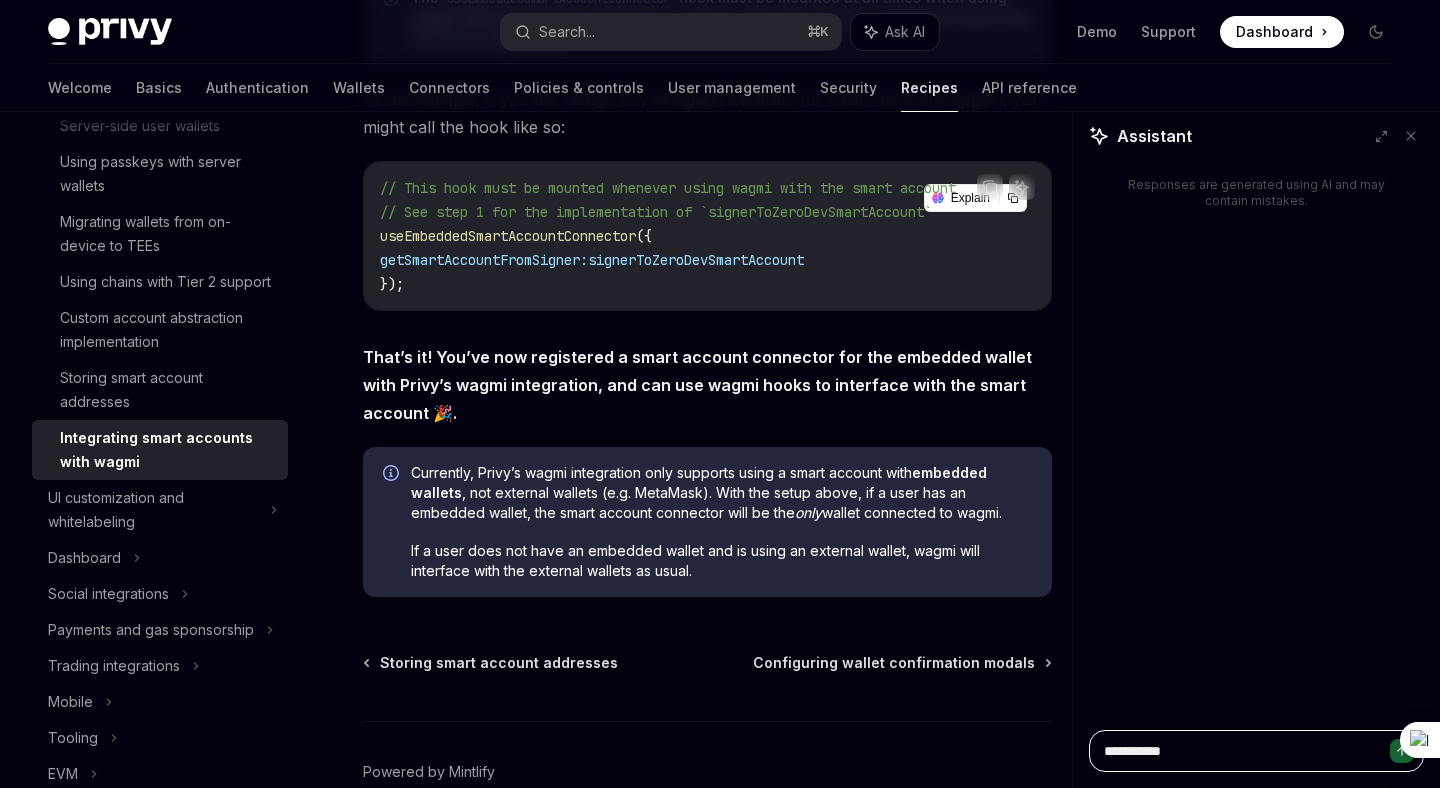 type on "*" 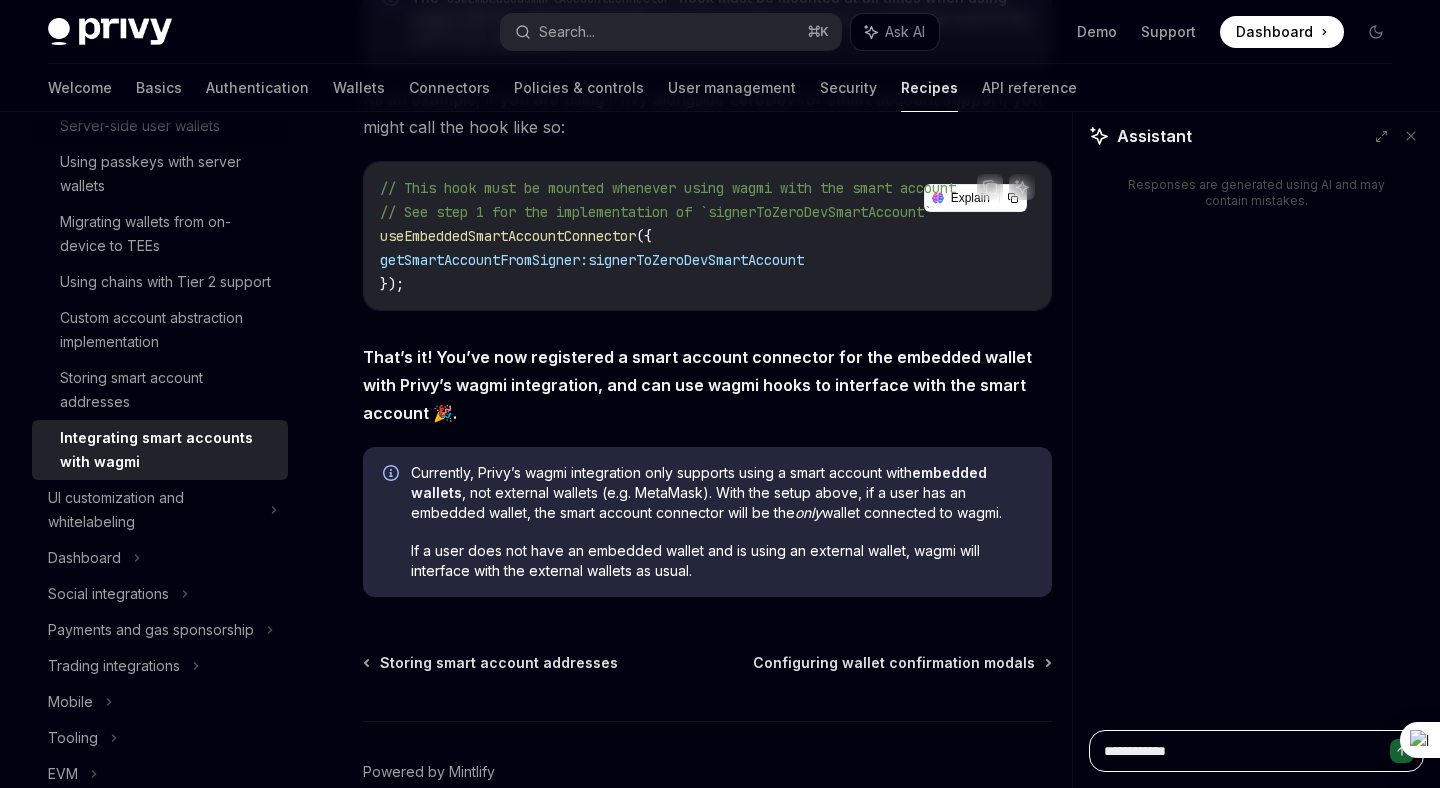 type on "**********" 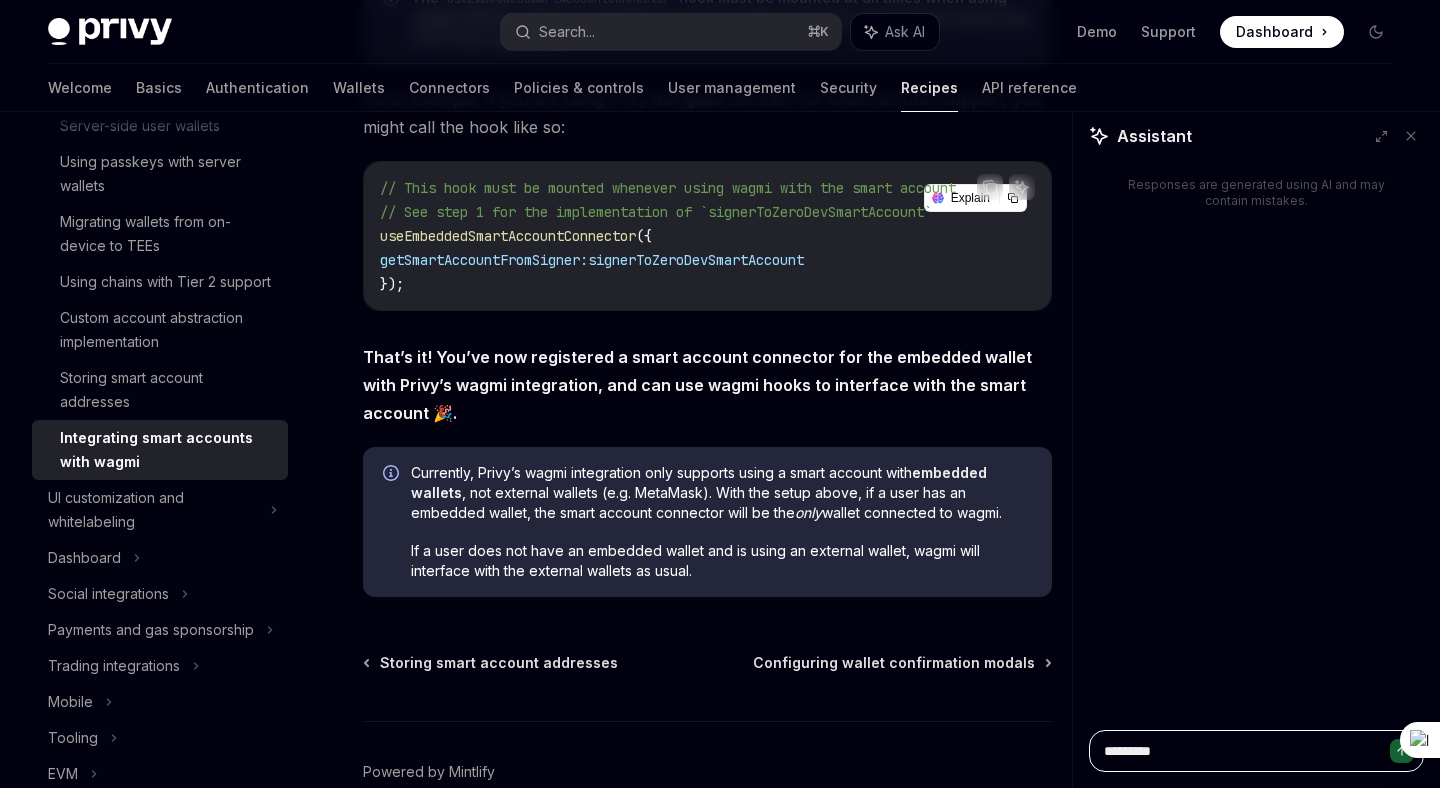 type on "**********" 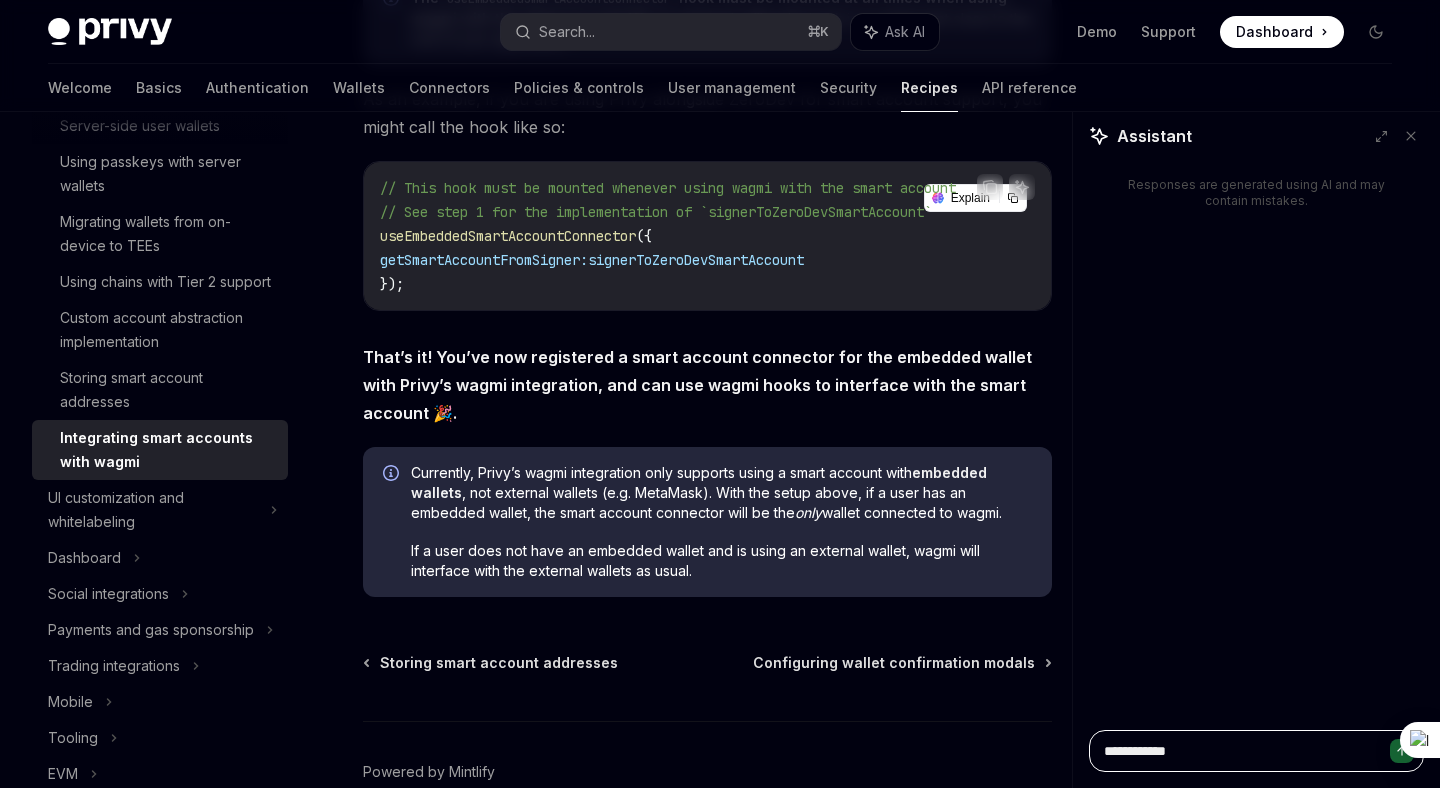 type on "*" 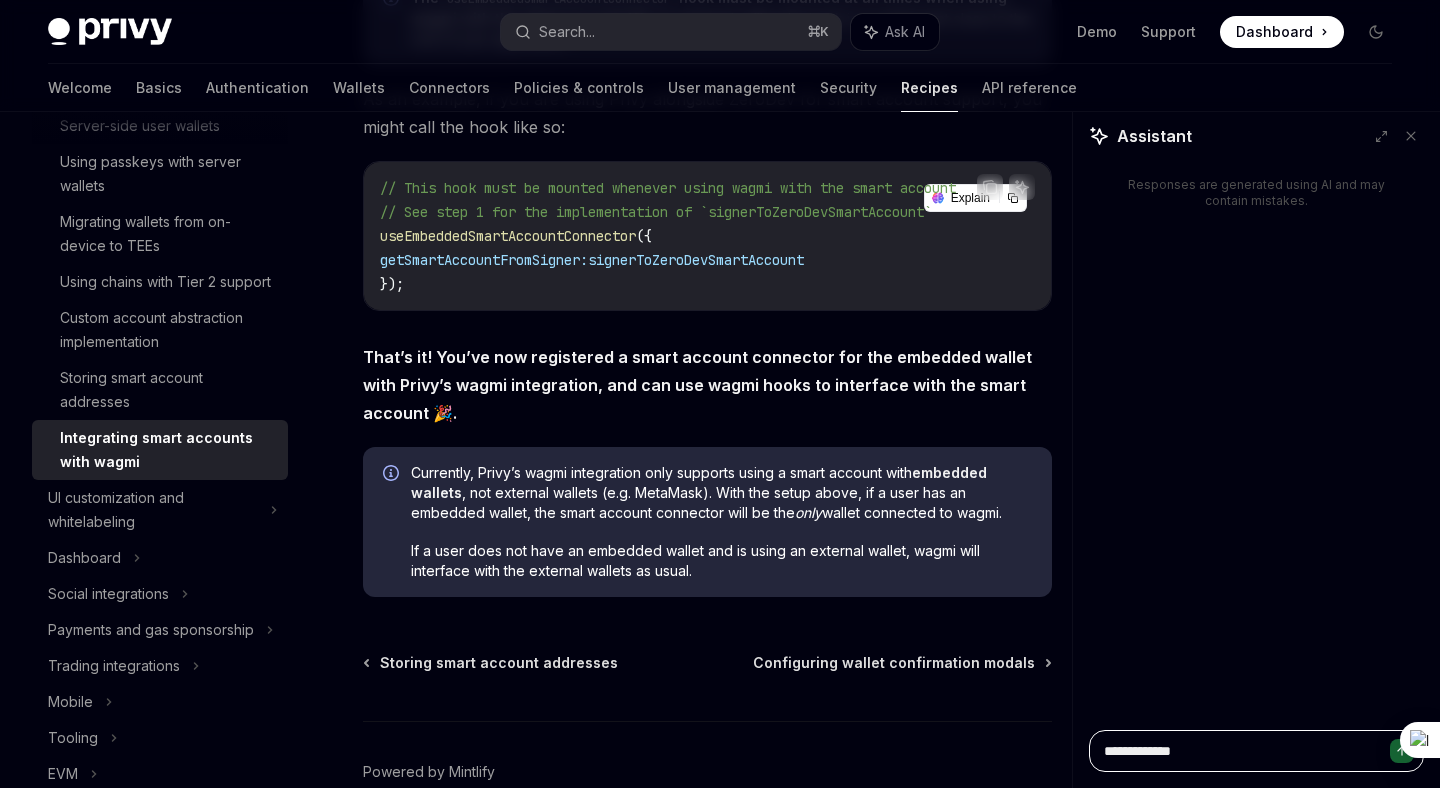 type on "*" 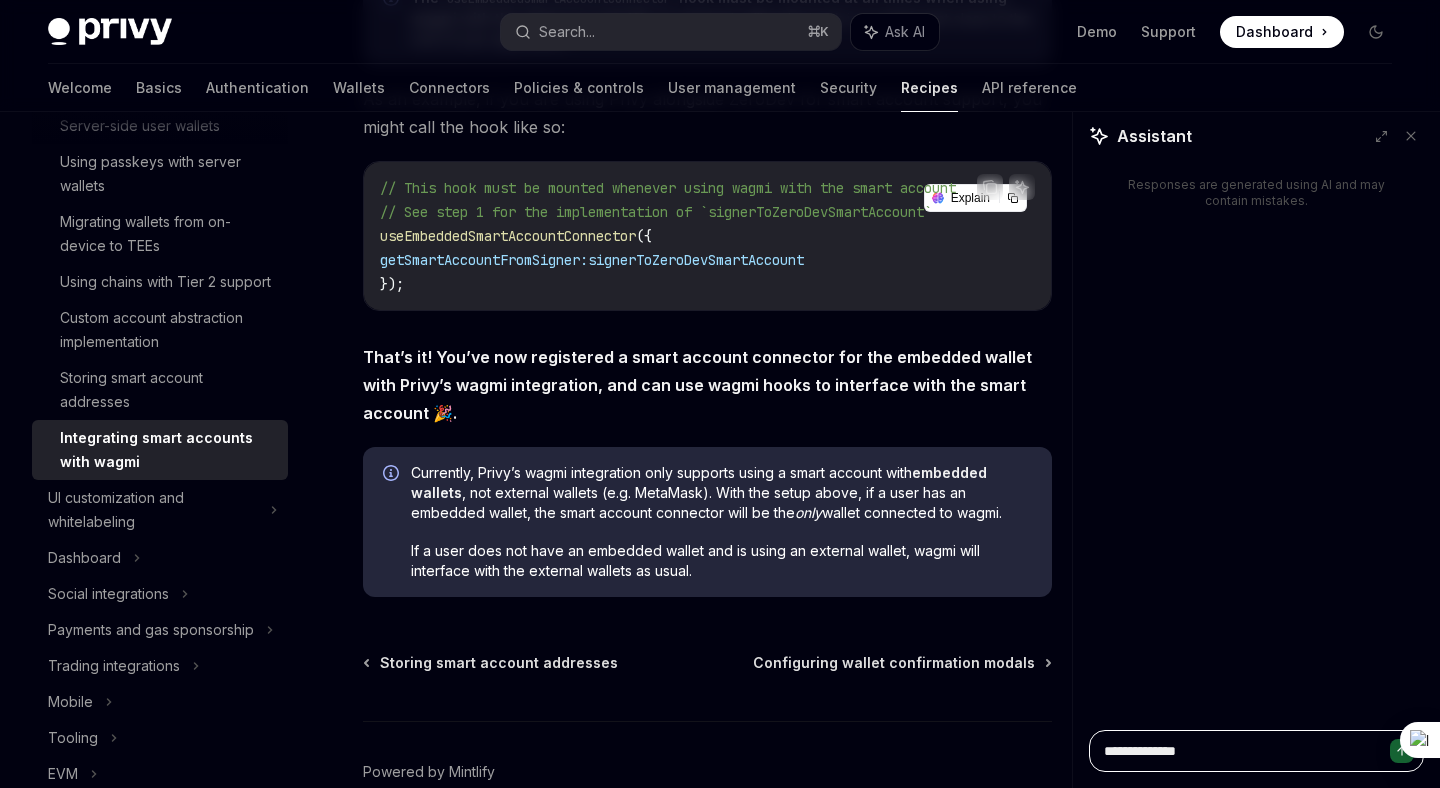 type on "*" 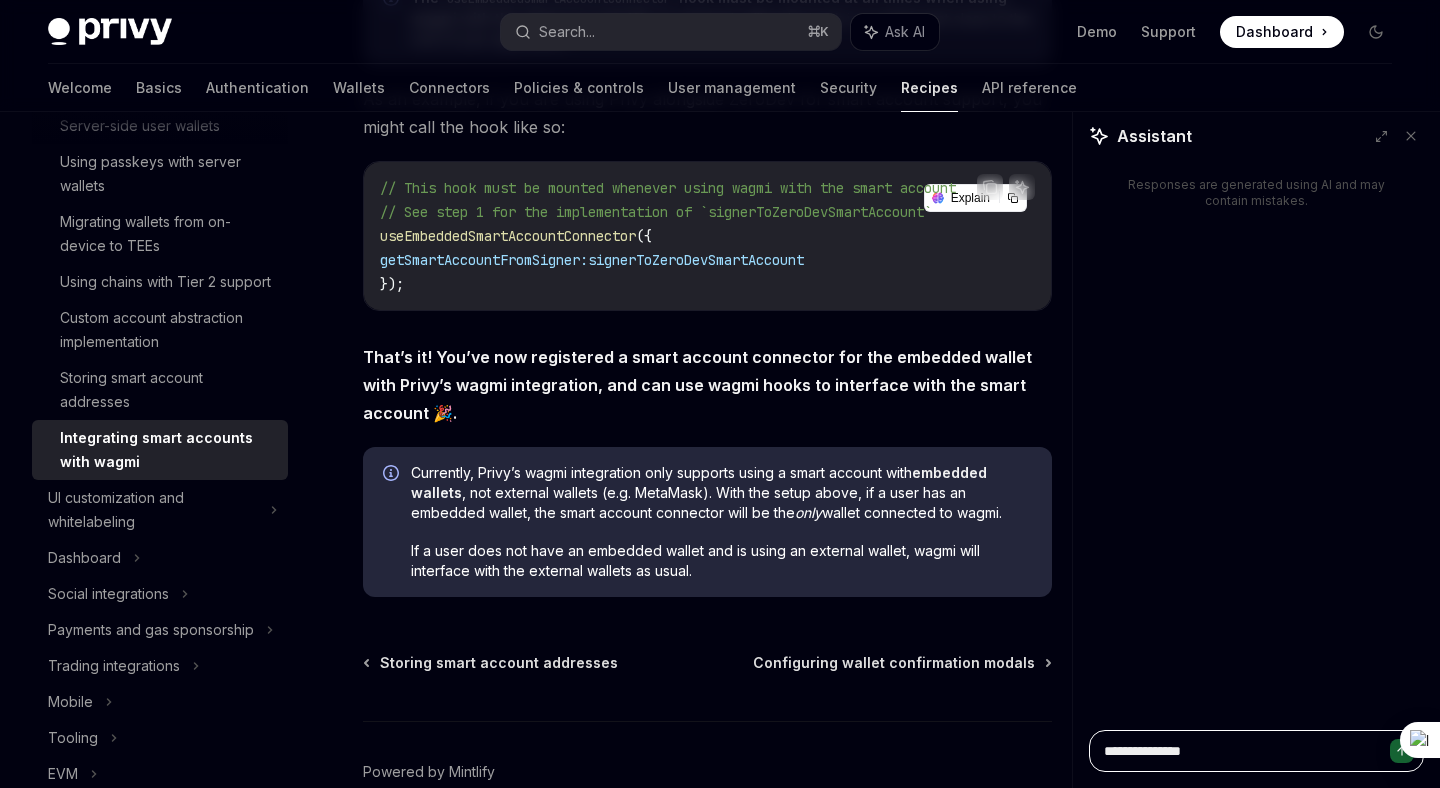 type on "*" 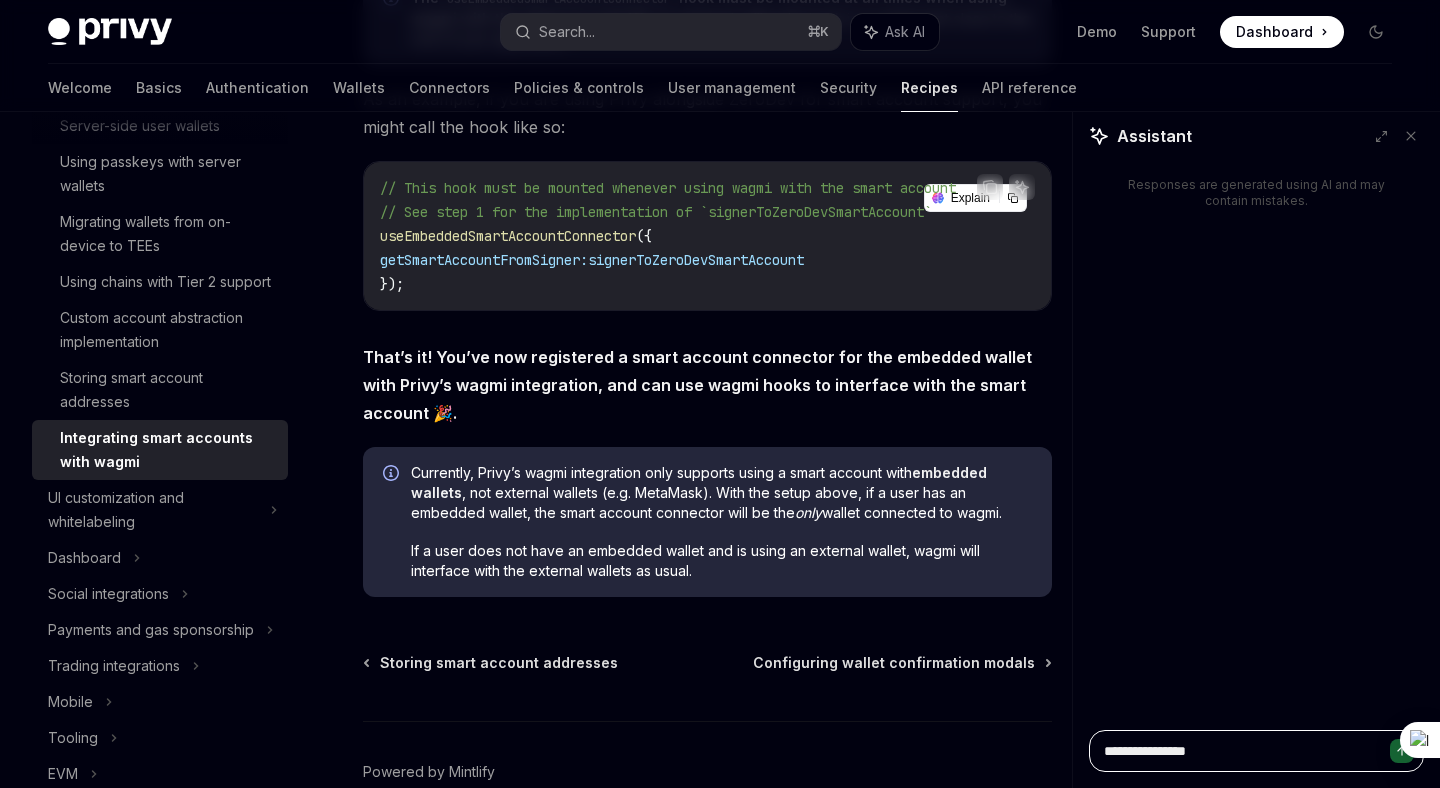 type on "*" 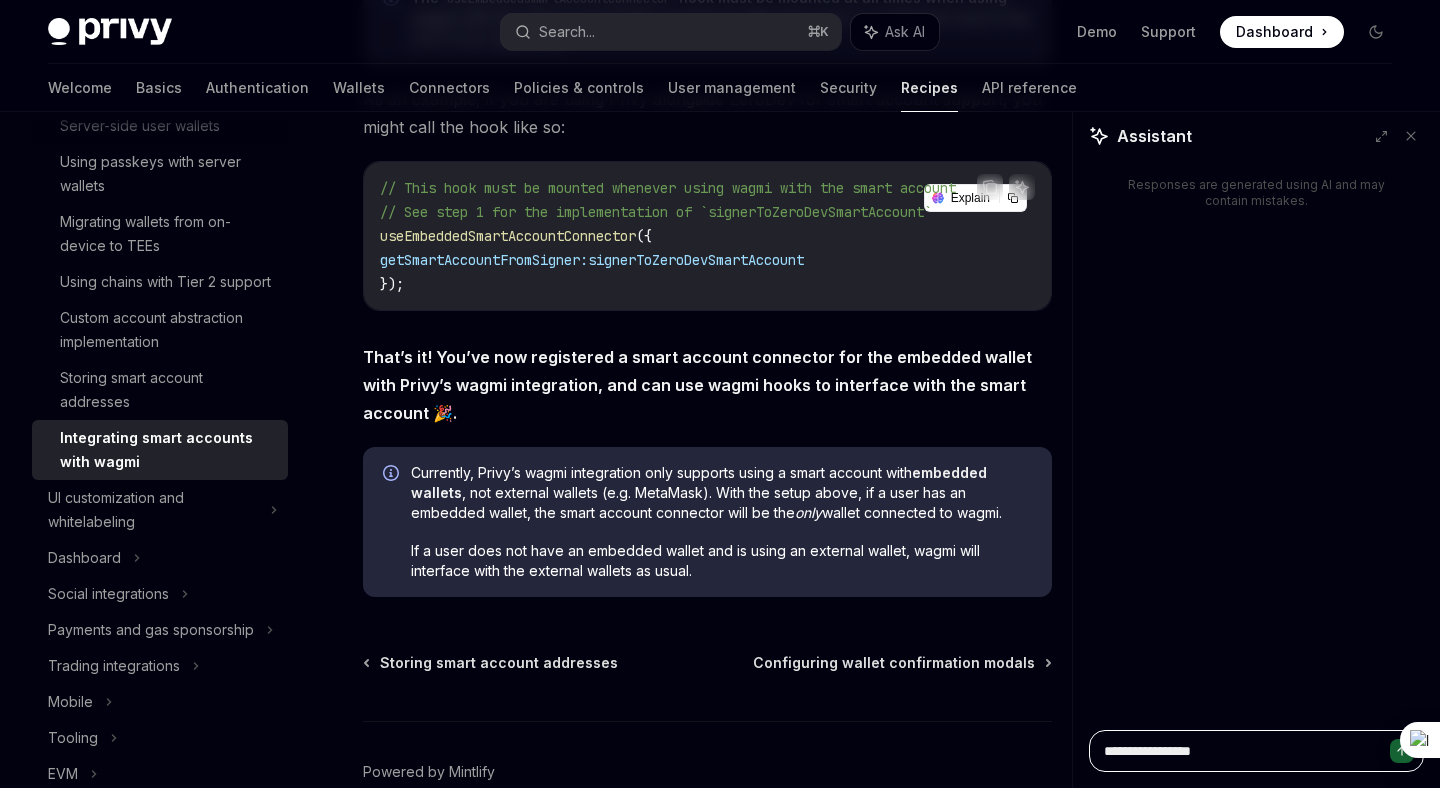 type on "*" 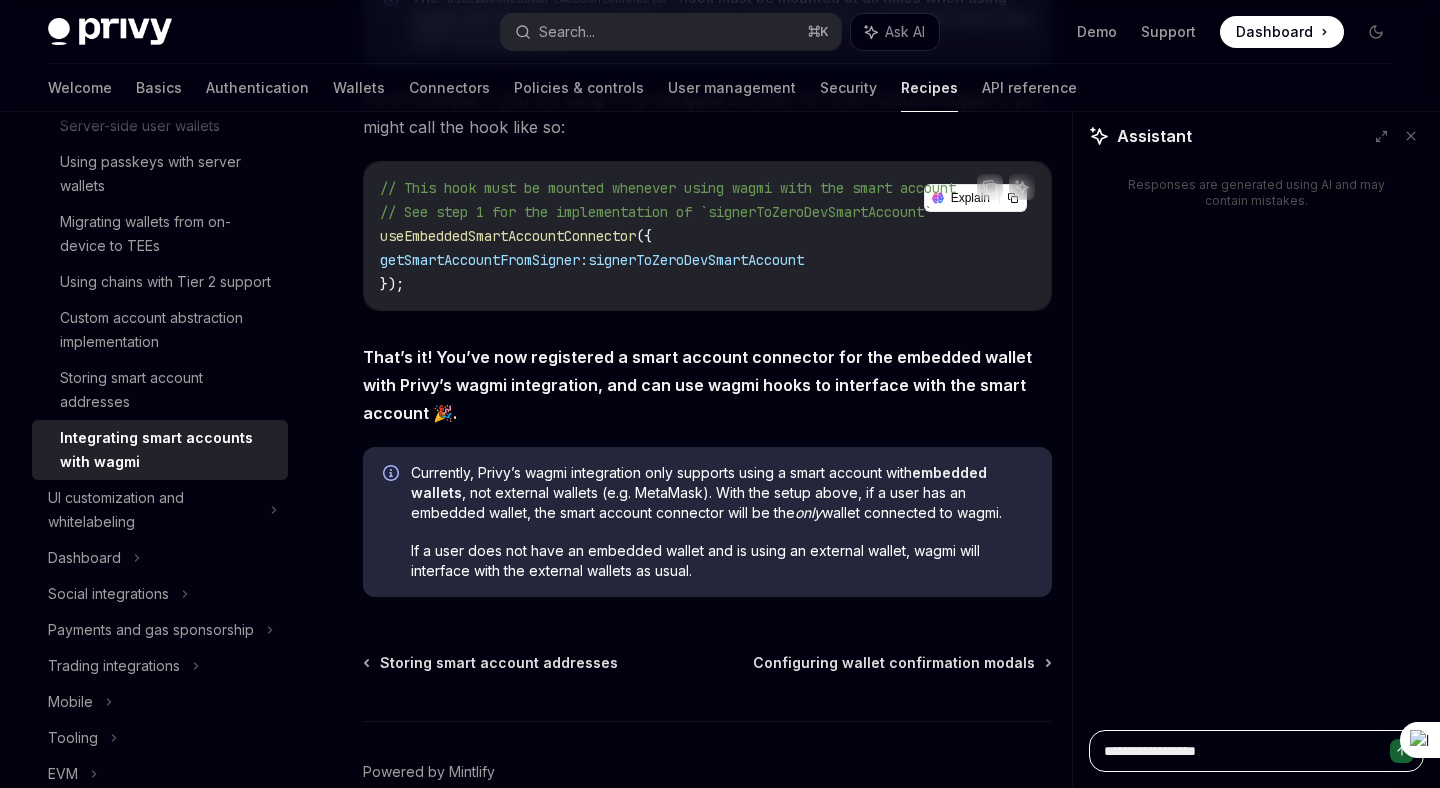 type on "*" 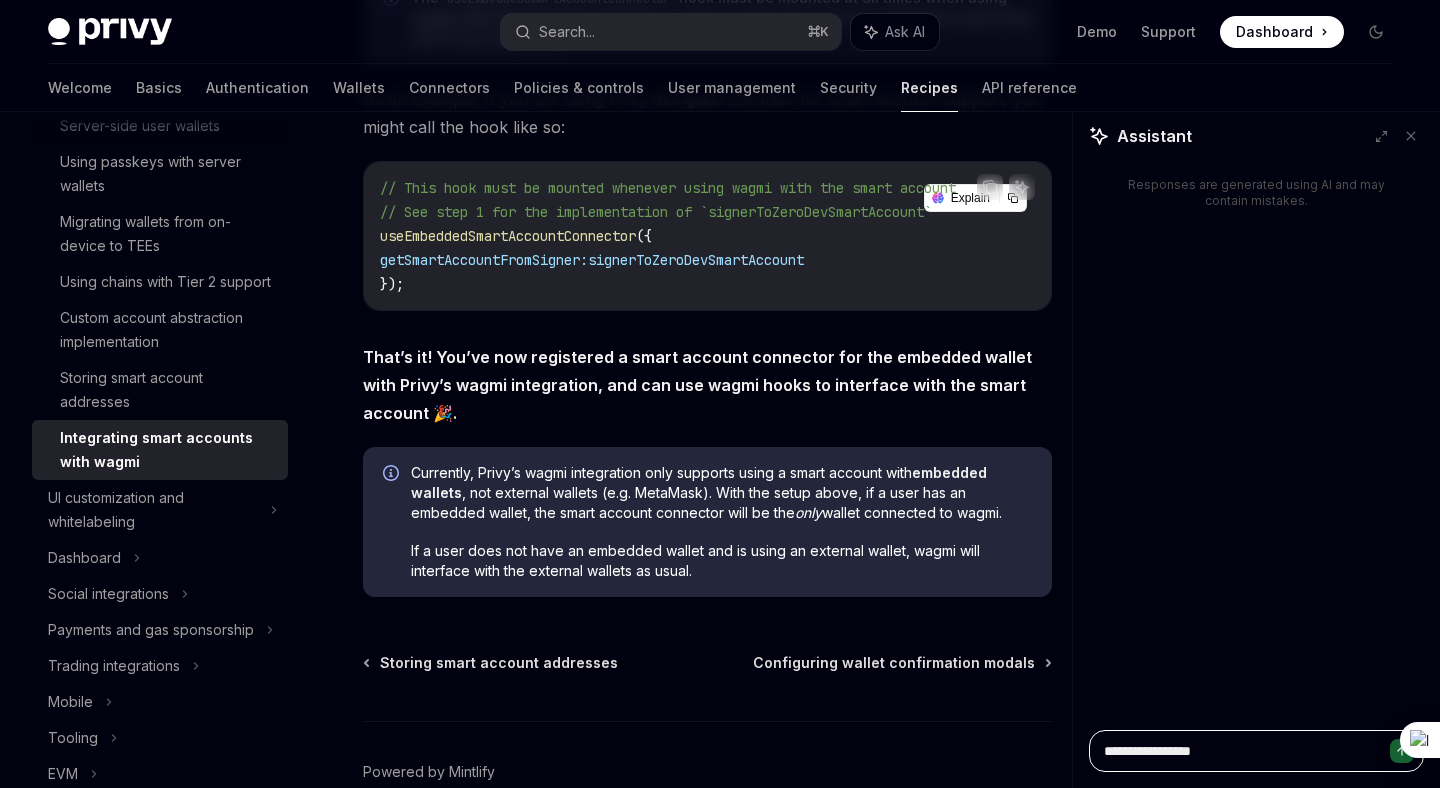 type on "*" 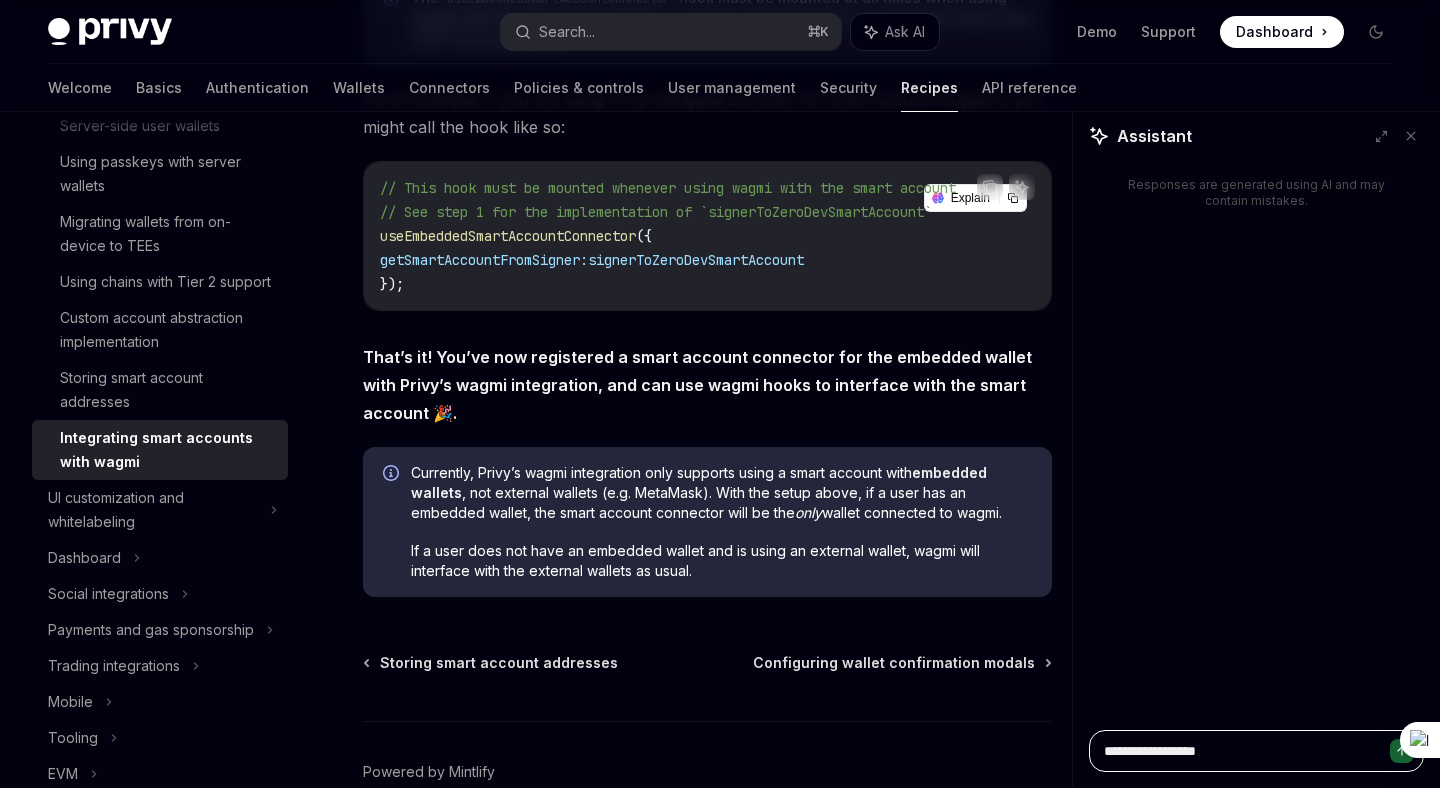 type on "*" 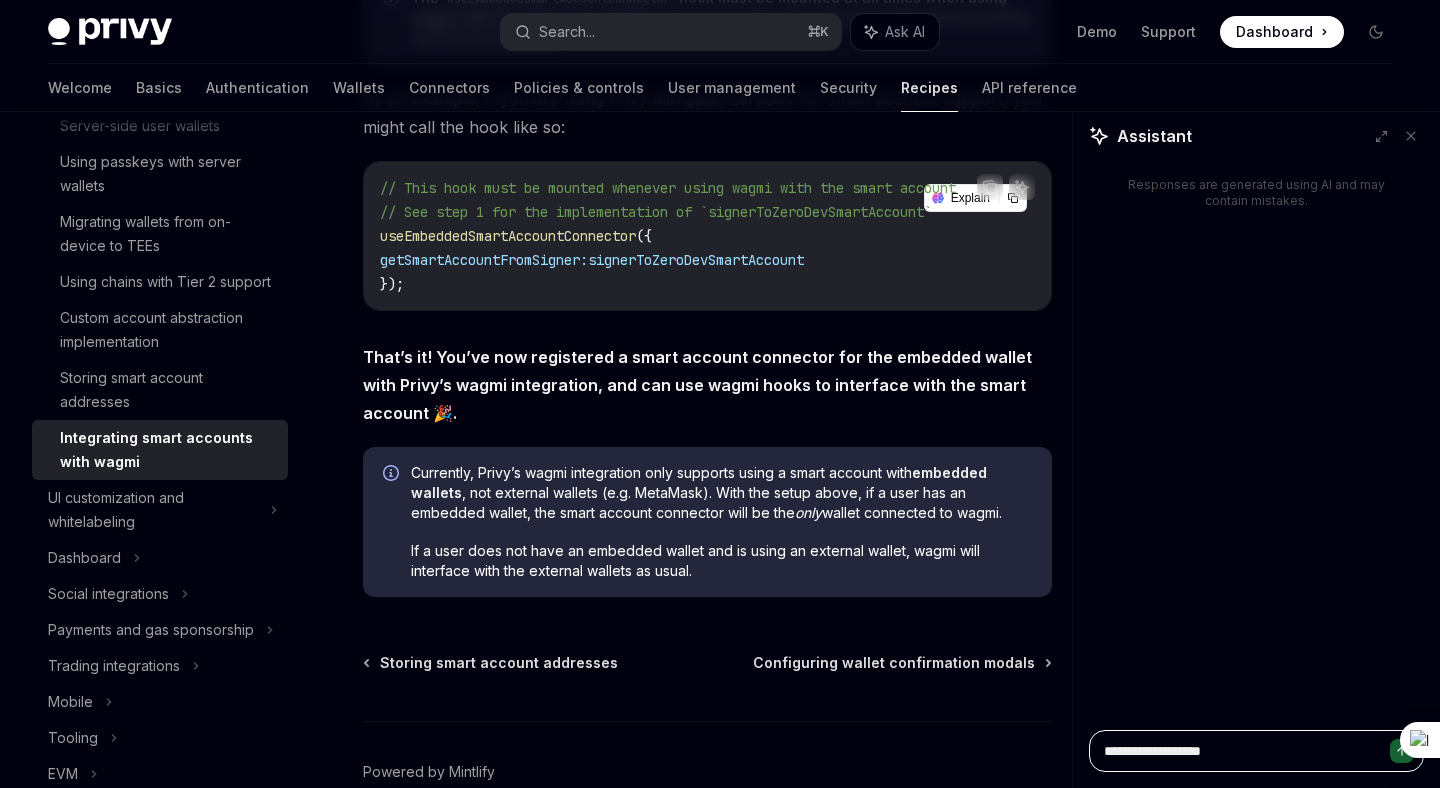type on "*" 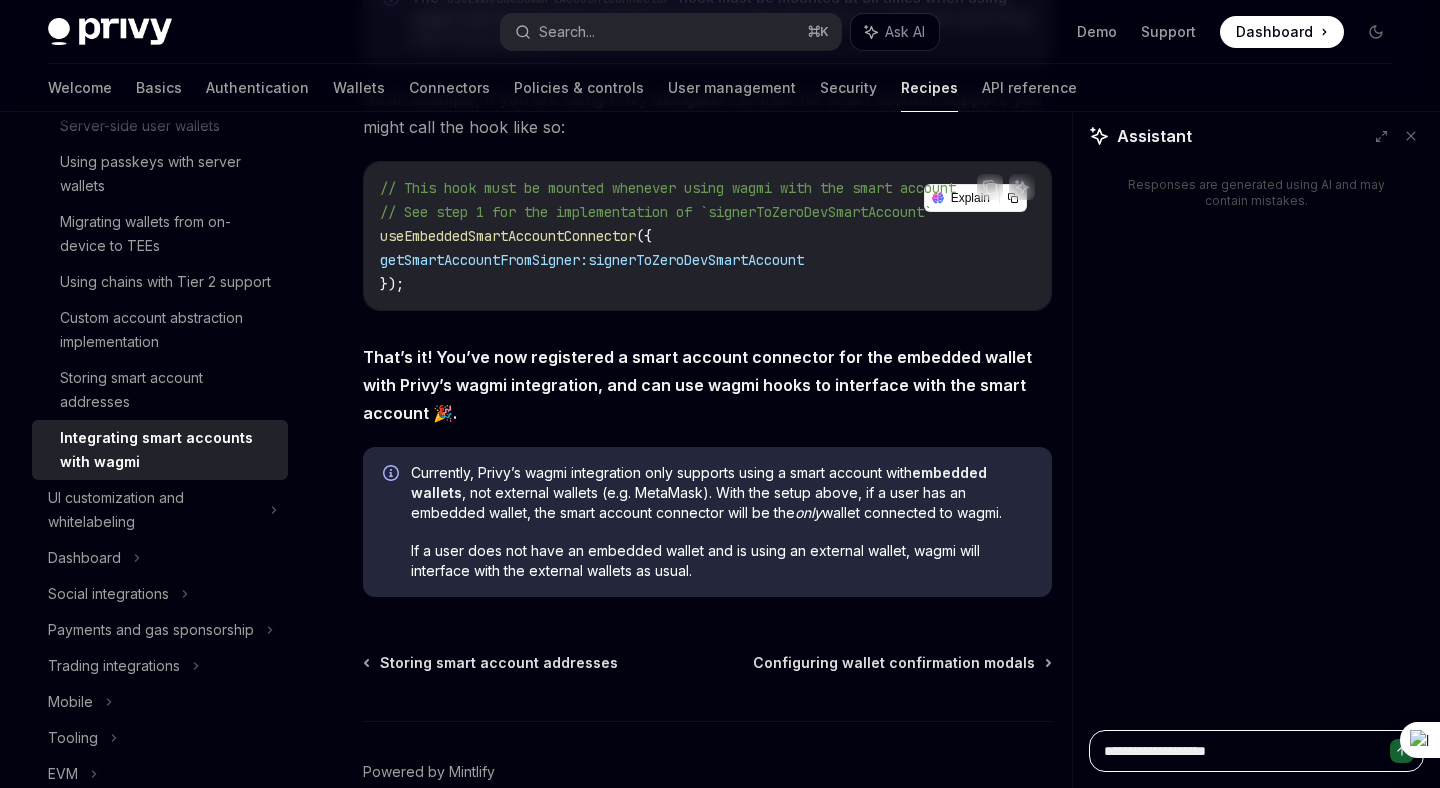 type on "*" 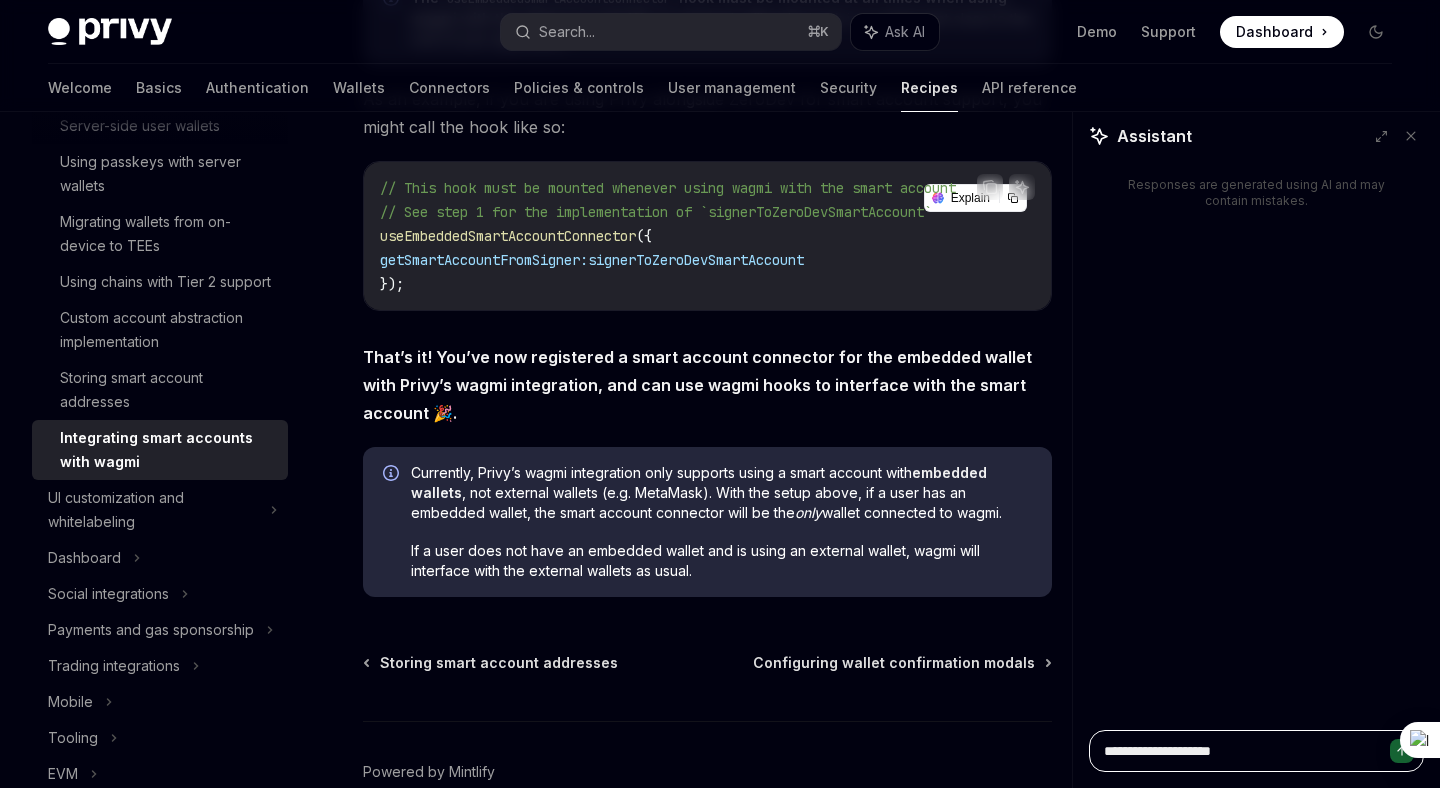 type on "*" 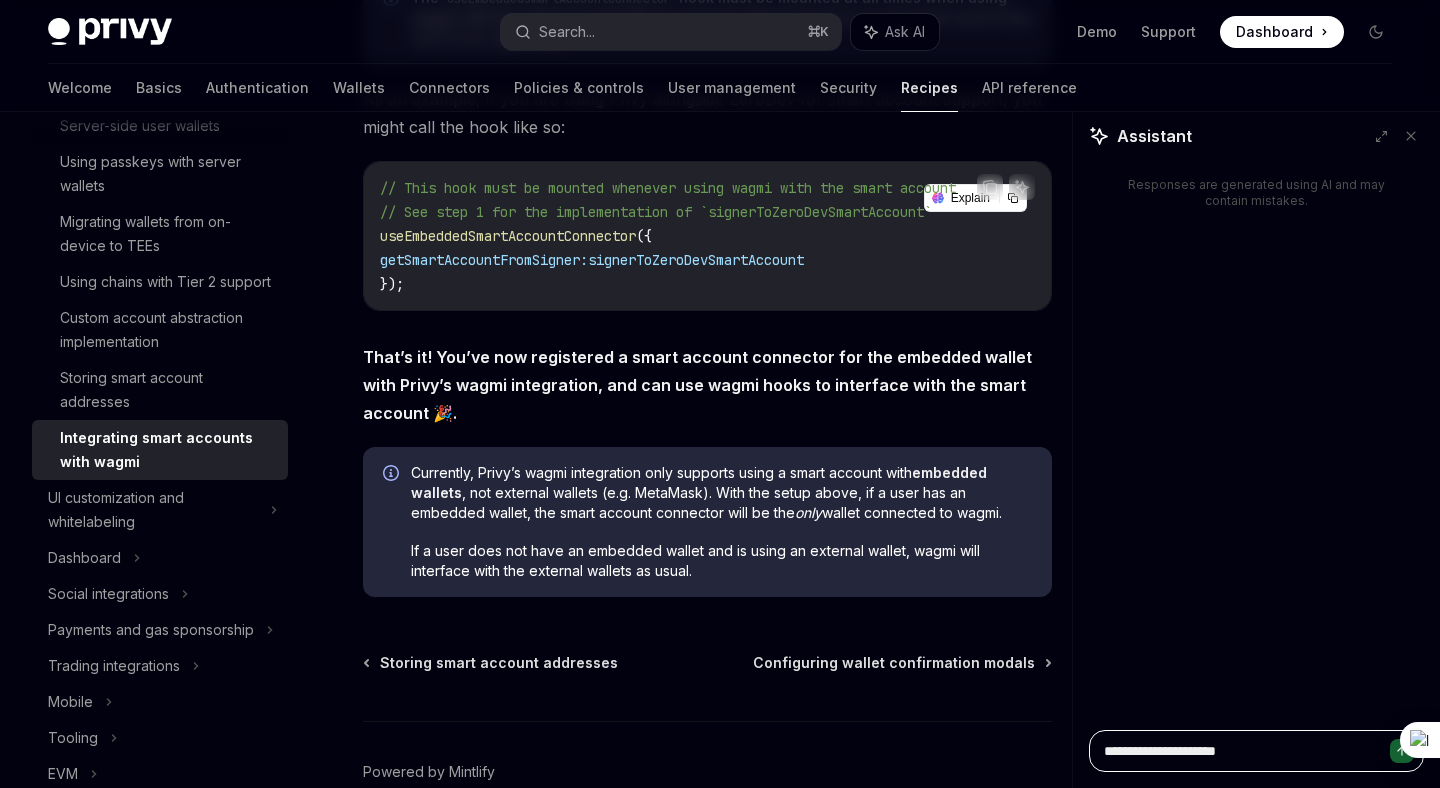 type on "*" 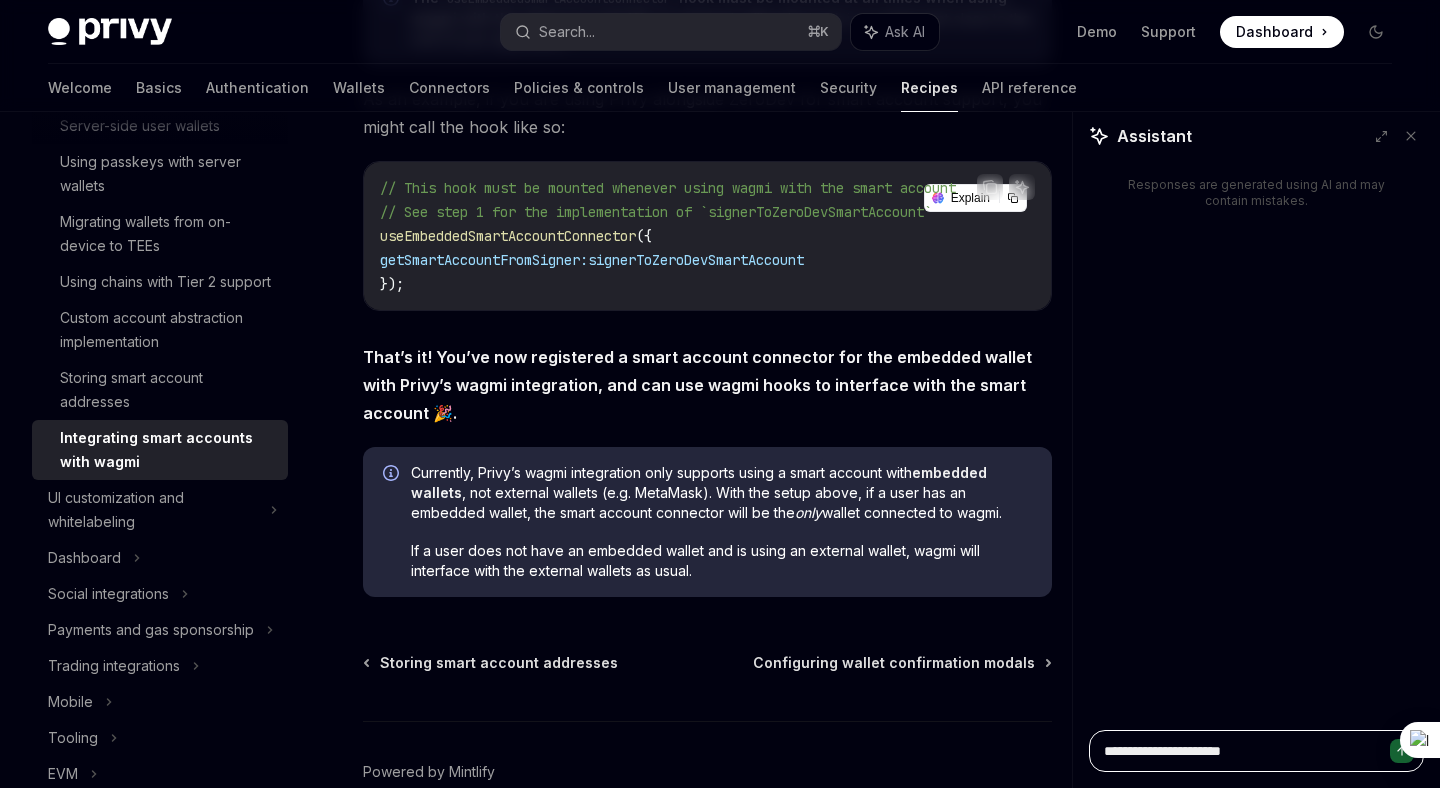 type on "*" 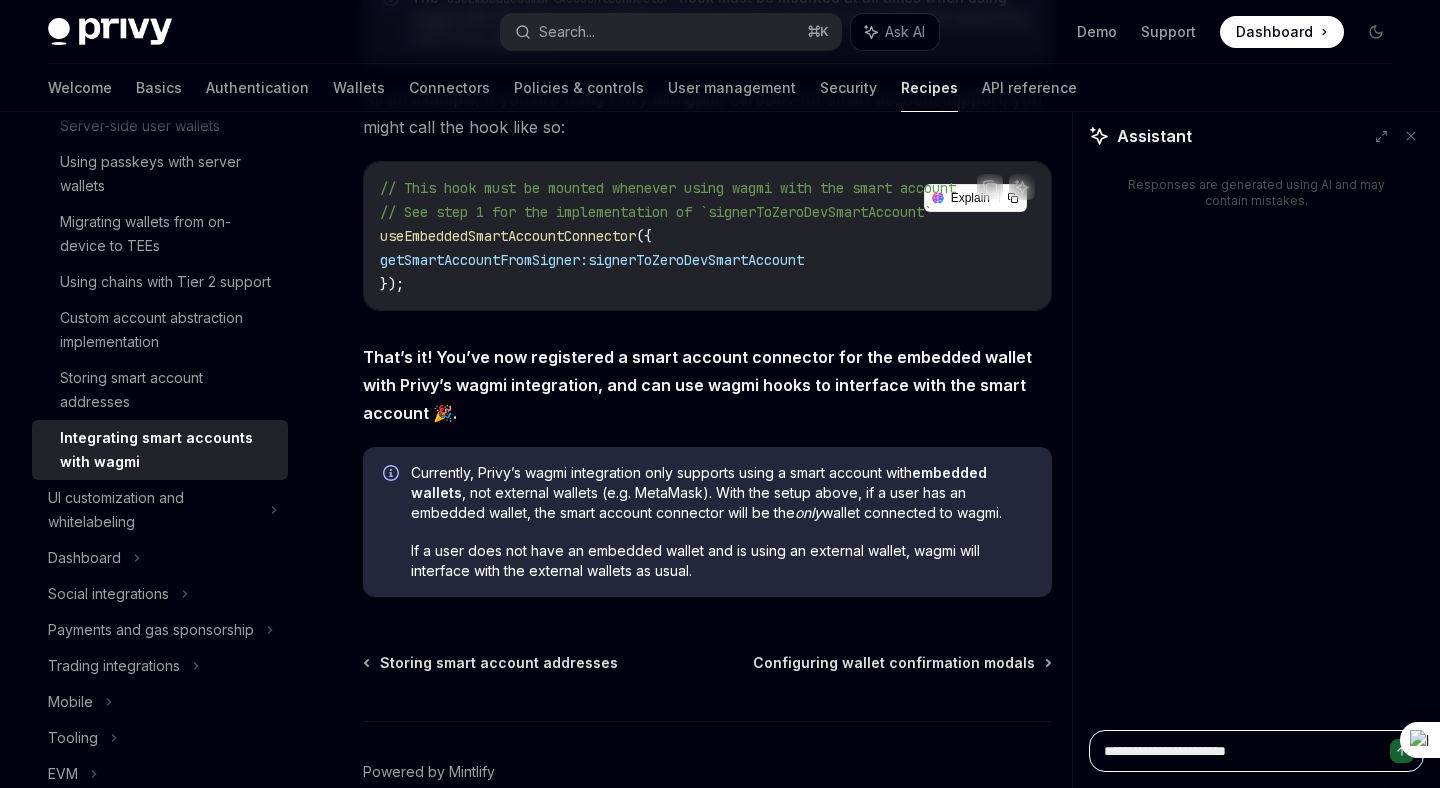 type on "*" 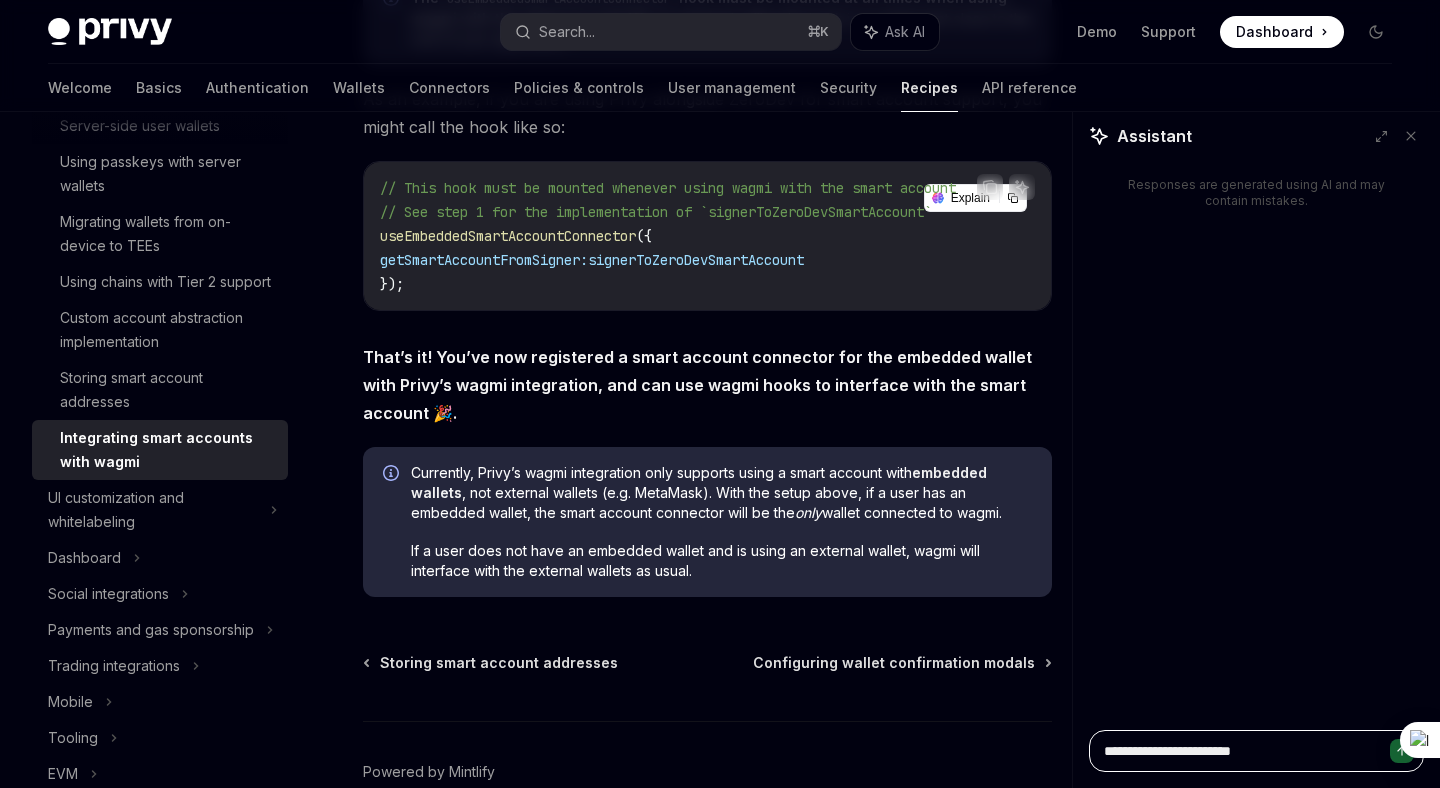 type on "*" 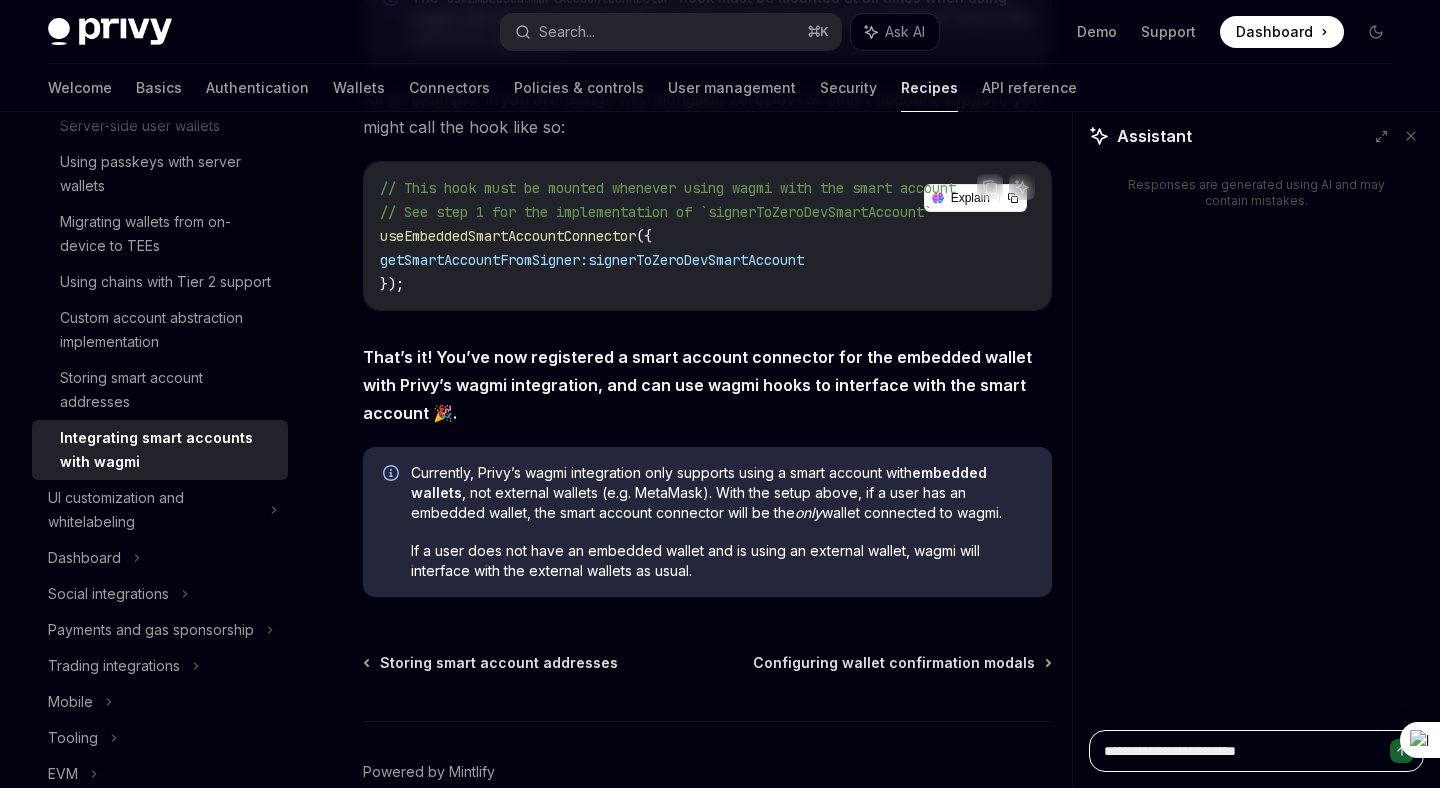 type on "*" 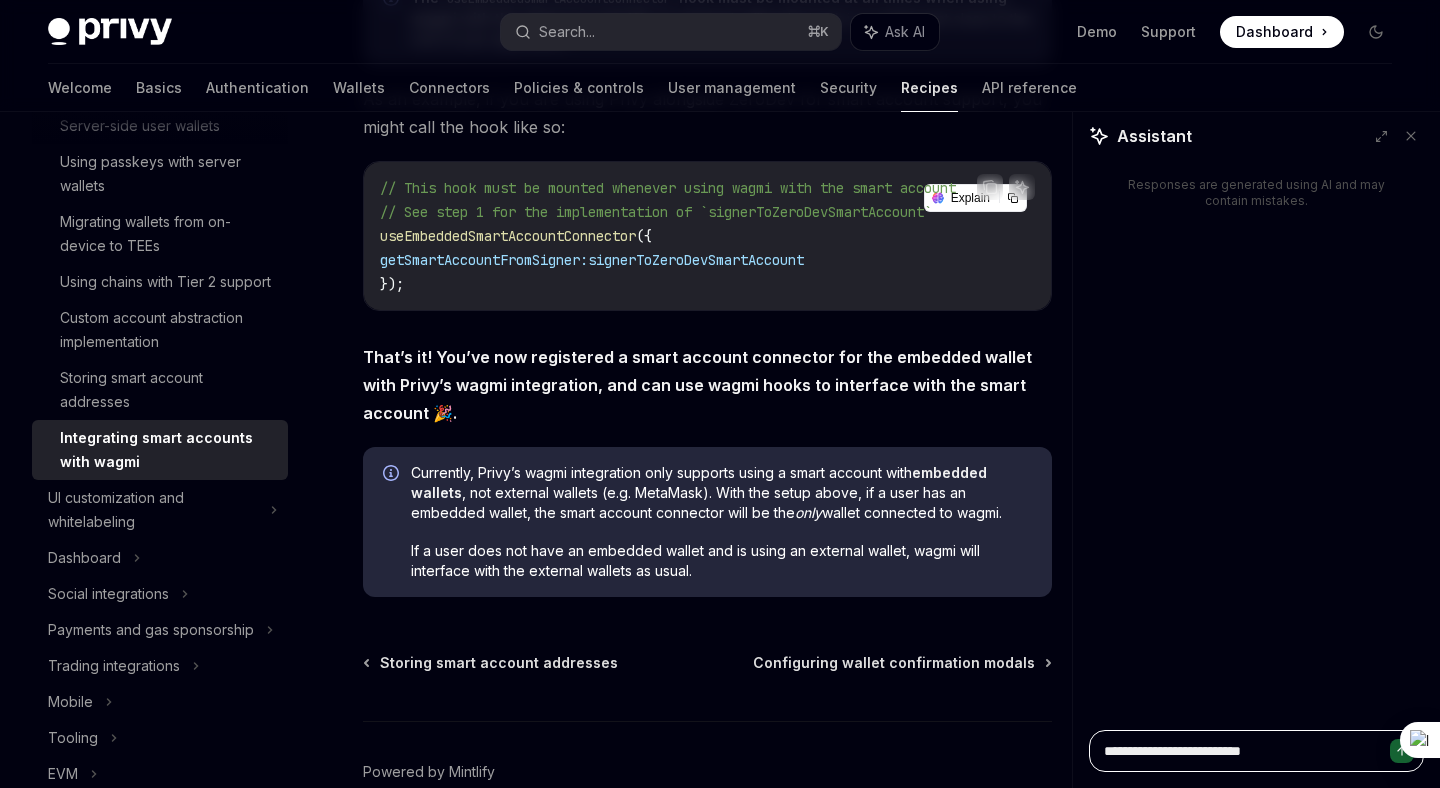 type on "*" 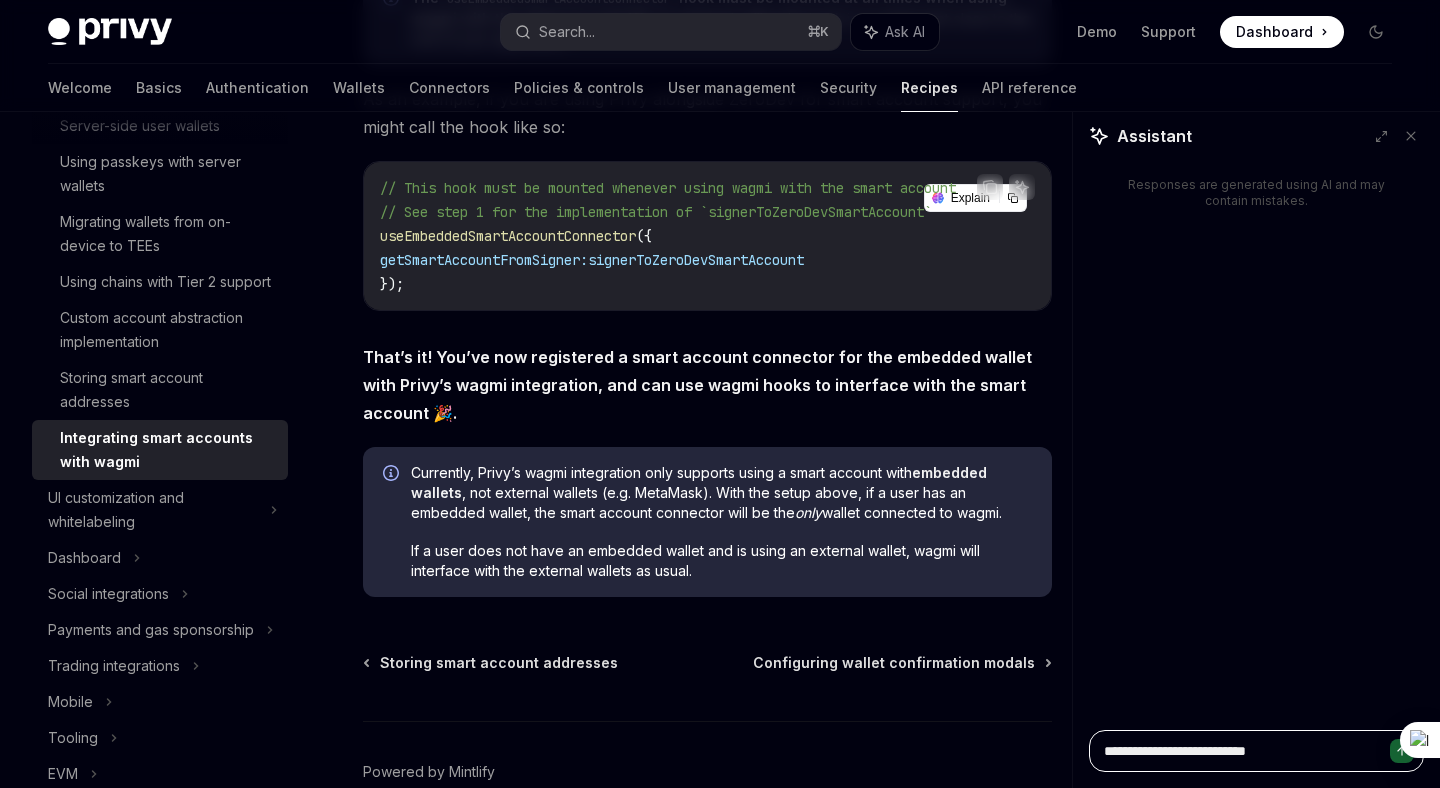 type on "*" 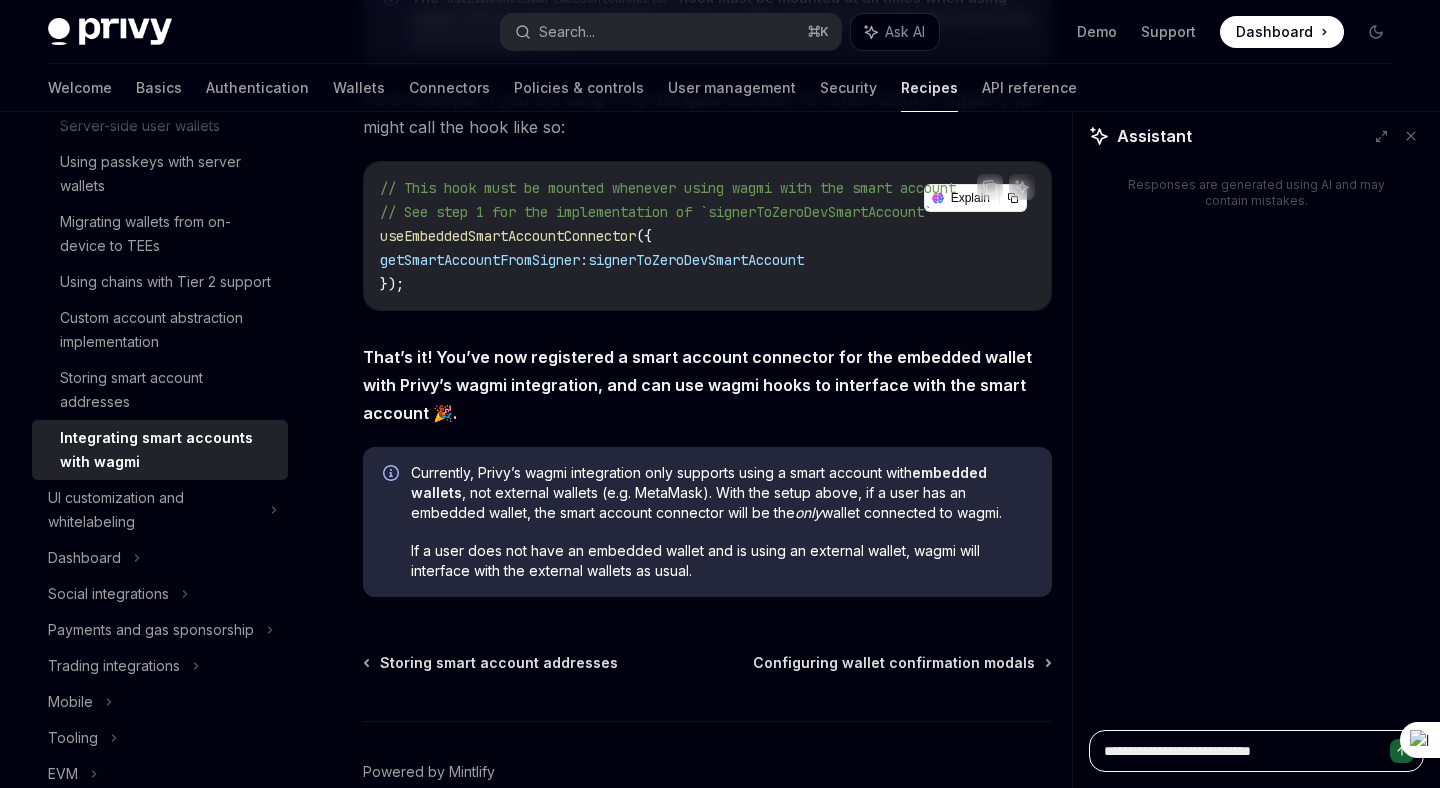 type on "*" 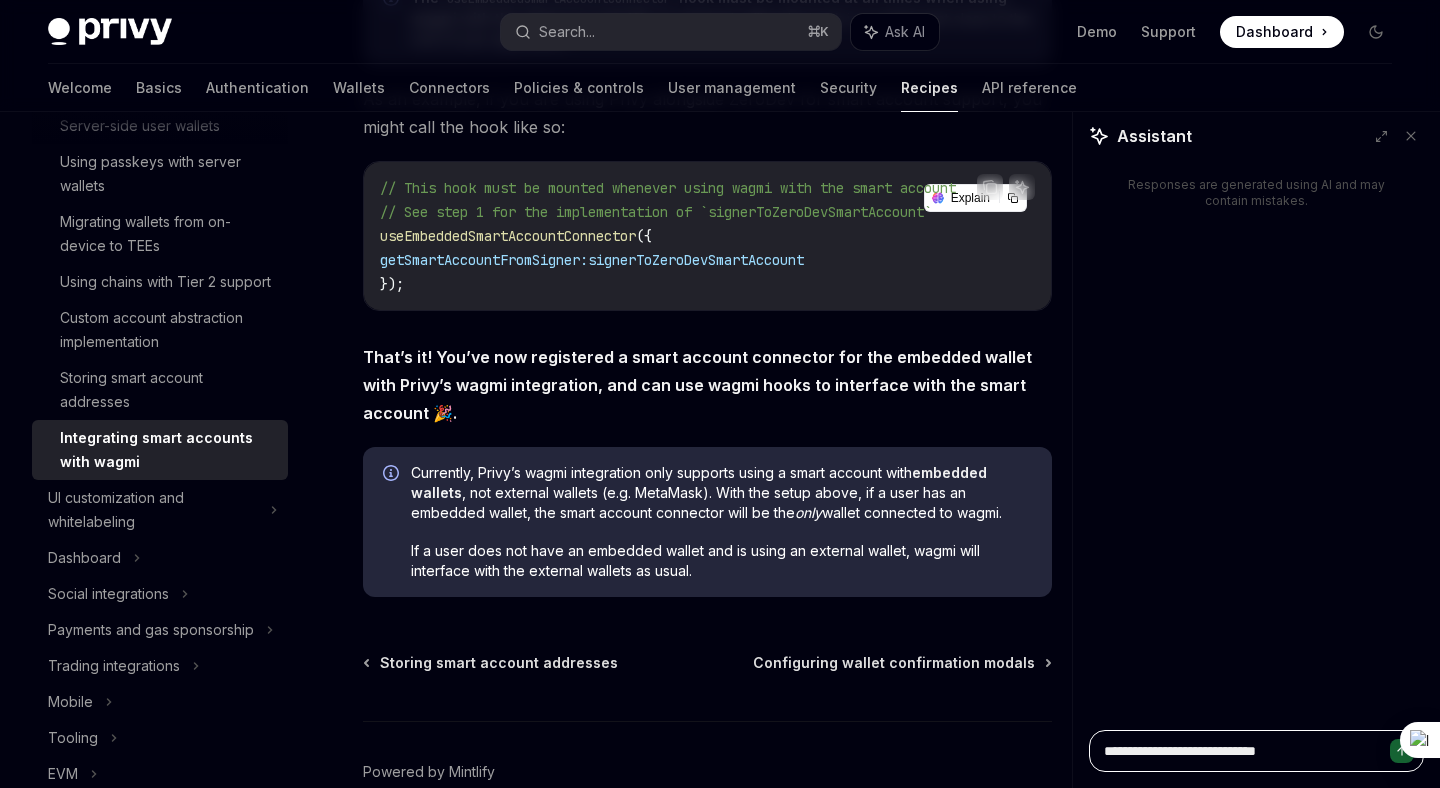 type on "*" 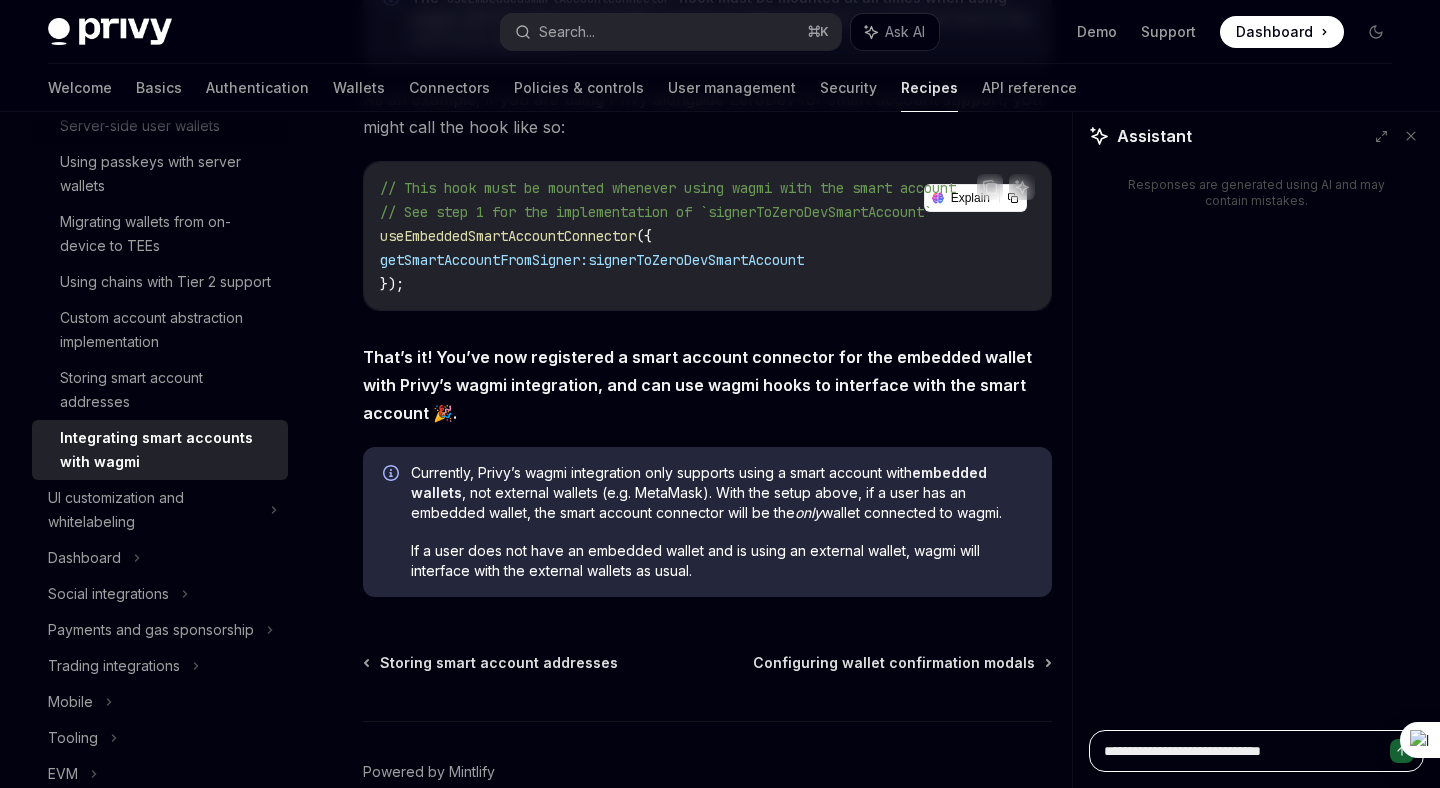type on "**********" 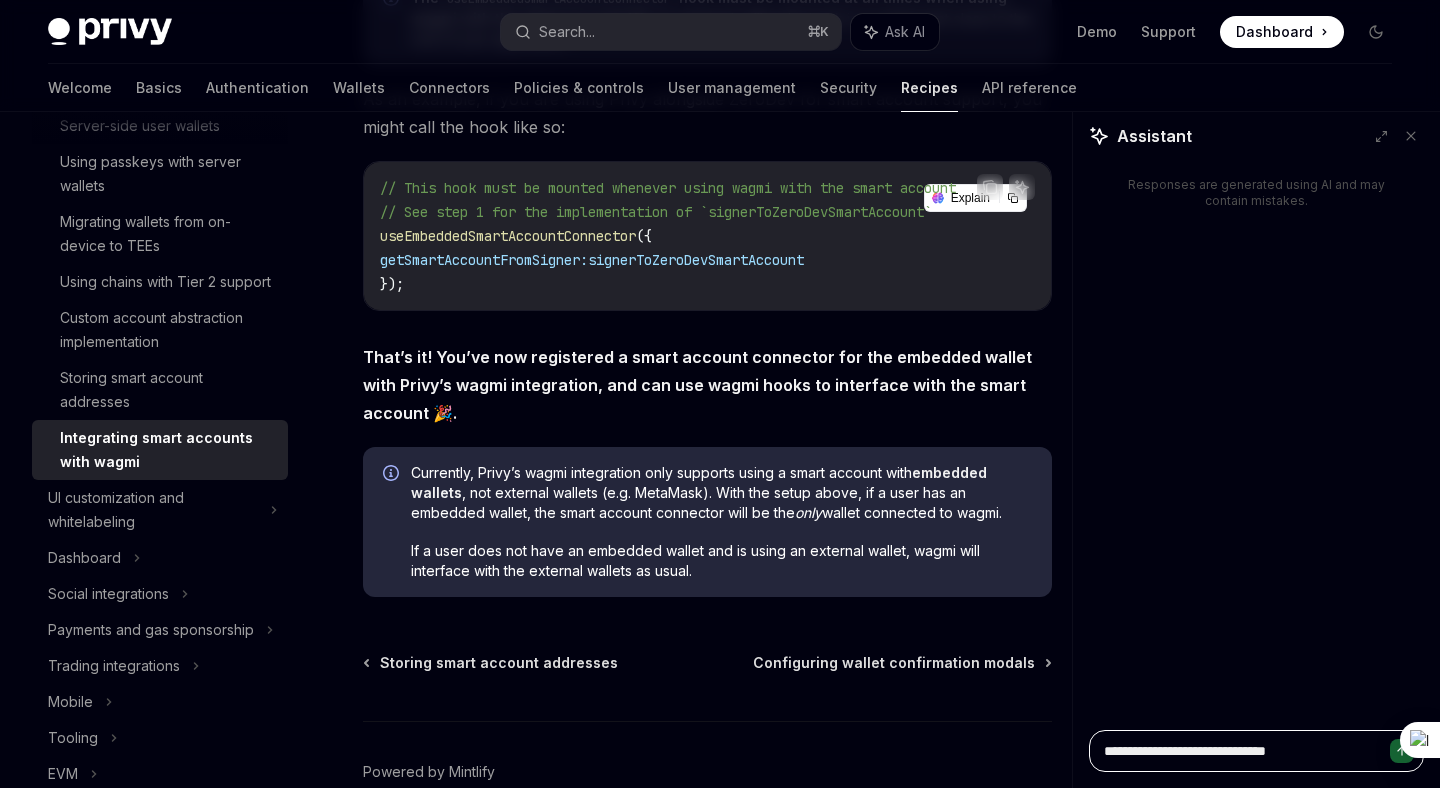 type on "*" 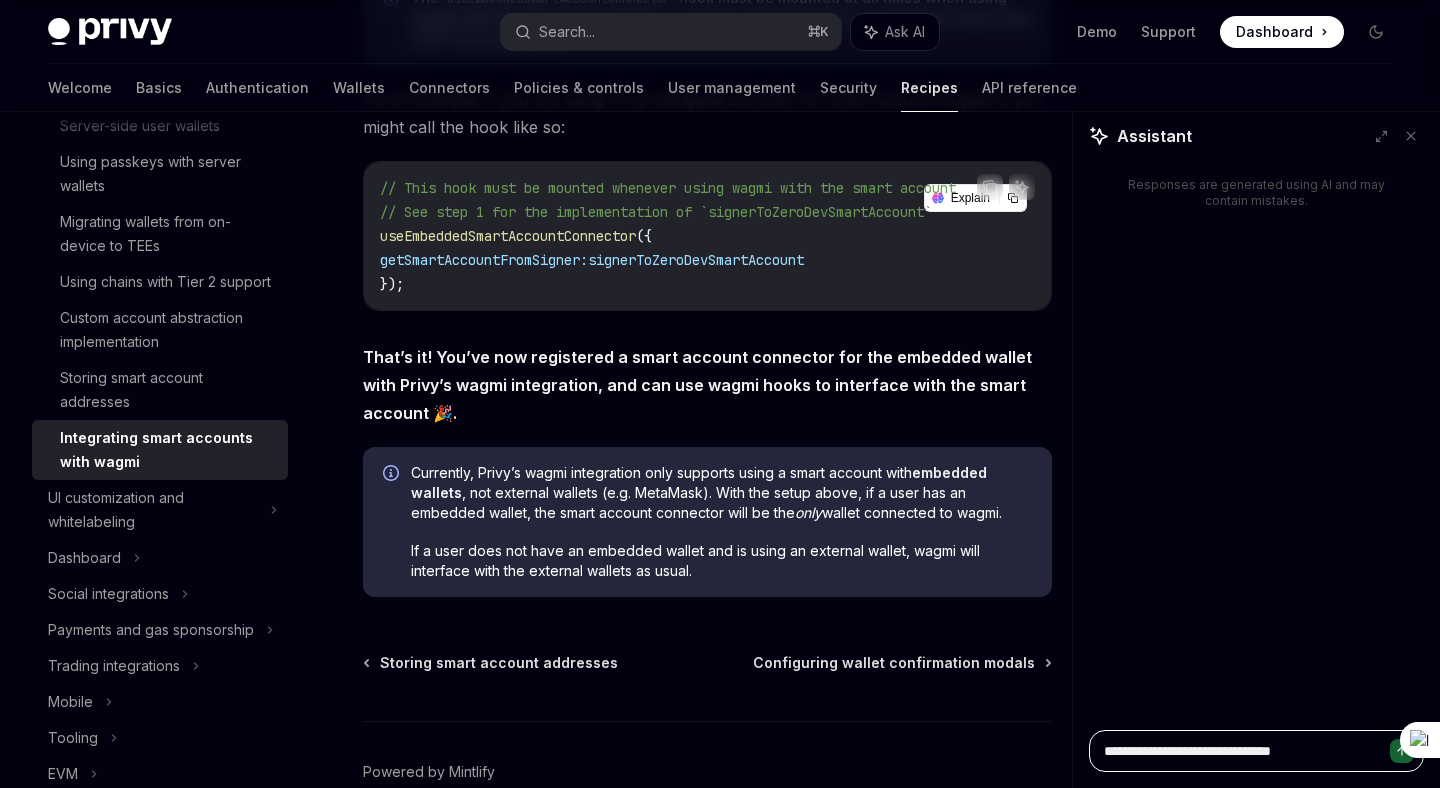 type on "*" 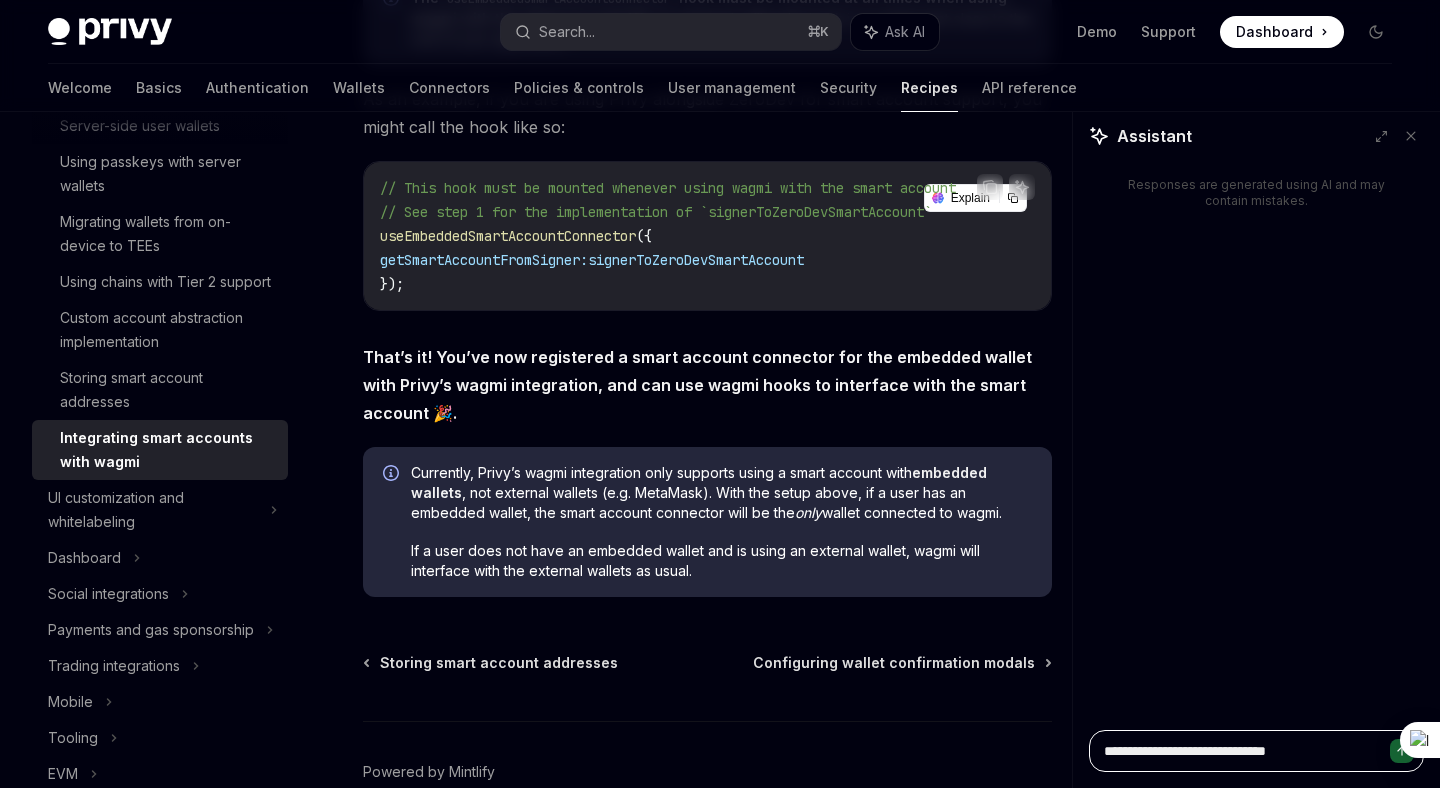 type on "*" 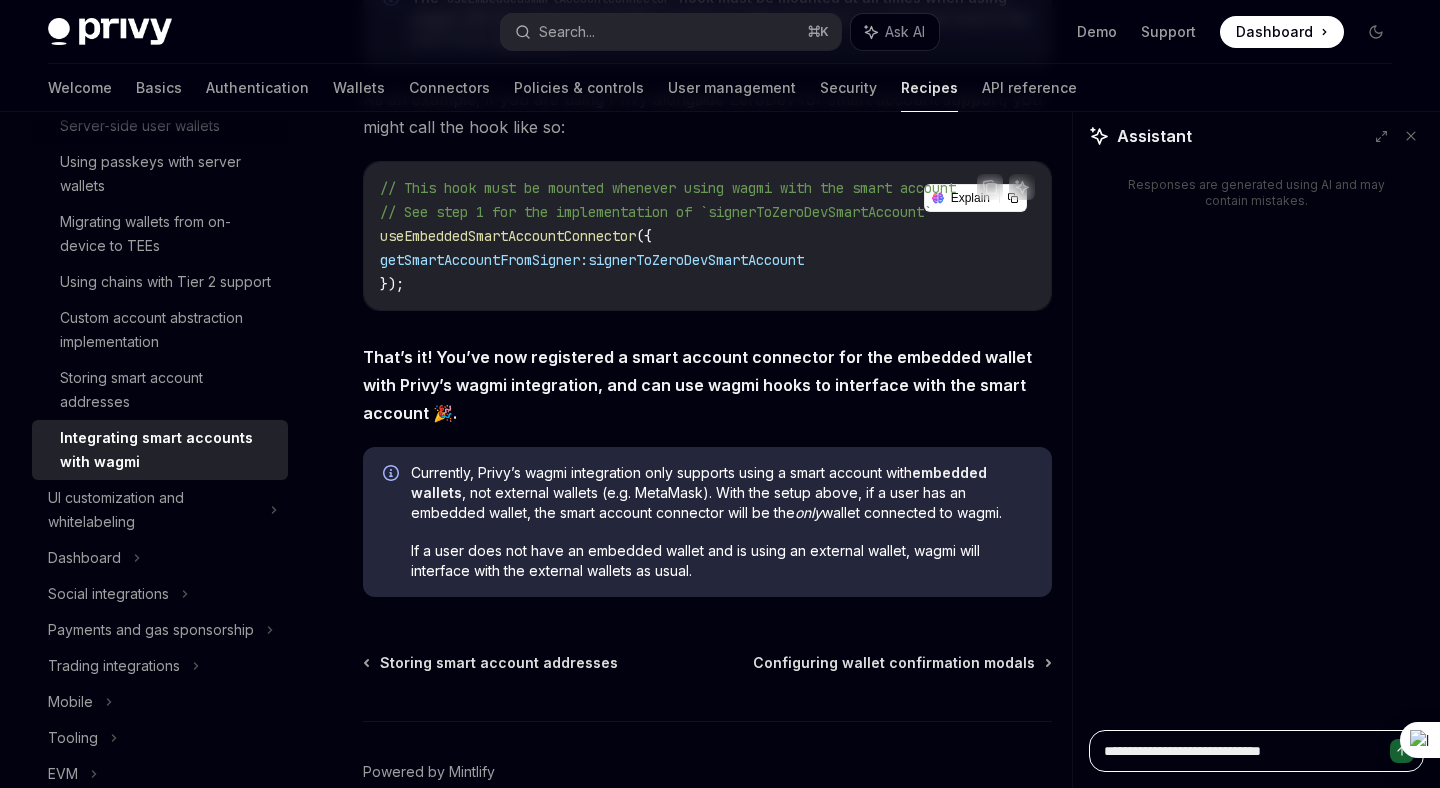type on "*" 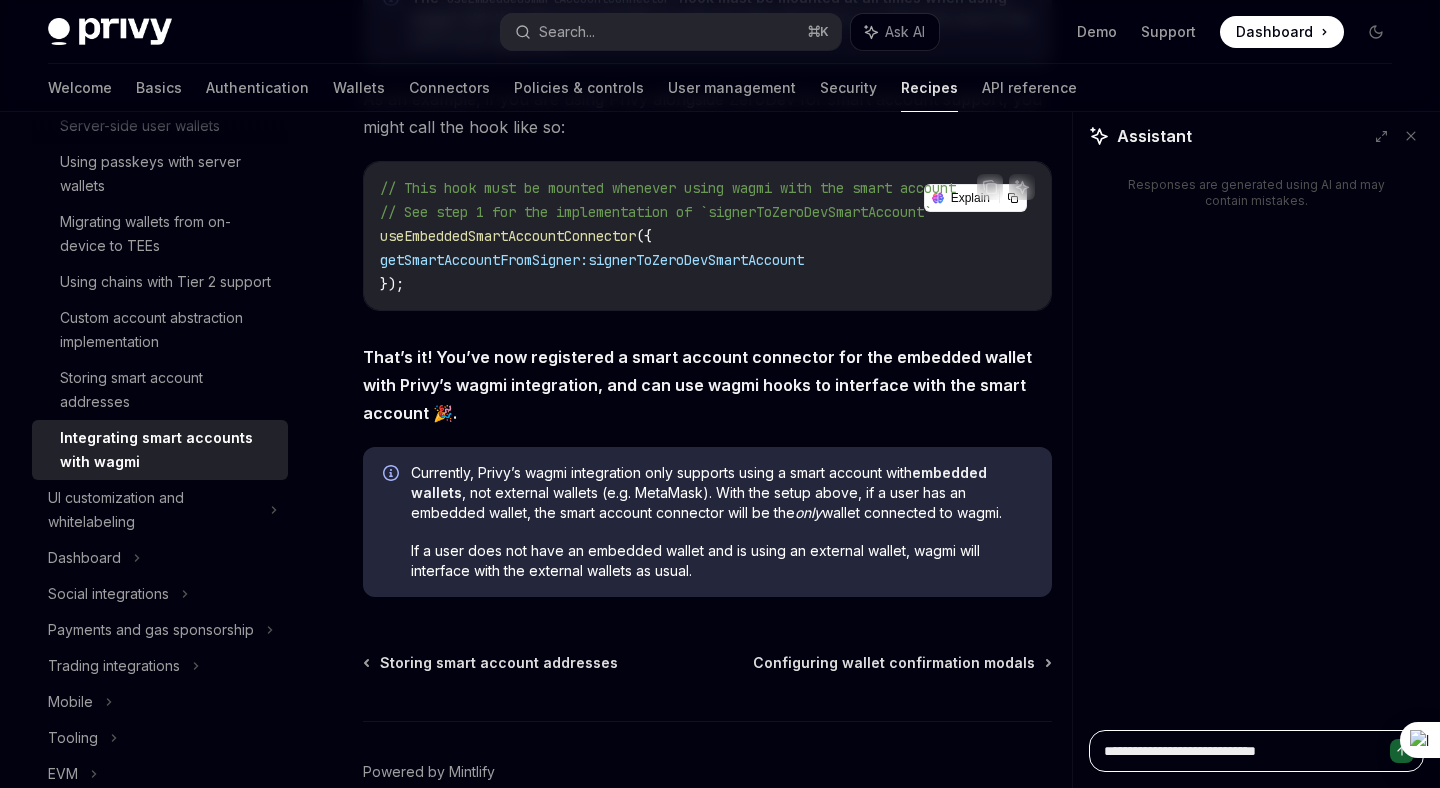 type on "*" 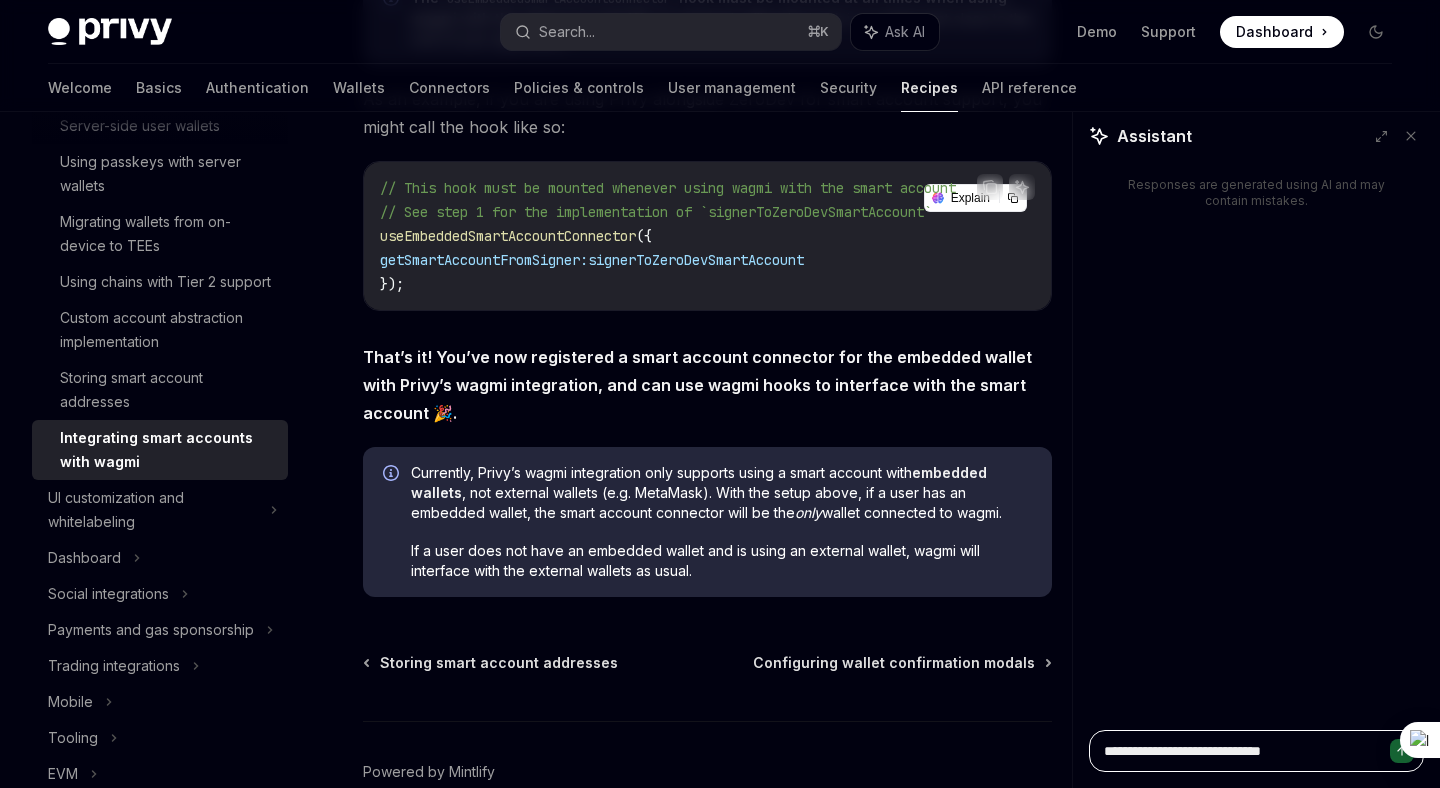 type on "*" 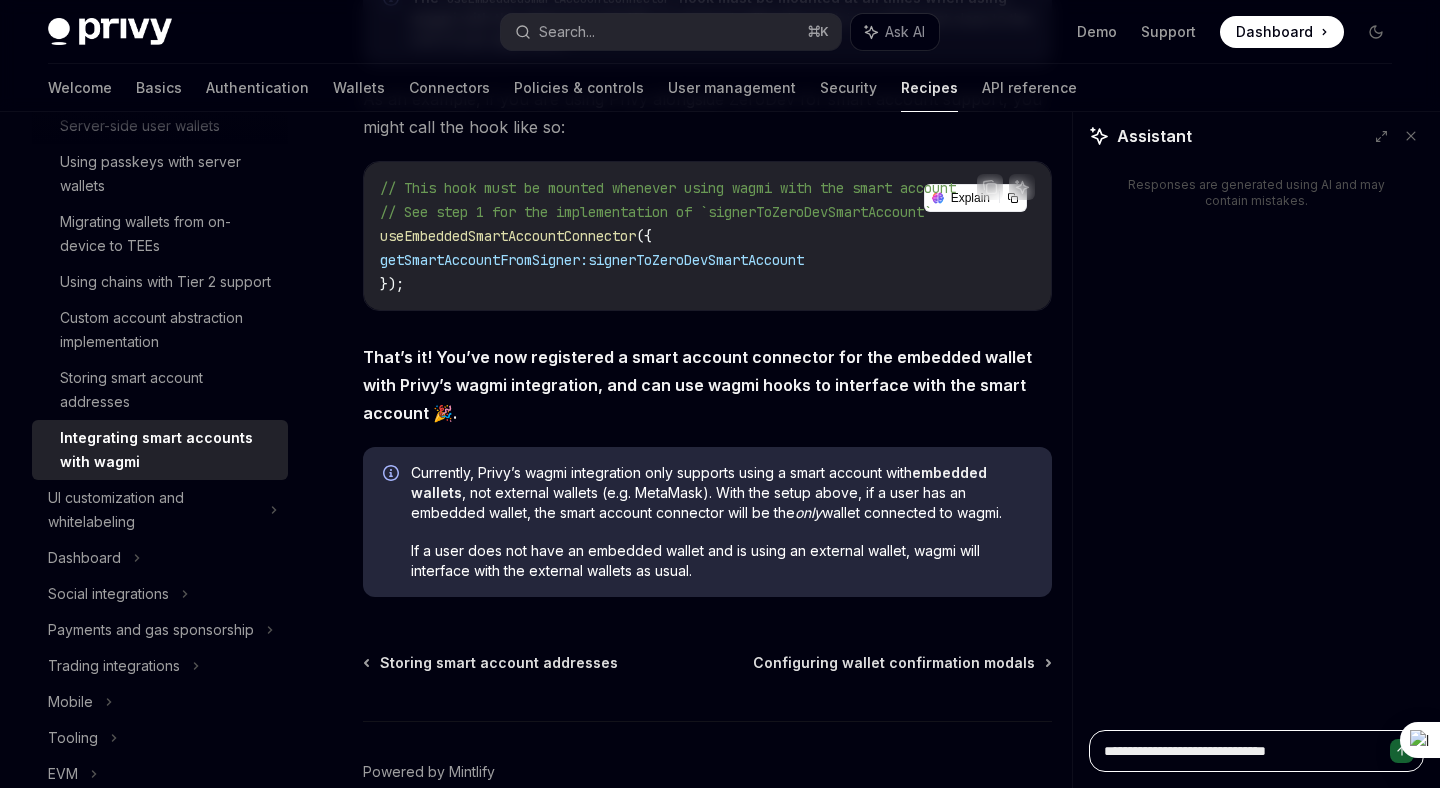 type on "*" 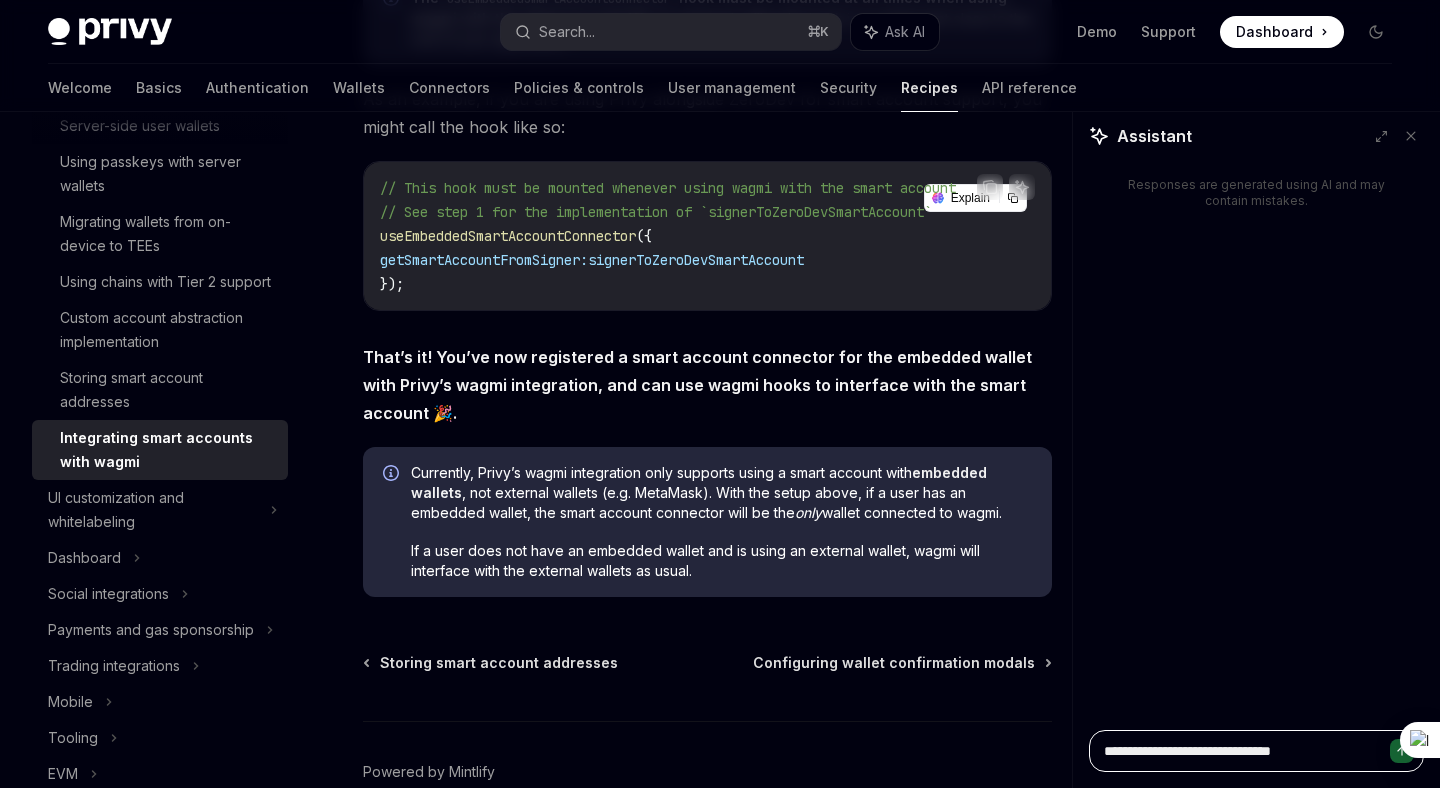 type on "*" 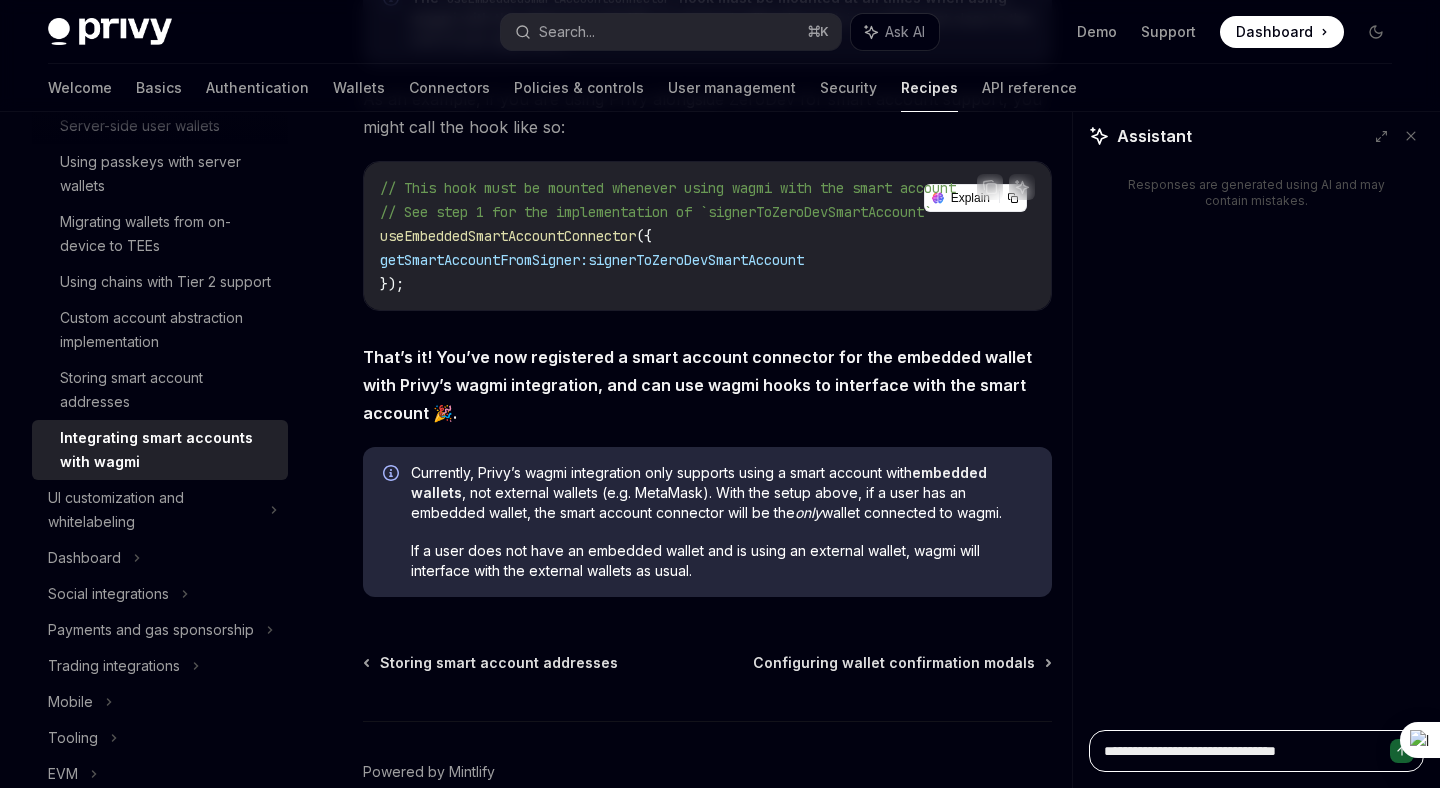 type on "*" 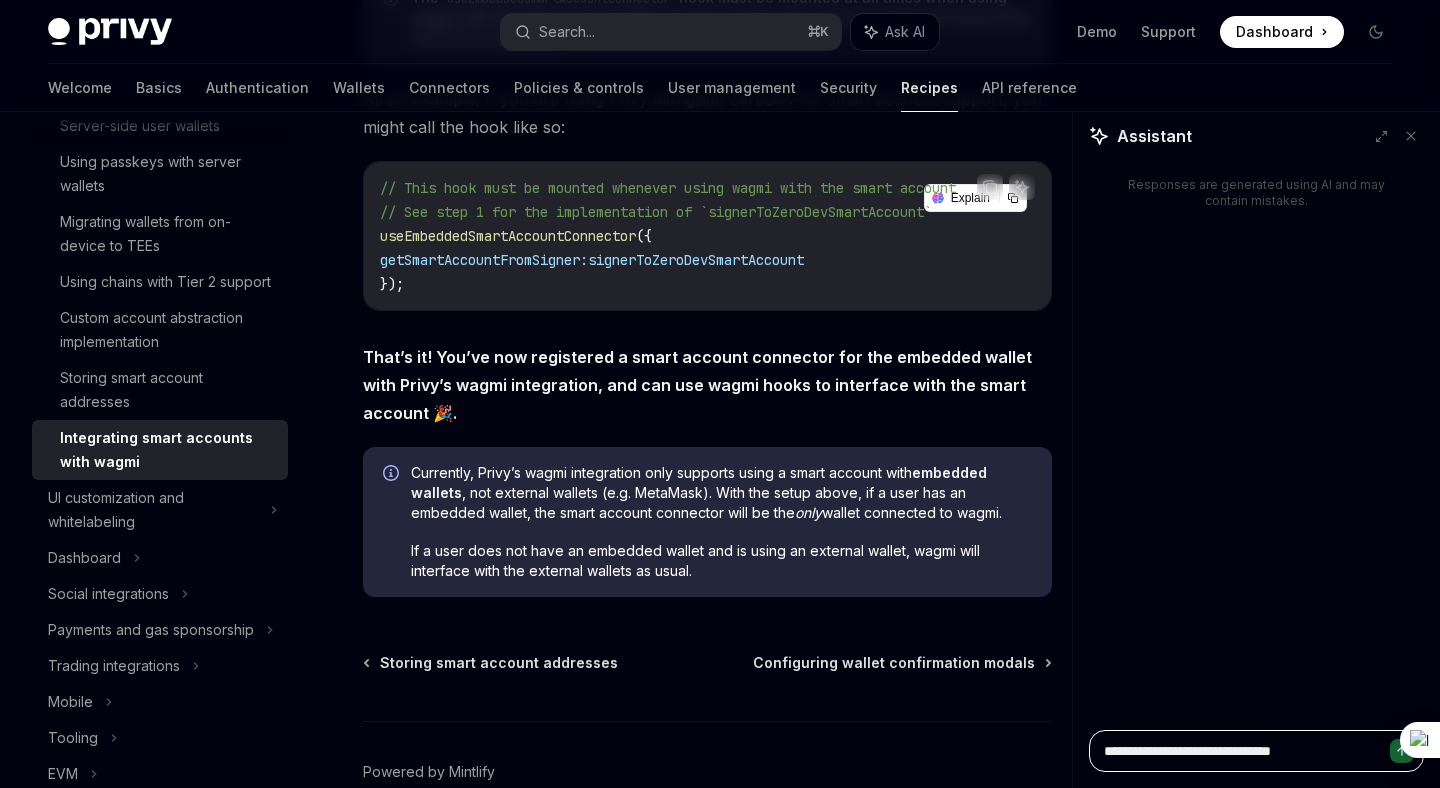 type on "**********" 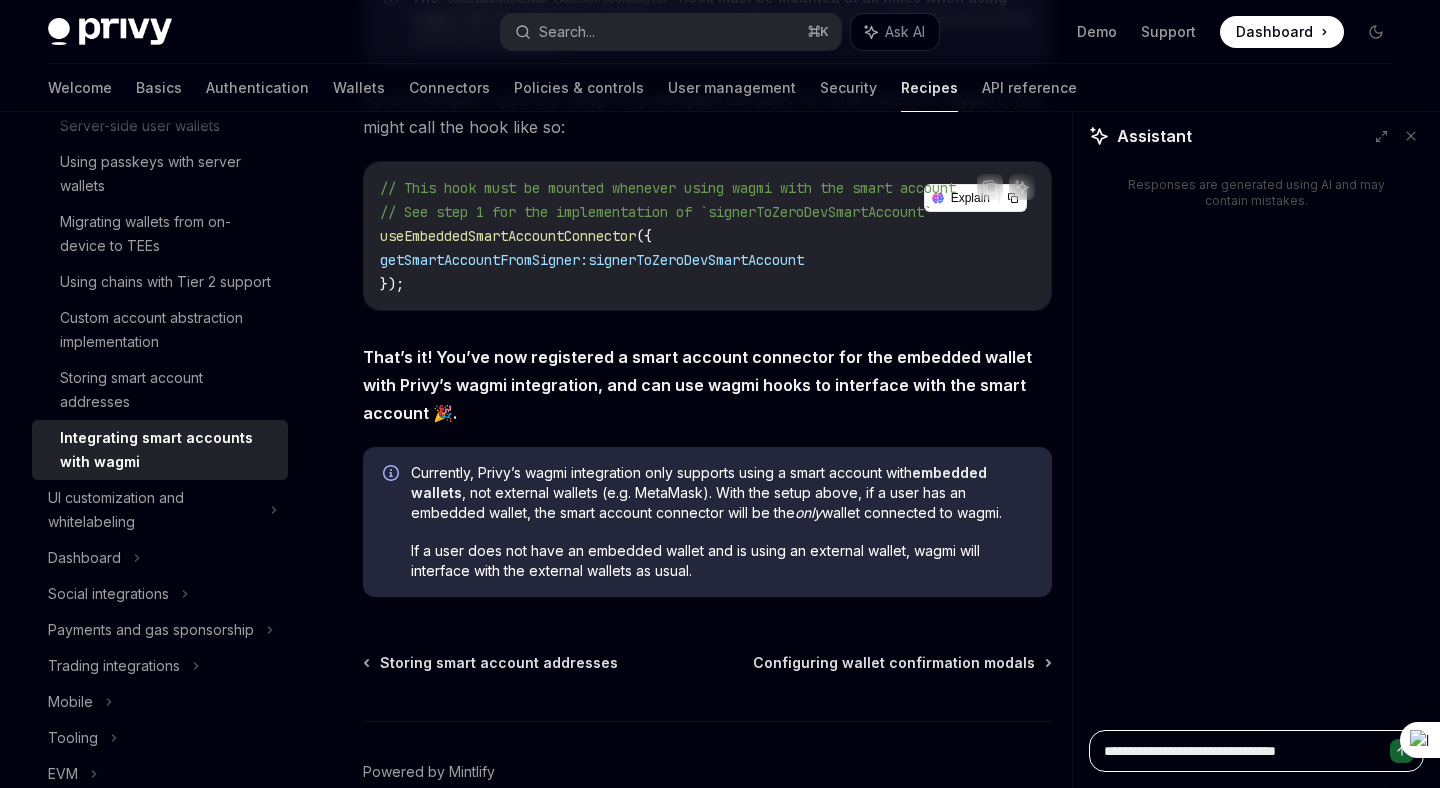 type on "*" 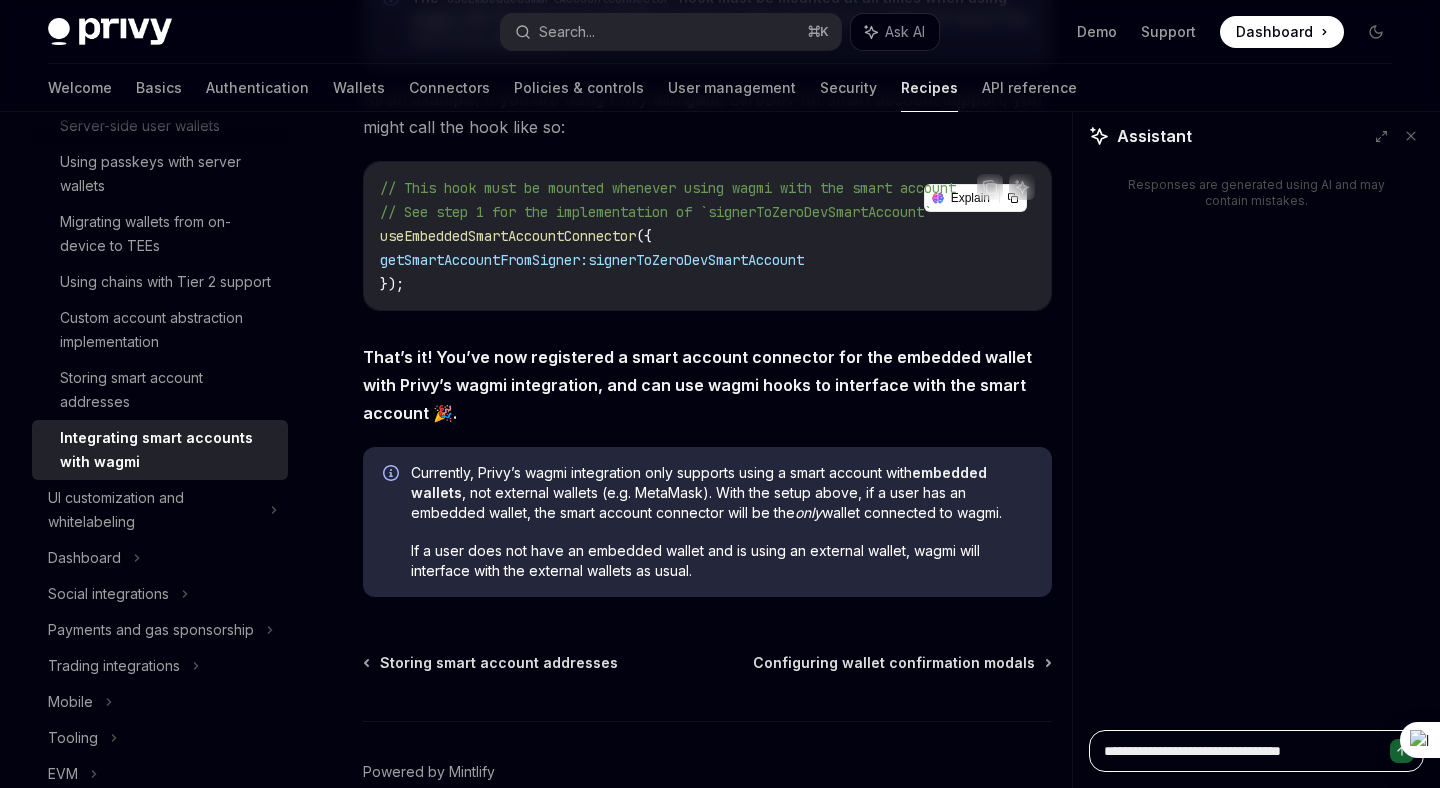 type on "*" 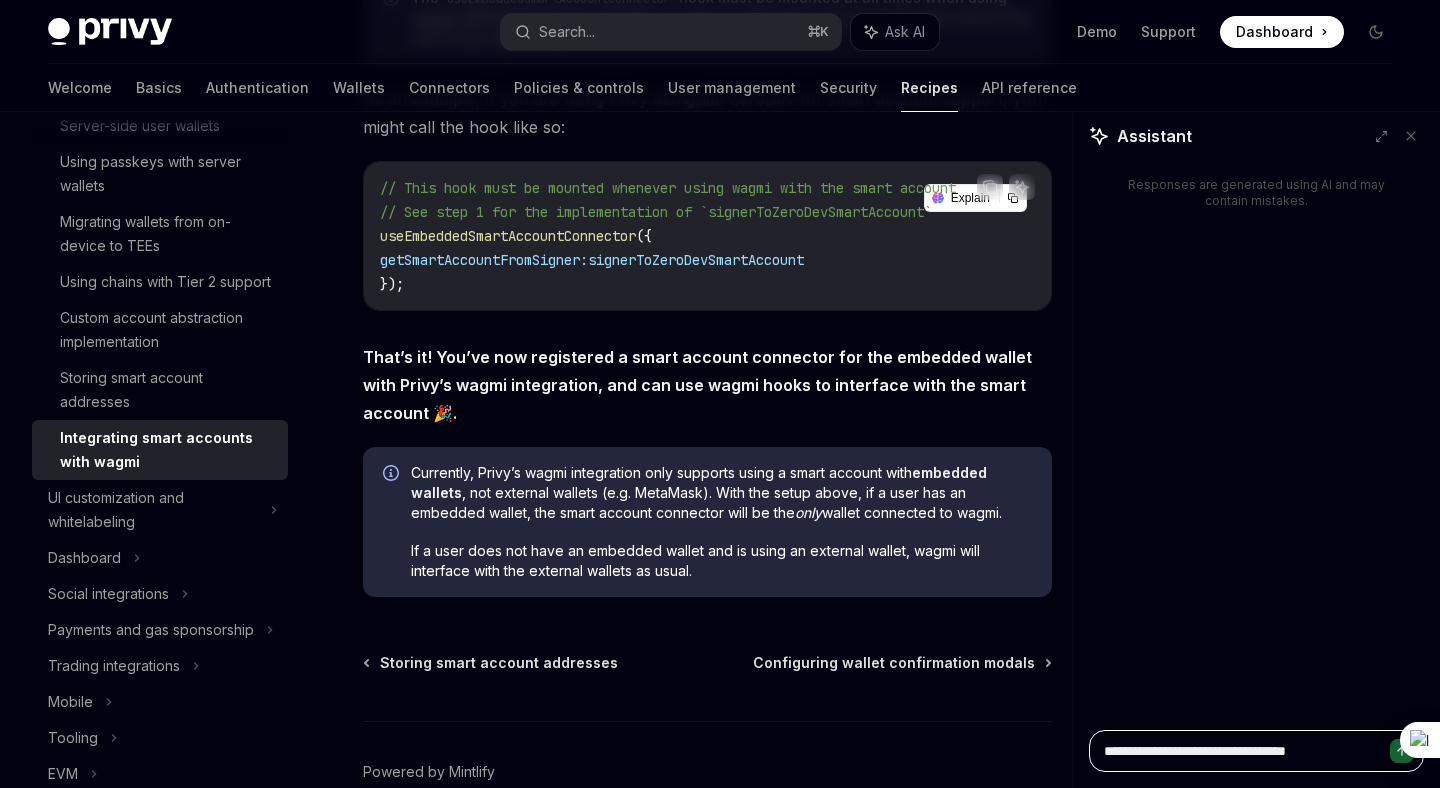 type on "**********" 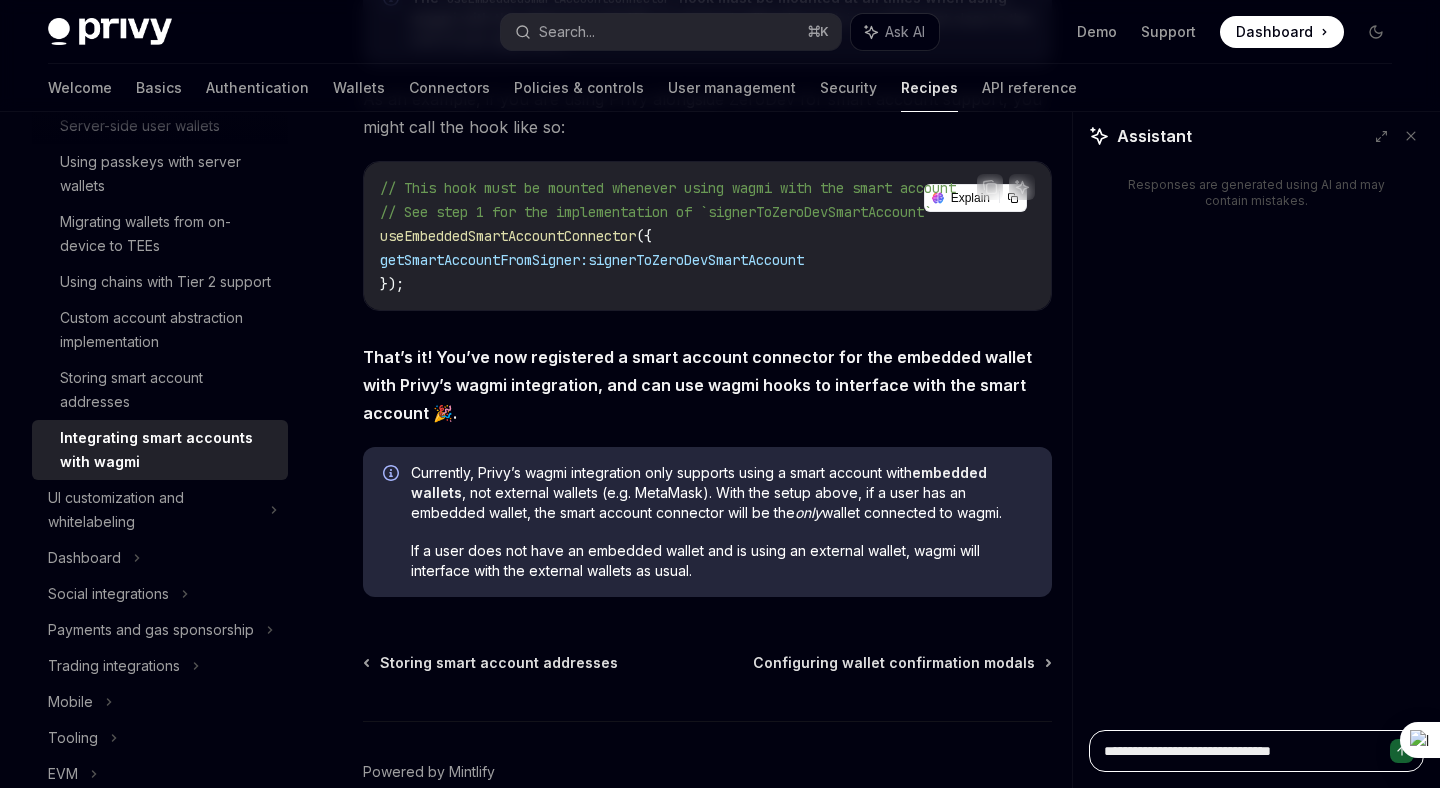 type on "**********" 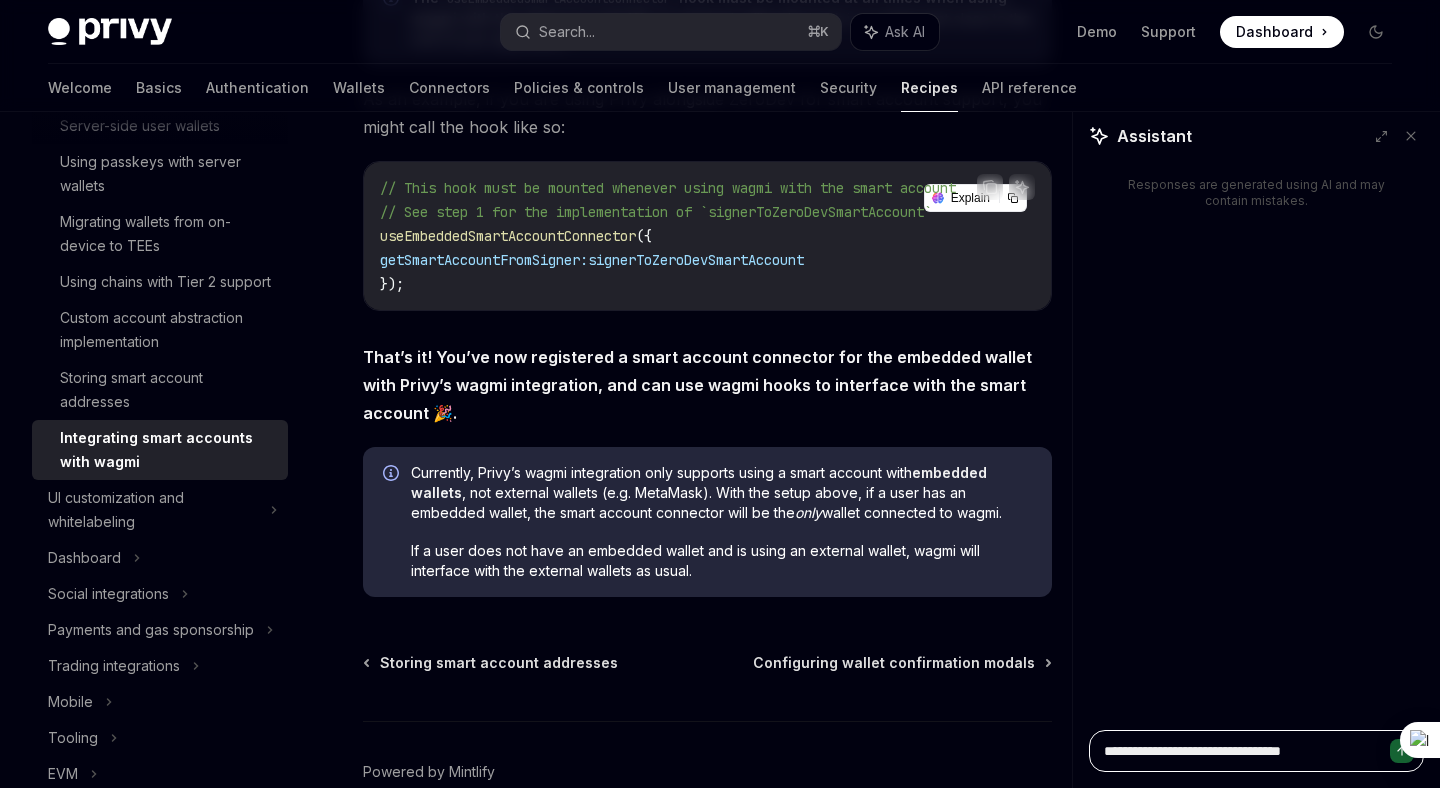 type on "*" 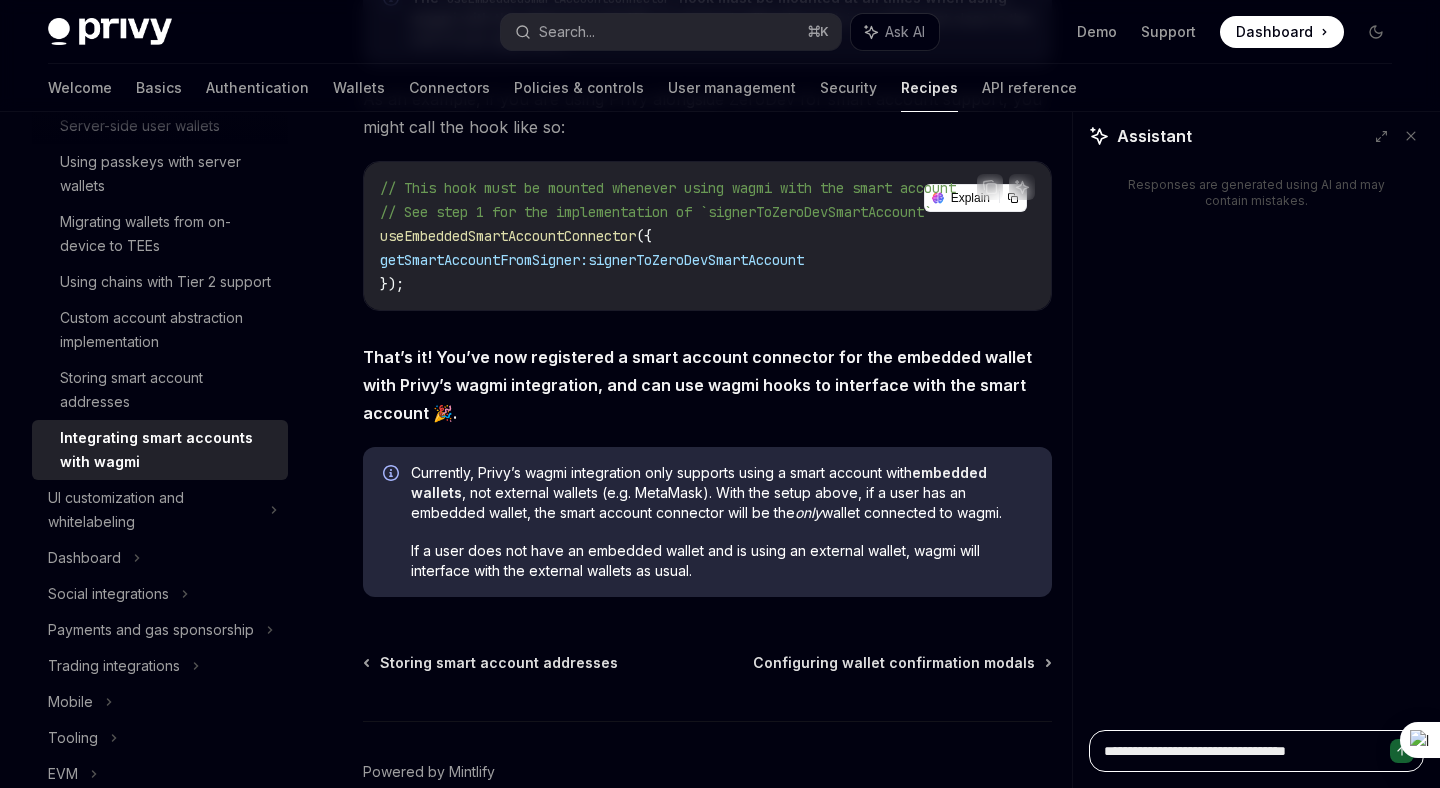 type on "*" 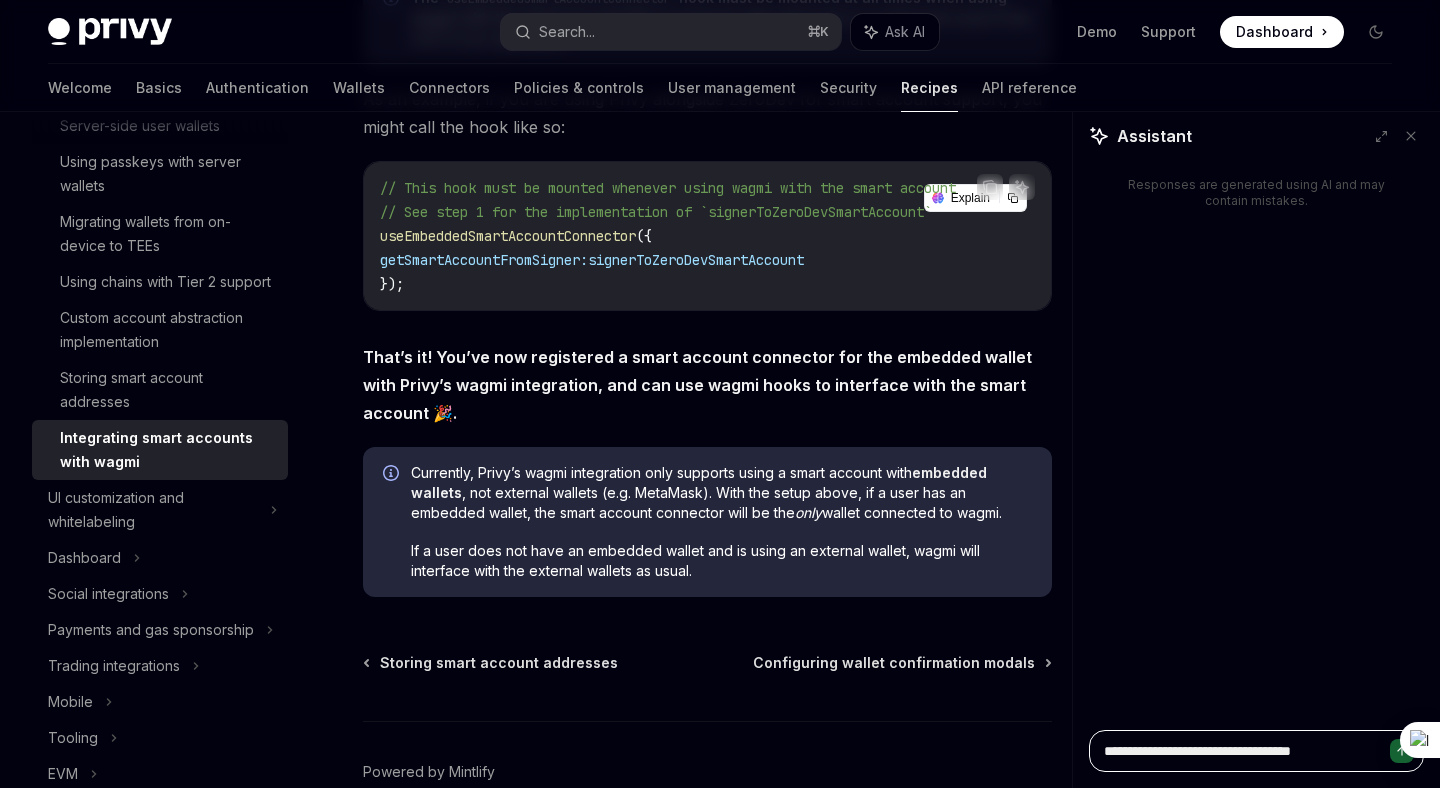 type on "*" 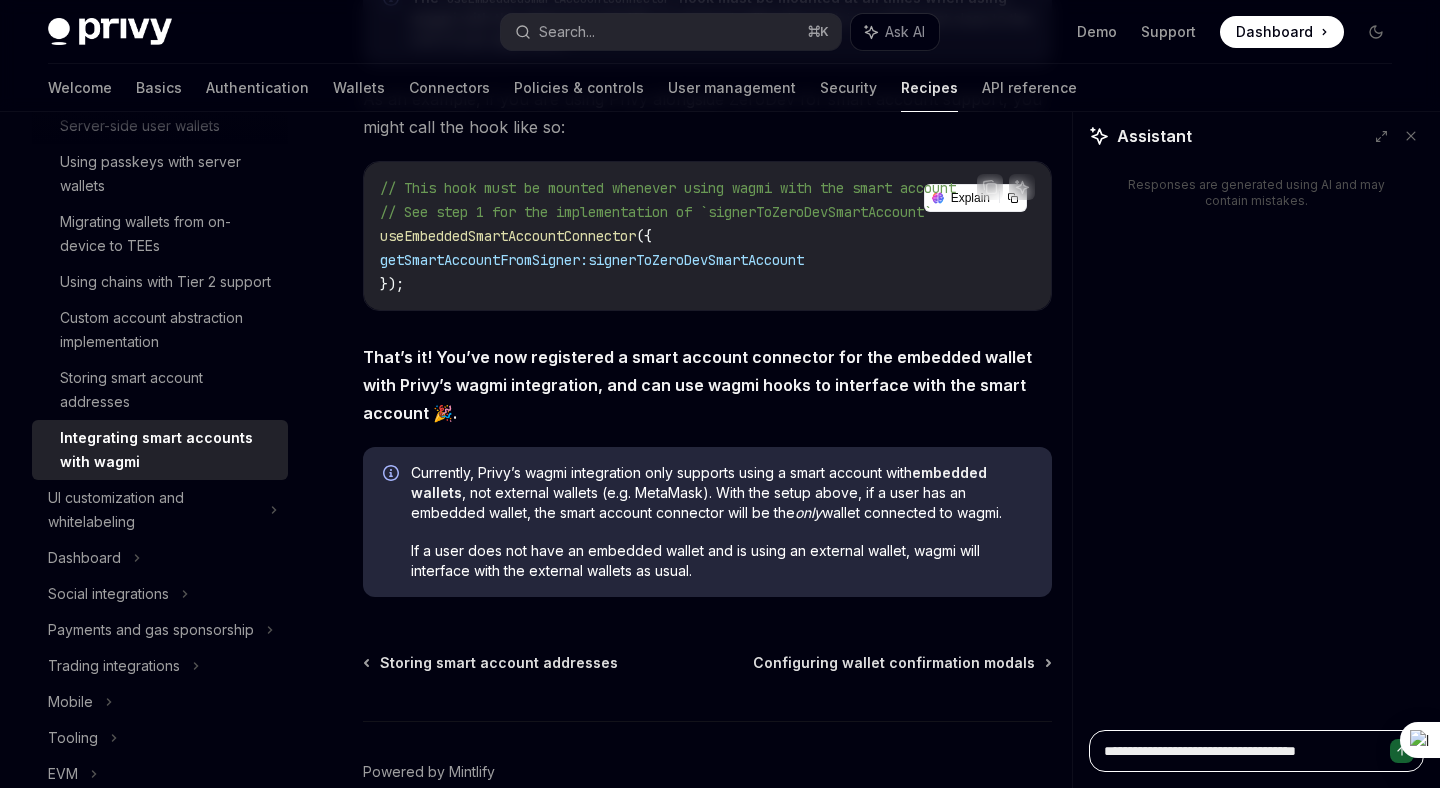 type on "**********" 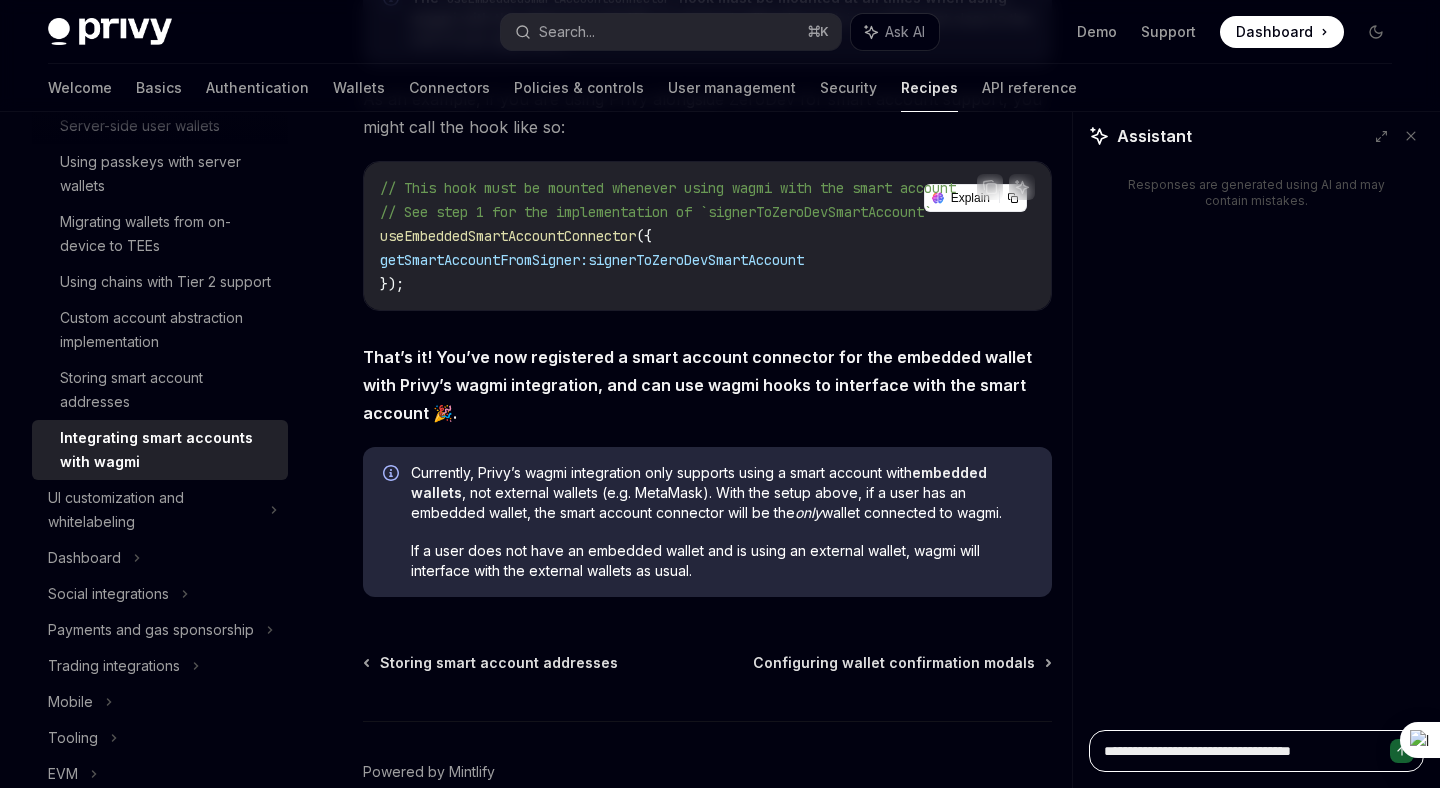 type on "*" 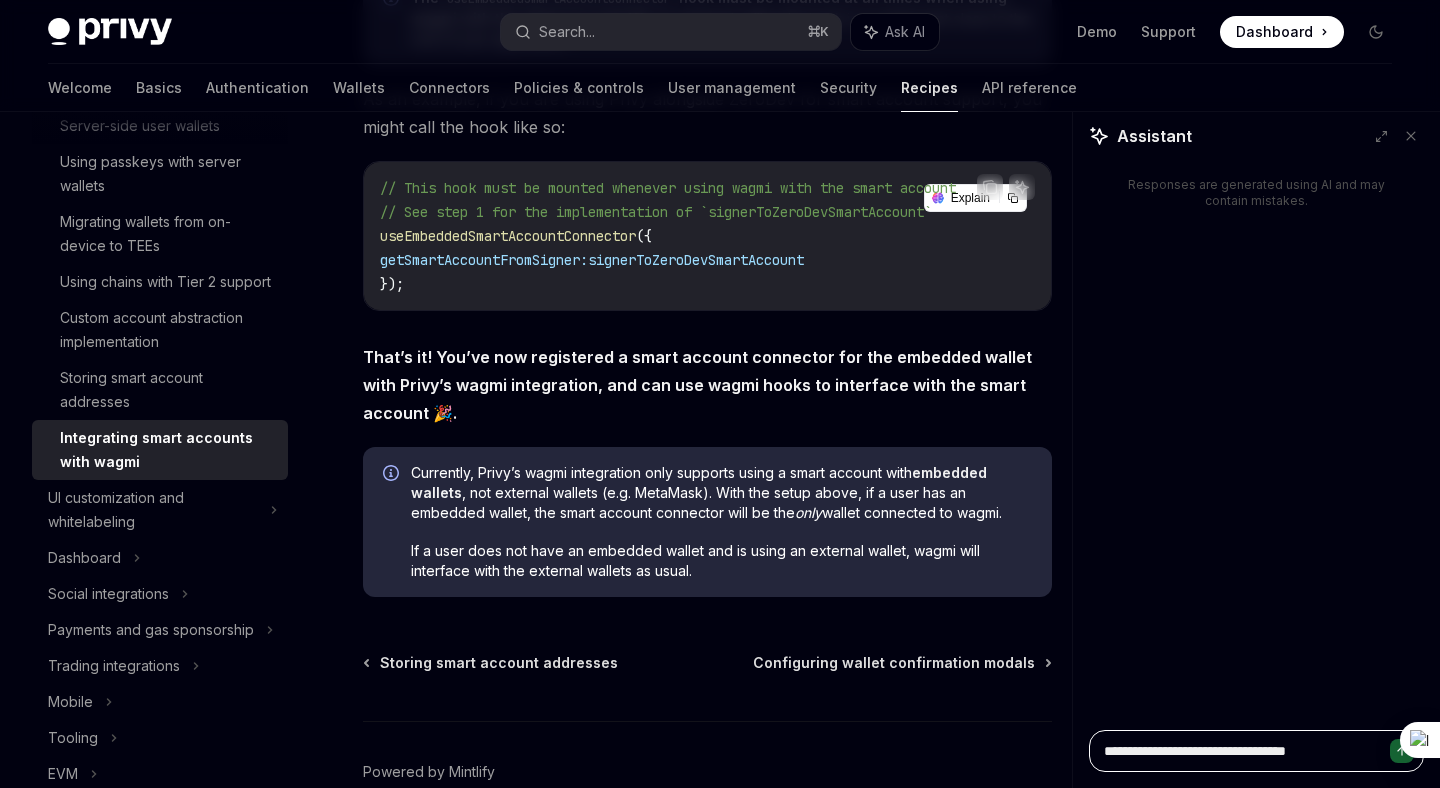type on "**********" 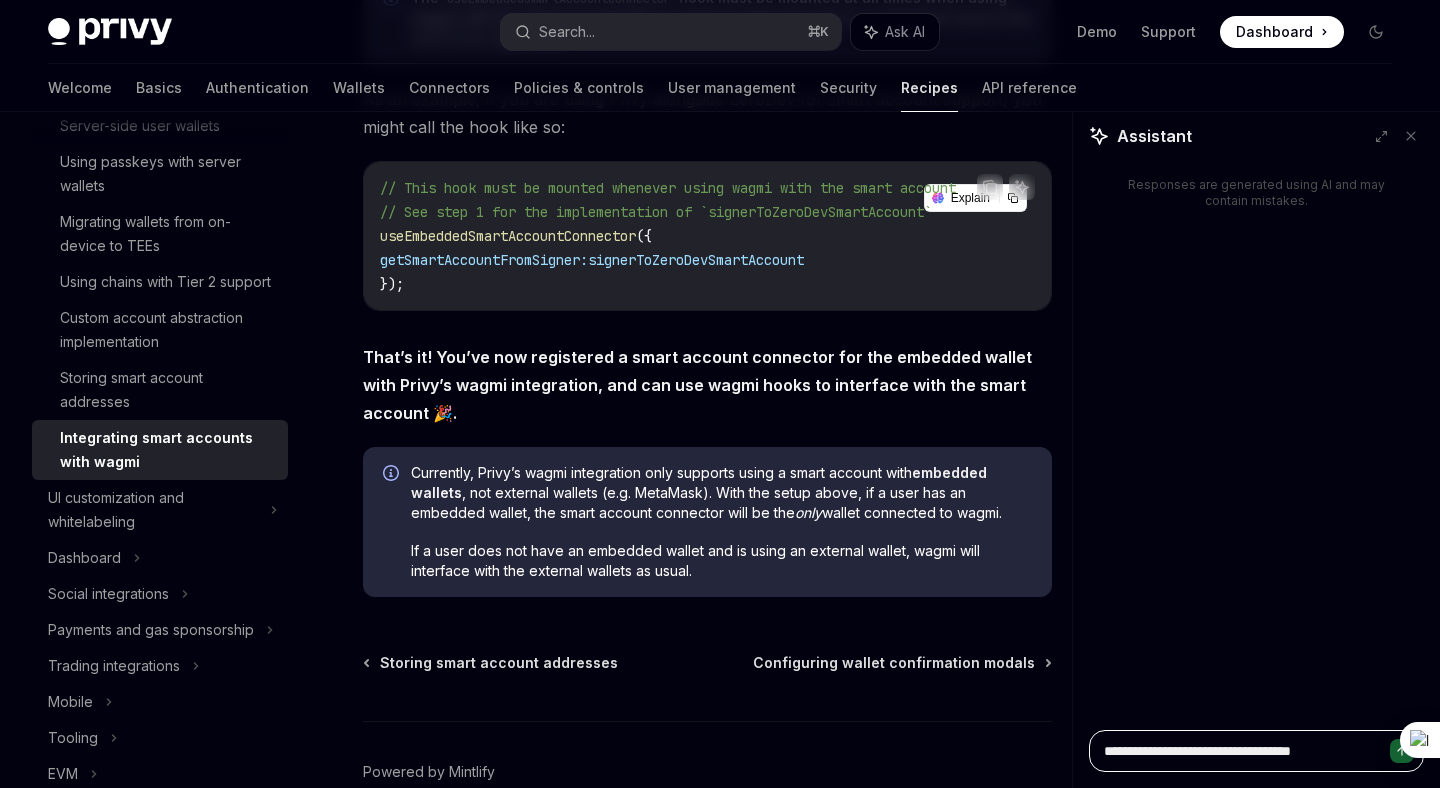 type on "**********" 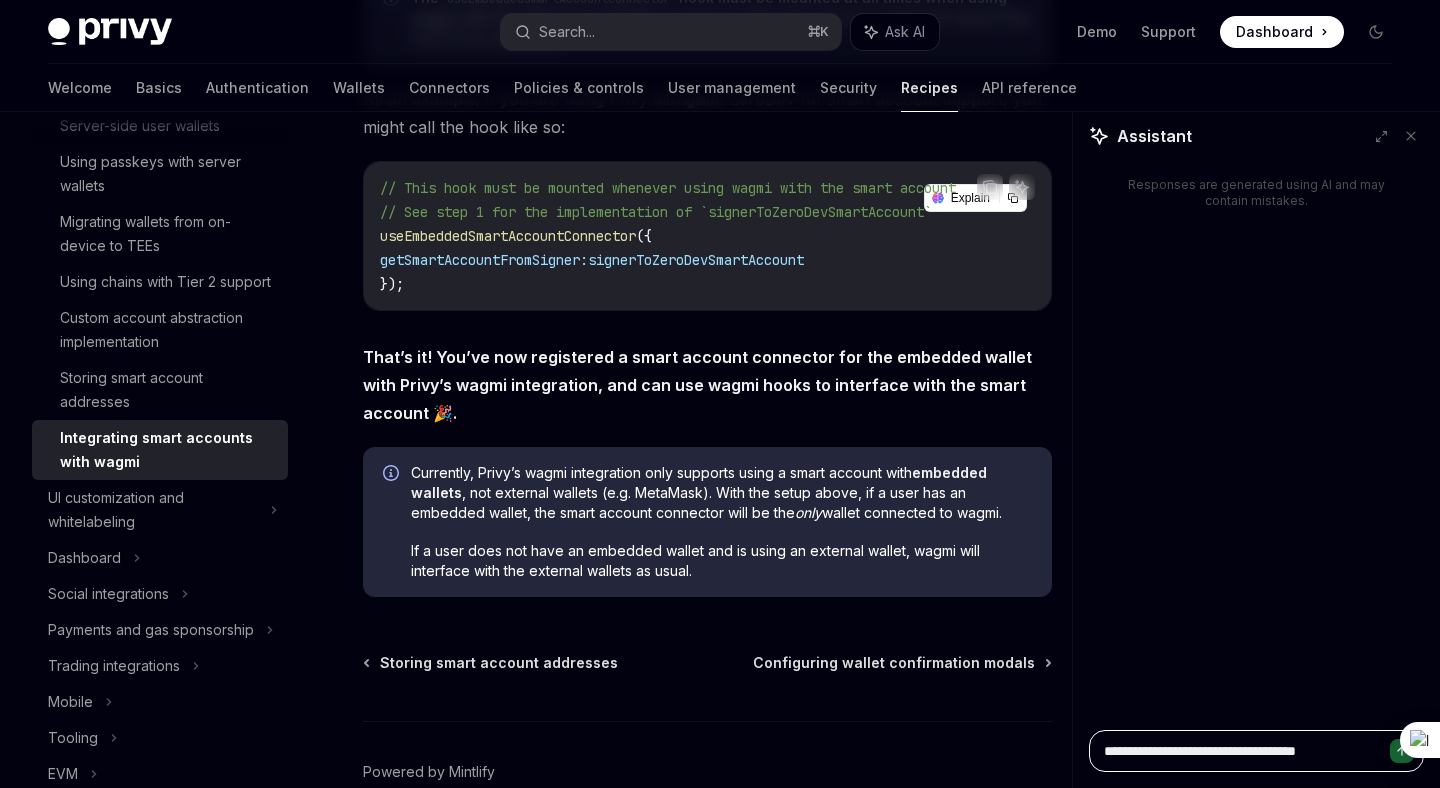 type on "*" 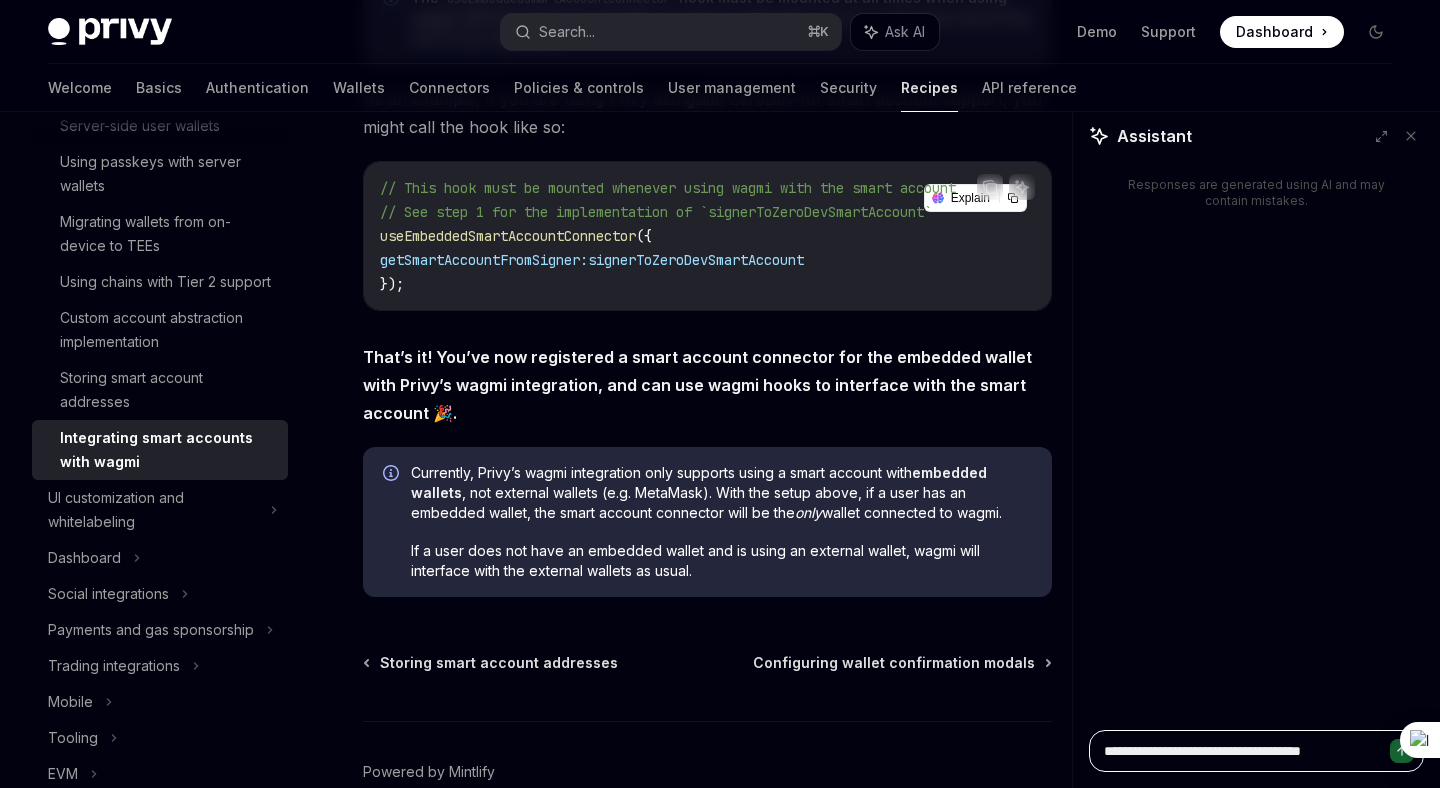 type on "*" 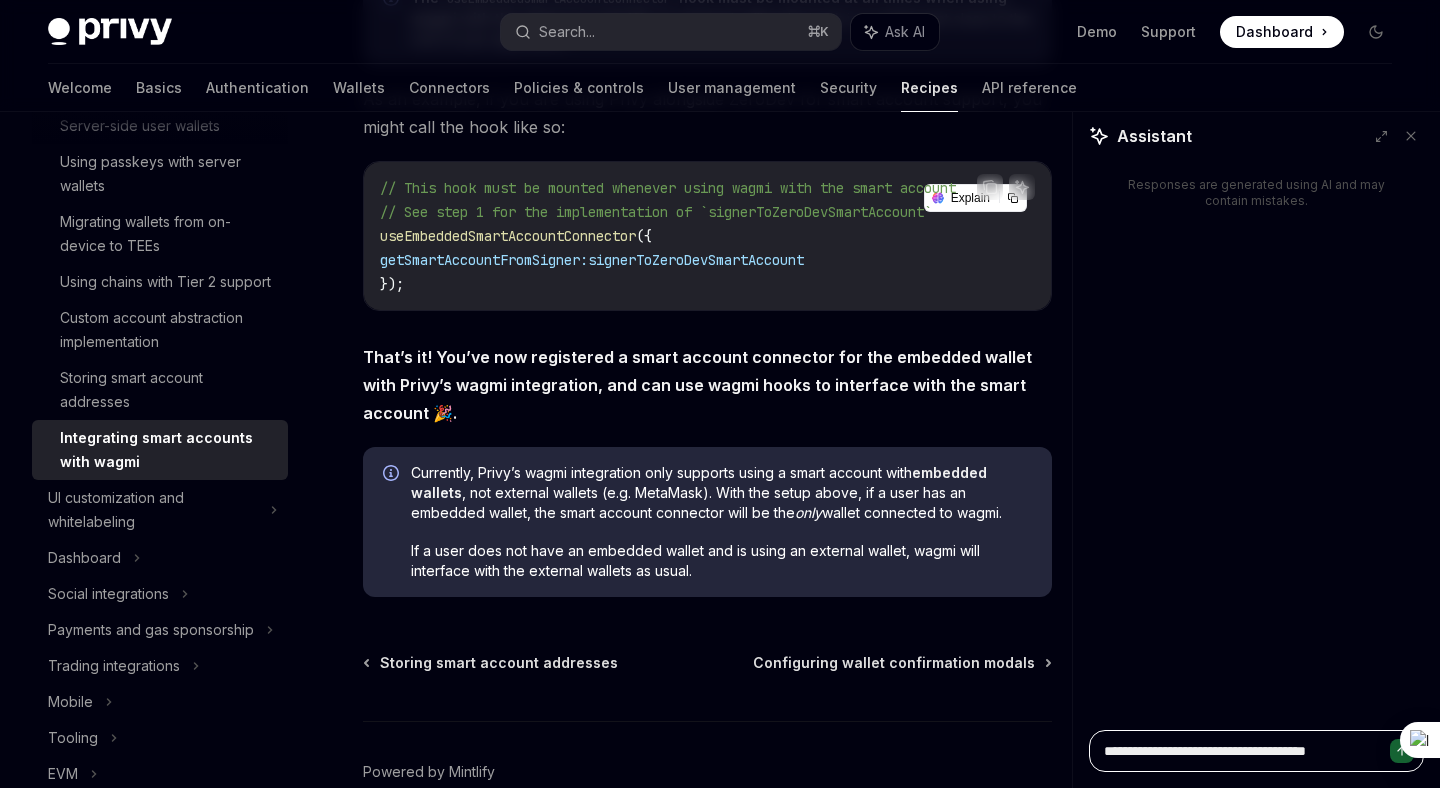 type on "*" 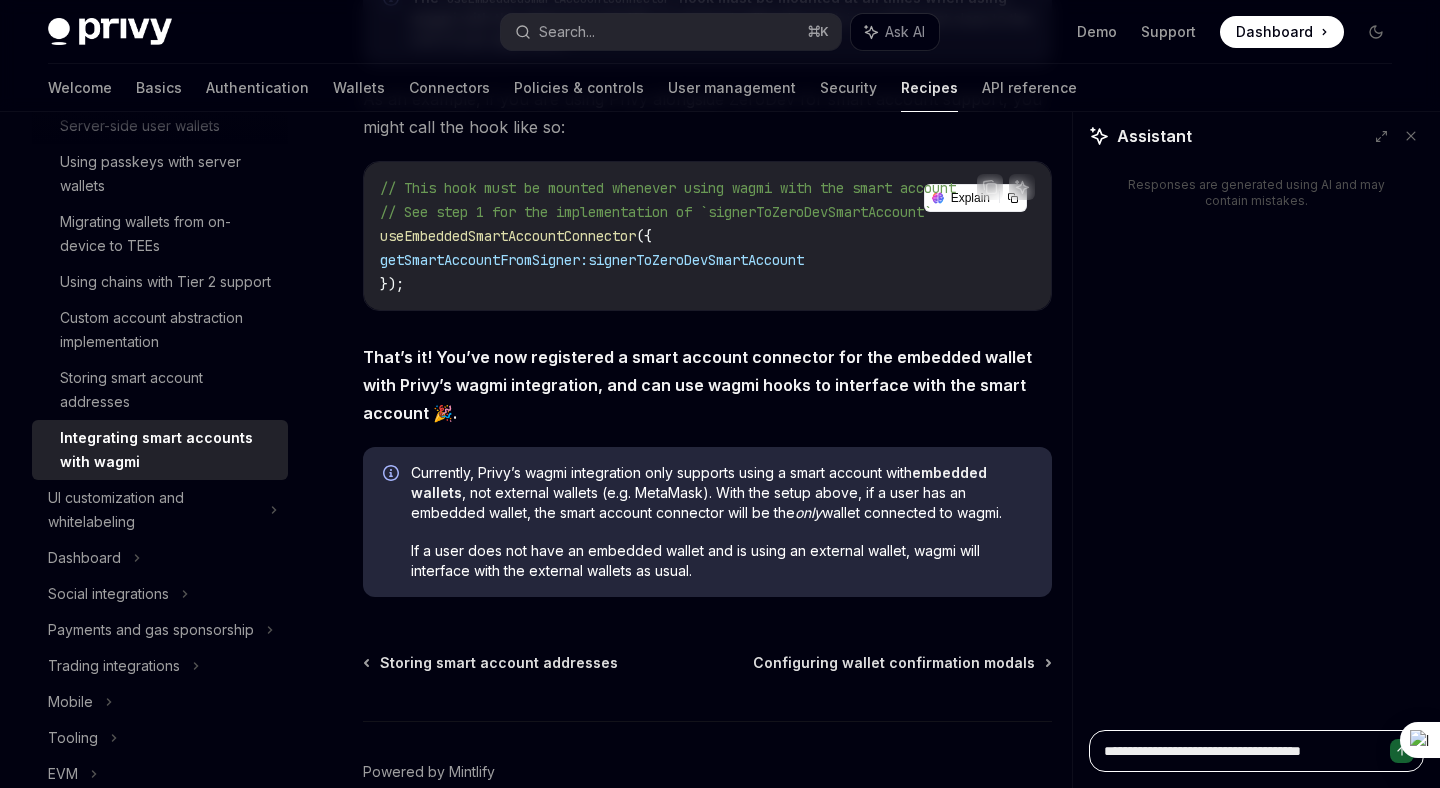 type on "*" 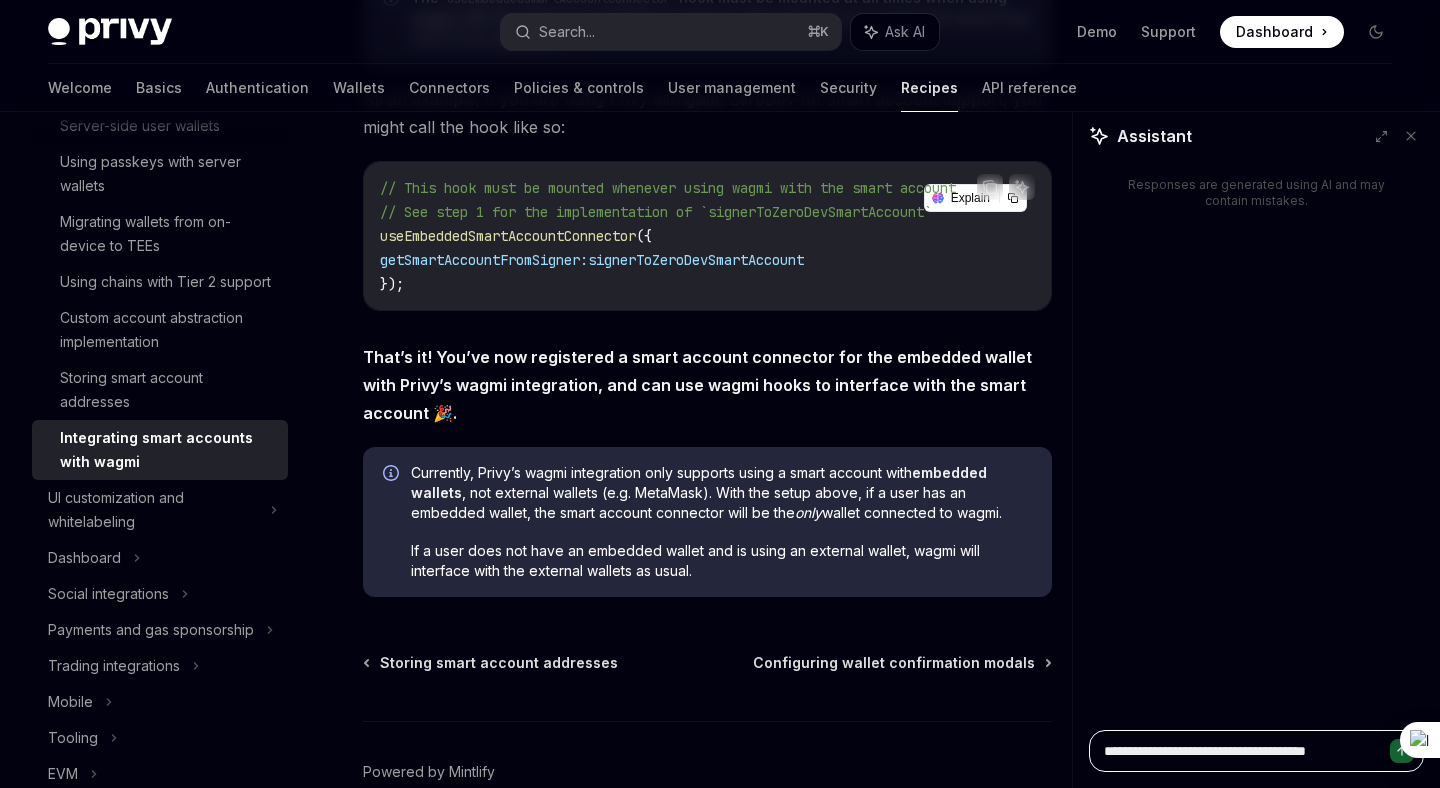 type on "*" 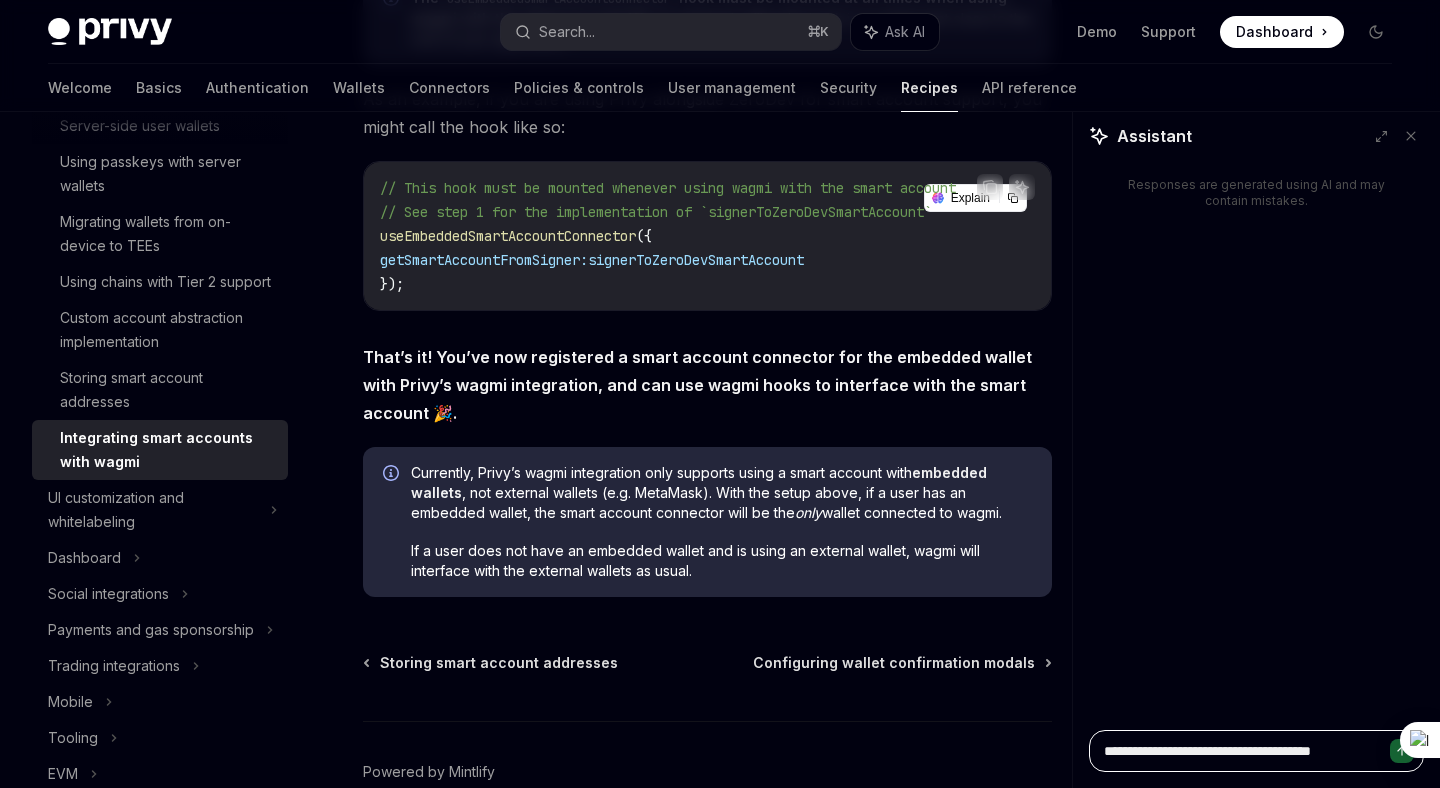 type on "*" 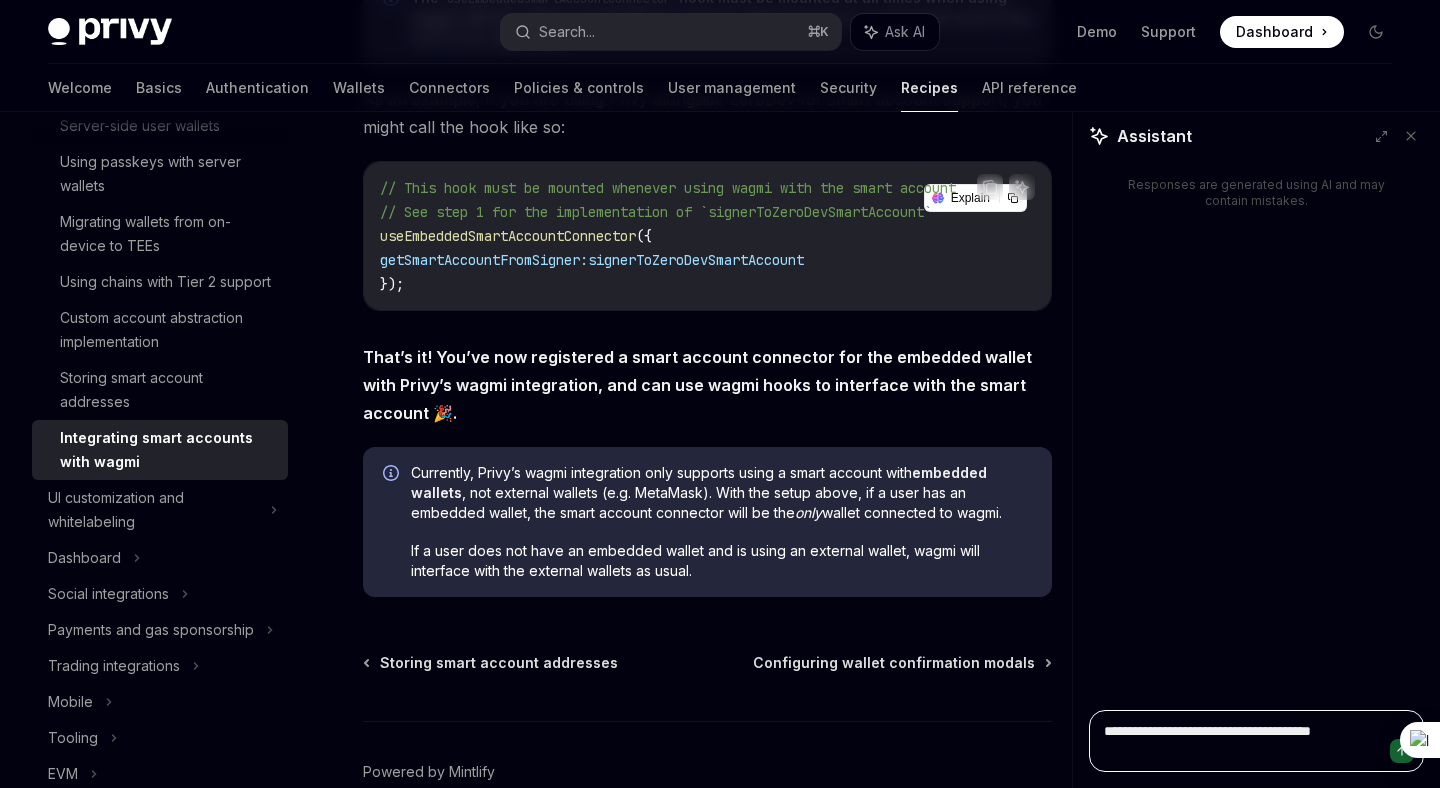 type on "**********" 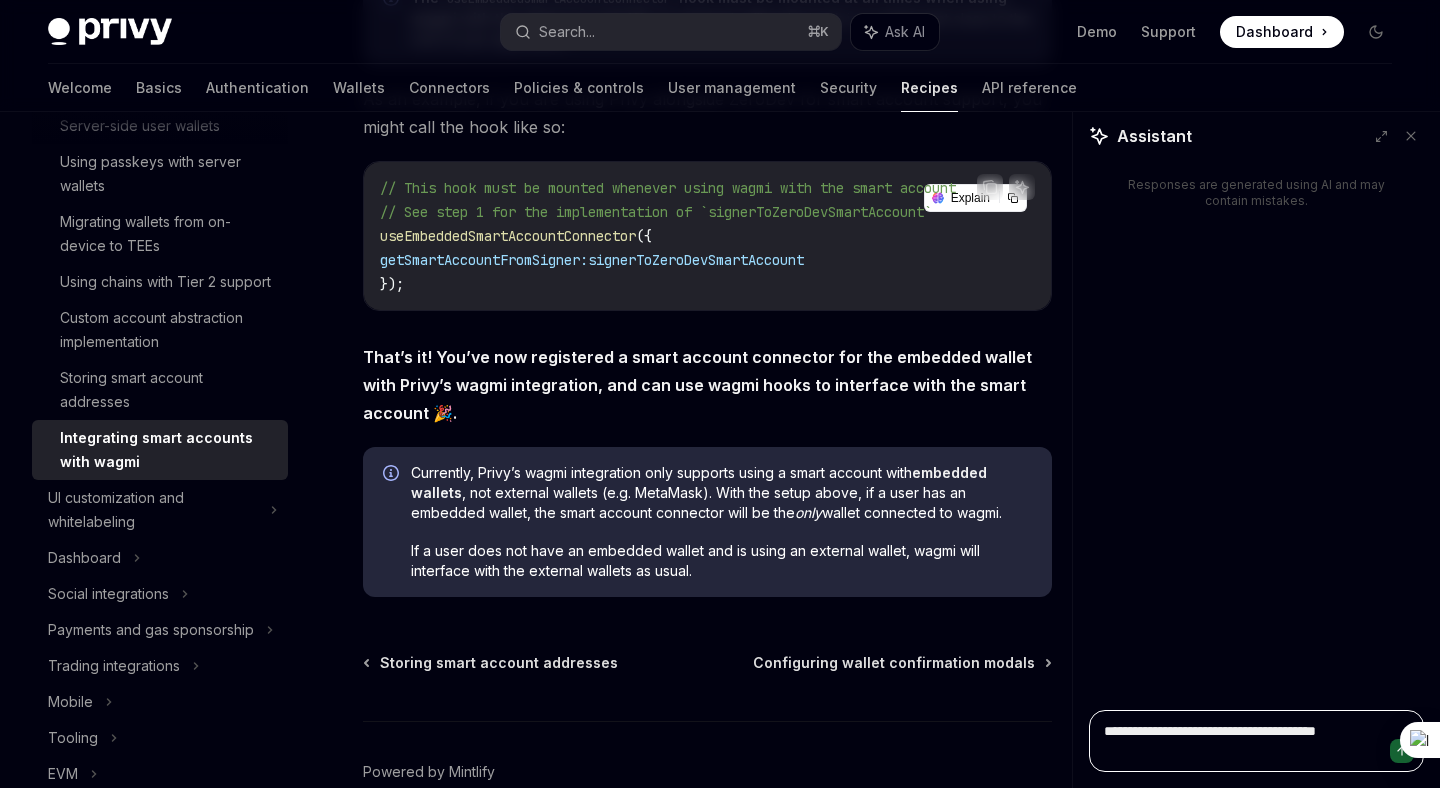type on "*" 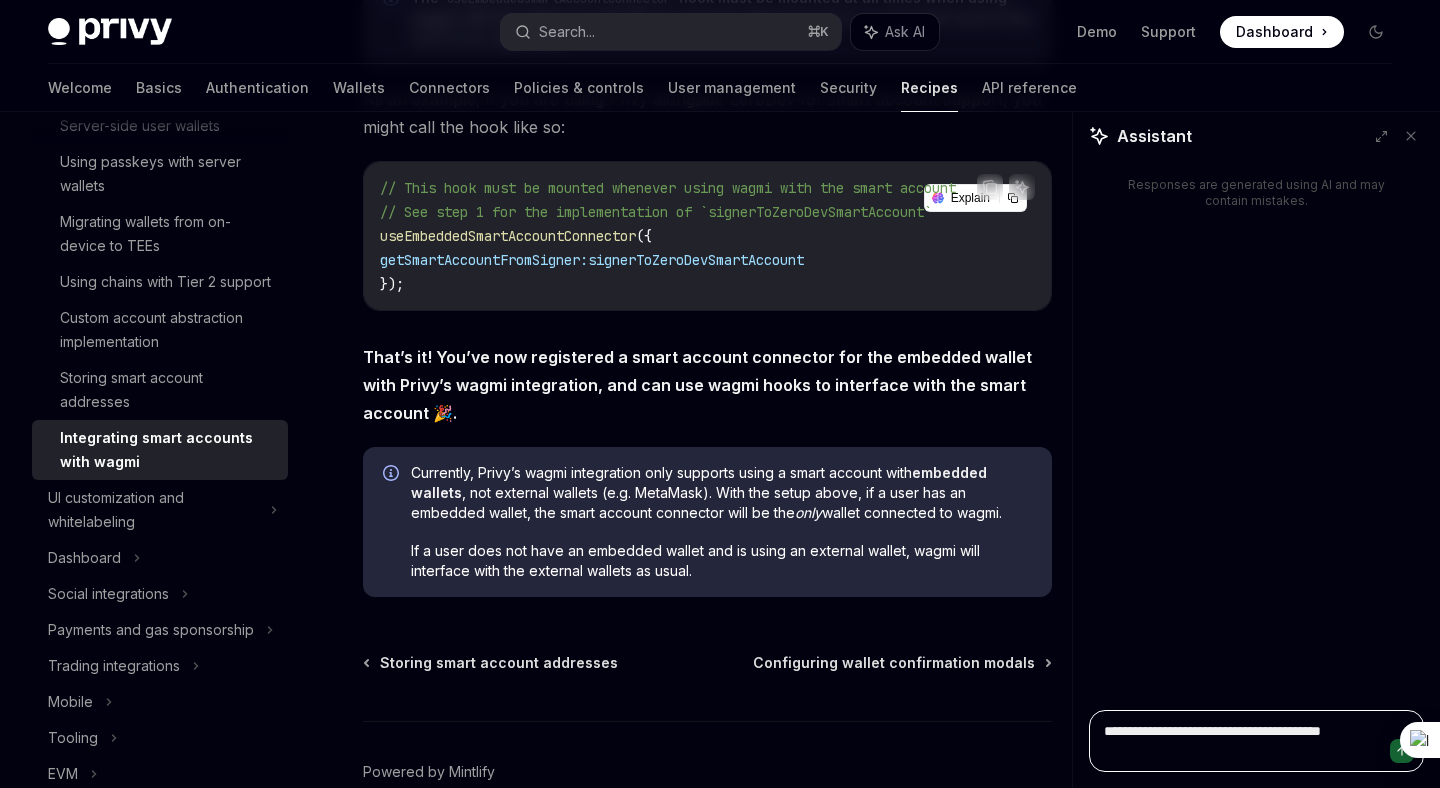 type on "*" 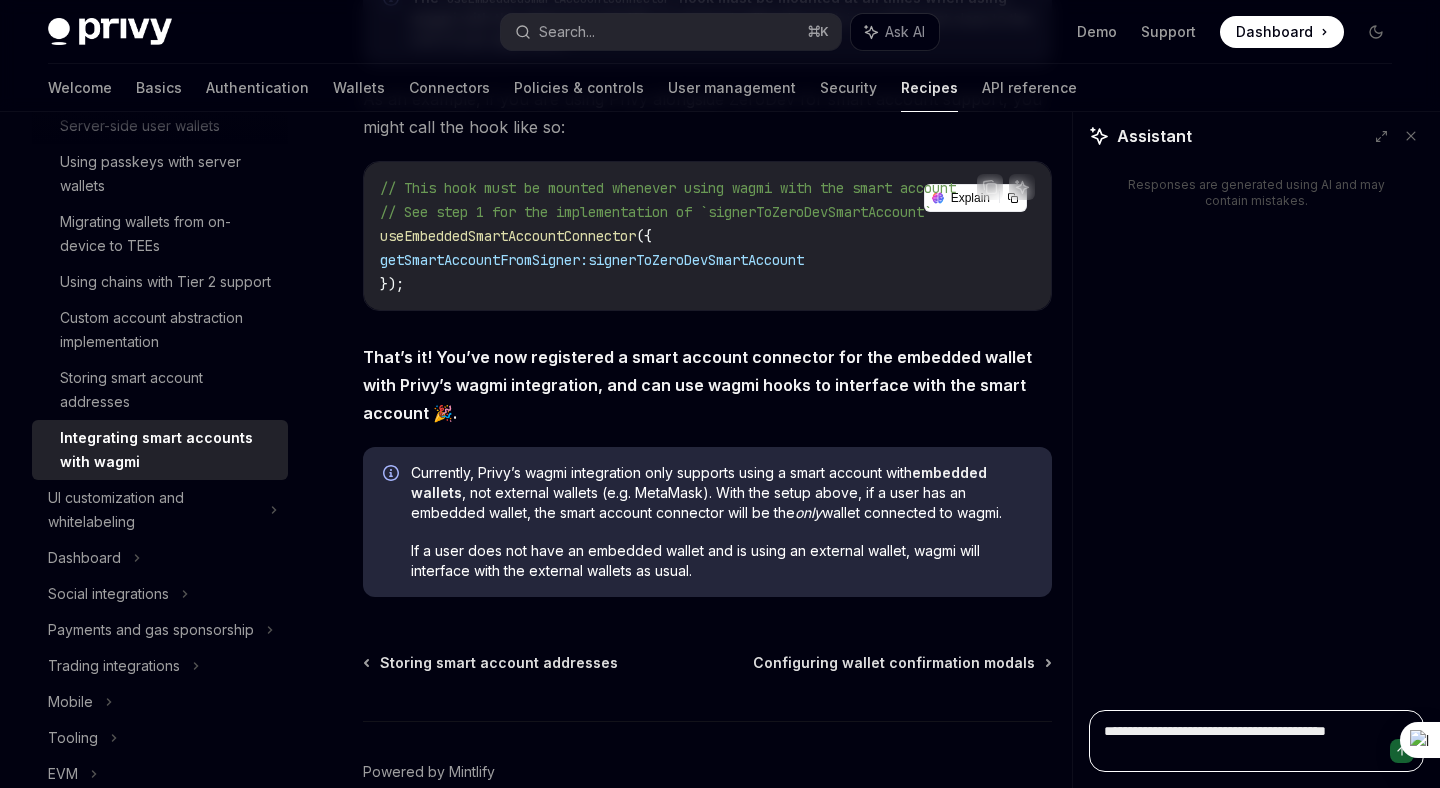 type on "*" 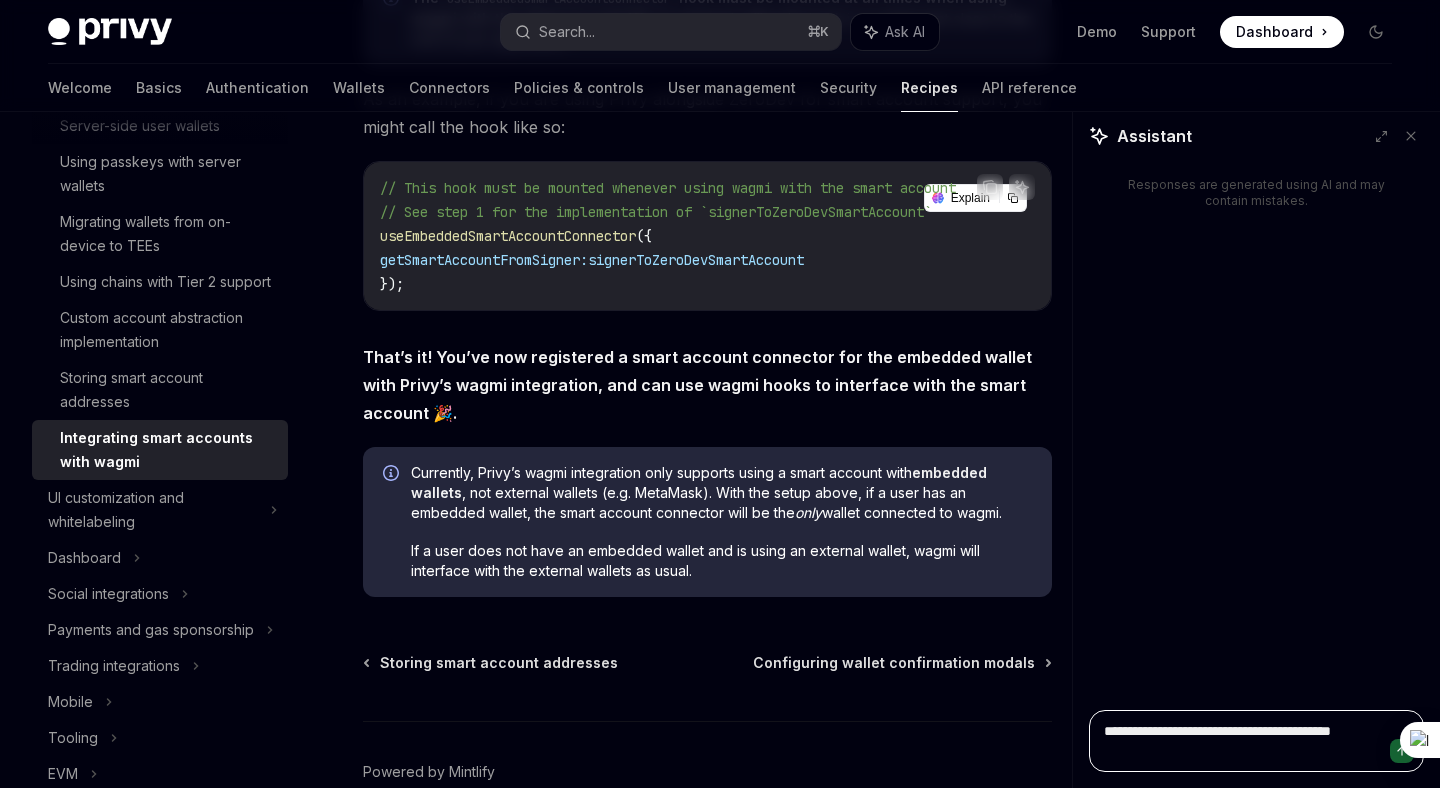 type on "*" 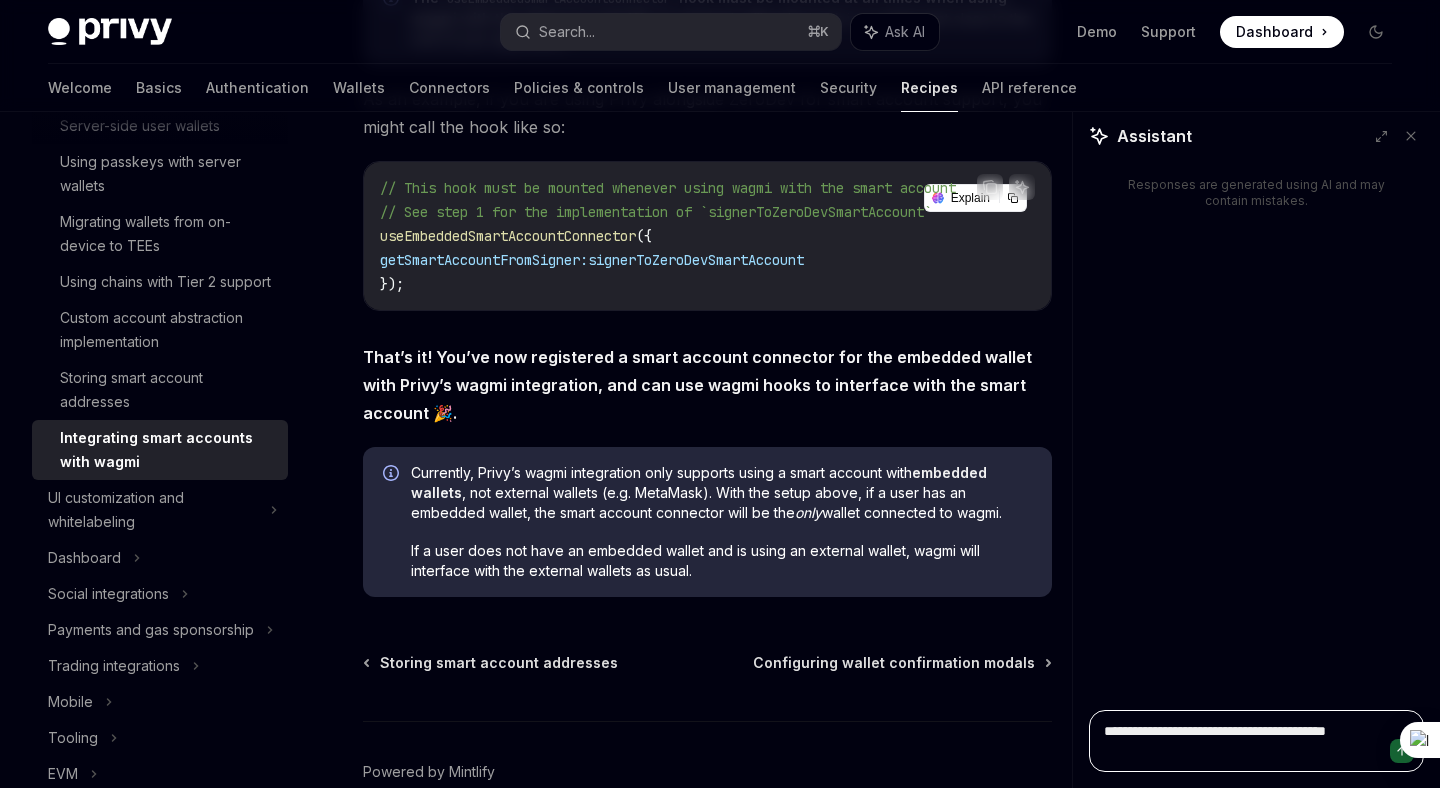 type on "*" 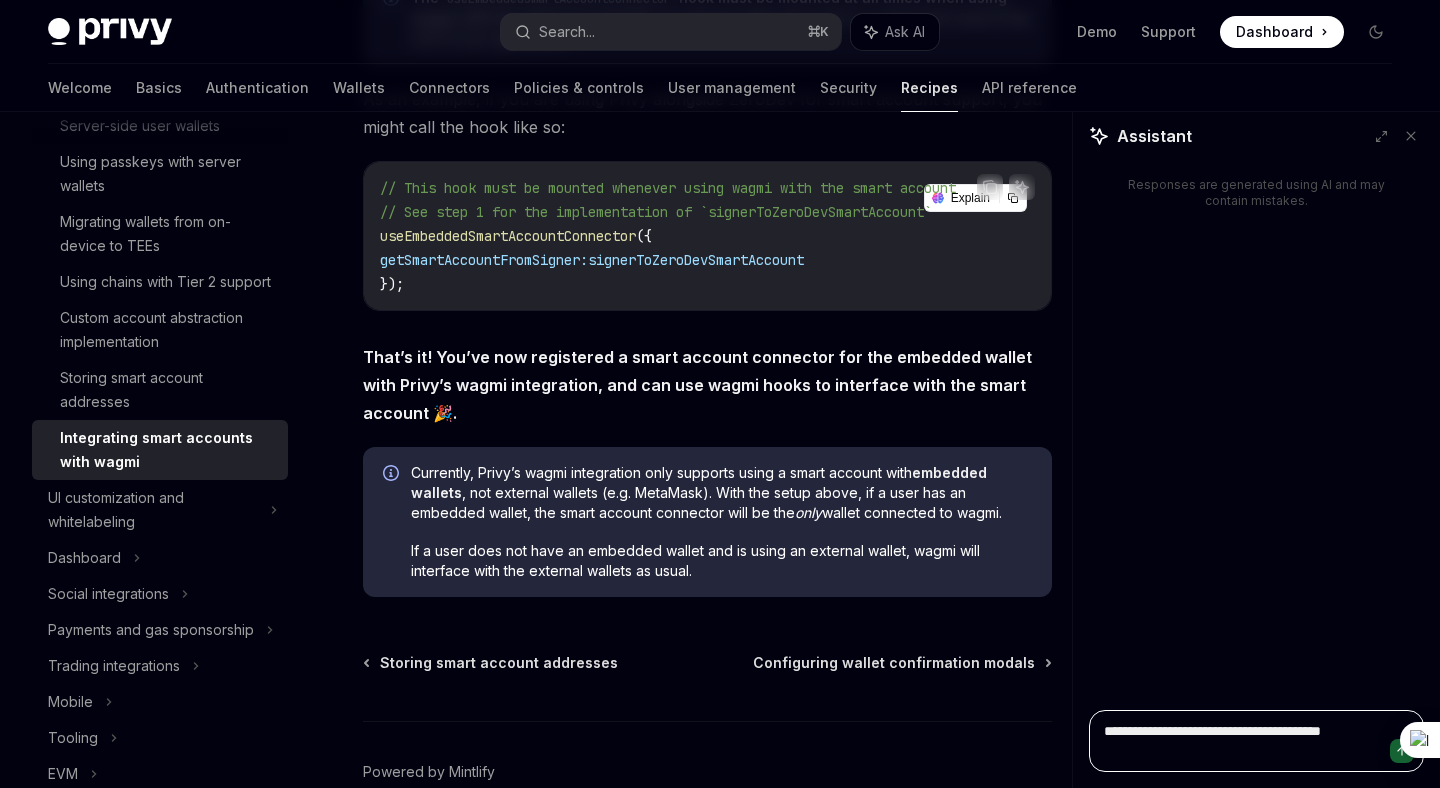 type on "*" 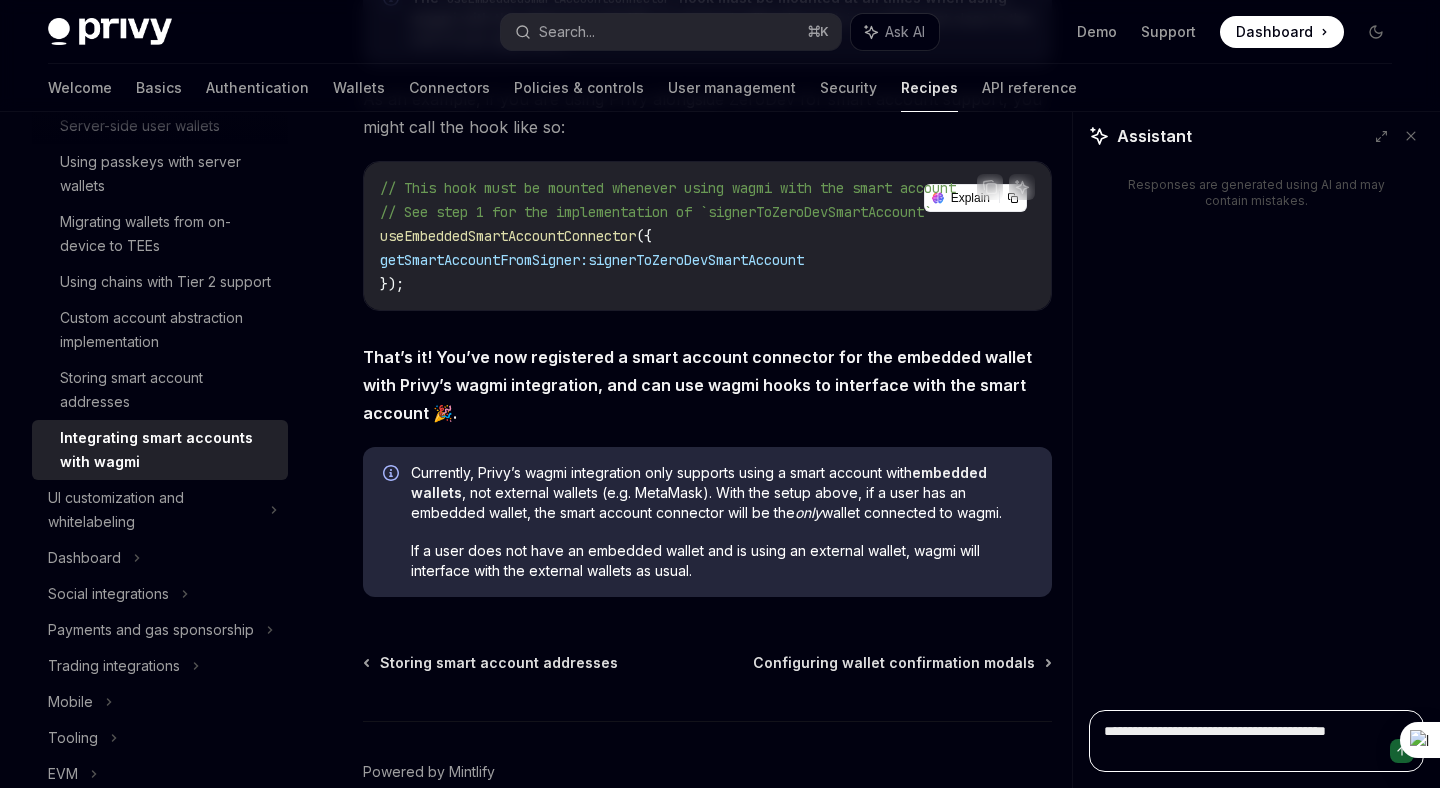 type on "*" 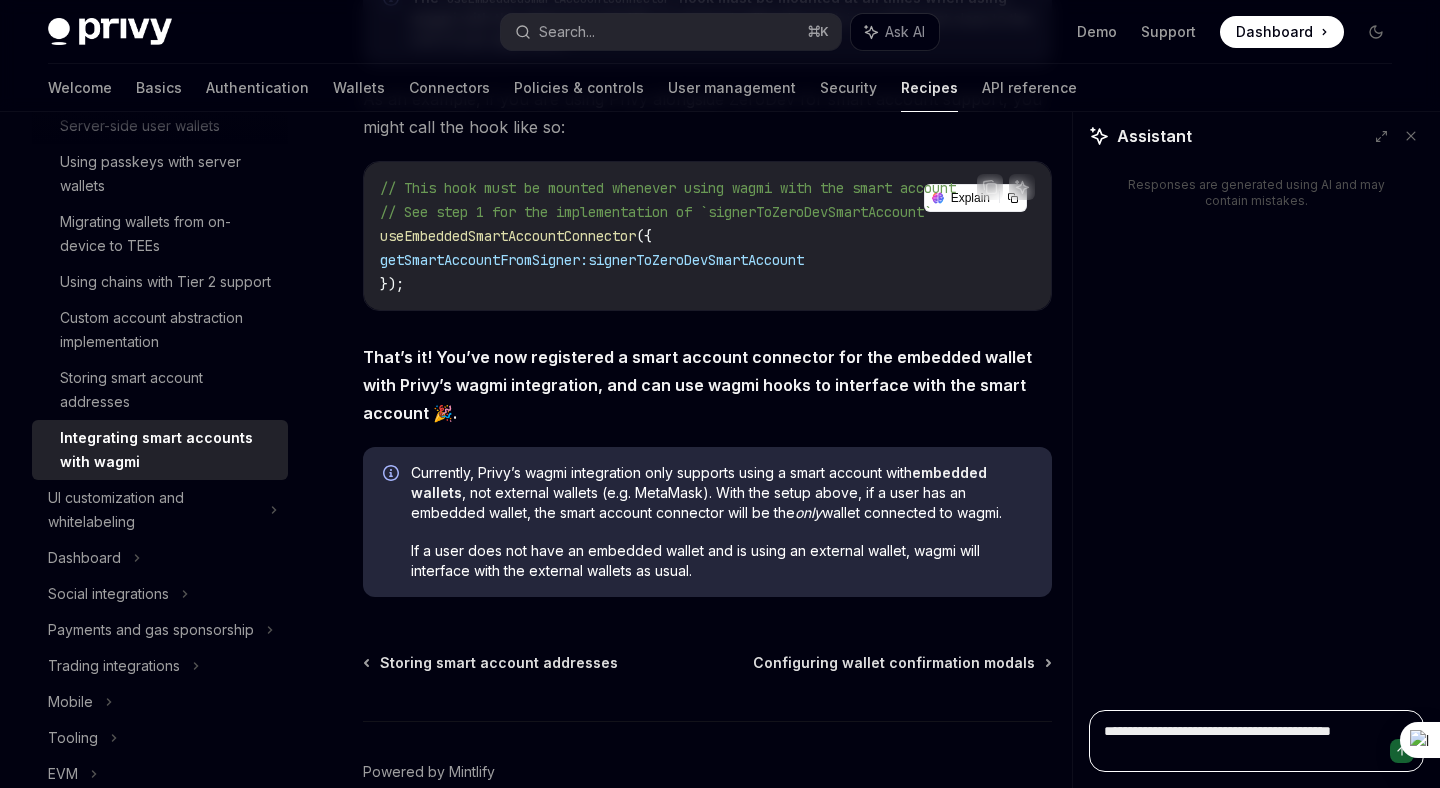 type on "*" 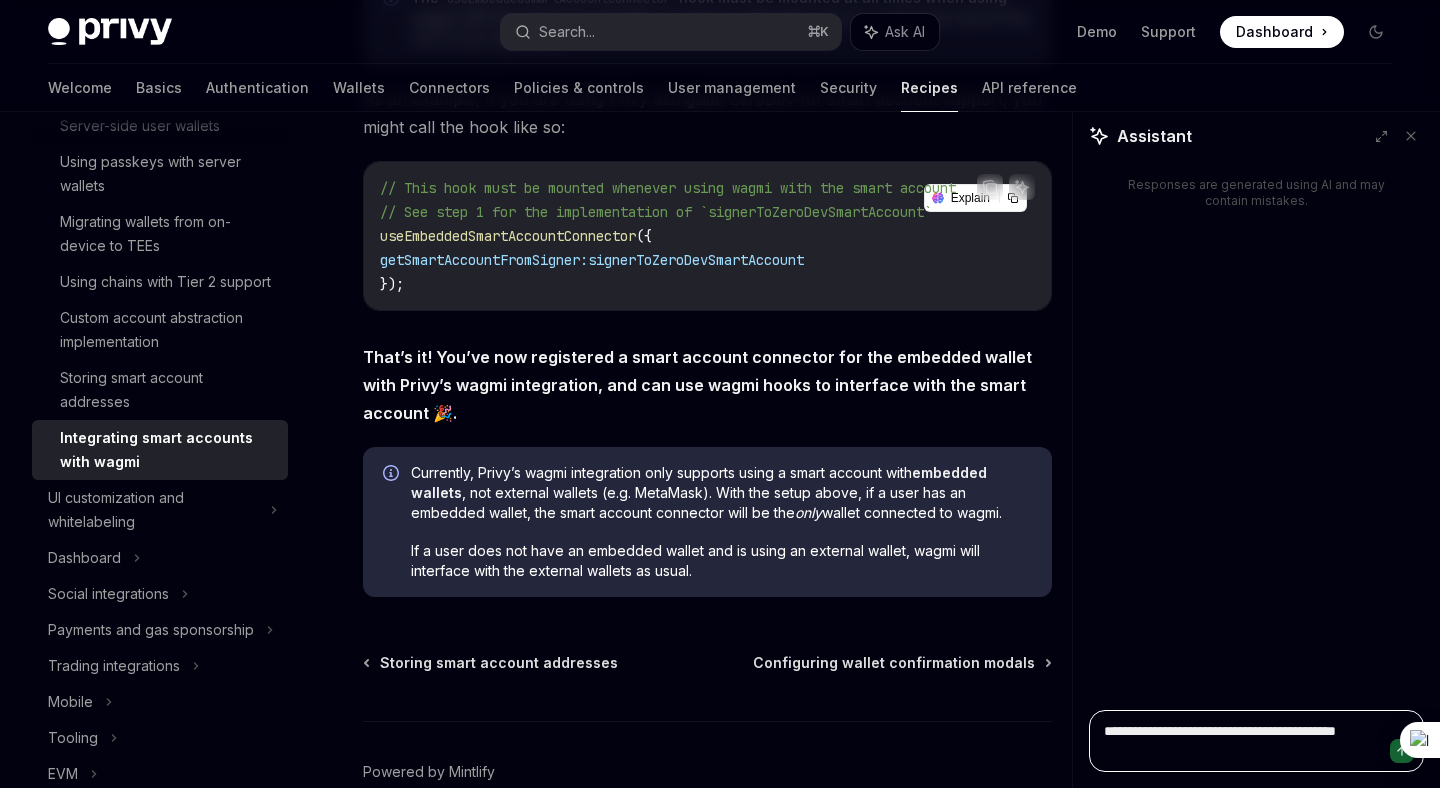 type on "*" 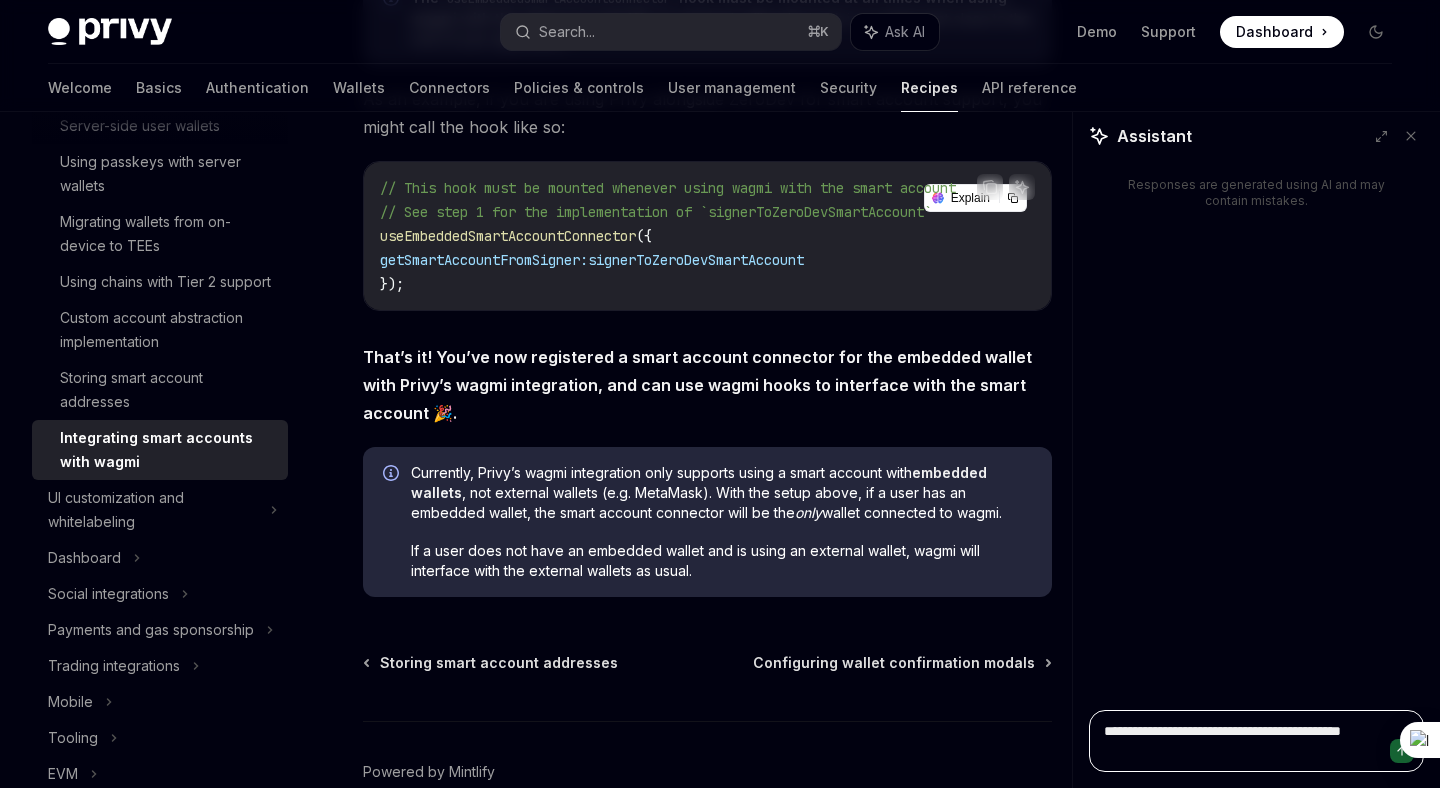 type on "**********" 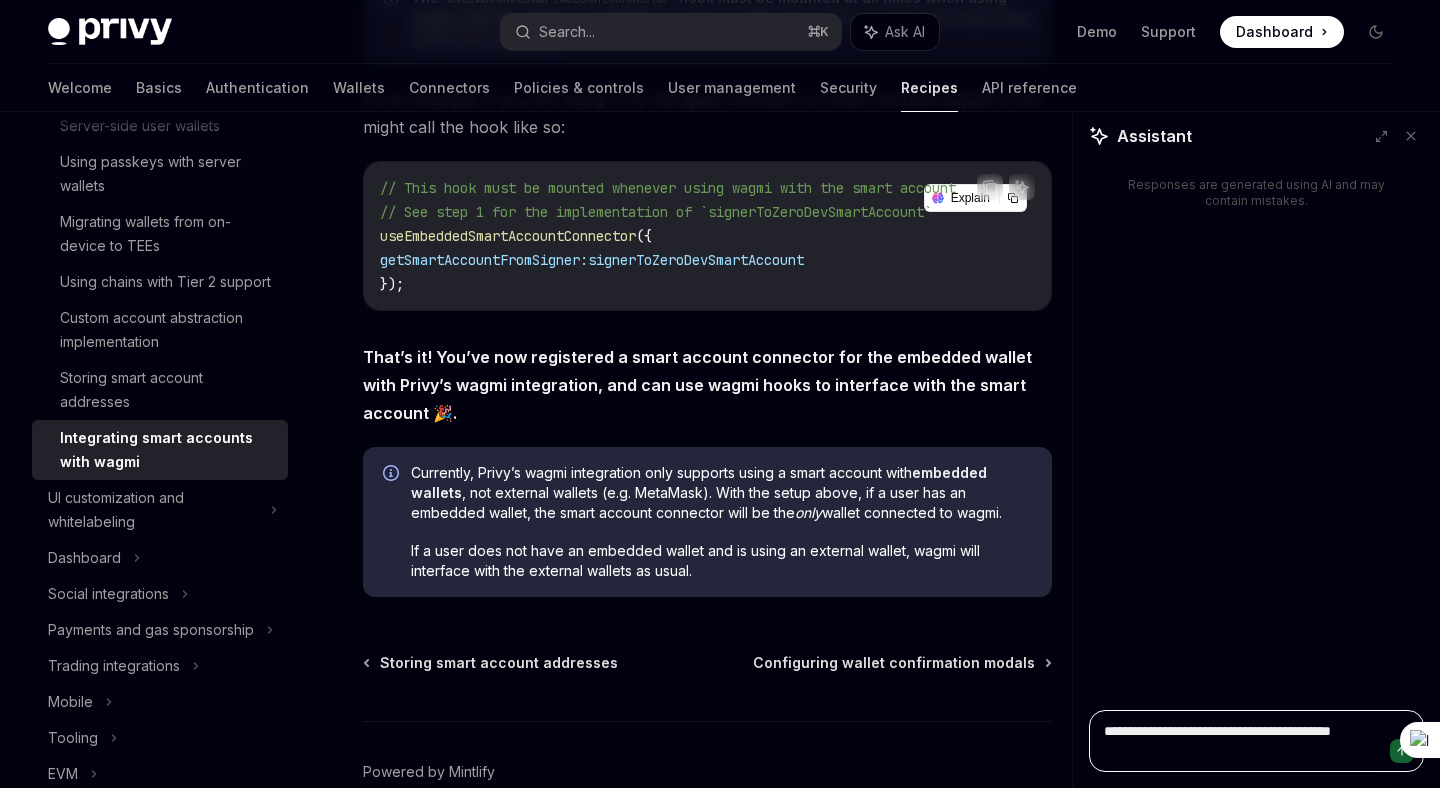 type on "**********" 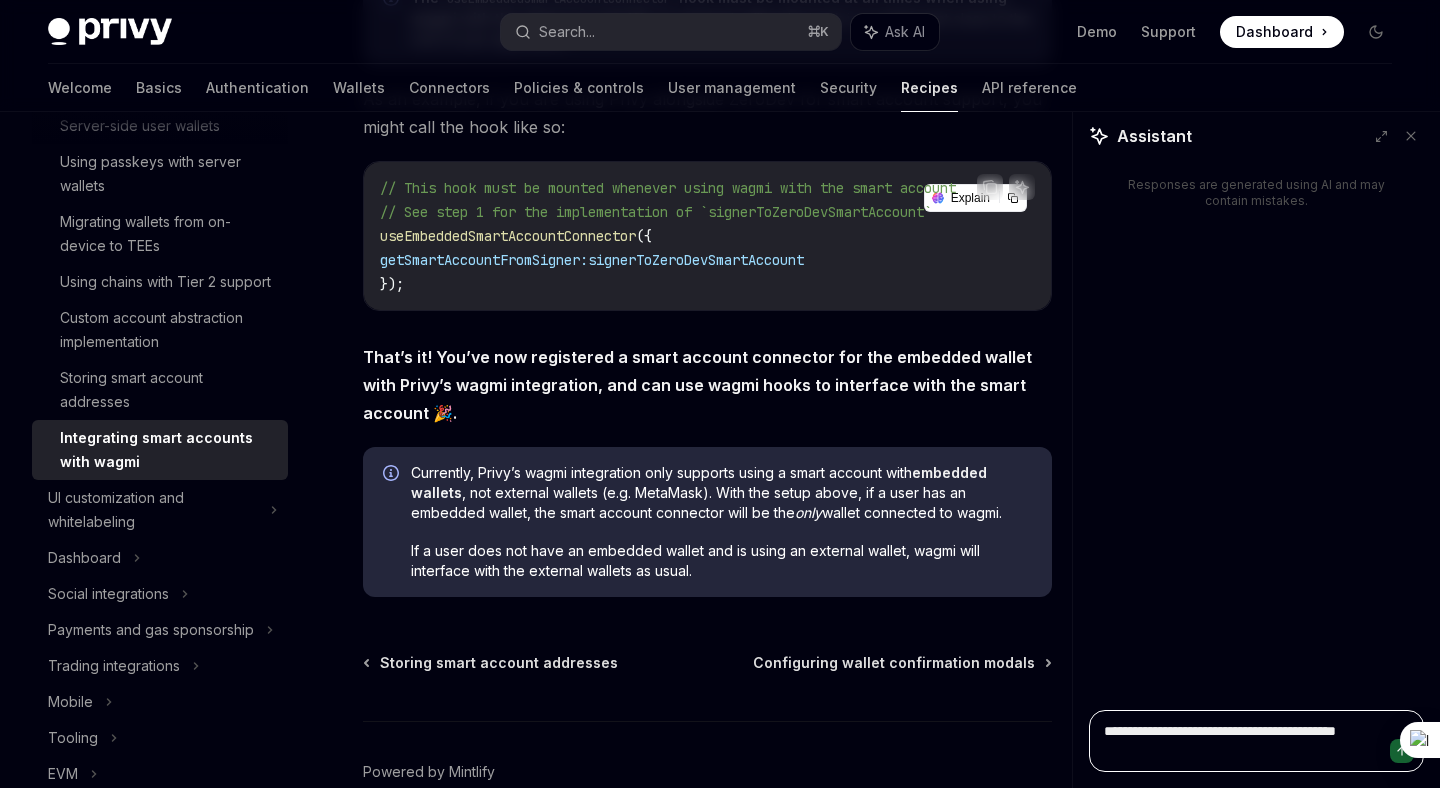 type on "*" 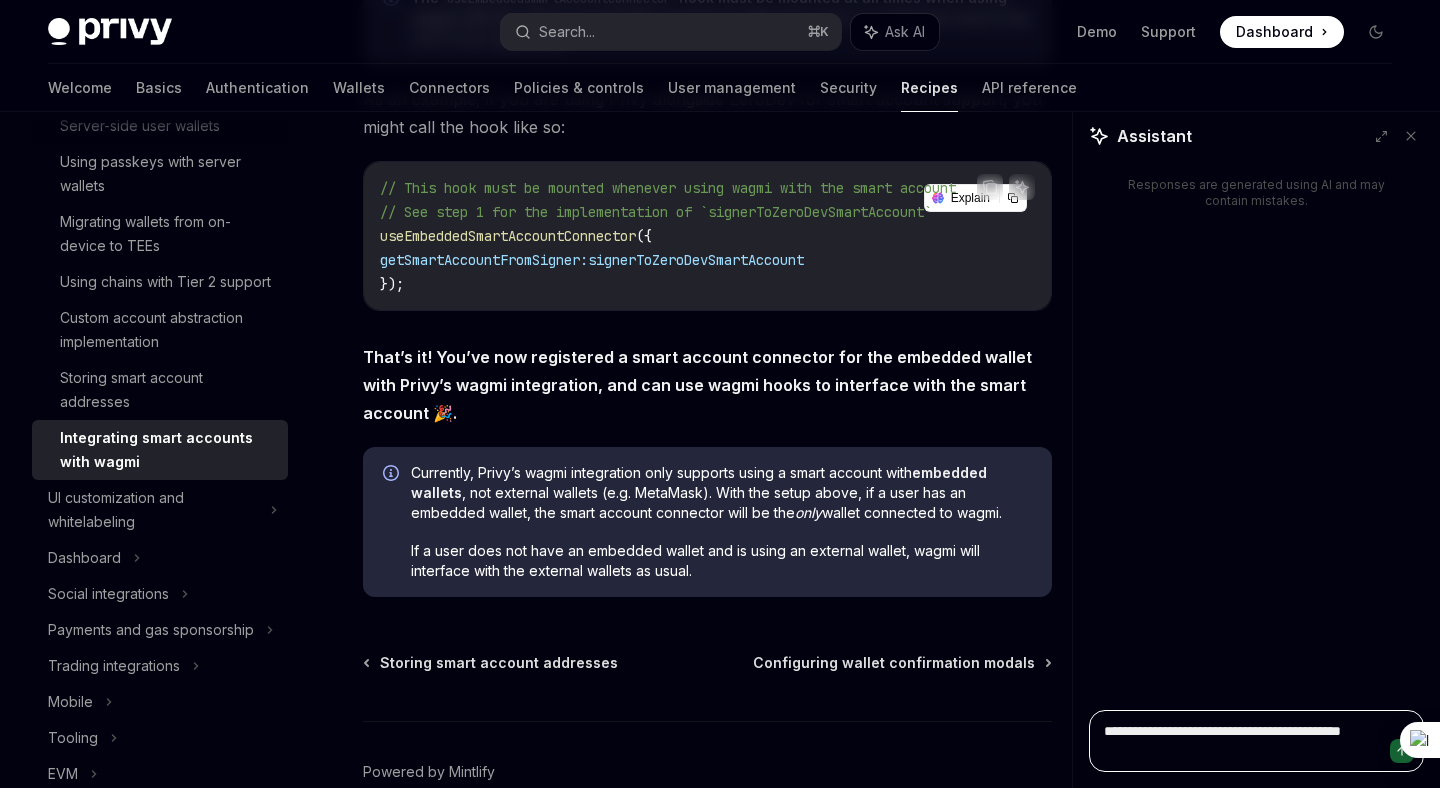 type on "*" 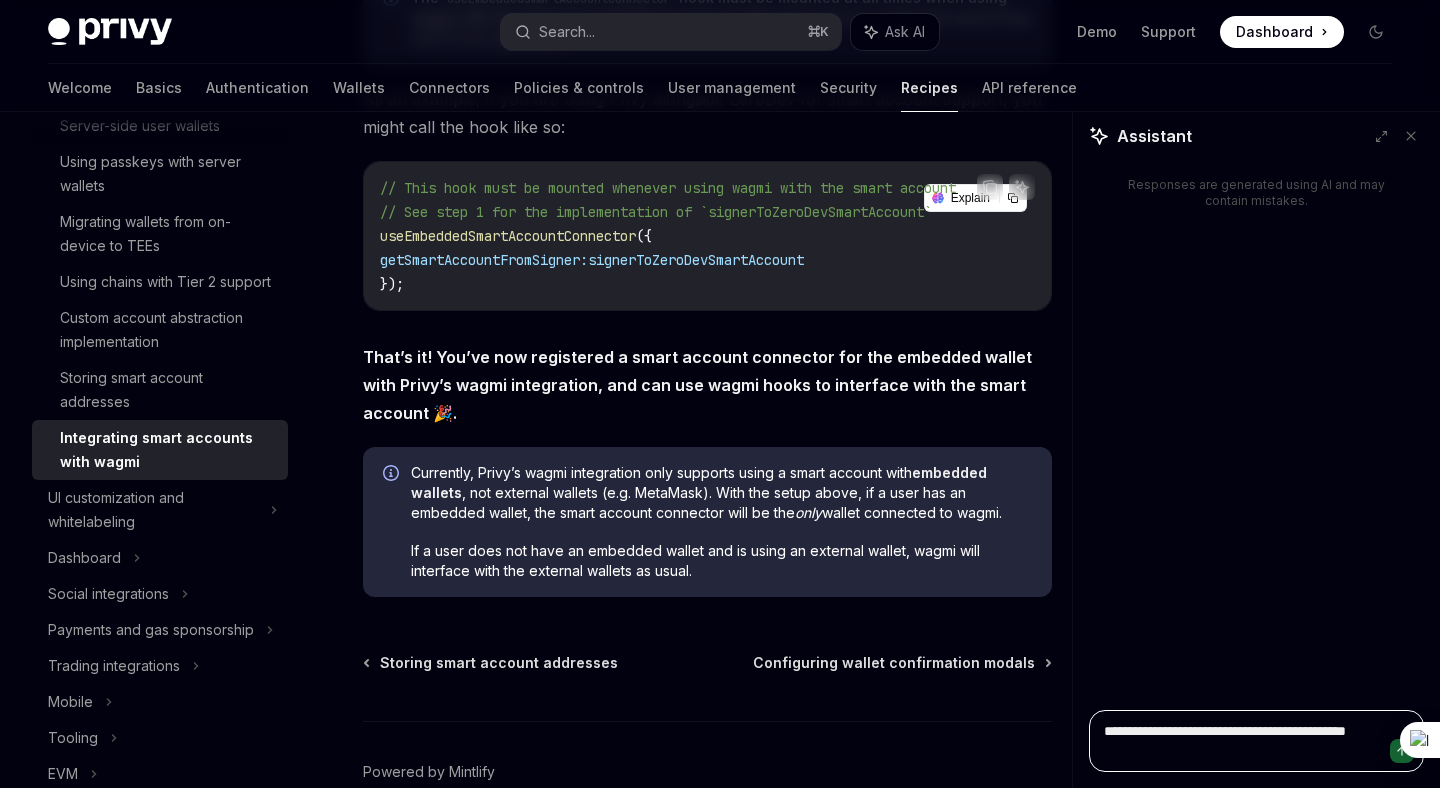 type on "*" 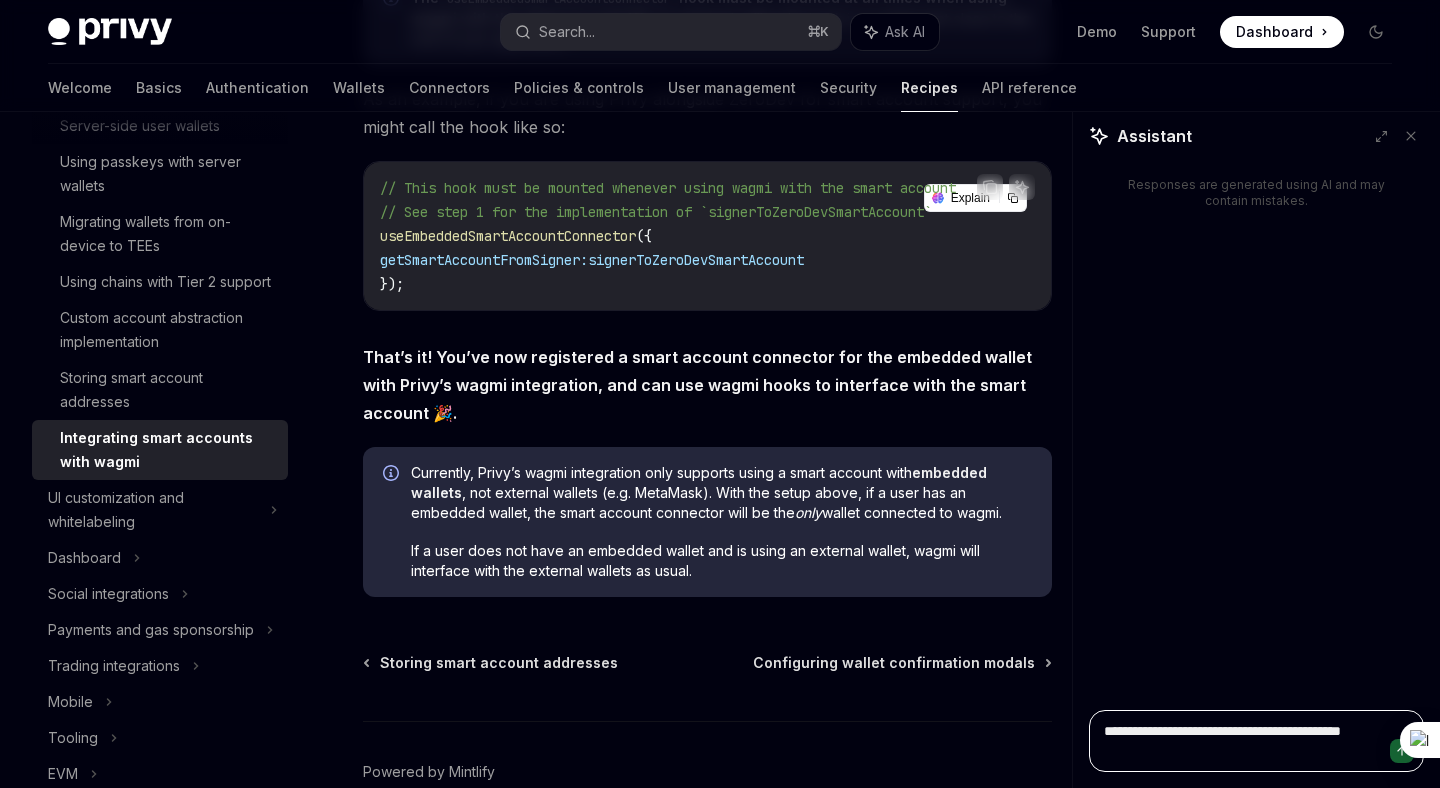 type on "*" 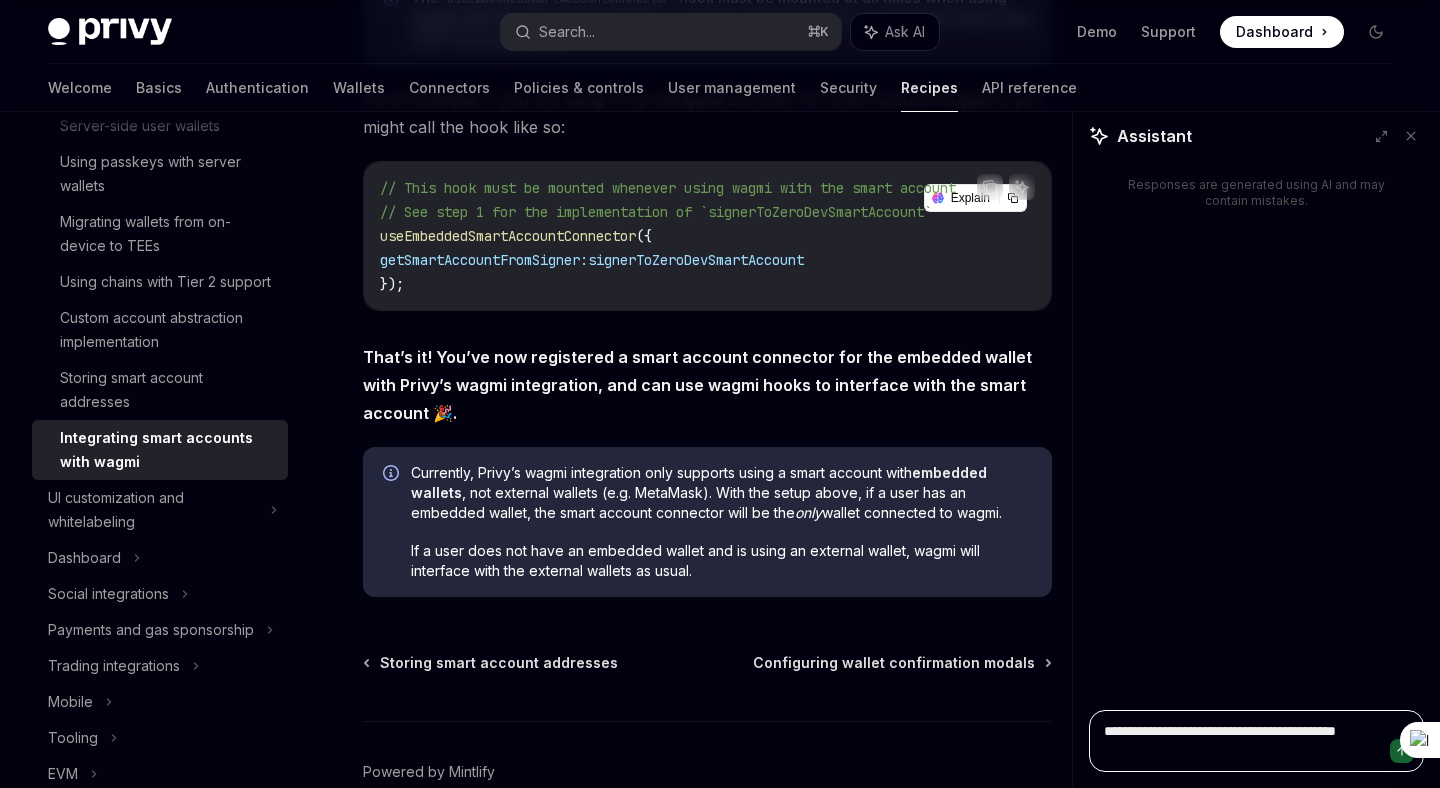 type on "*" 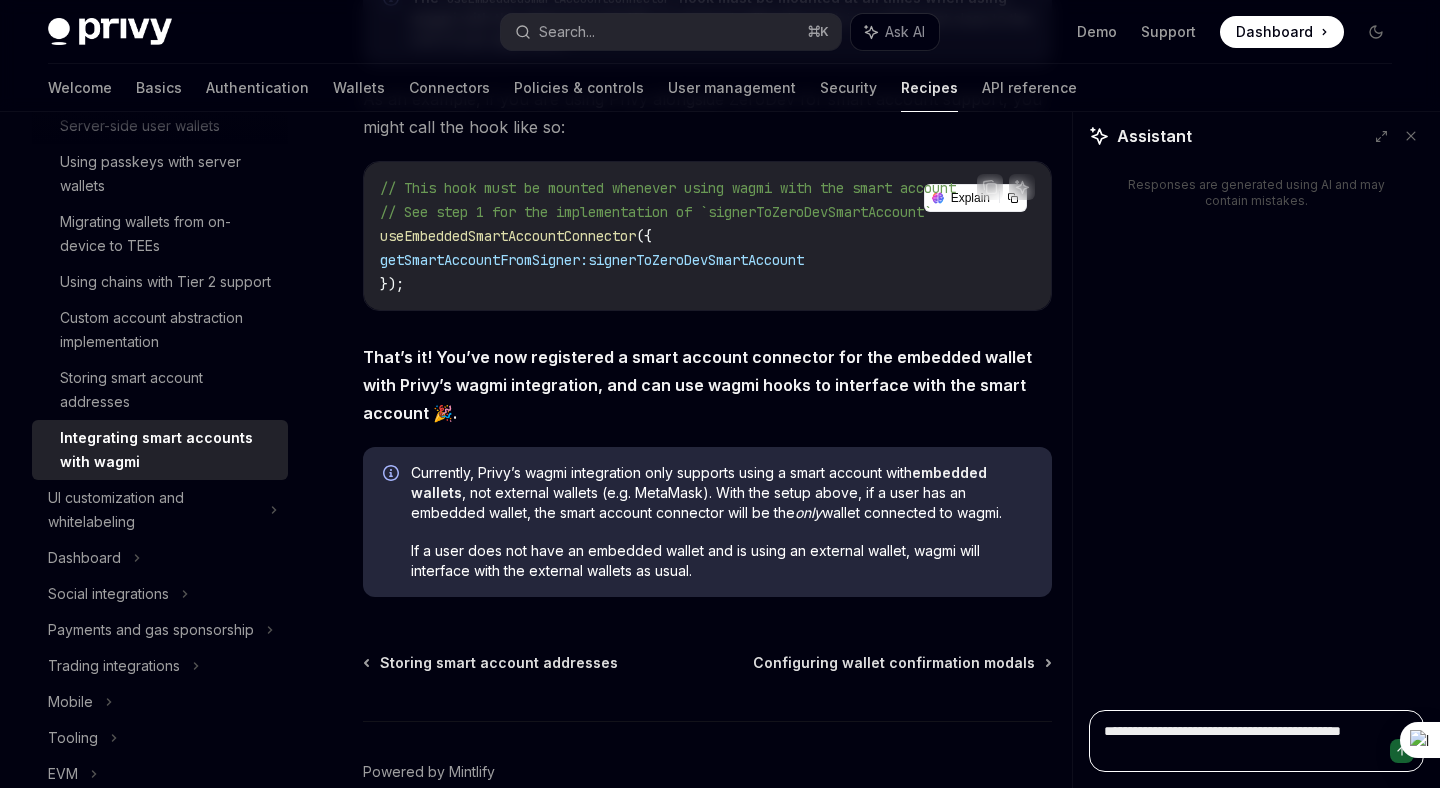type on "*" 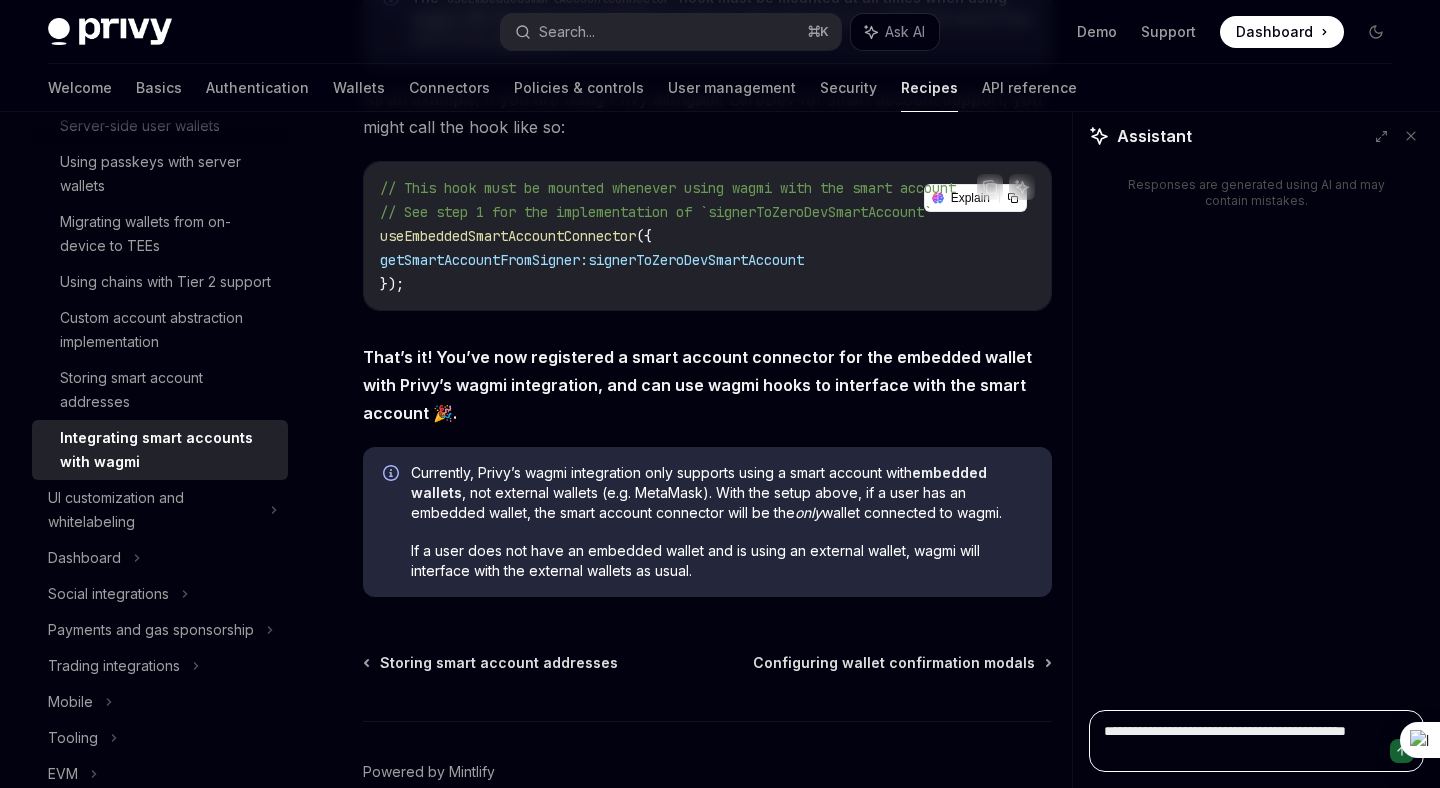 type on "*" 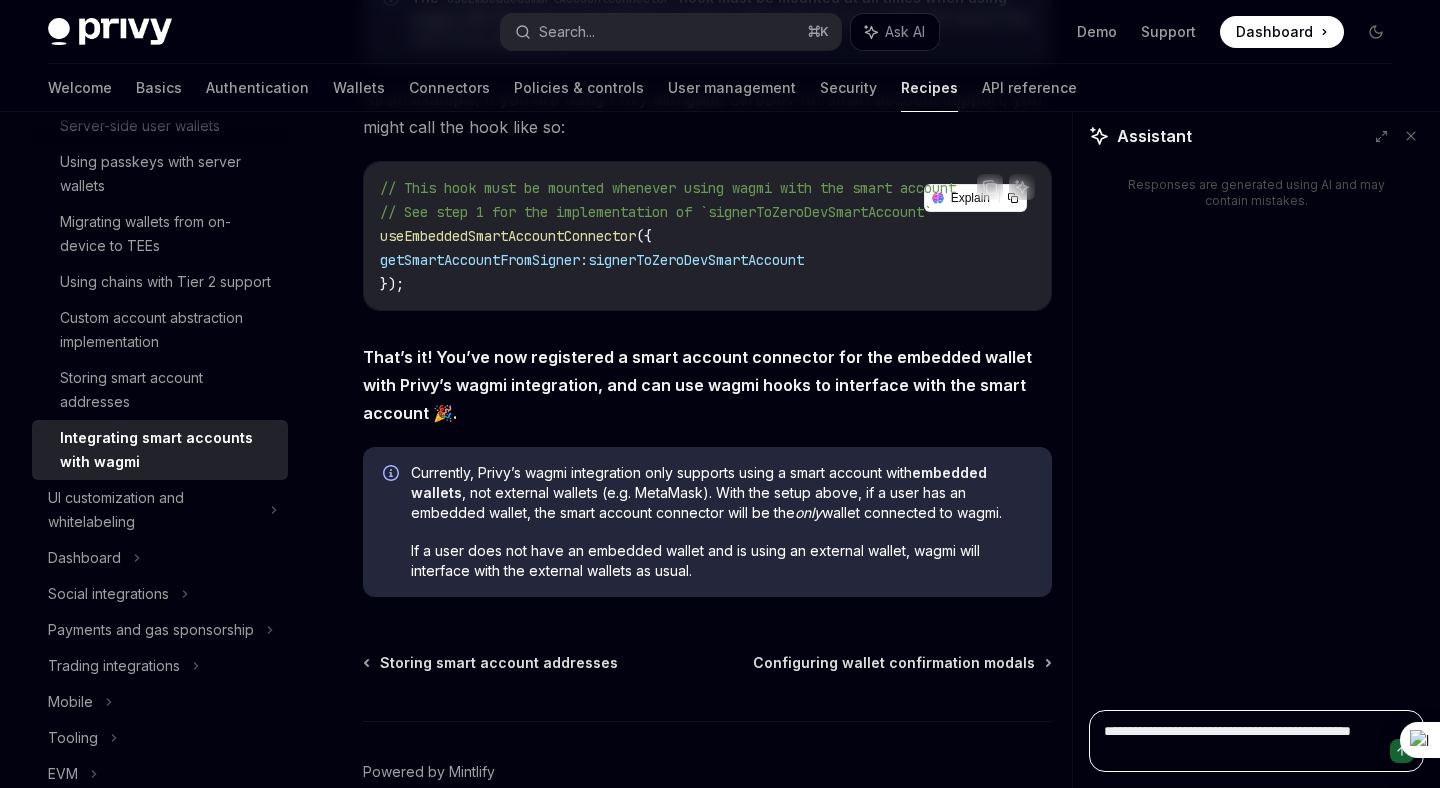 type on "*" 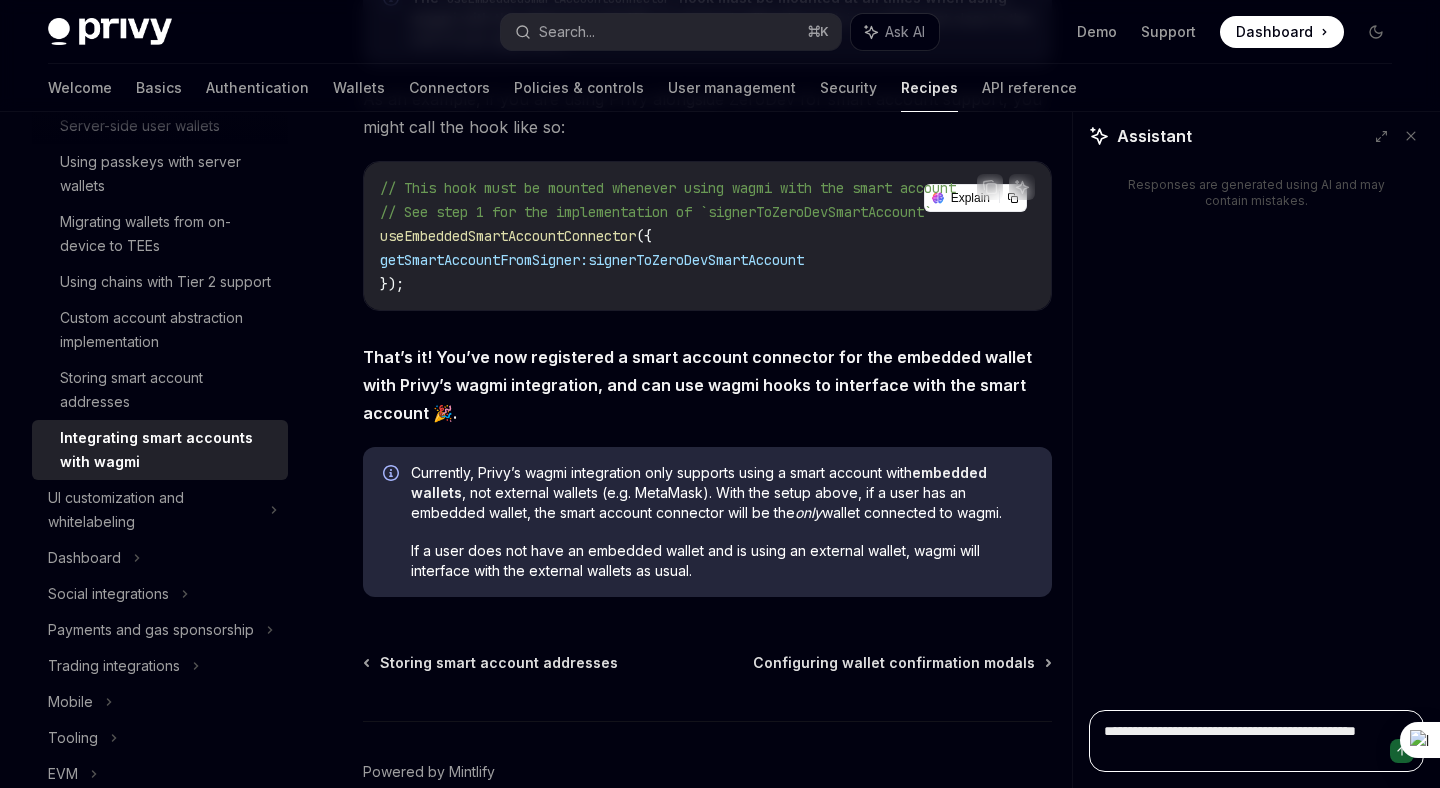 type on "*" 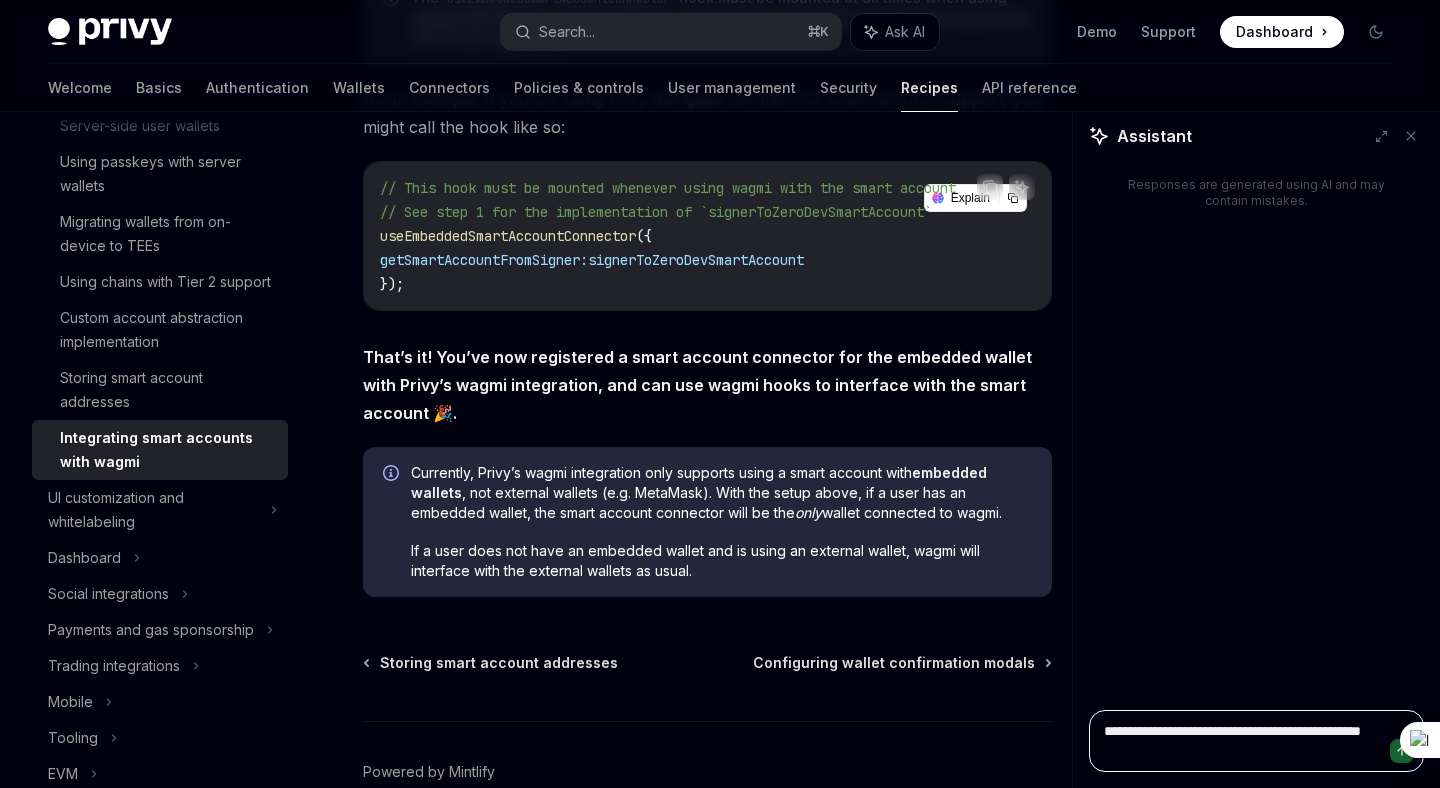 type on "*" 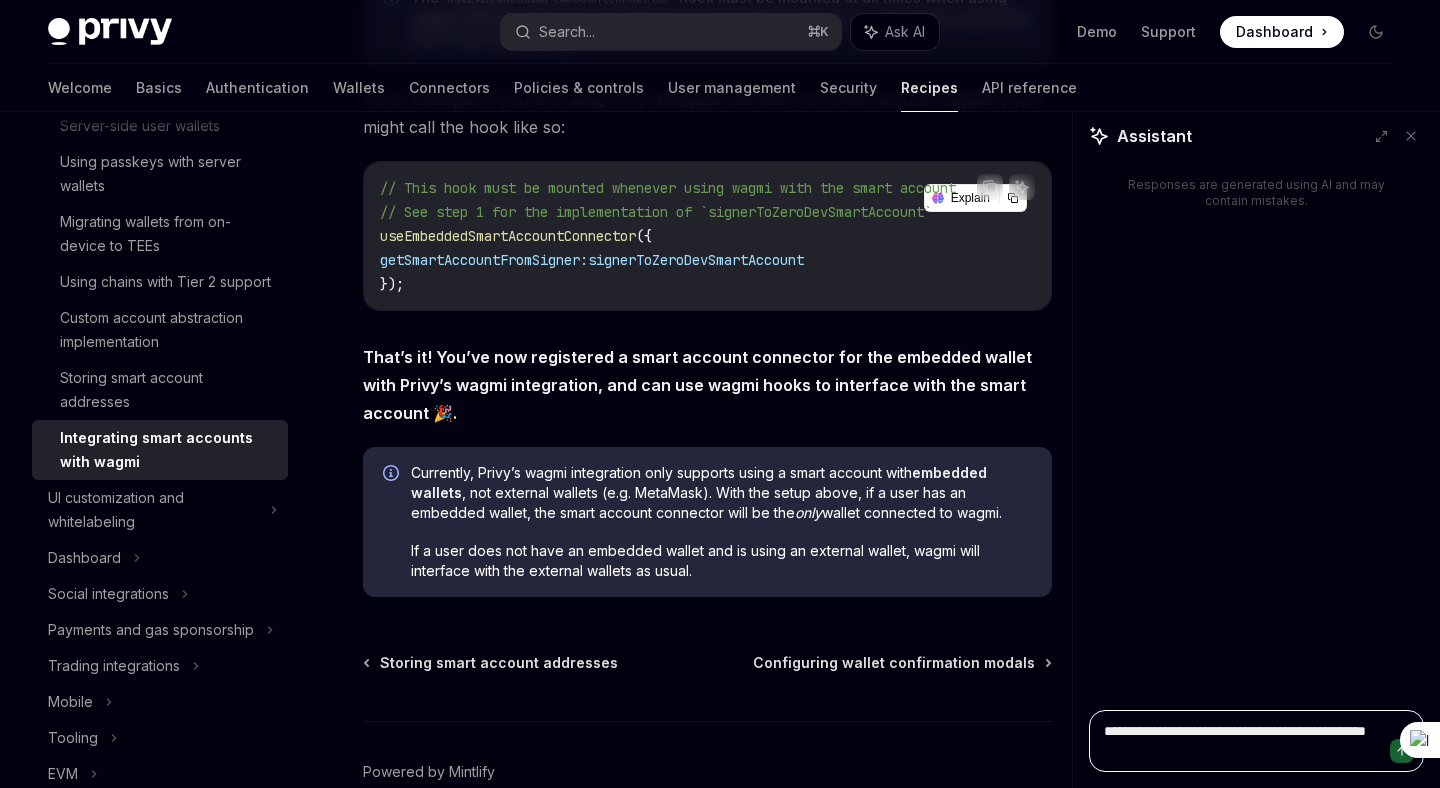 type on "*" 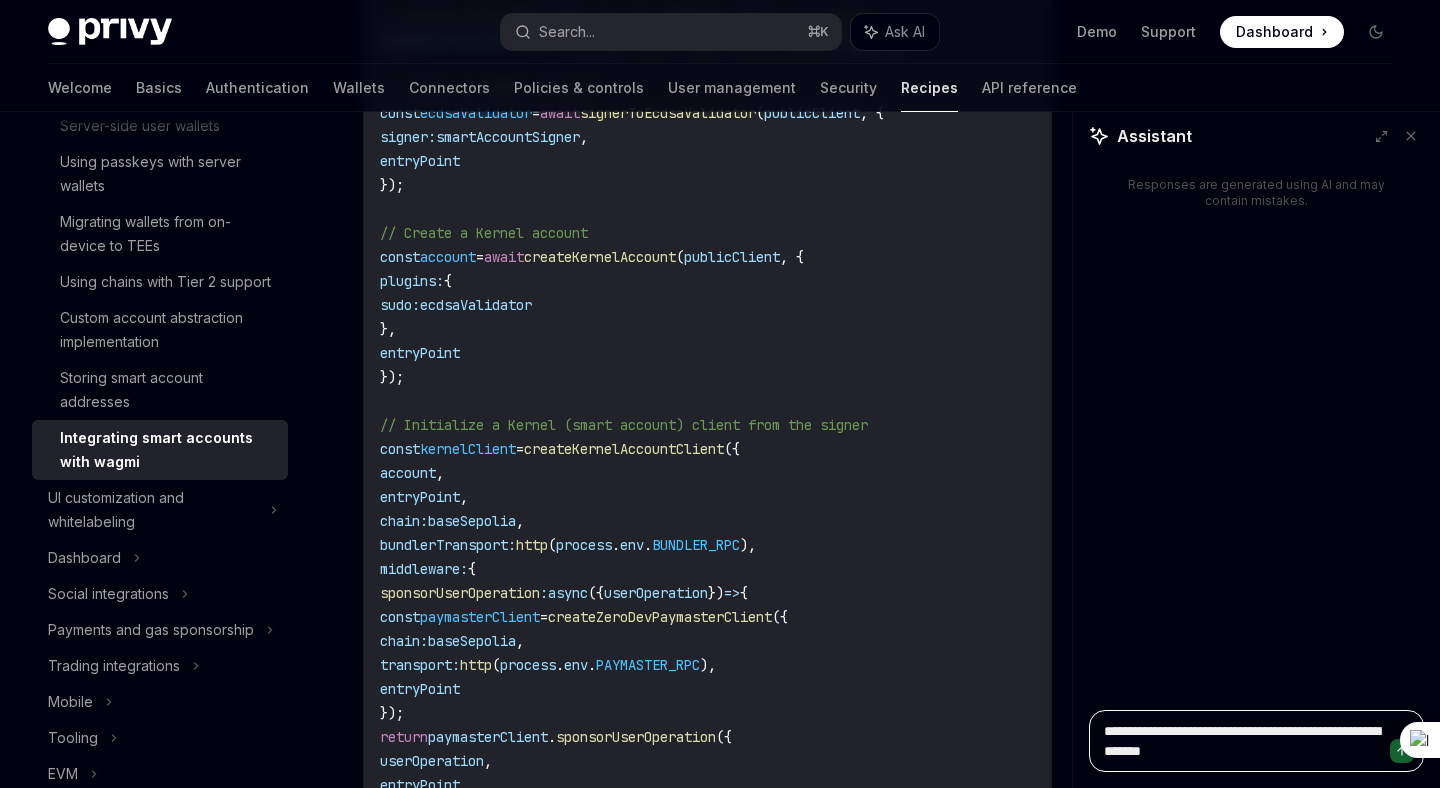 scroll, scrollTop: 1690, scrollLeft: 0, axis: vertical 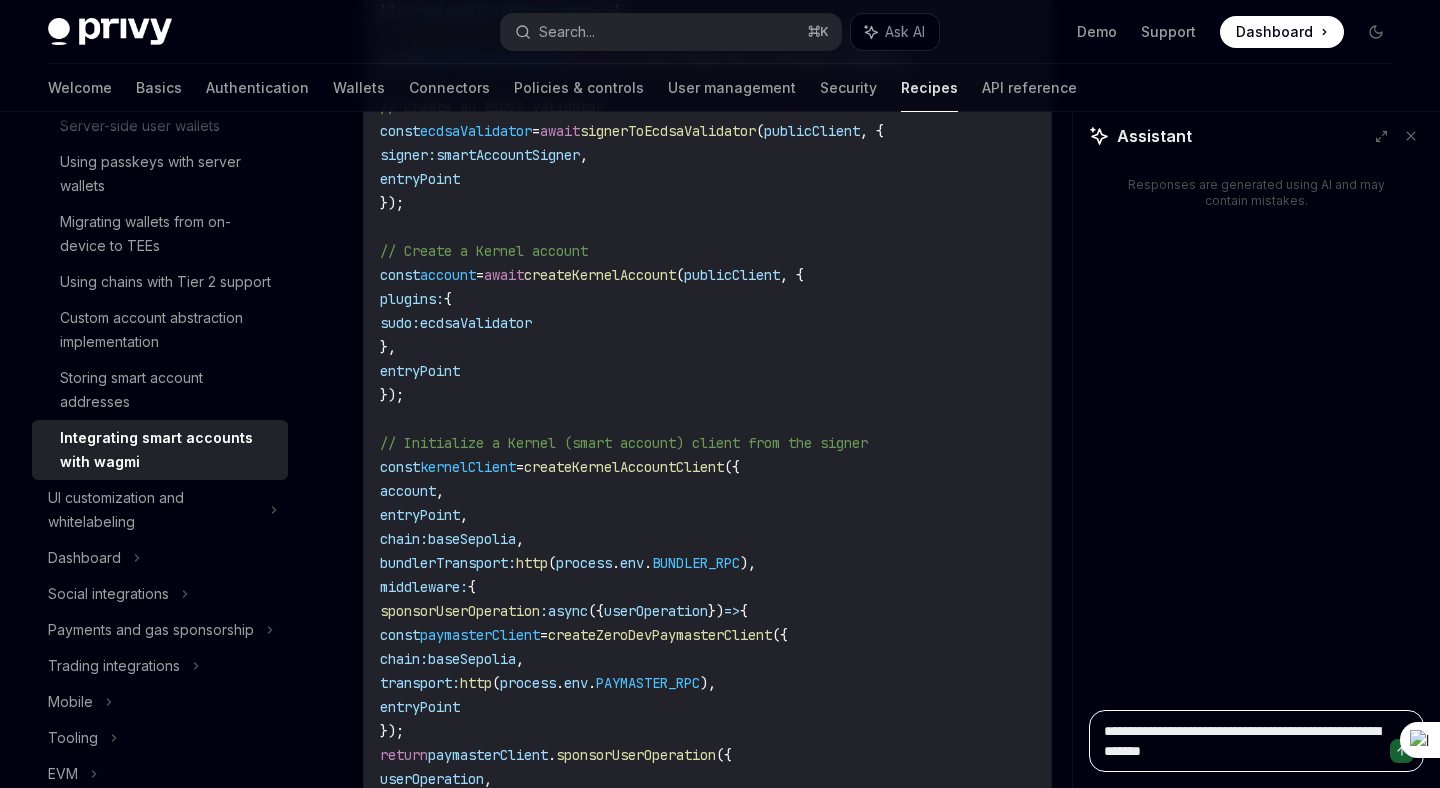 click on "**********" at bounding box center (1256, 741) 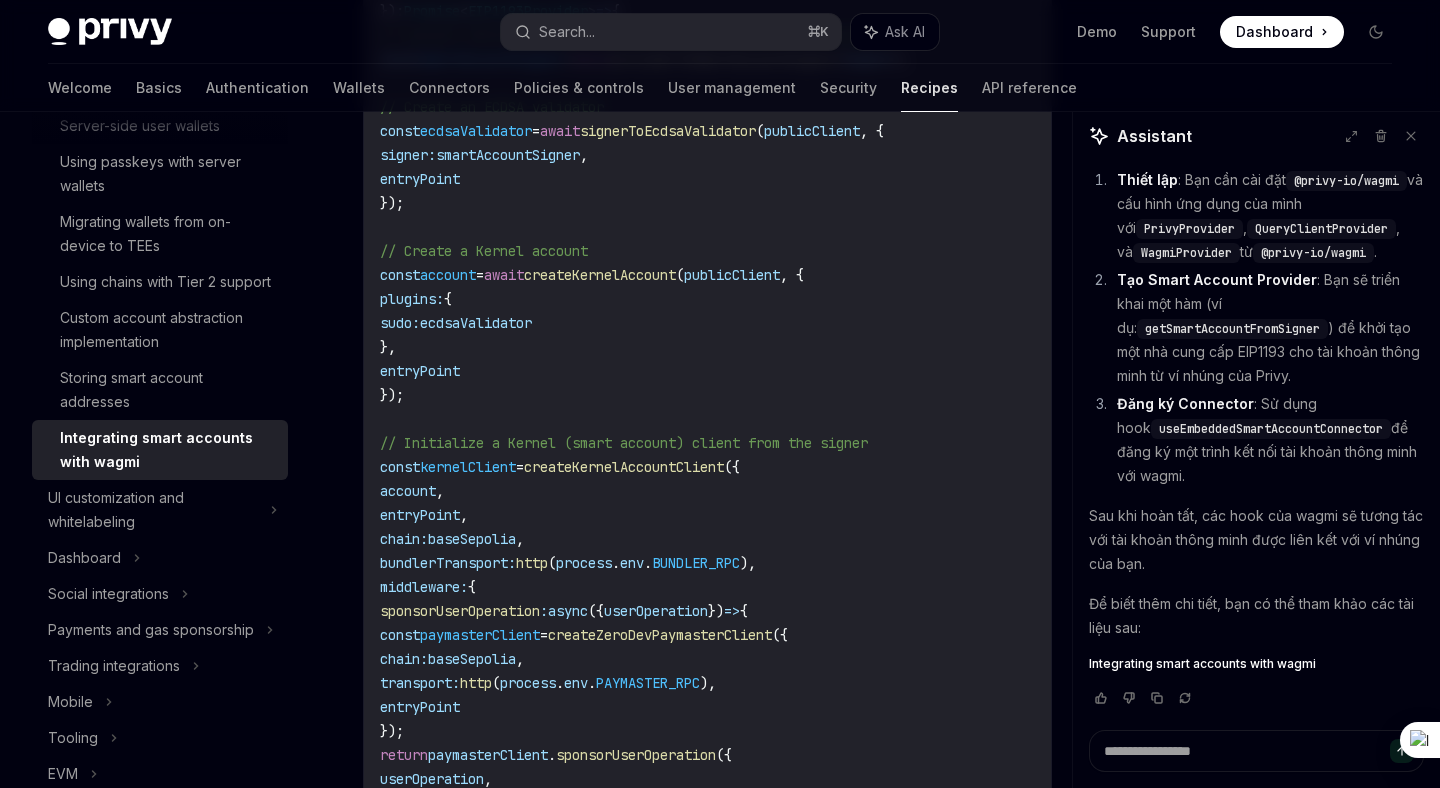 scroll, scrollTop: 323, scrollLeft: 0, axis: vertical 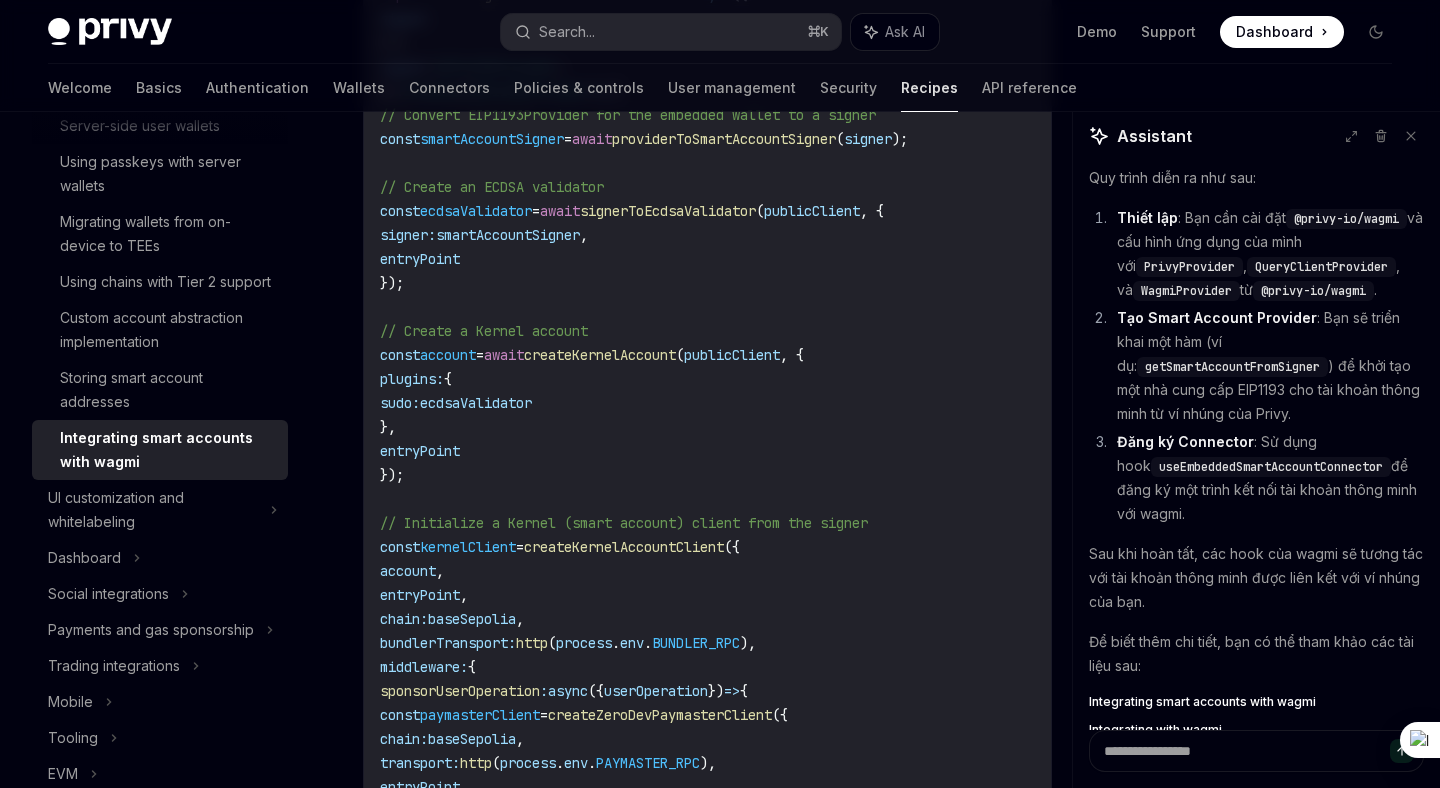 click on "Tạo Smart Account Provider : Bạn sẽ triển khai một hàm (ví dụ:  getSmartAccountFromSigner ) để khởi tạo một nhà cung cấp EIP1193 cho tài khoản thông minh từ ví nhúng của Privy." at bounding box center (1267, 366) 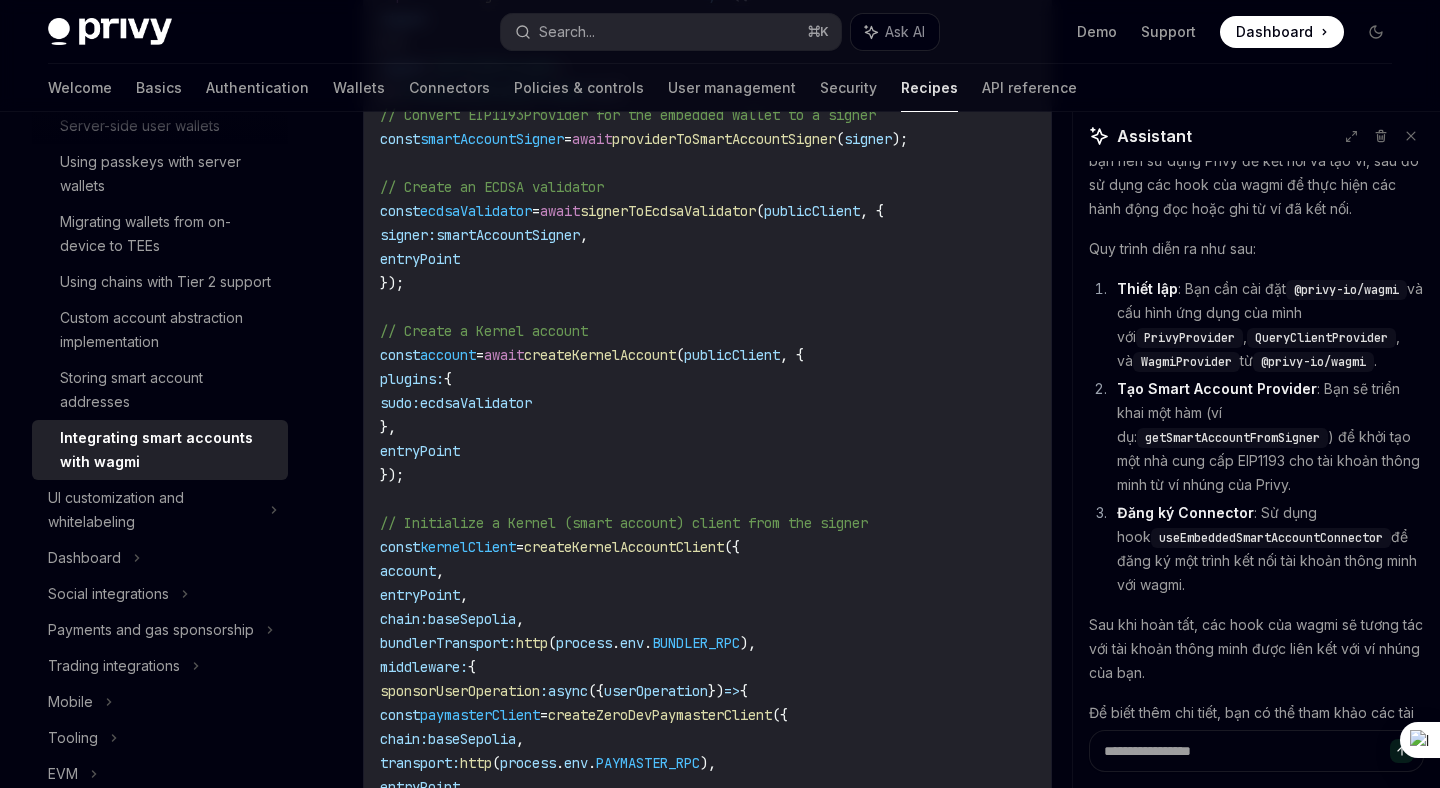 scroll, scrollTop: 0, scrollLeft: 0, axis: both 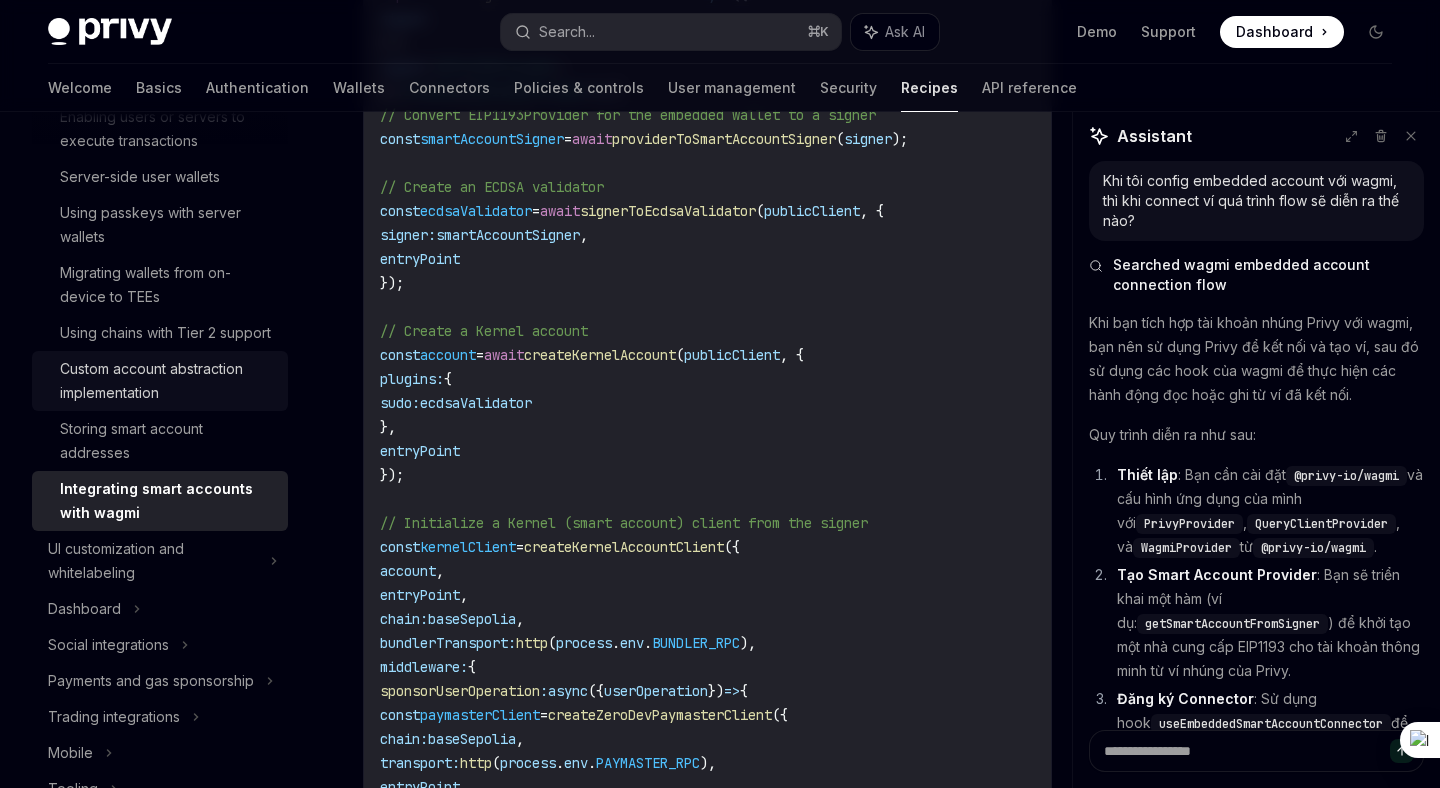 click on "Custom account abstraction implementation" at bounding box center [168, 381] 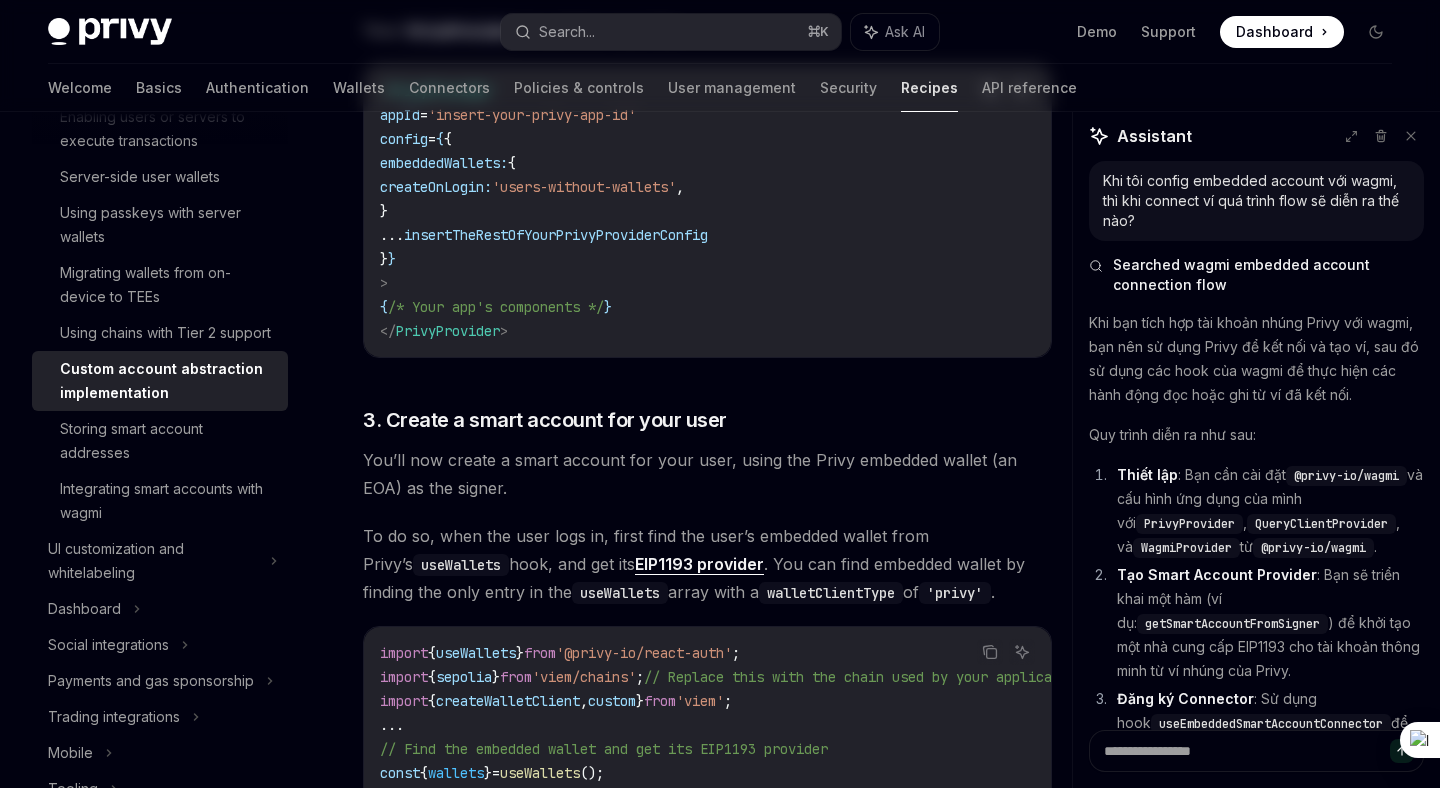 scroll, scrollTop: 0, scrollLeft: 0, axis: both 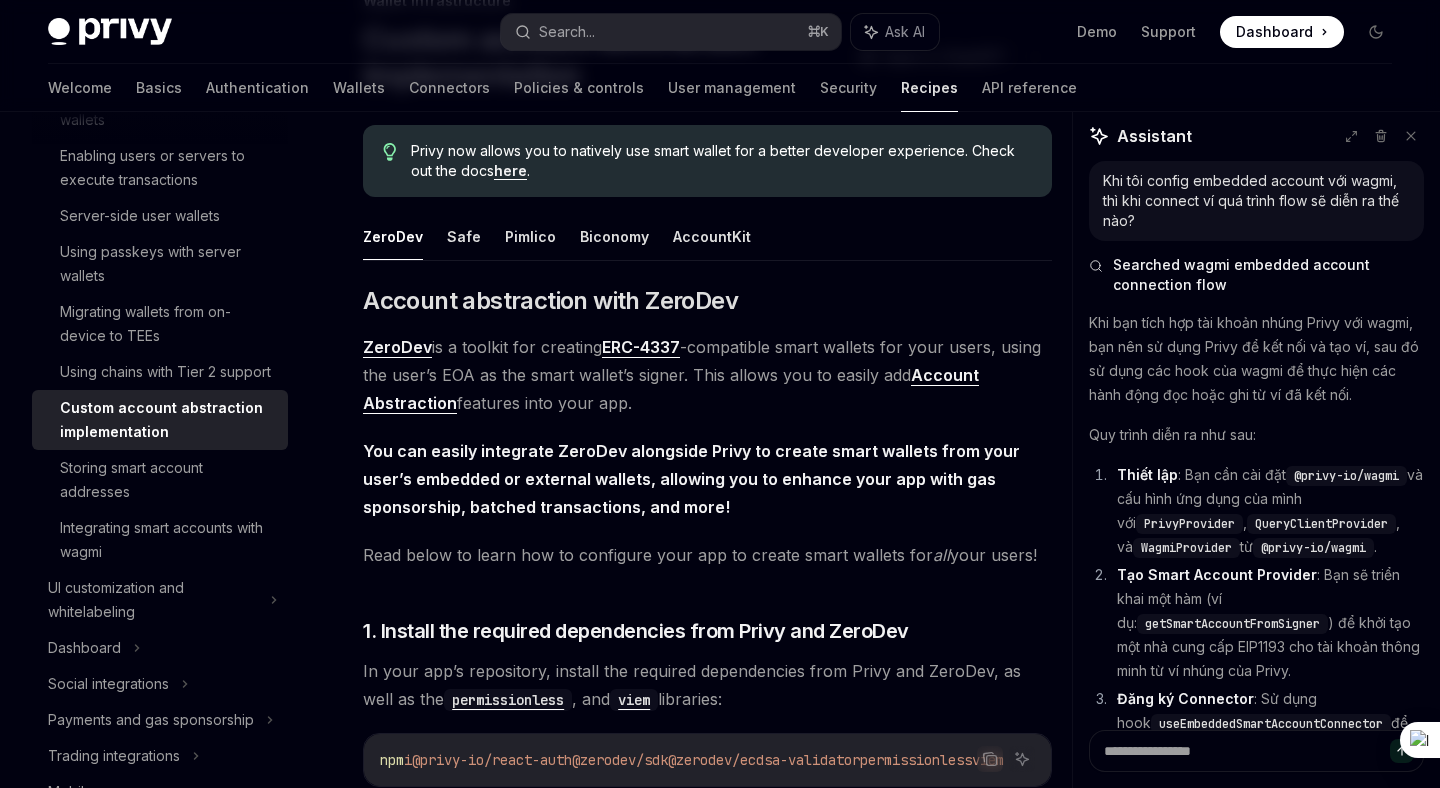 click on "here" at bounding box center (510, 171) 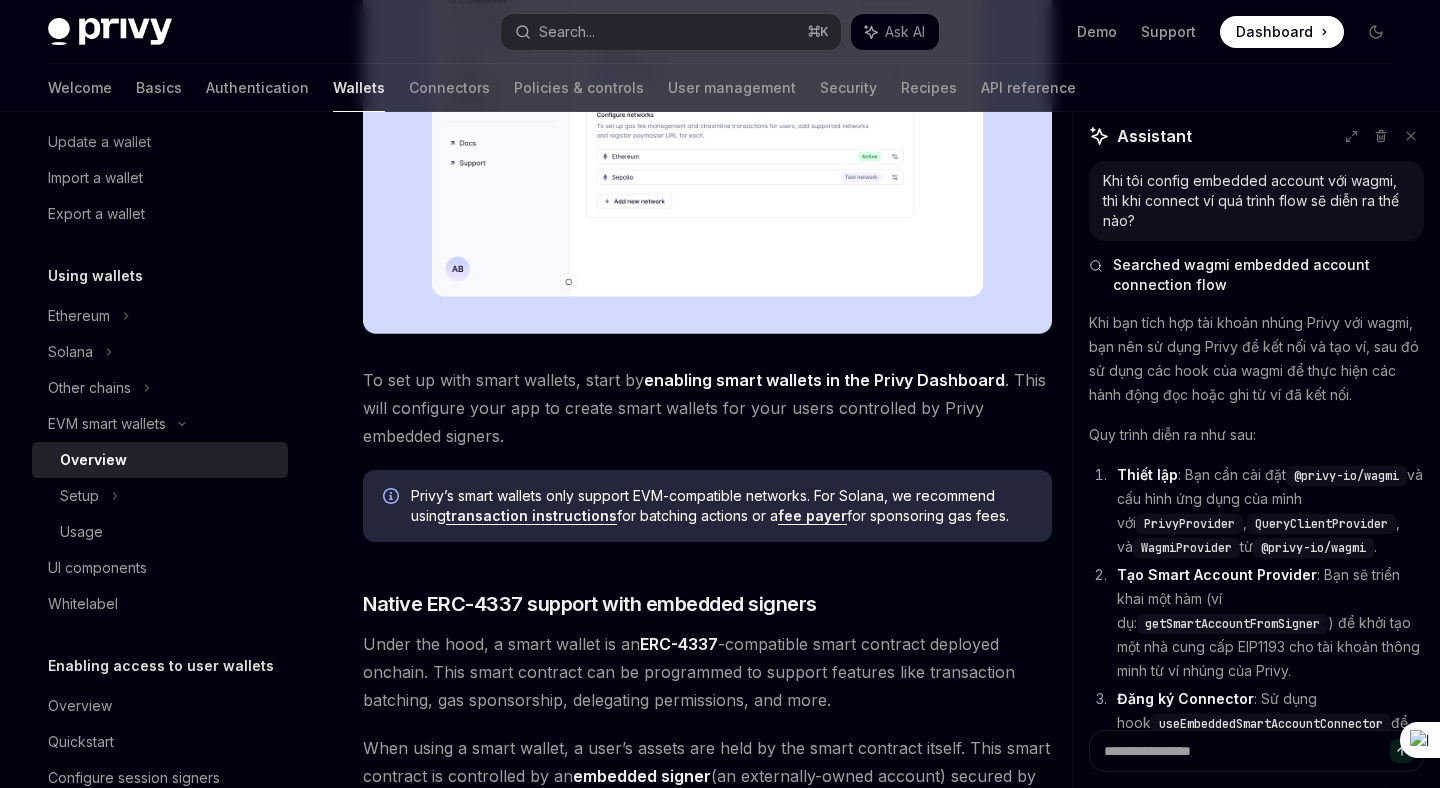 scroll, scrollTop: 635, scrollLeft: 0, axis: vertical 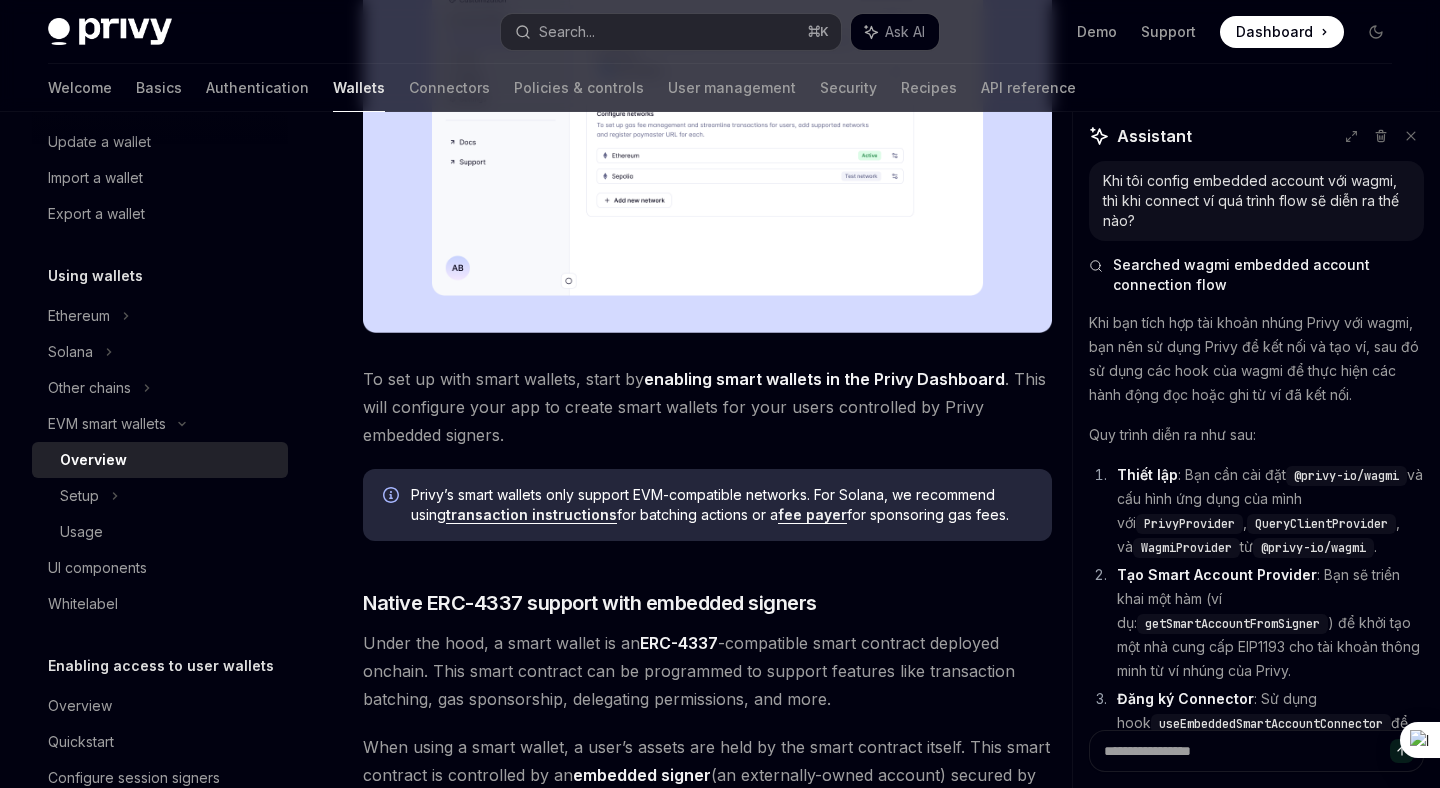 click on "To set up with smart wallets, start by  enabling smart wallets in the Privy Dashboard . This will configure your app to create smart wallets for your users controlled by Privy embedded signers." at bounding box center [707, 407] 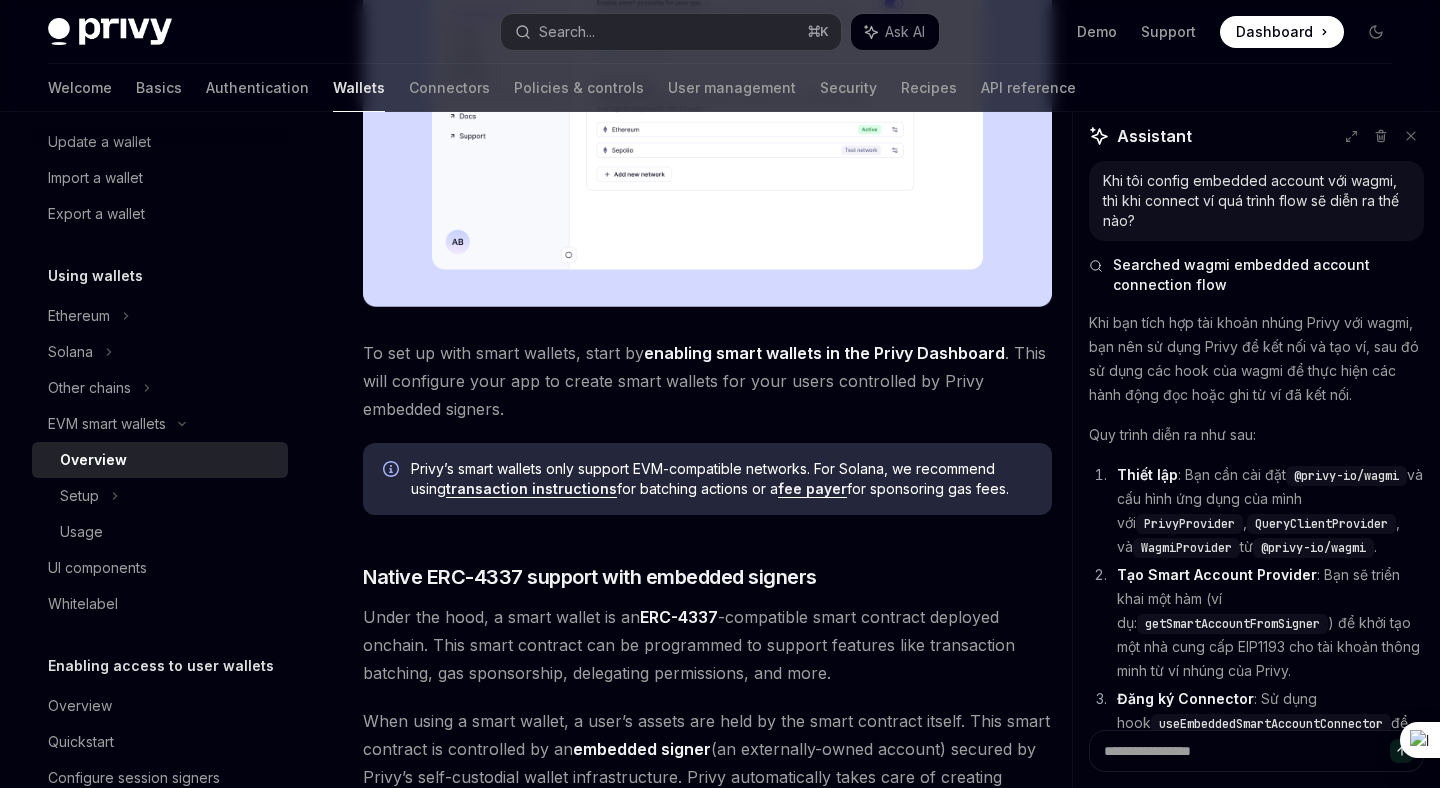scroll, scrollTop: 663, scrollLeft: 0, axis: vertical 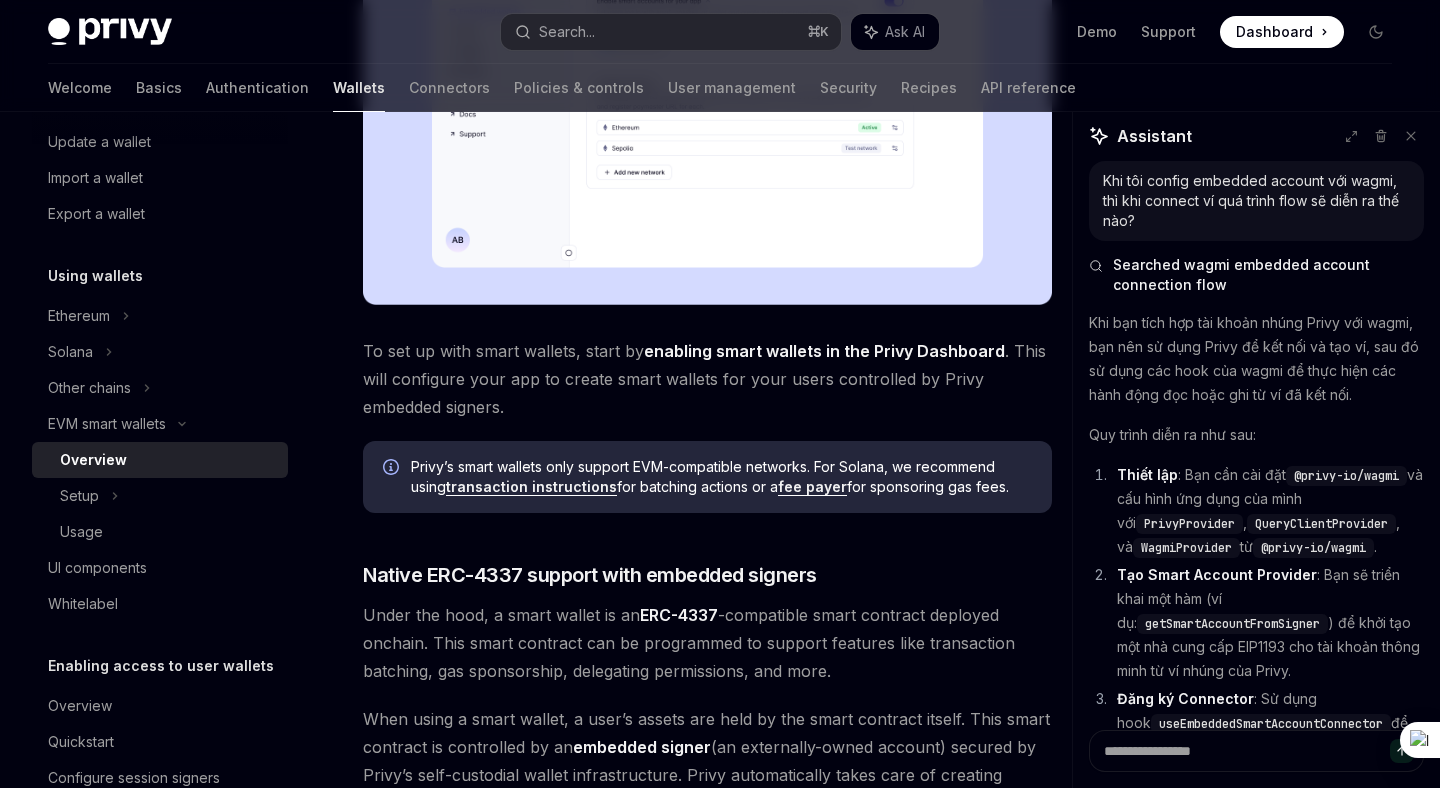 click on "Privy makes it easy to create  smart wallets  for your users. Smart wallets are  programmable, onchain accounts  that incorporate the features of  account abstraction . With just a few lines of code, you can create smart wallets for your users to sponsor gas payments, send batched transactions, and more.
Please note that this native smart wallet integration is only available in the React and React
Native SDKs. To configure smart wallets with wallets created using server-side SDKs or APIs,
follow  this guide .
To set up with smart wallets, start by  enabling smart wallets in the Privy Dashboard . This will configure your app to create smart wallets for your users controlled by Privy embedded signers.
Privy’s smart wallets only support EVM-compatible networks. For Solana, we recommend using
transaction instructions  for batching actions or a
fee
payer
for sponsoring gas fees.
​ Native ERC-4337 support with embedded signers
Under the hood, a smart wallet is an  ERC-4337
embedded signer
!" at bounding box center (707, 515) 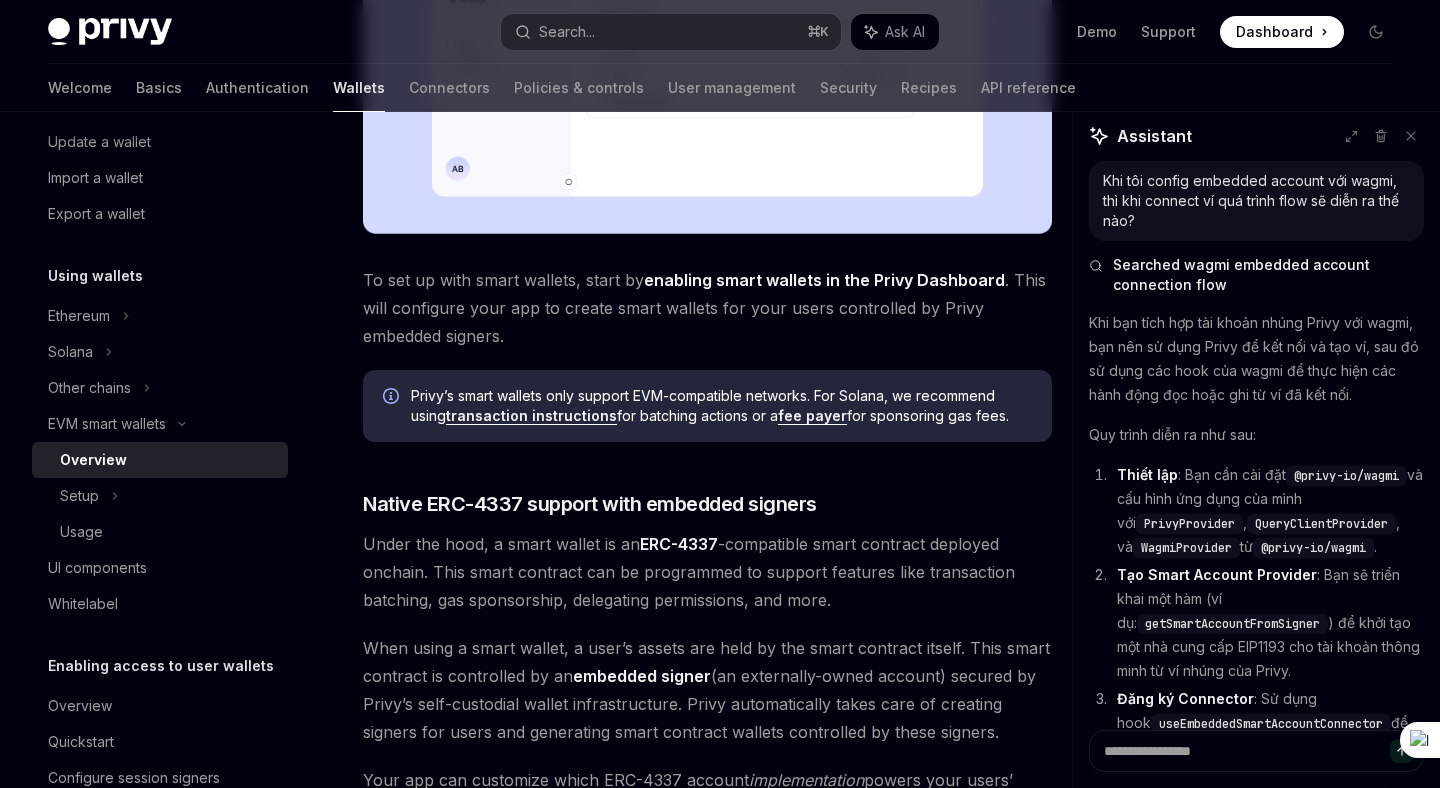 scroll, scrollTop: 767, scrollLeft: 0, axis: vertical 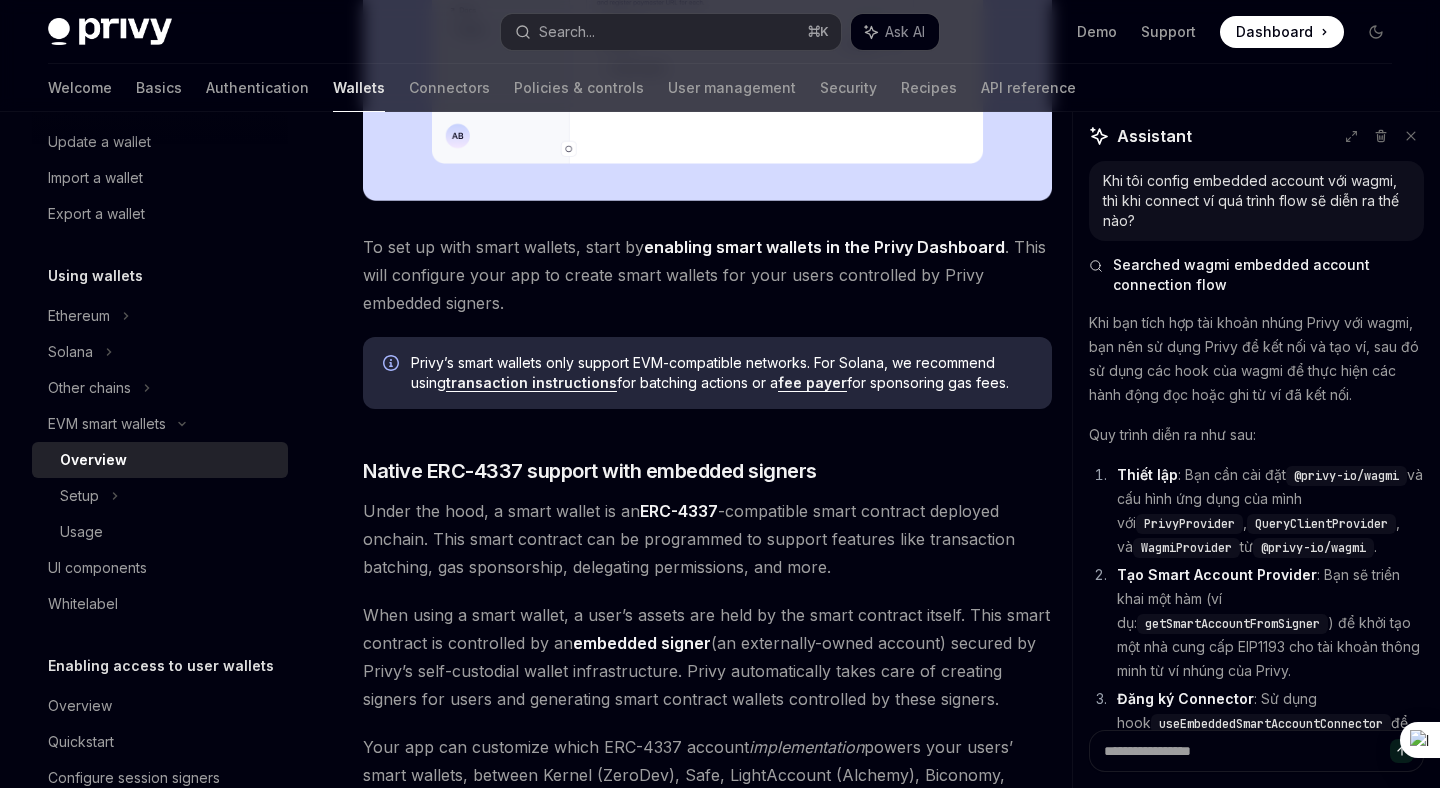 click at bounding box center (0, 0) 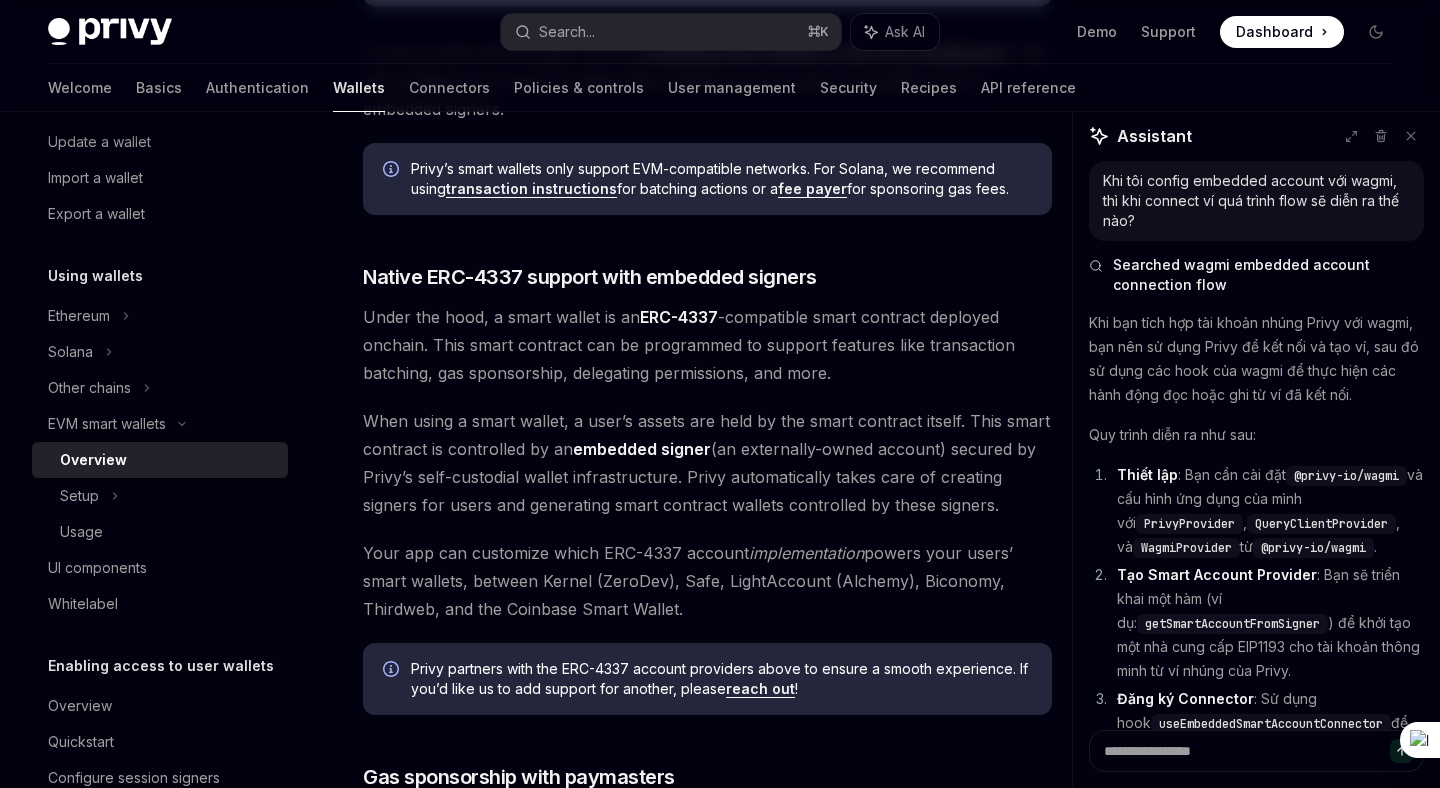 scroll, scrollTop: 964, scrollLeft: 0, axis: vertical 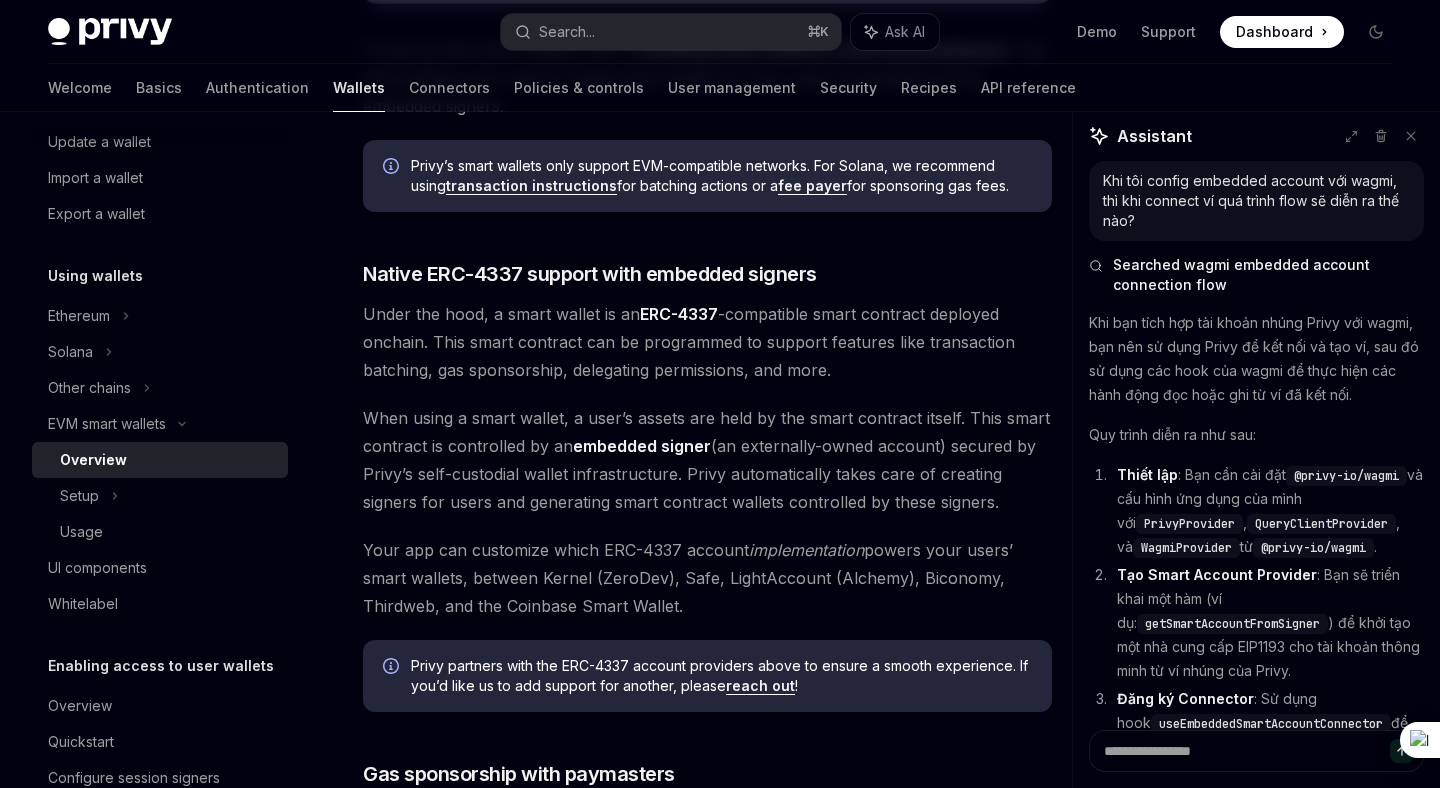 click on "Under the hood, a smart wallet is an  ERC-4337 -compatible smart contract deployed onchain. This smart contract can be programmed to support features like transaction batching, gas sponsorship, delegating permissions, and more." at bounding box center [707, 342] 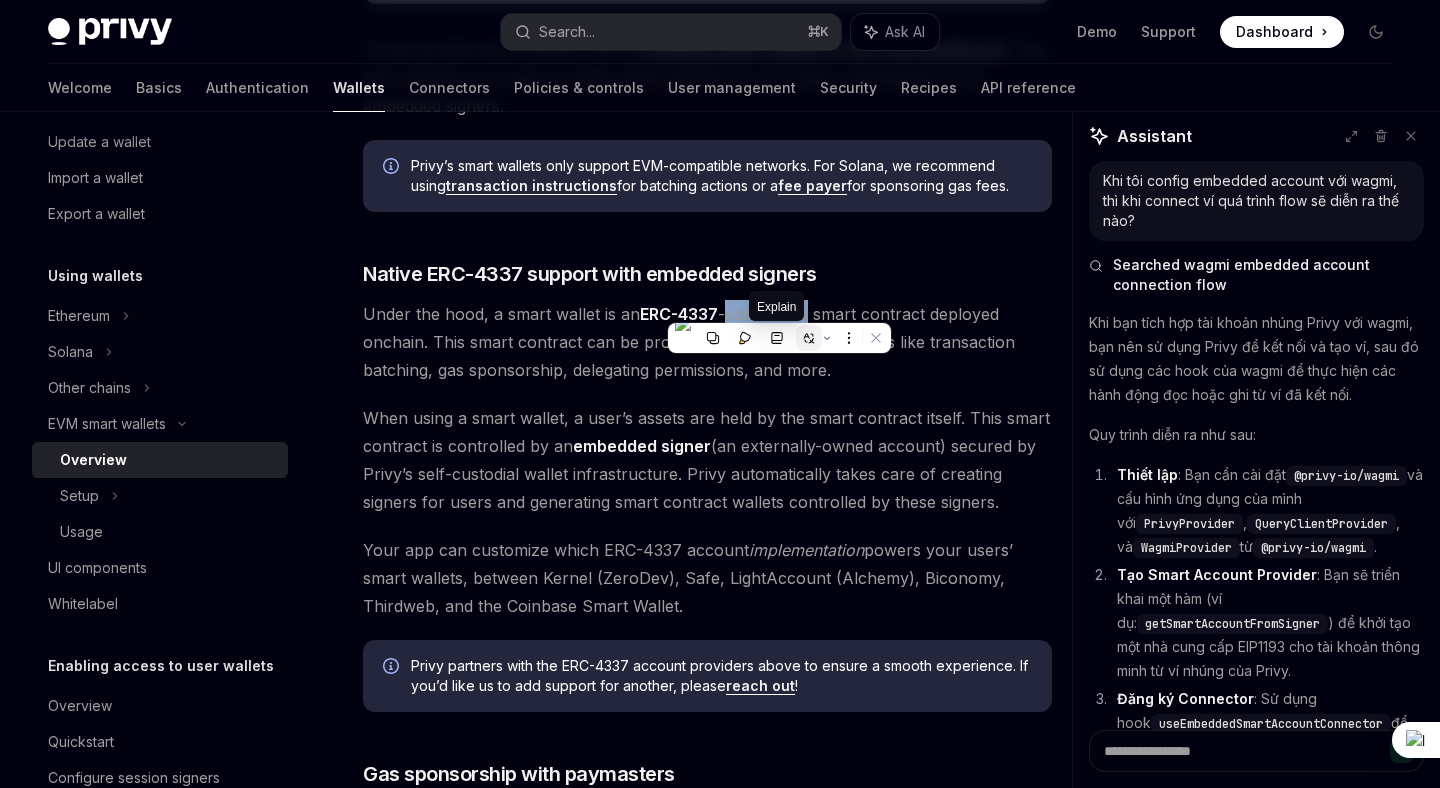 click 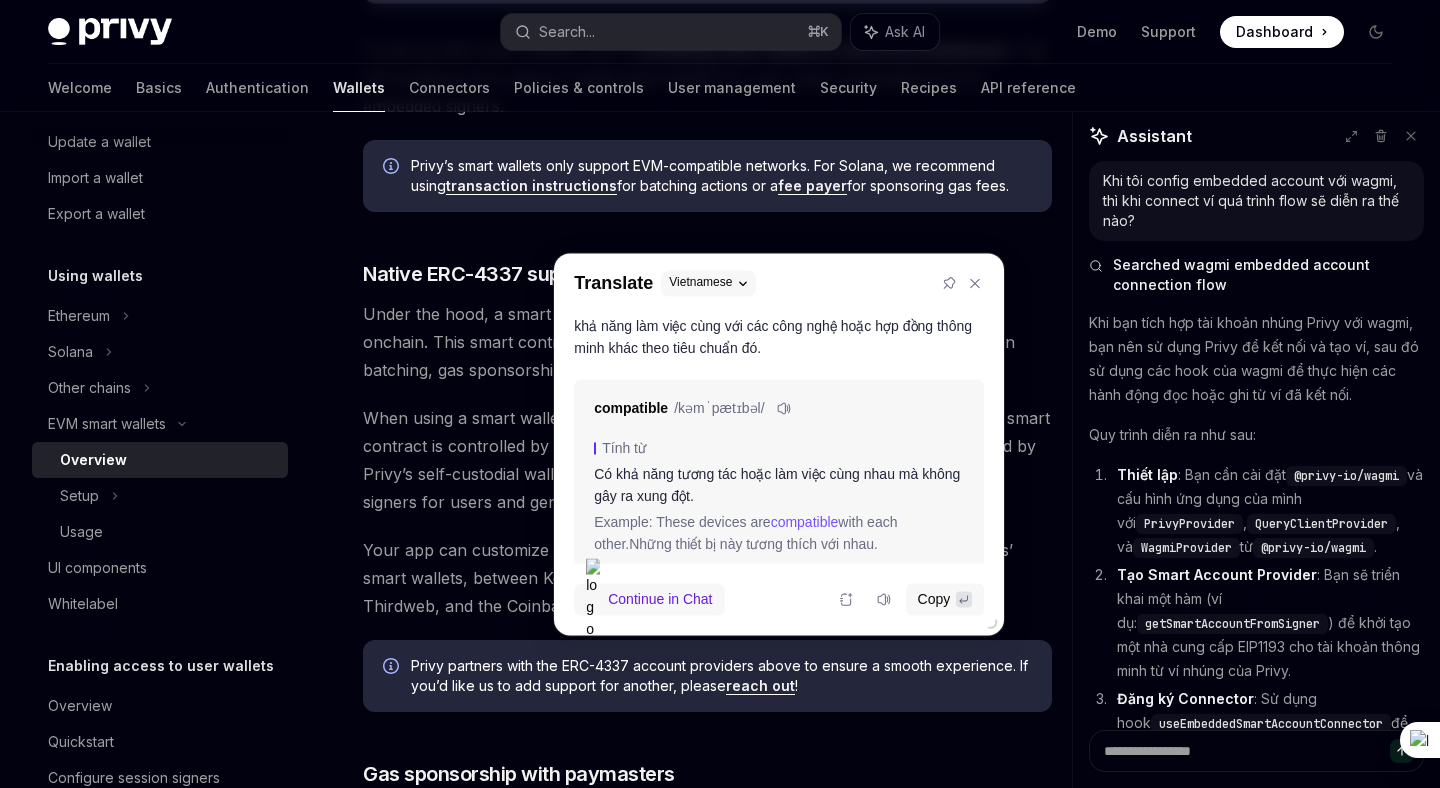 scroll, scrollTop: 66, scrollLeft: 0, axis: vertical 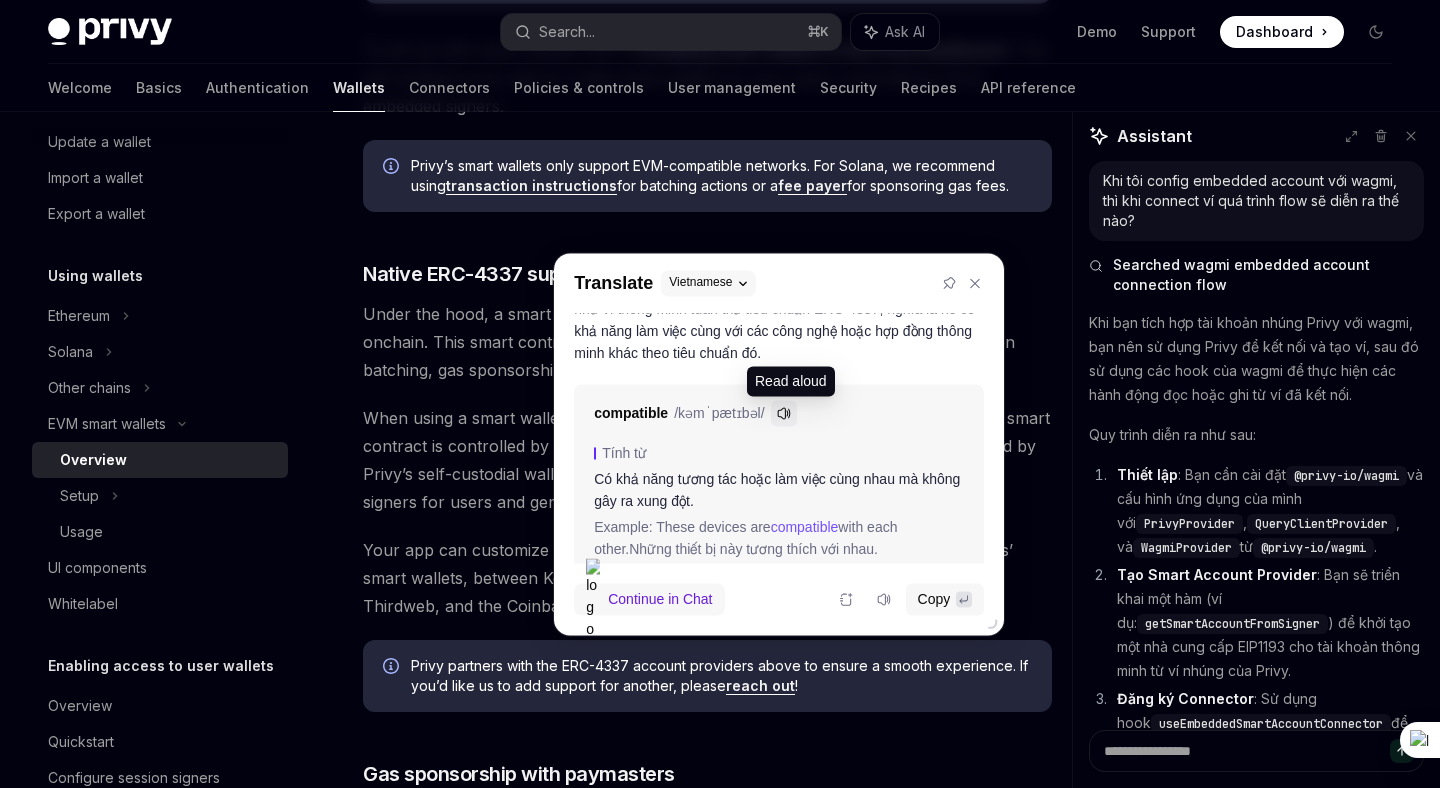 click 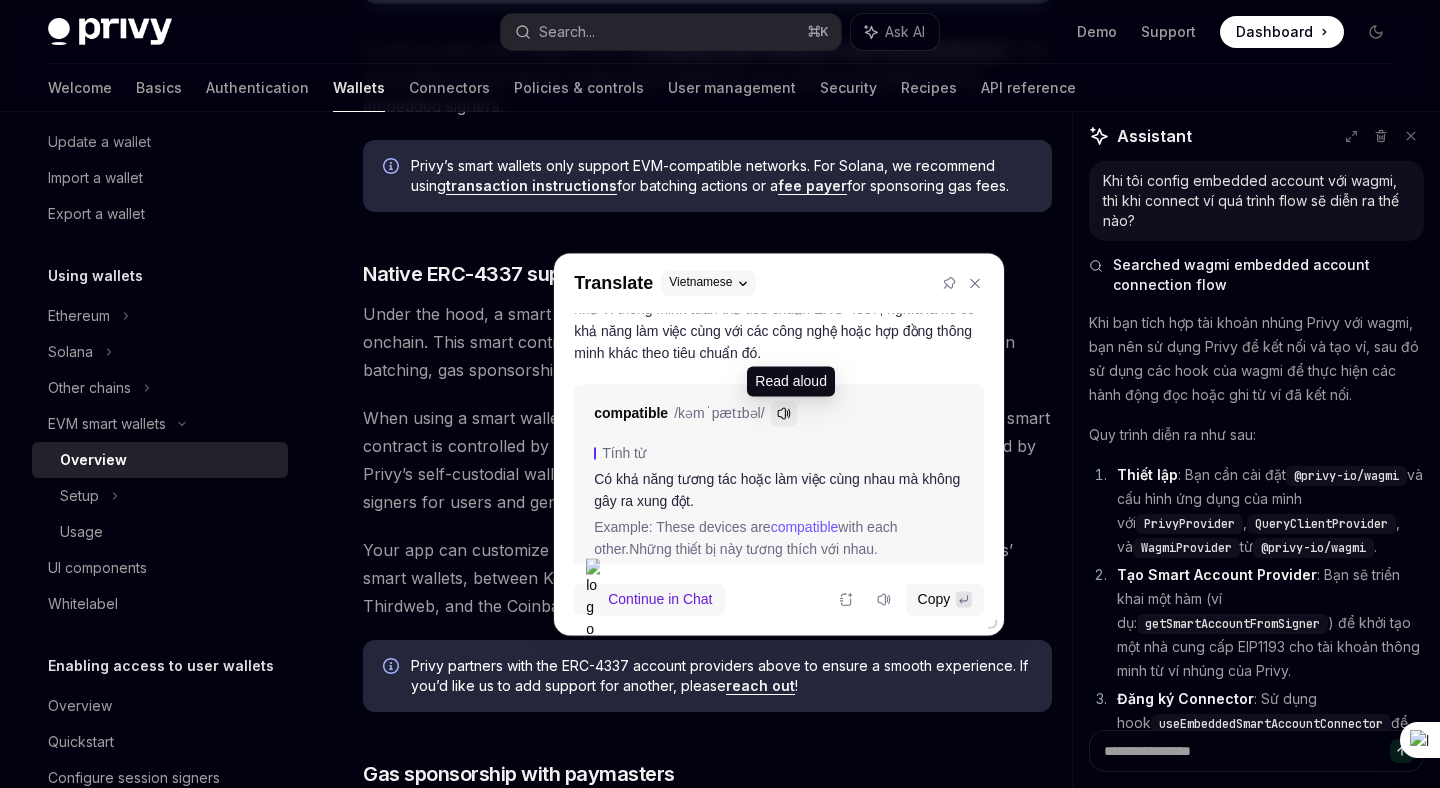 click 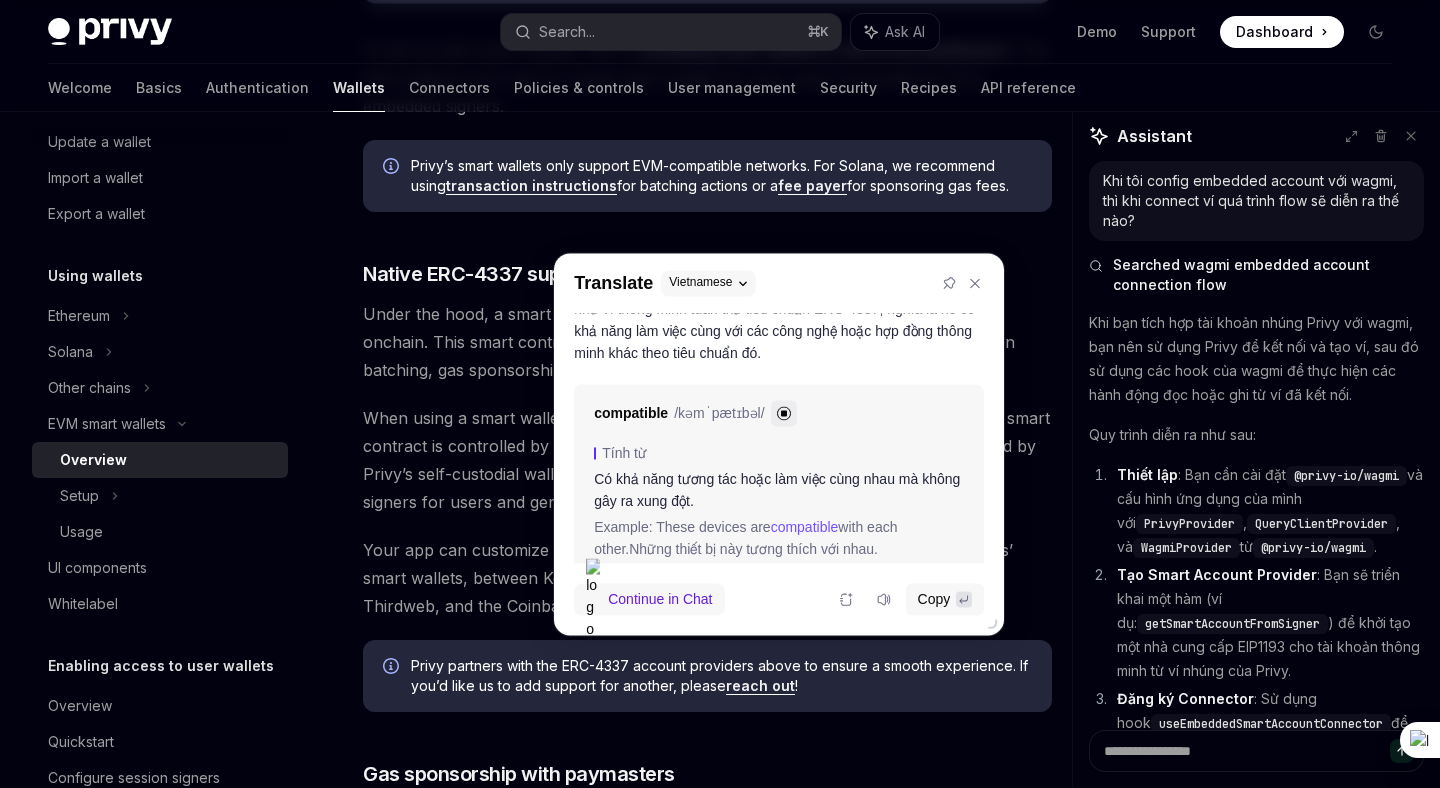 click on "Privy makes it easy to create  smart wallets  for your users. Smart wallets are  programmable, onchain accounts  that incorporate the features of  account abstraction . With just a few lines of code, you can create smart wallets for your users to sponsor gas payments, send batched transactions, and more.
Please note that this native smart wallet integration is only available in the React and React
Native SDKs. To configure smart wallets with wallets created using server-side SDKs or APIs,
follow  this guide .
To set up with smart wallets, start by  enabling smart wallets in the Privy Dashboard . This will configure your app to create smart wallets for your users controlled by Privy embedded signers.
Privy’s smart wallets only support EVM-compatible networks. For Solana, we recommend using
transaction instructions  for batching actions or a
fee
payer
for sponsoring gas fees.
​ Native ERC-4337 support with embedded signers
Under the hood, a smart wallet is an  ERC-4337
embedded signer
!" at bounding box center [707, 214] 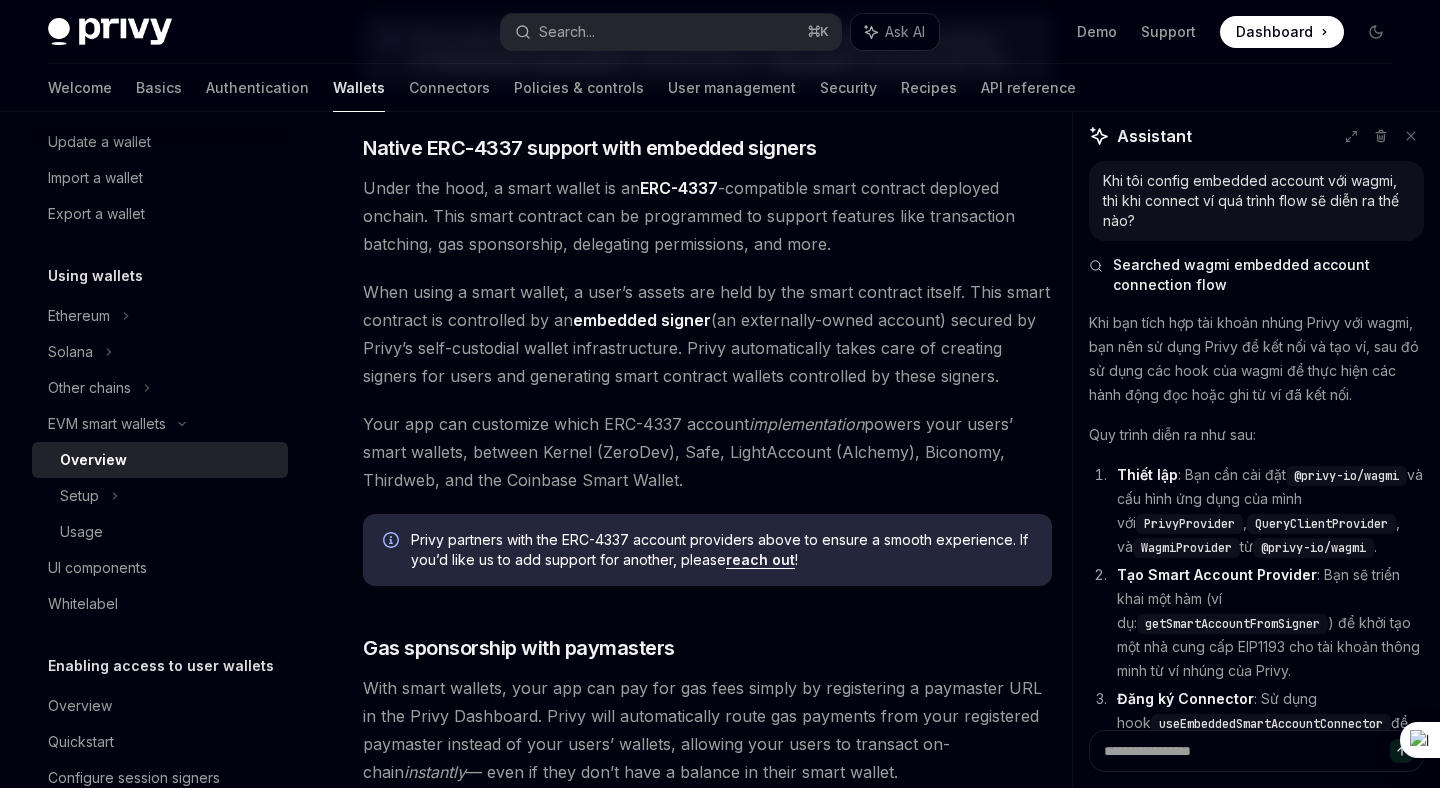 scroll, scrollTop: 1096, scrollLeft: 0, axis: vertical 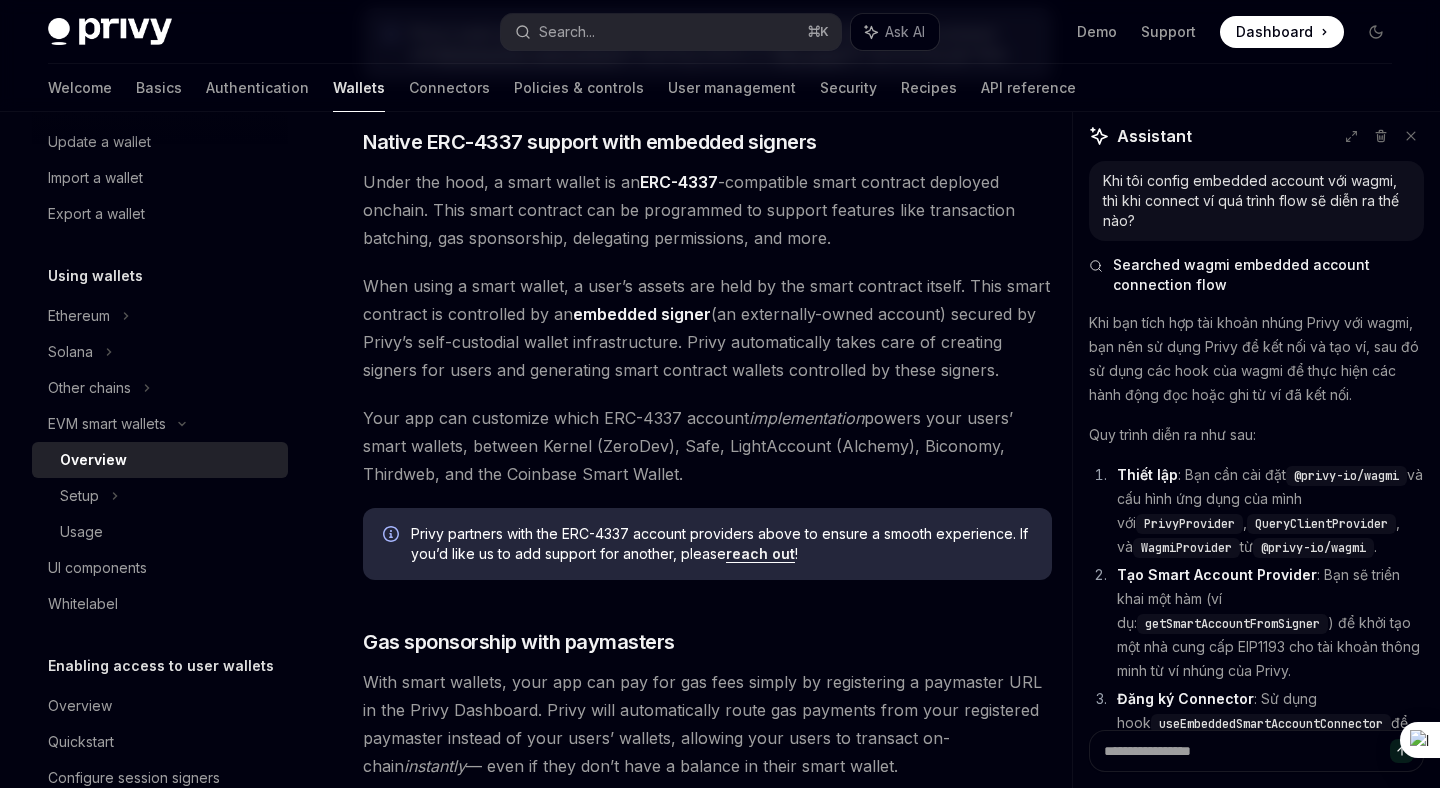 click on "When using a smart wallet, a user’s assets are held by the smart contract itself. This smart contract is controlled by an  embedded signer  (an externally-owned account) secured by Privy’s self-custodial wallet infrastructure. Privy automatically takes care of creating signers for users and generating smart contract wallets controlled by these signers." at bounding box center (707, 328) 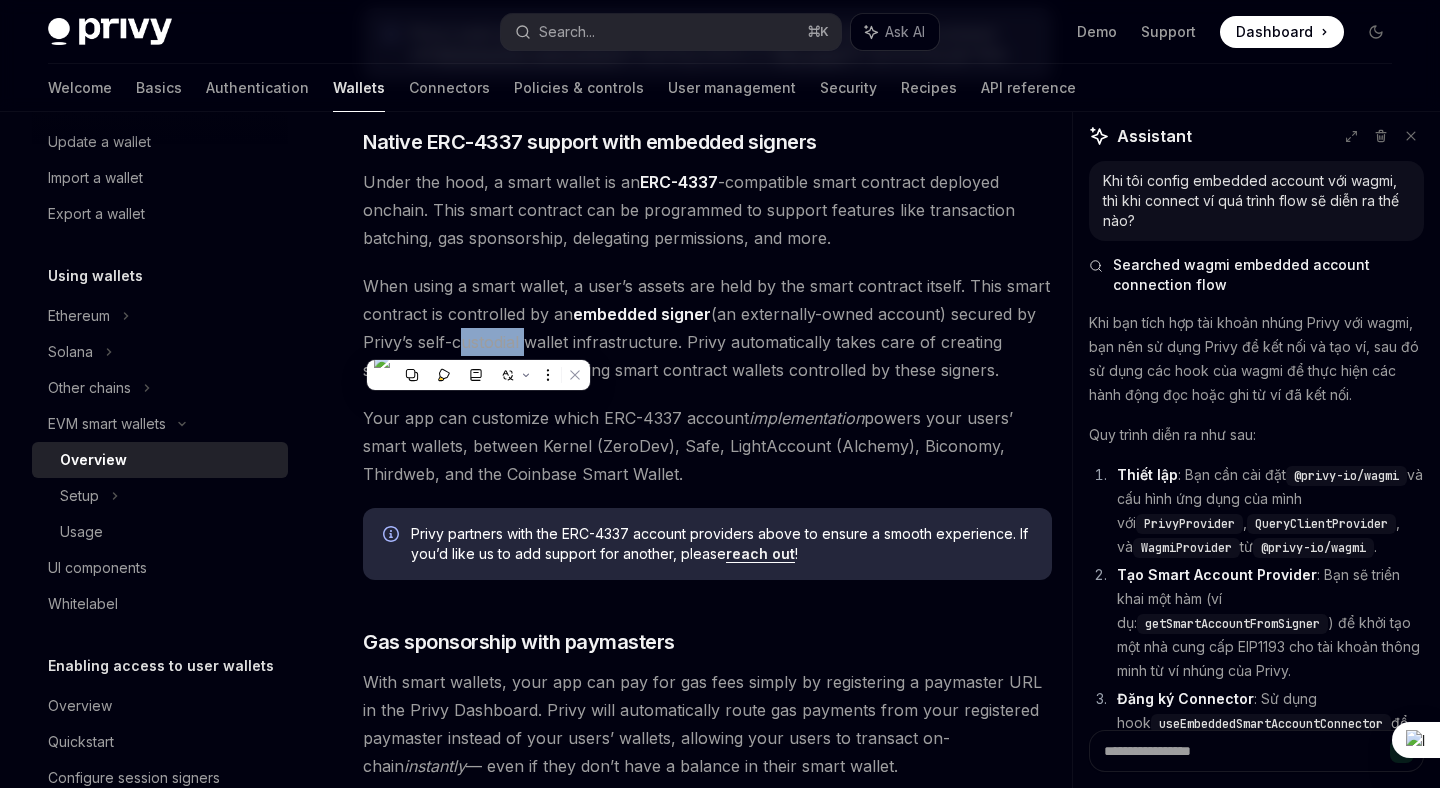 click on "When using a smart wallet, a user’s assets are held by the smart contract itself. This smart contract is controlled by an  embedded signer  (an externally-owned account) secured by Privy’s self-custodial wallet infrastructure. Privy automatically takes care of creating signers for users and generating smart contract wallets controlled by these signers." at bounding box center (707, 328) 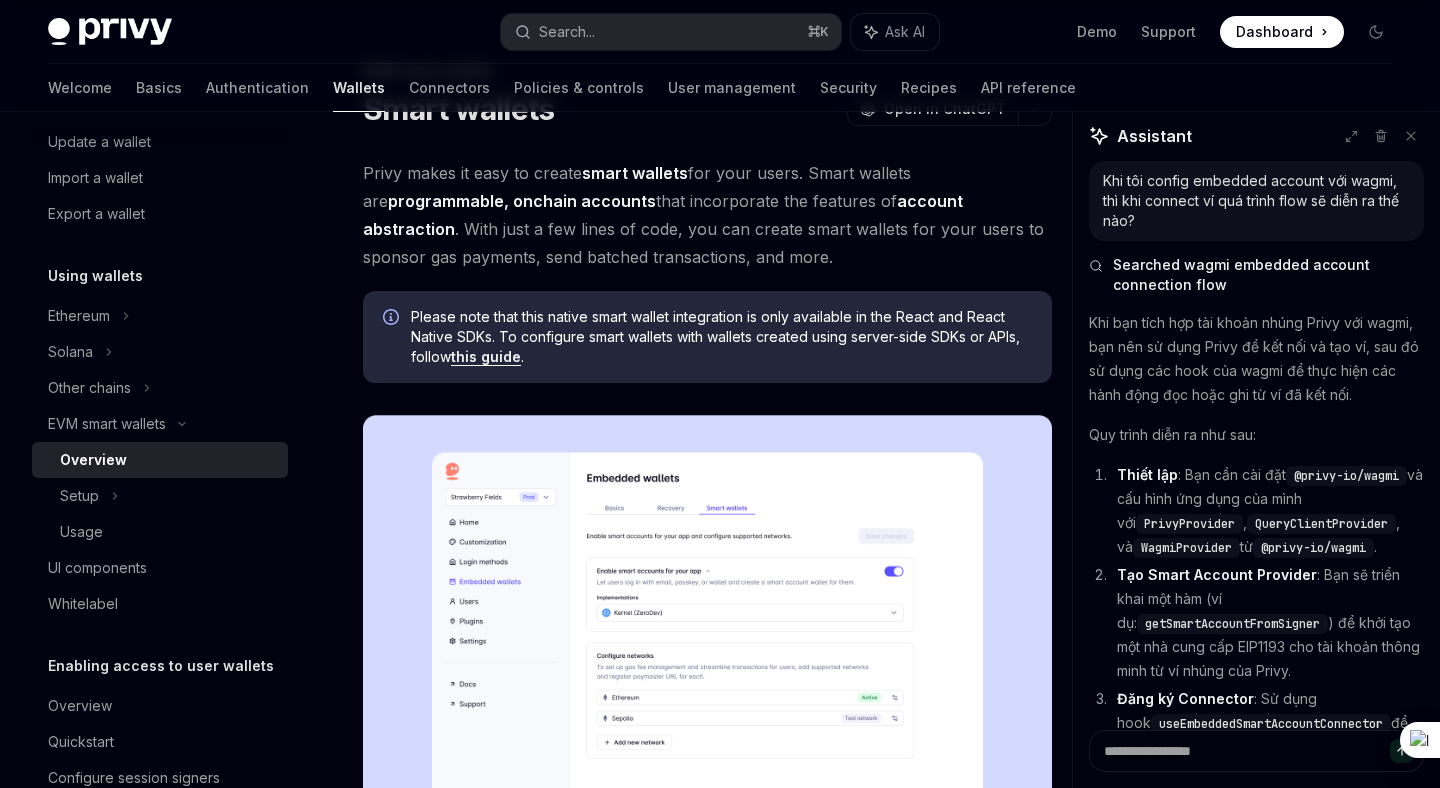 scroll, scrollTop: 98, scrollLeft: 0, axis: vertical 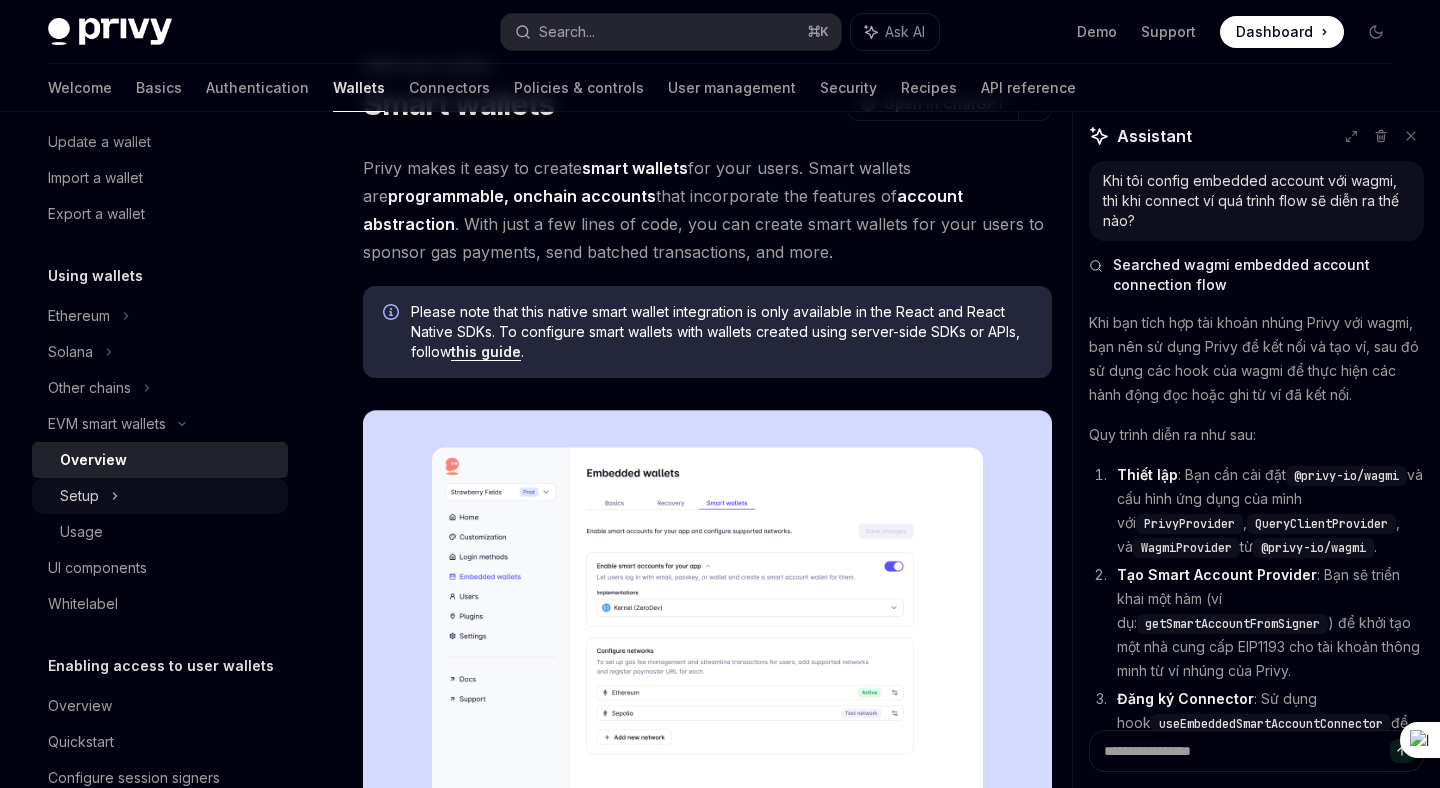 click on "Setup" at bounding box center (160, 496) 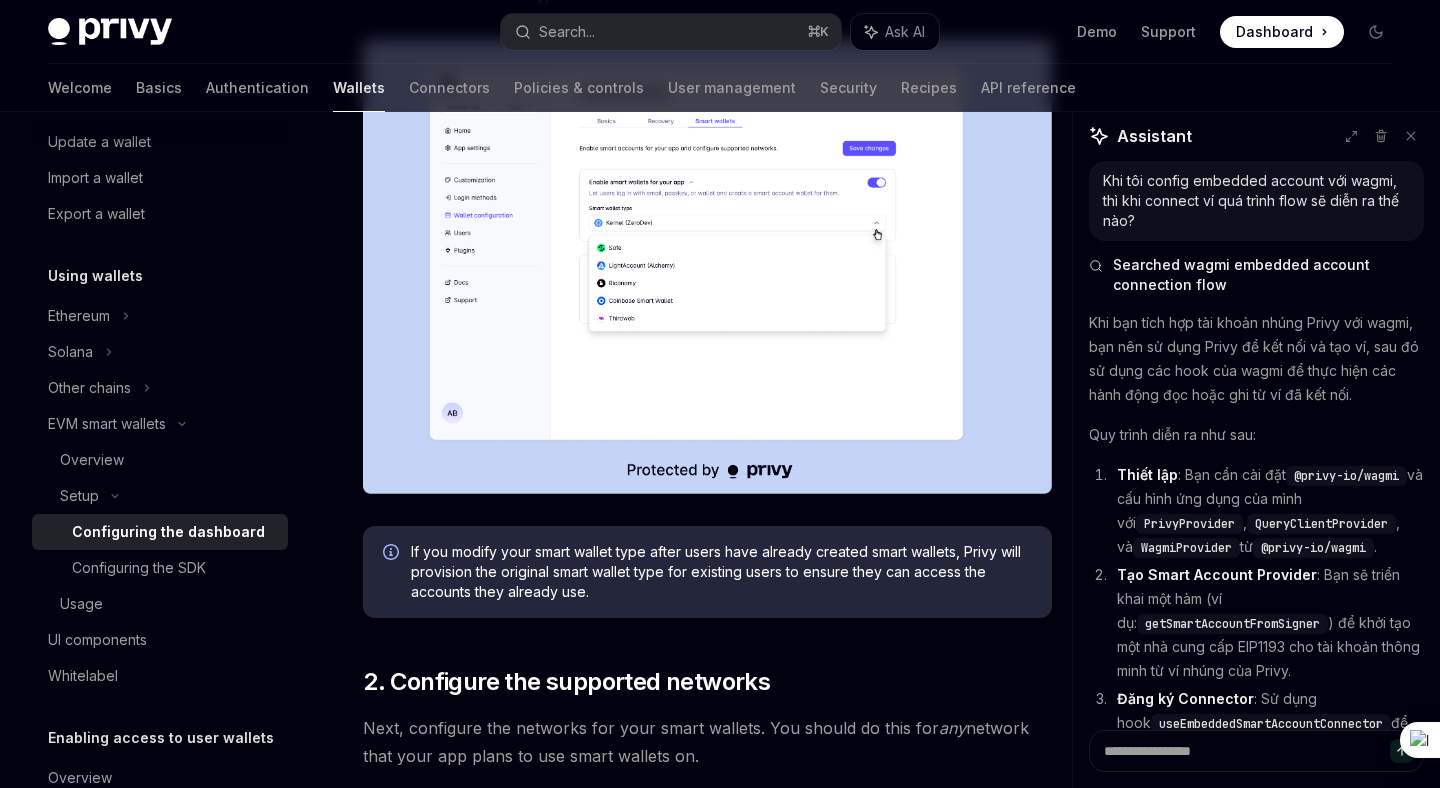 scroll, scrollTop: 618, scrollLeft: 0, axis: vertical 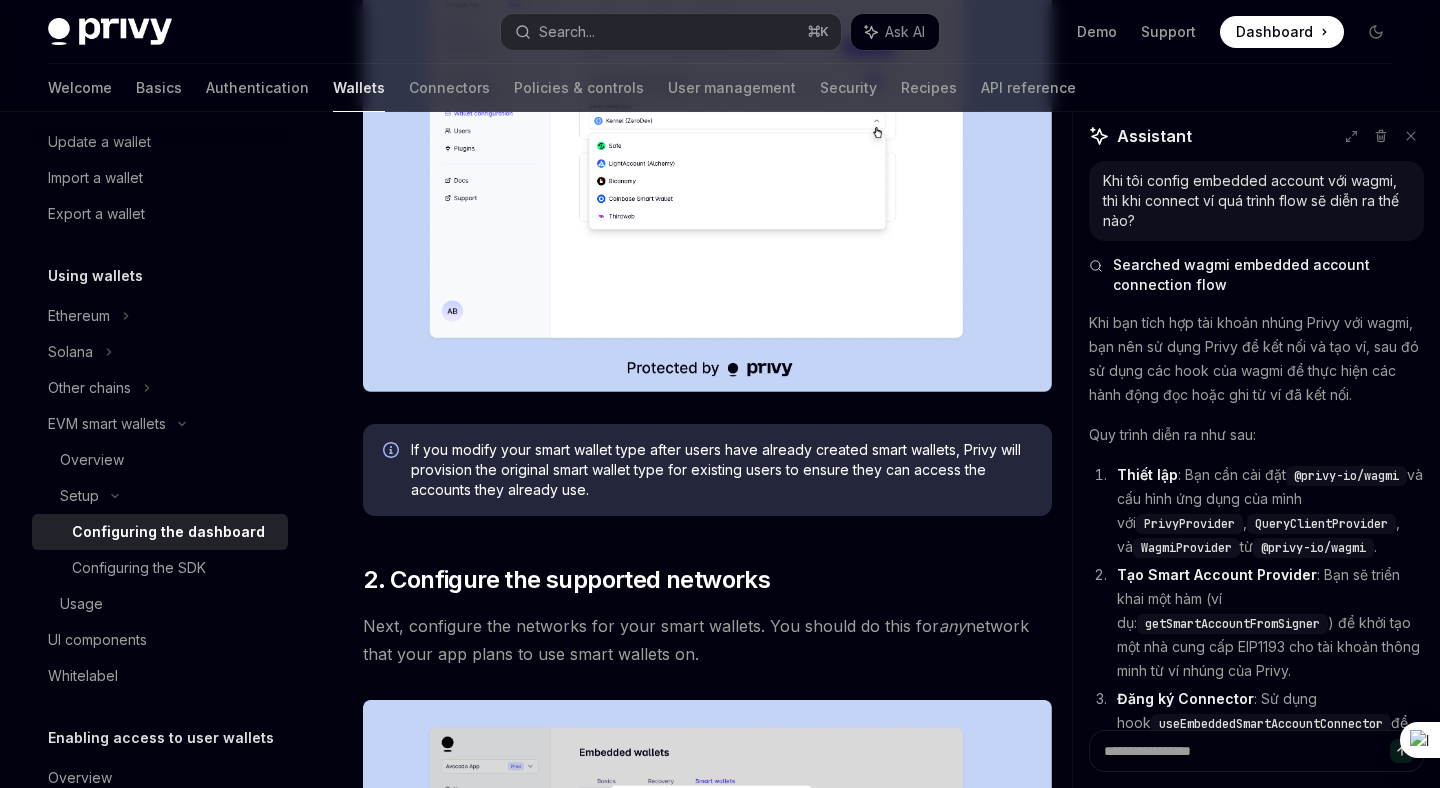 click on "If you modify your smart wallet type after users have already created smart wallets, Privy will
provision the original smart wallet type for existing users to ensure they can access the accounts
they already use." at bounding box center (721, 470) 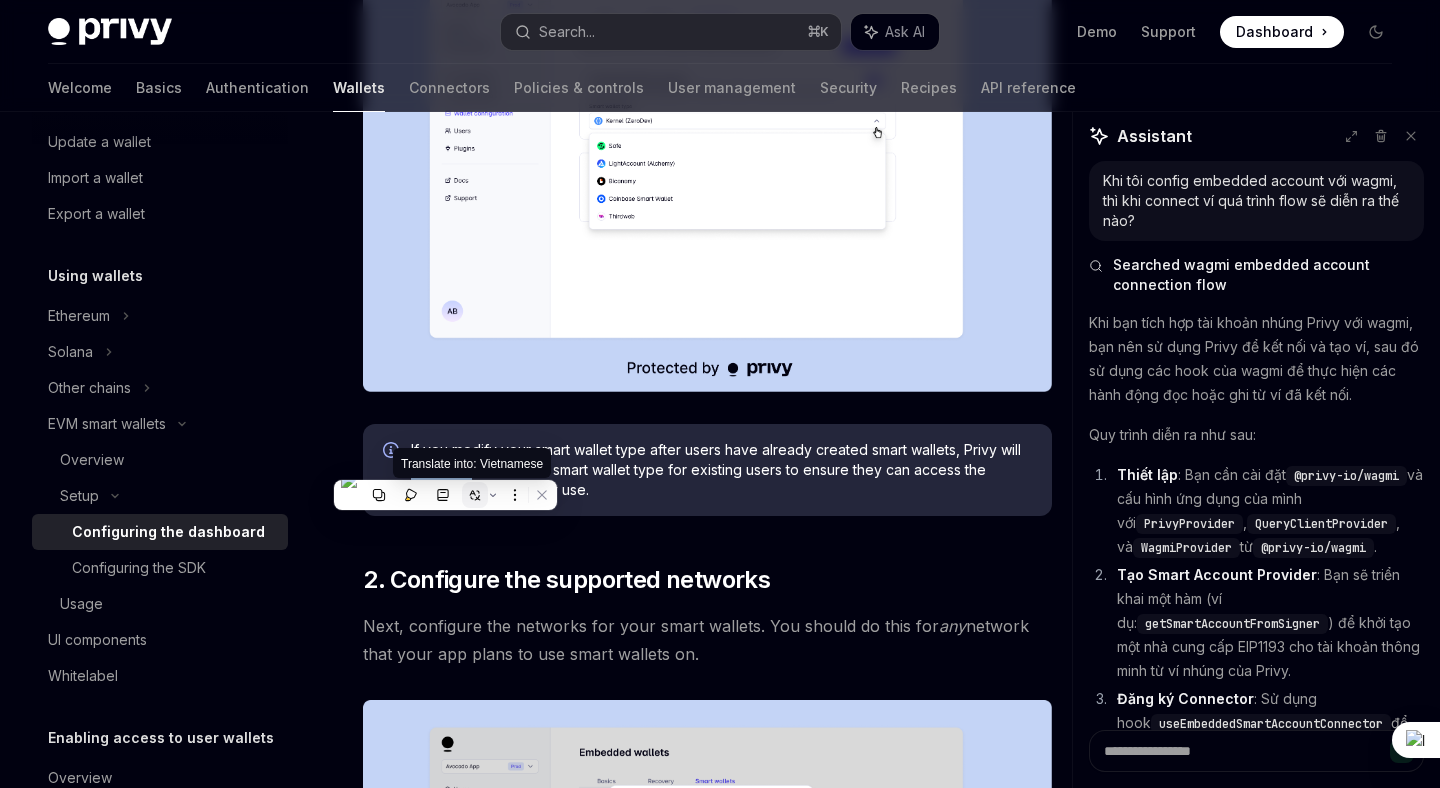click at bounding box center [475, 495] 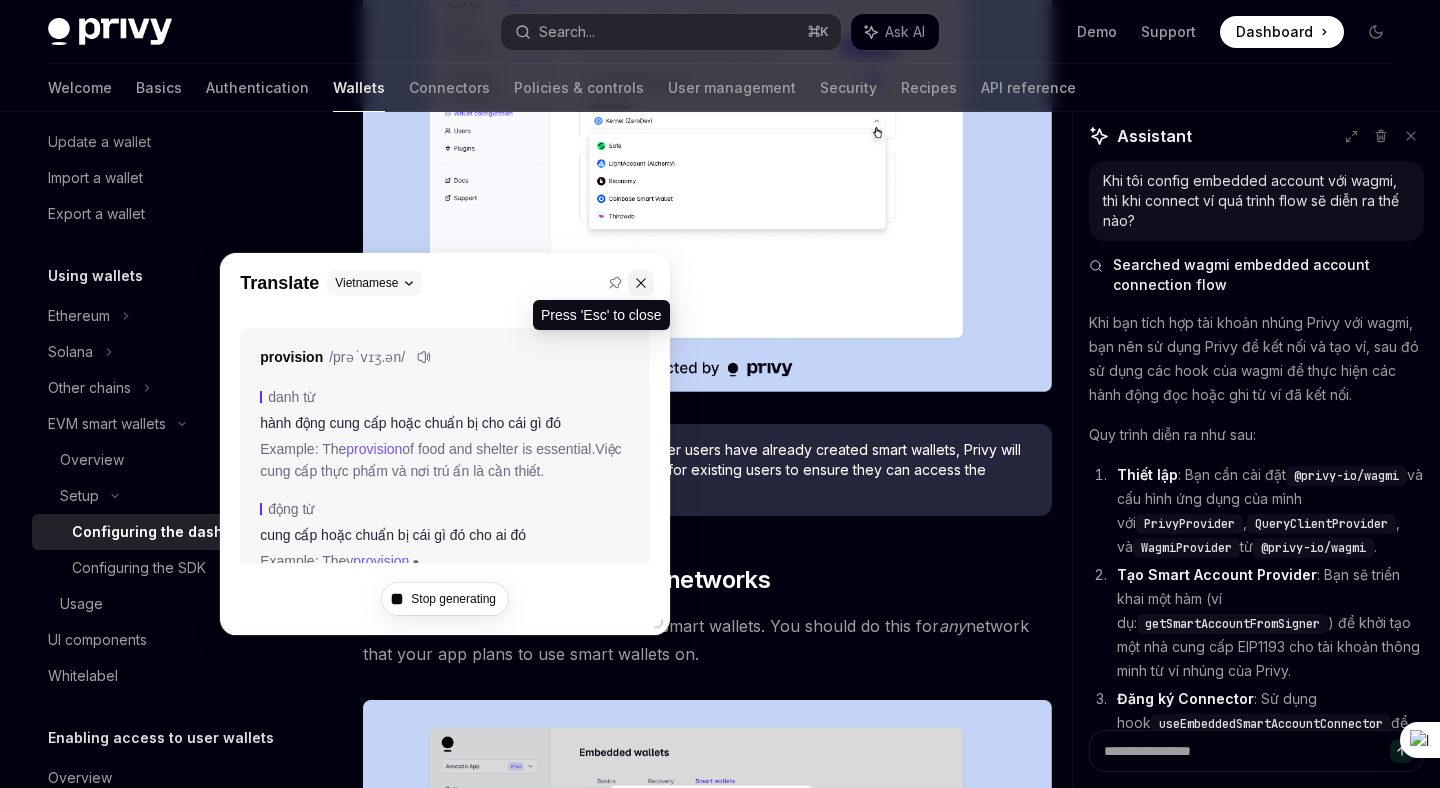 scroll, scrollTop: 126, scrollLeft: 0, axis: vertical 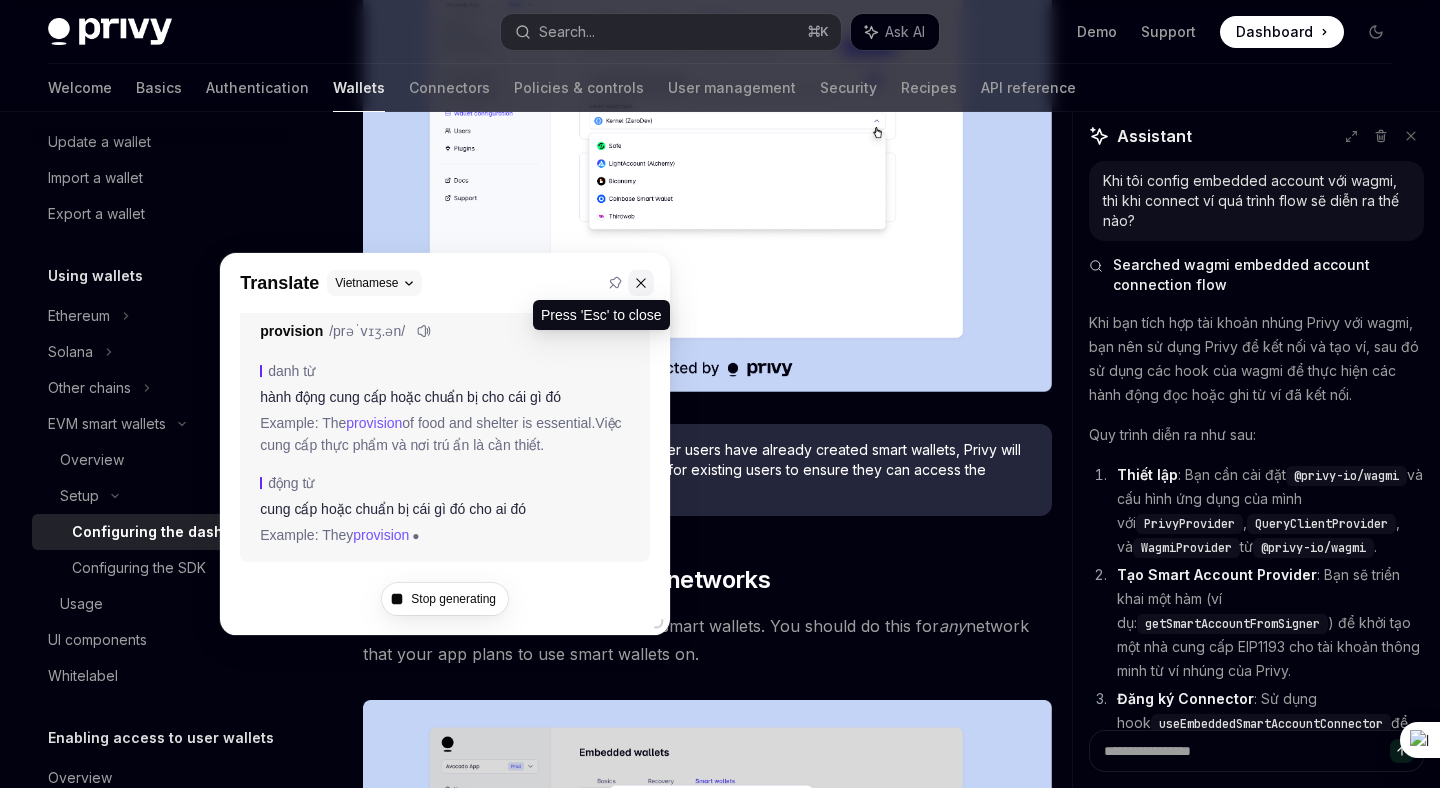 click at bounding box center (641, 283) 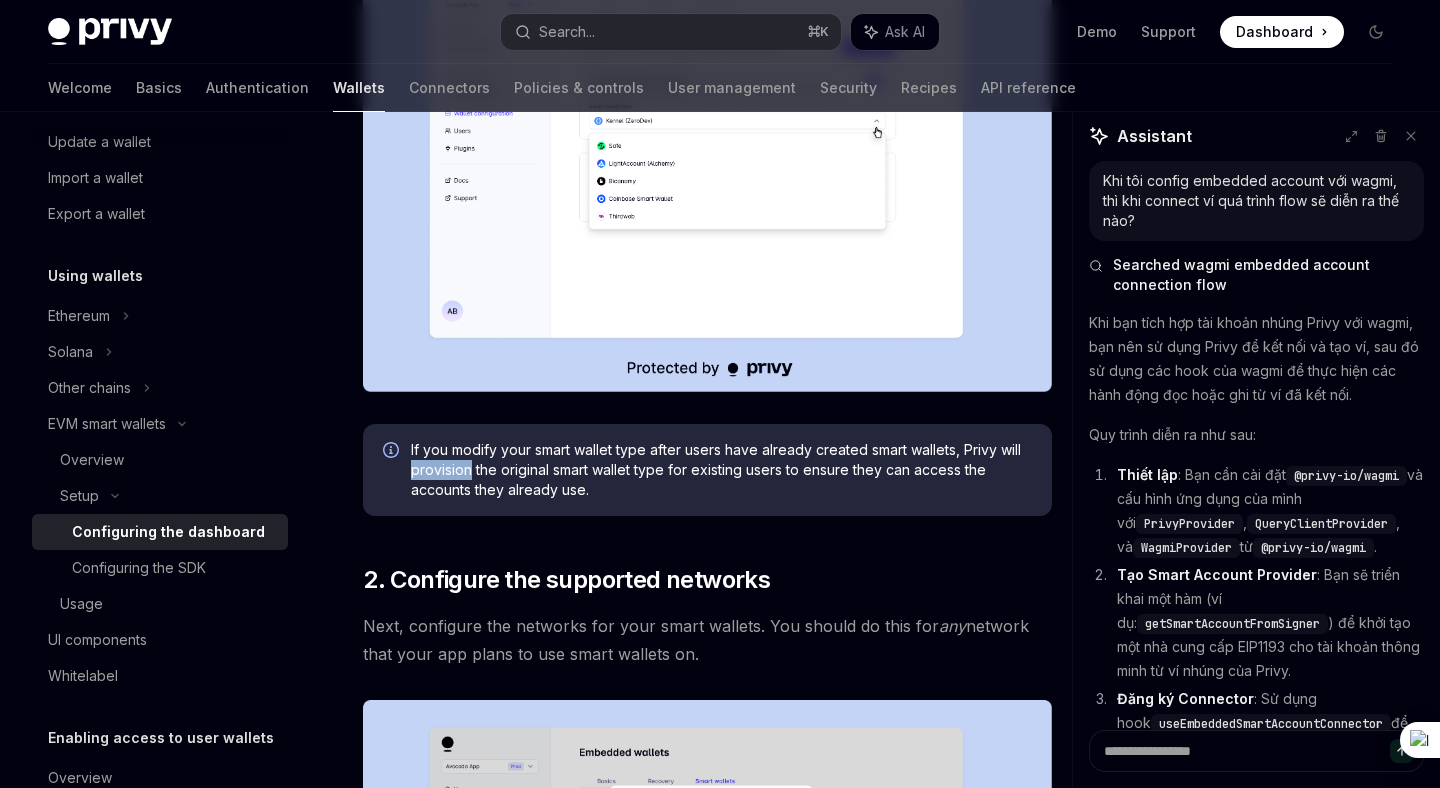 click on "If you modify your smart wallet type after users have already created smart wallets, Privy will
provision the original smart wallet type for existing users to ensure they can access the accounts
they already use." at bounding box center [707, 470] 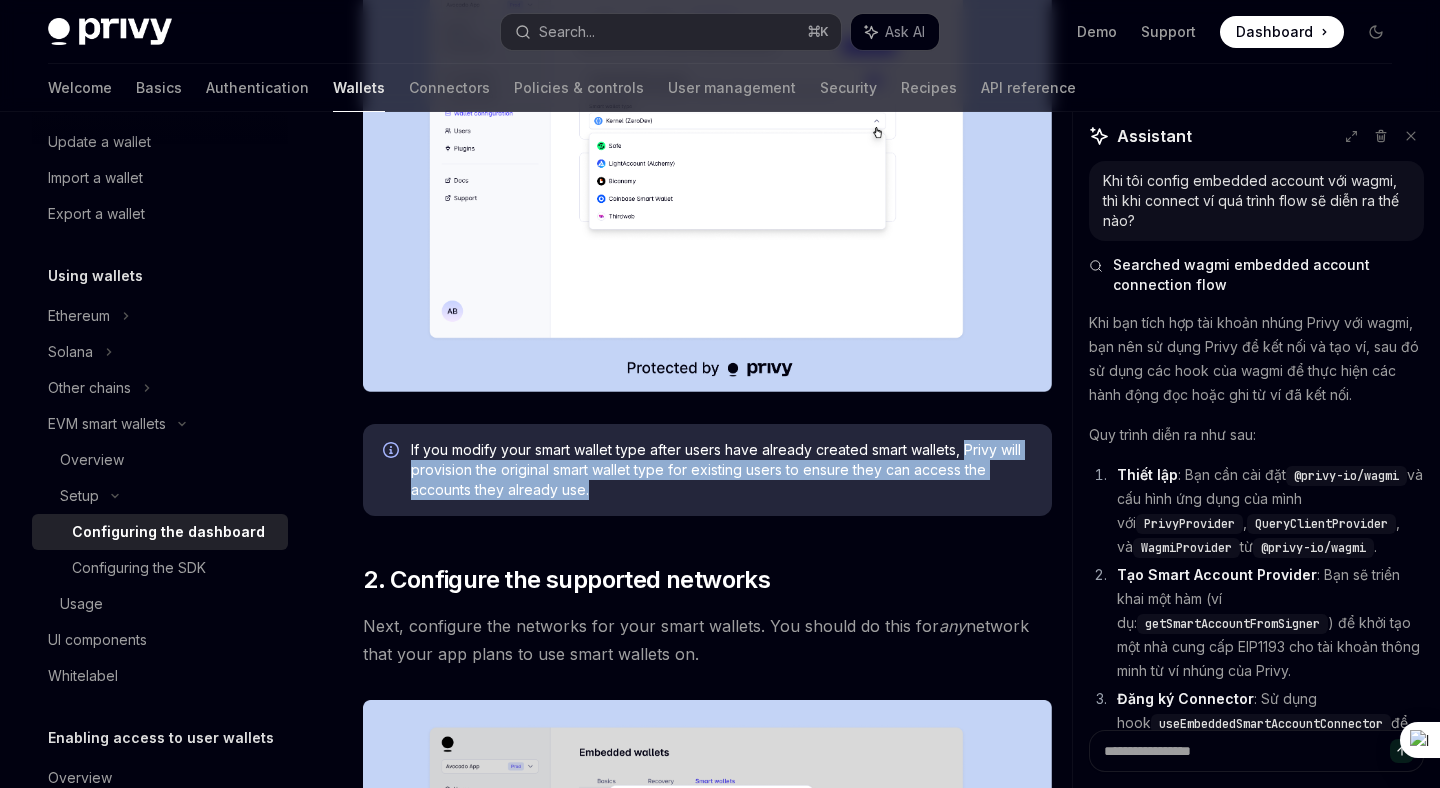 drag, startPoint x: 967, startPoint y: 451, endPoint x: 986, endPoint y: 493, distance: 46.09772 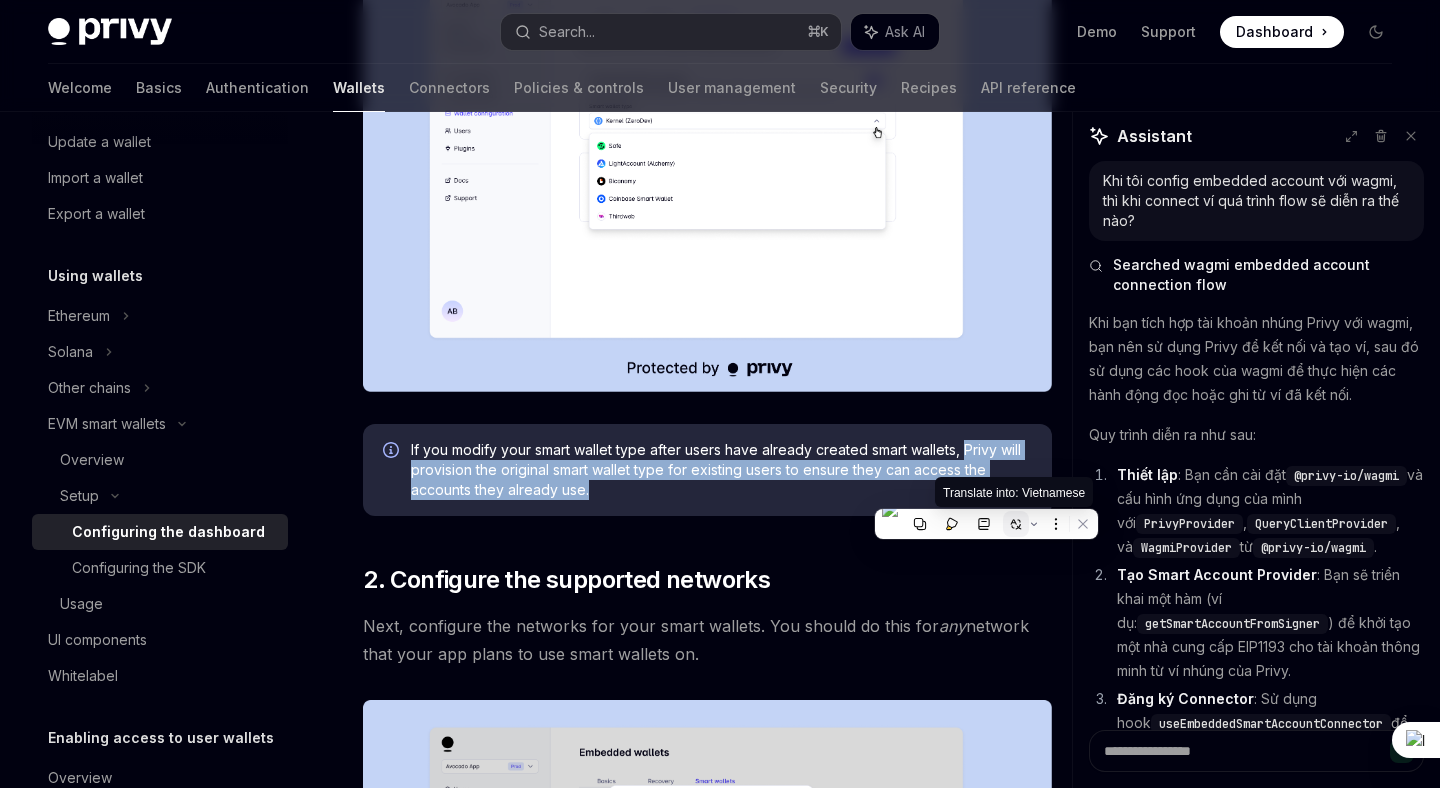 click 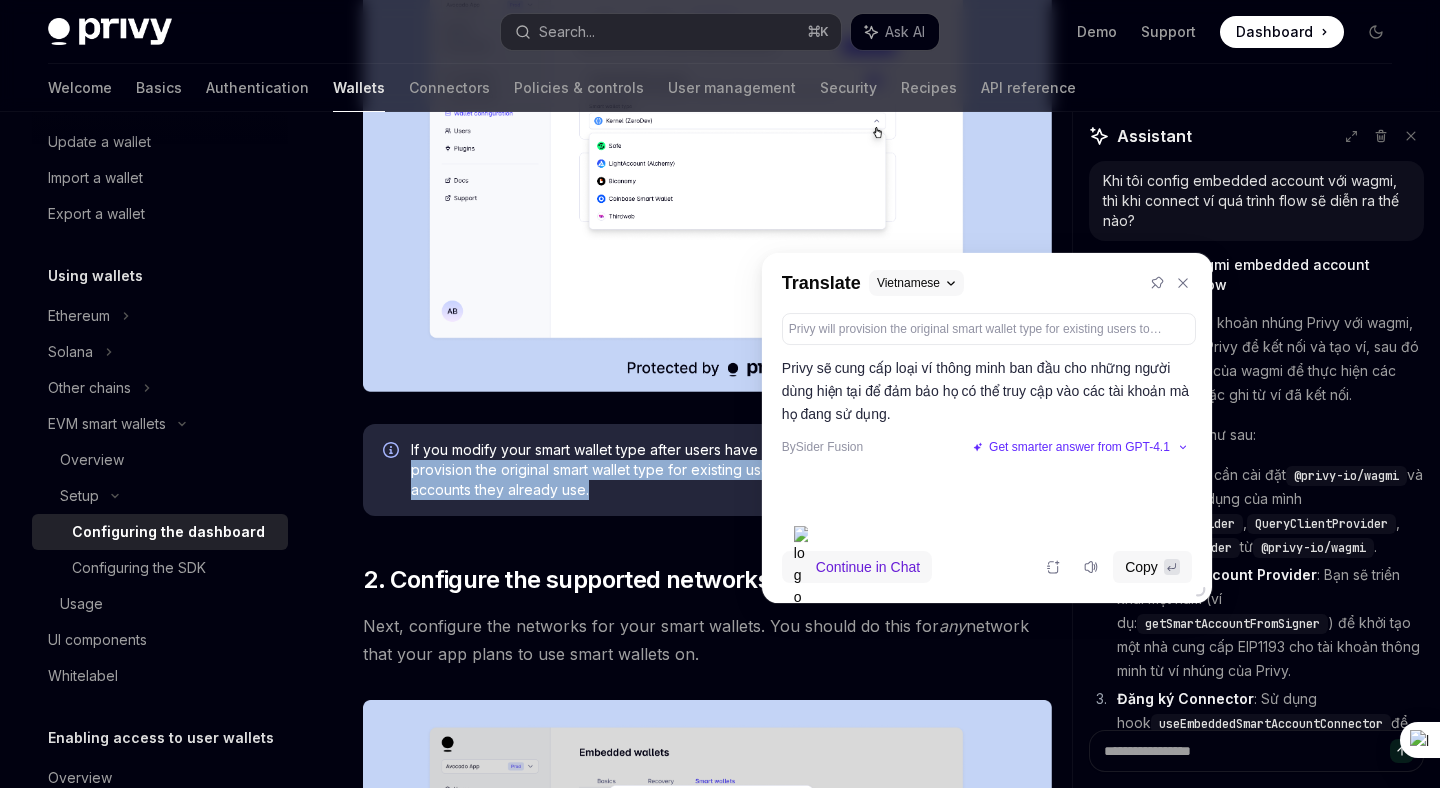 click on "If you modify your smart wallet type after users have already created smart wallets, Privy will
provision the original smart wallet type for existing users to ensure they can access the accounts
they already use." at bounding box center [721, 470] 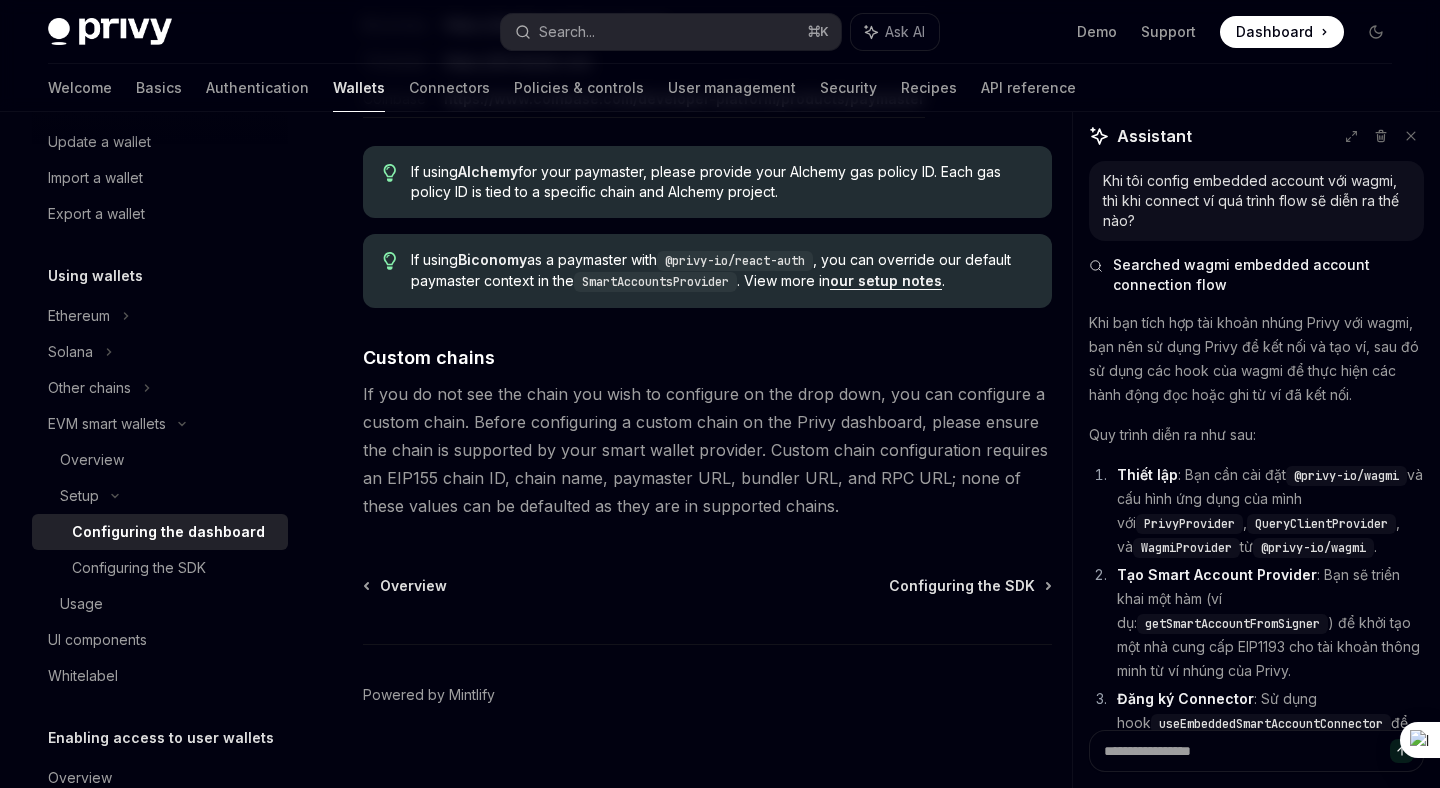 scroll, scrollTop: 2761, scrollLeft: 0, axis: vertical 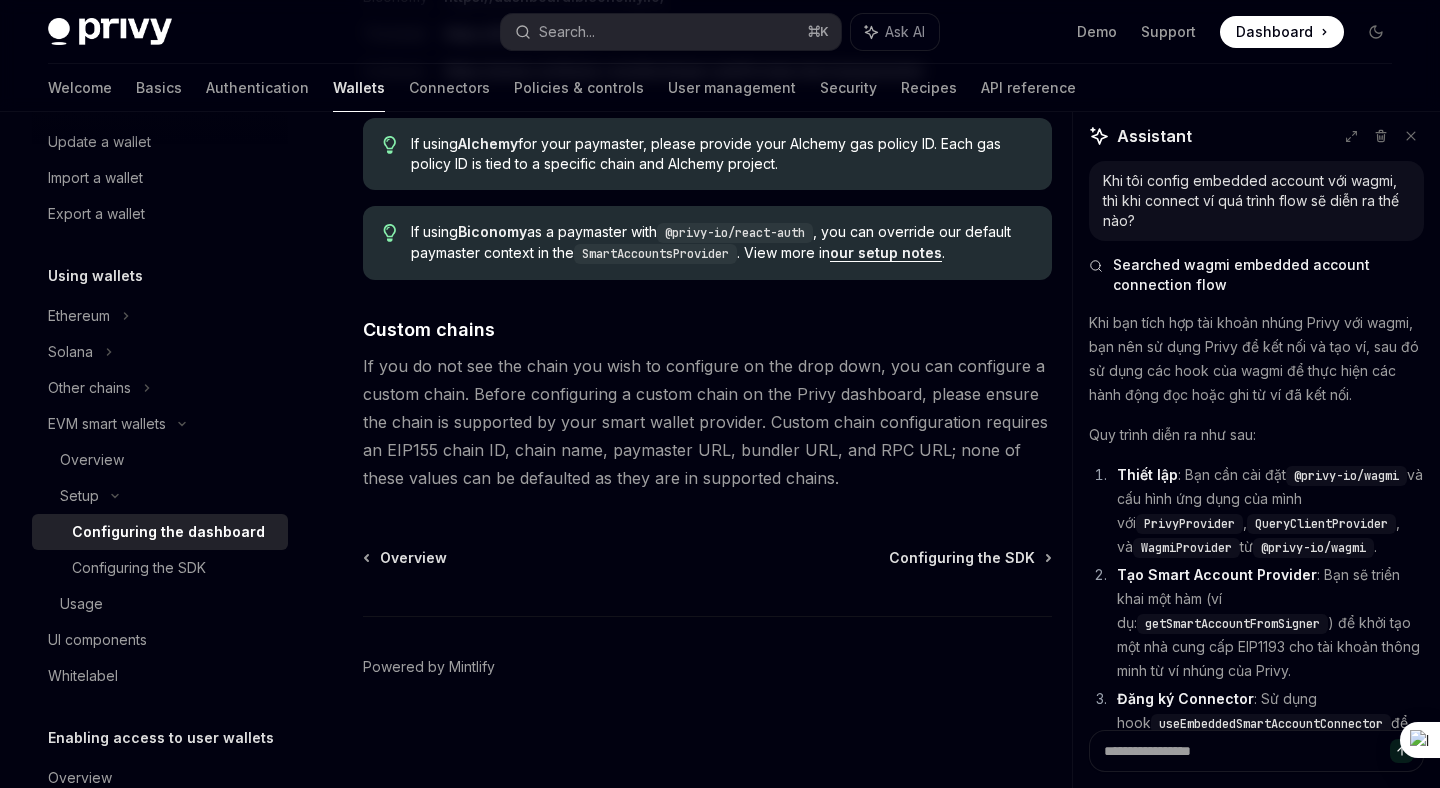 click on "If you do not see the chain you wish to configure on the drop down, you can configure a custom chain. Before configuring a custom chain on the Privy dashboard, please ensure the chain is supported by your smart wallet provider. Custom chain configuration requires an EIP155 chain ID, chain name, paymaster URL, bundler URL, and RPC URL; none of these values can be defaulted as they are in supported chains." at bounding box center (707, 422) 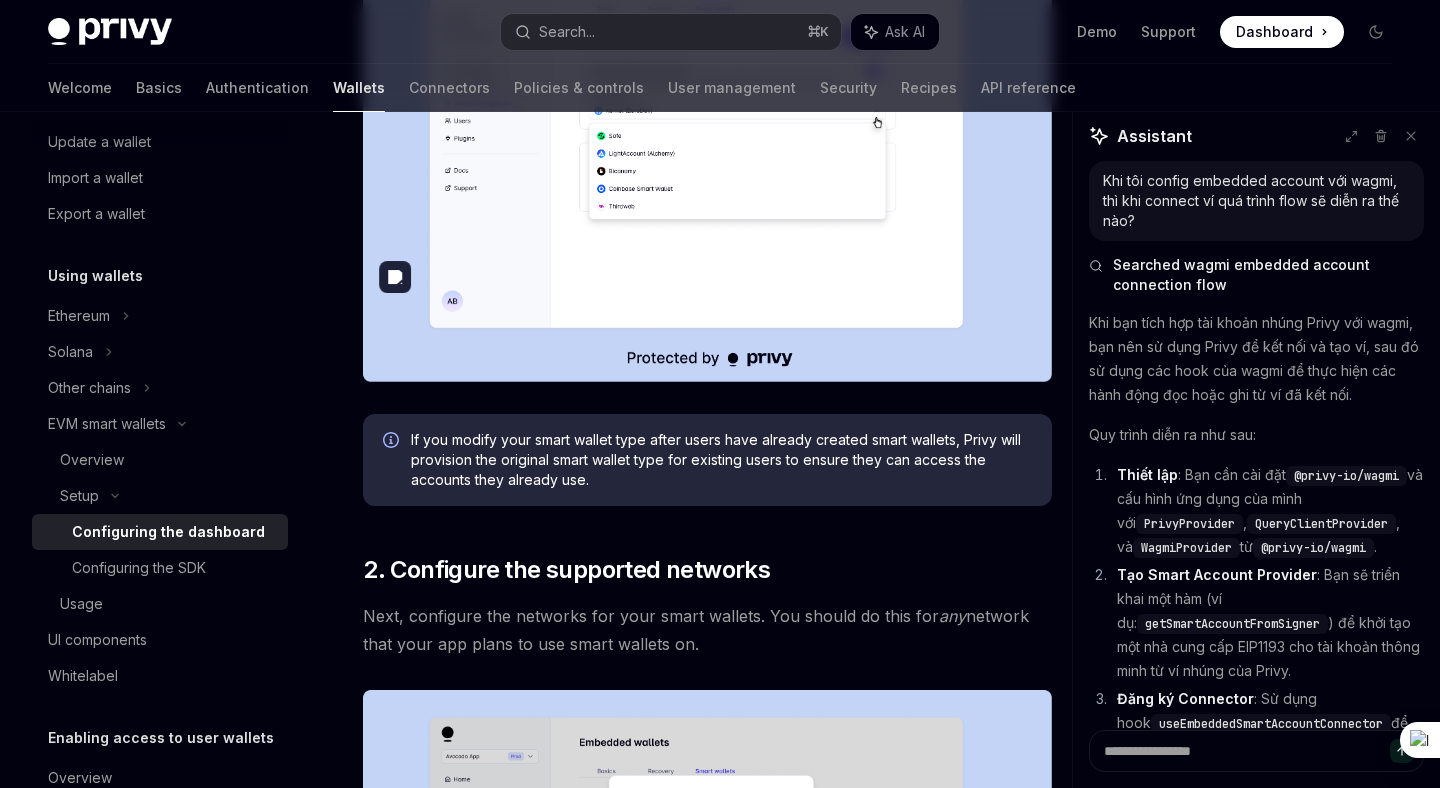 scroll, scrollTop: 0, scrollLeft: 0, axis: both 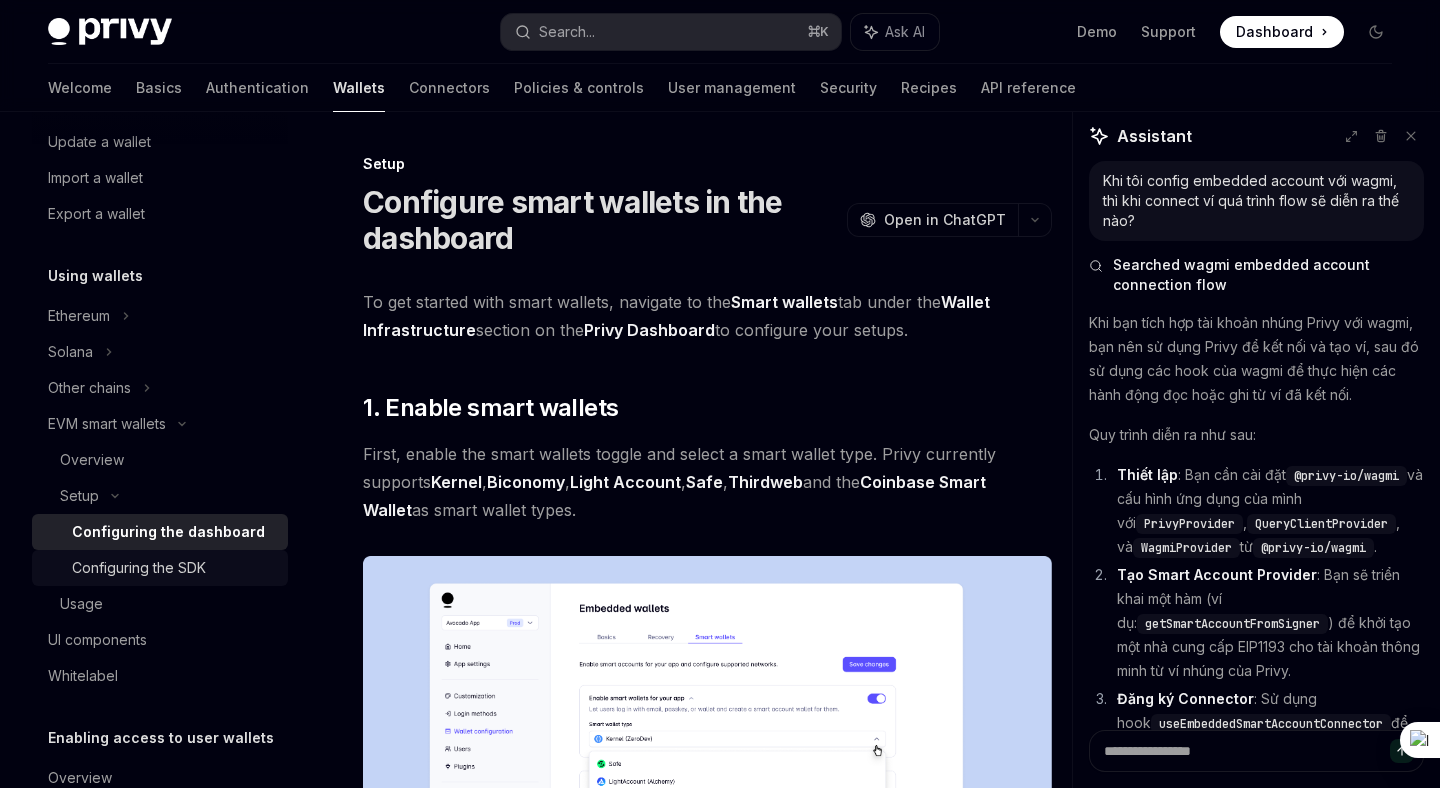 click on "Configuring the SDK" at bounding box center (139, 568) 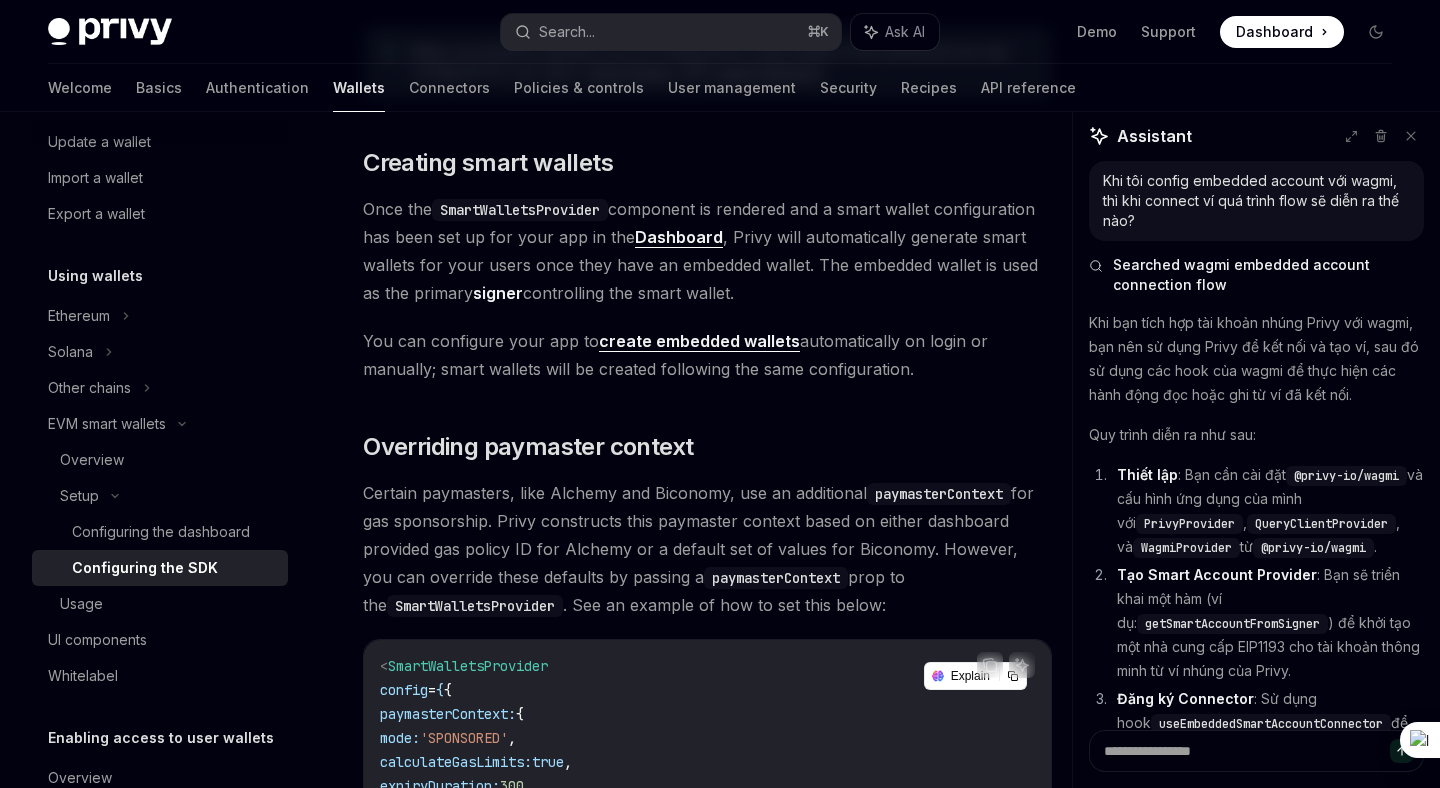 scroll, scrollTop: 1212, scrollLeft: 0, axis: vertical 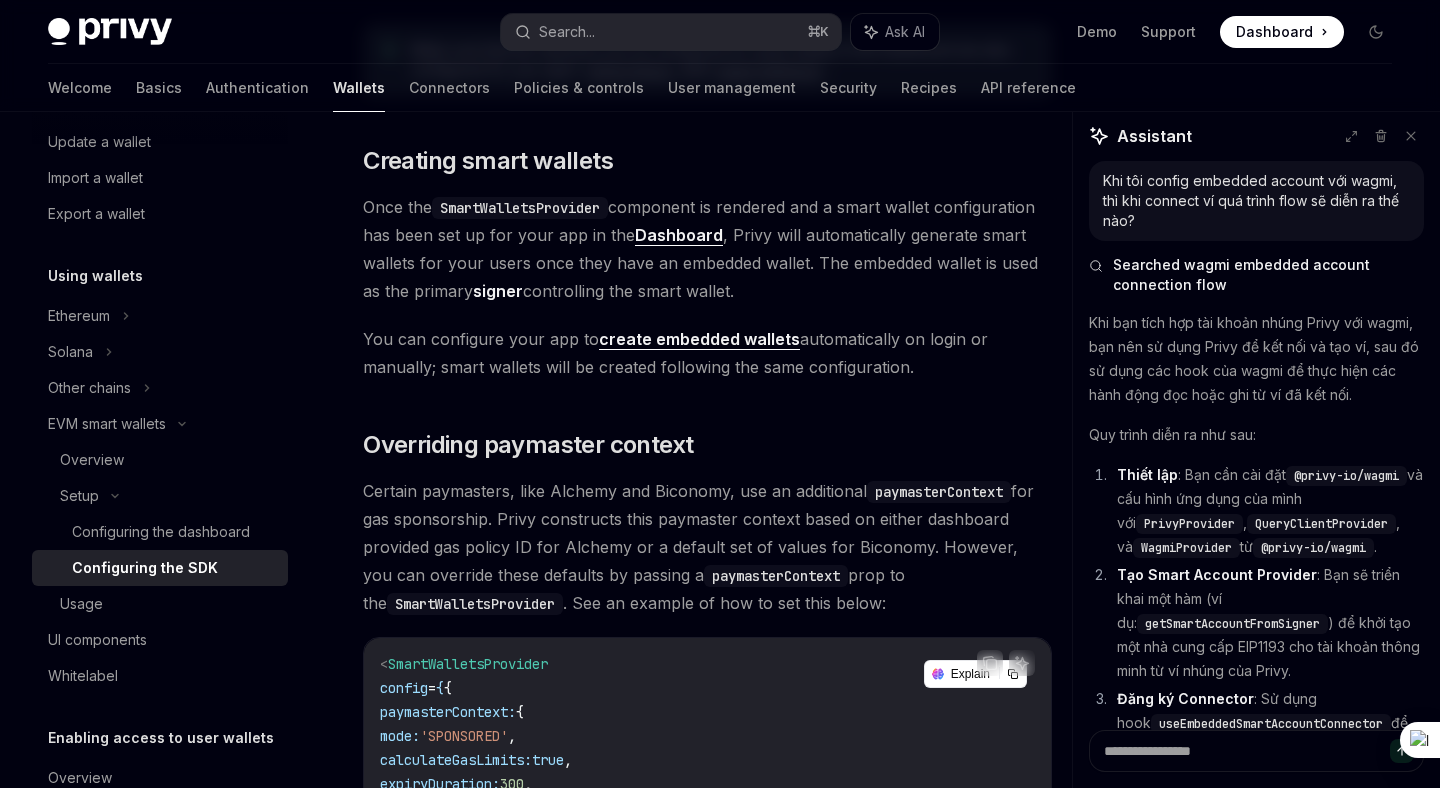 click on "create embedded wallets" at bounding box center [699, 339] 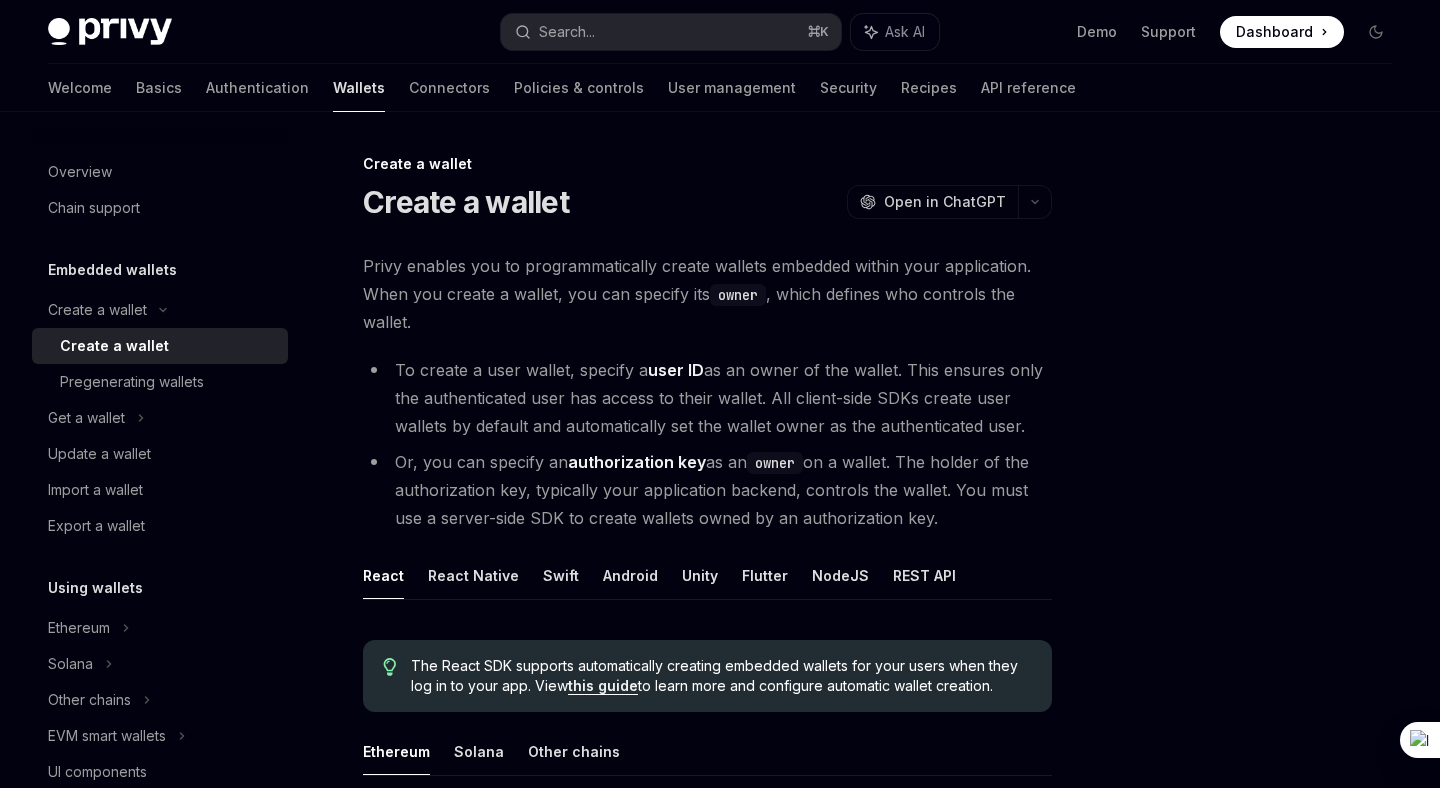 scroll, scrollTop: 0, scrollLeft: 0, axis: both 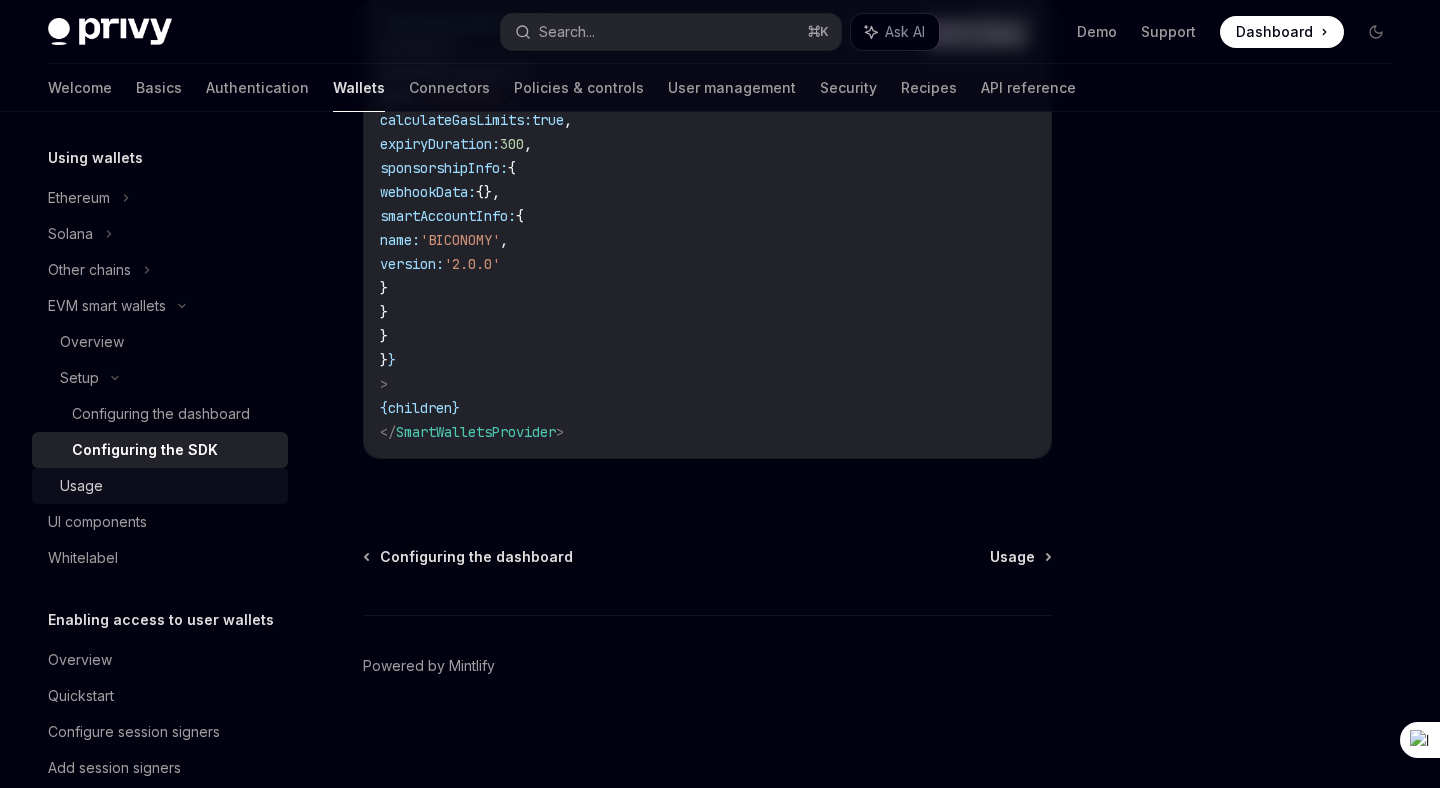 click on "Usage" at bounding box center (81, 486) 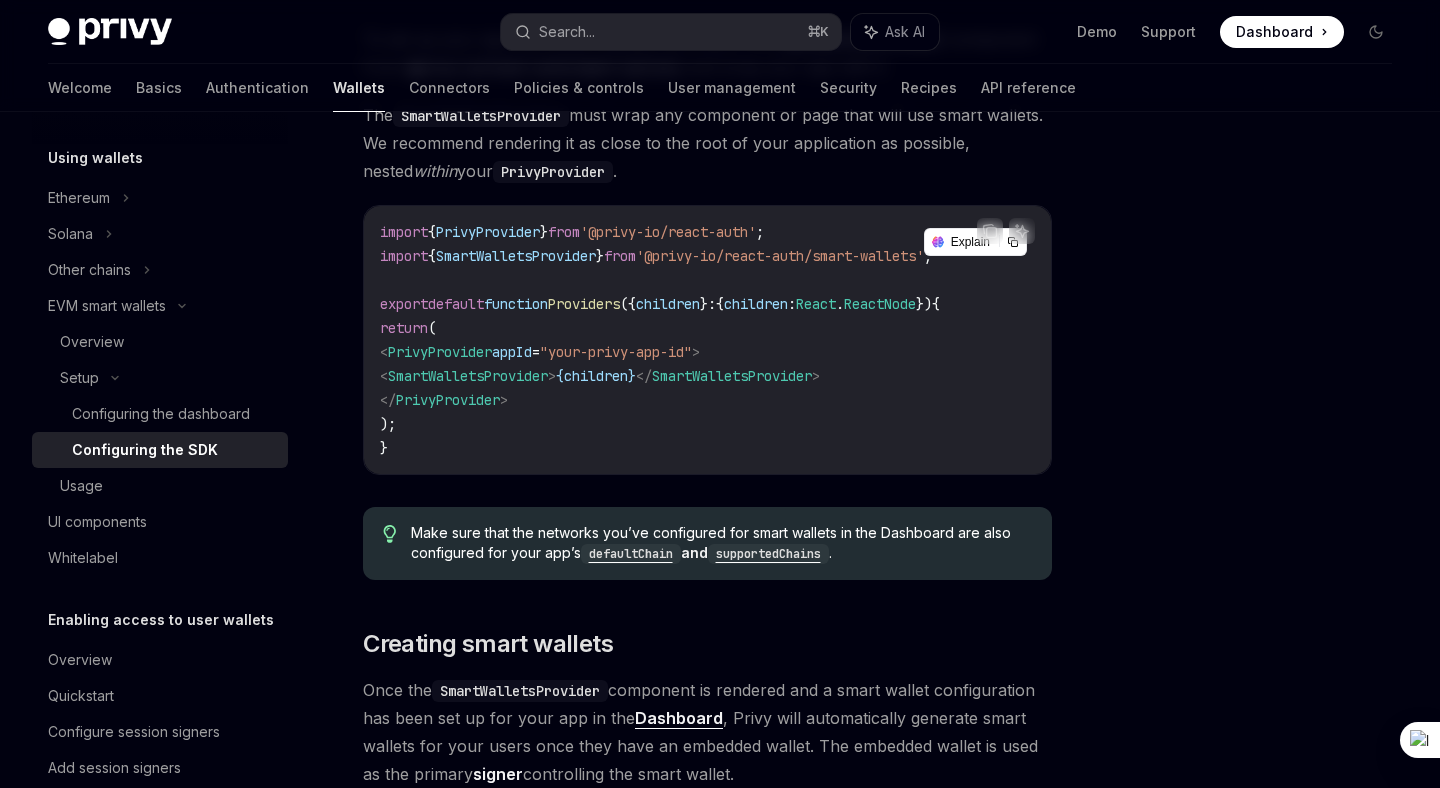 scroll, scrollTop: 710, scrollLeft: 0, axis: vertical 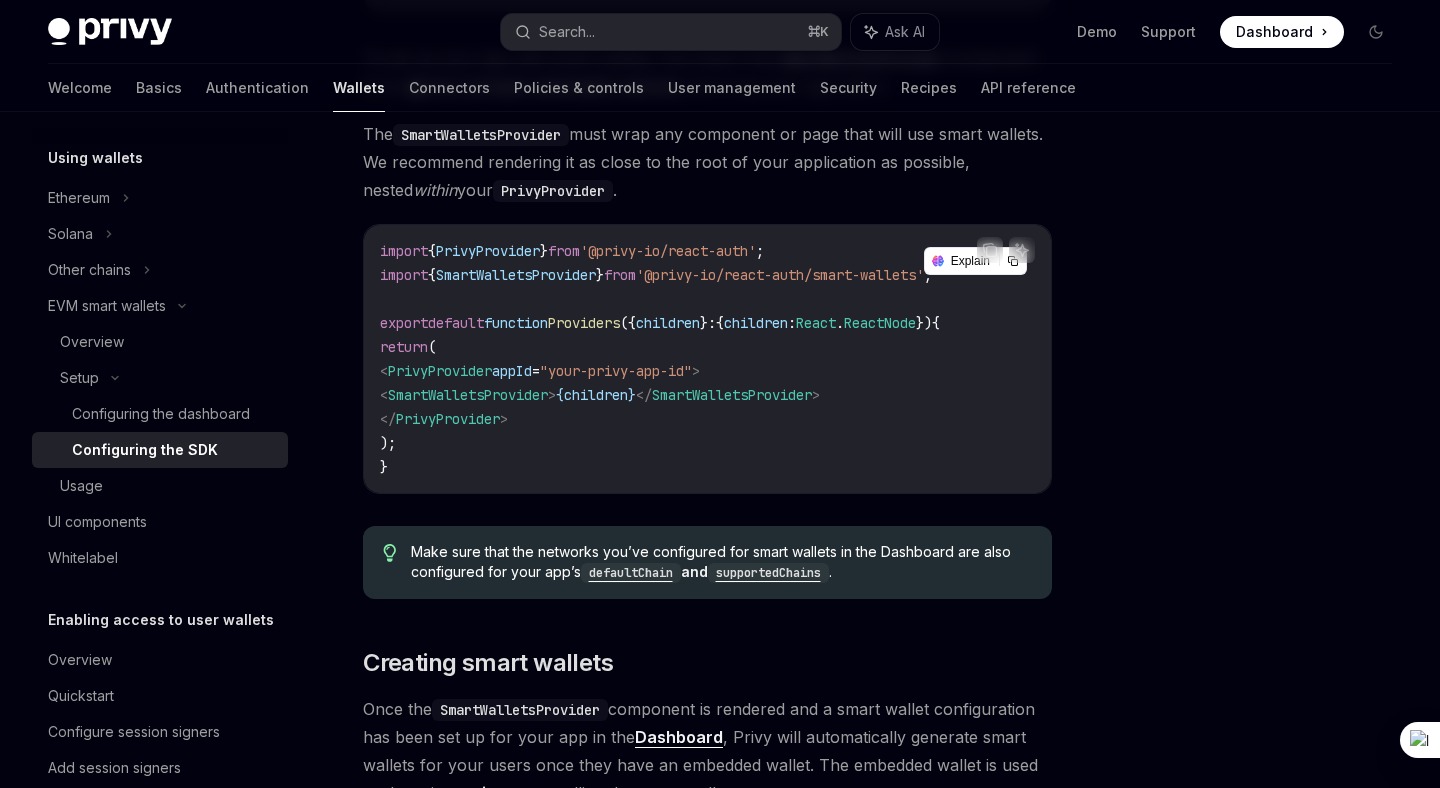 click on "SmartWalletsProvider" at bounding box center (468, 395) 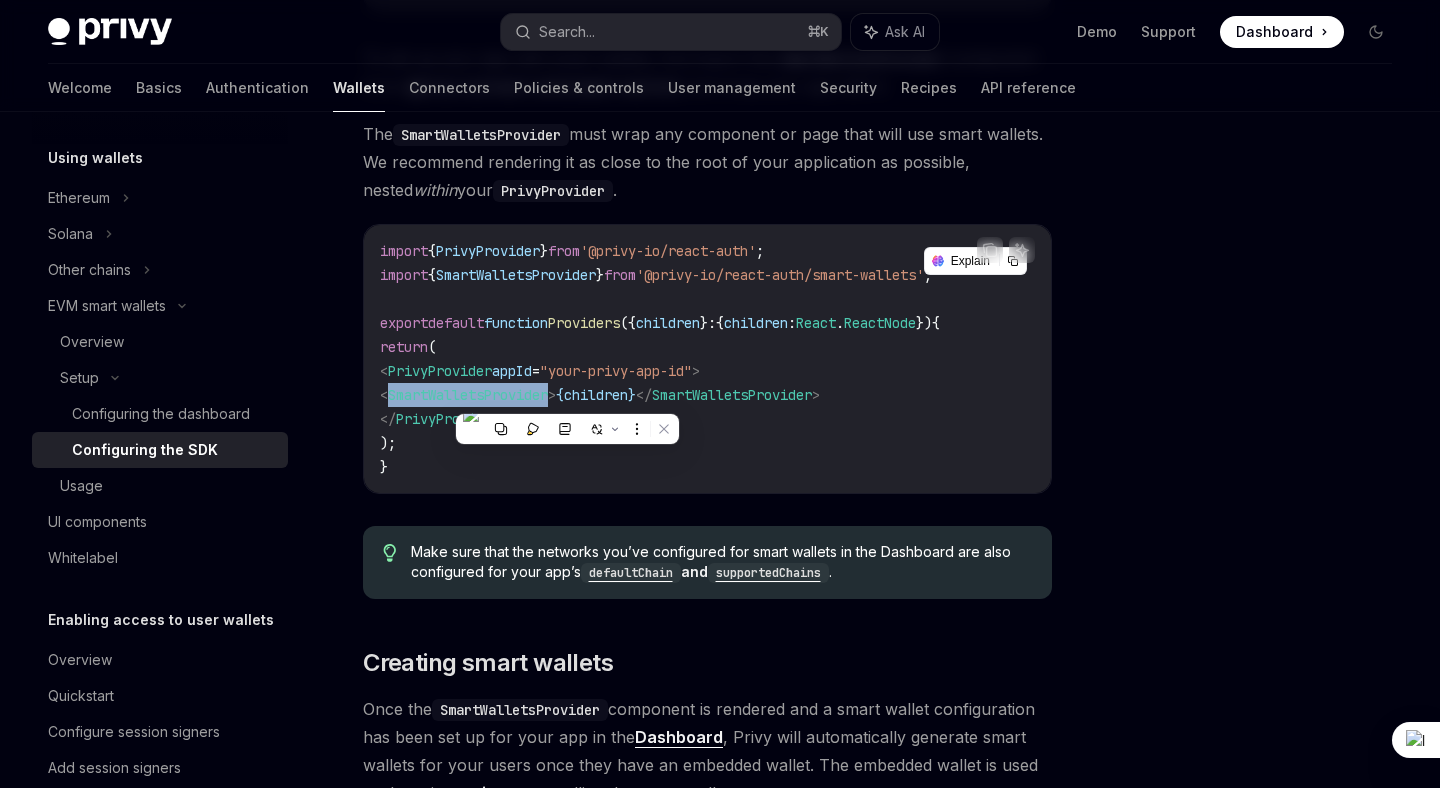 copy on "SmartWalletsProvider" 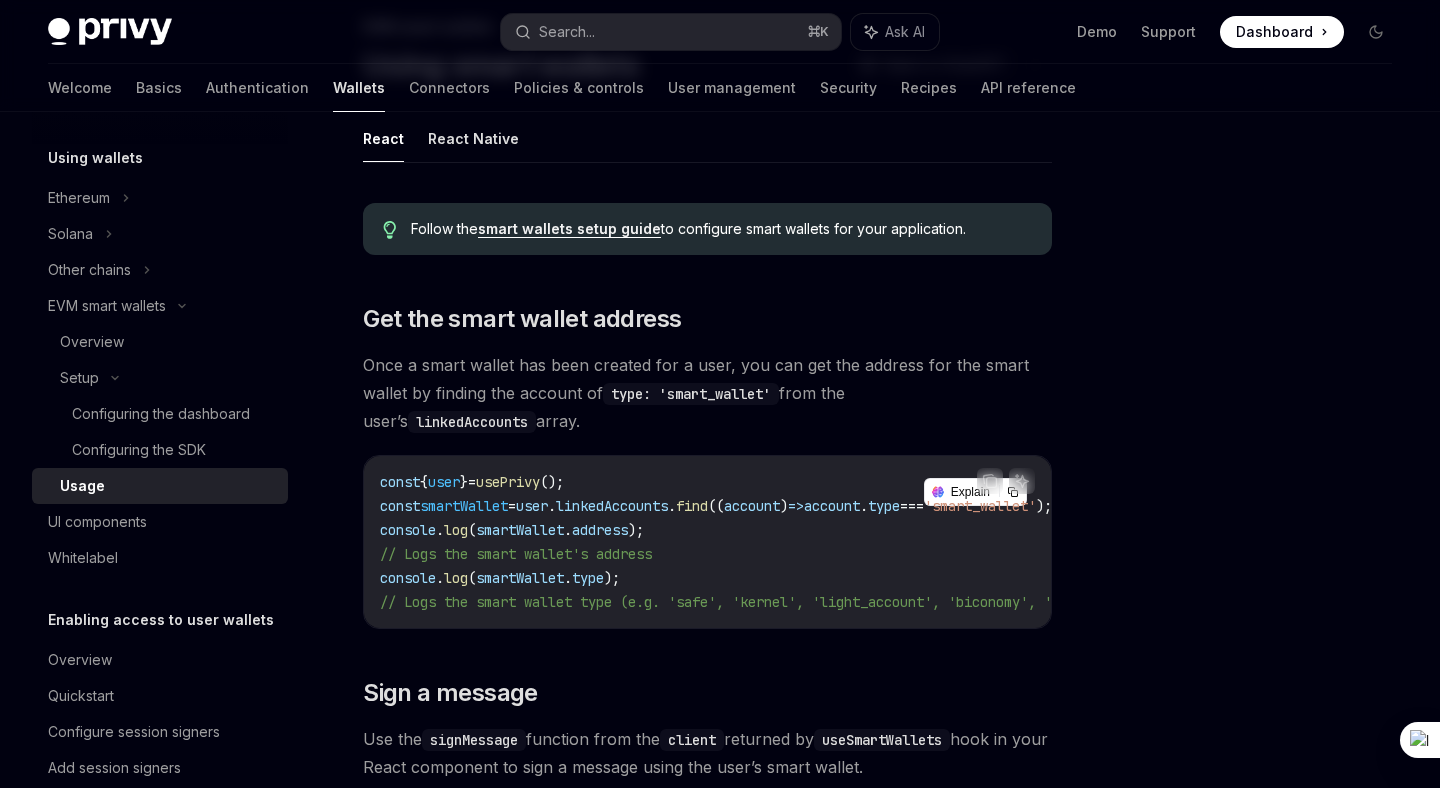 scroll, scrollTop: 176, scrollLeft: 0, axis: vertical 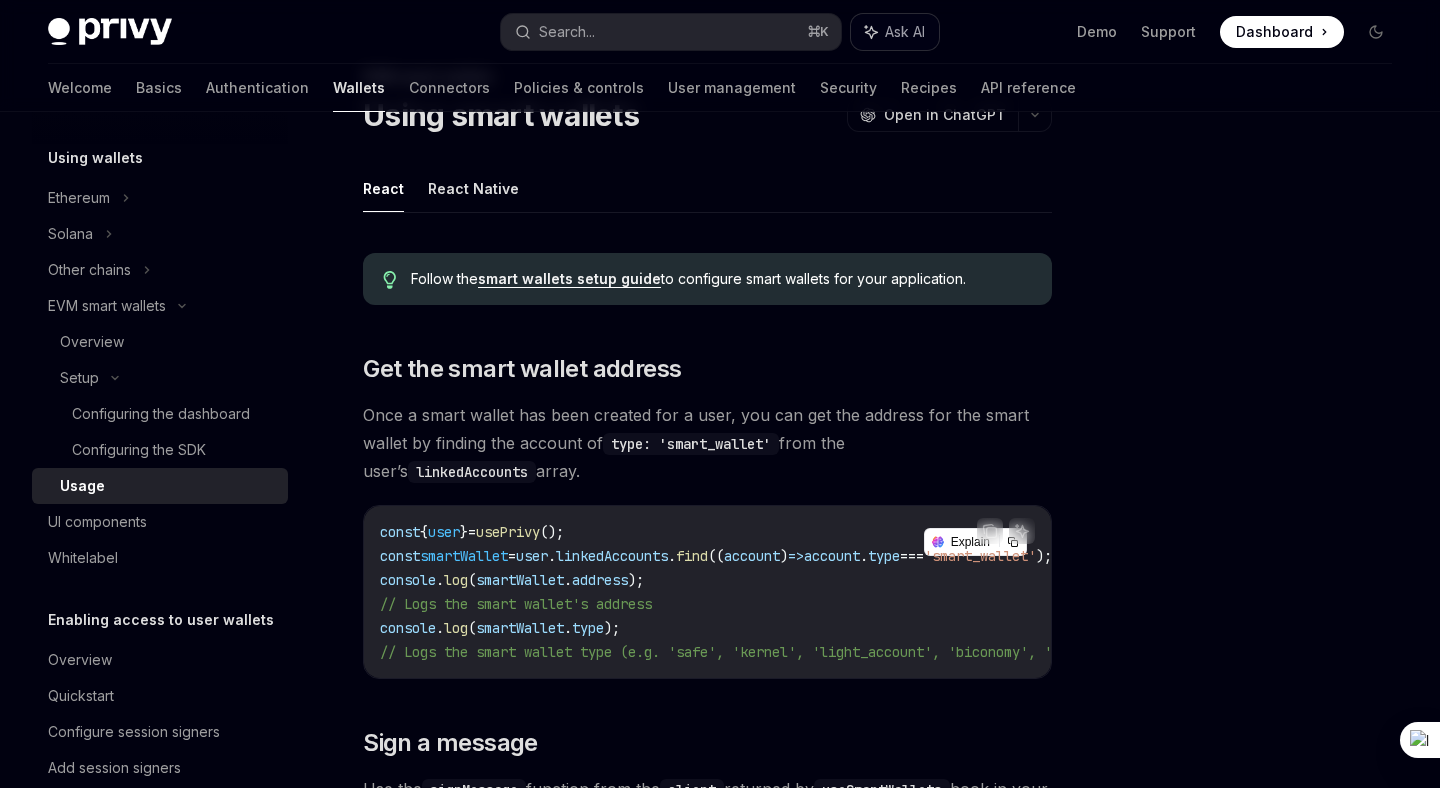 click on "Ask AI" at bounding box center [905, 32] 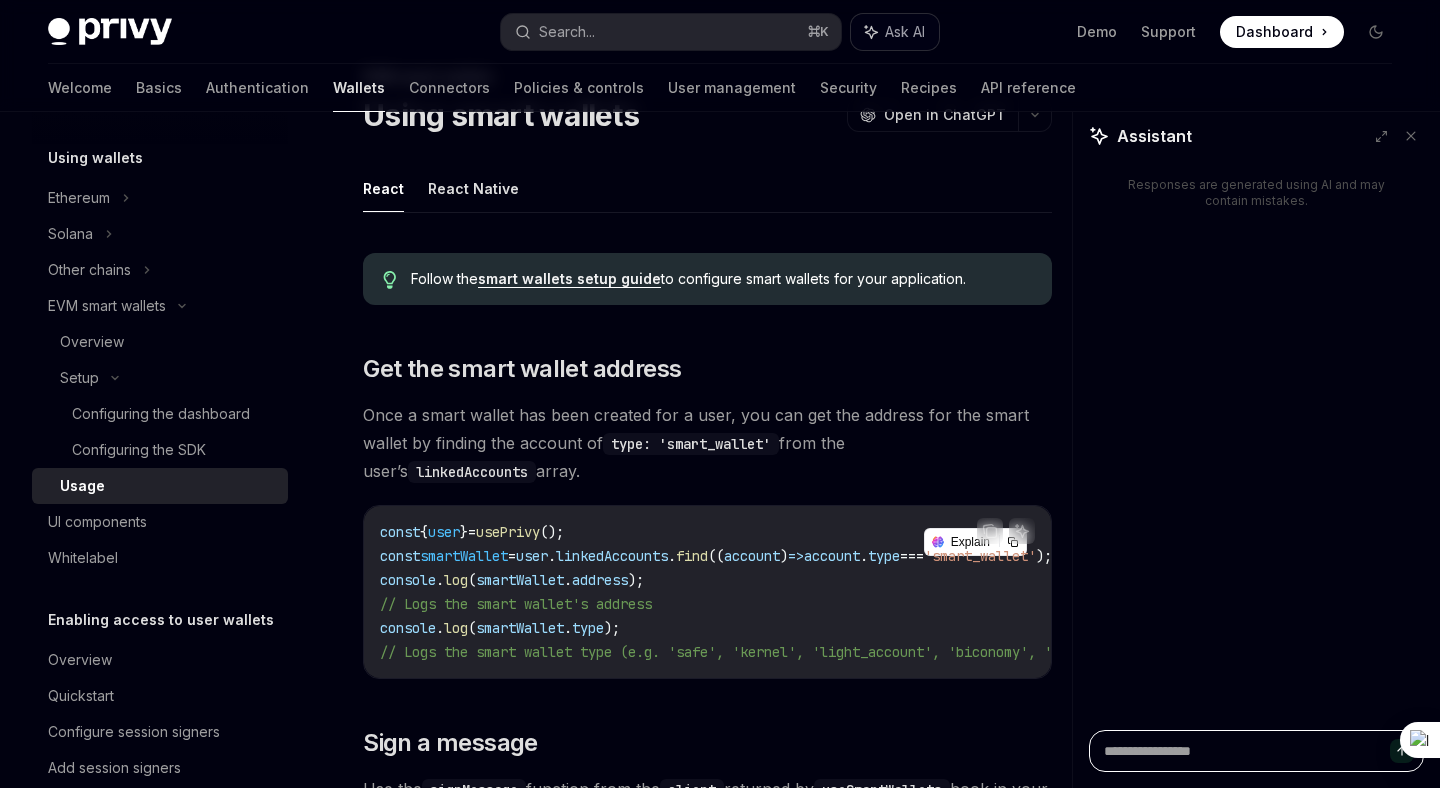 type on "*" 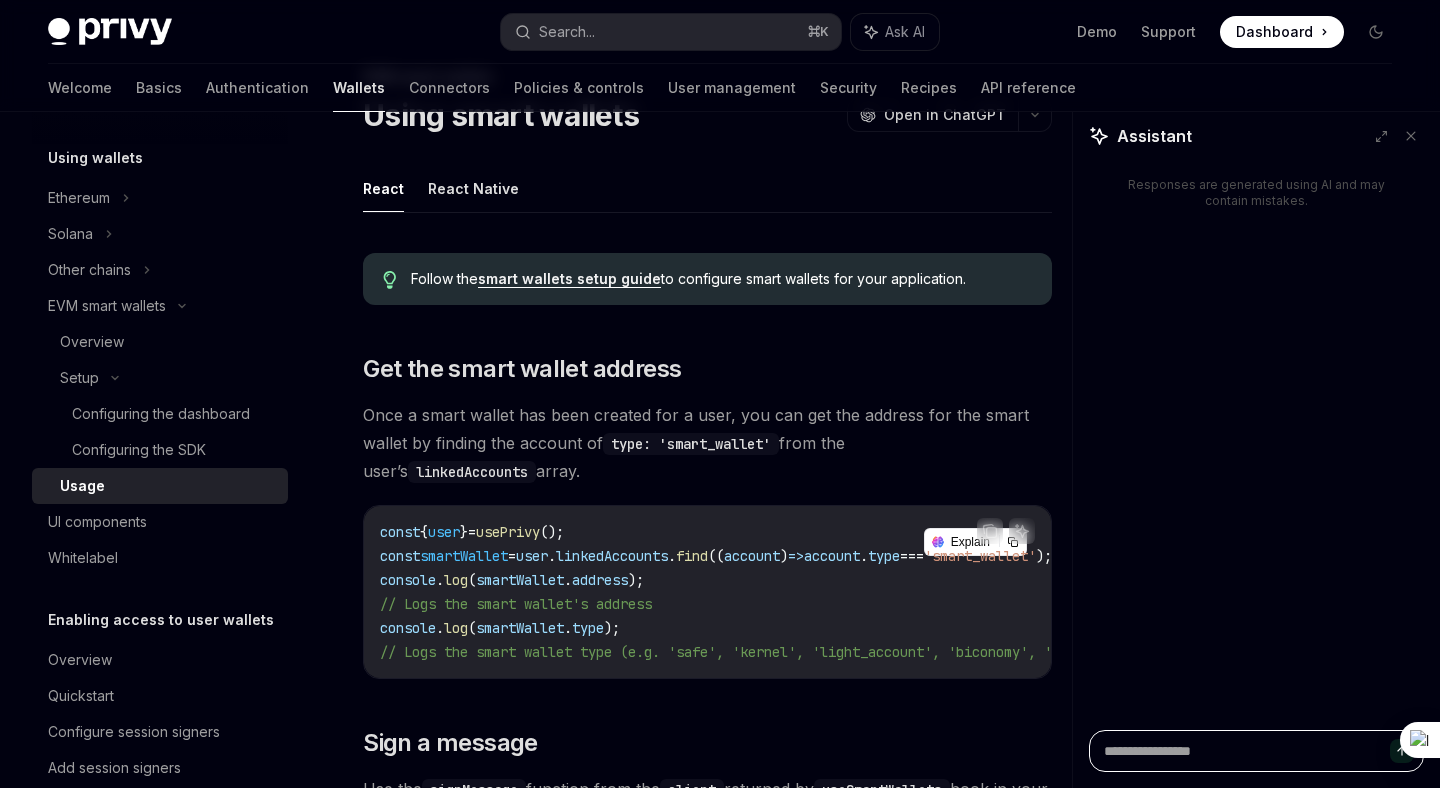 type on "*" 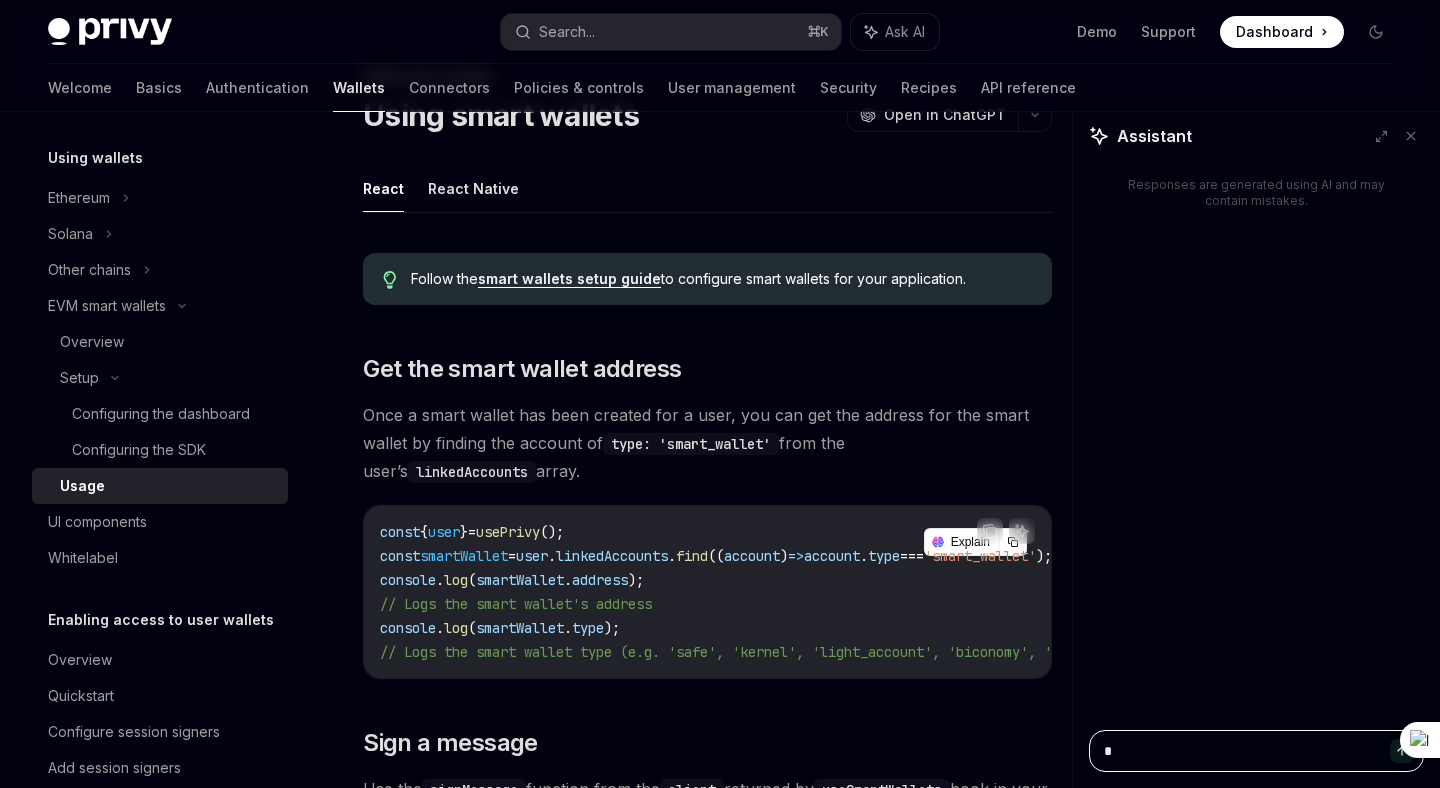 type on "*" 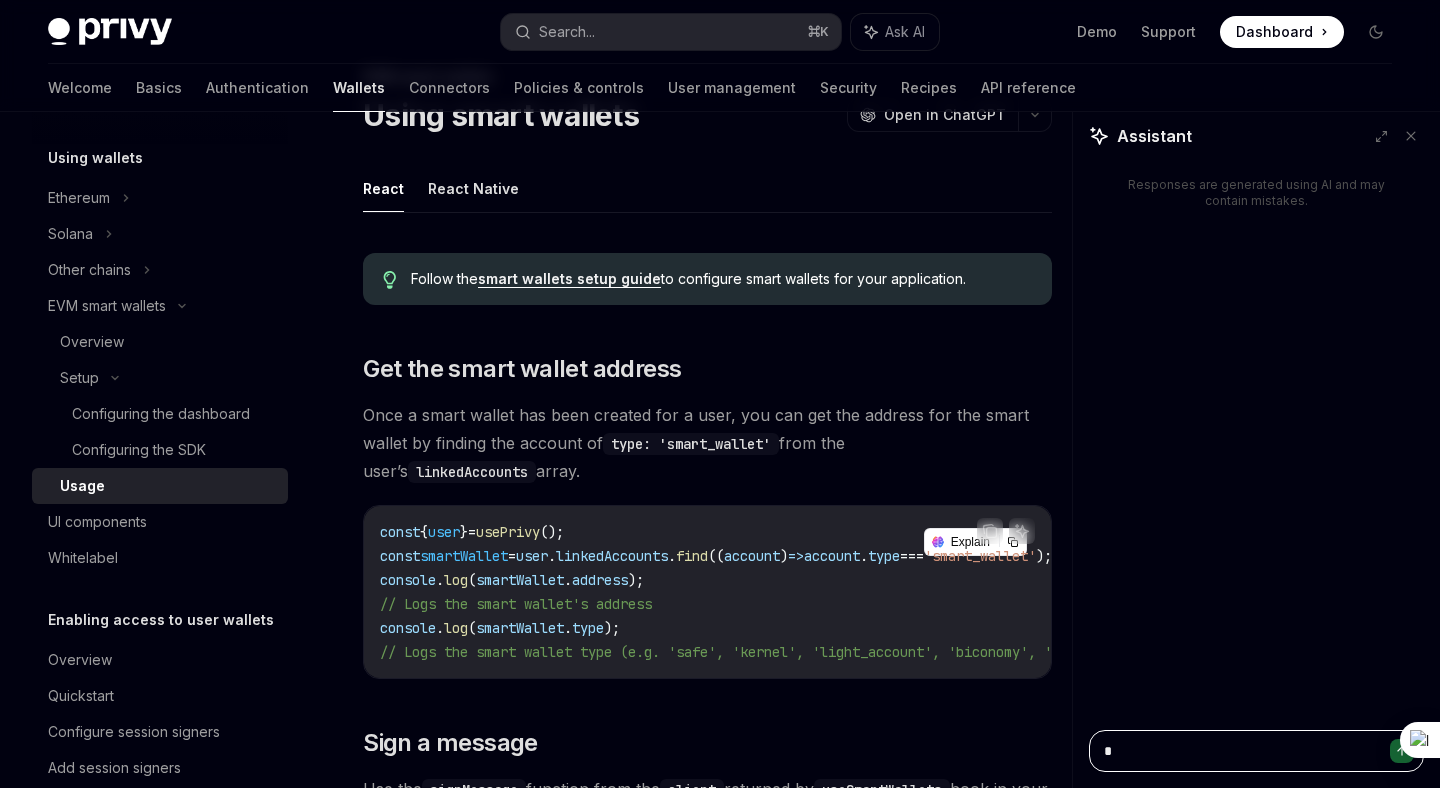 type 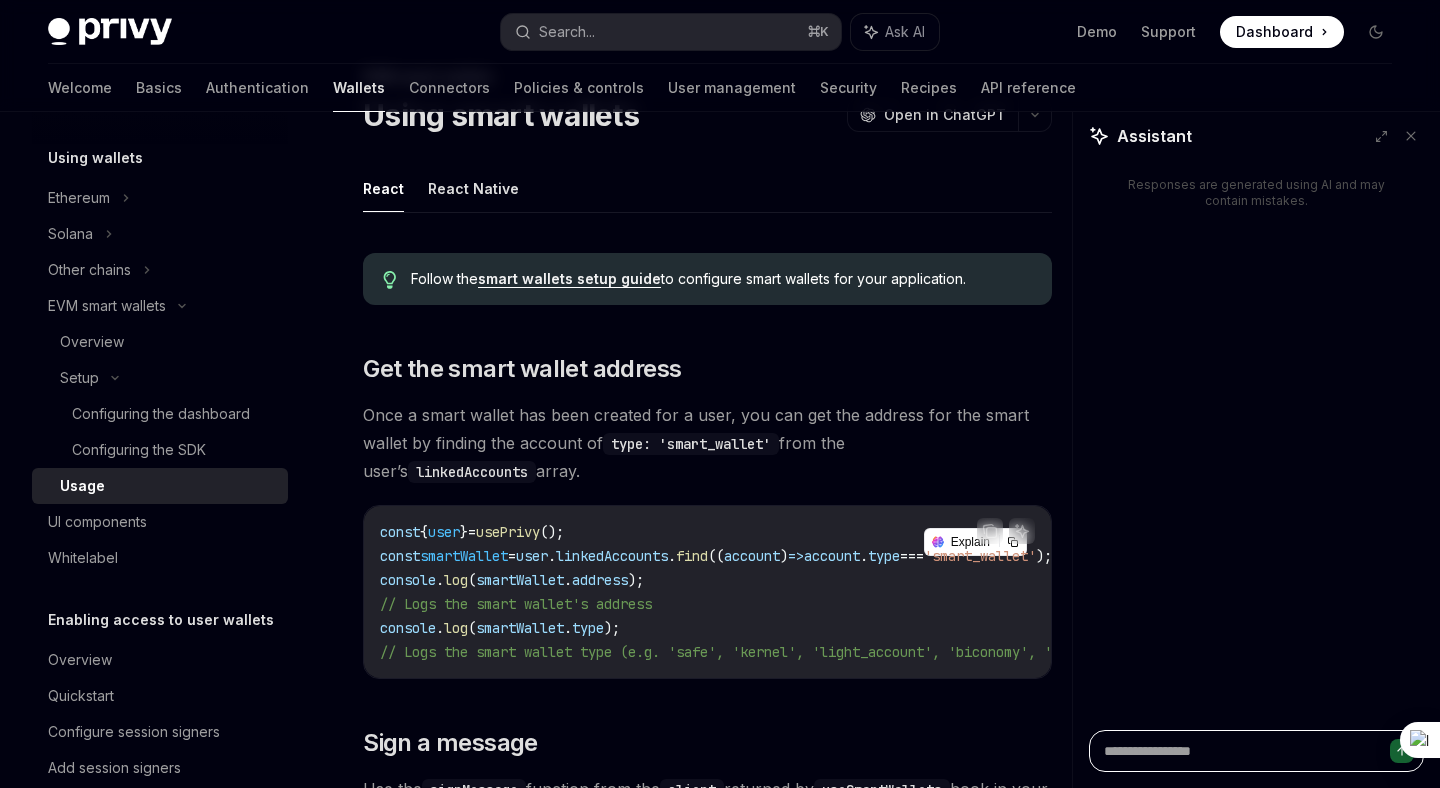 type on "*" 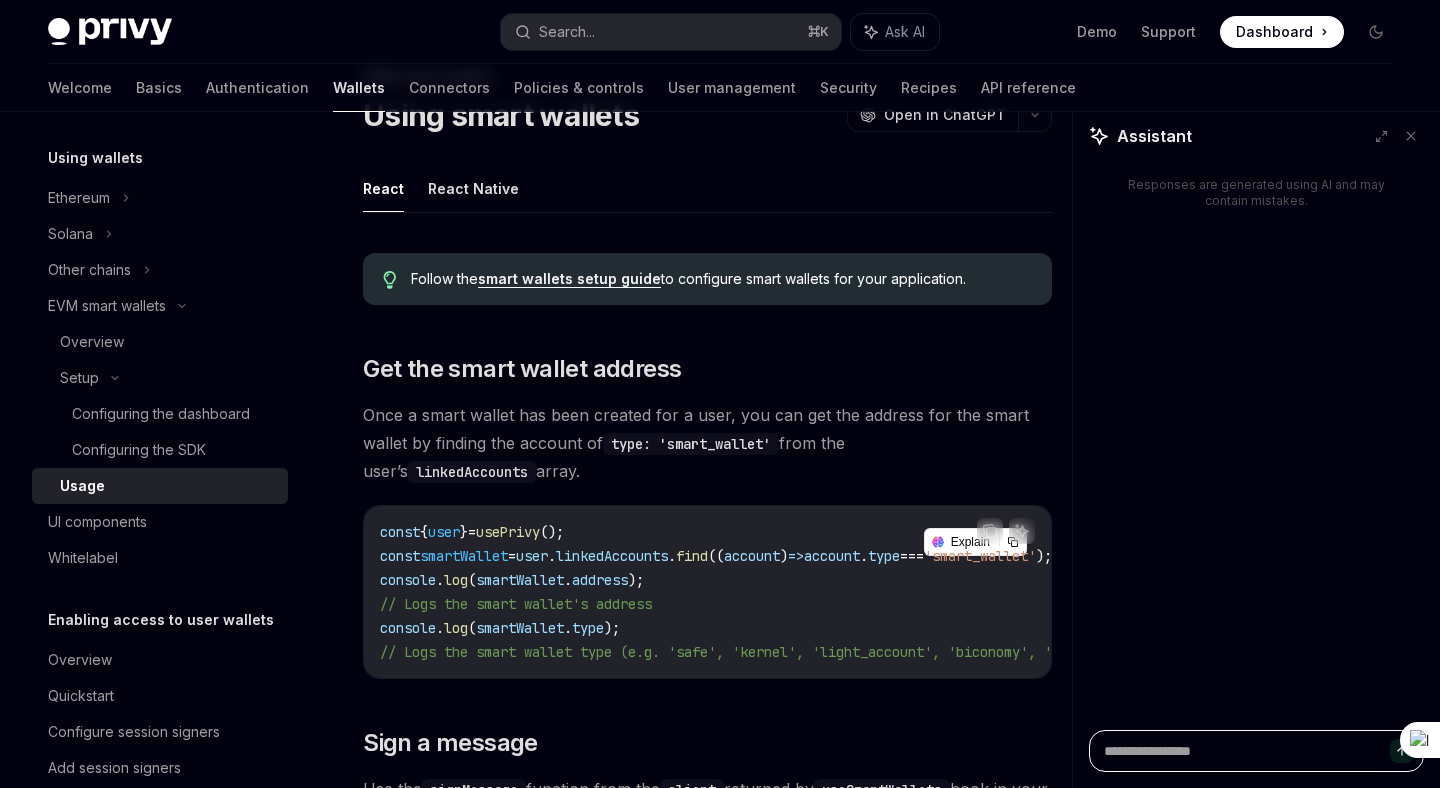 type on "*" 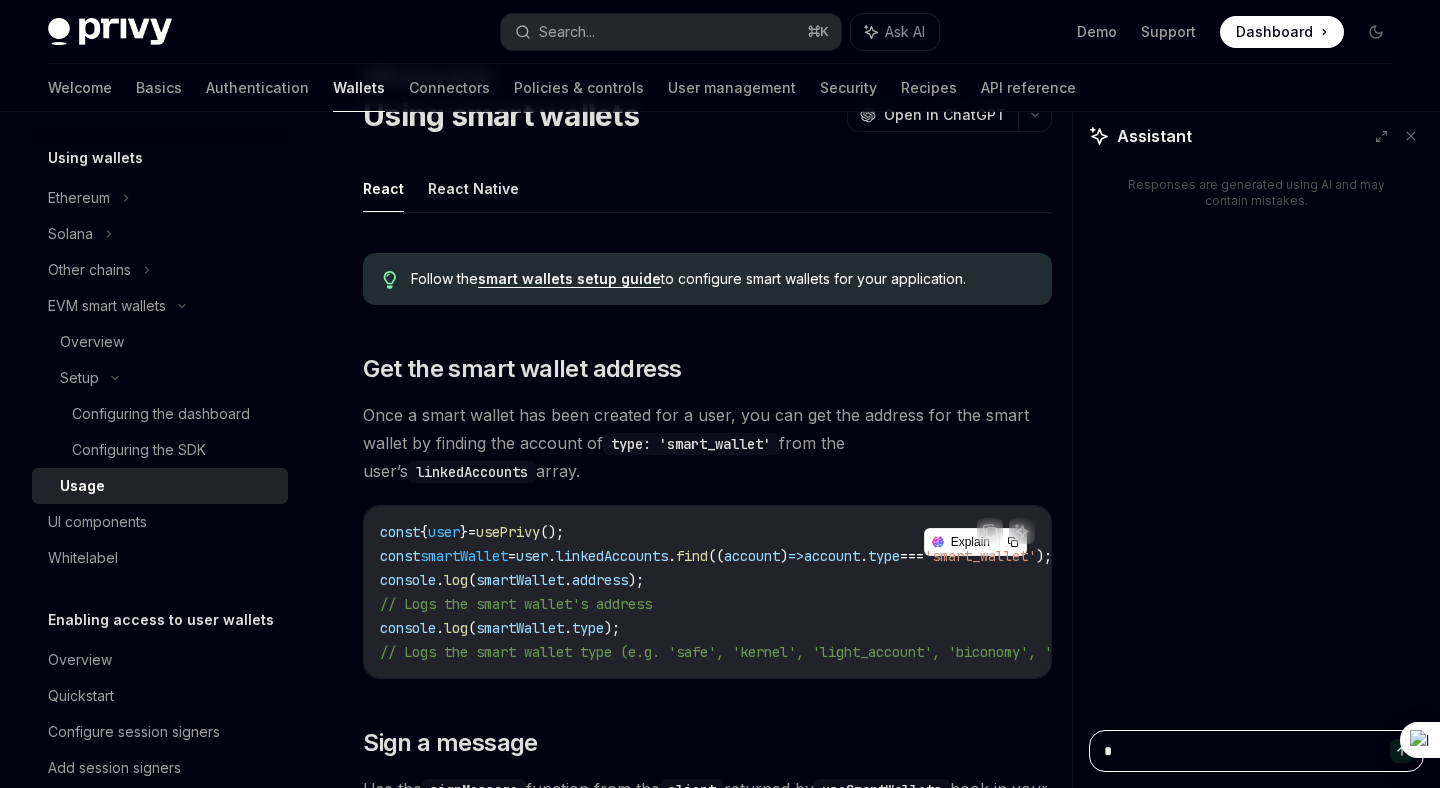 type on "*" 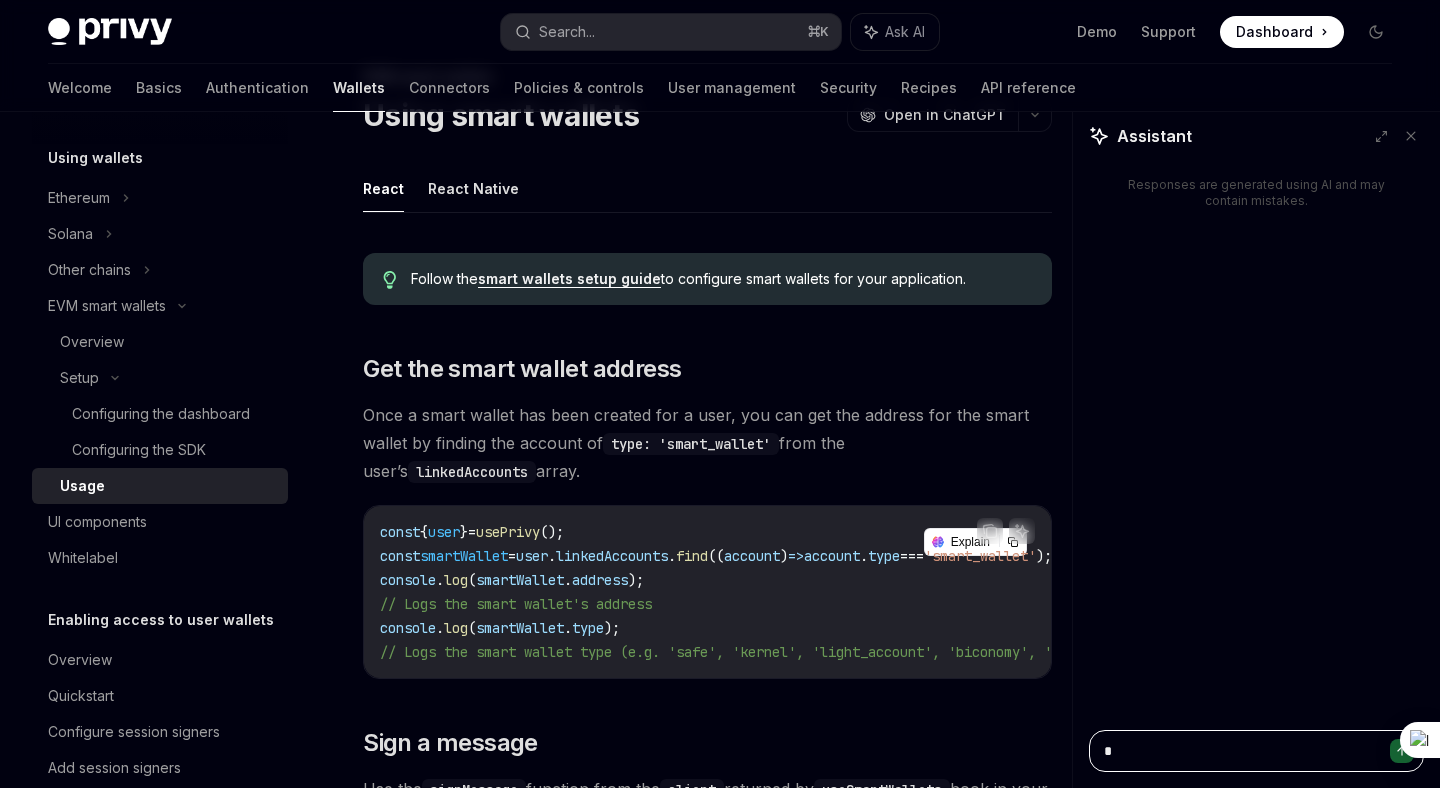 type on "**" 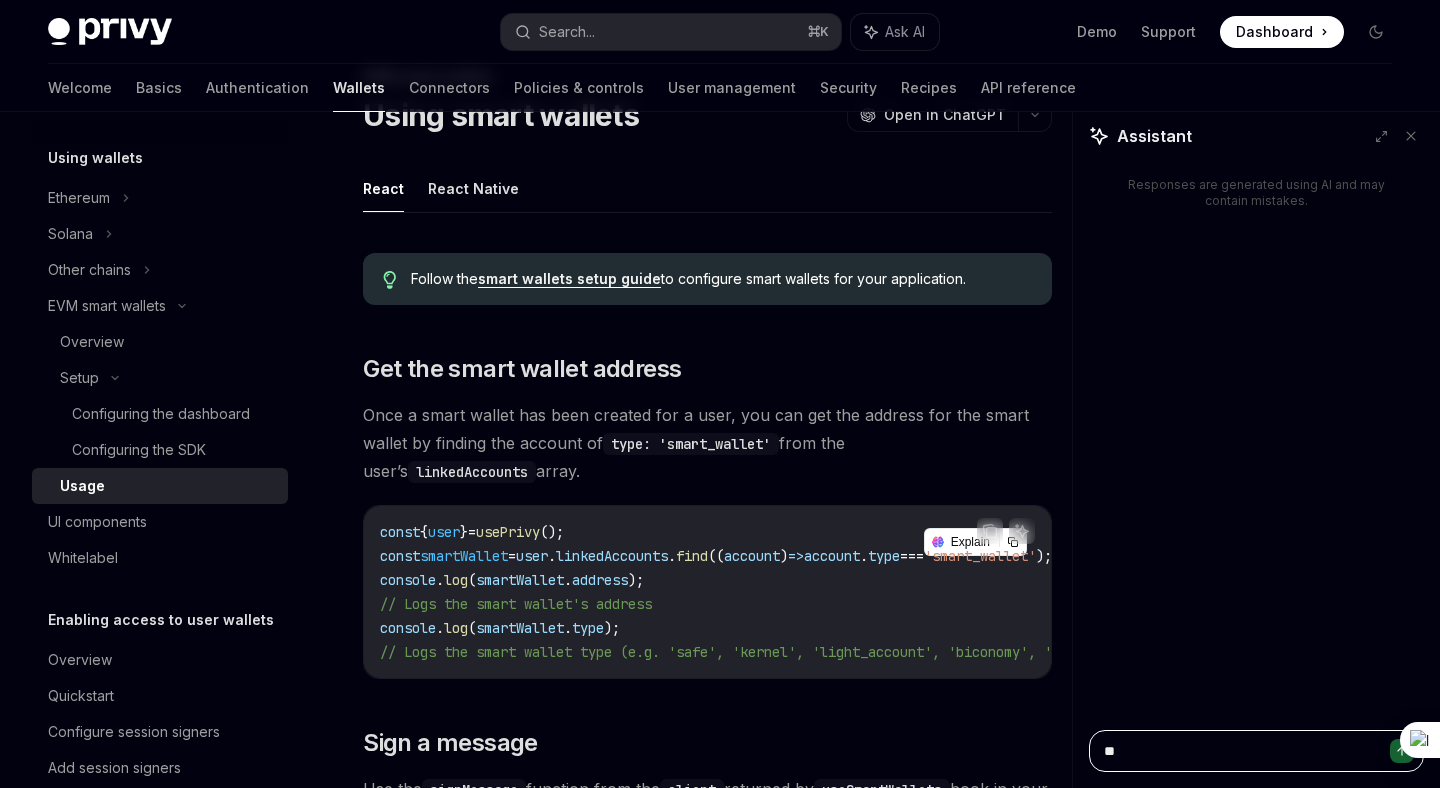 type on "*" 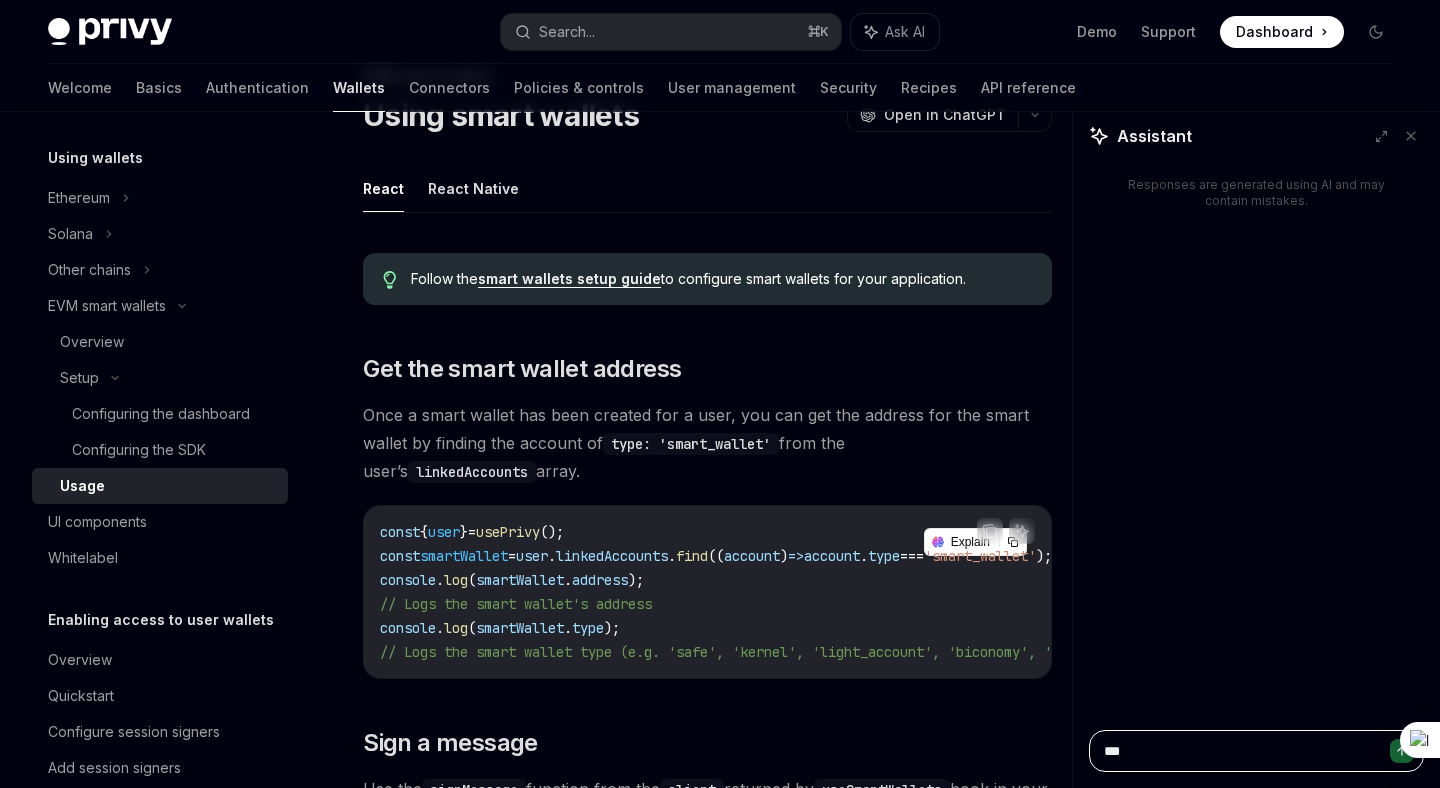 type on "*" 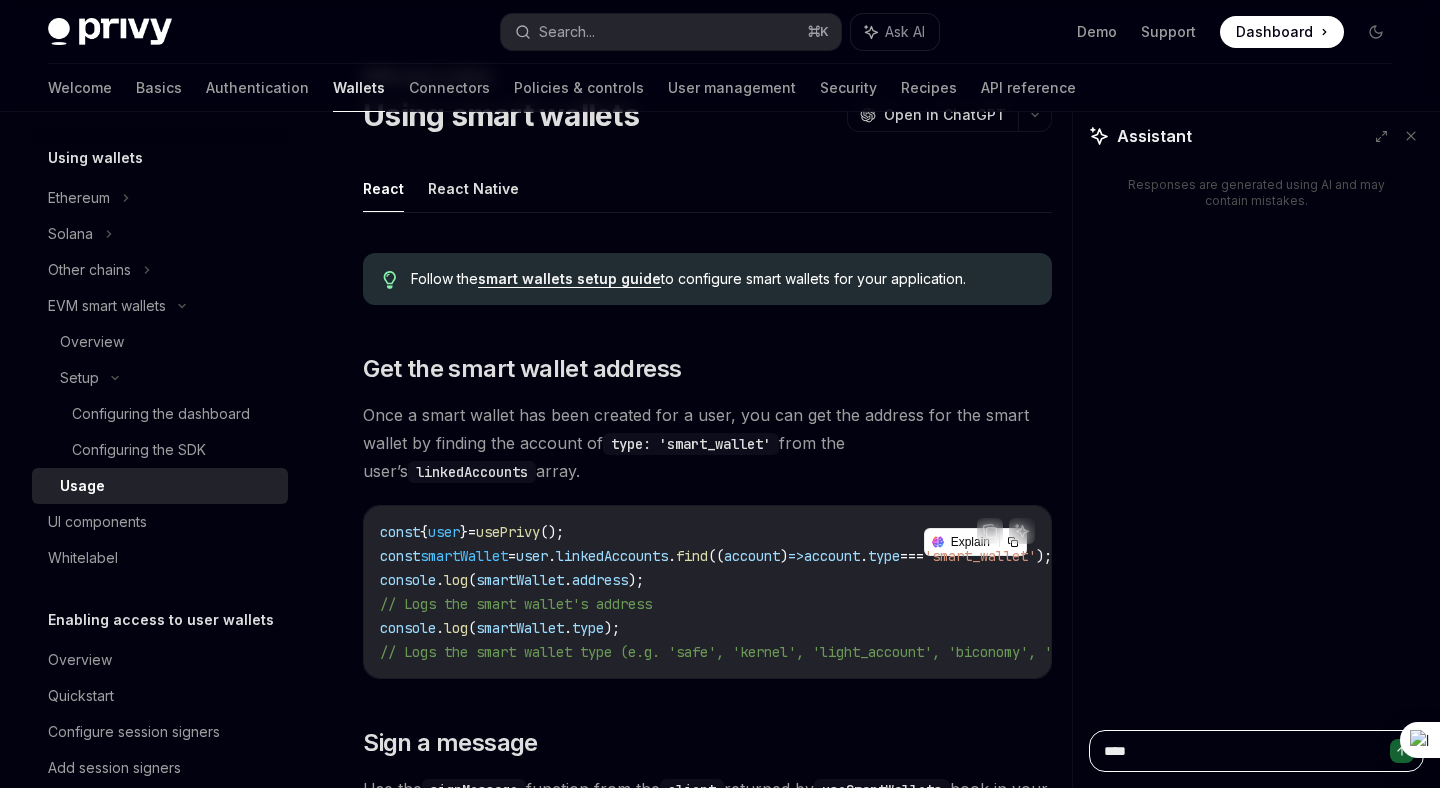 type on "*" 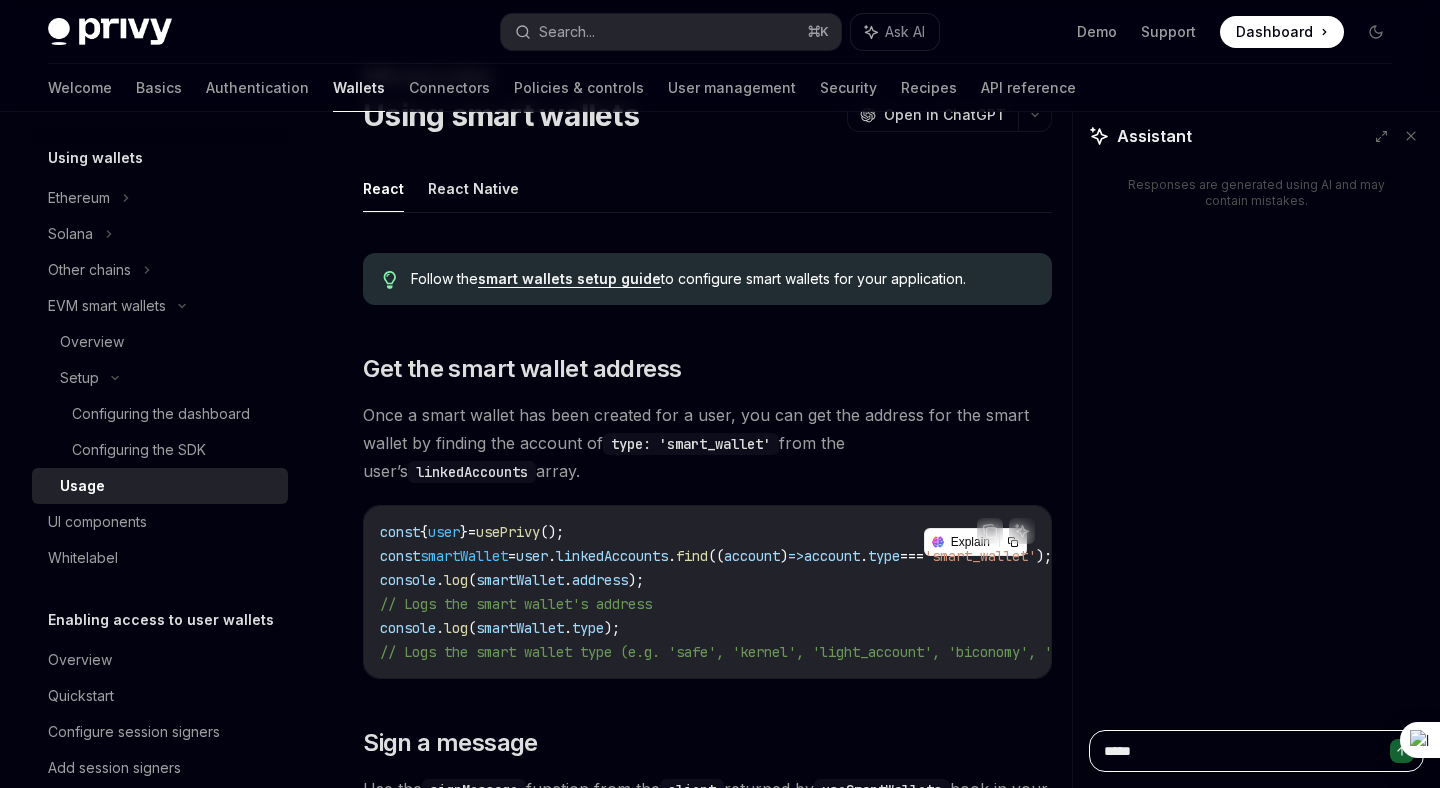 type on "*" 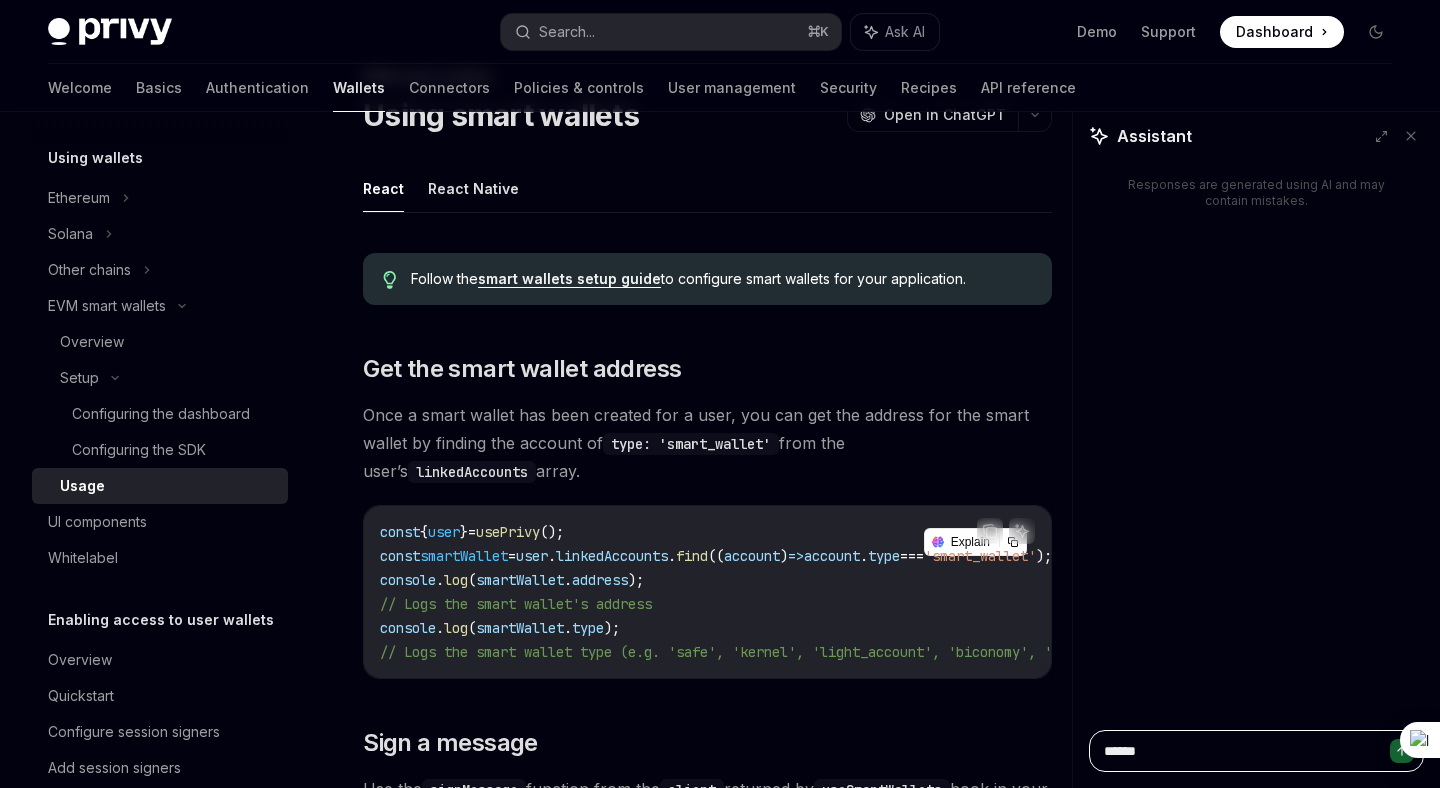 type on "*" 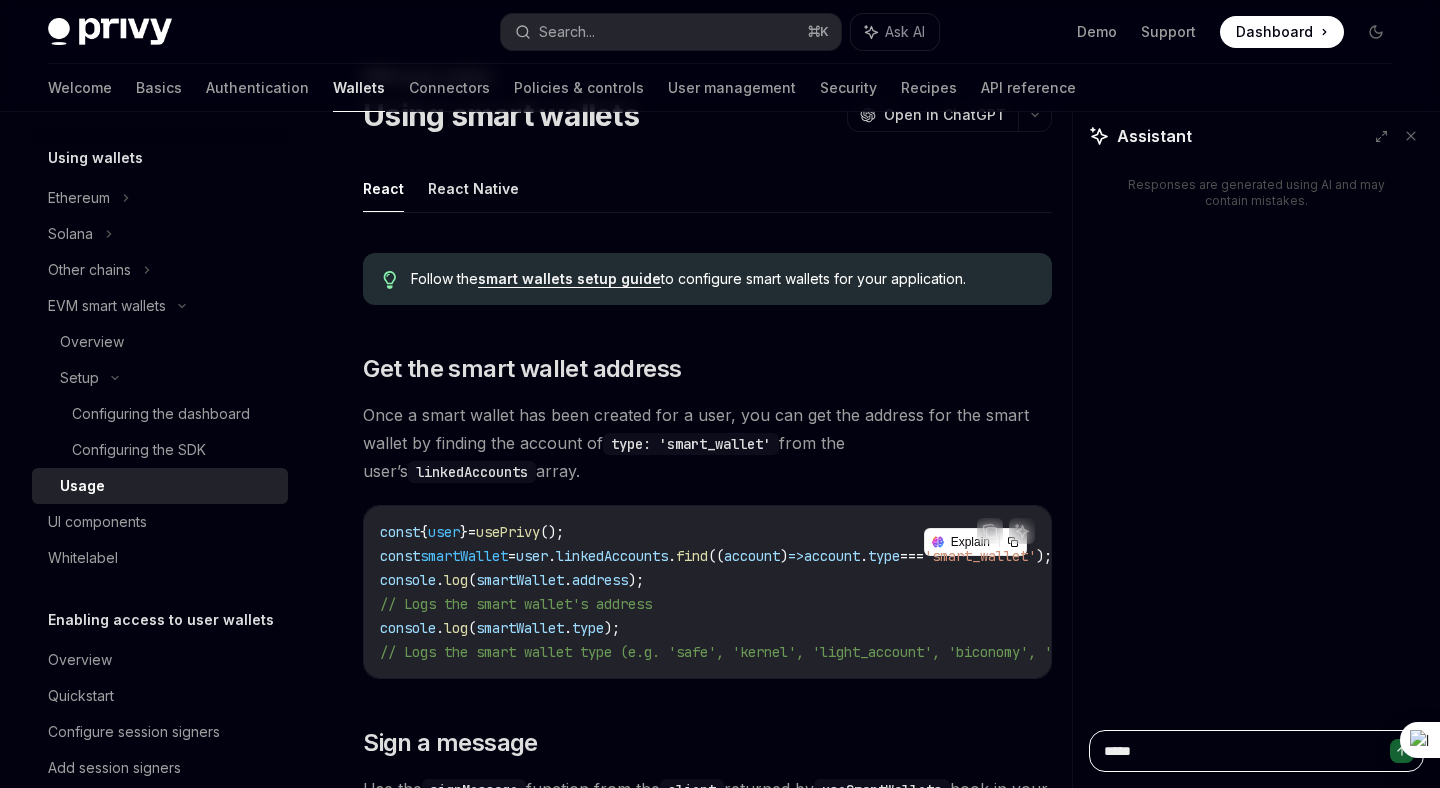 type on "******" 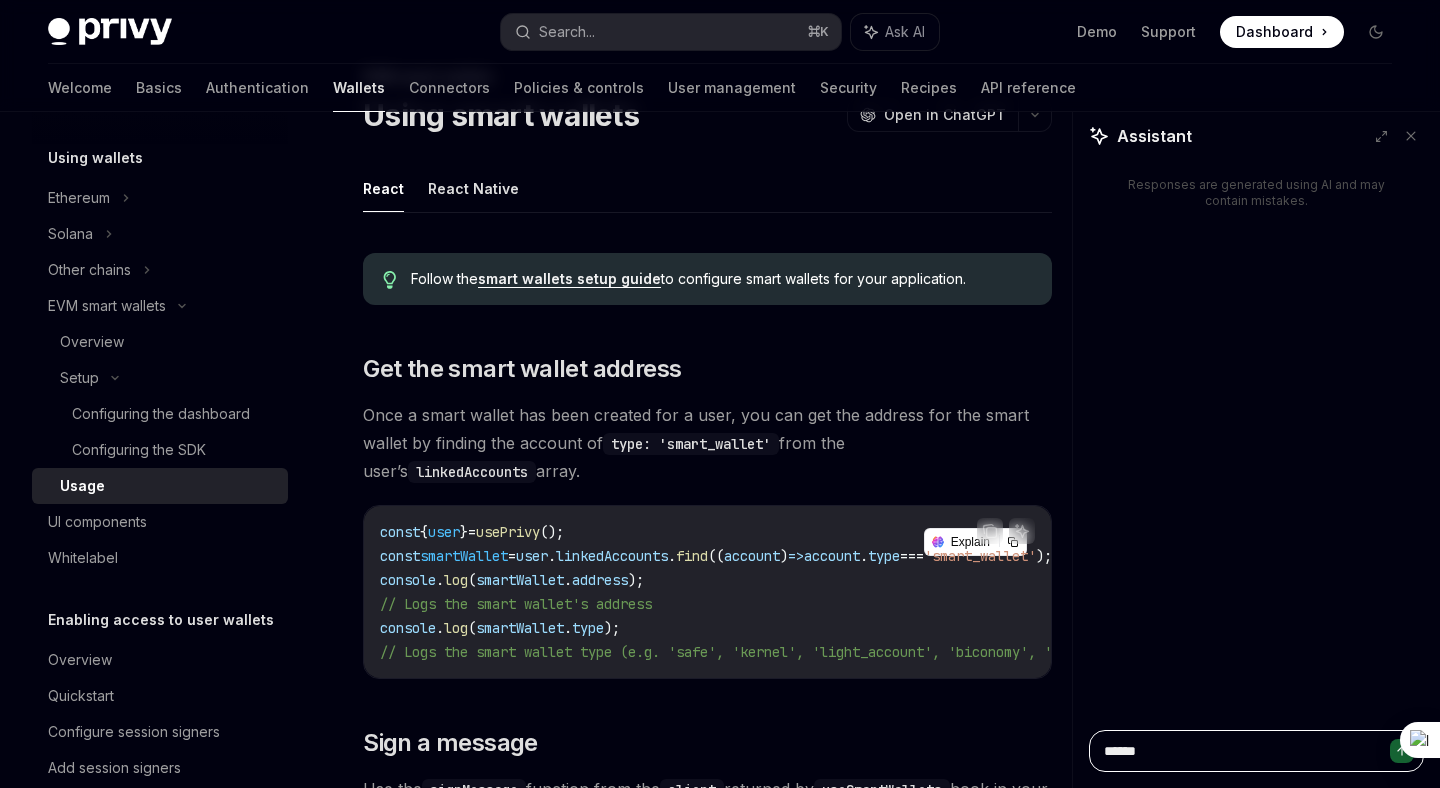 type on "*" 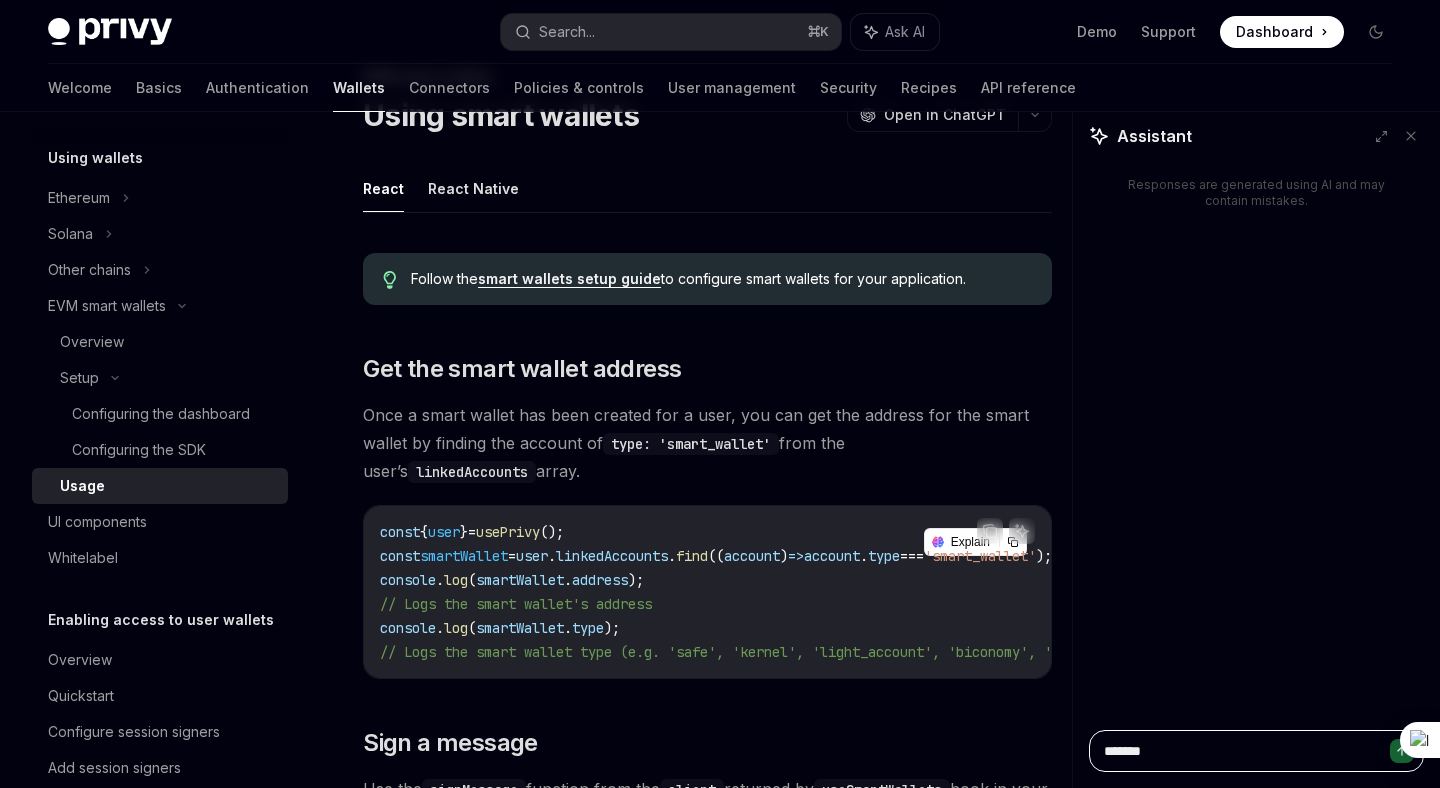 type on "*" 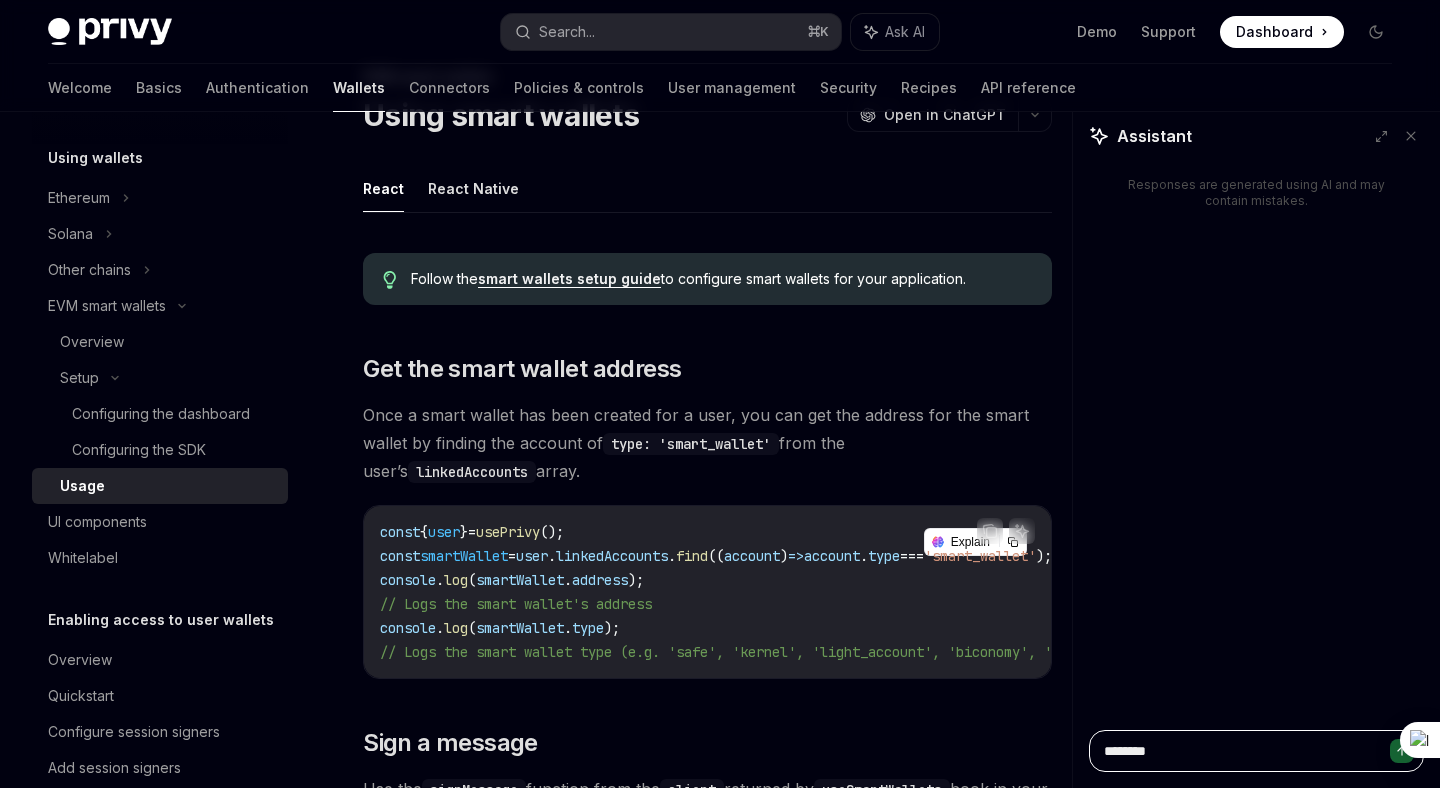 type on "*" 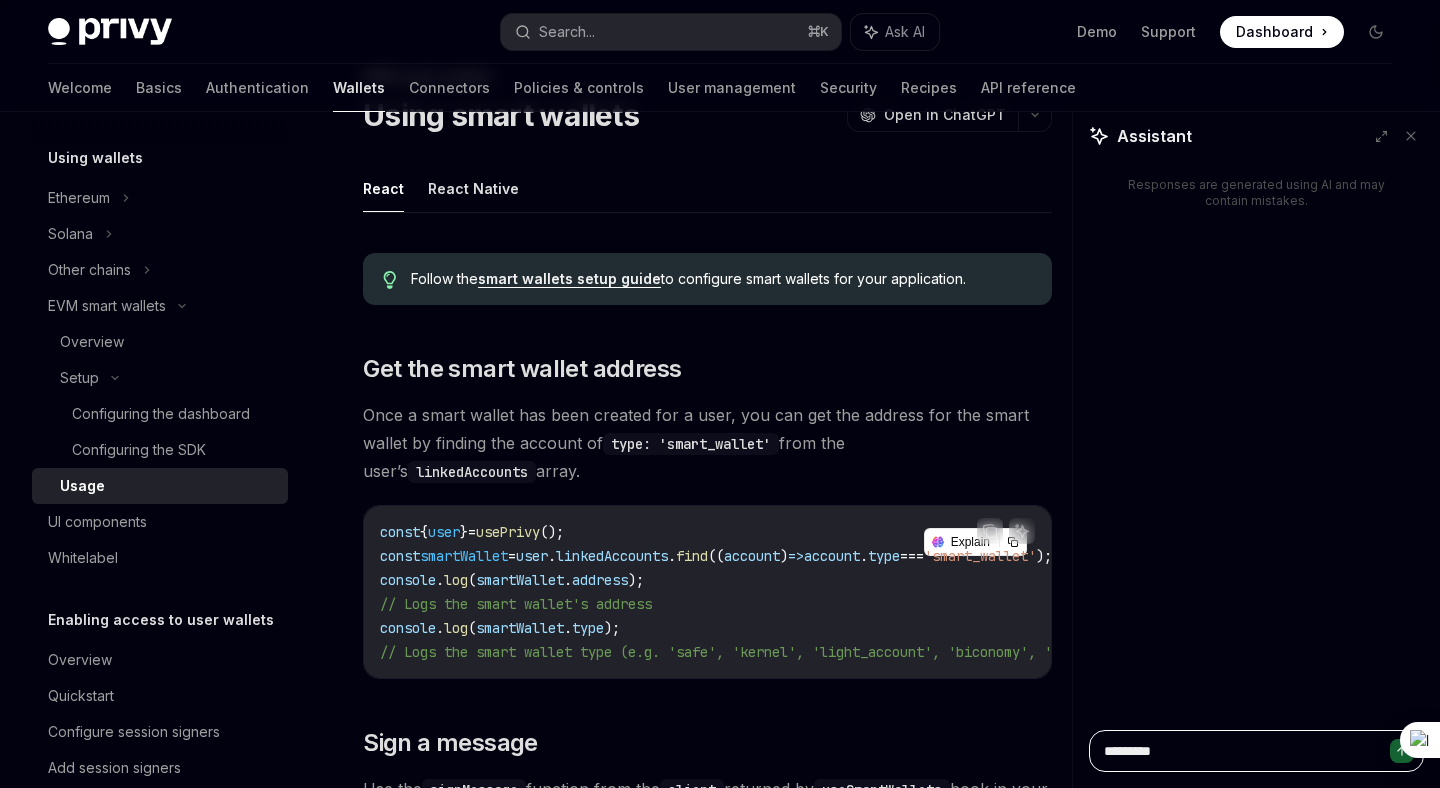 type on "*" 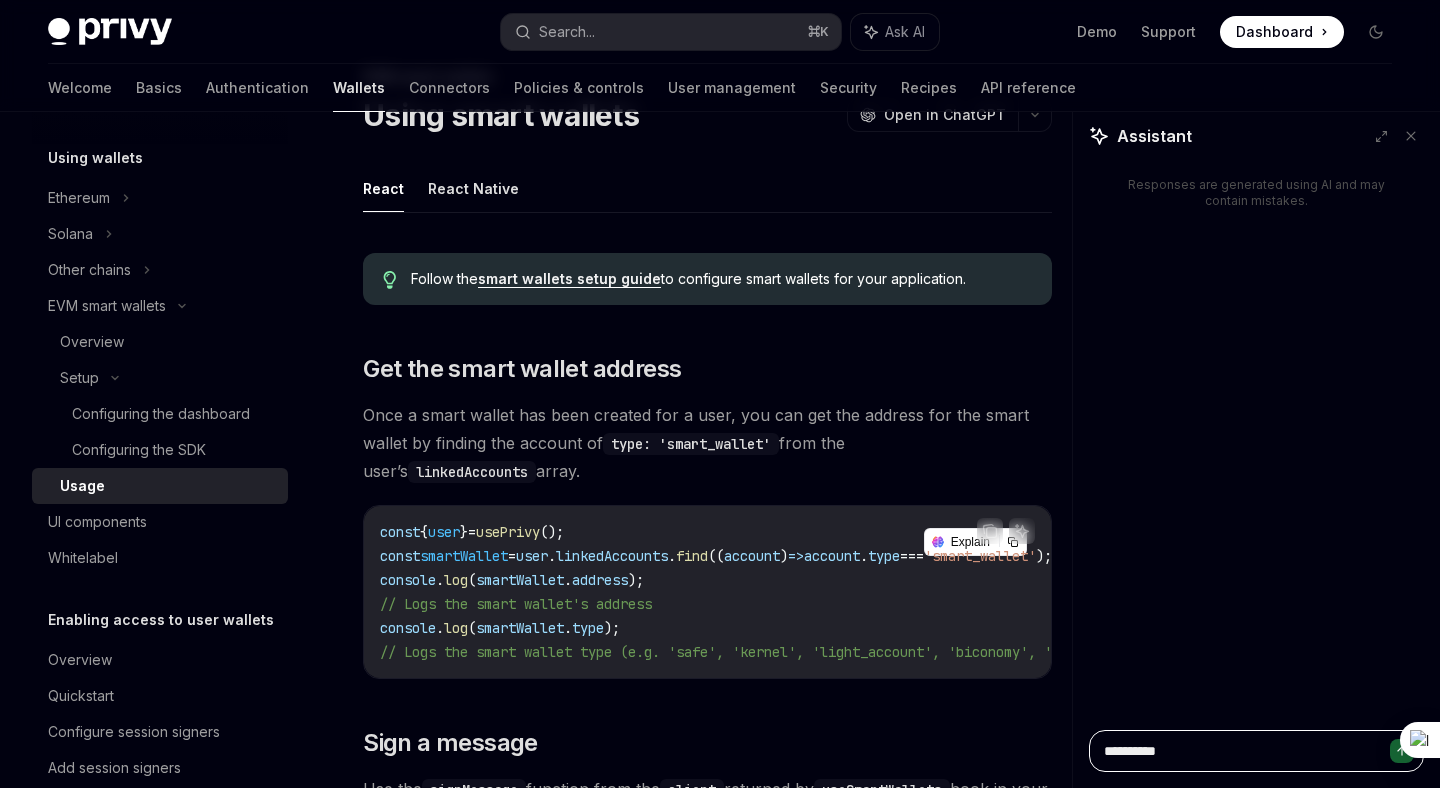 type on "*" 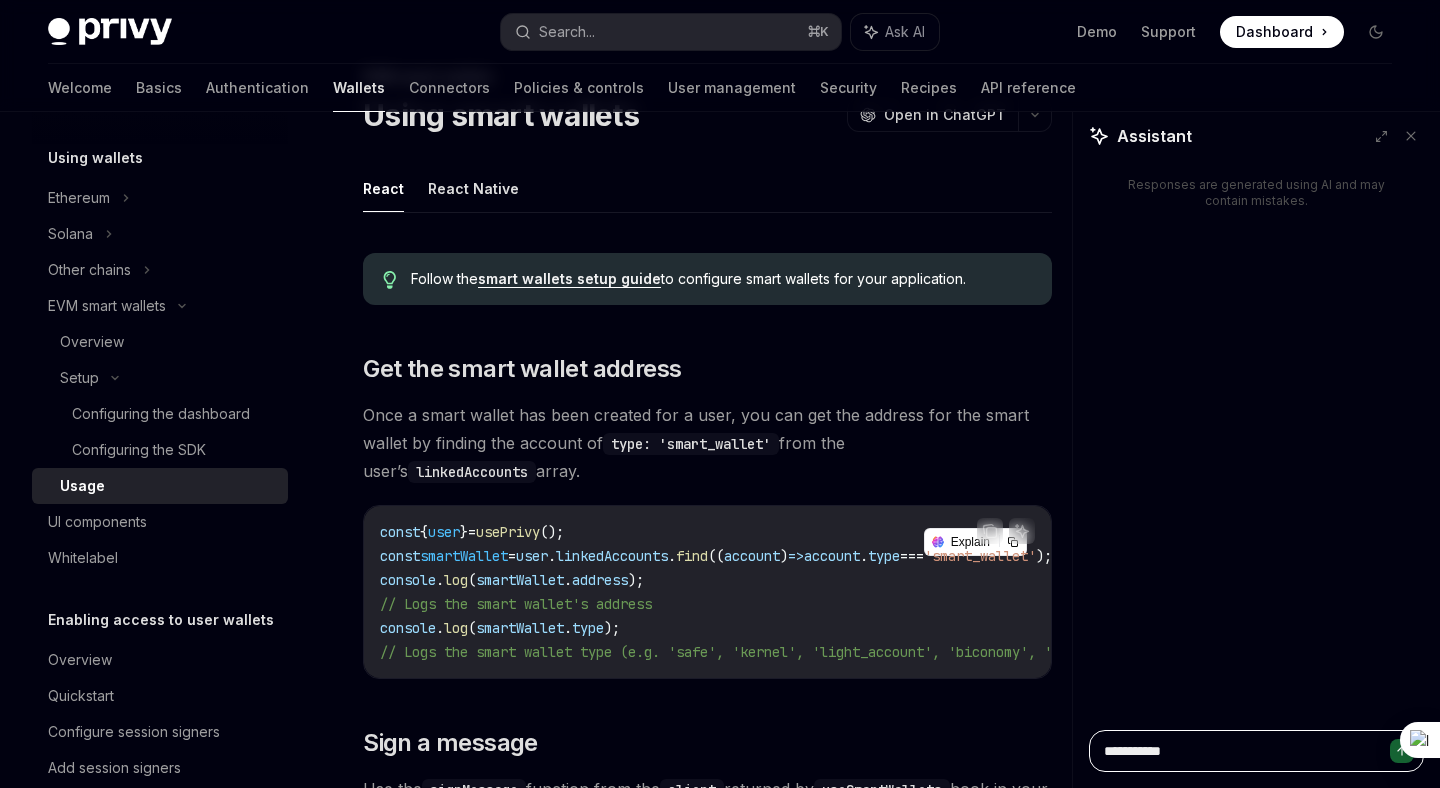 type on "*" 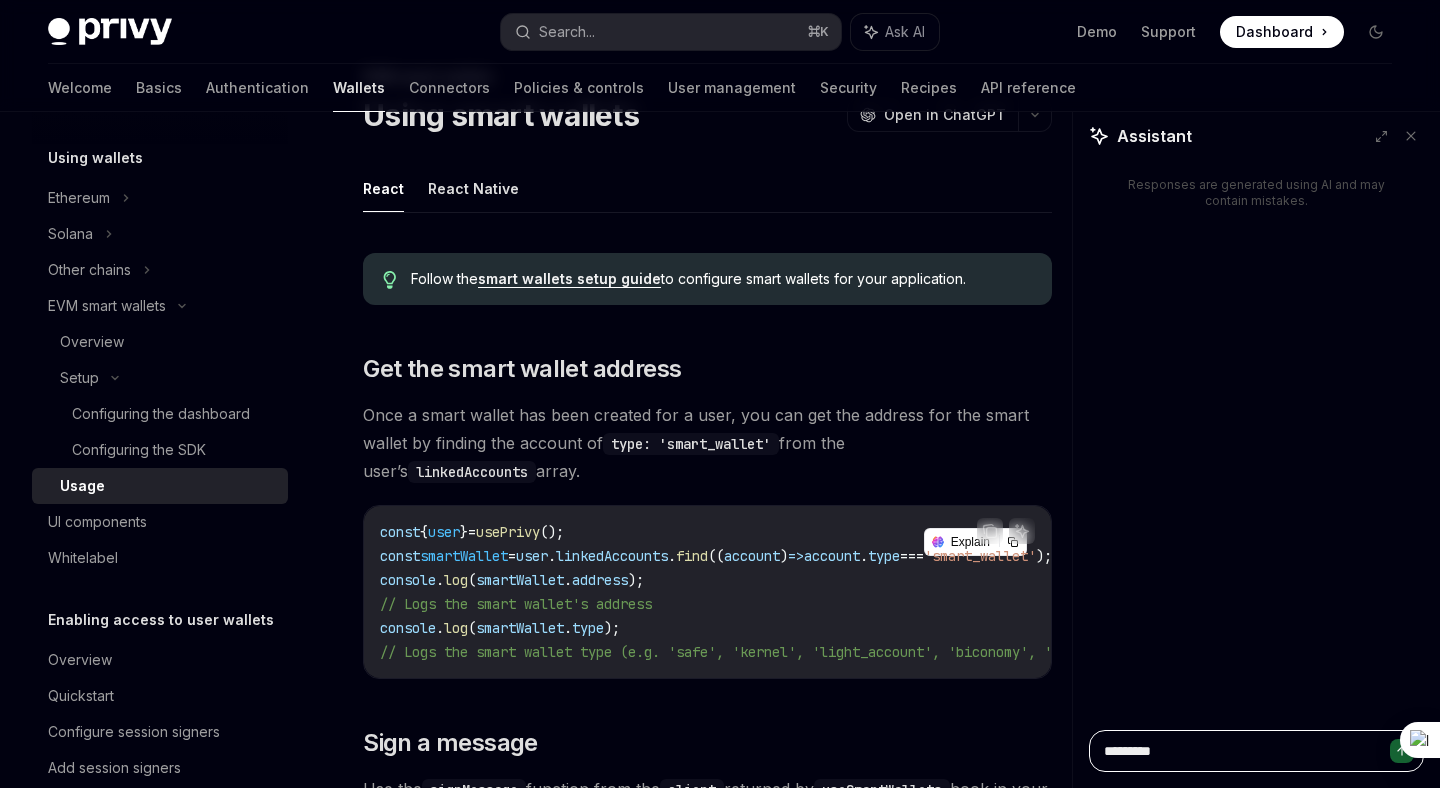 type on "**********" 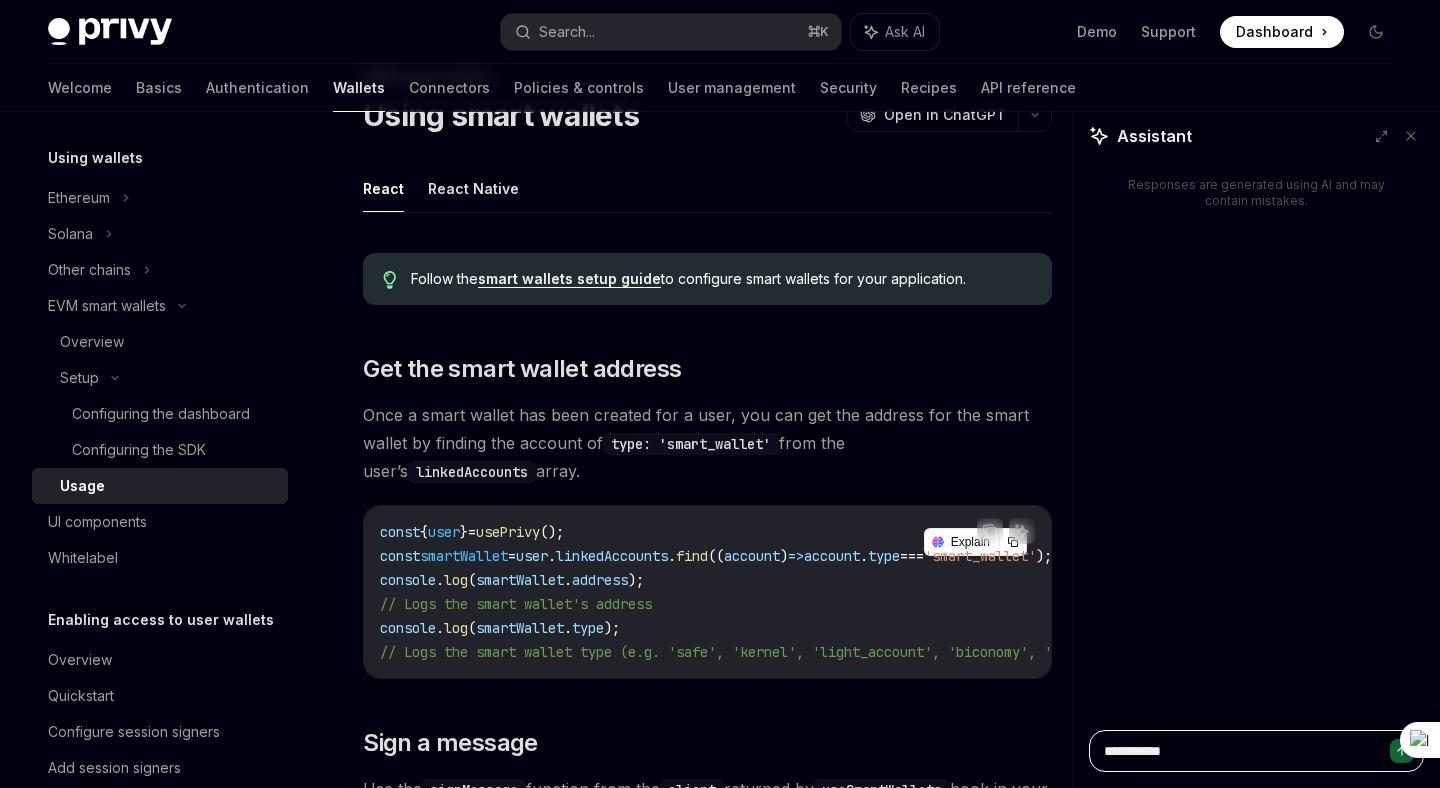 type on "*" 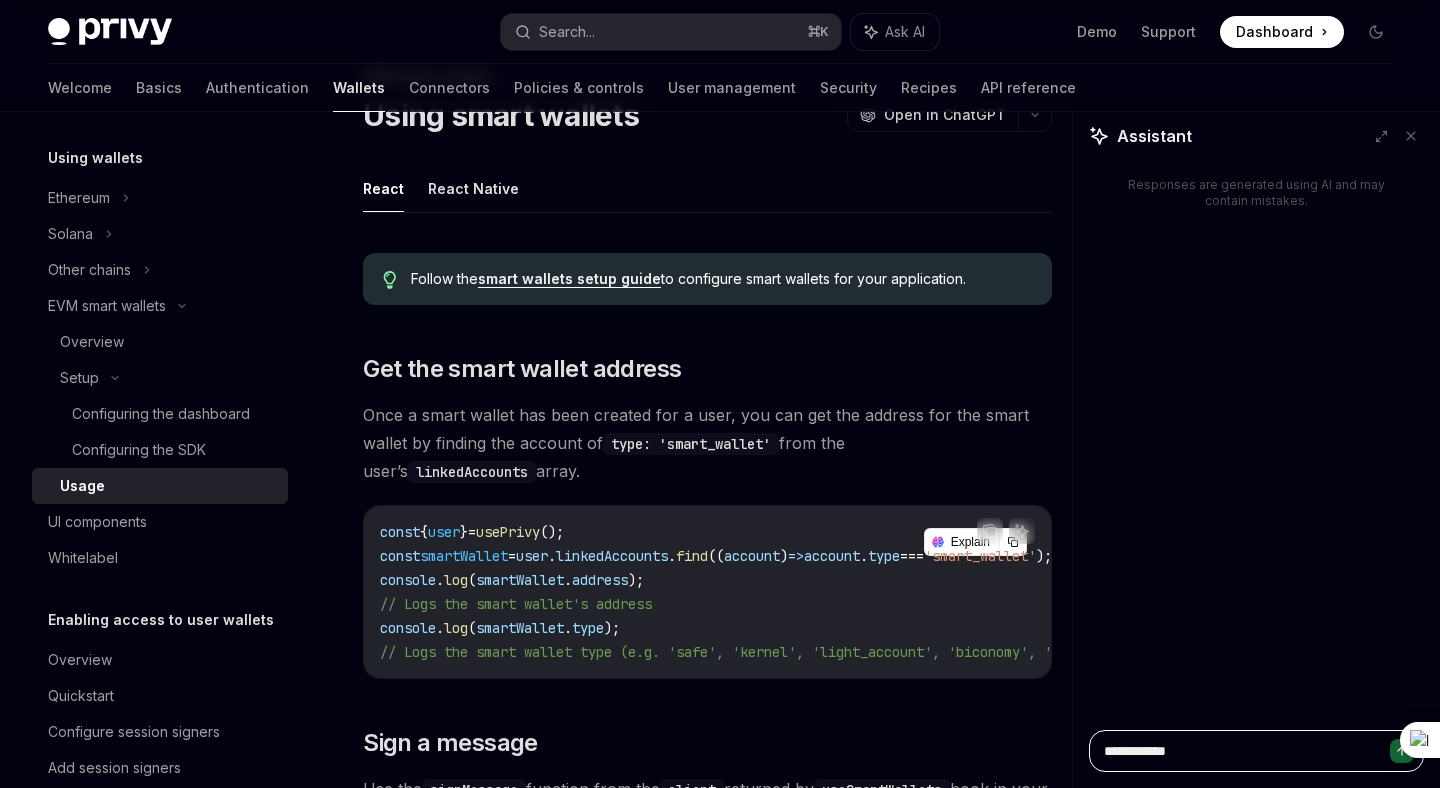 type on "**********" 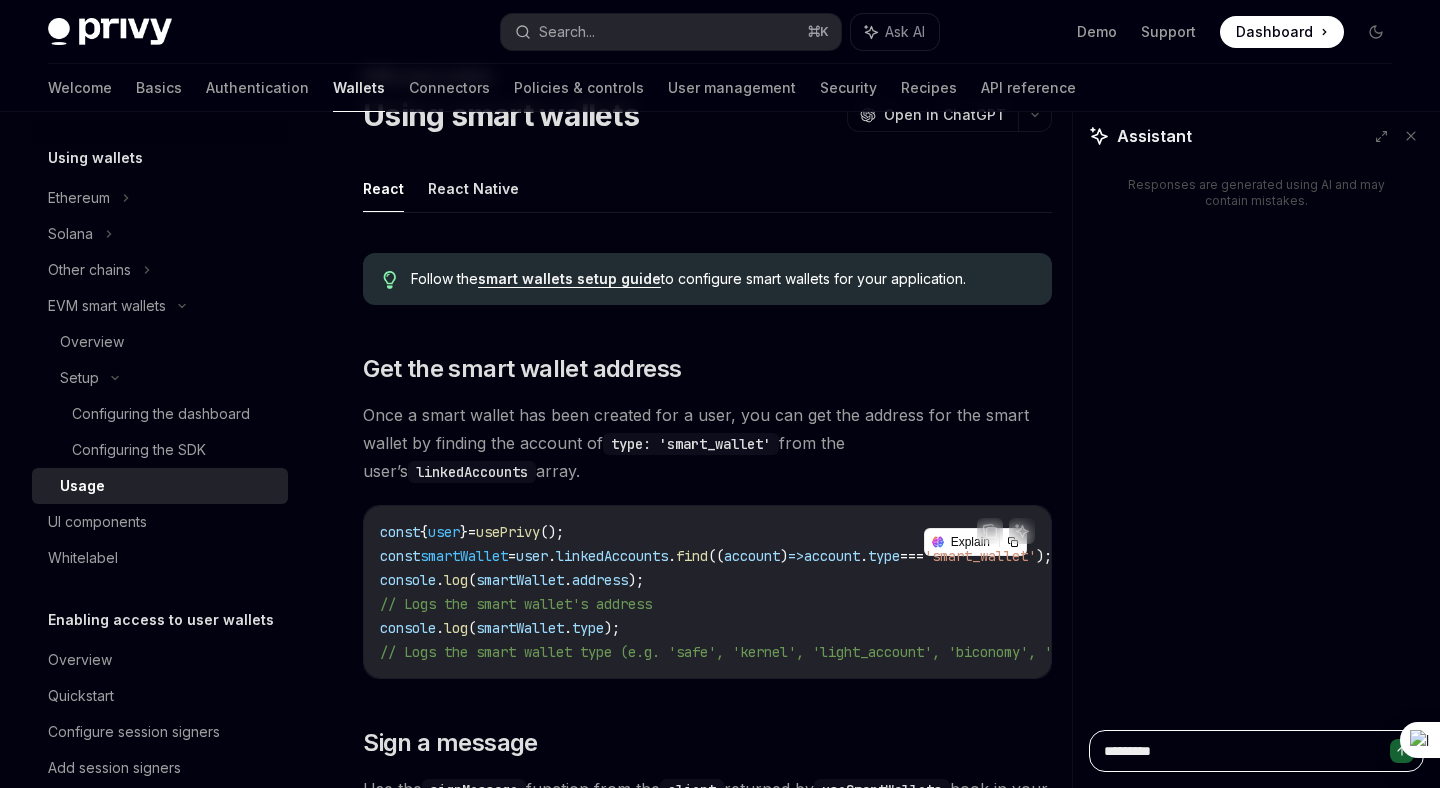 type on "**********" 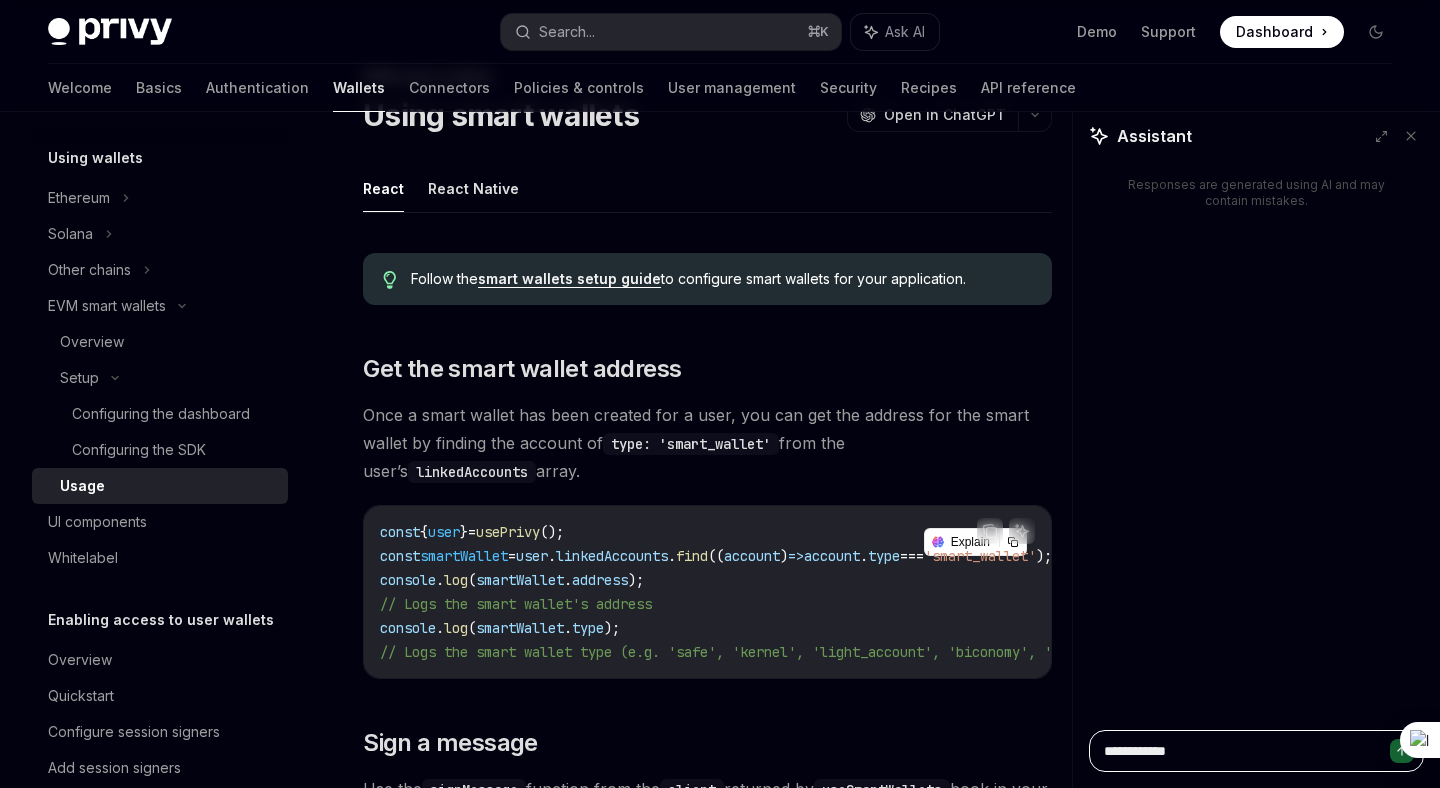 type on "*" 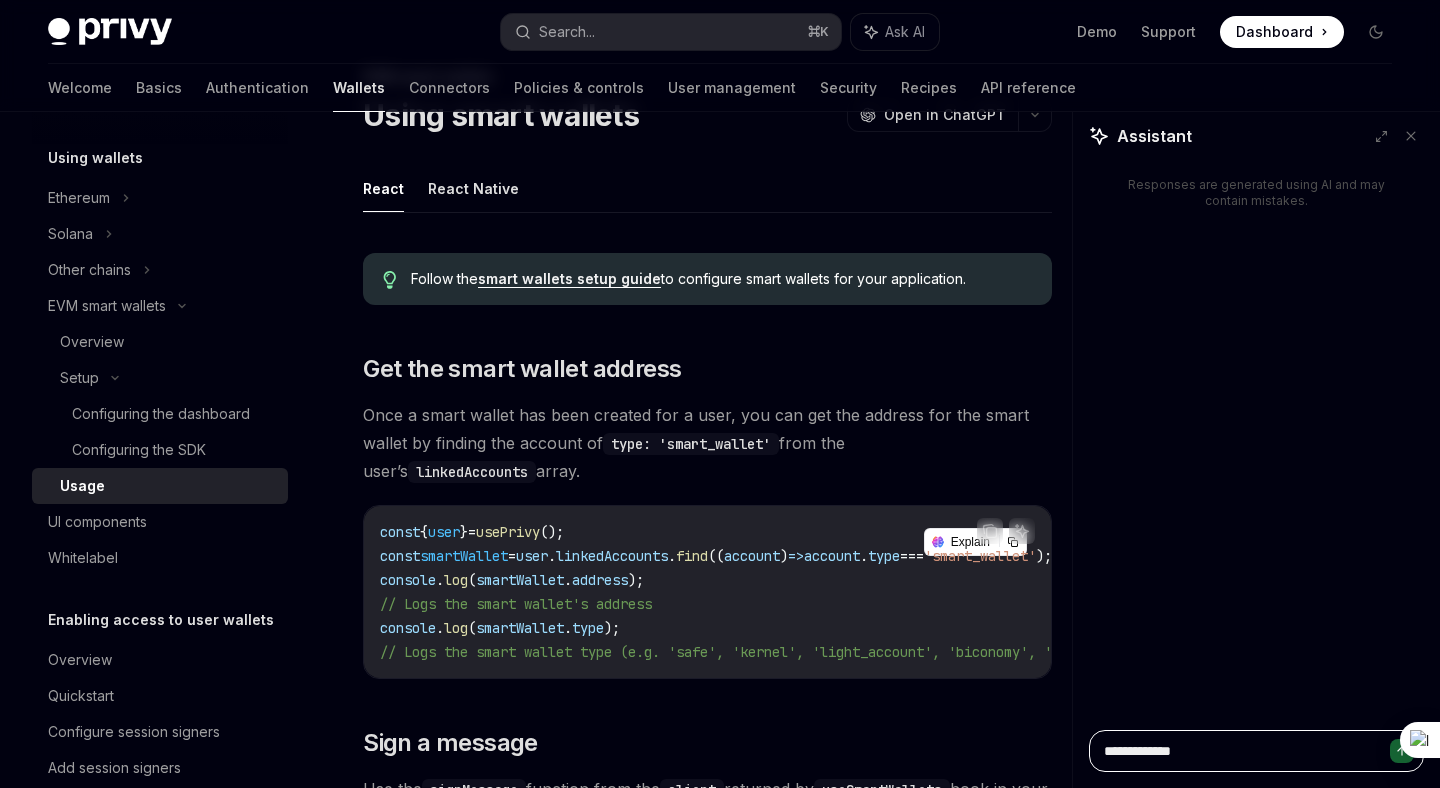 type on "*" 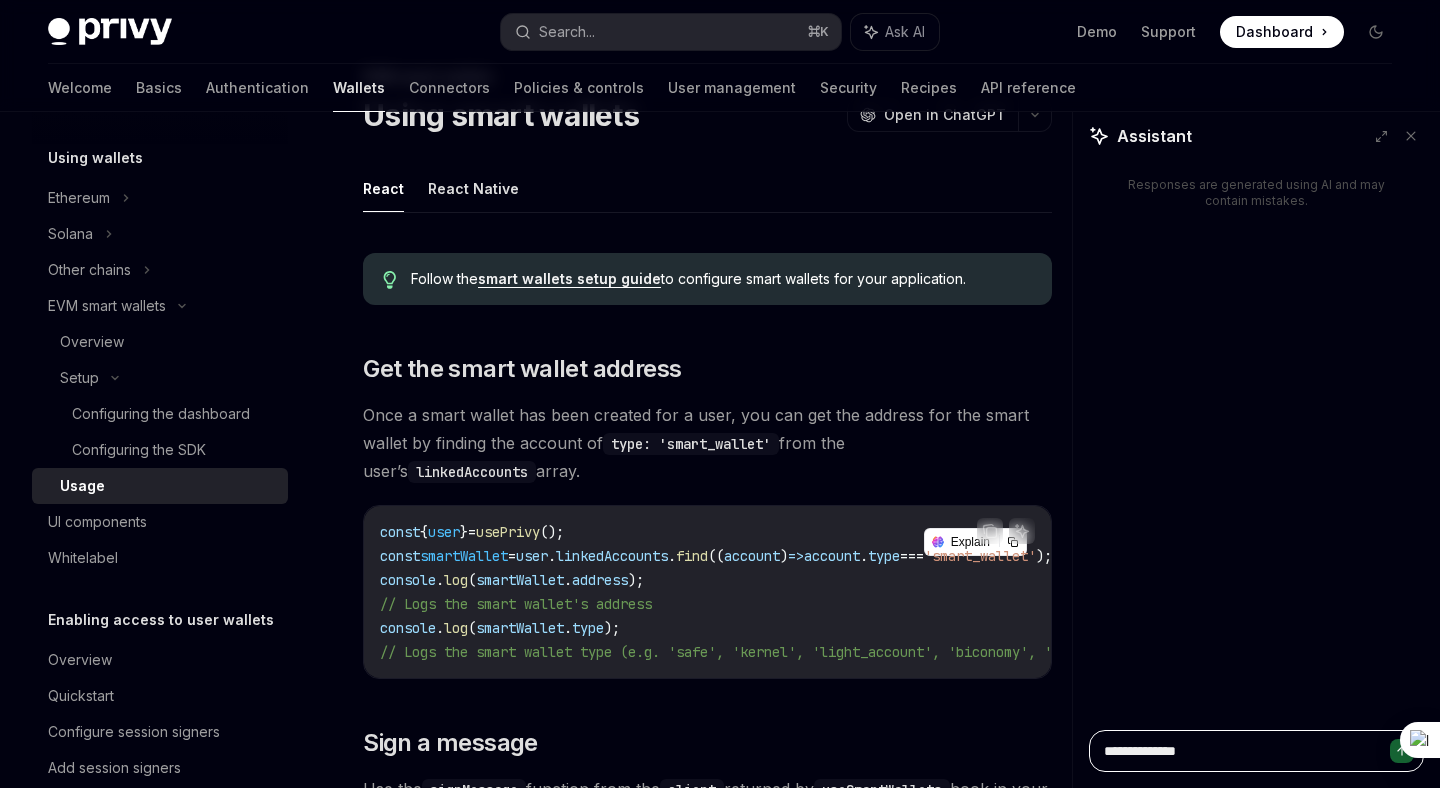 type on "*" 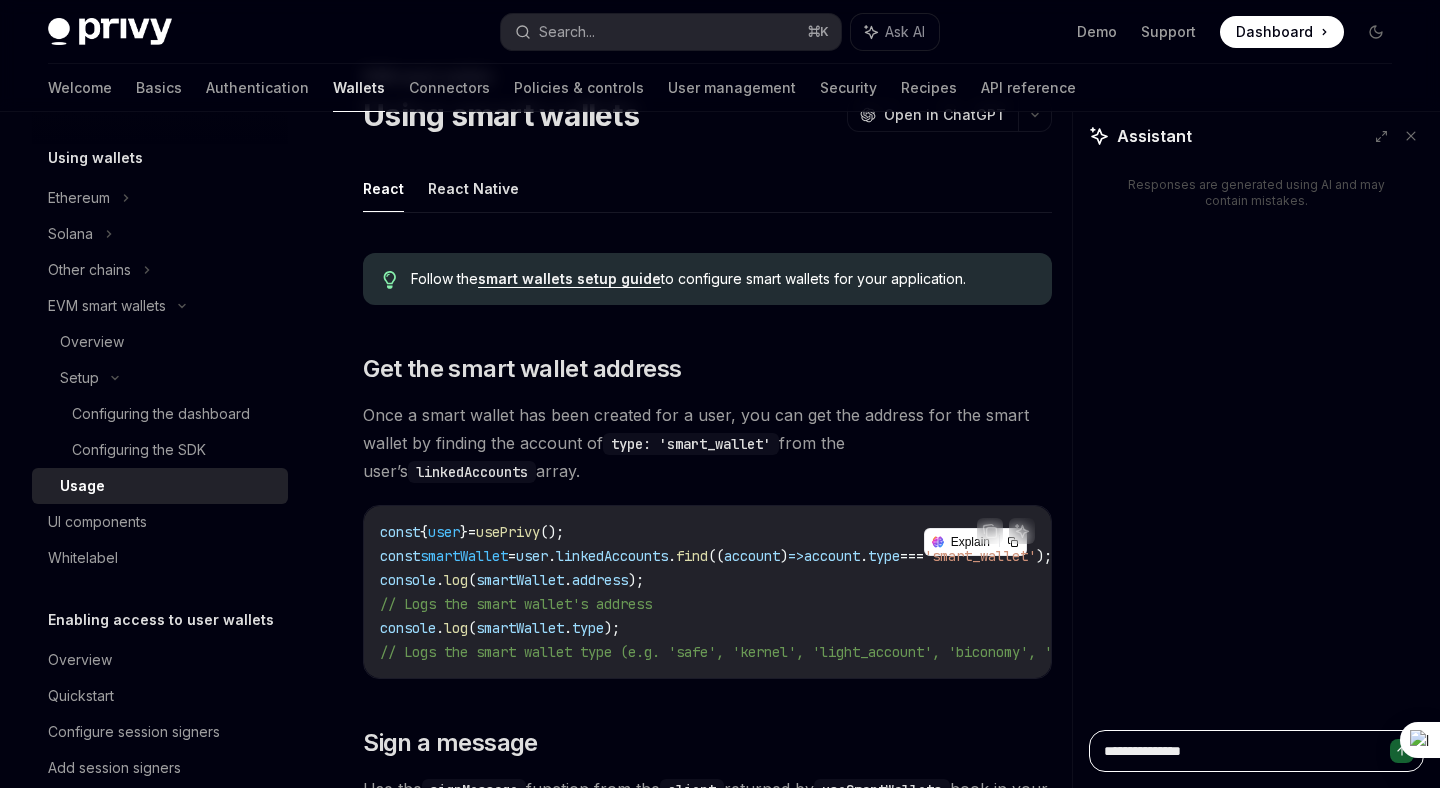 type on "*" 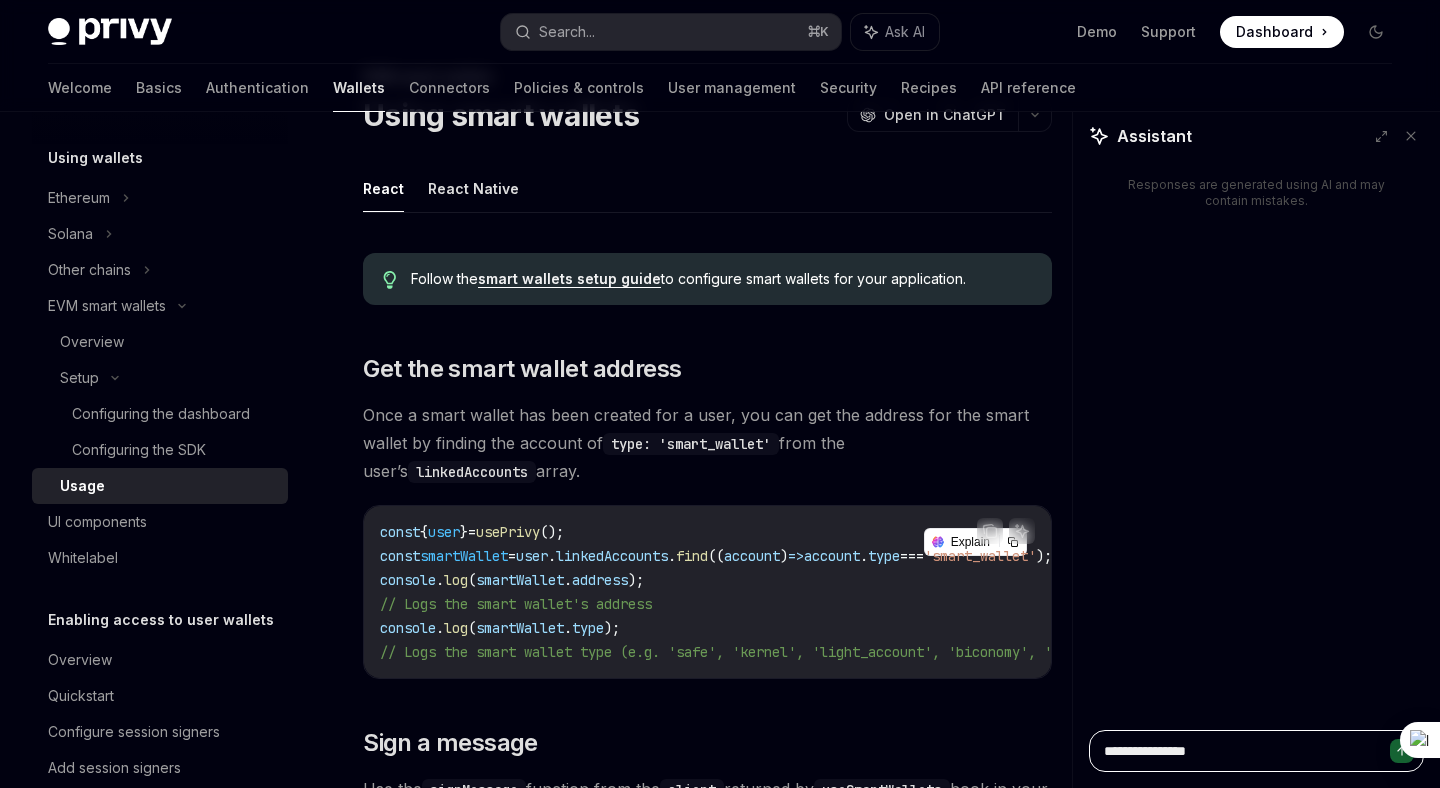 type on "*" 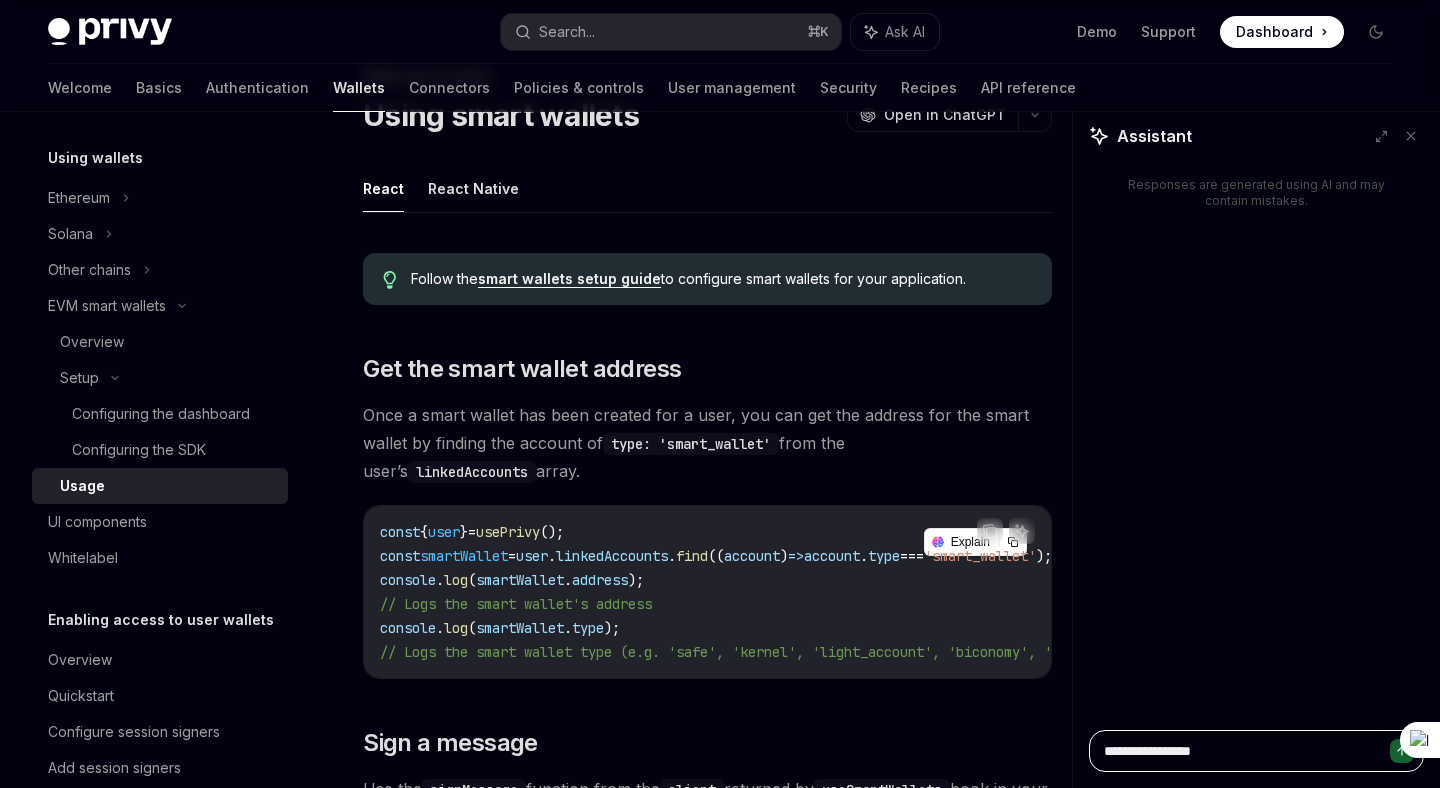 type on "*" 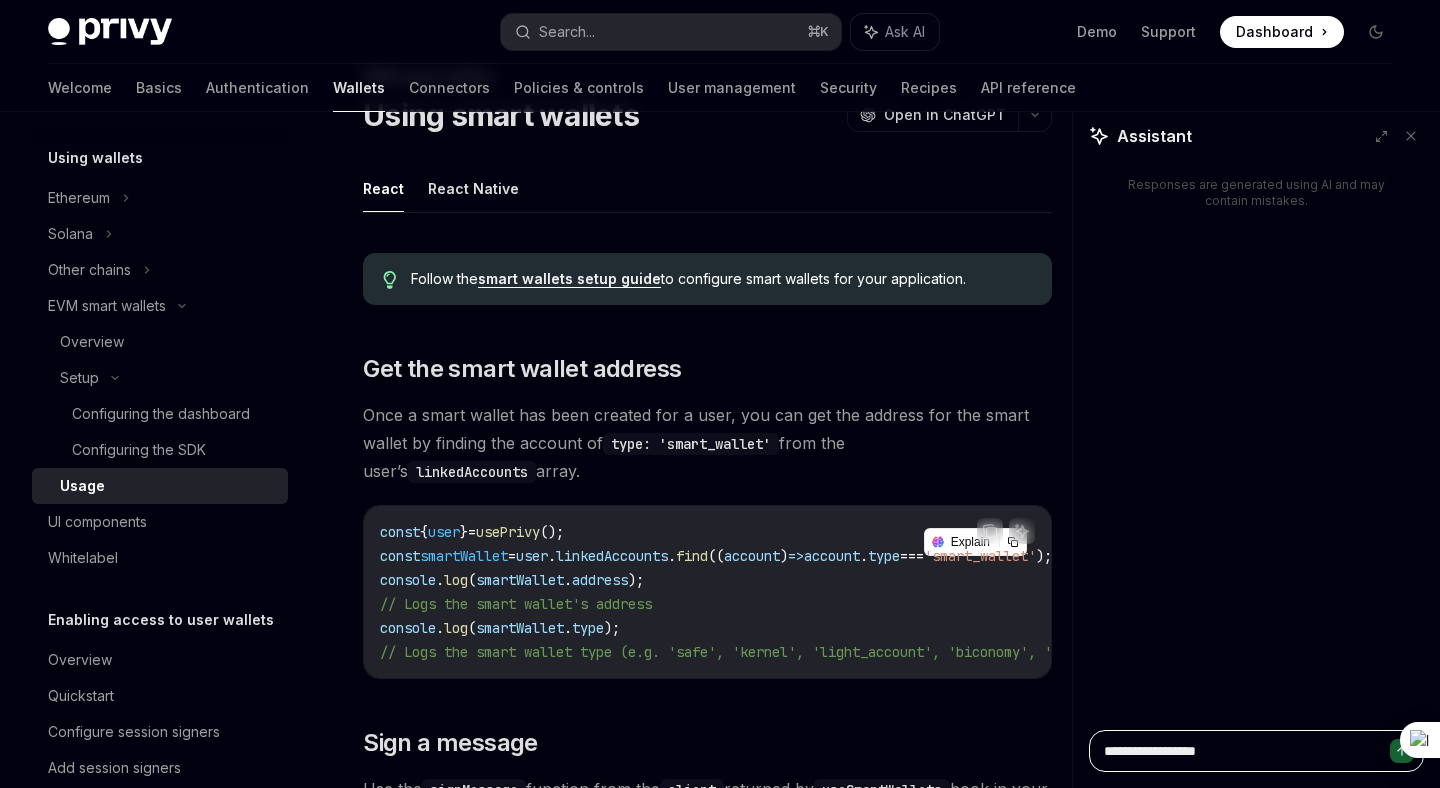 type on "*" 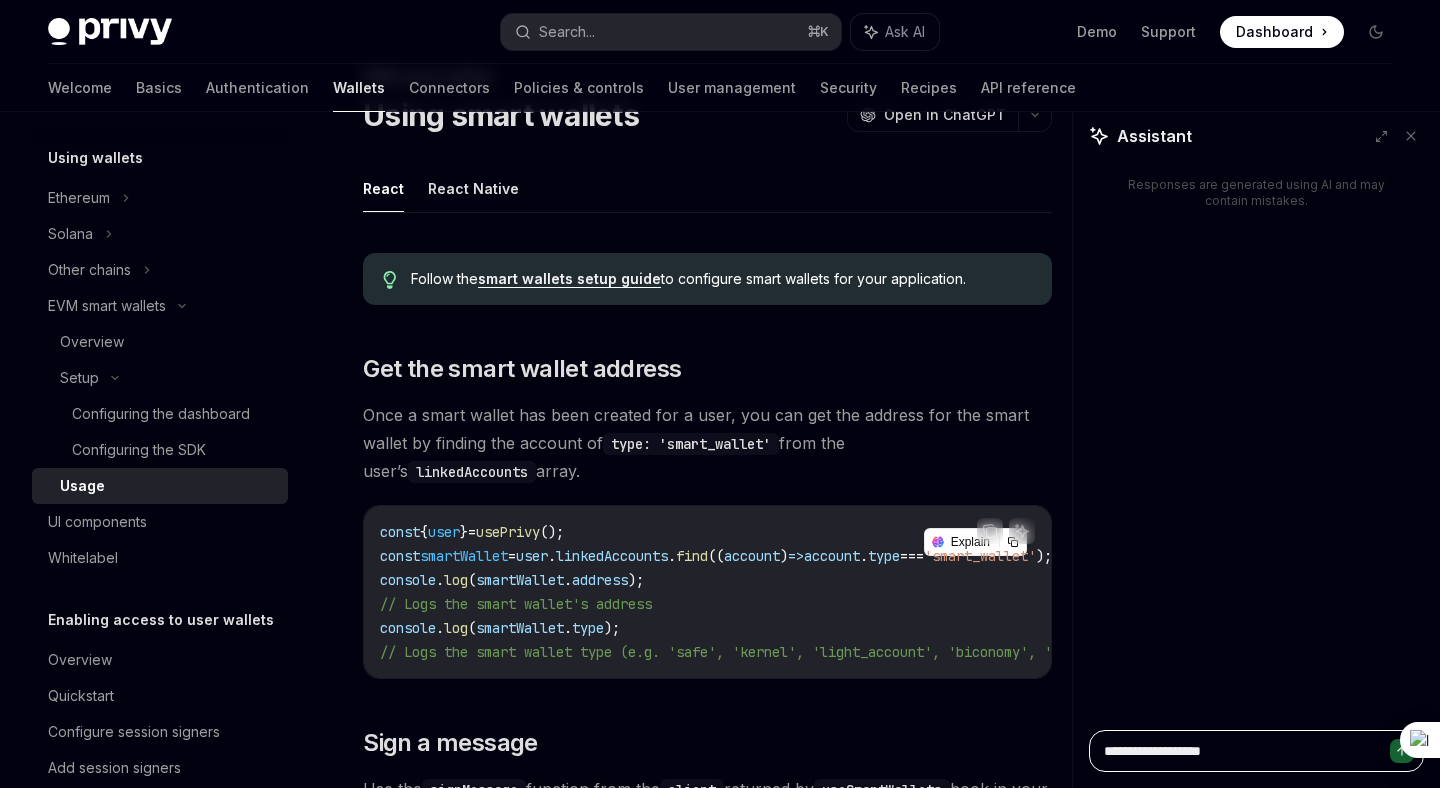 type on "*" 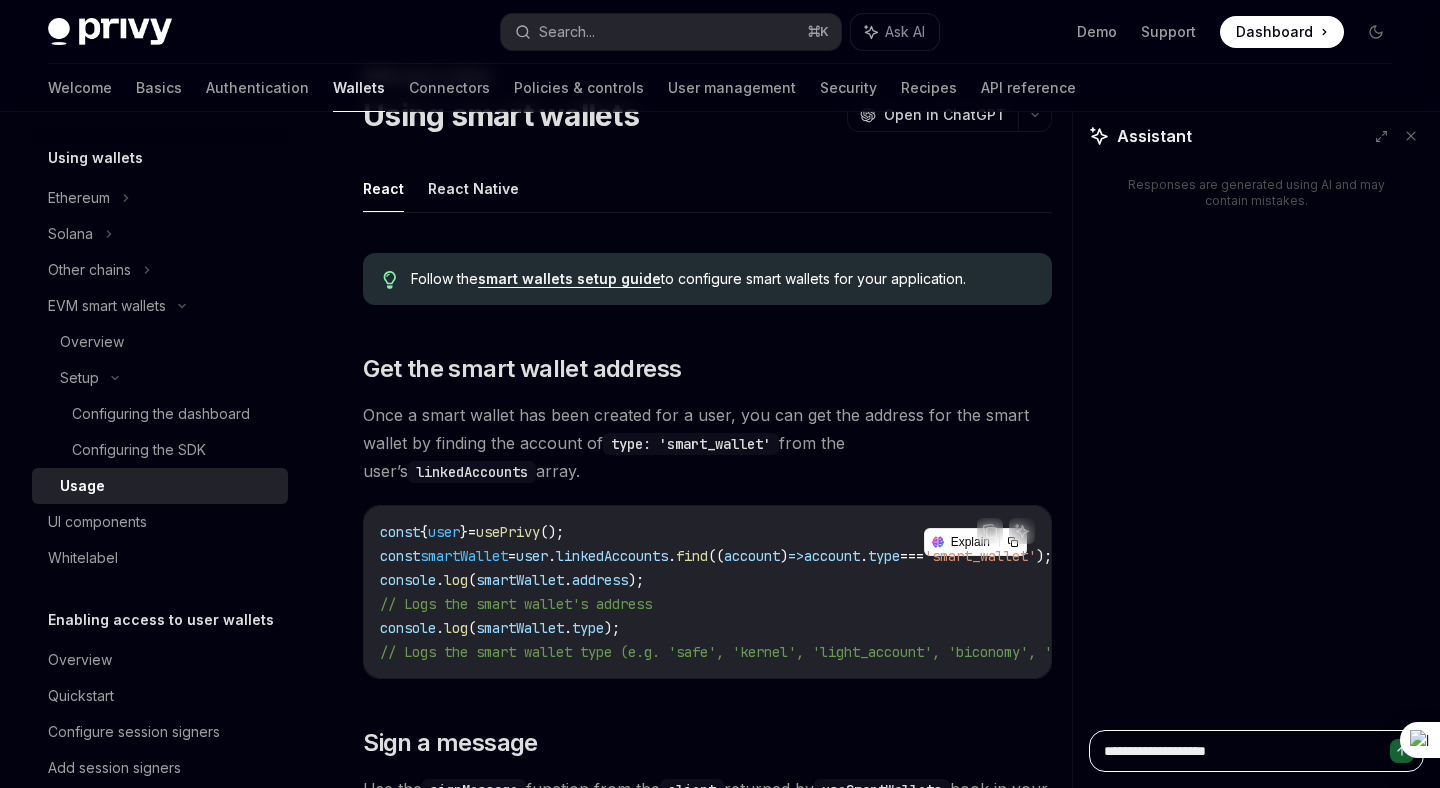 type on "*" 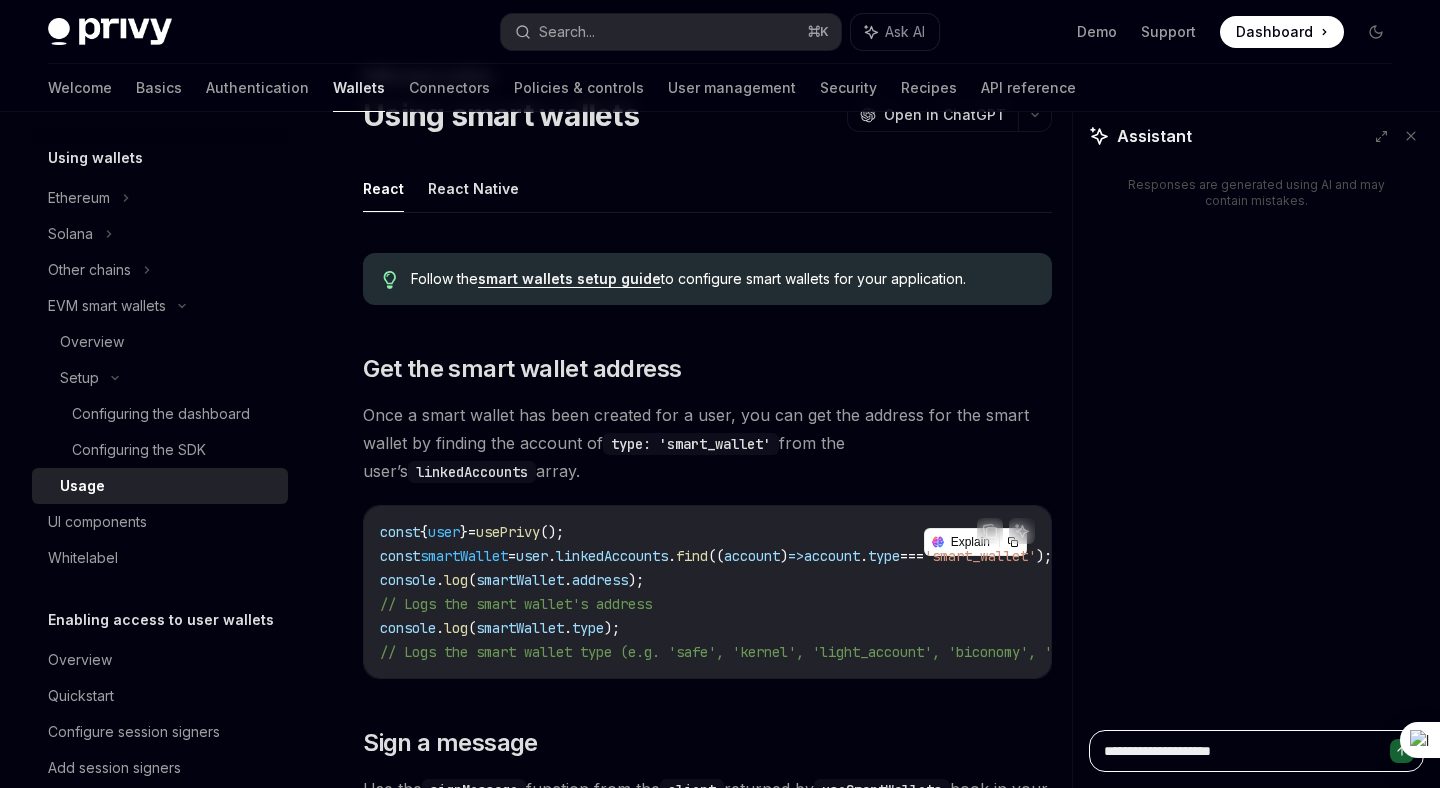 type on "*" 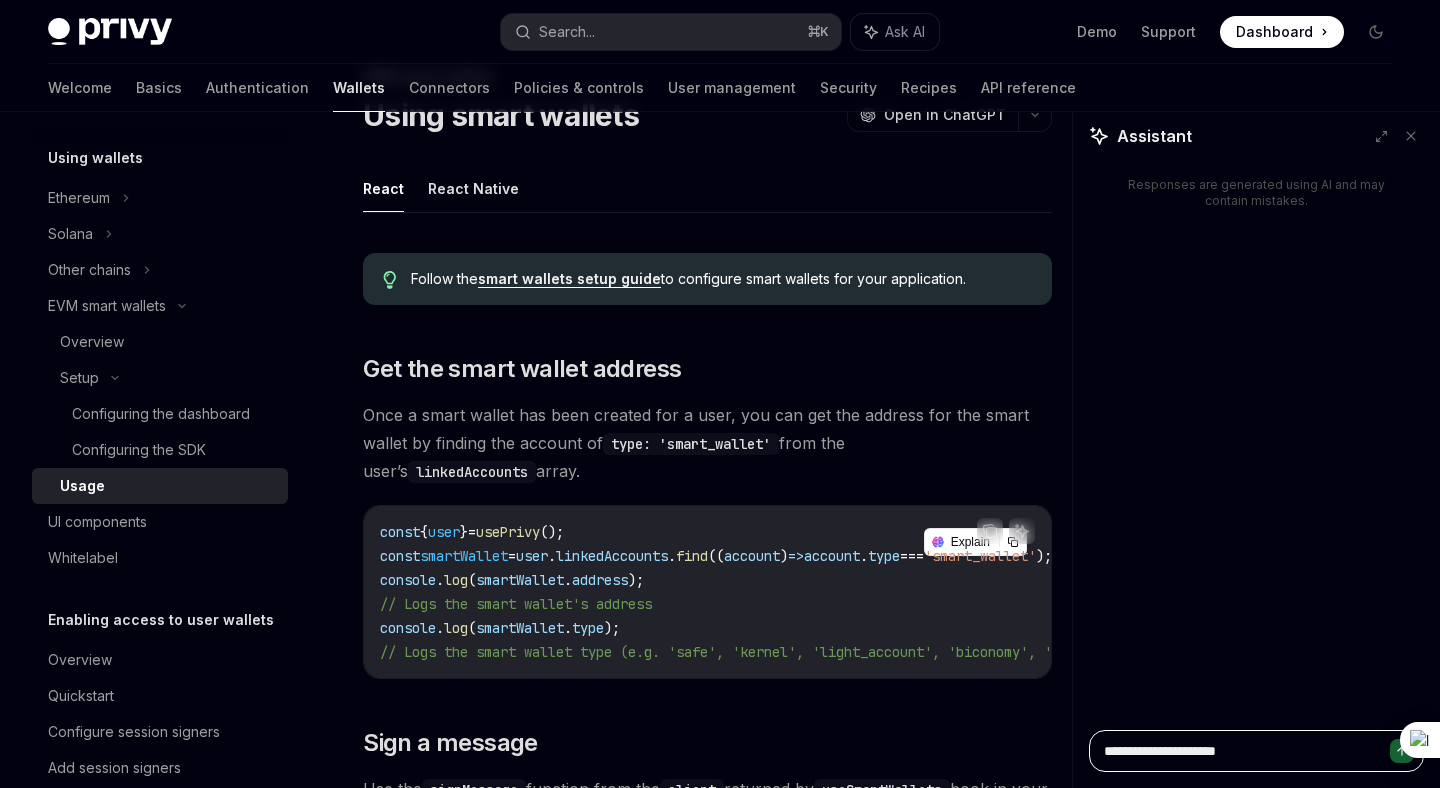 type on "*" 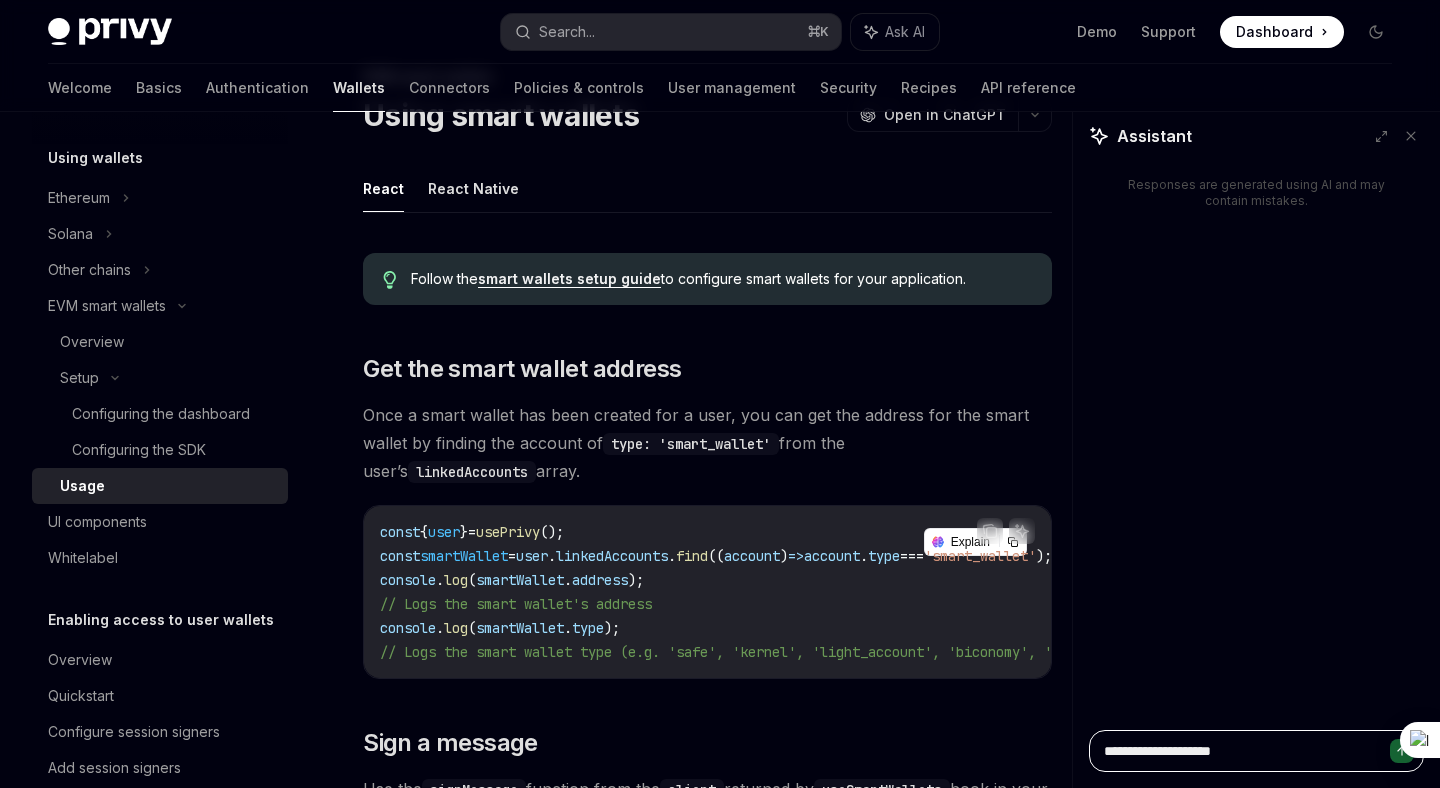 type on "**********" 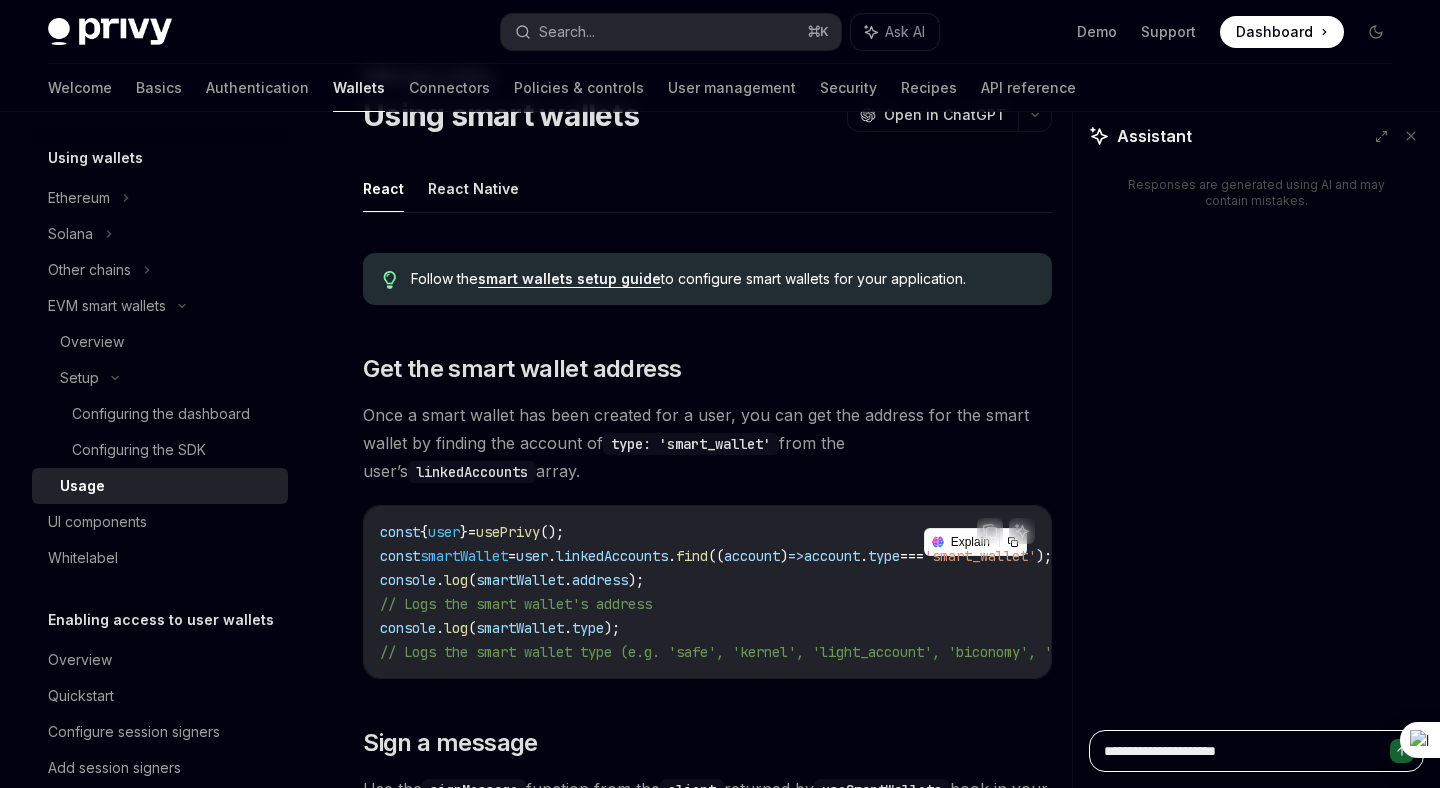 type on "*" 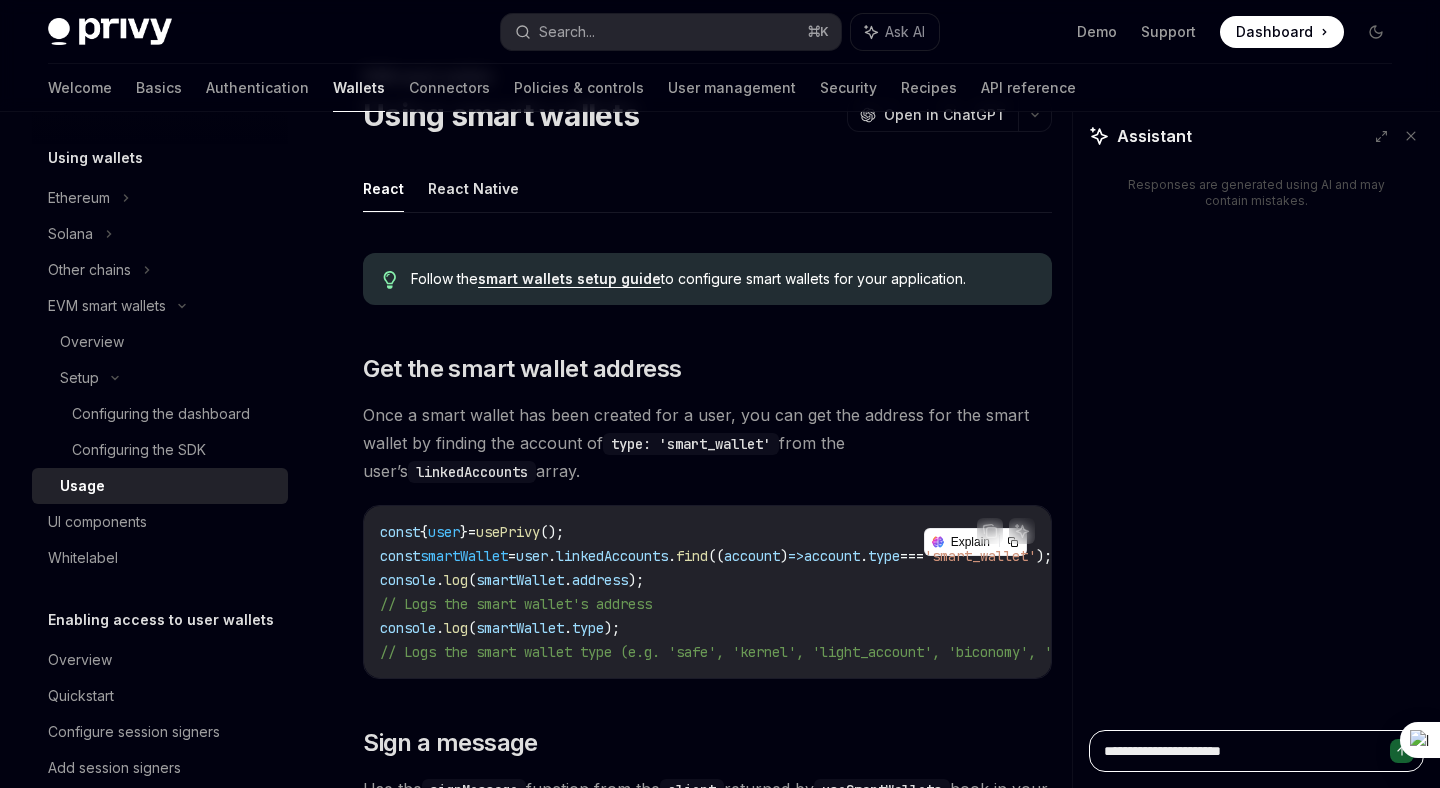 type on "*" 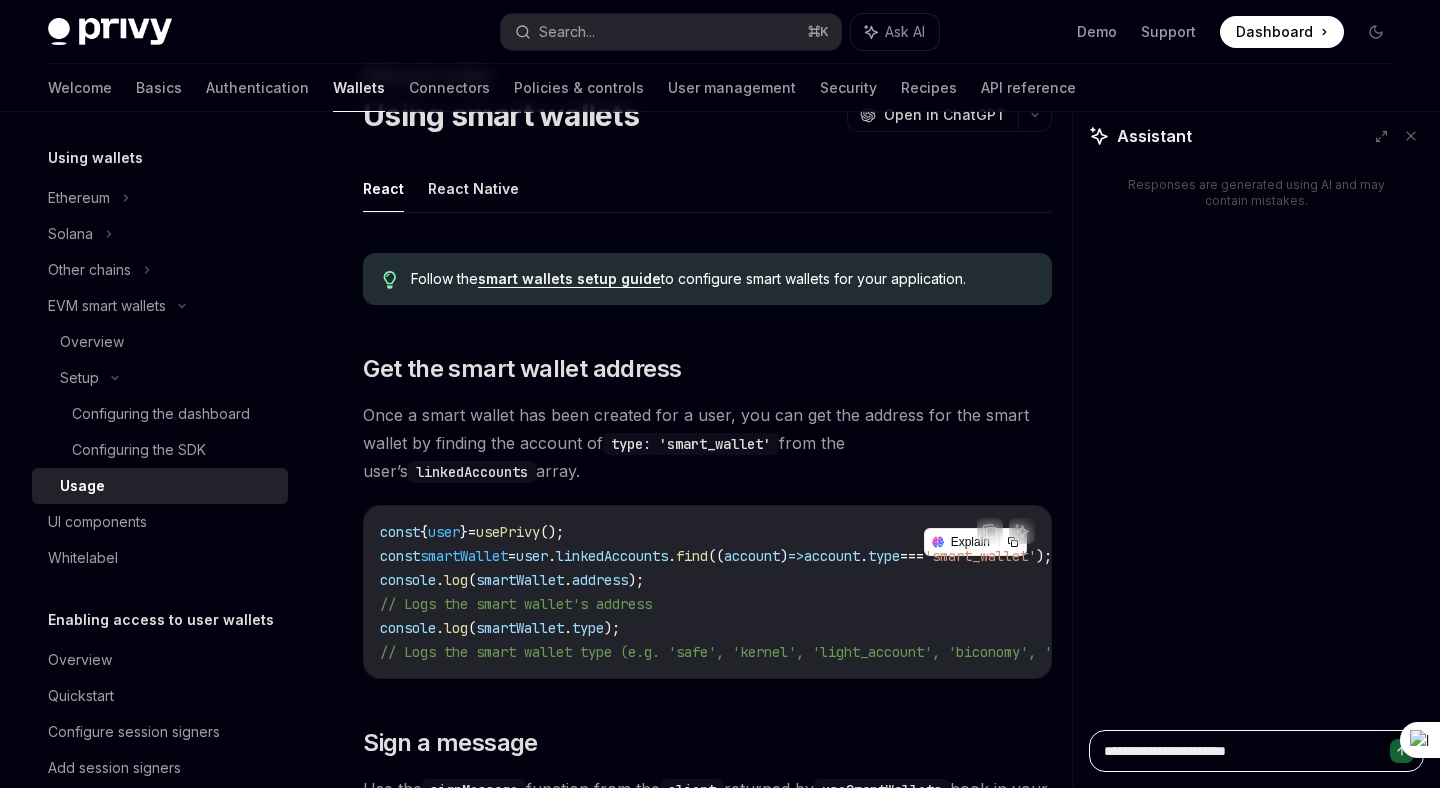 type on "*" 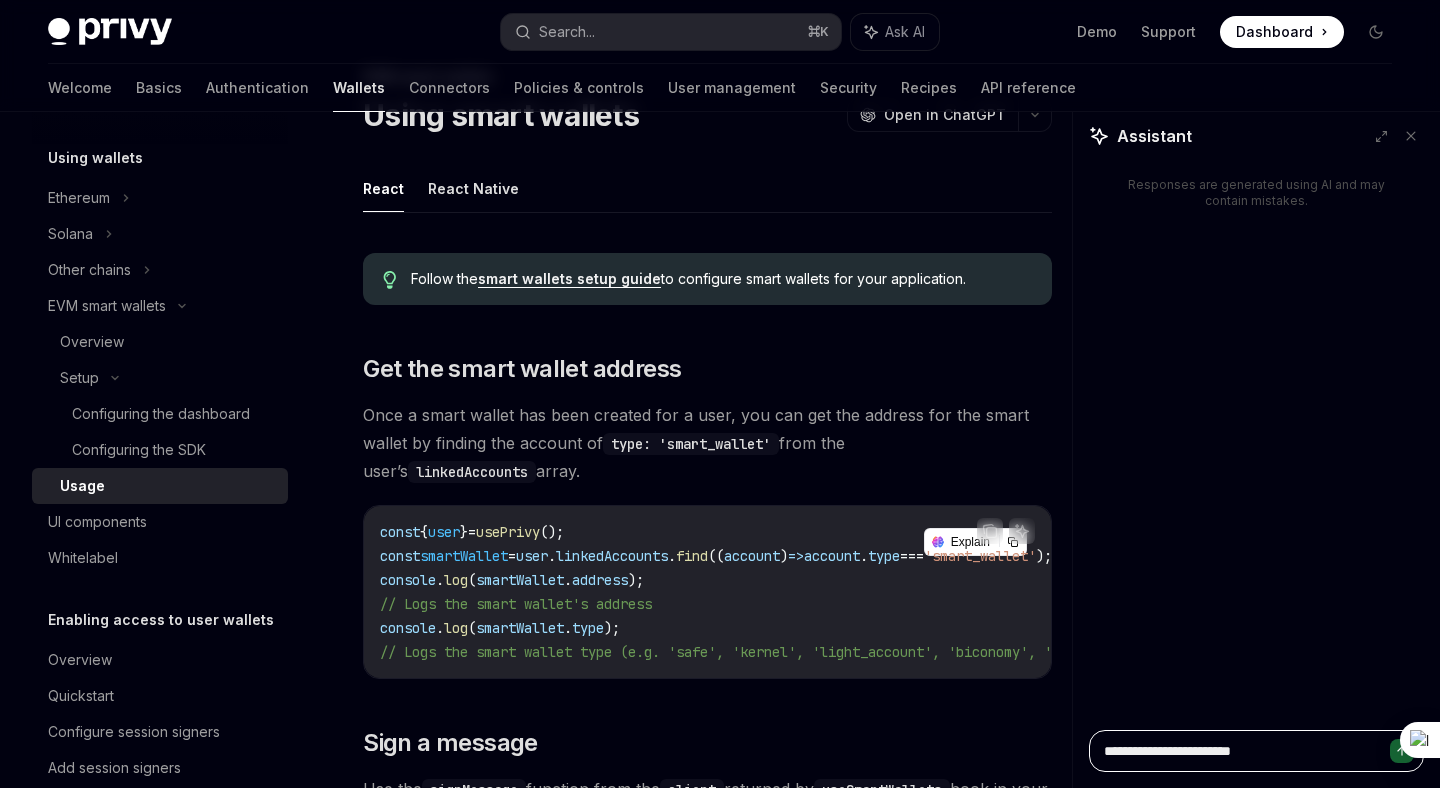 type on "*" 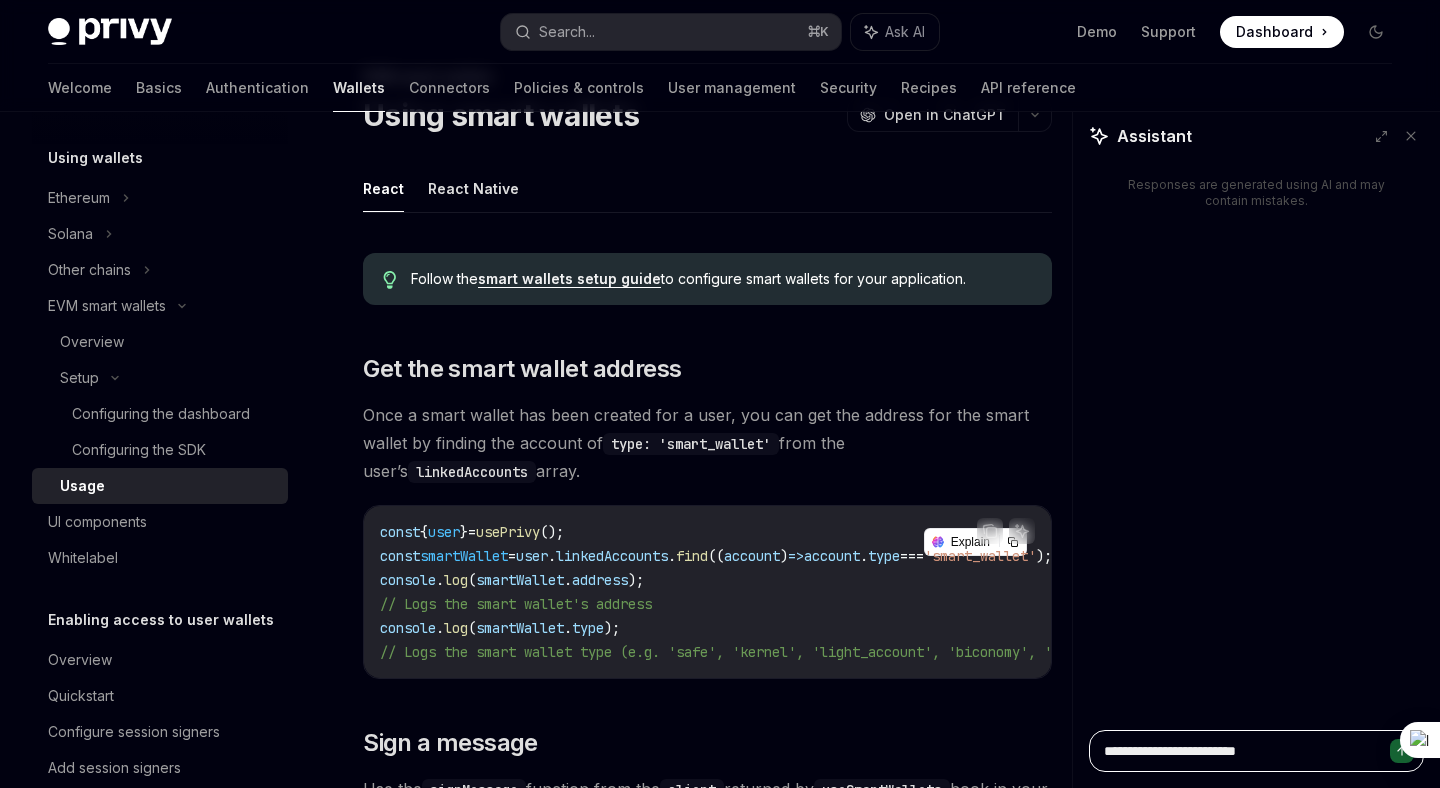 type on "*" 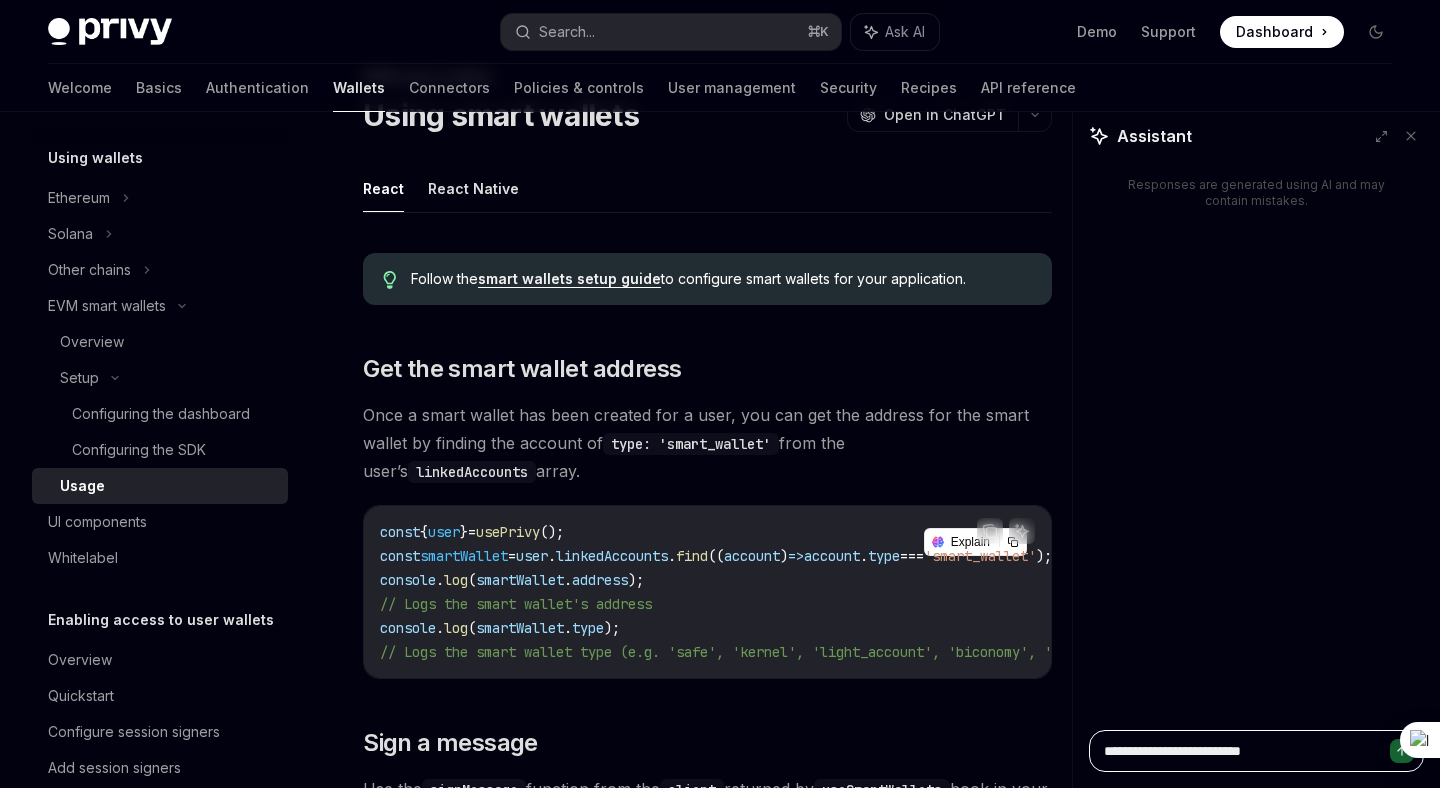 type on "*" 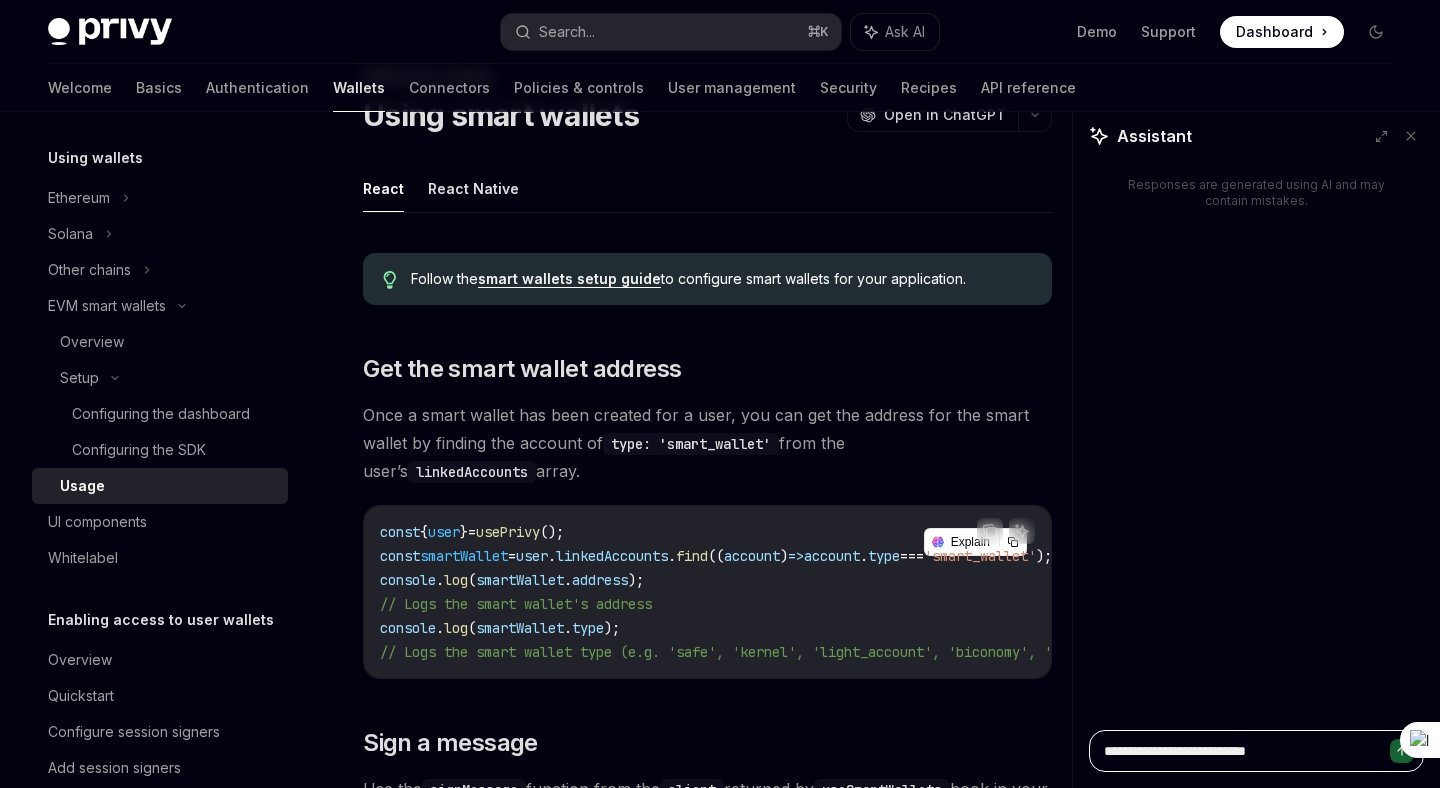 type on "*" 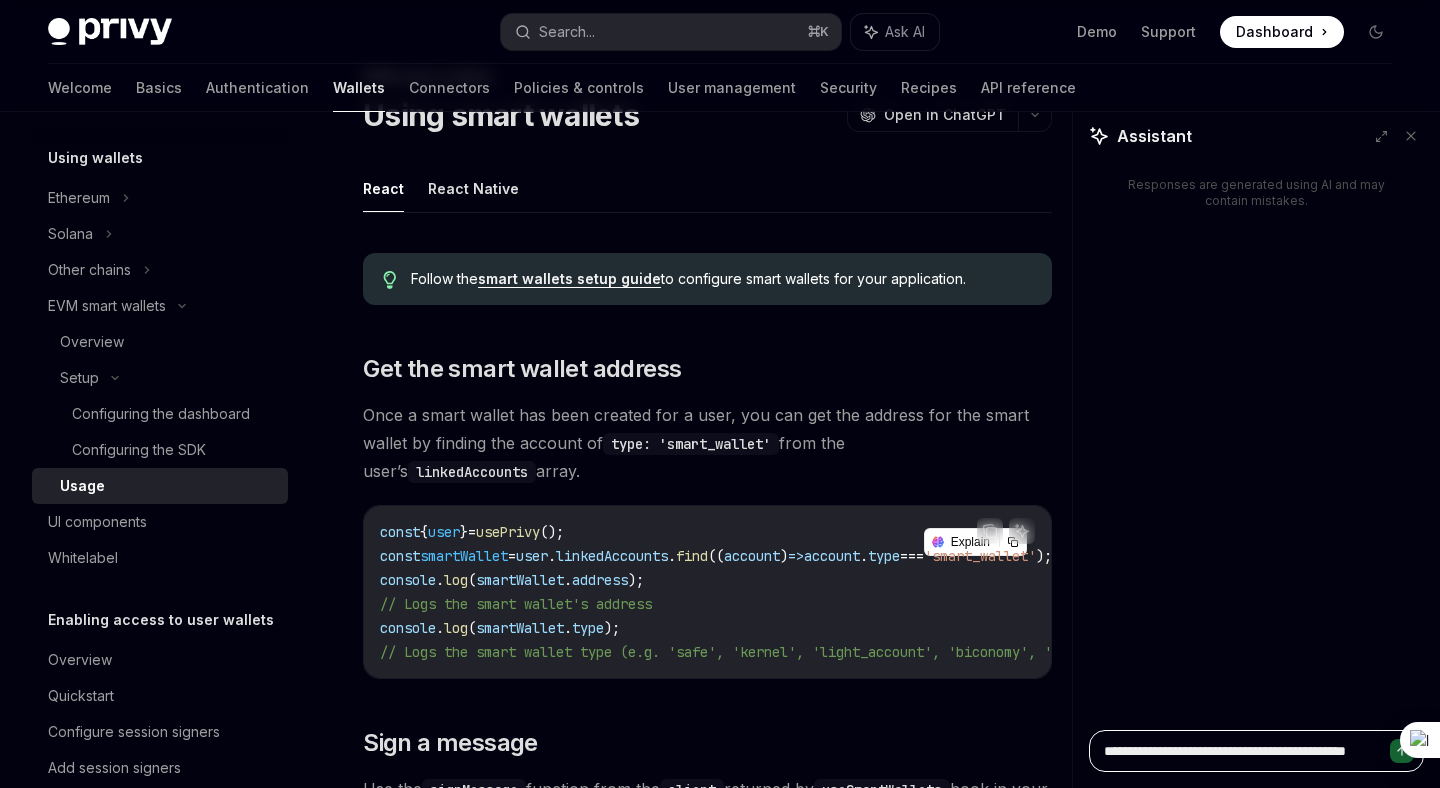 type on "*" 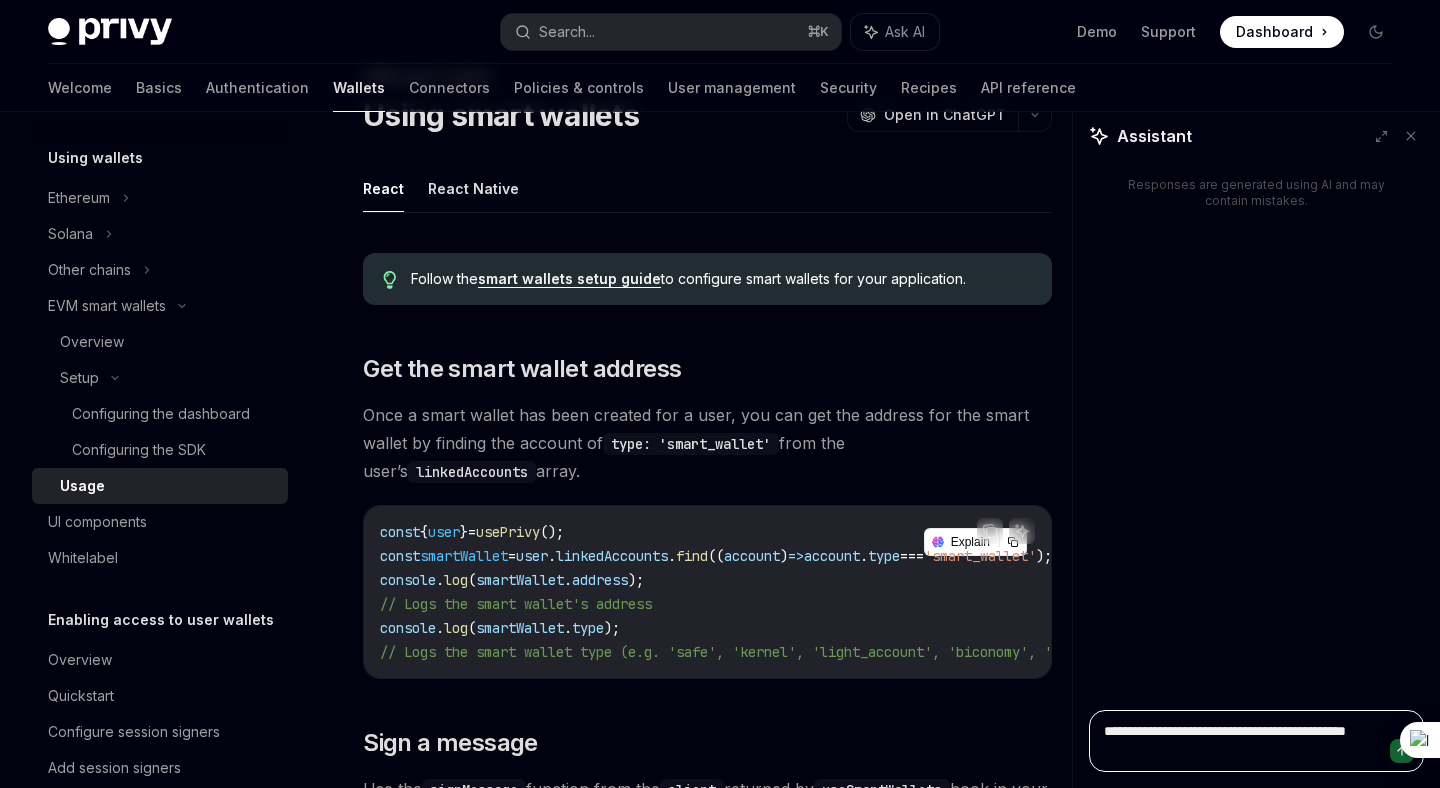 type on "**********" 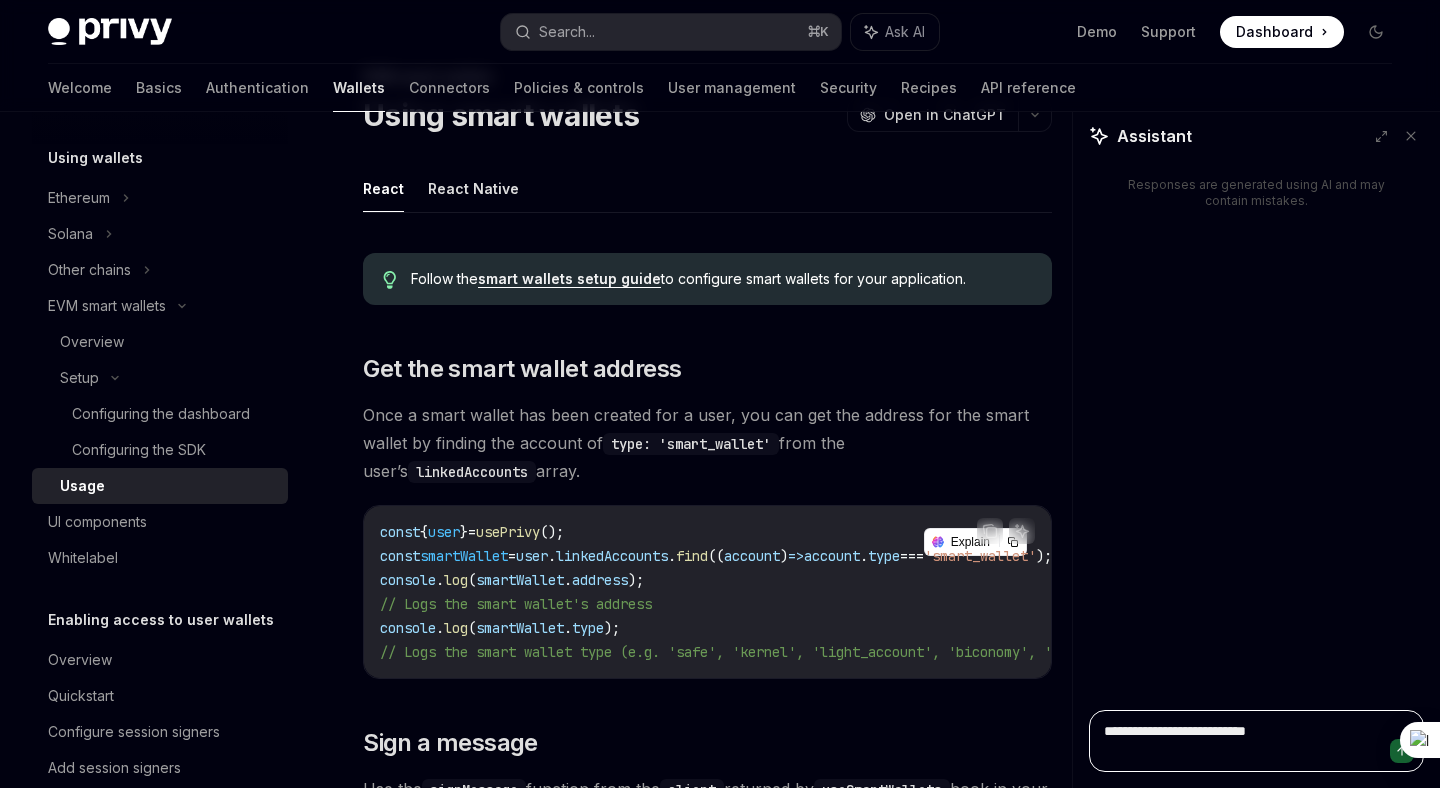 type on "*" 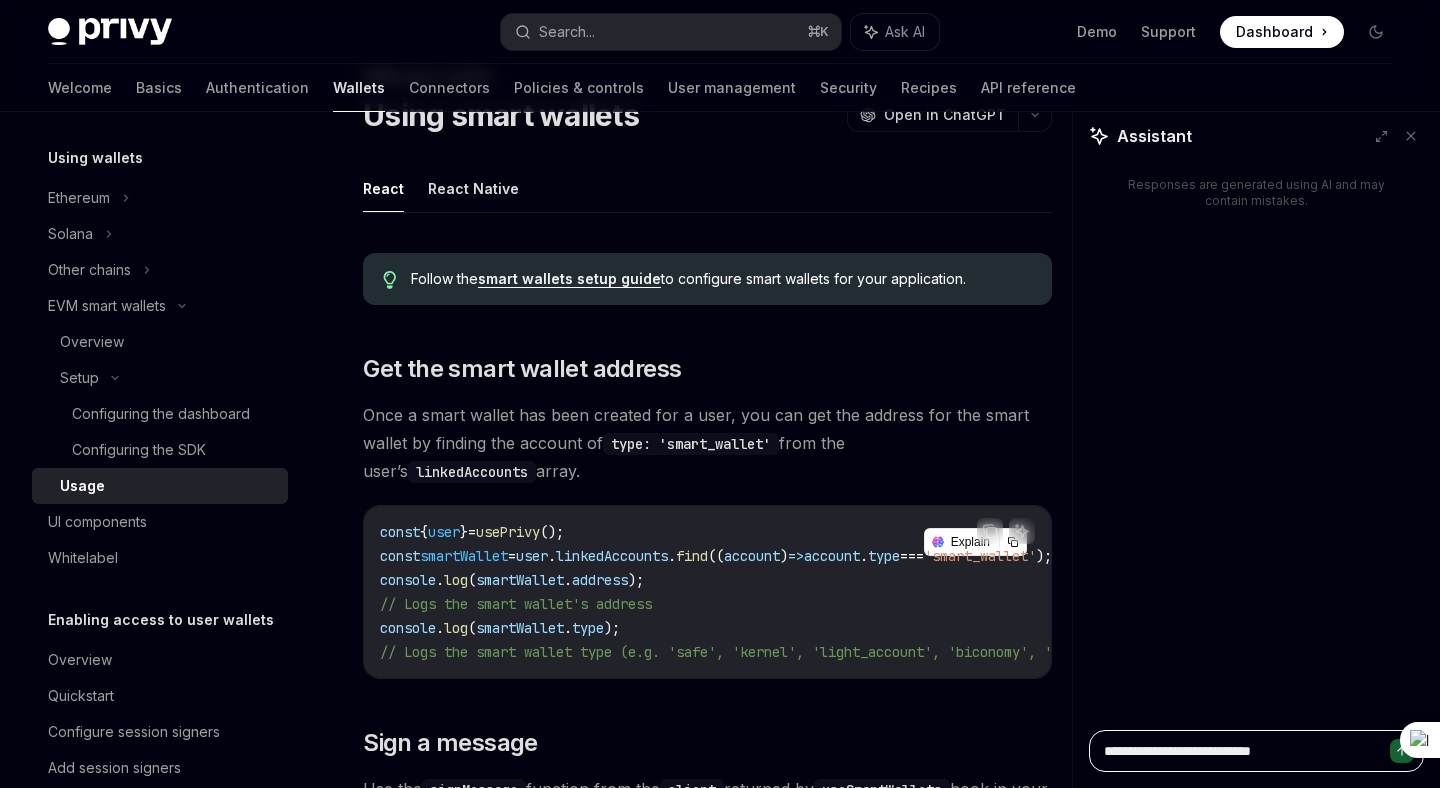 type on "**********" 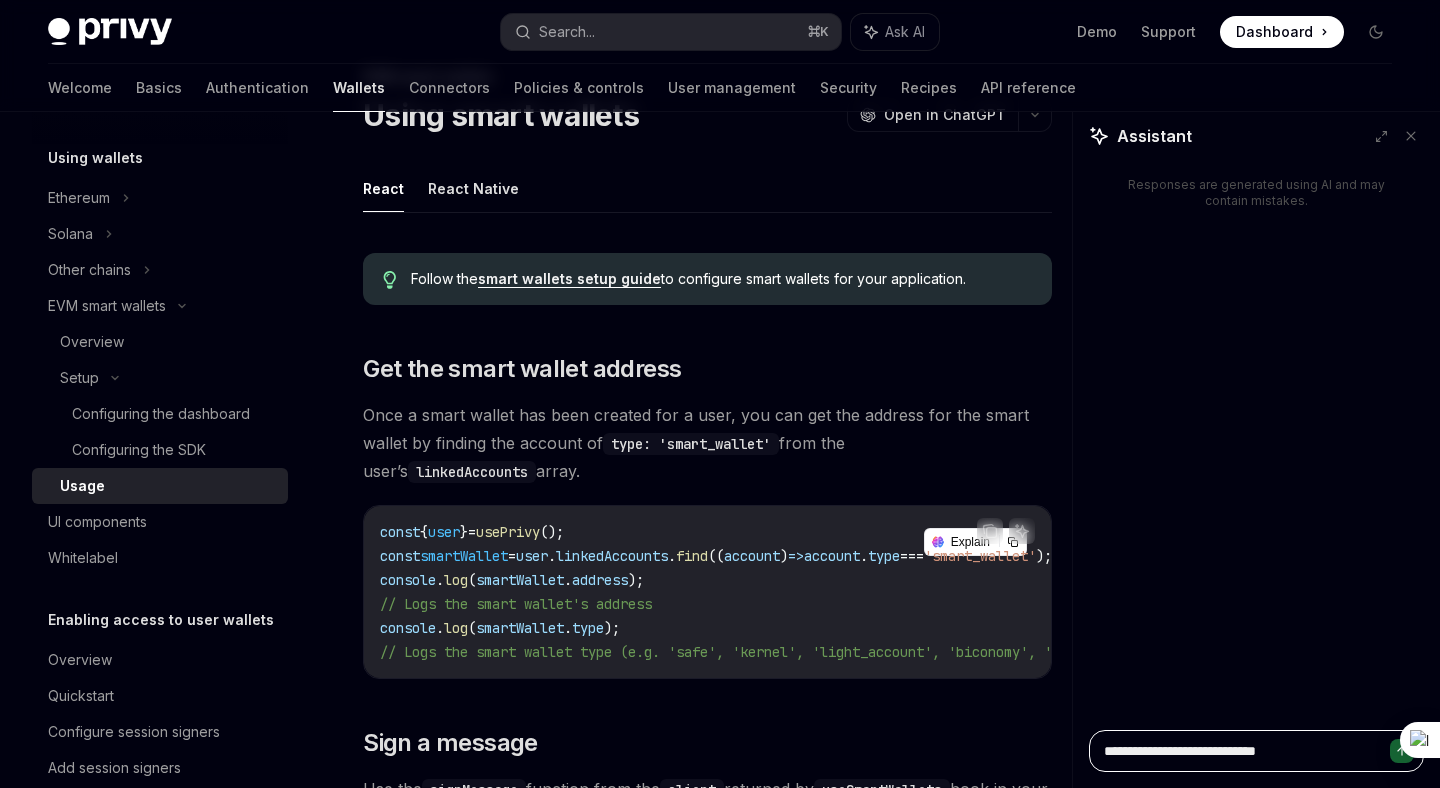 type on "*" 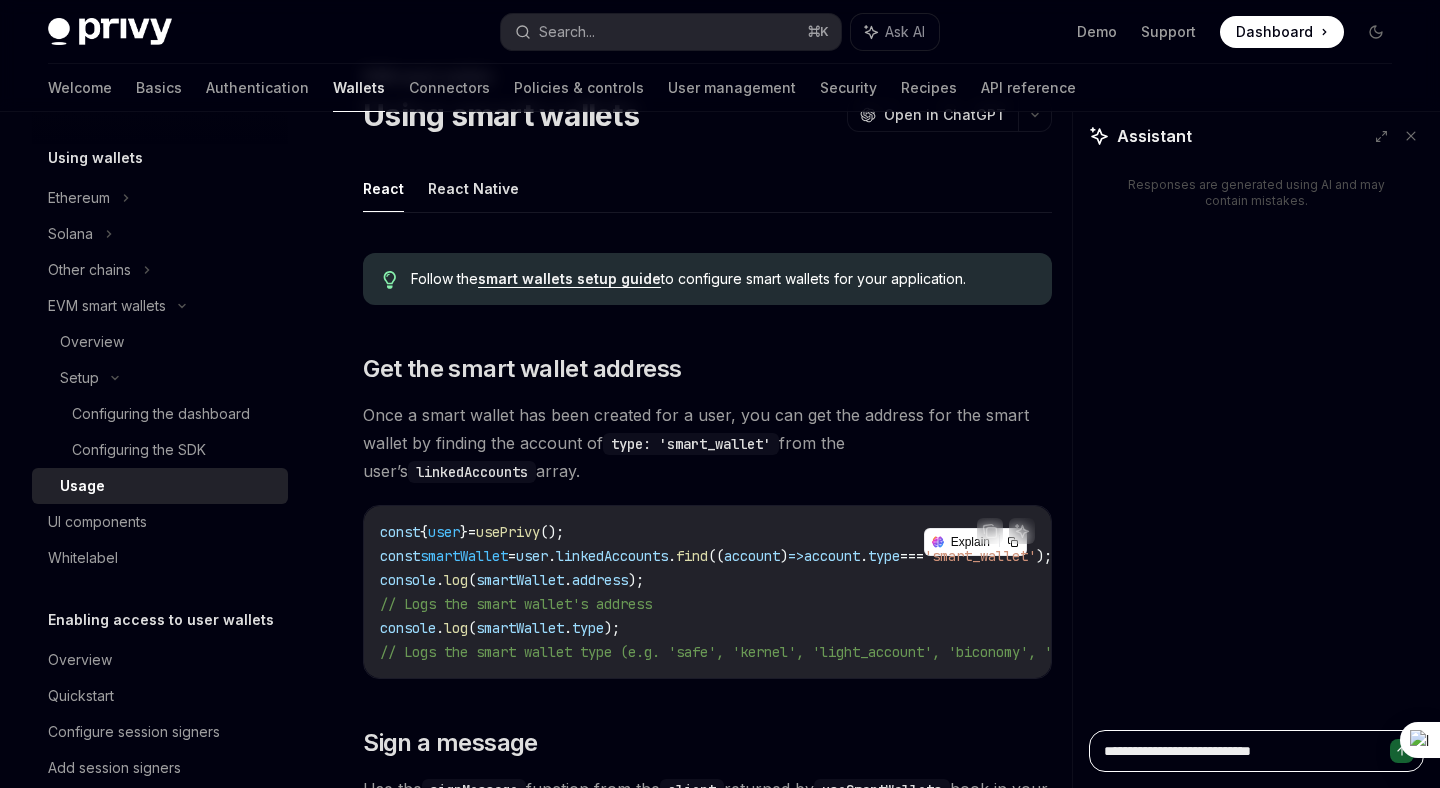 type on "**********" 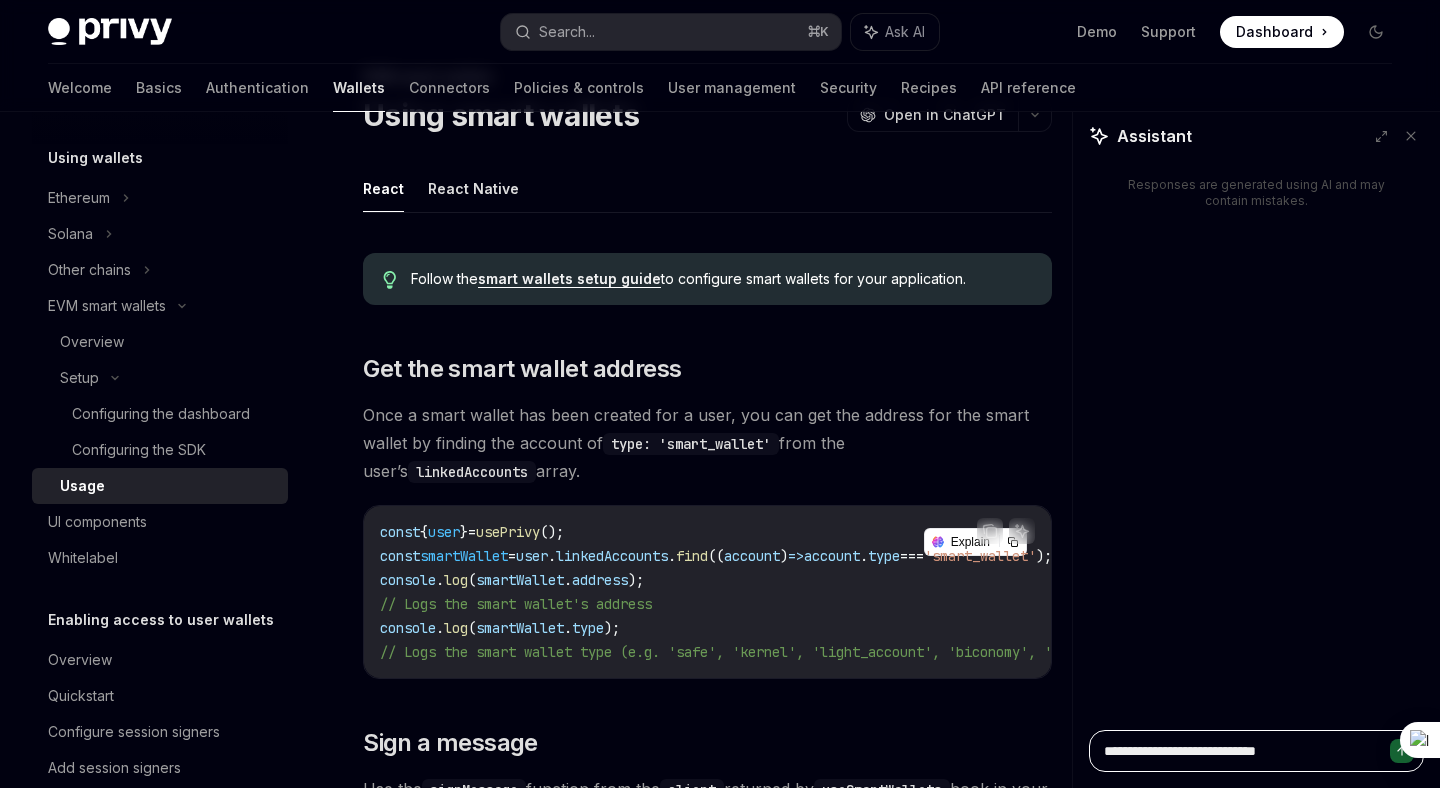 type on "*" 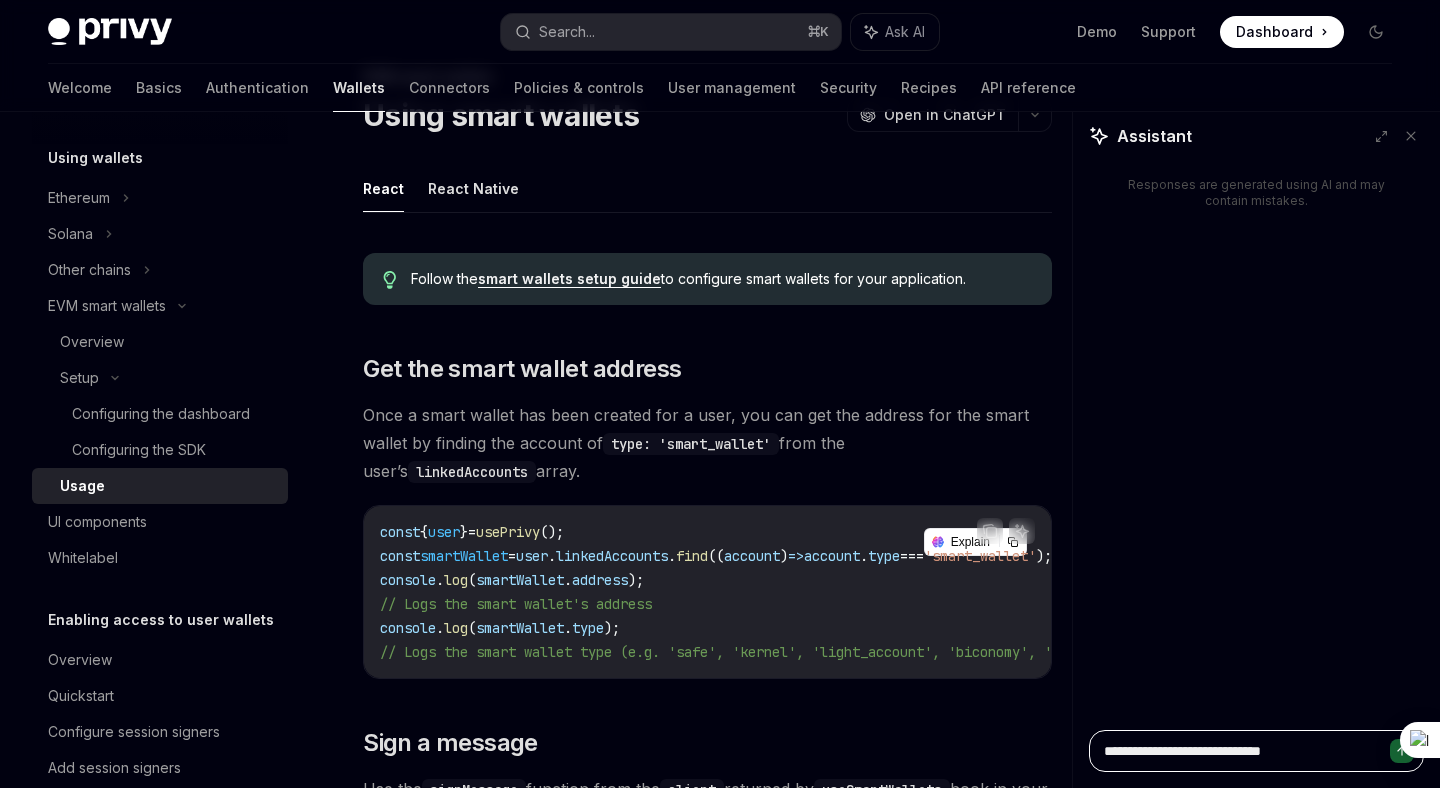 type on "*" 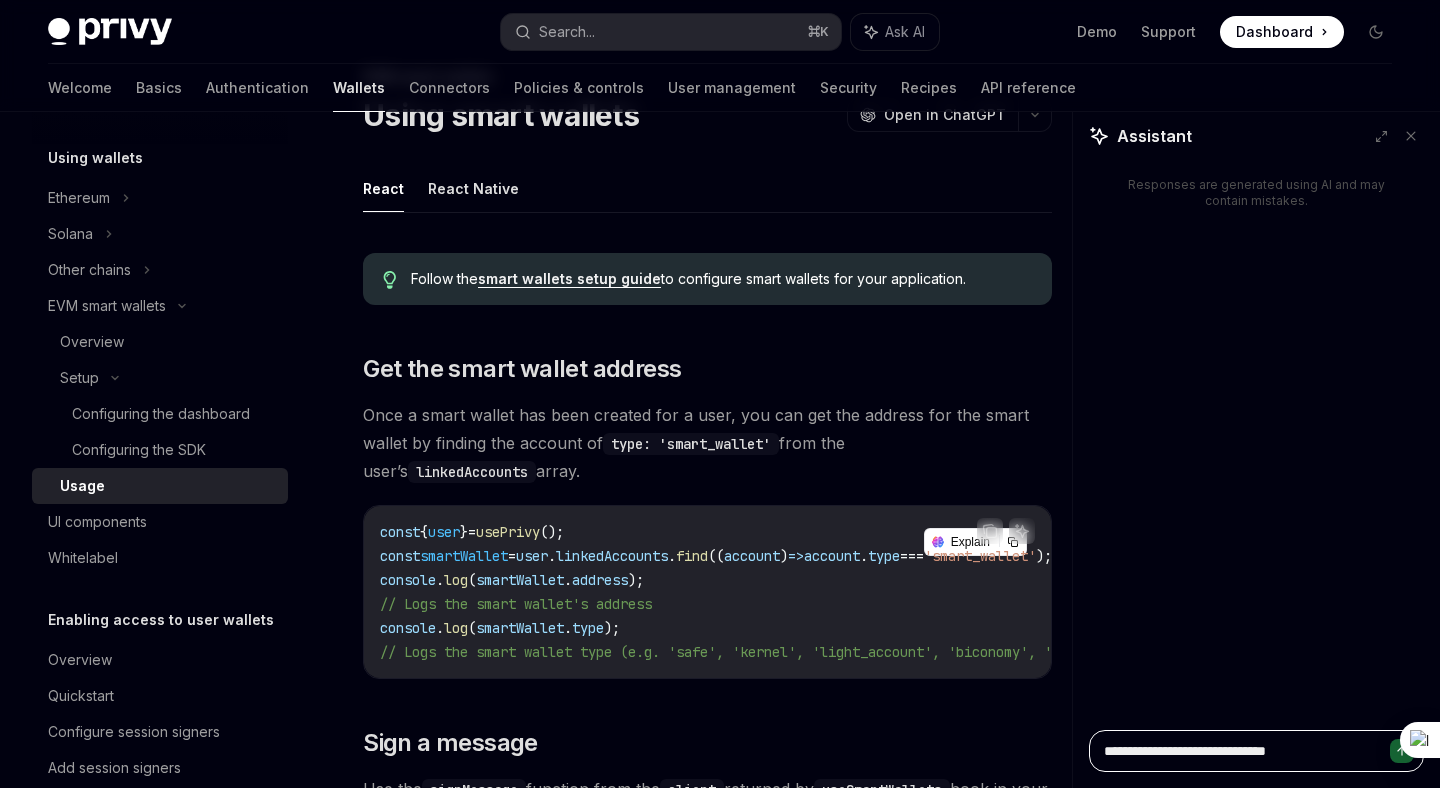 type on "*" 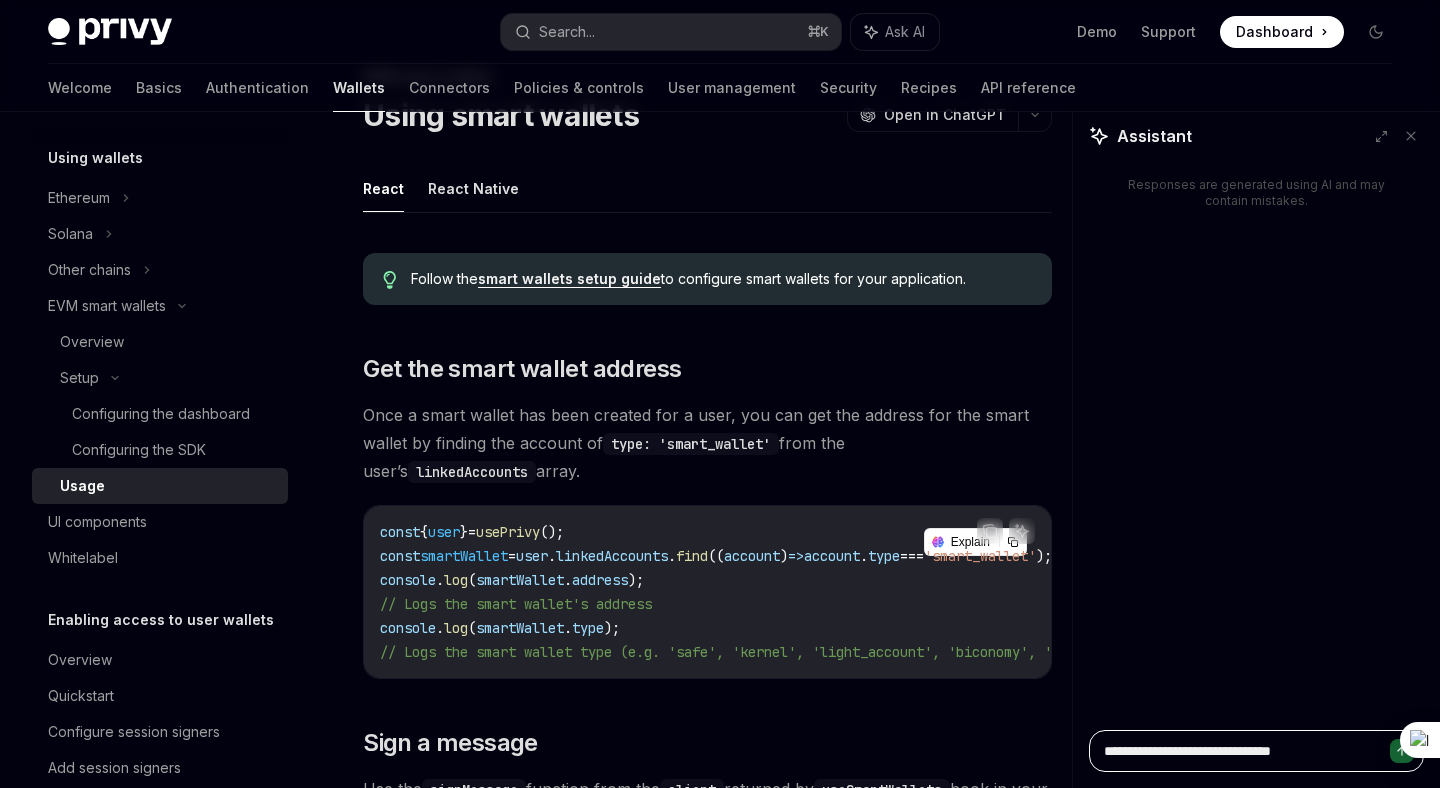 type on "*" 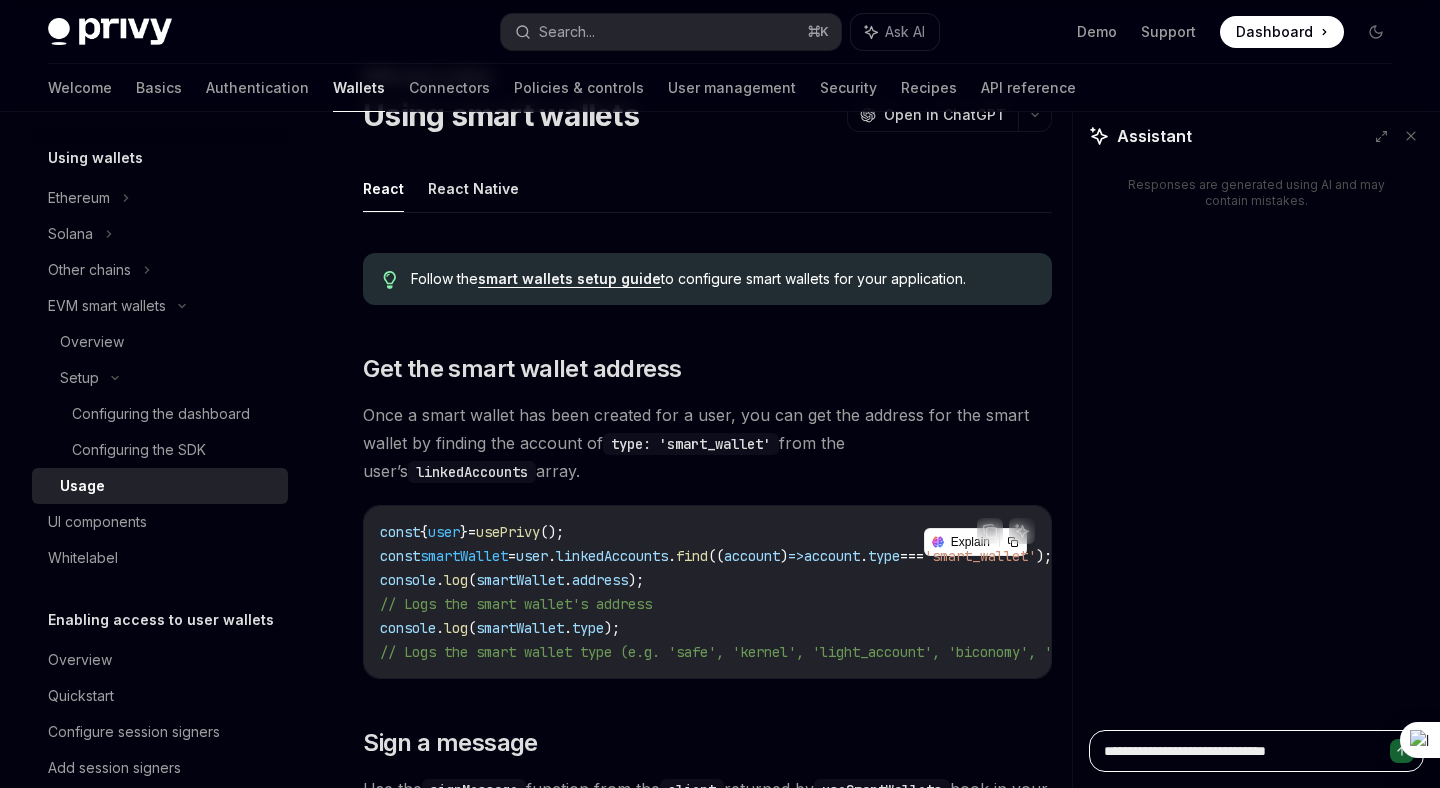 type on "**********" 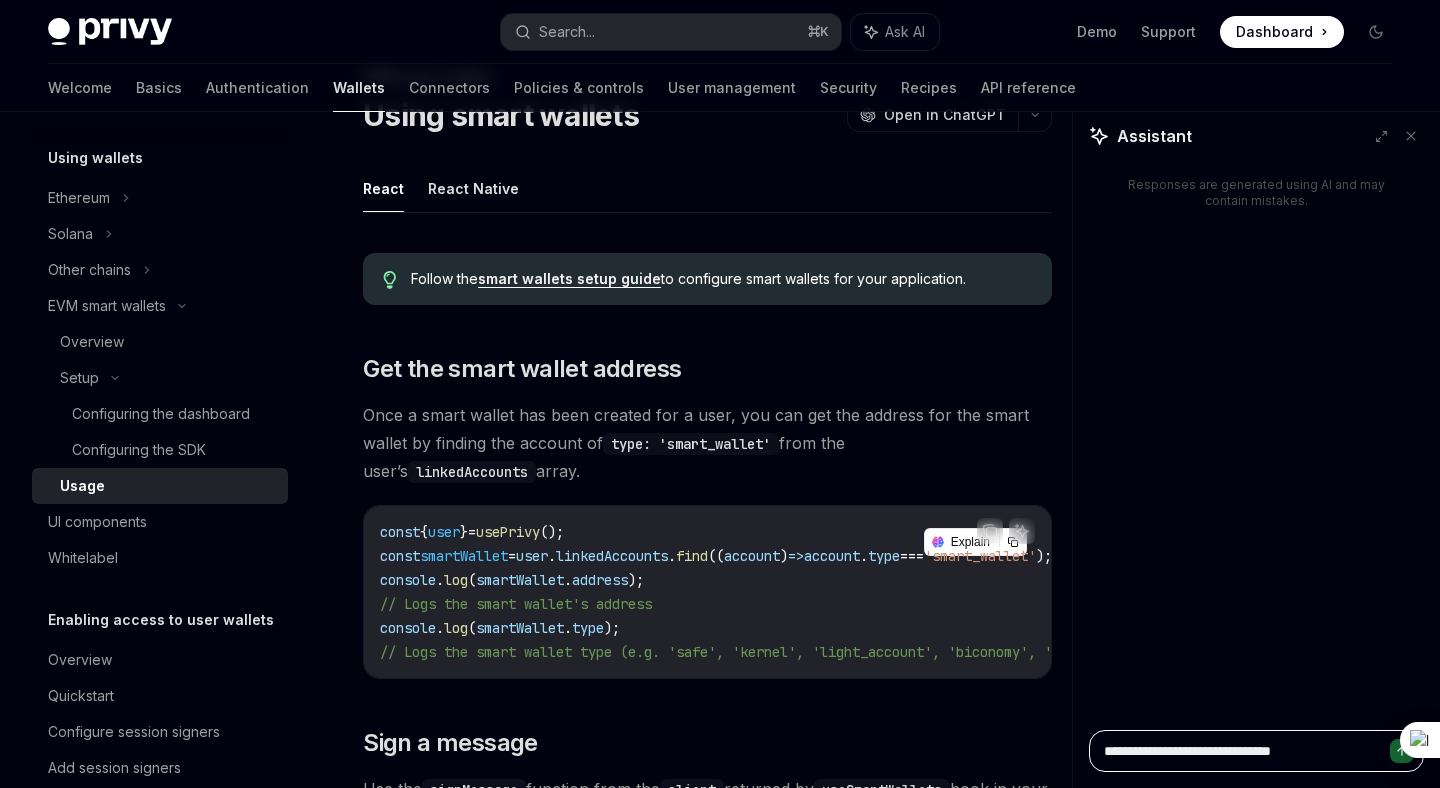 type on "*" 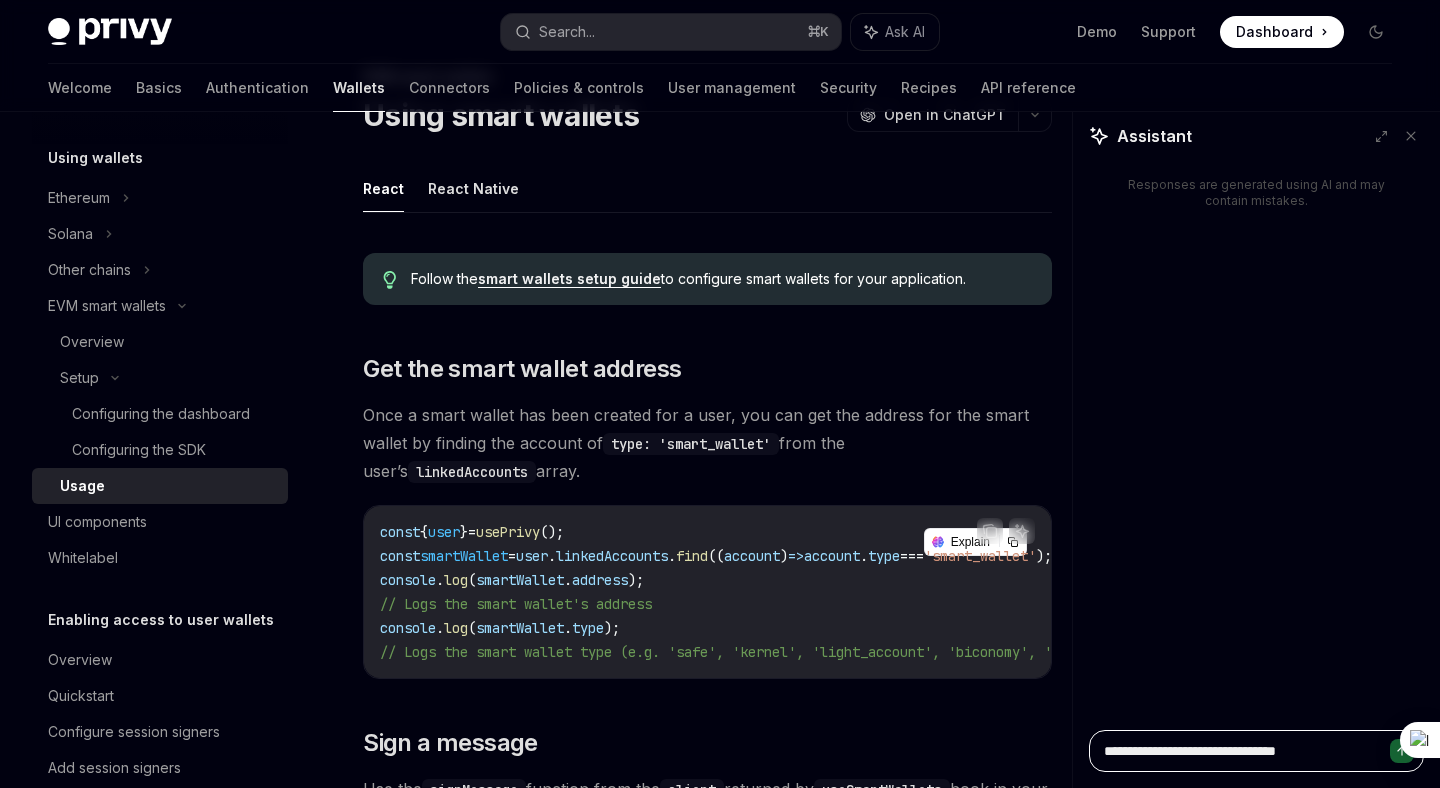 type on "*" 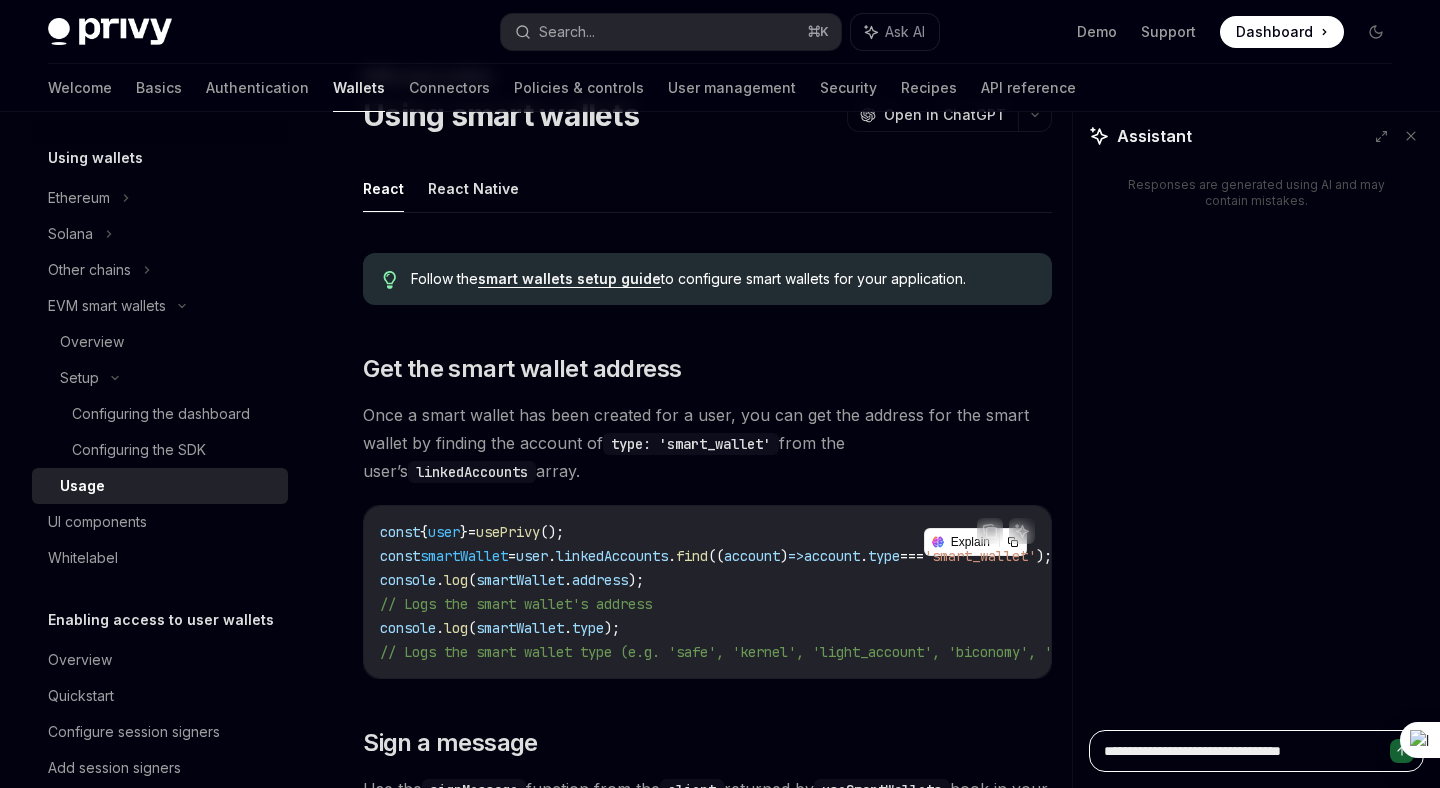 type on "*" 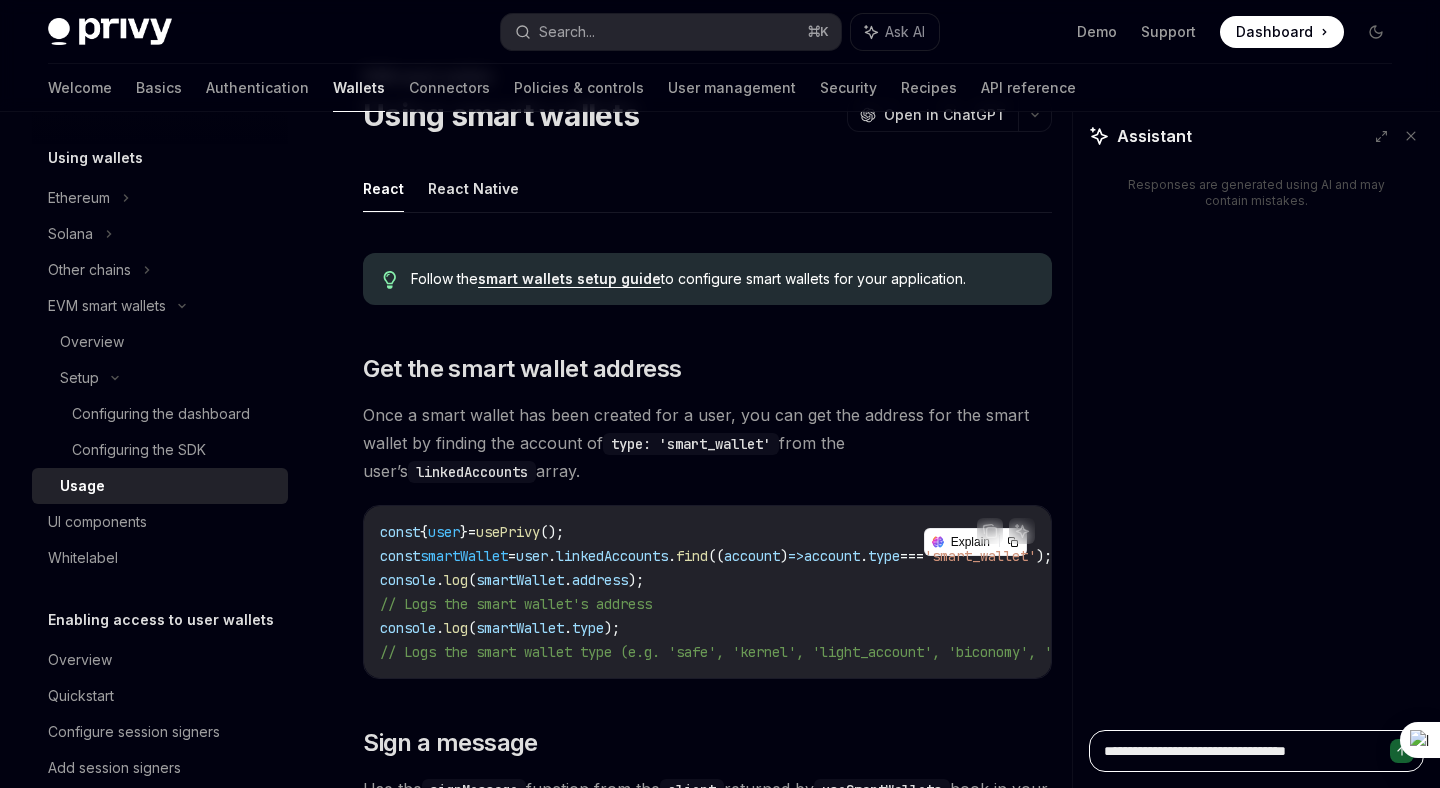 type on "*" 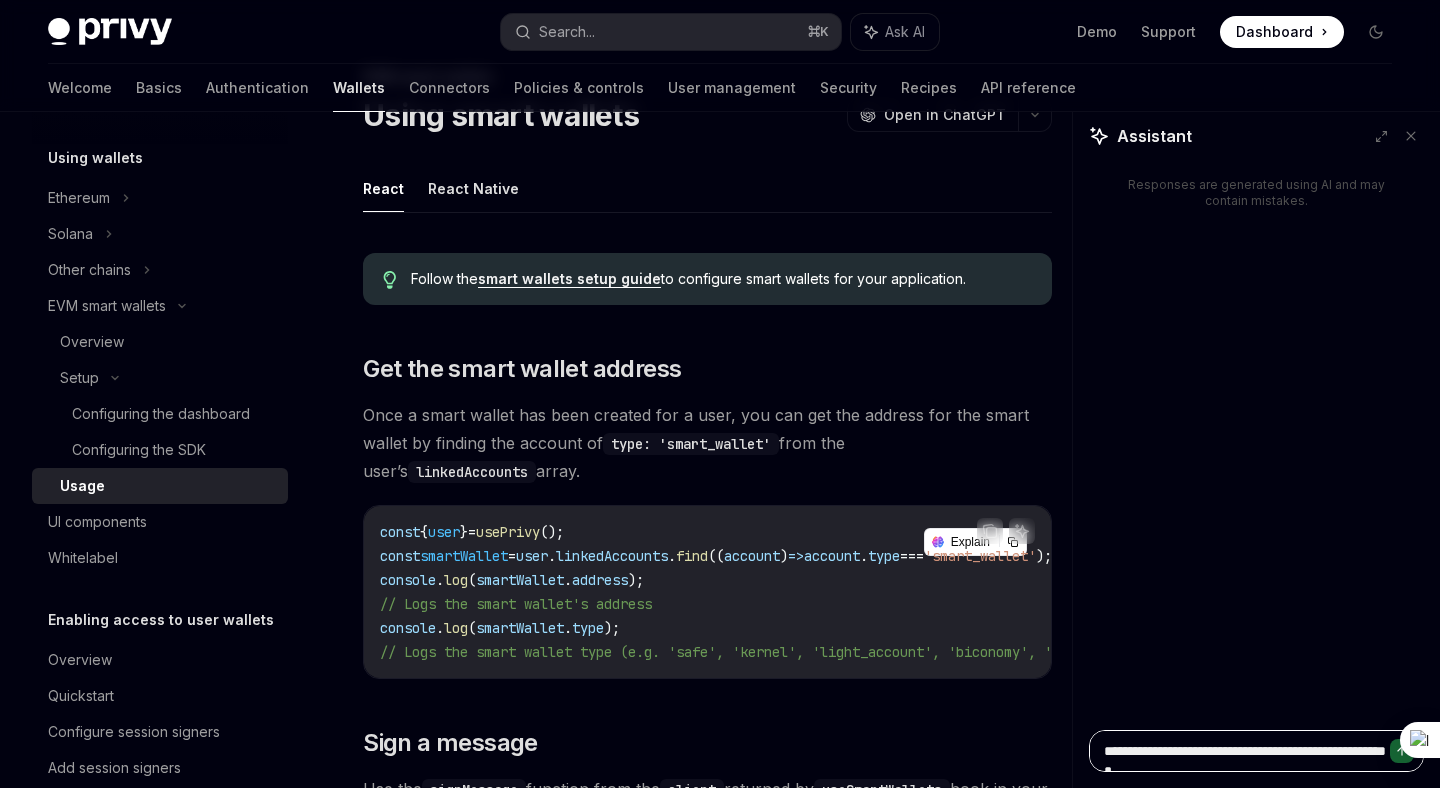 type on "*" 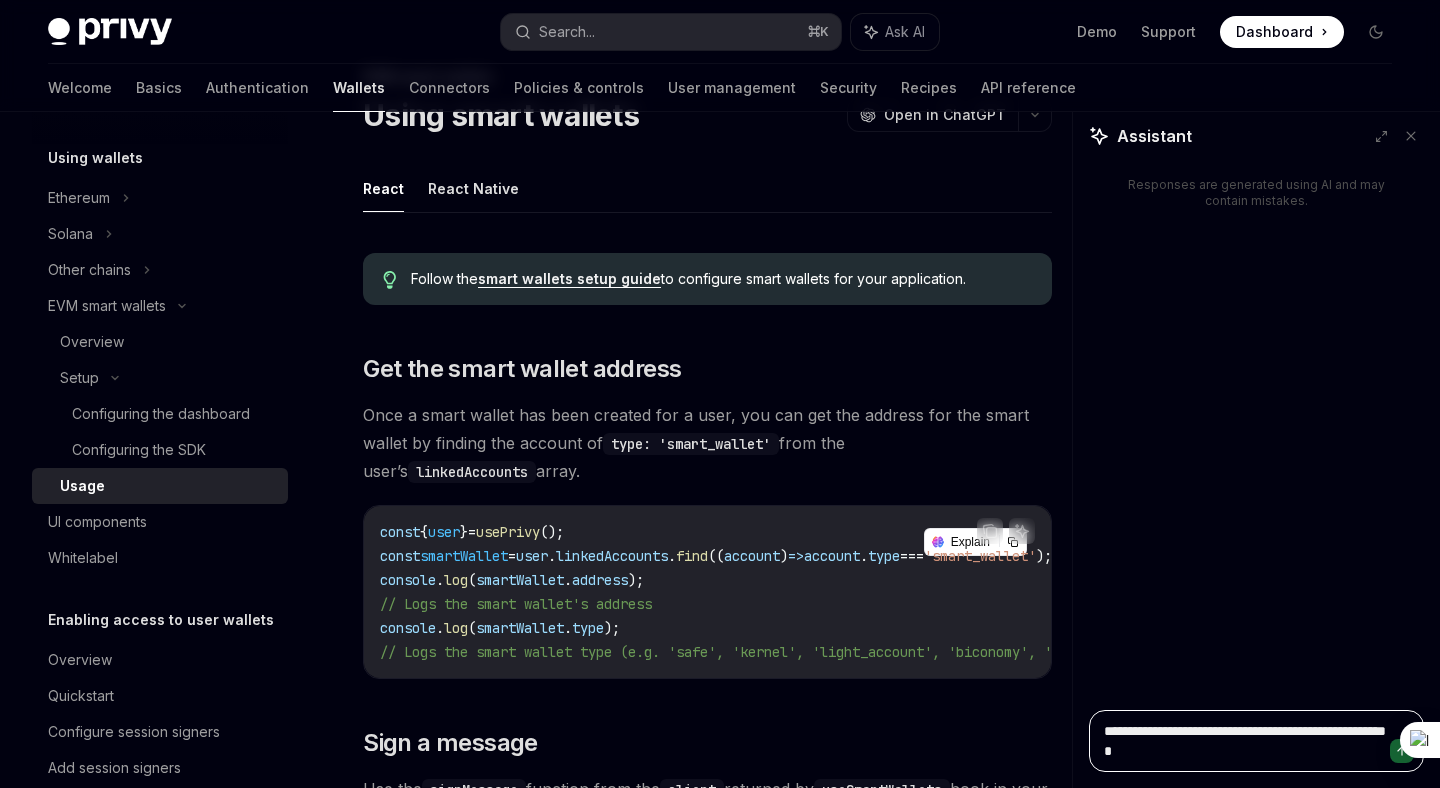 type on "**********" 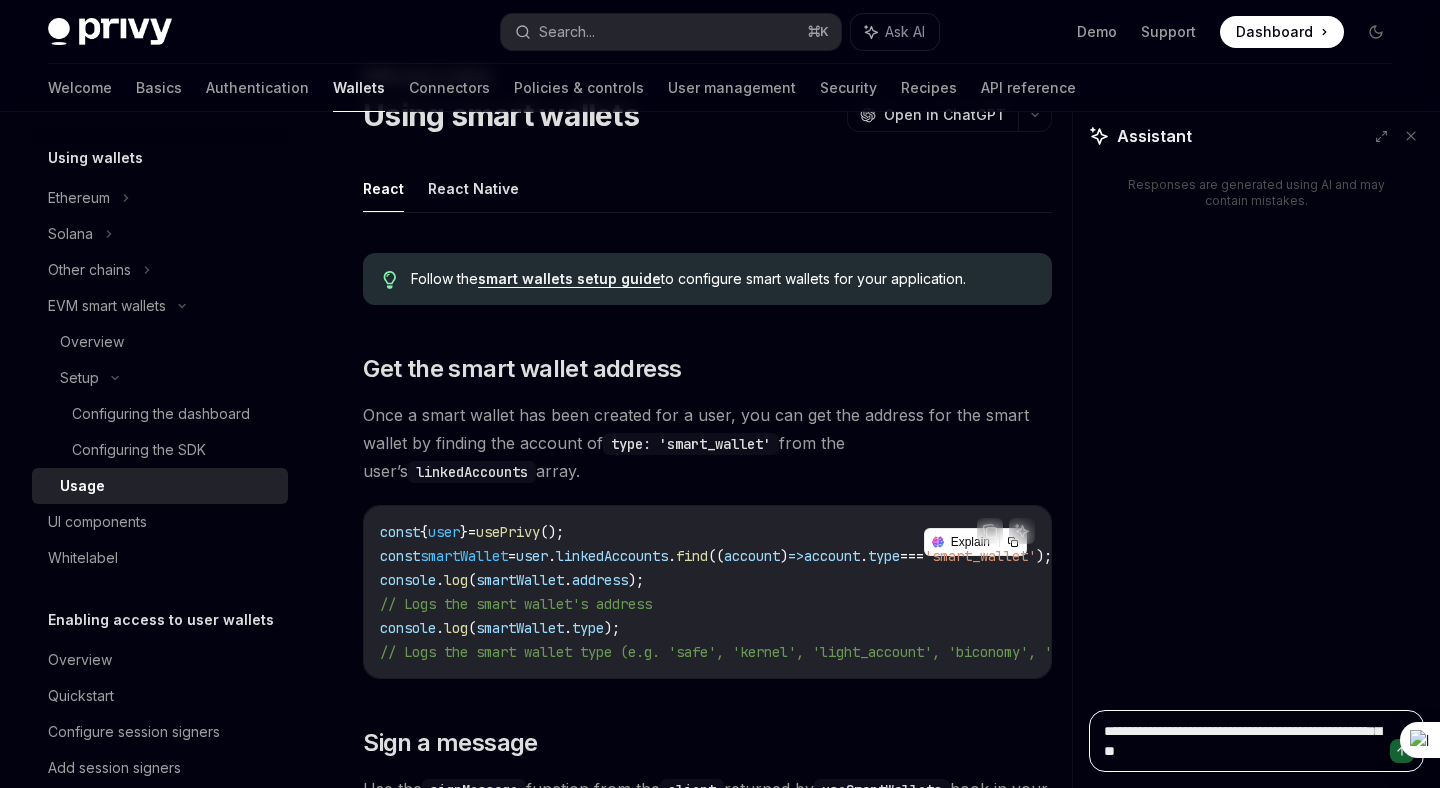 type on "*" 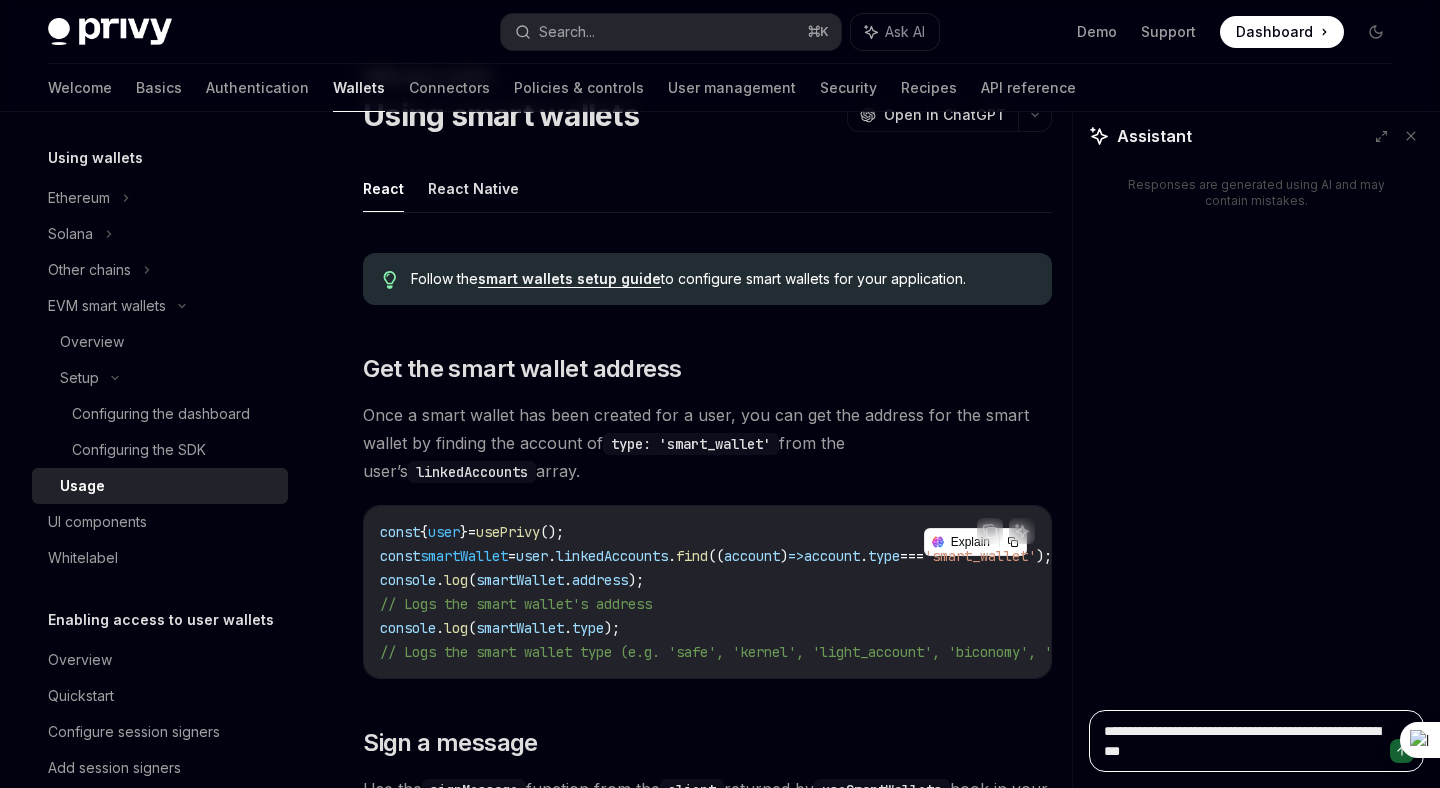 type on "*" 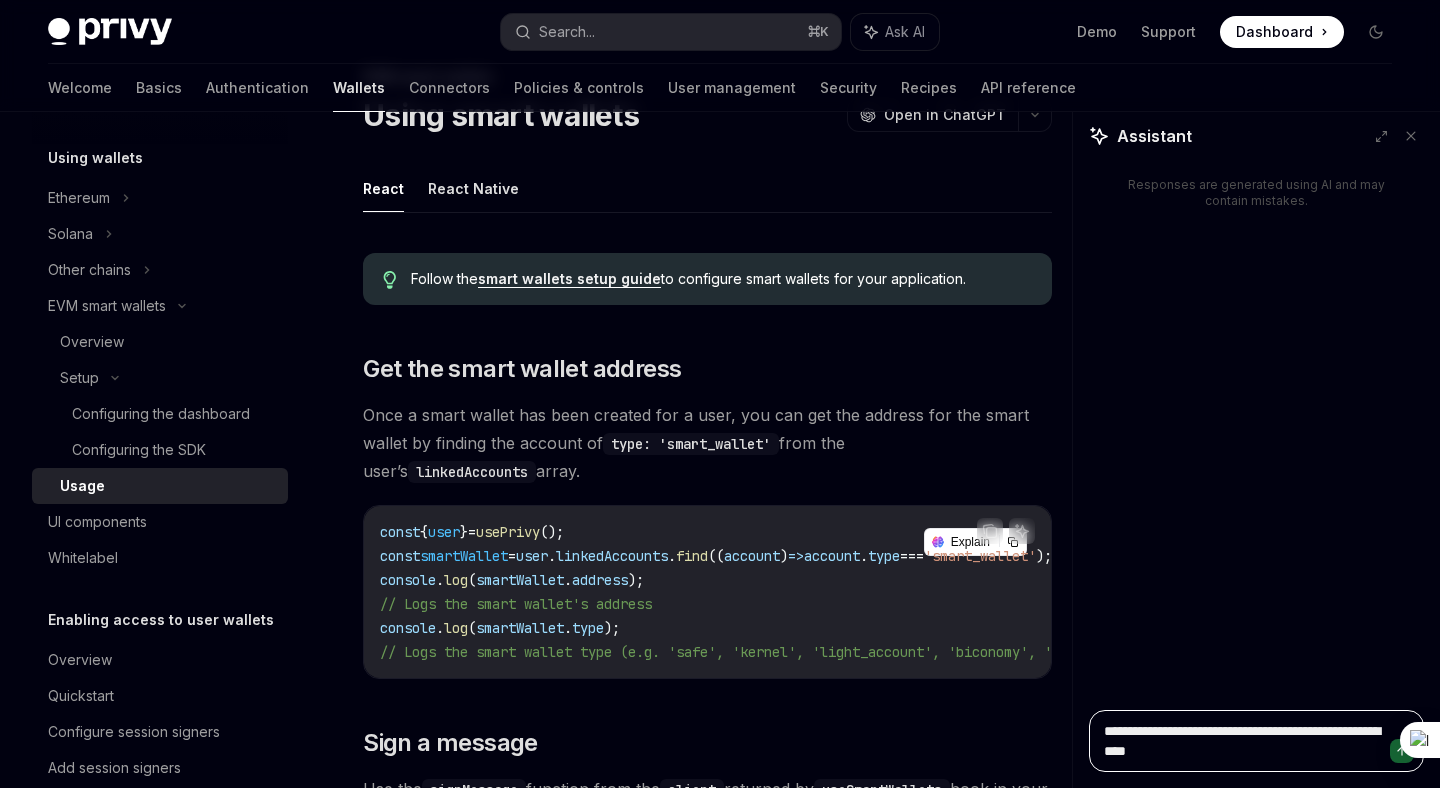 type on "*" 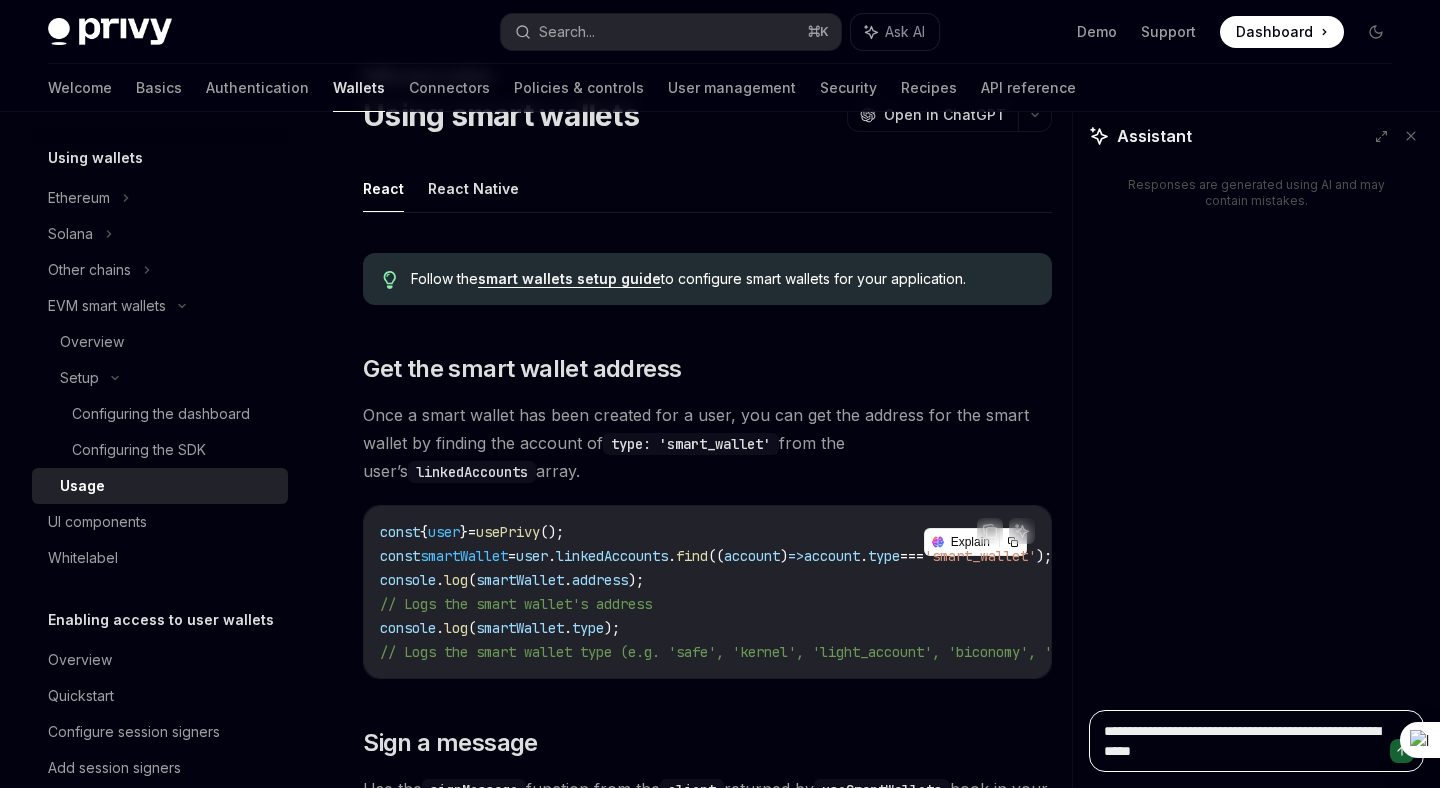 type on "*" 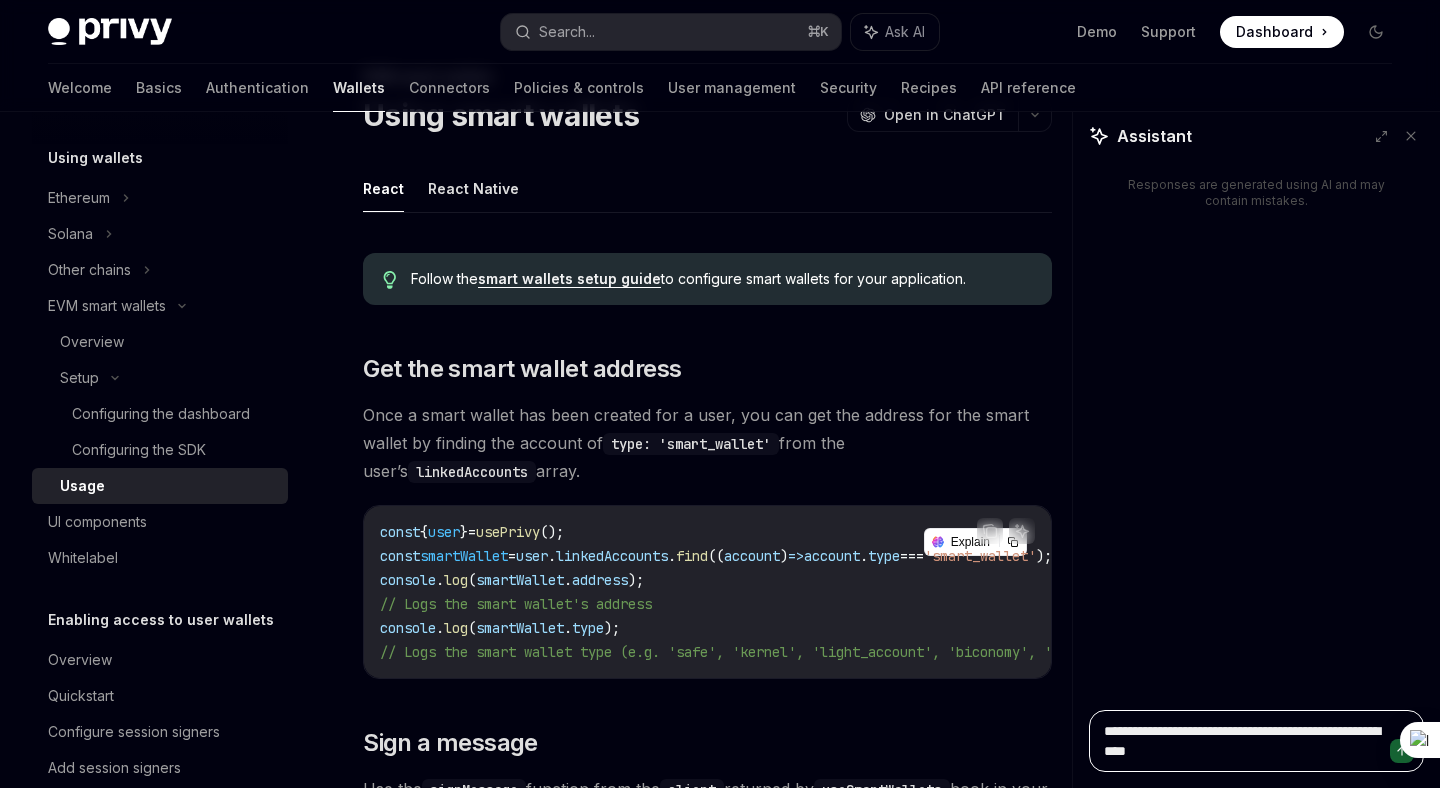 type on "**********" 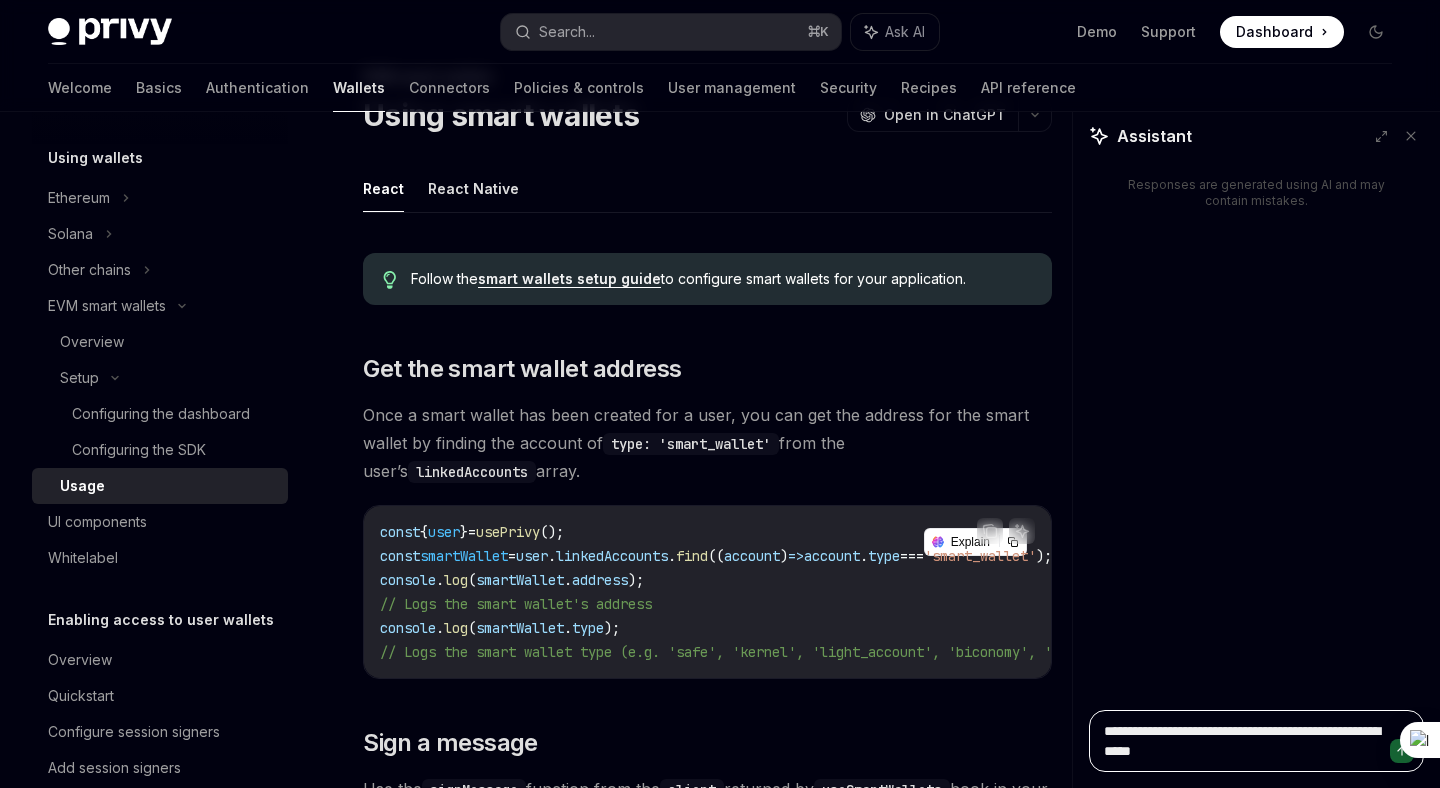 type on "*" 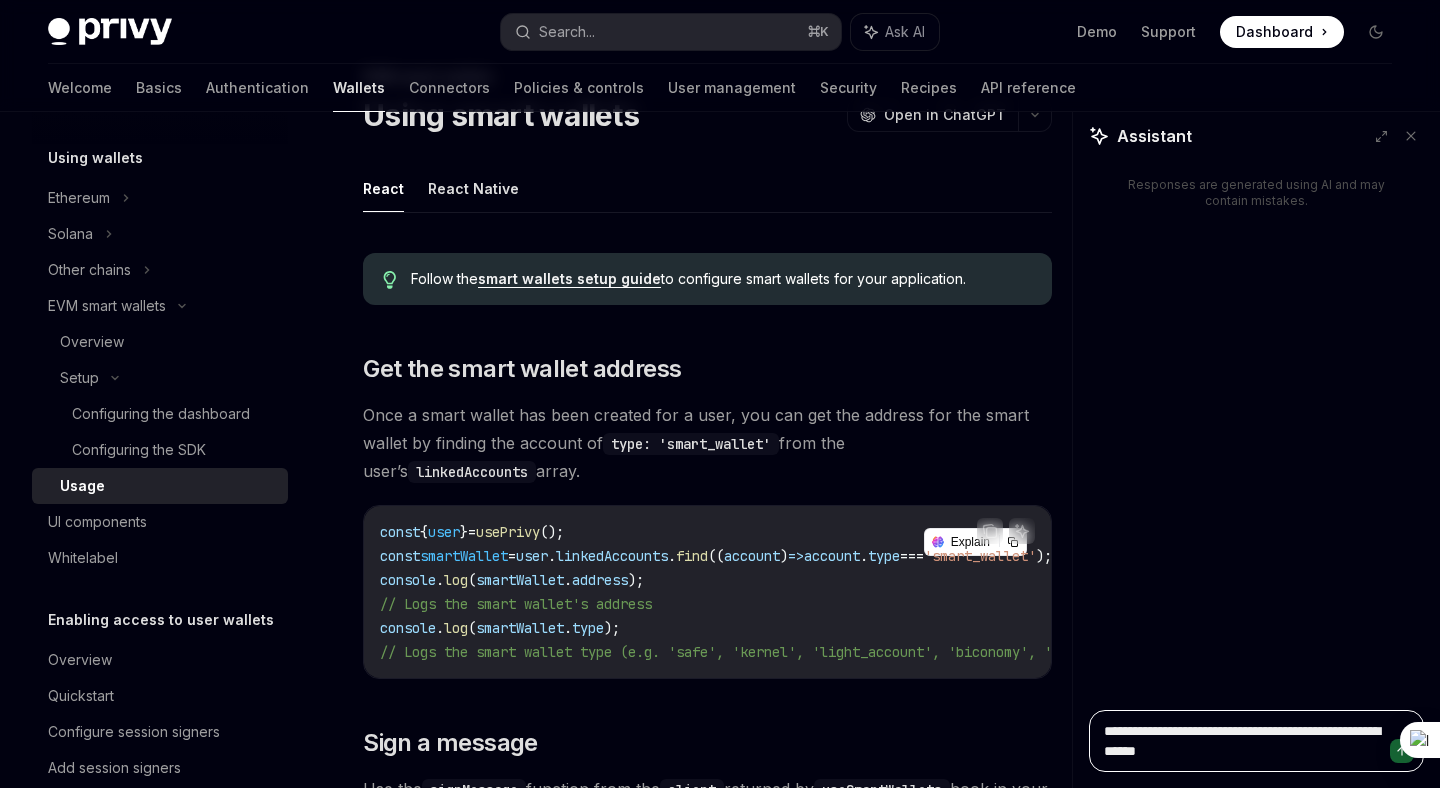 type on "*" 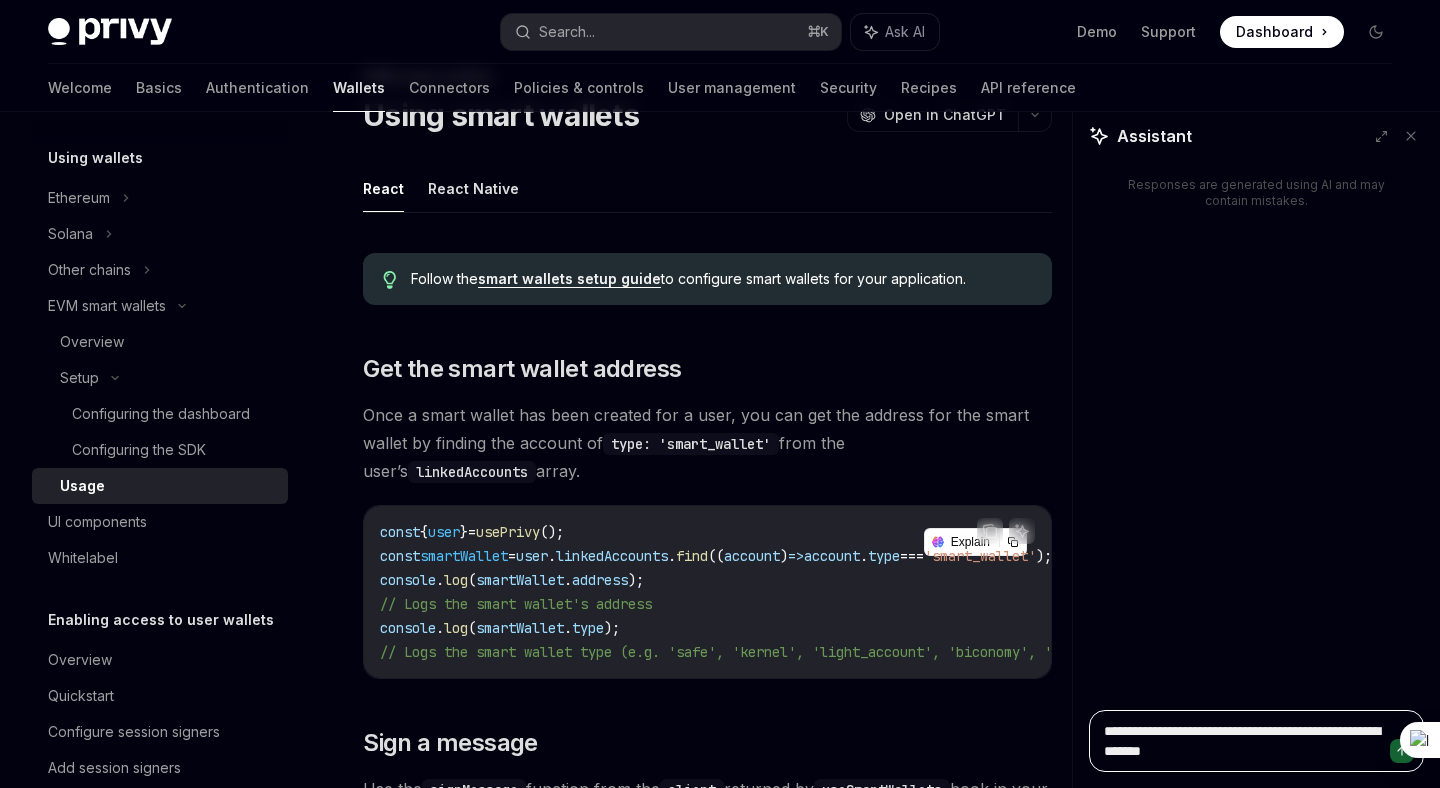type on "*" 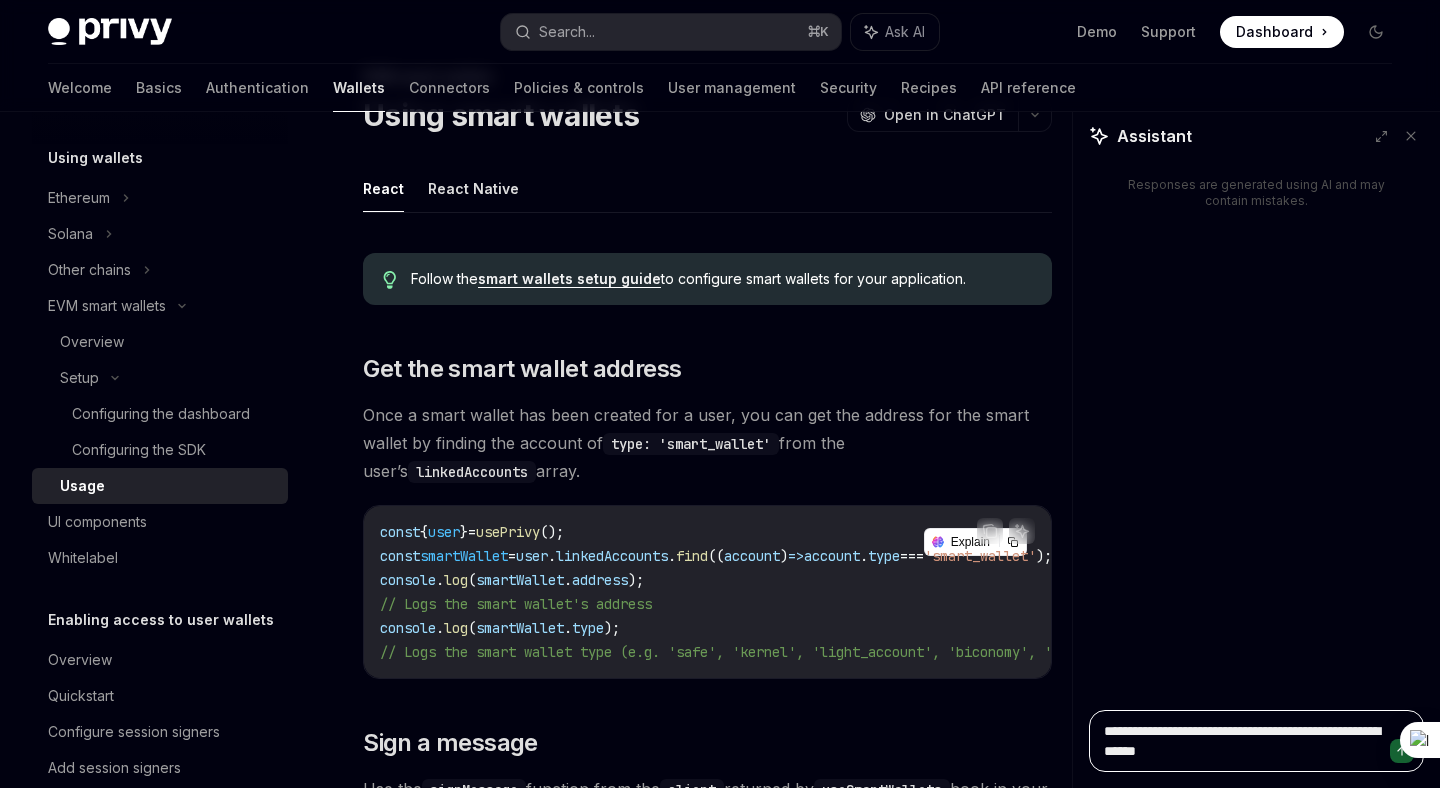 type on "*" 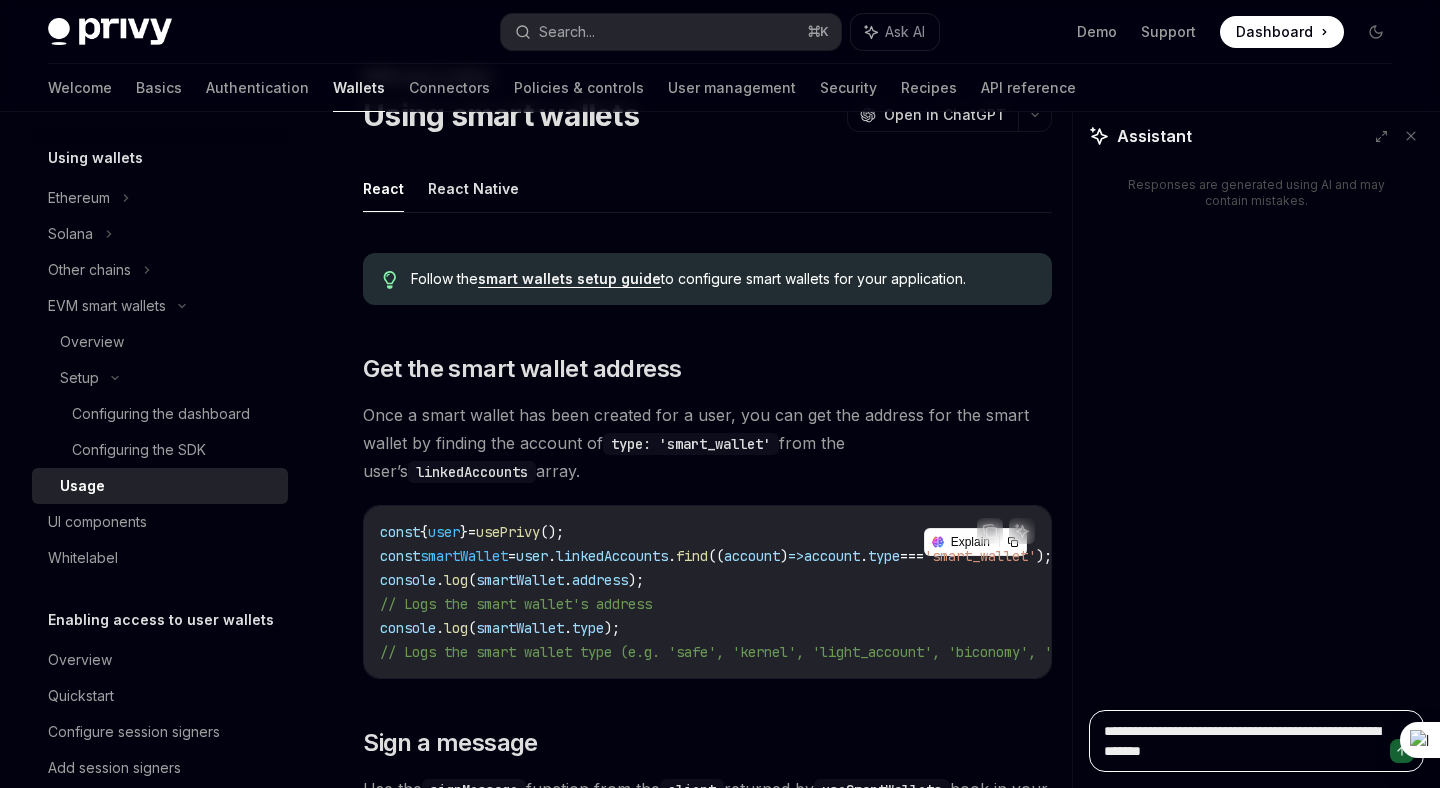 type on "*" 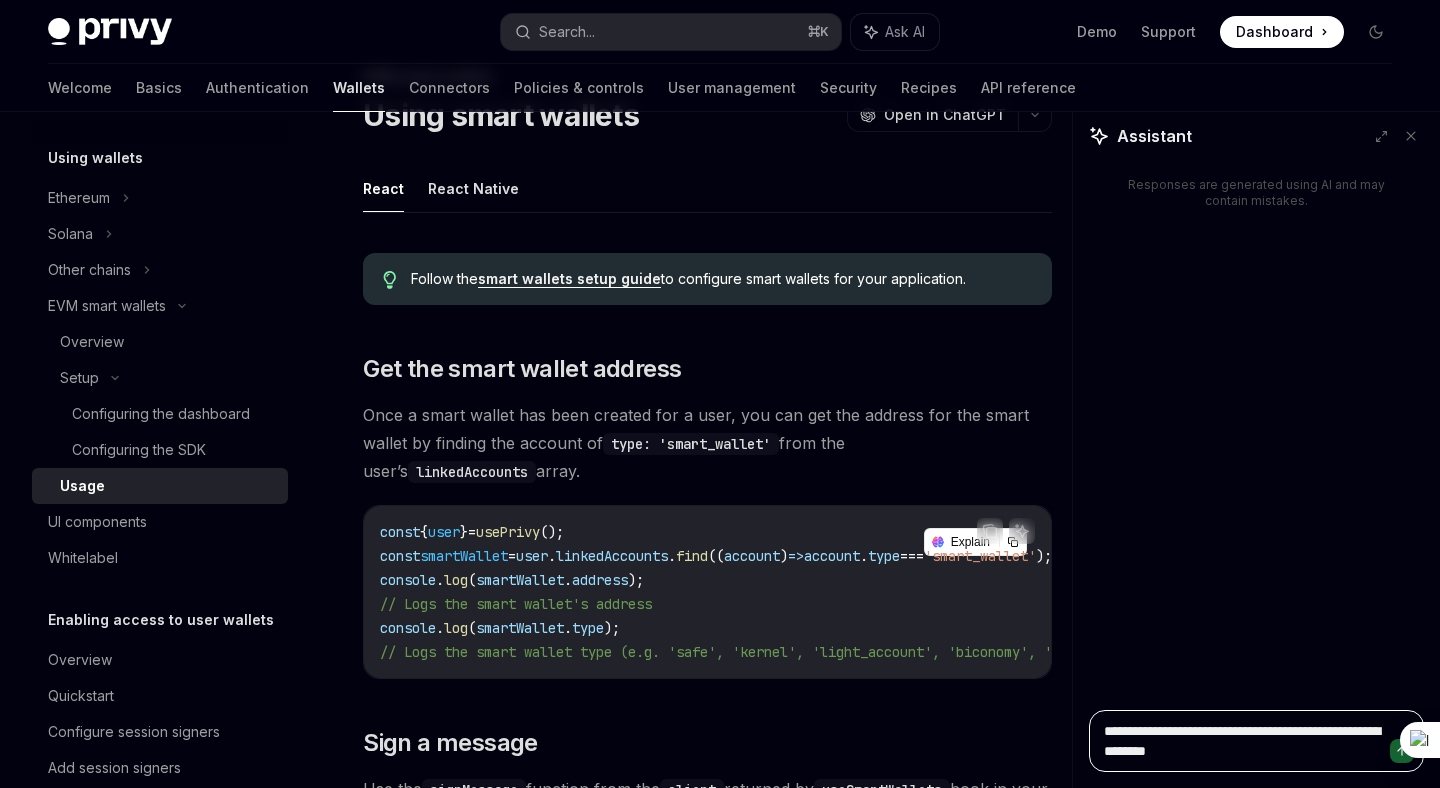 type on "*" 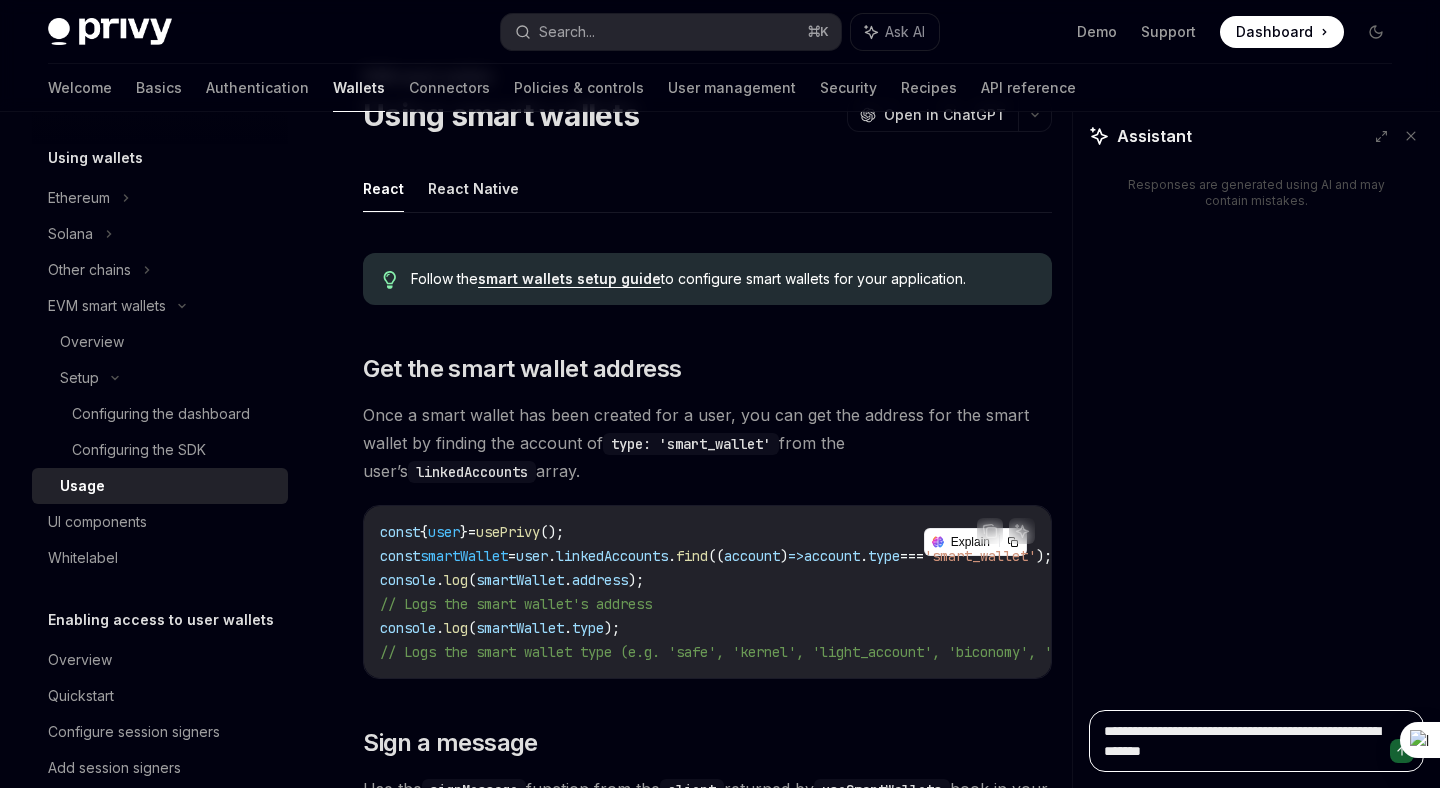 type on "**********" 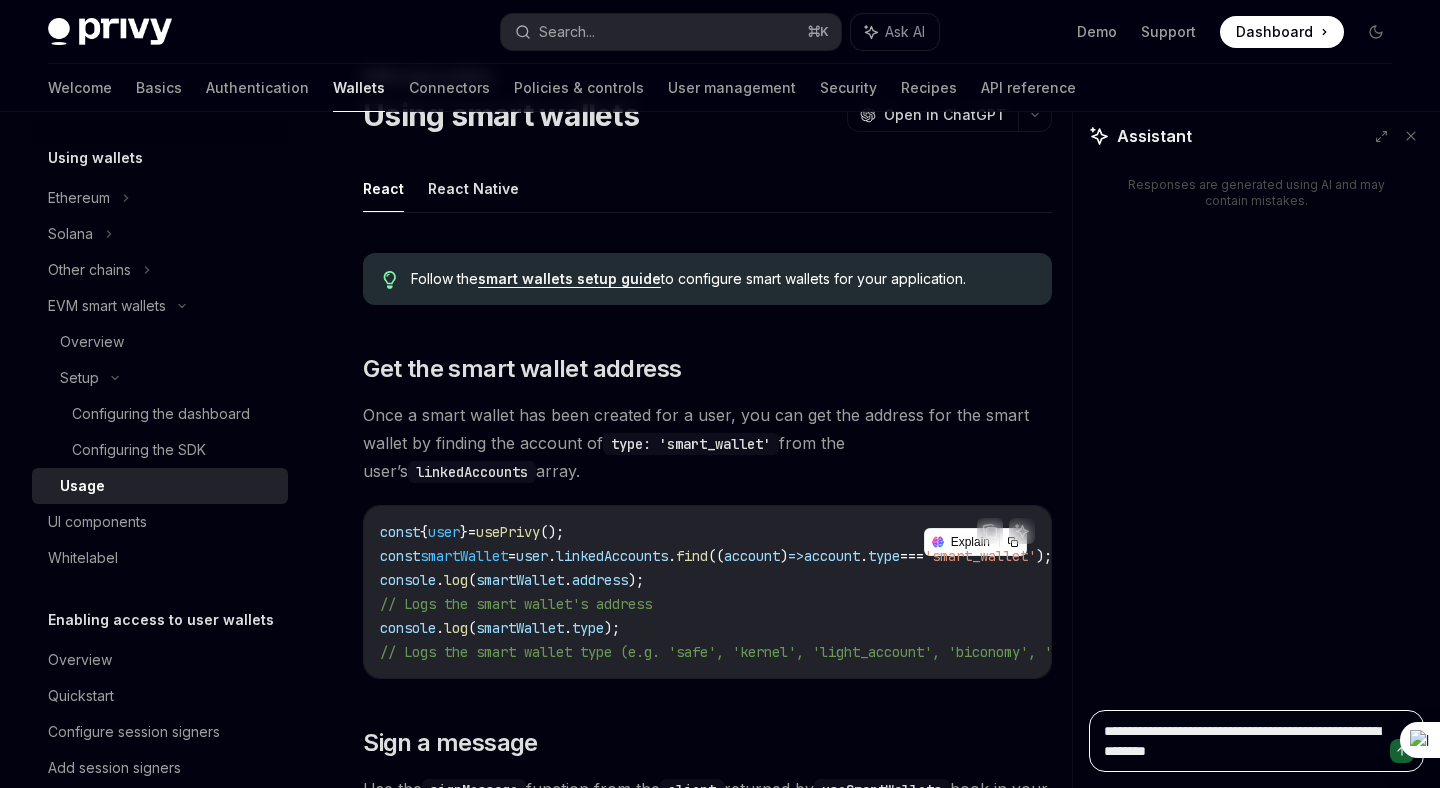 type on "*" 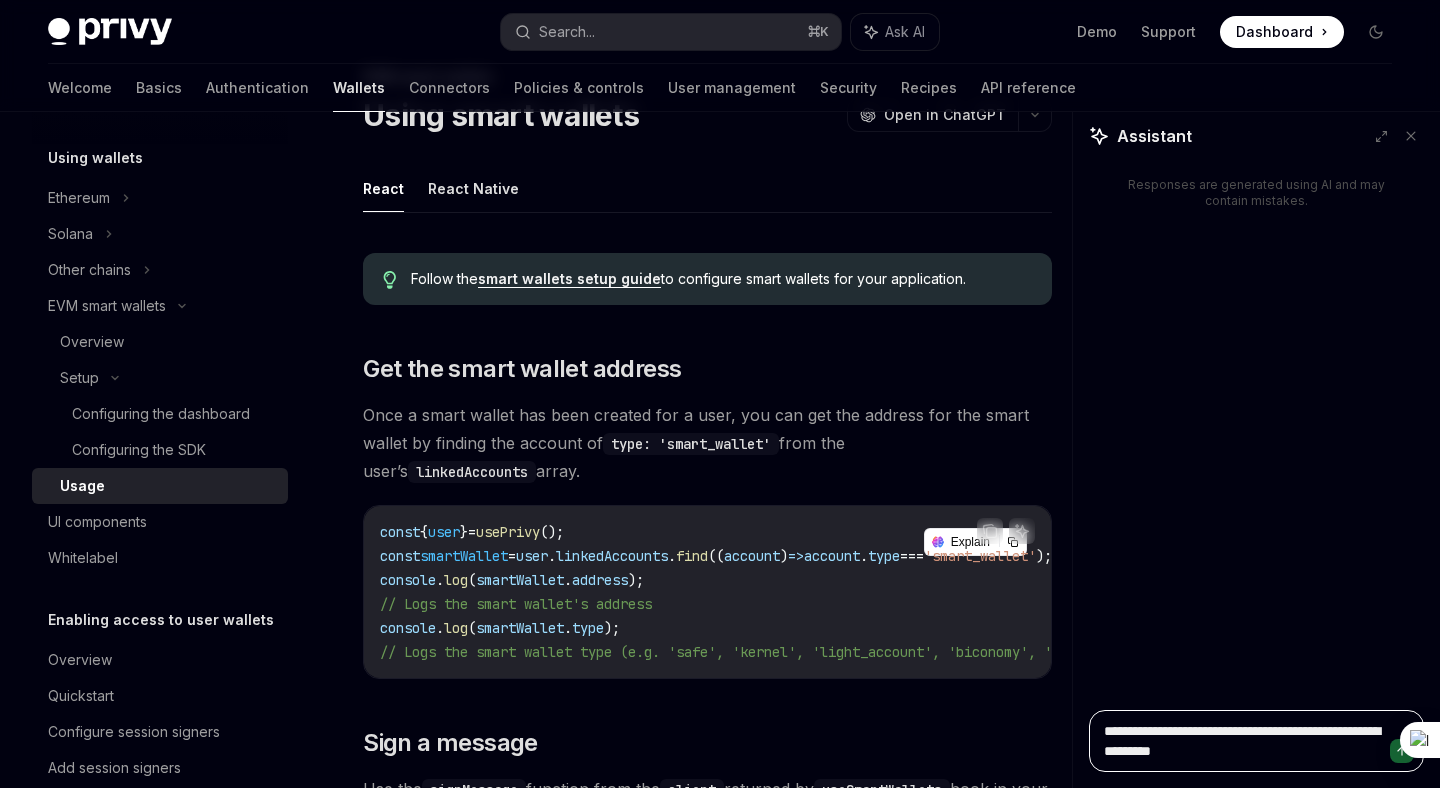 type on "*" 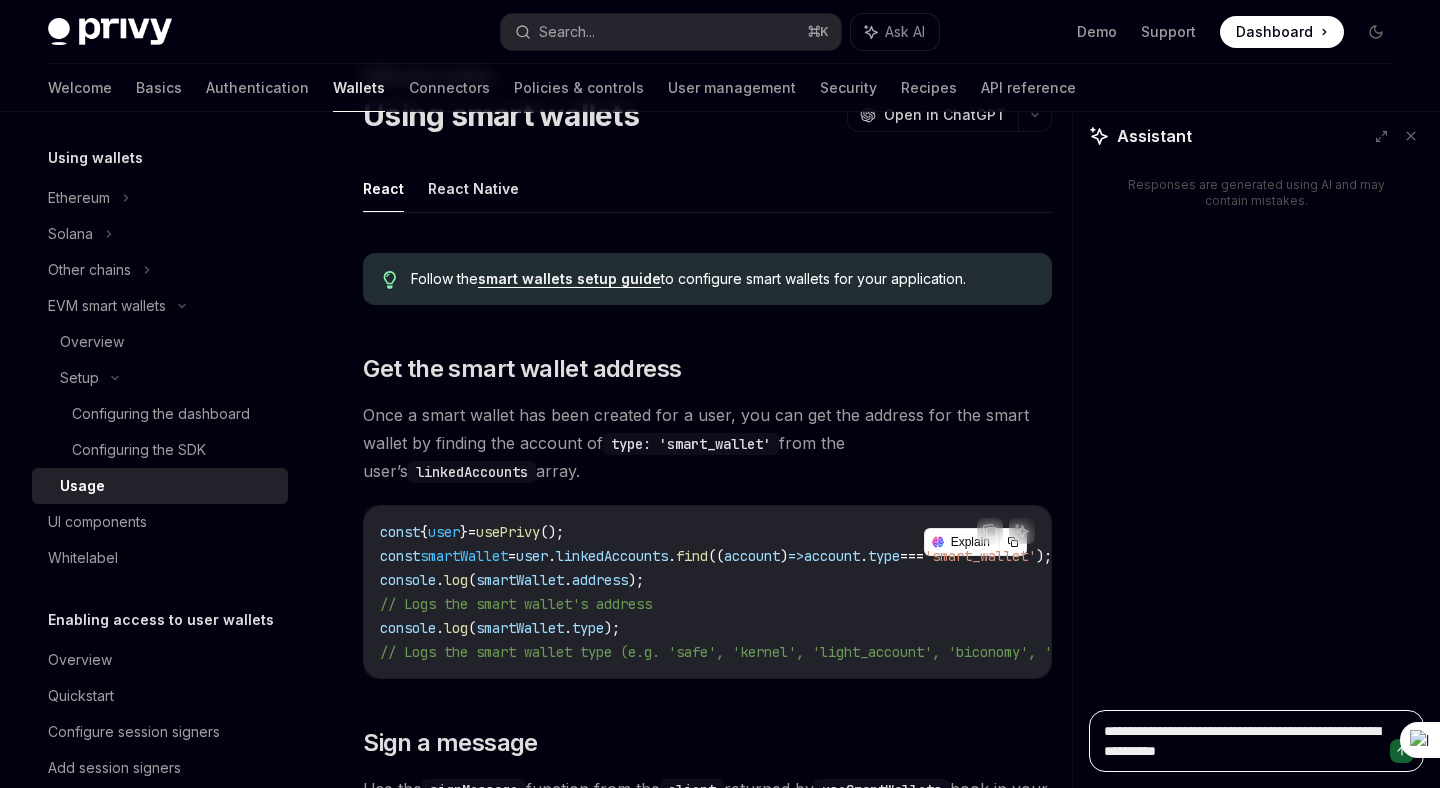 type on "*" 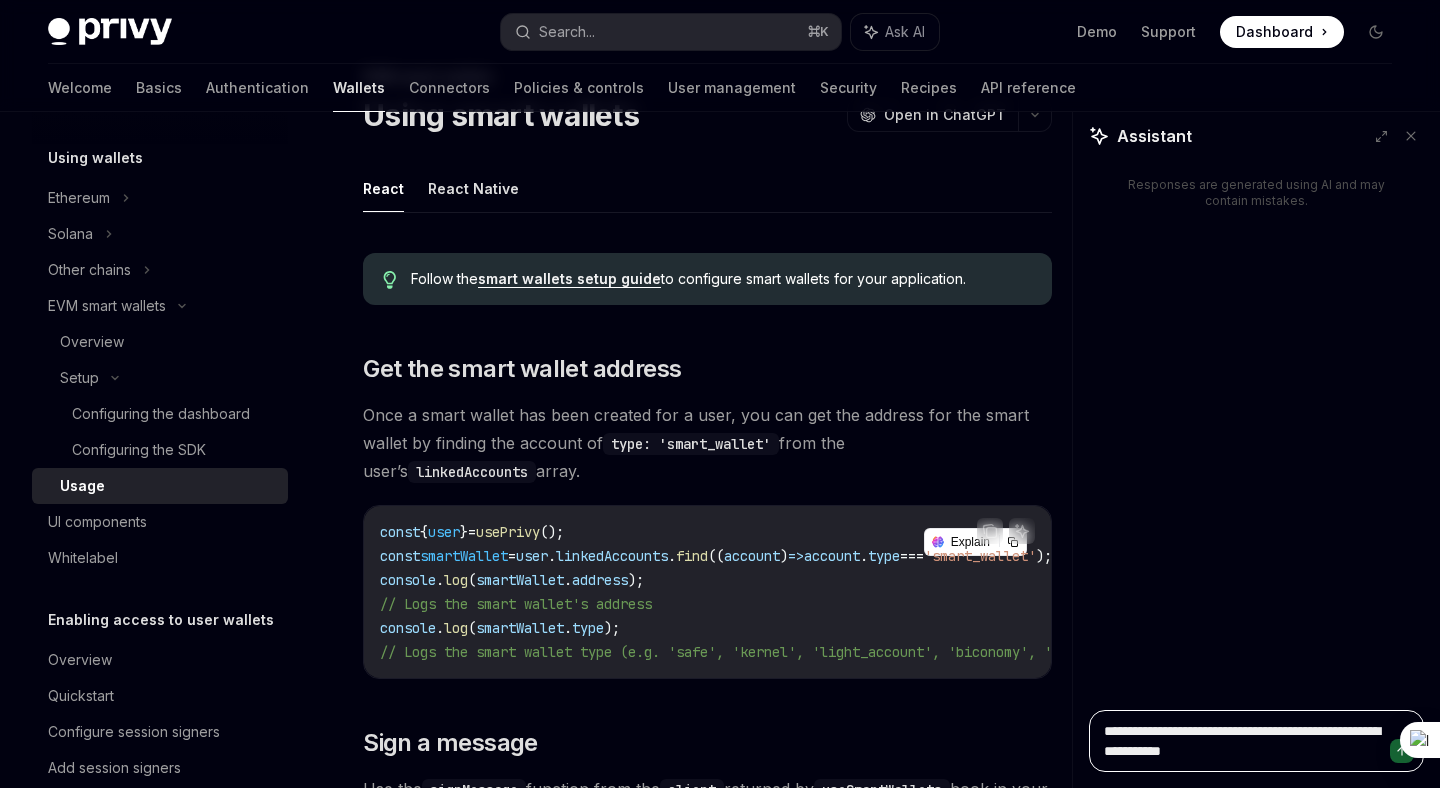 type on "*" 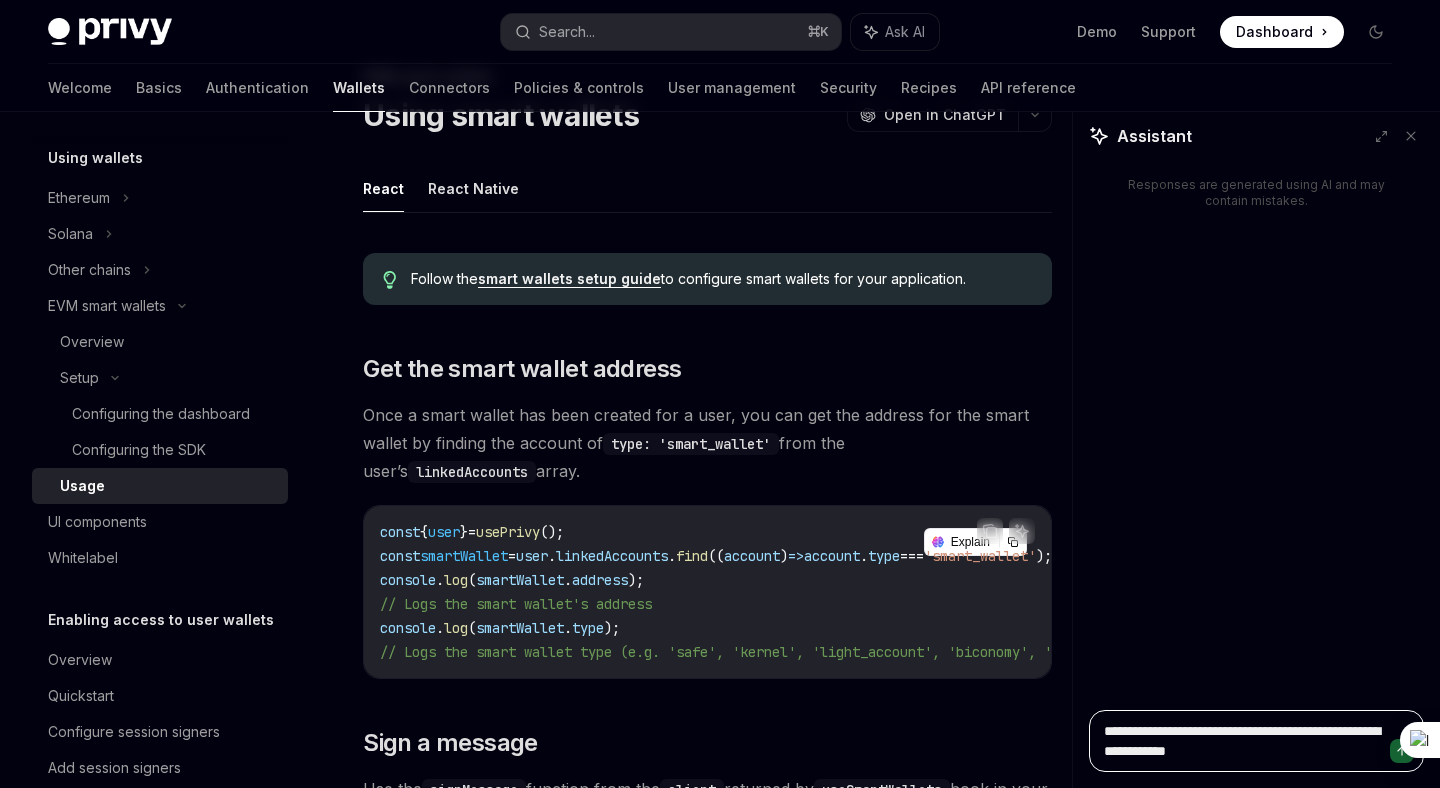 type on "*" 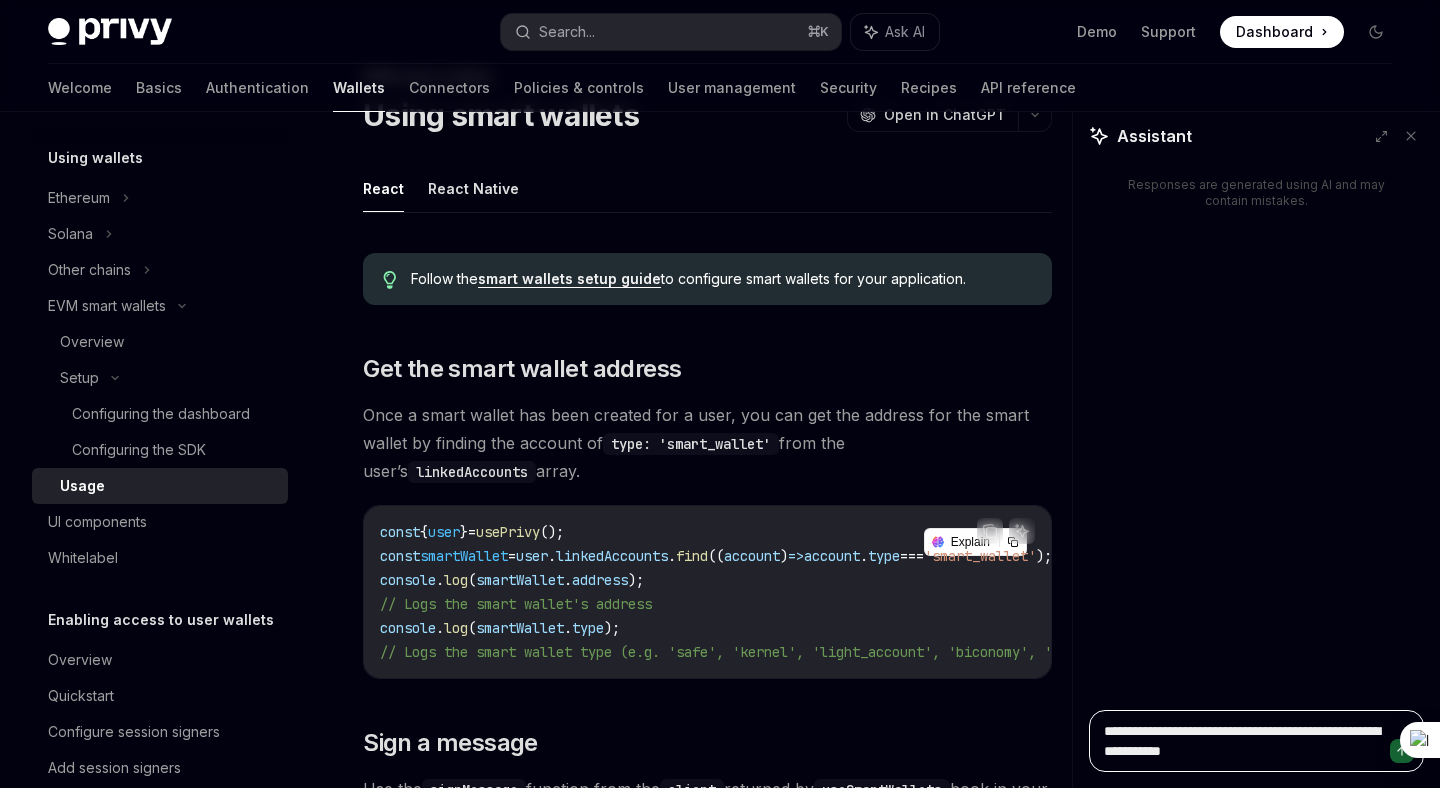 type on "**********" 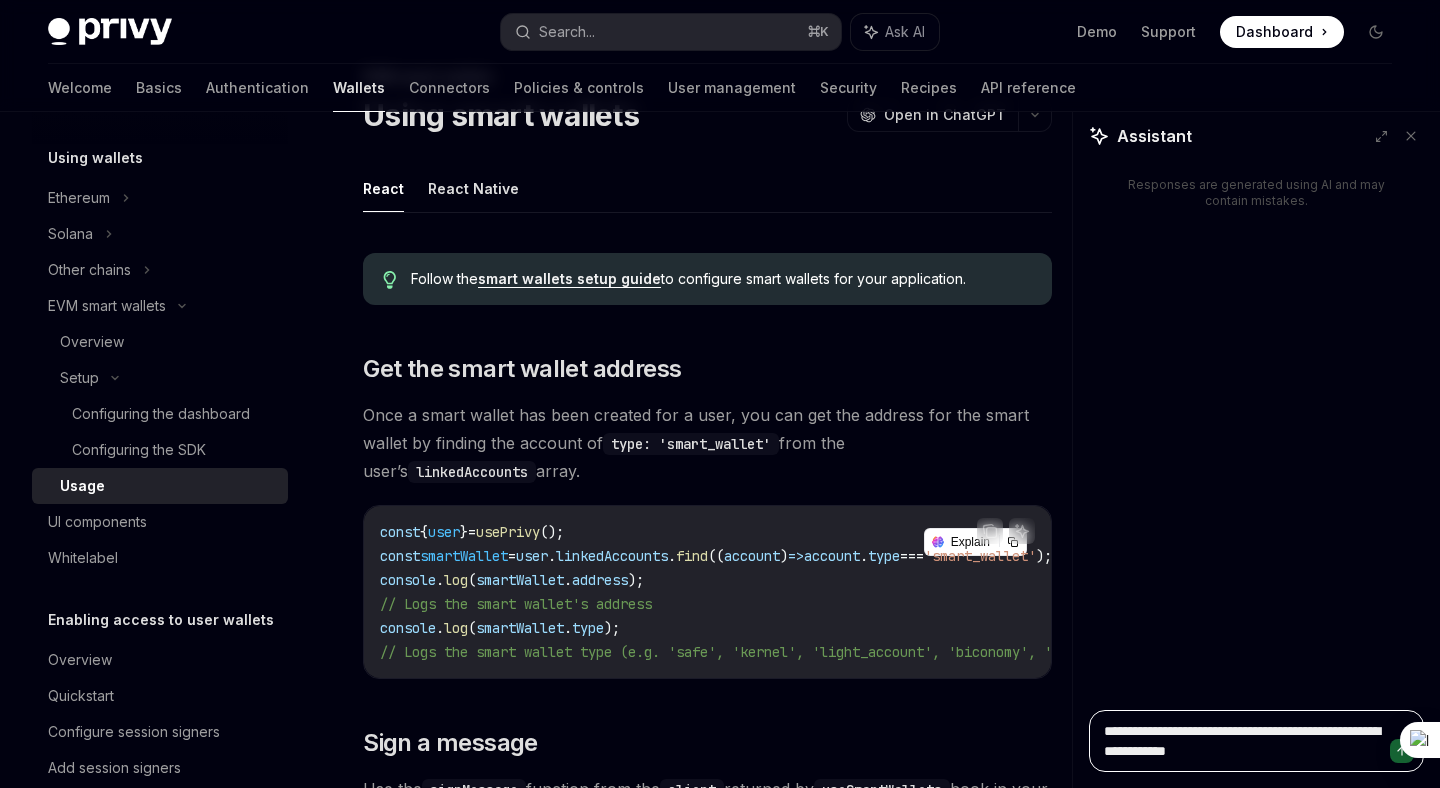 type on "*" 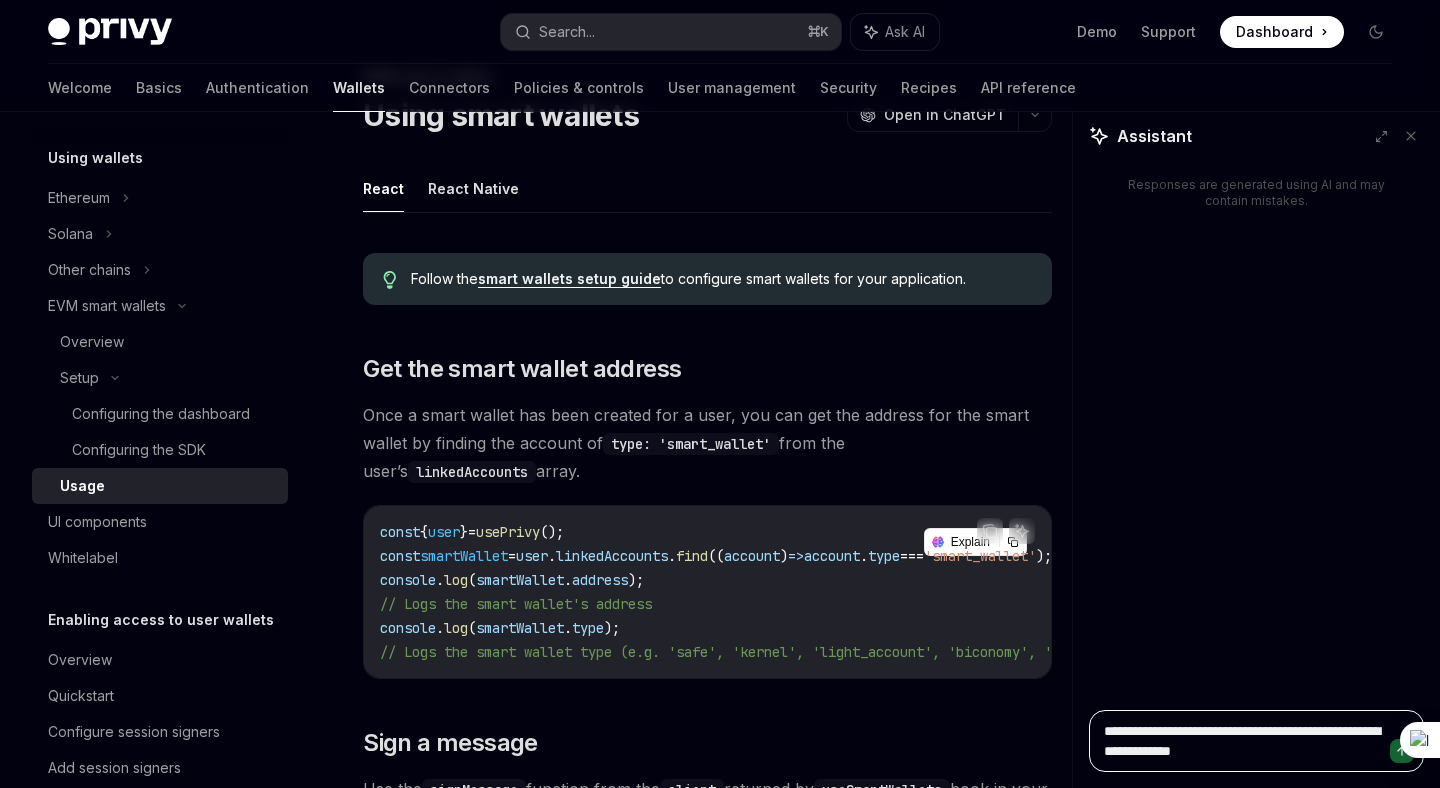type on "*" 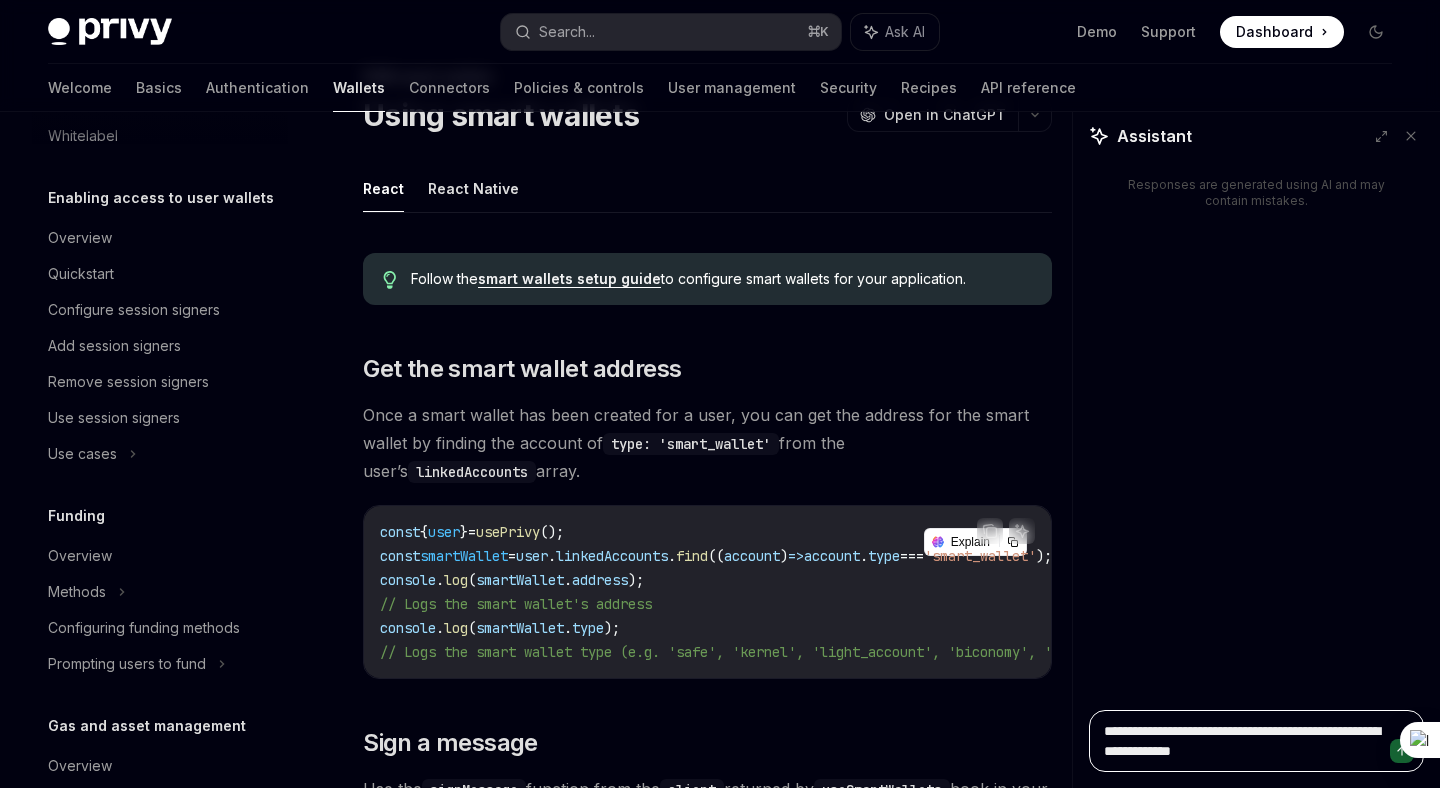 scroll, scrollTop: 746, scrollLeft: 0, axis: vertical 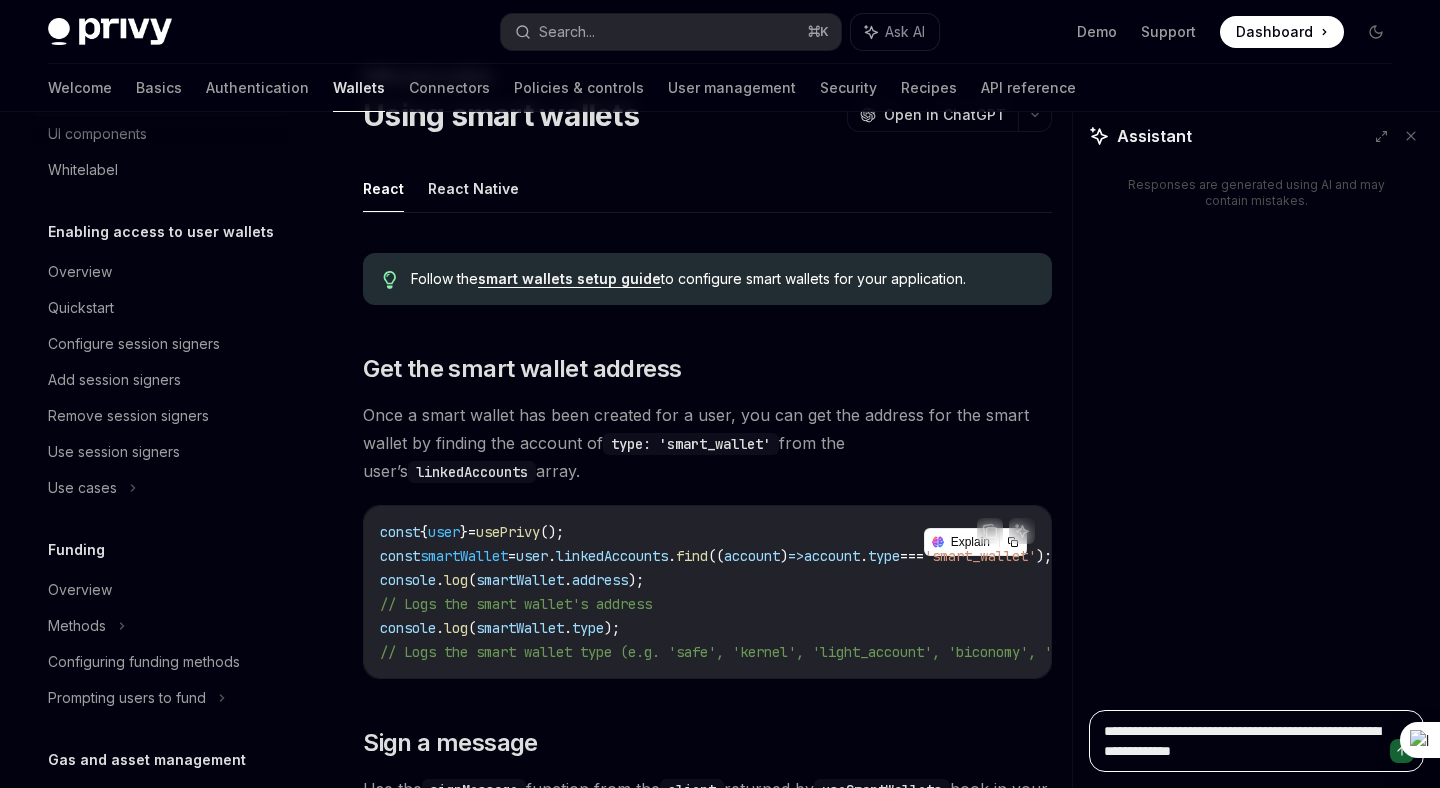 type on "**********" 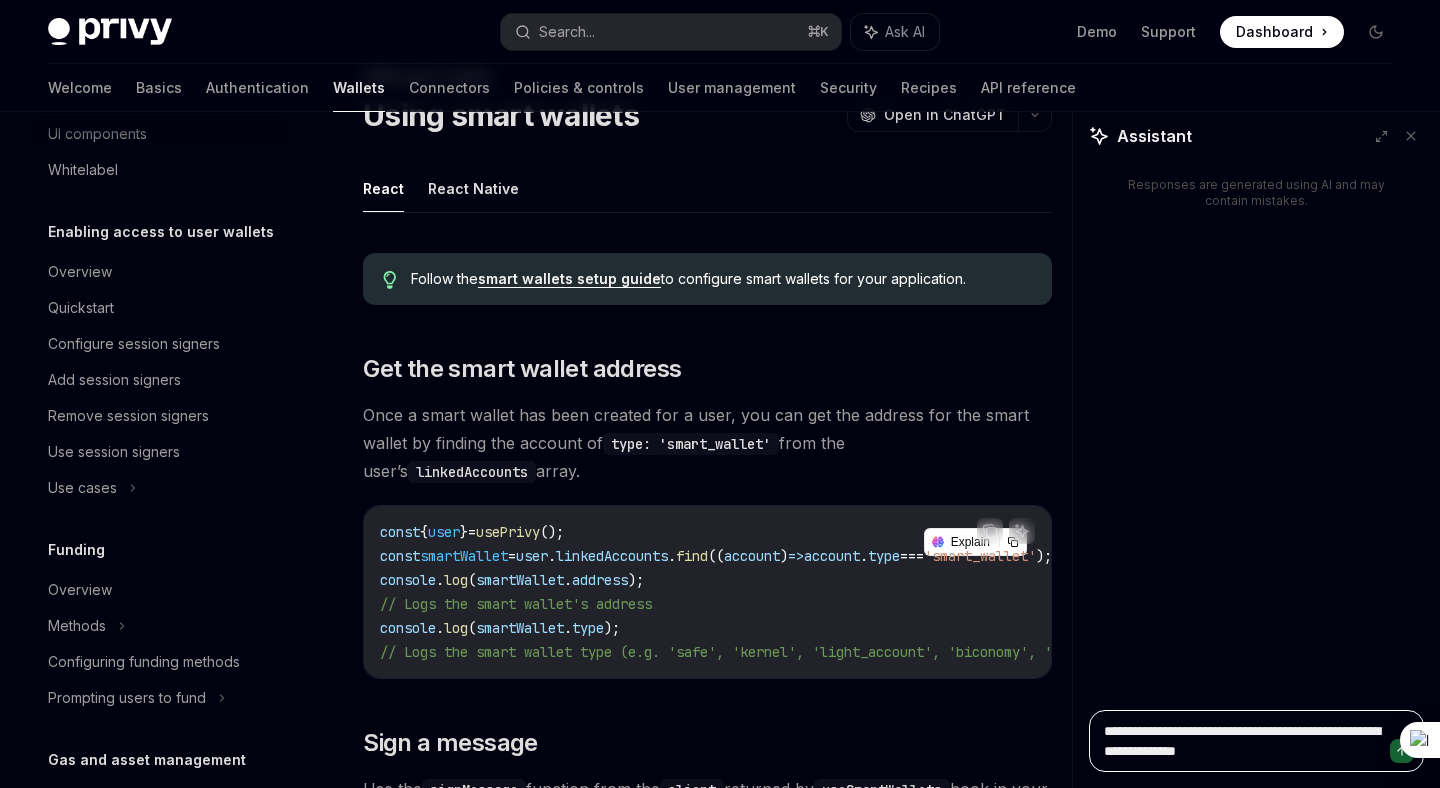 type on "*" 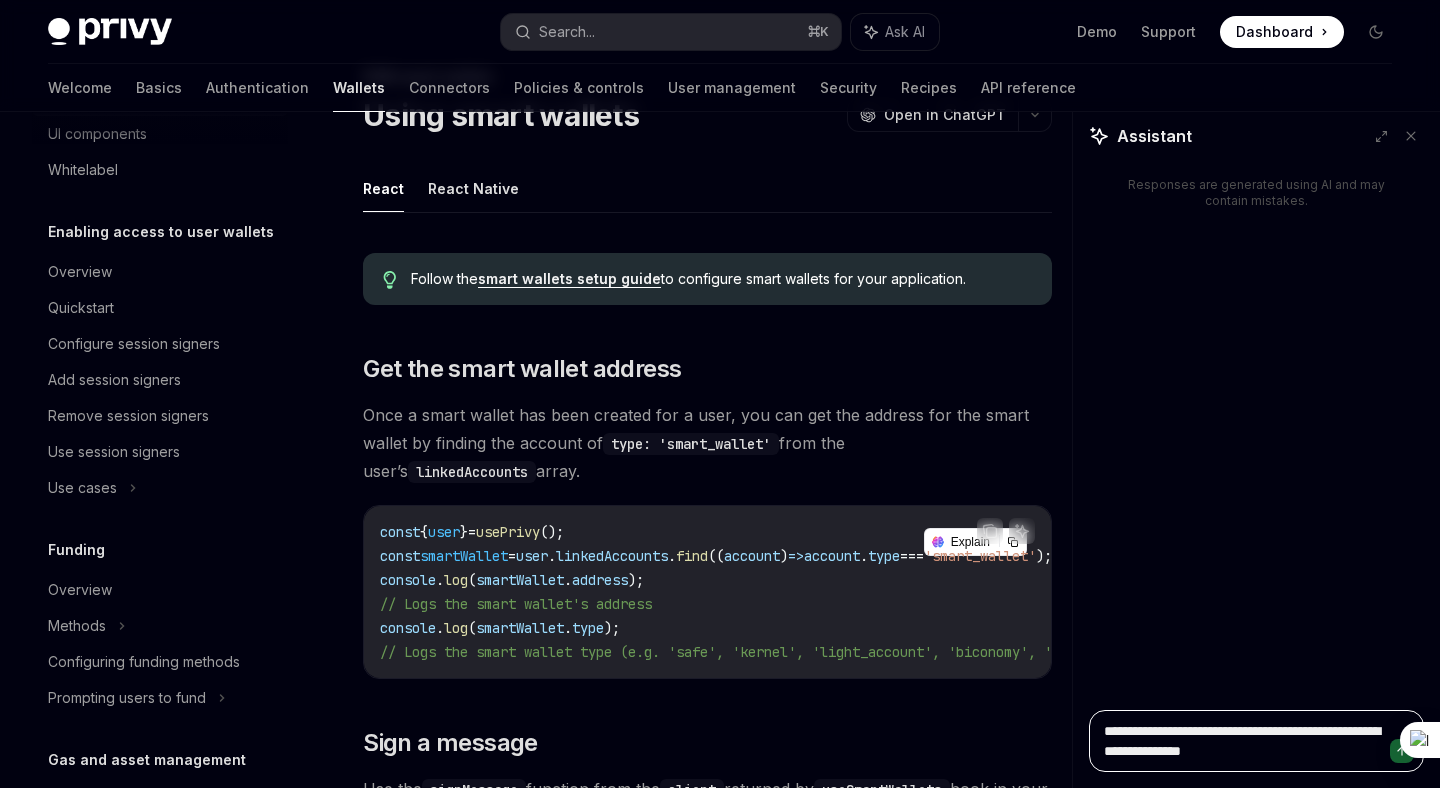type on "*" 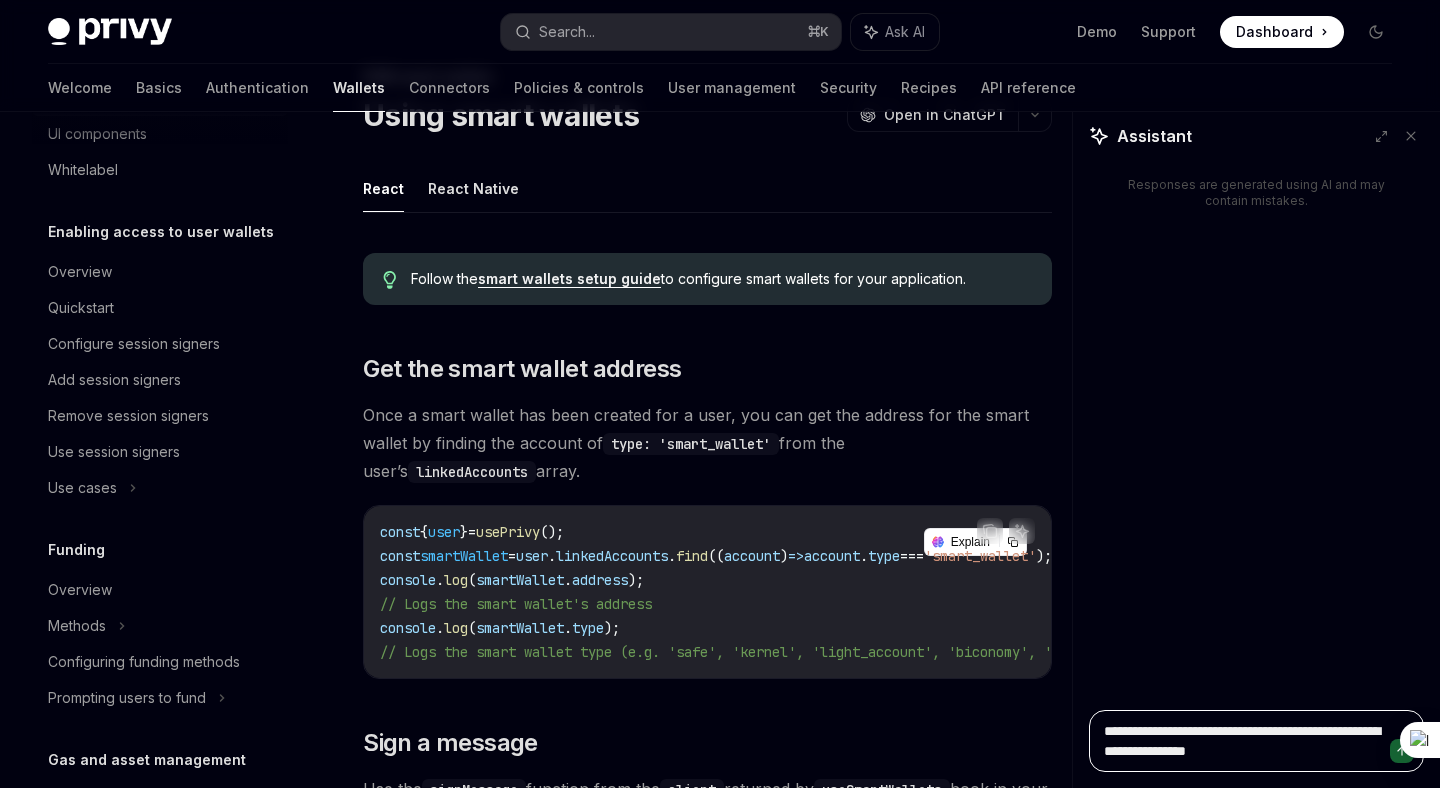 type on "*" 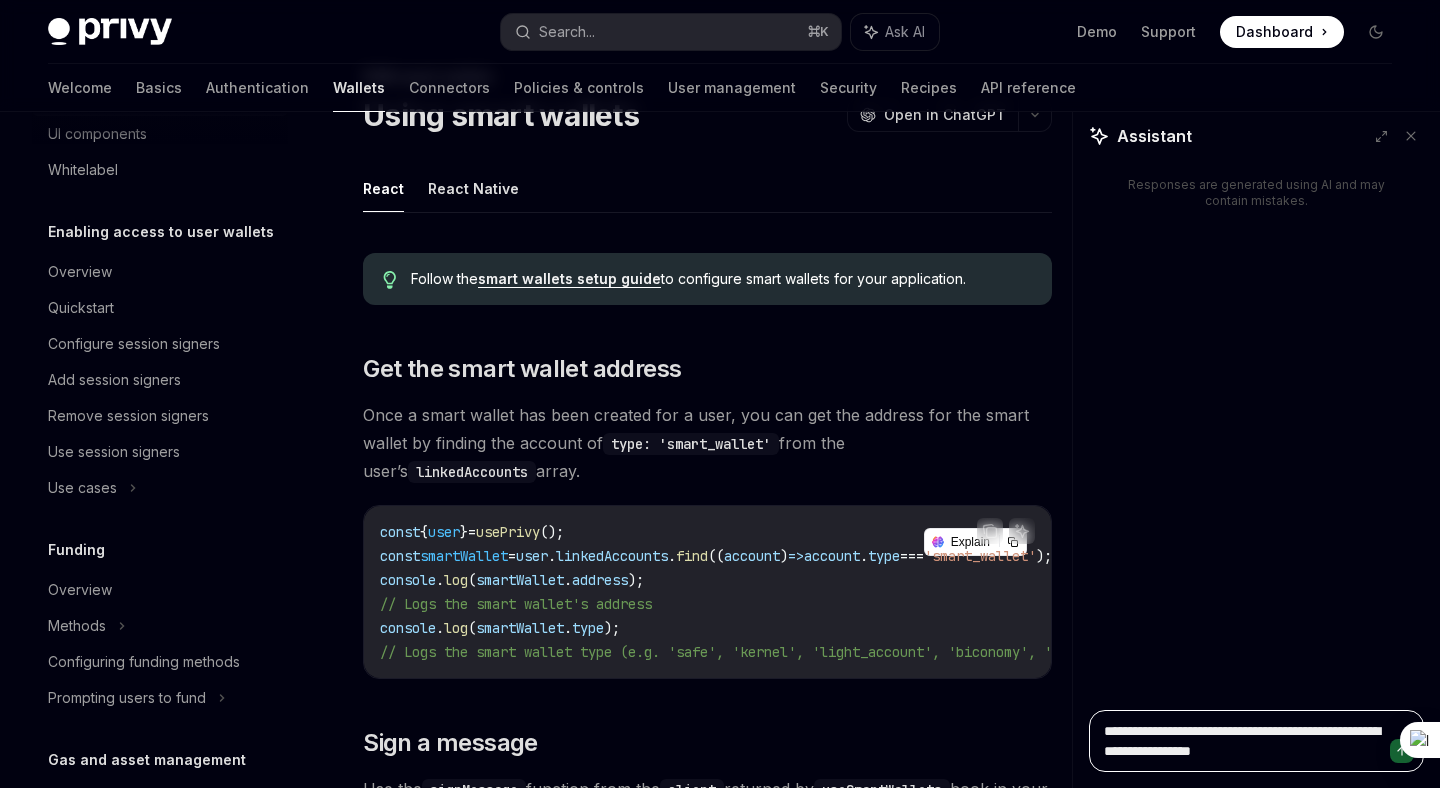 type on "*" 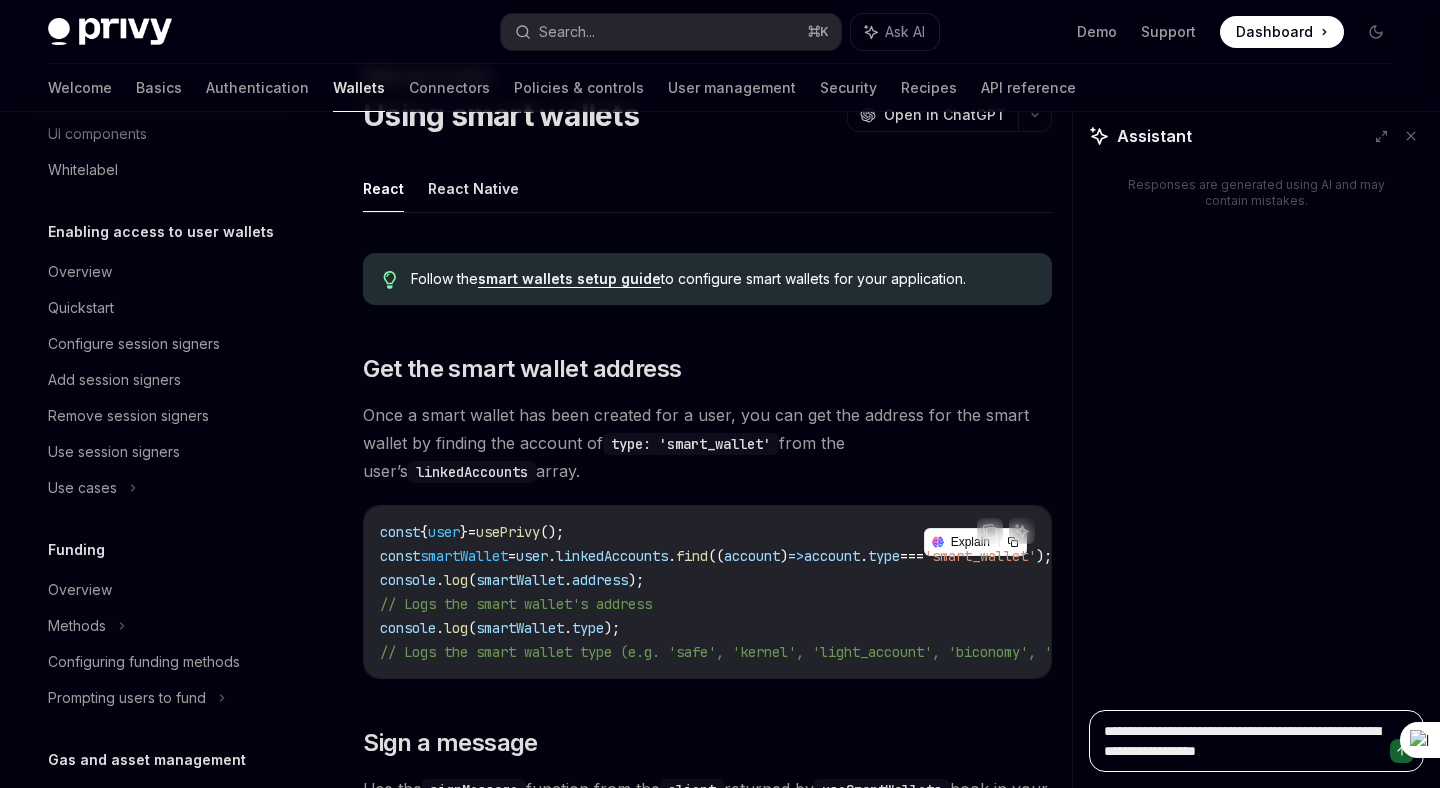 type on "*" 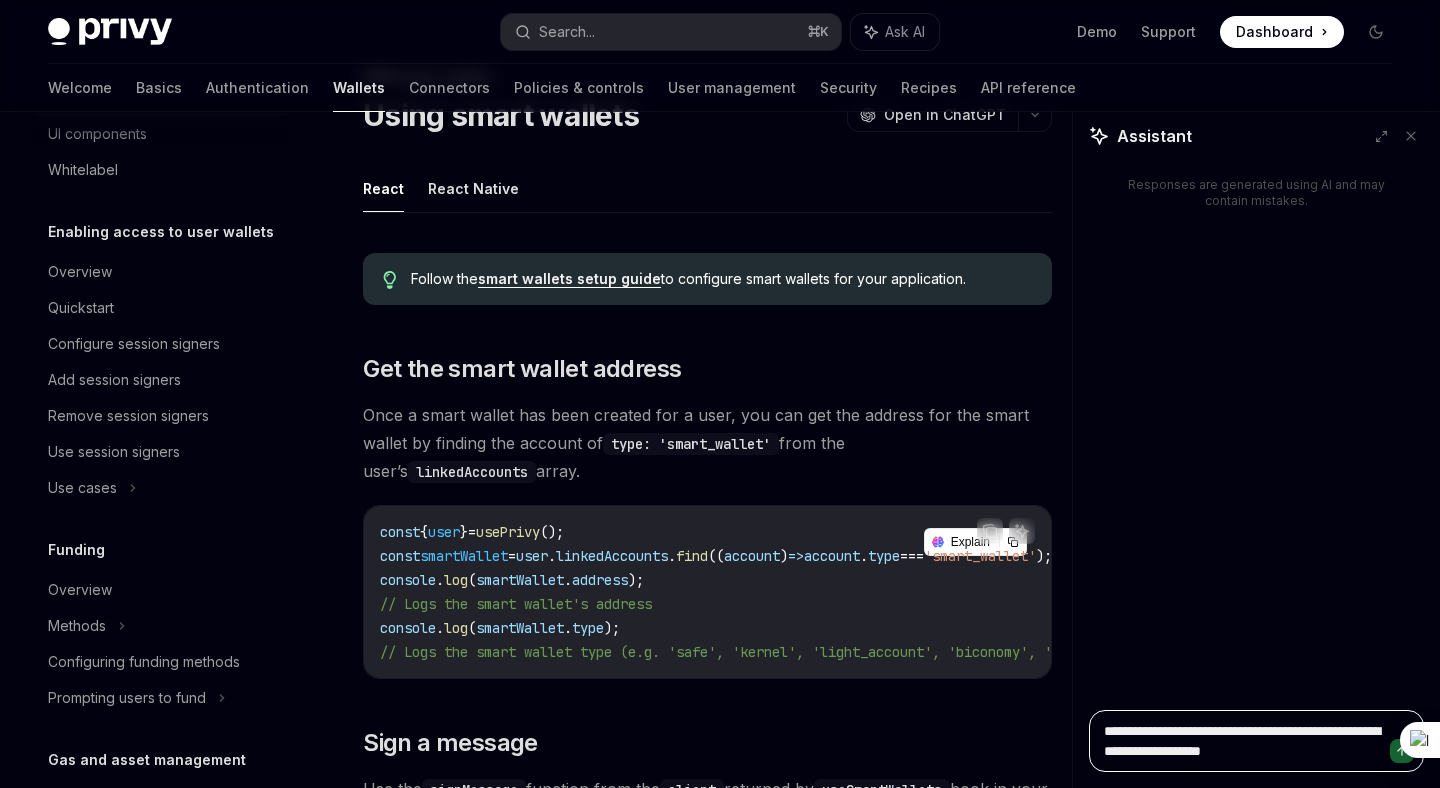 type on "*" 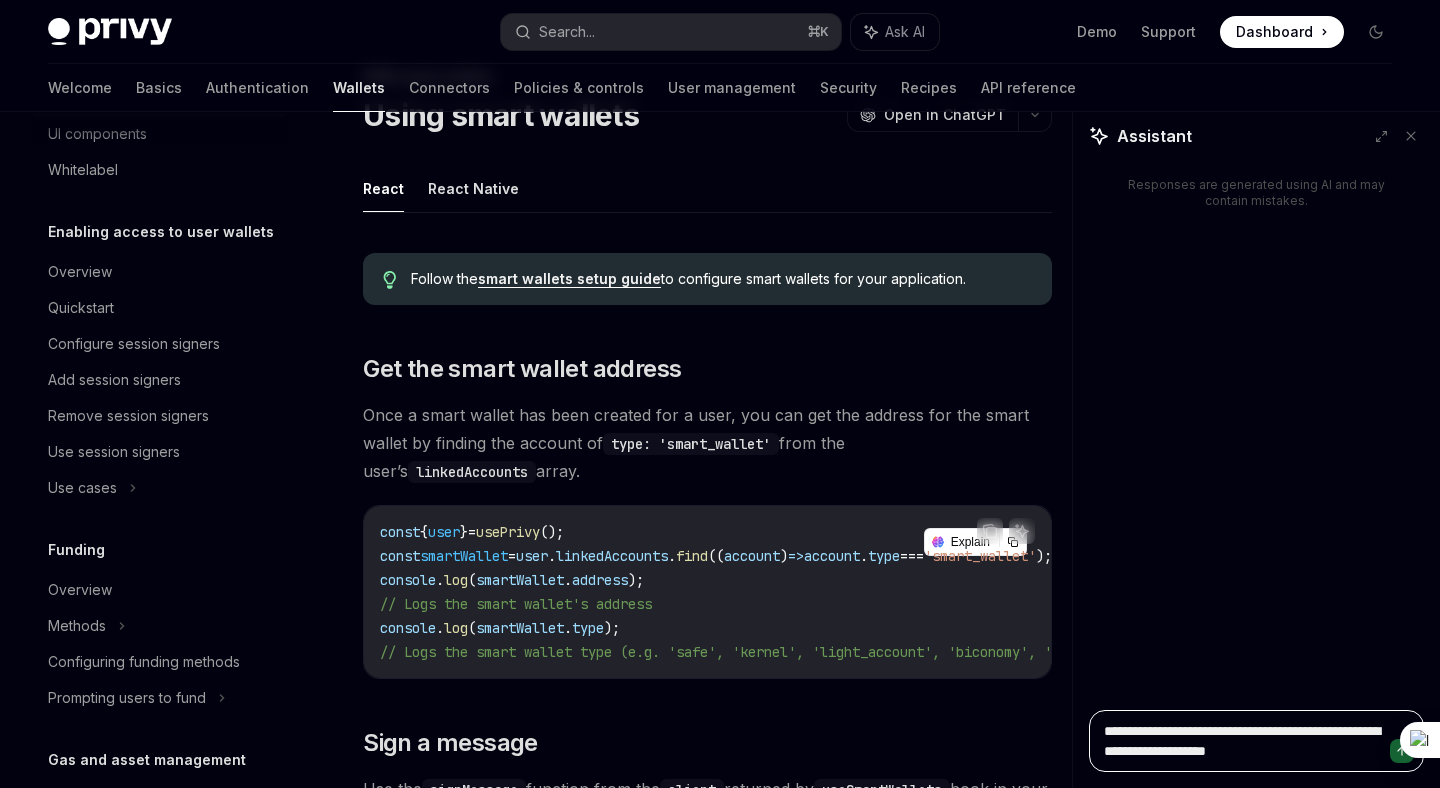 type on "*" 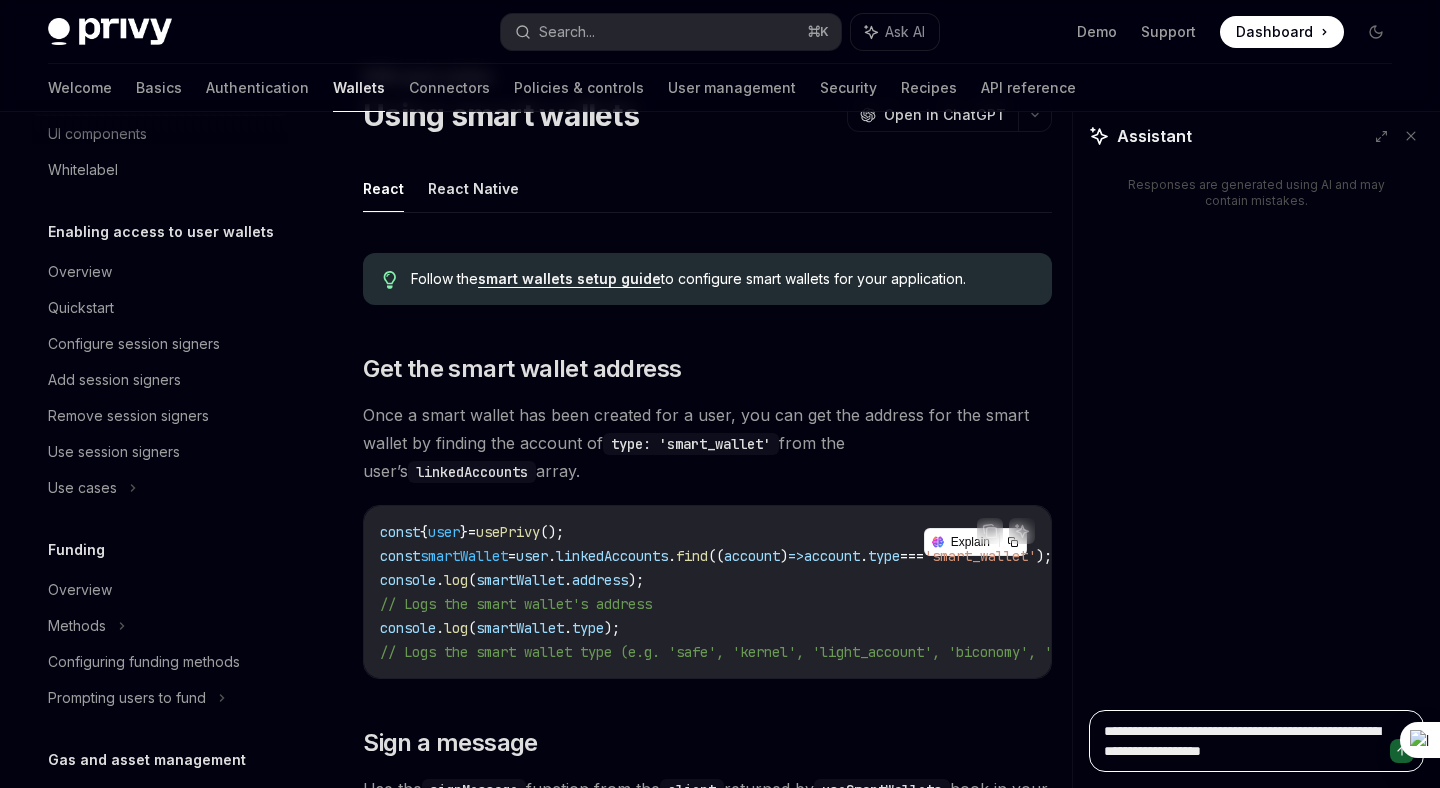 type on "*" 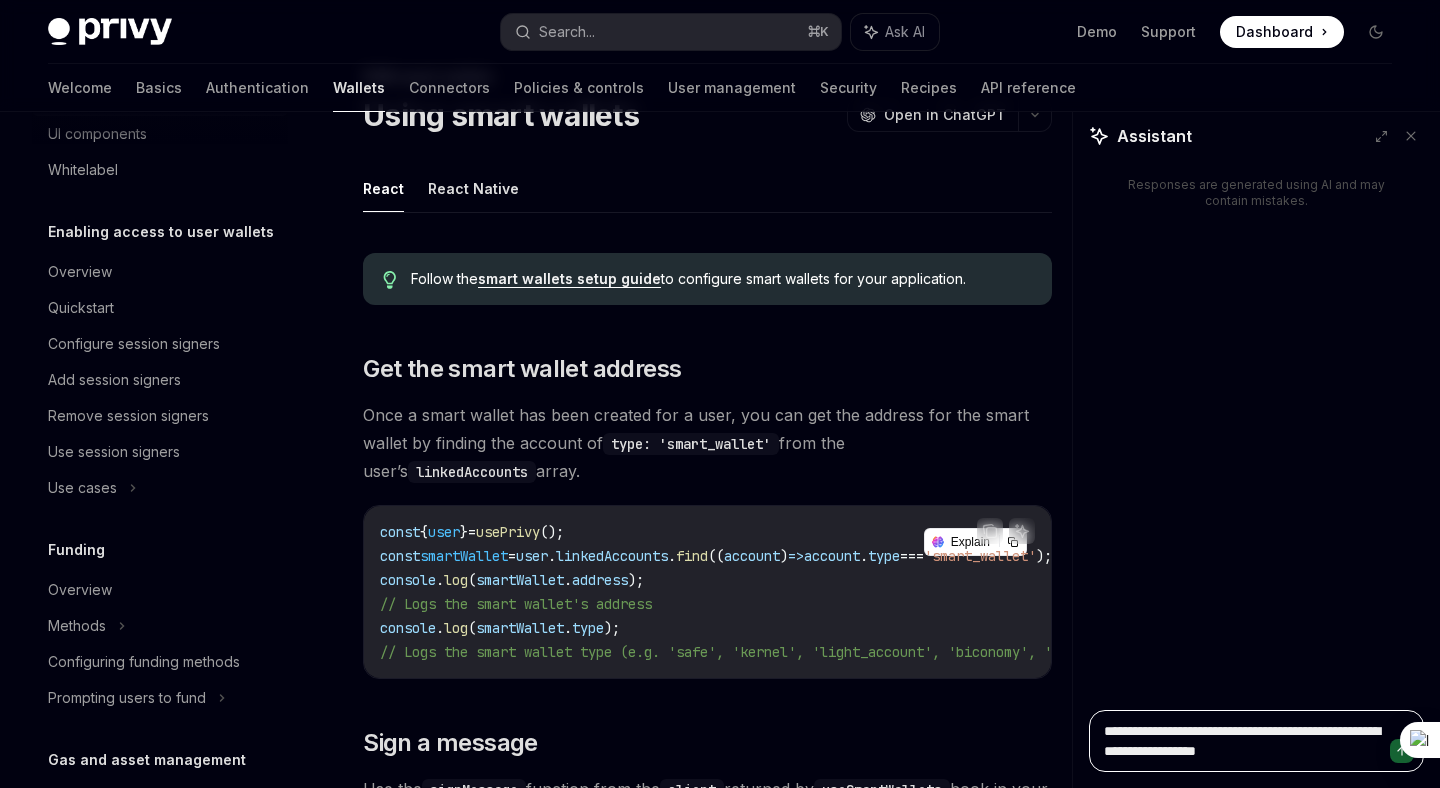 type on "*" 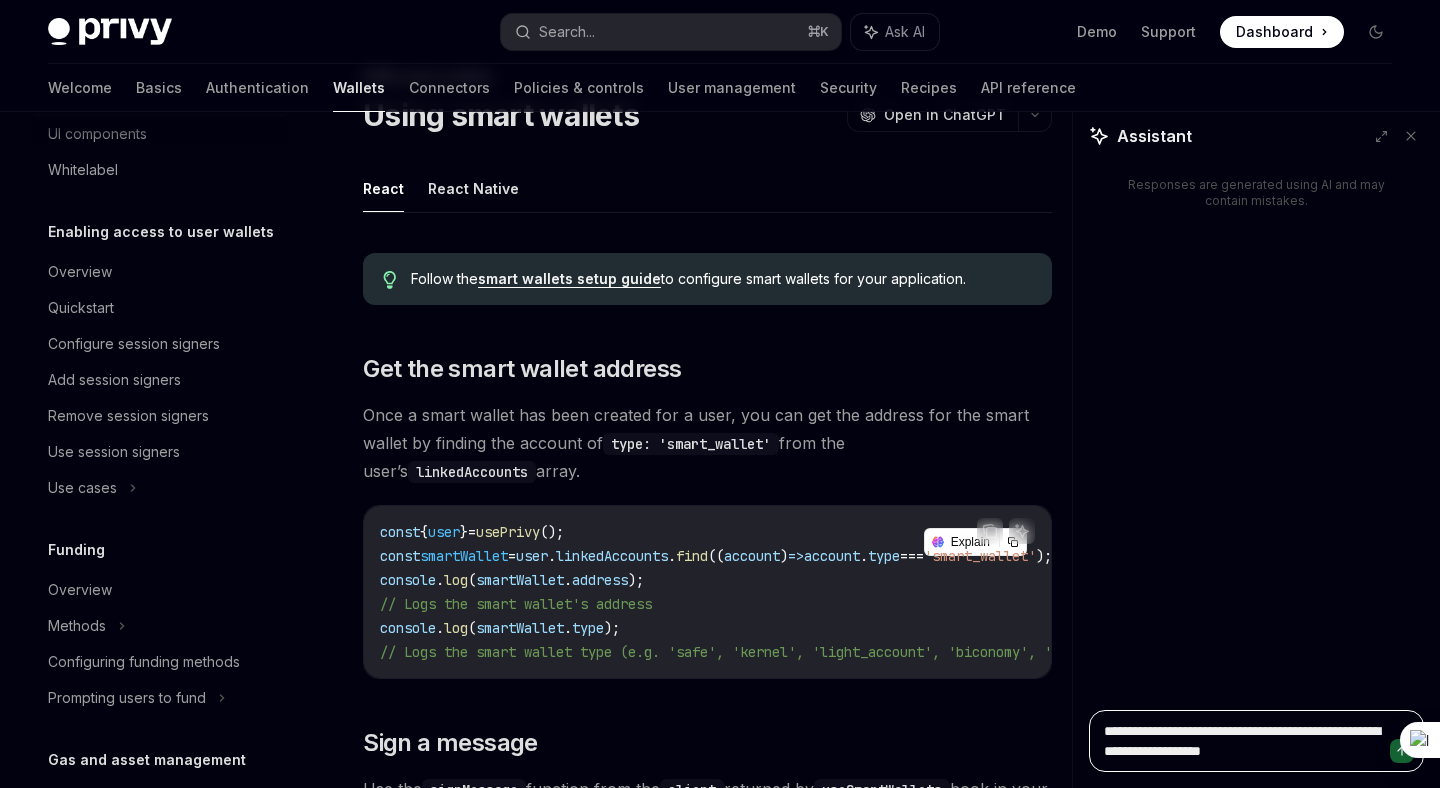 type on "*" 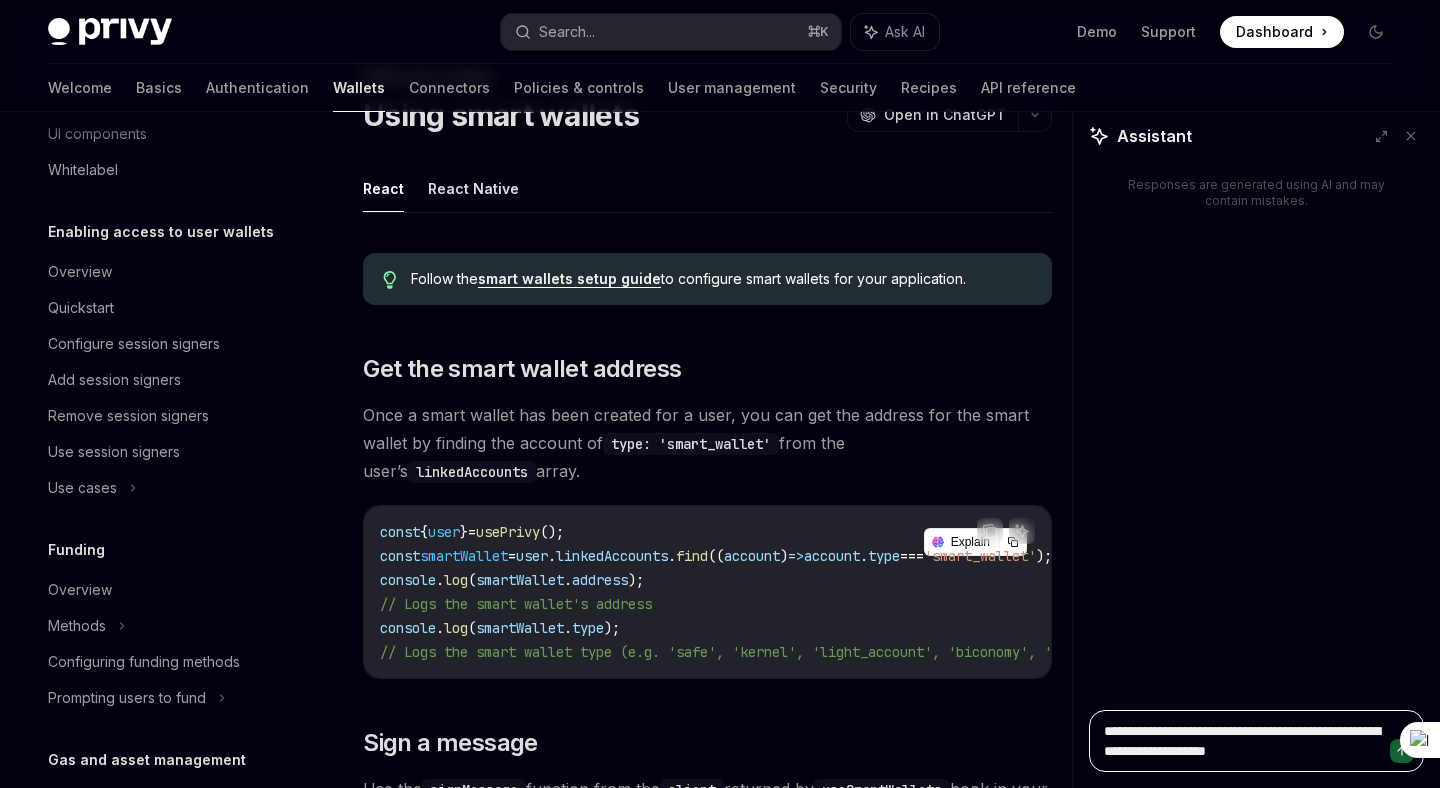 type on "*" 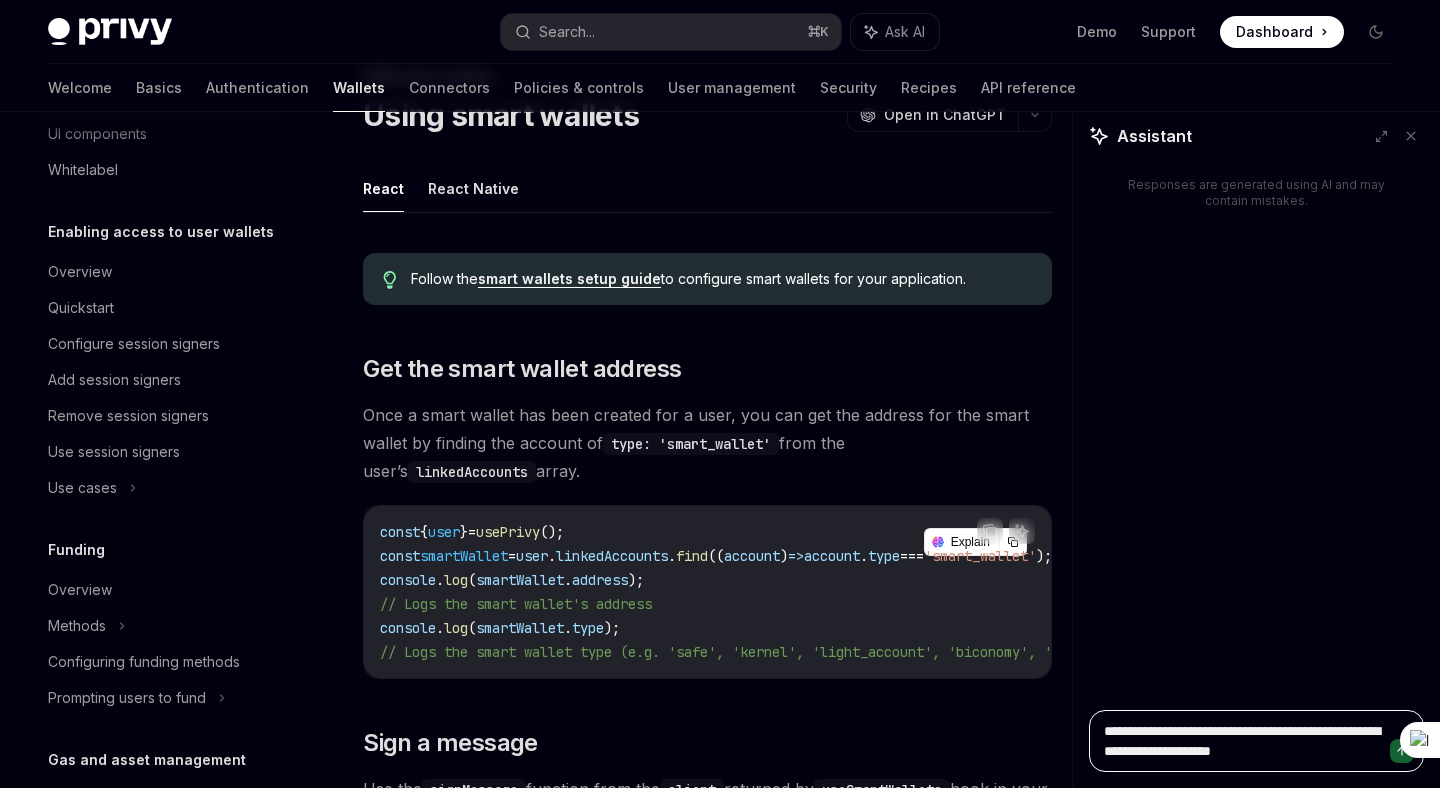 type on "*" 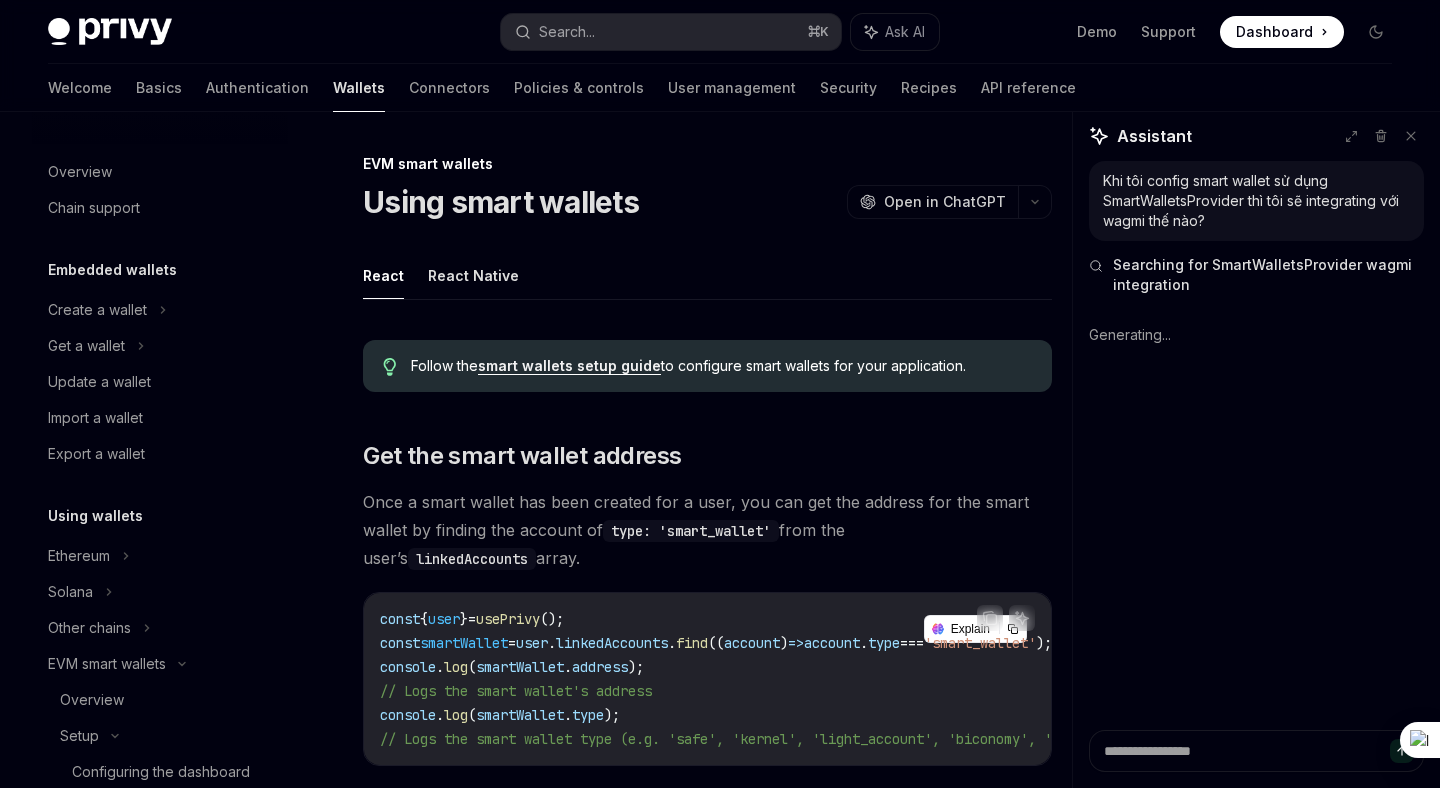 scroll, scrollTop: 87, scrollLeft: 0, axis: vertical 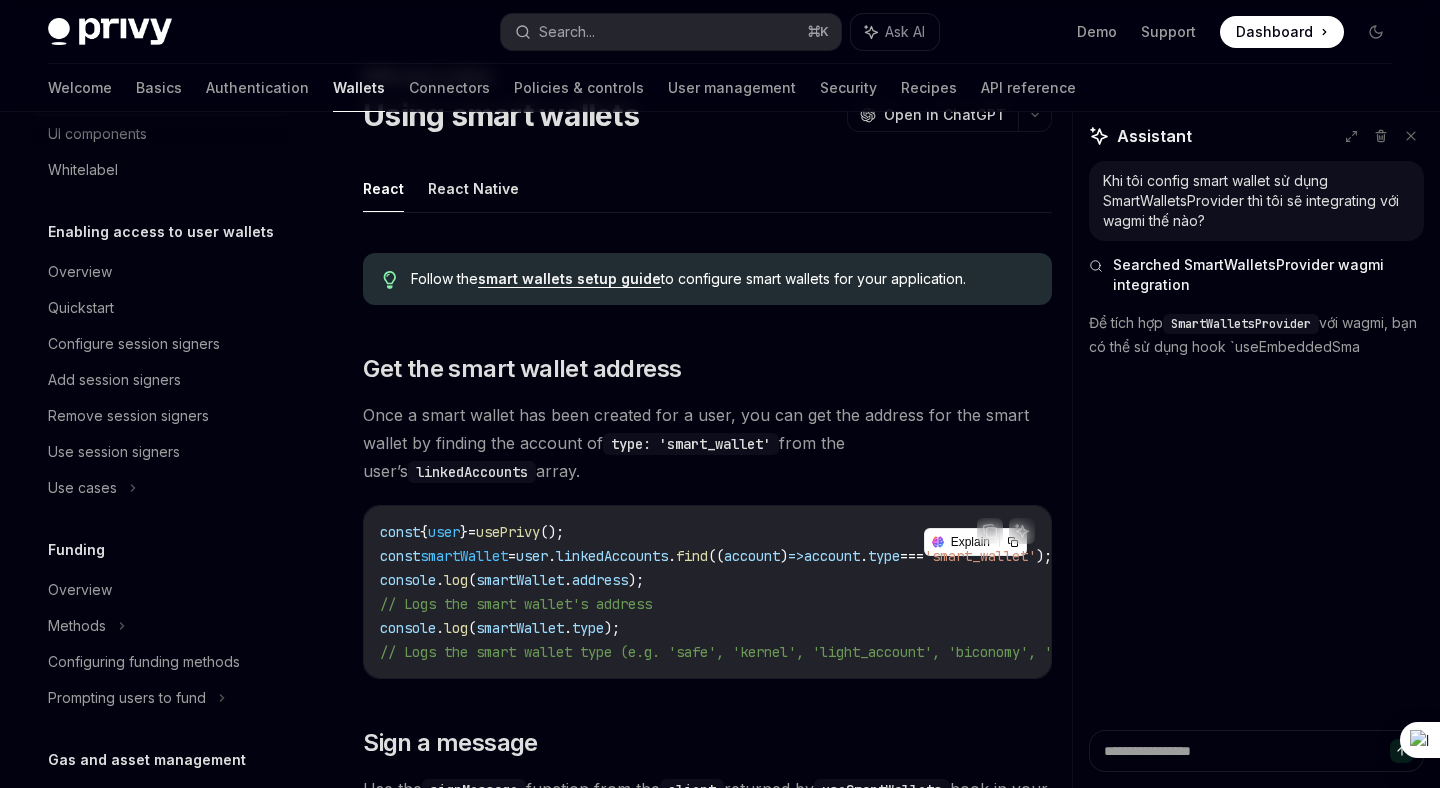 type on "*" 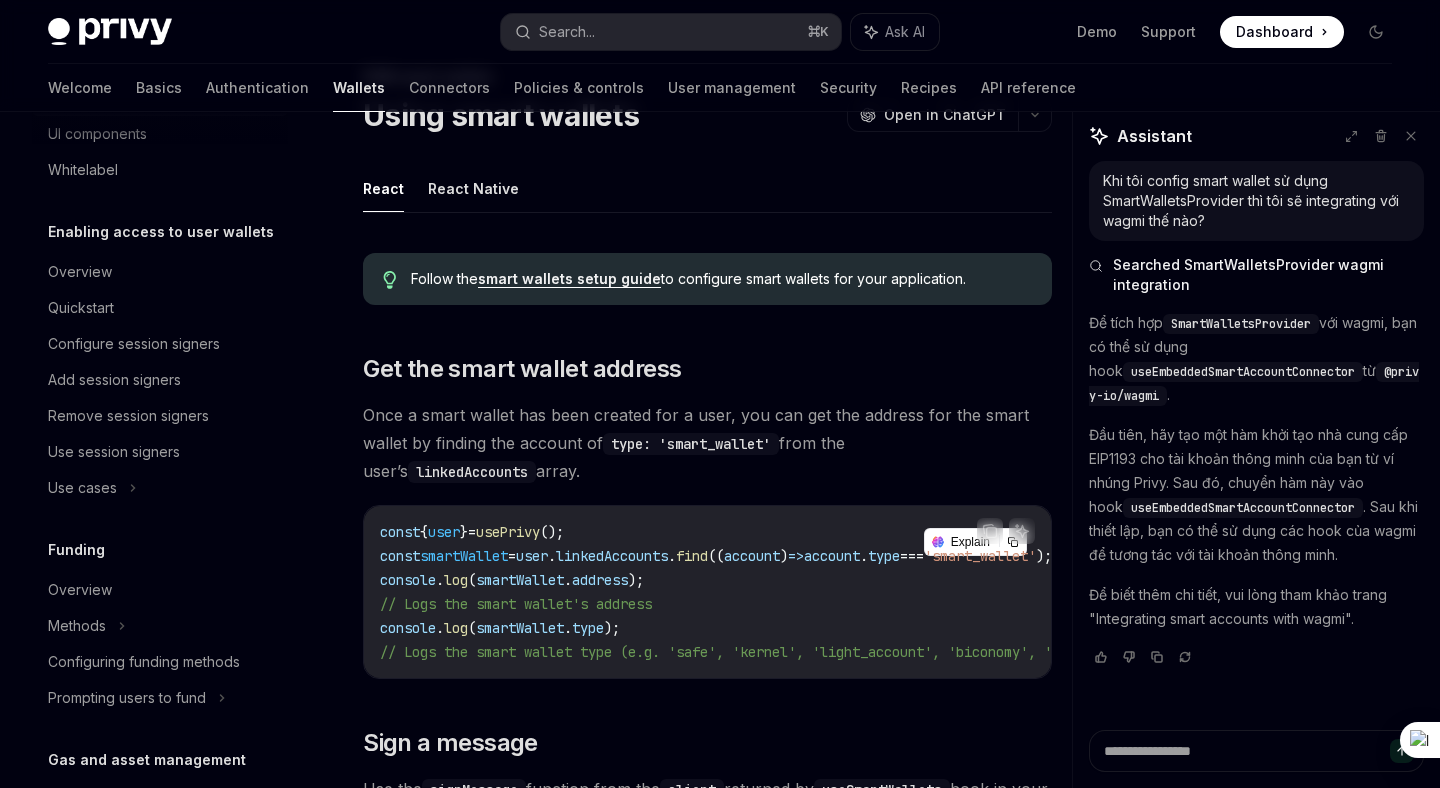 click on "Đầu tiên, hãy tạo một hàm khởi tạo nhà cung cấp EIP1193 cho tài khoản thông minh của bạn từ ví nhúng Privy. Sau đó, chuyển hàm này vào hook  useEmbeddedSmartAccountConnector . Sau khi thiết lập, bạn có thể sử dụng các hook của wagmi để tương tác với tài khoản thông minh." at bounding box center [1256, 495] 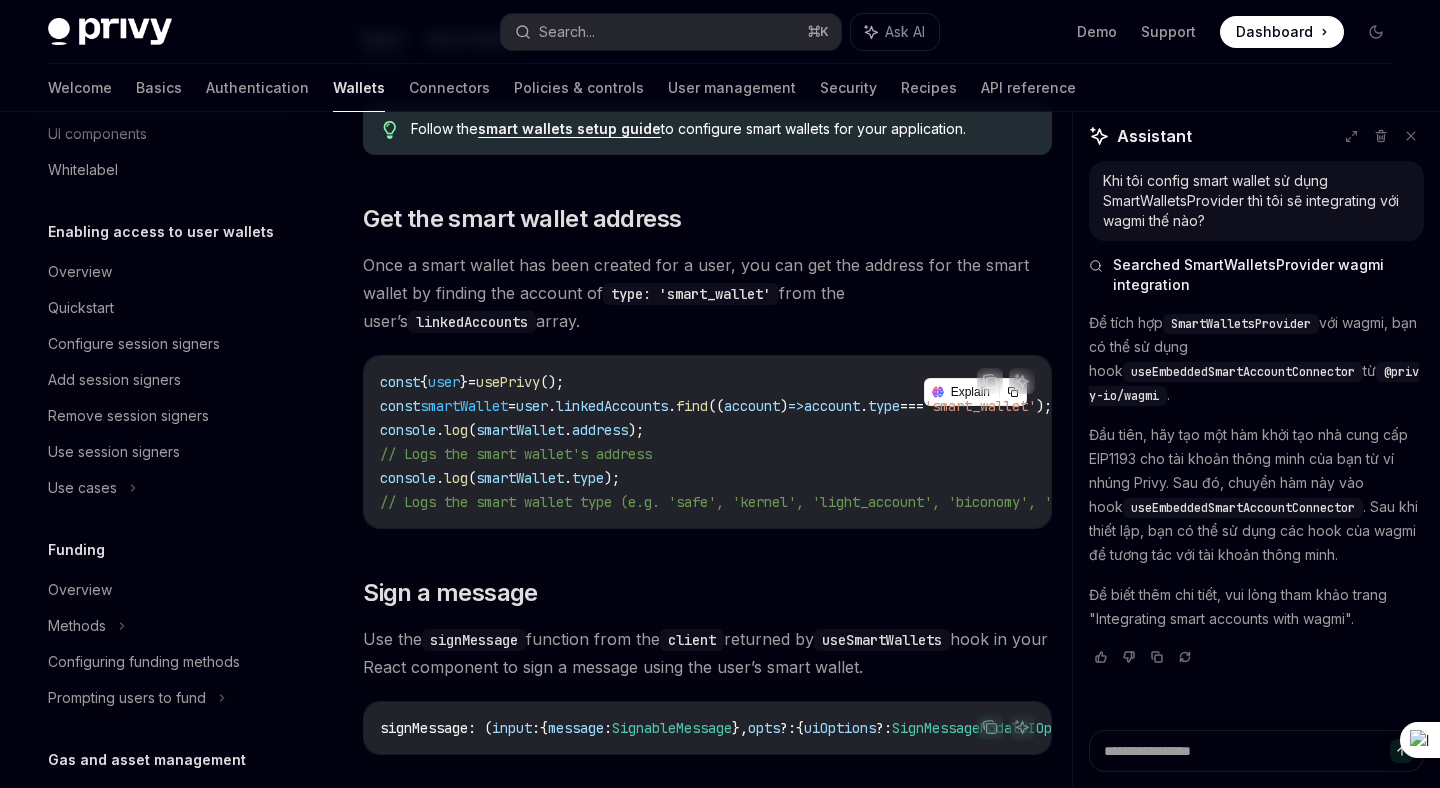 scroll, scrollTop: 275, scrollLeft: 0, axis: vertical 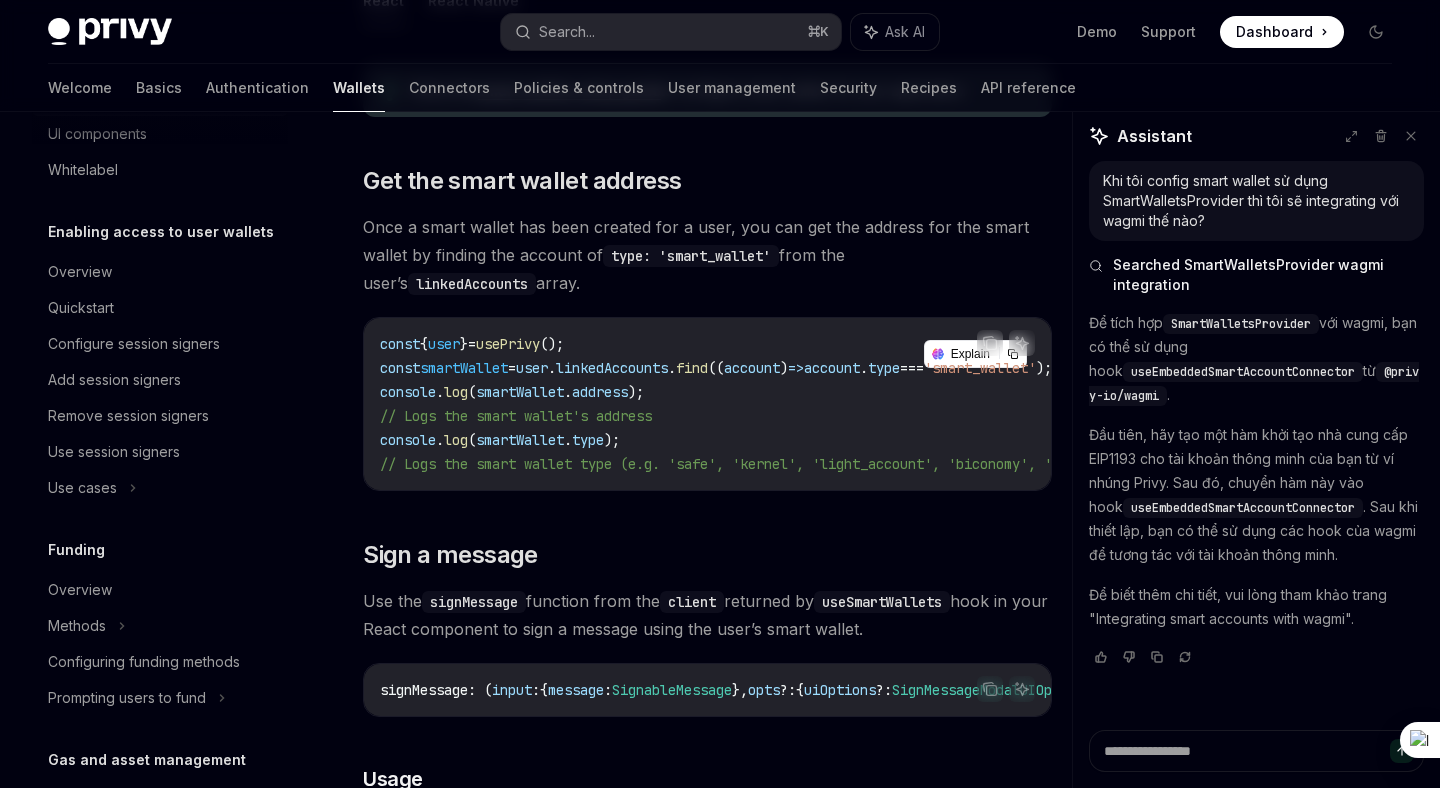 click on "Để biết thêm chi tiết, vui lòng tham khảo trang "Integrating smart accounts with wagmi"." at bounding box center [1256, 607] 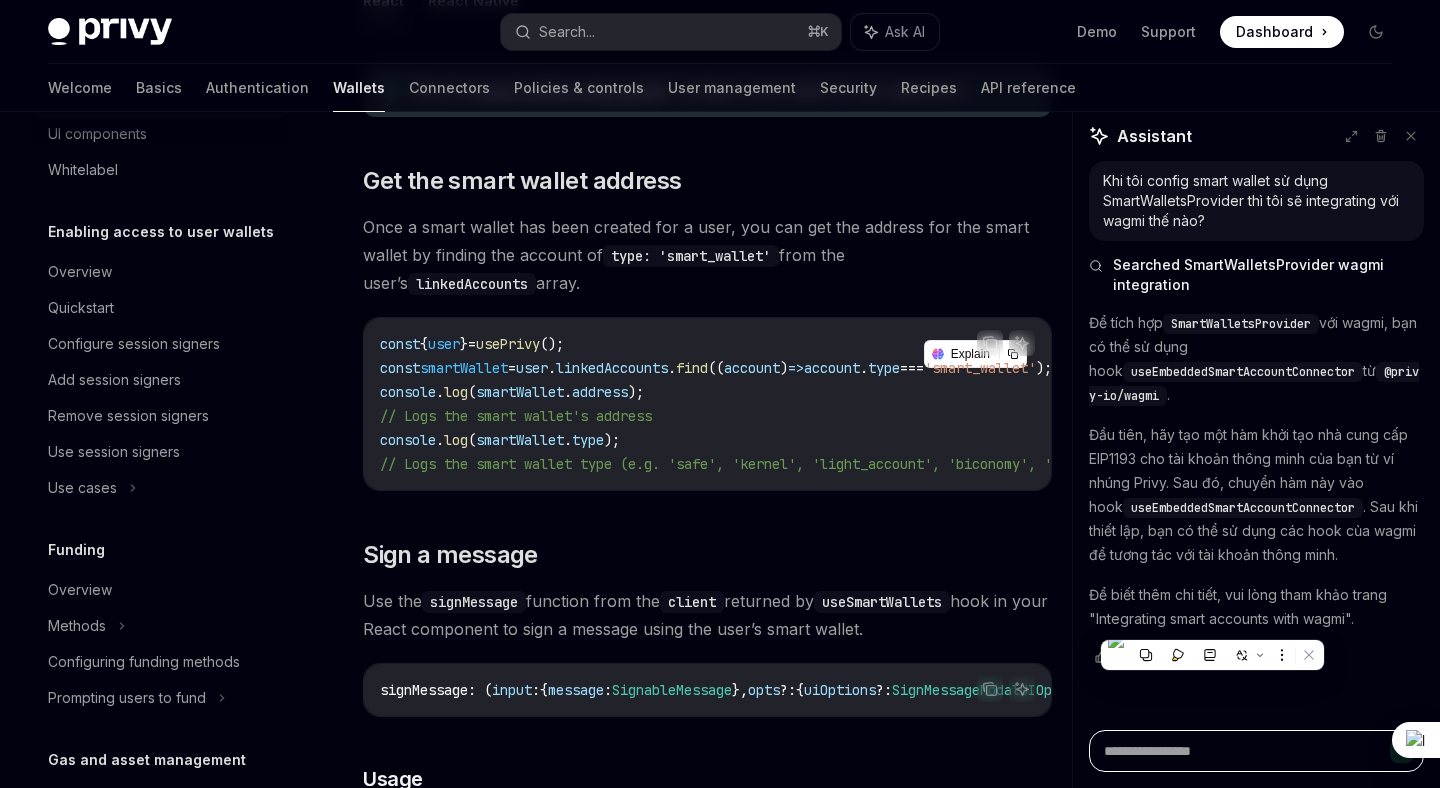 click at bounding box center (1256, 751) 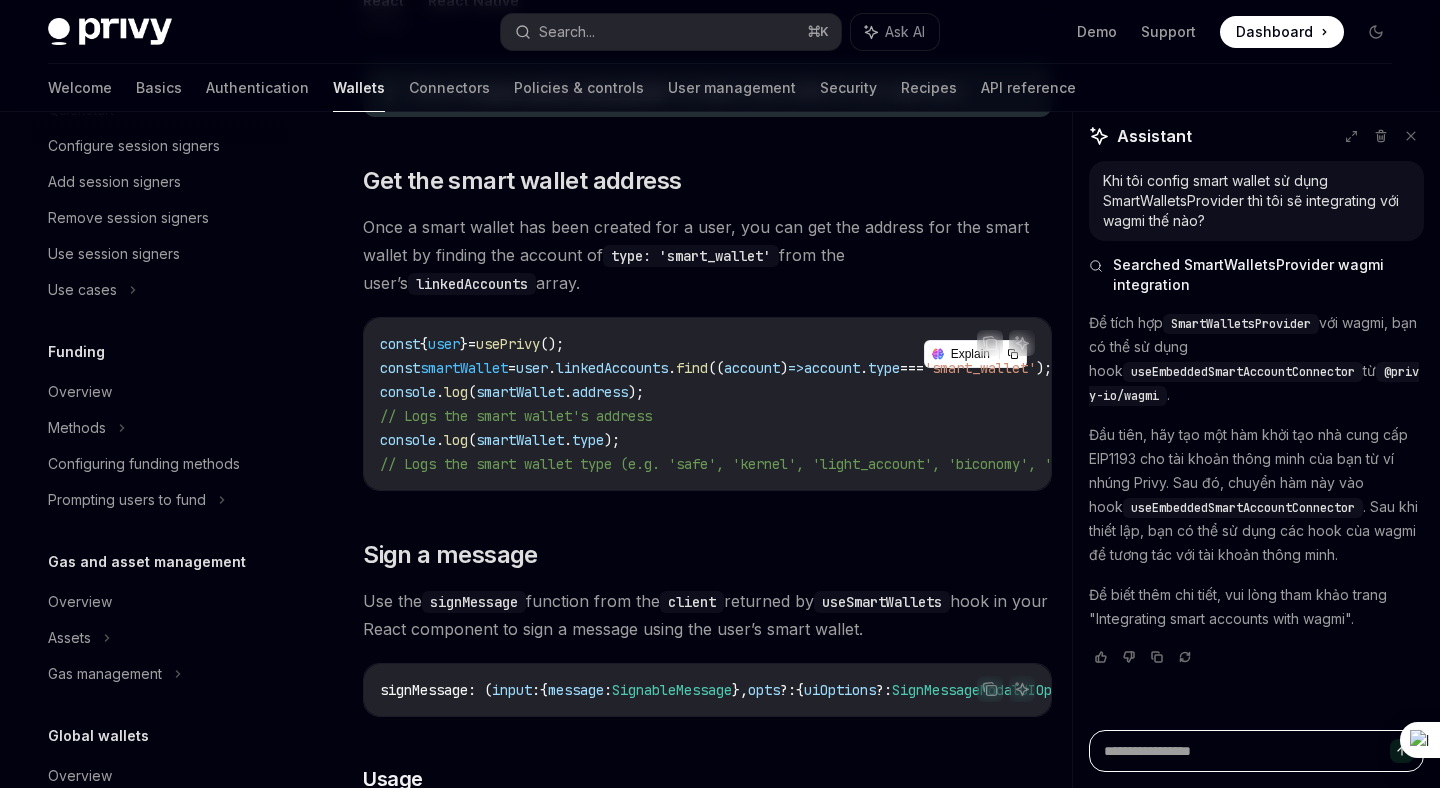 scroll, scrollTop: 948, scrollLeft: 0, axis: vertical 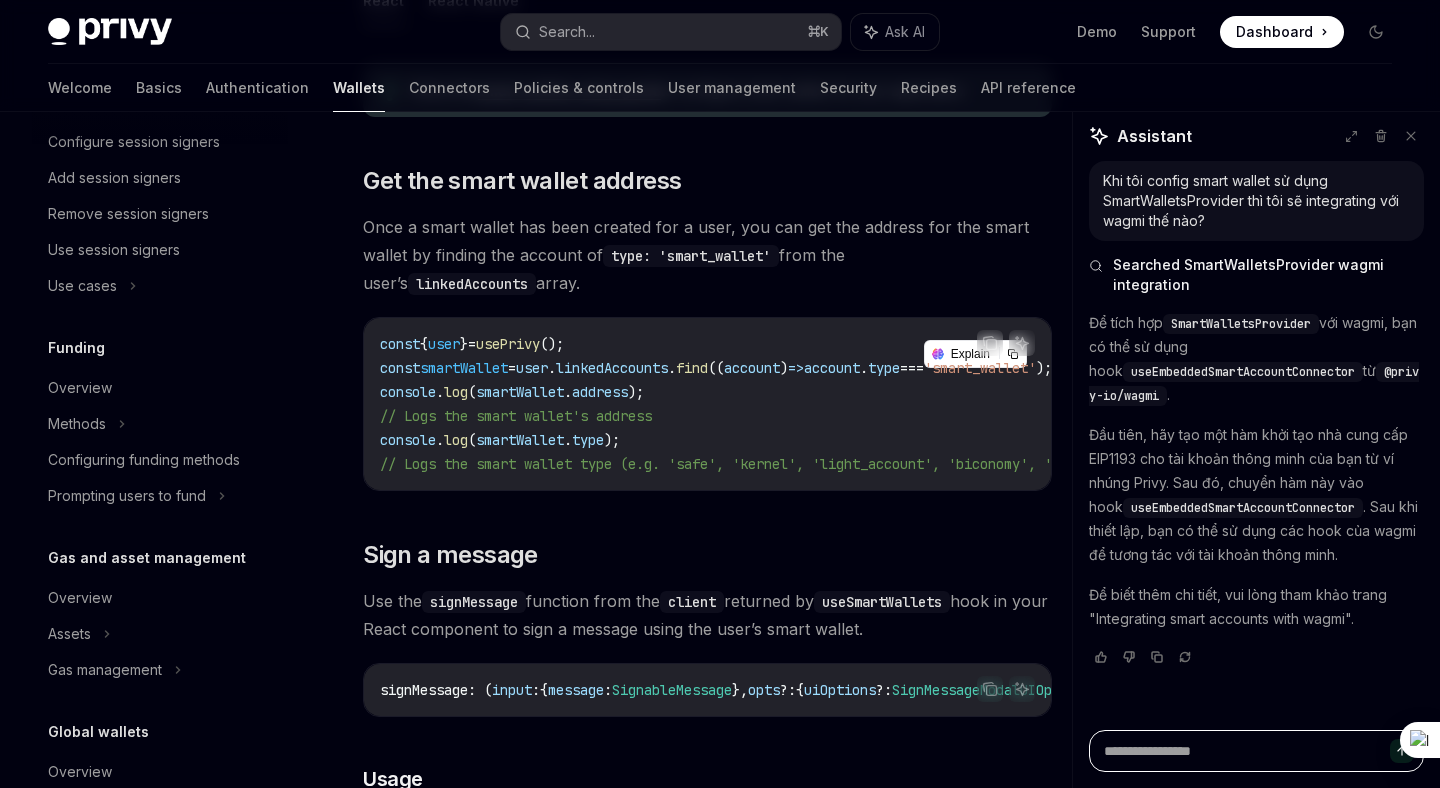 click at bounding box center [1256, 751] 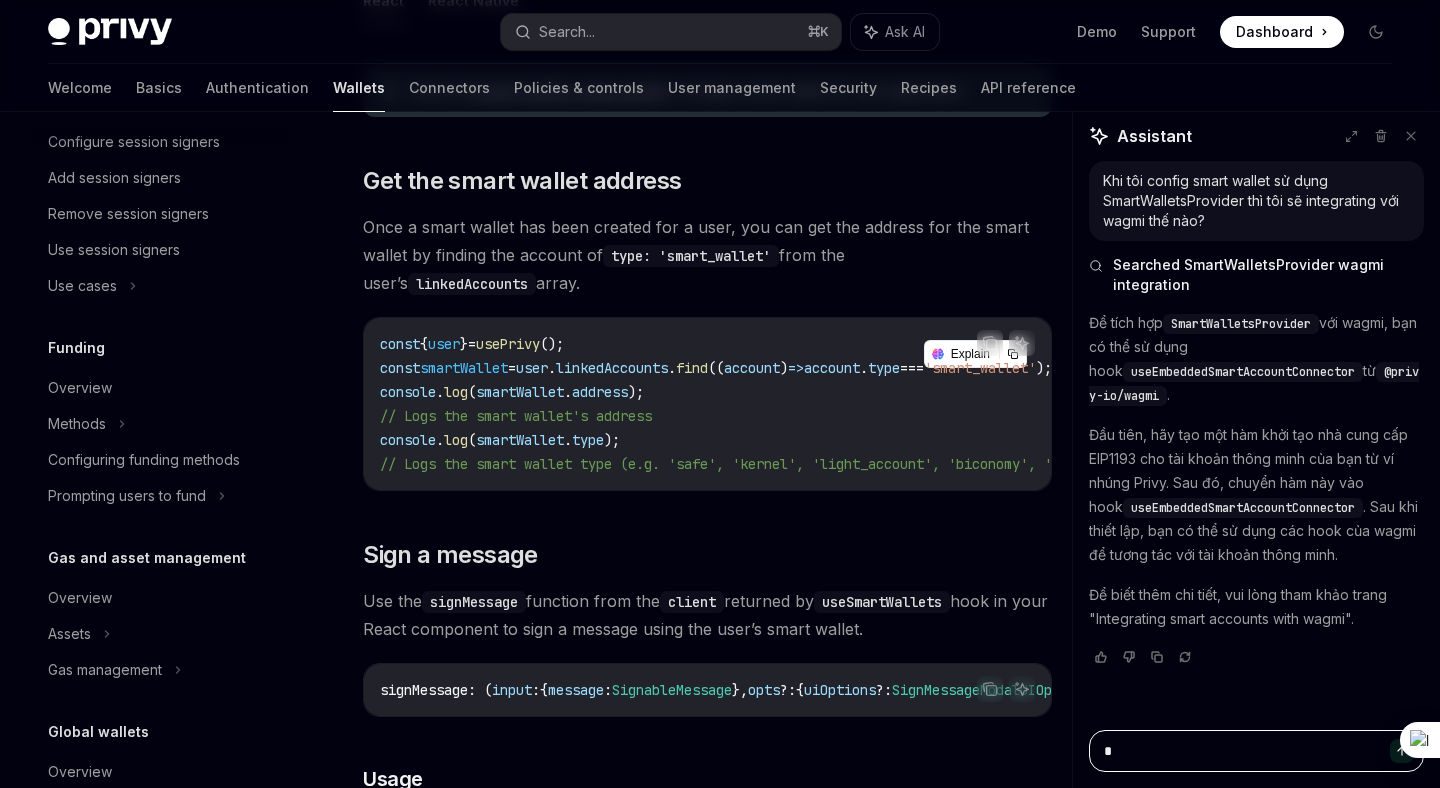type on "*" 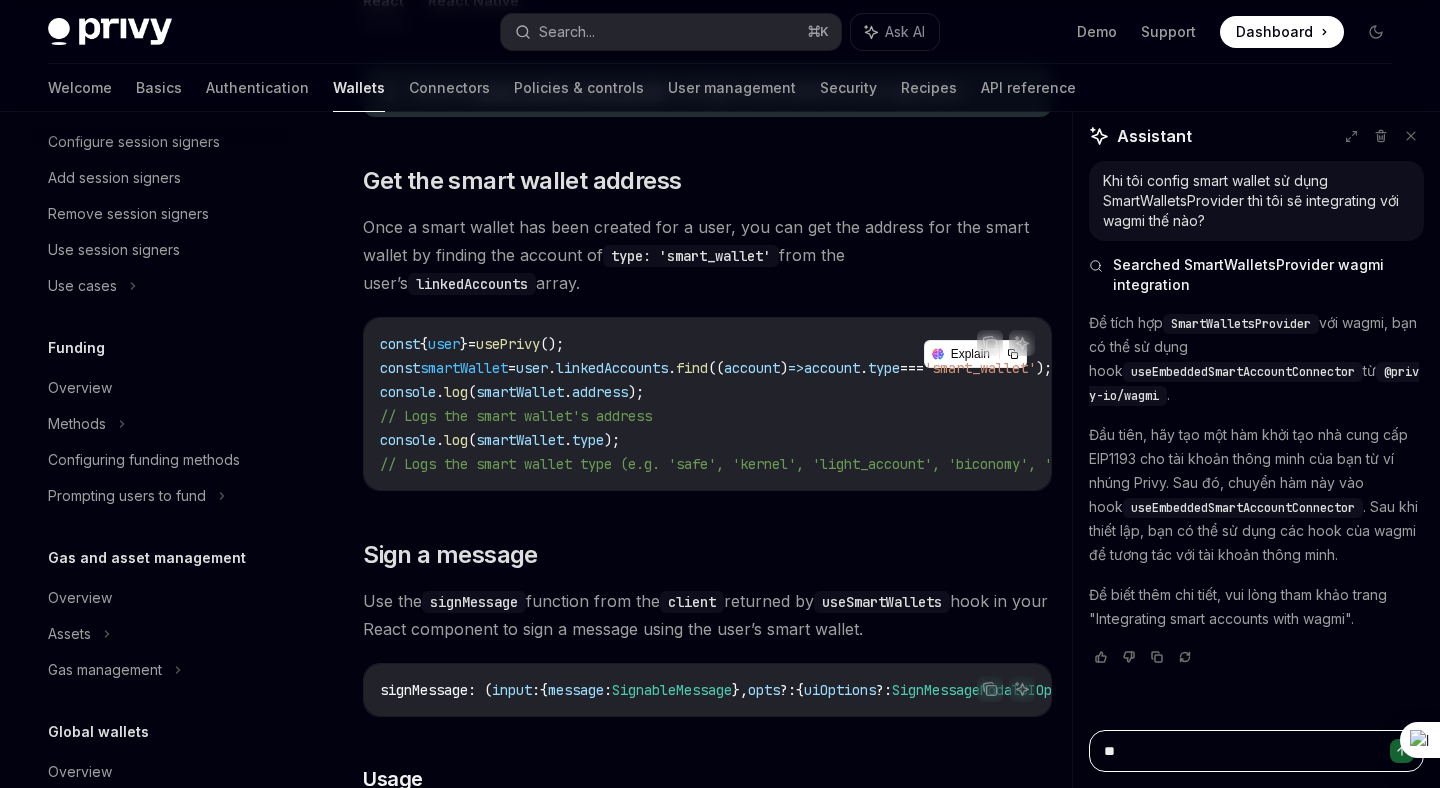 type on "*" 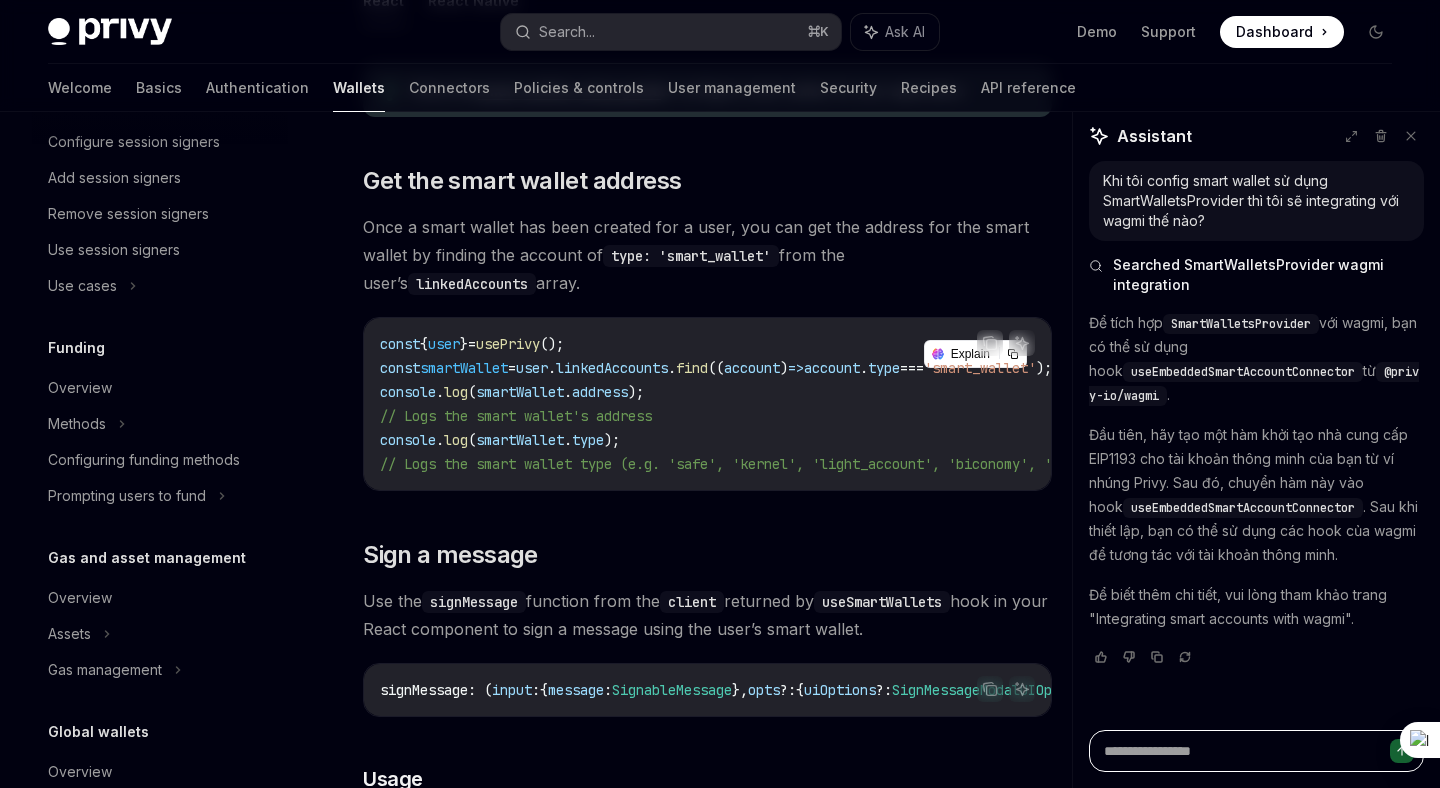 type on "*" 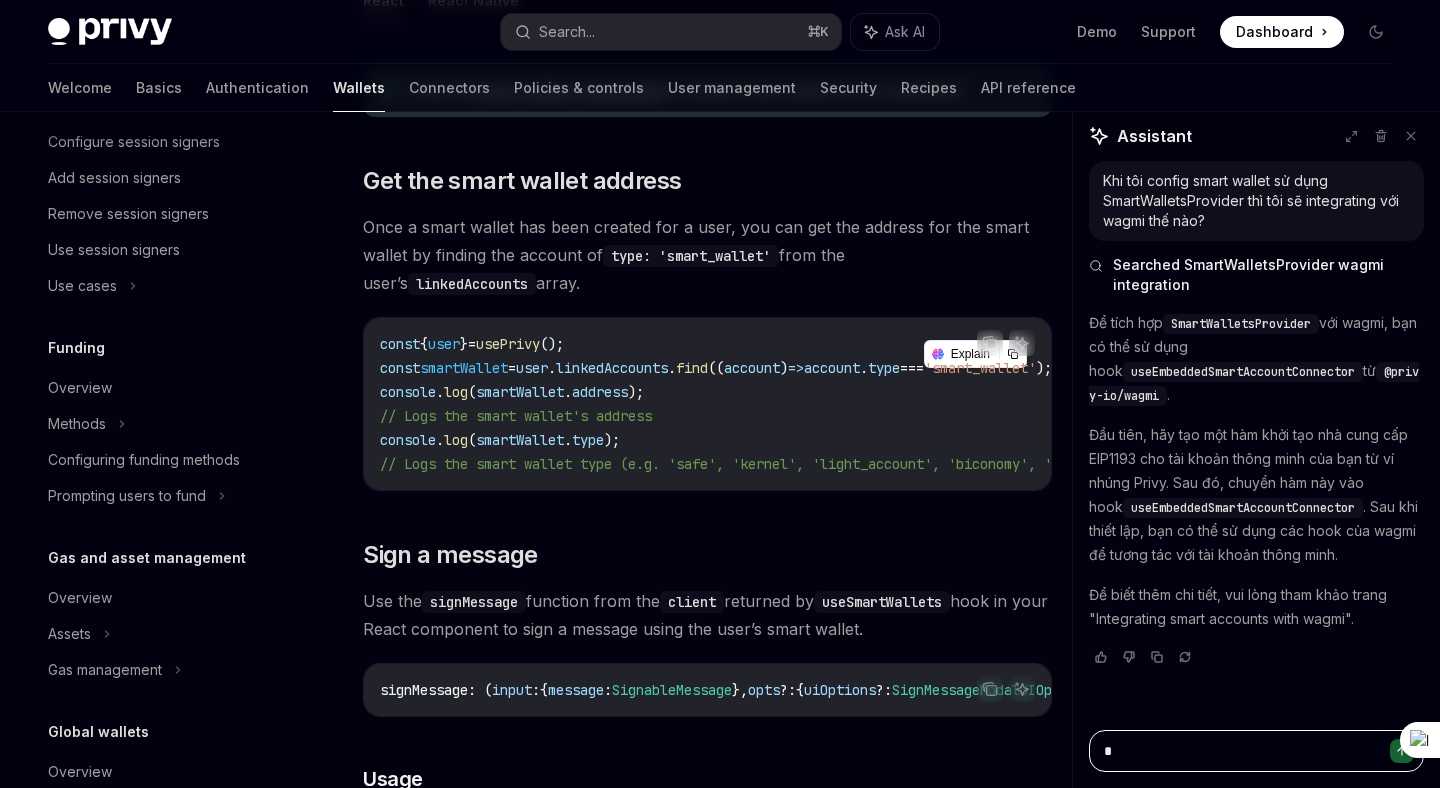 type on "*" 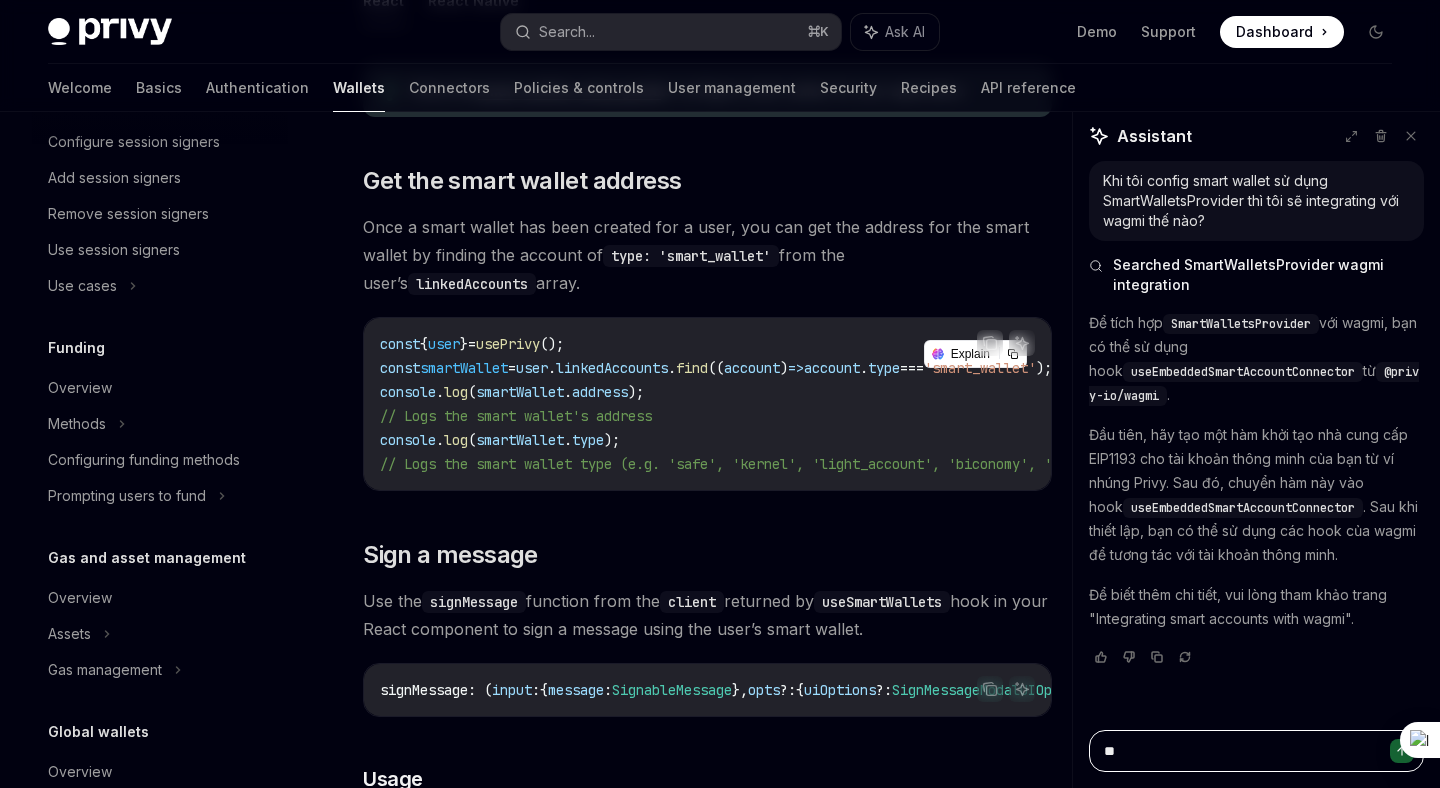 type on "*" 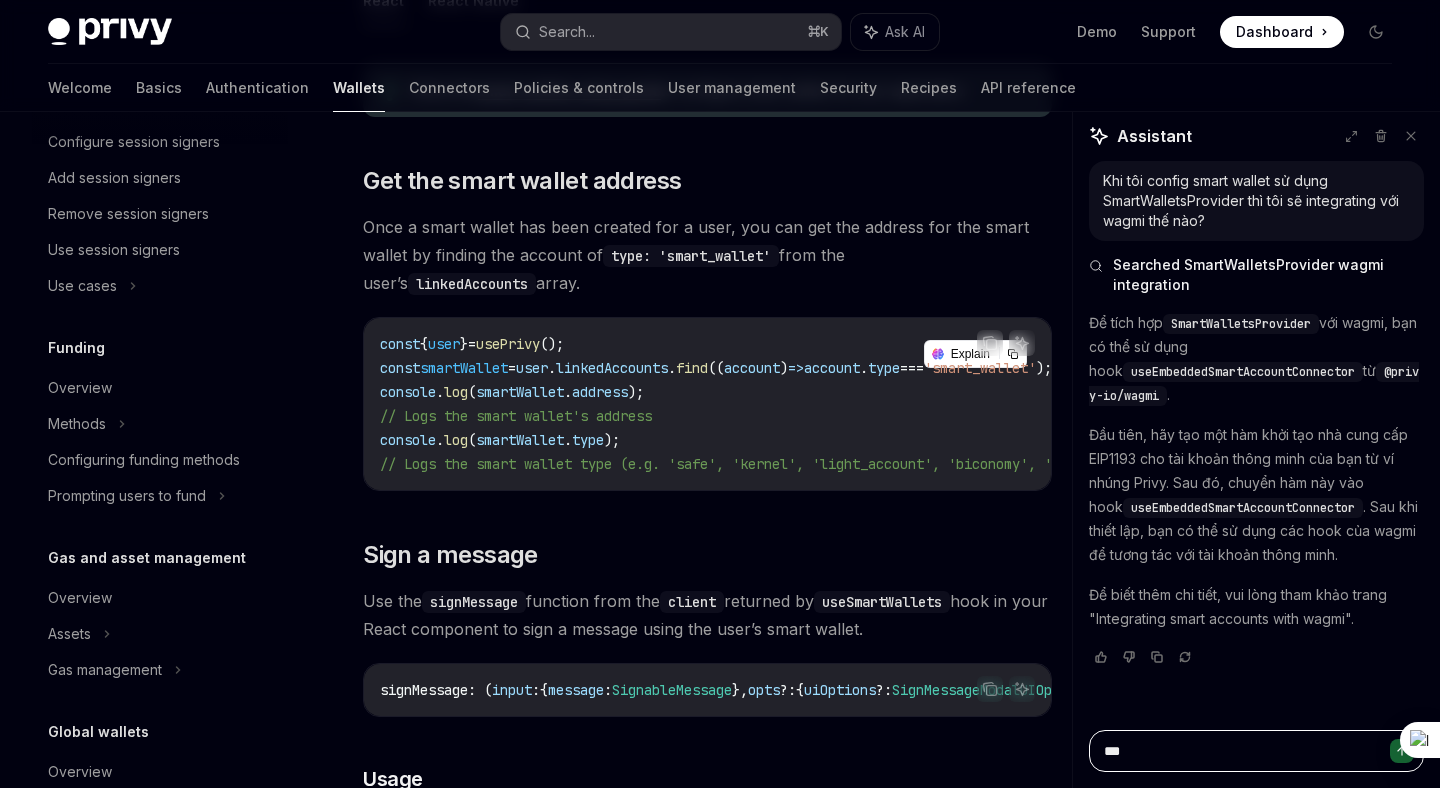 type on "****" 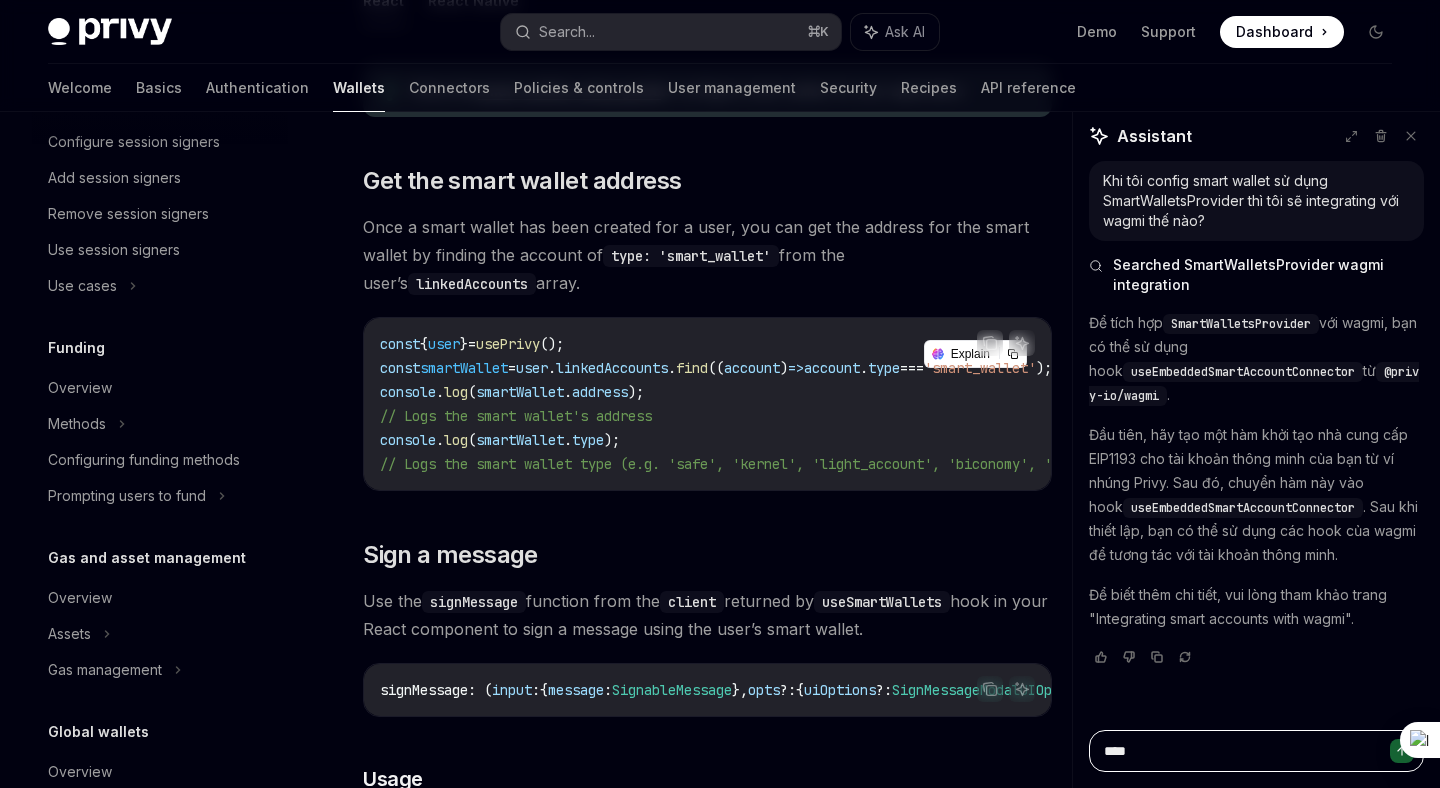 type on "*" 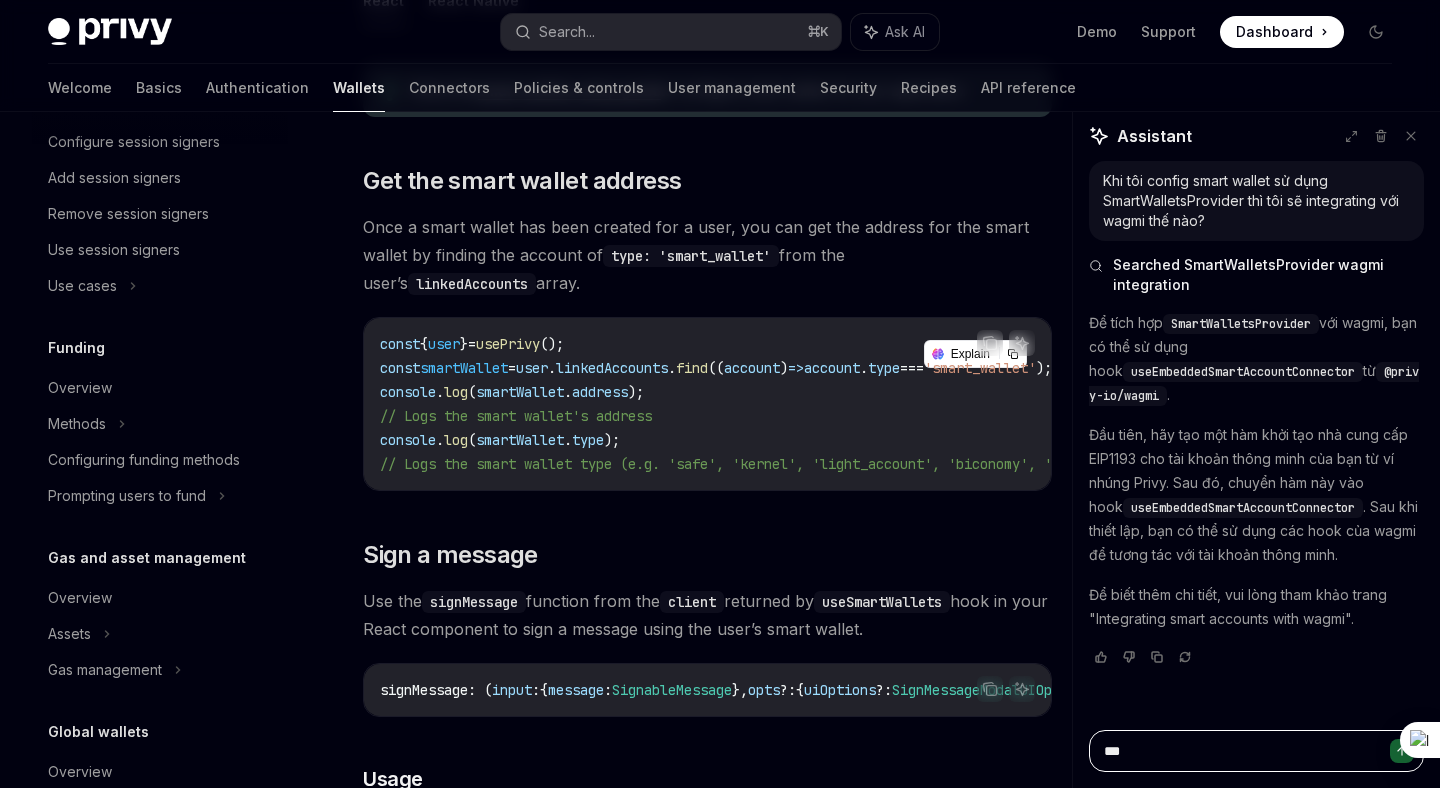 type on "*" 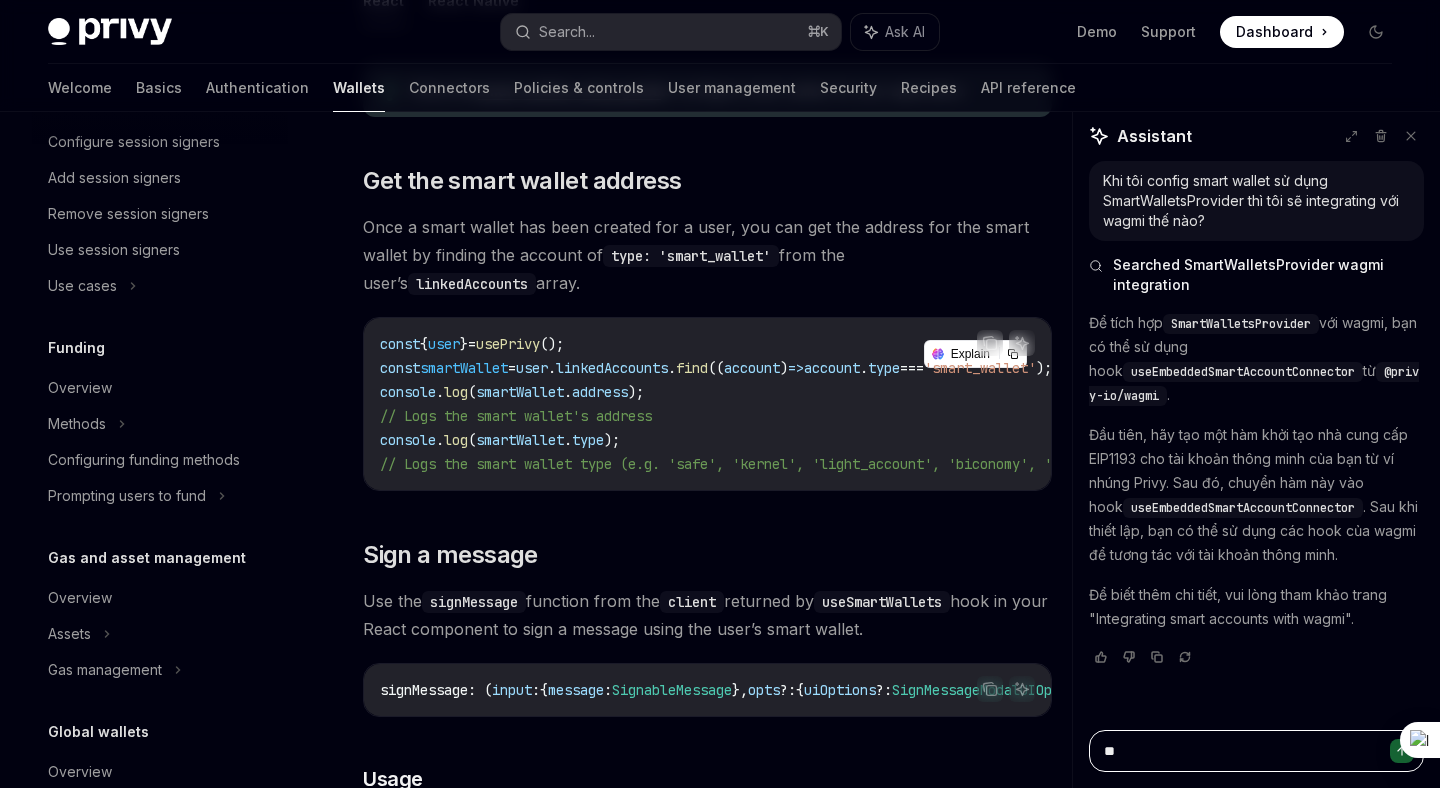 type on "*" 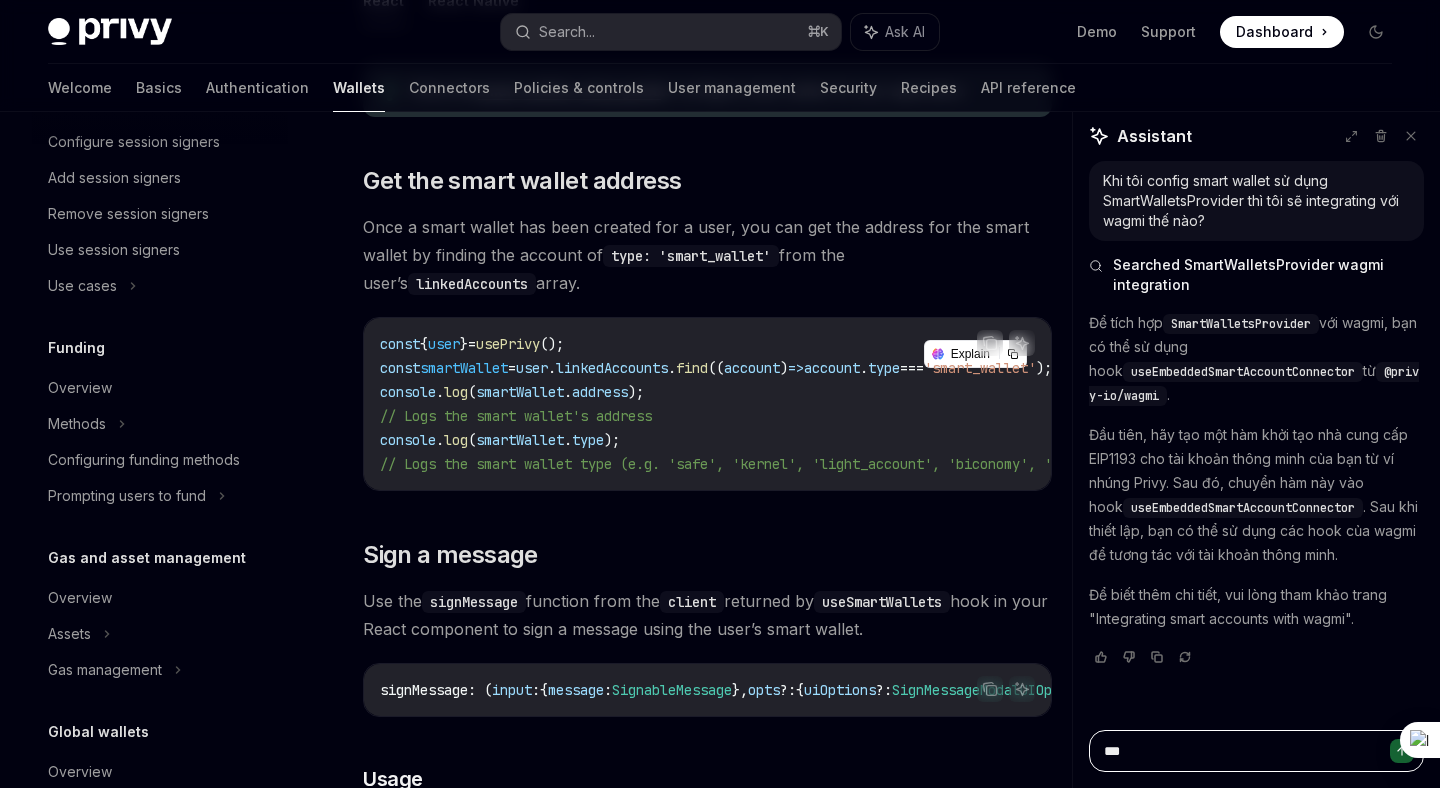 type on "*" 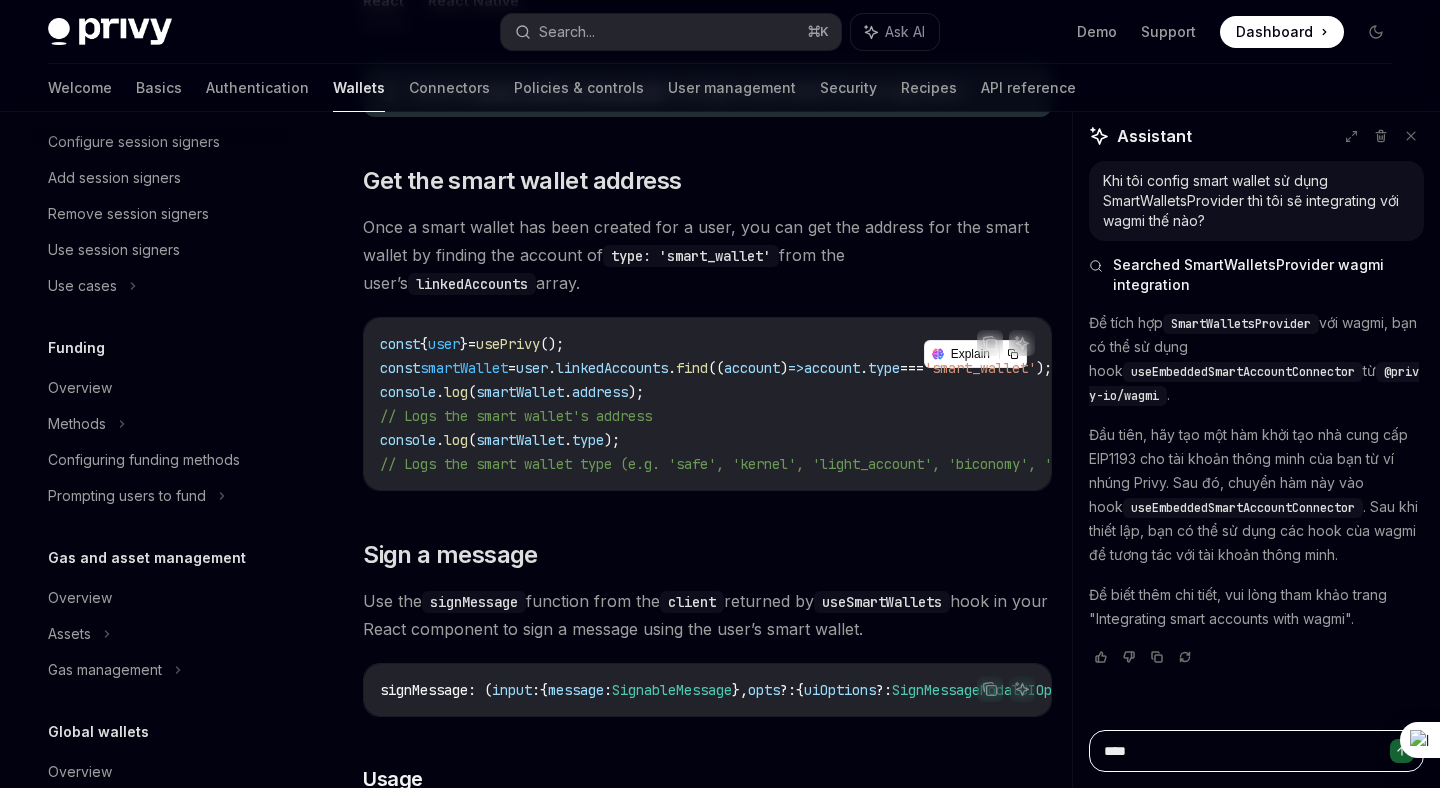 type on "*" 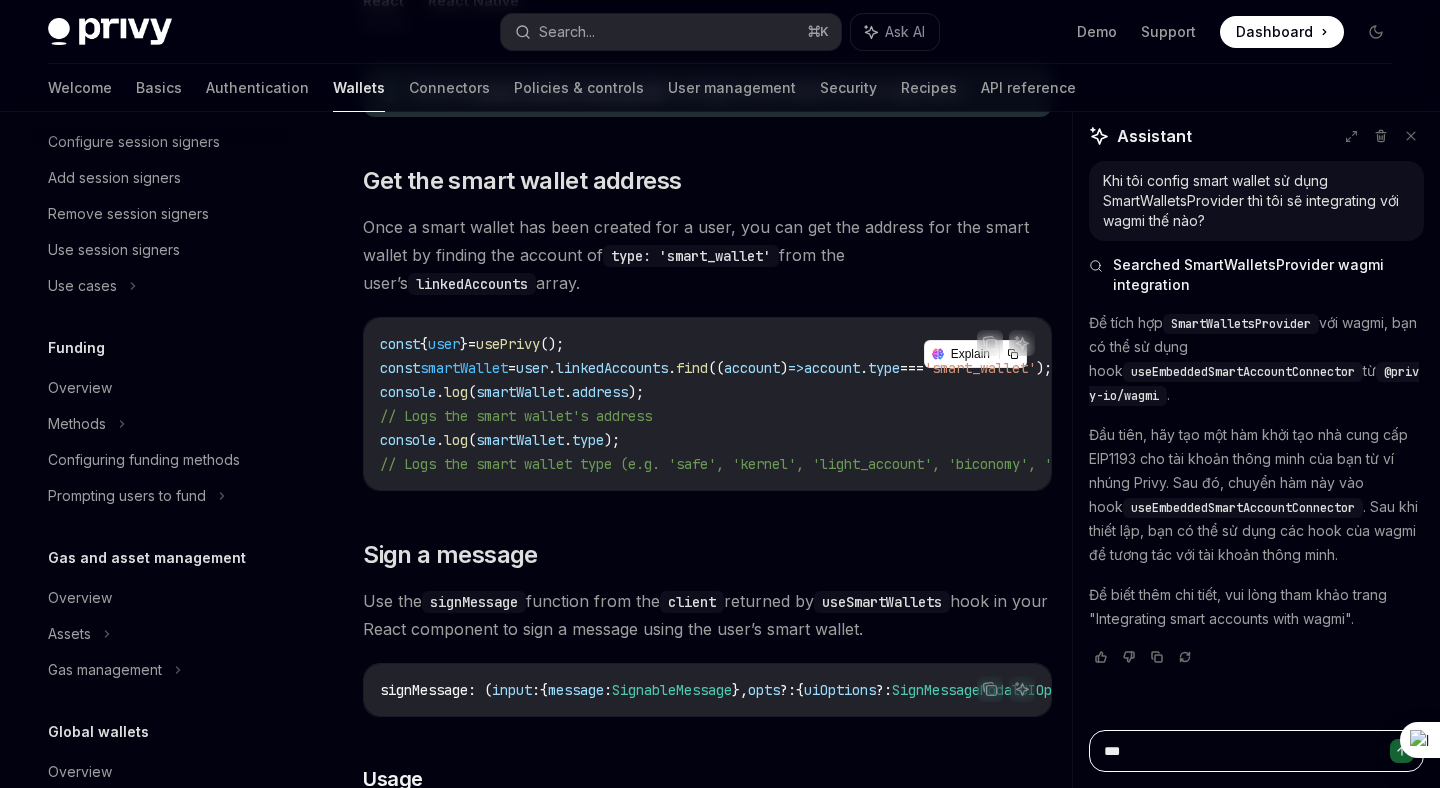 type on "****" 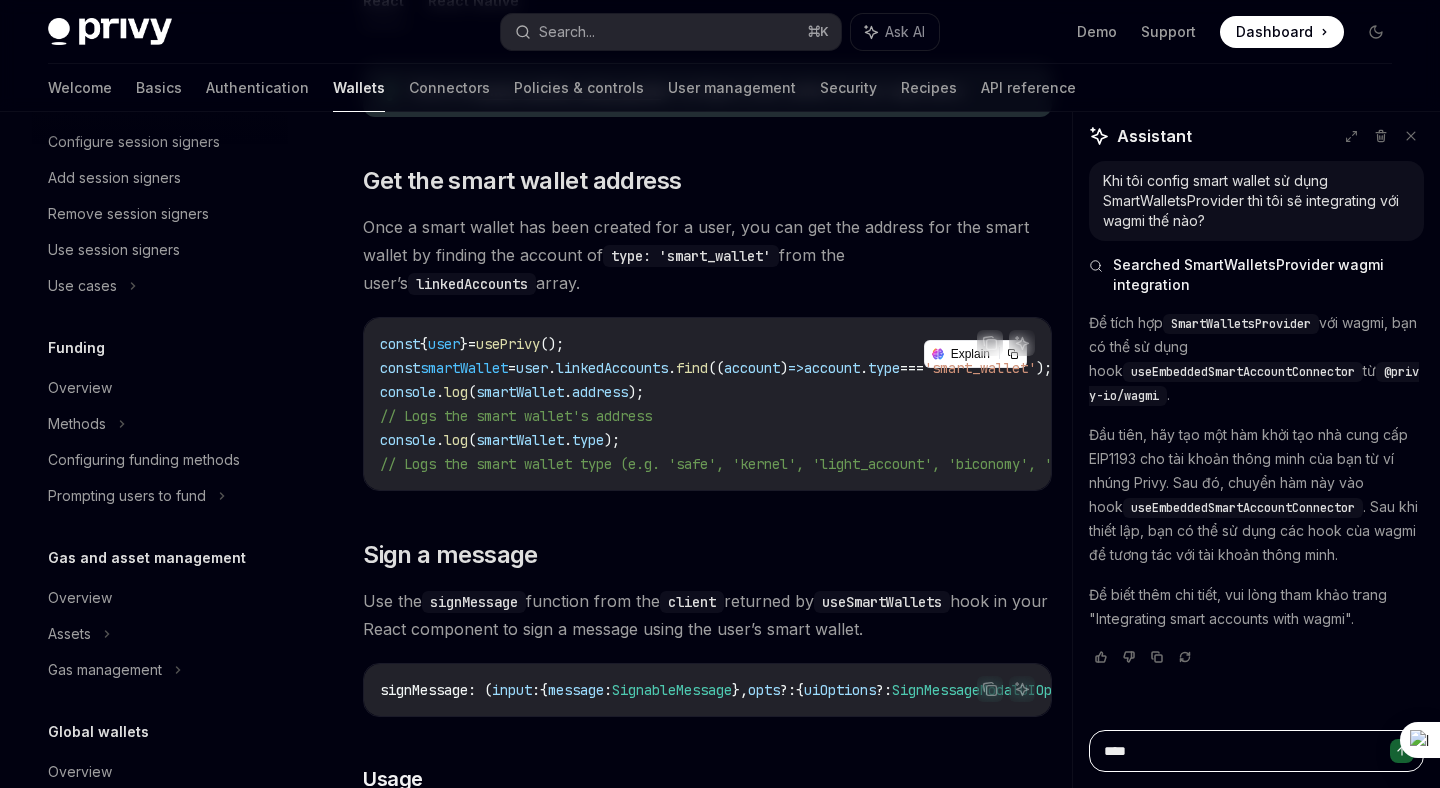 type on "*" 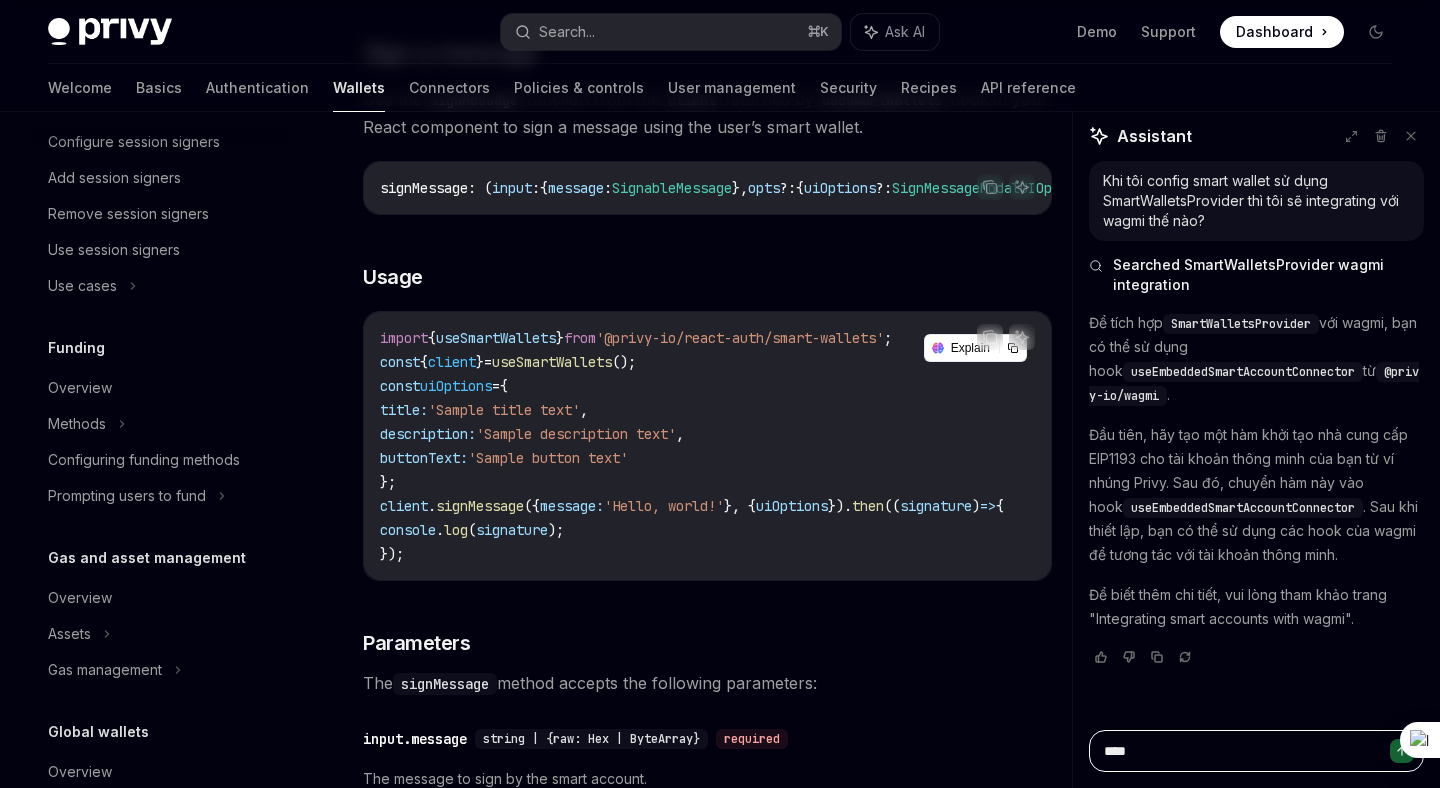 scroll, scrollTop: 925, scrollLeft: 0, axis: vertical 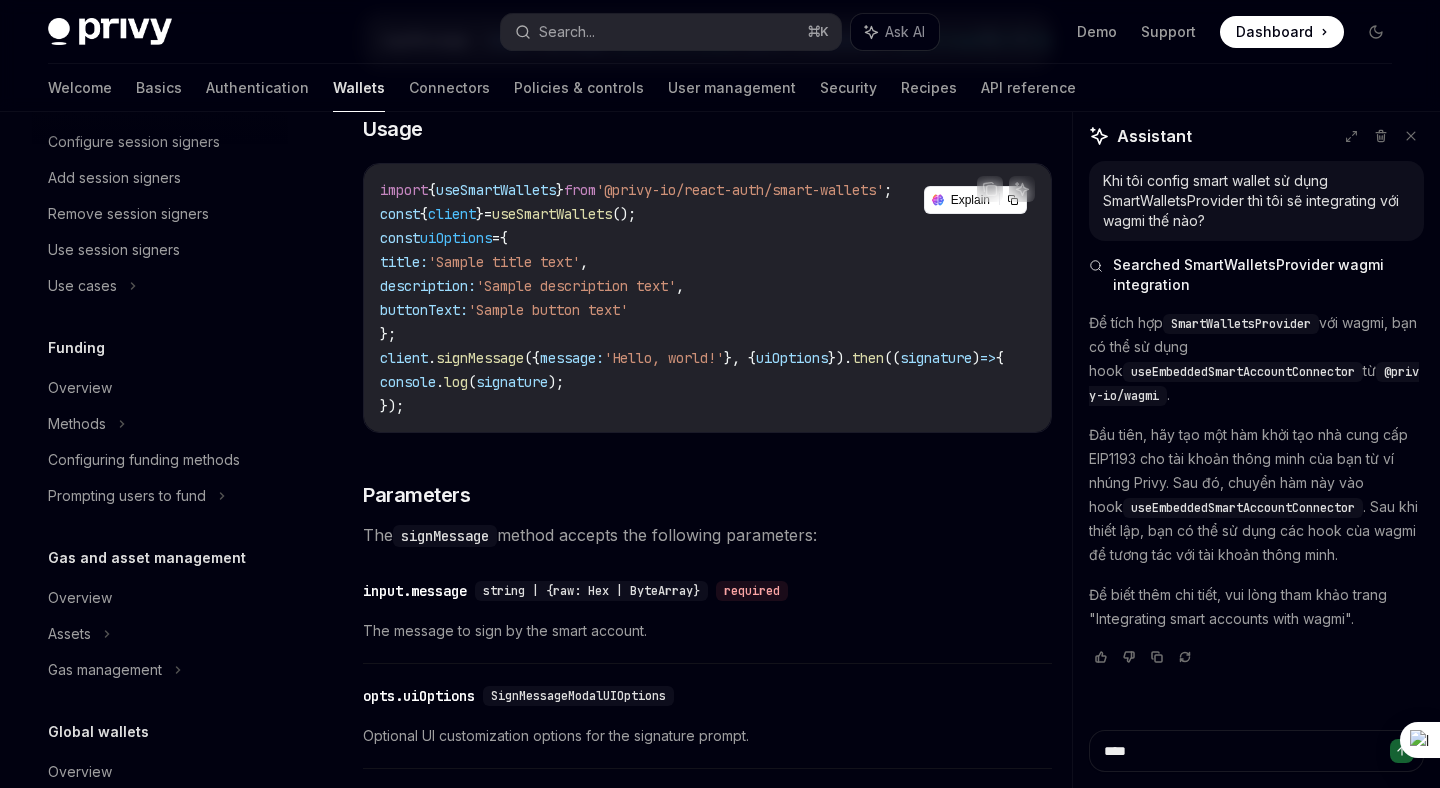 click on "SmartWalletsProvider" at bounding box center [1241, 324] 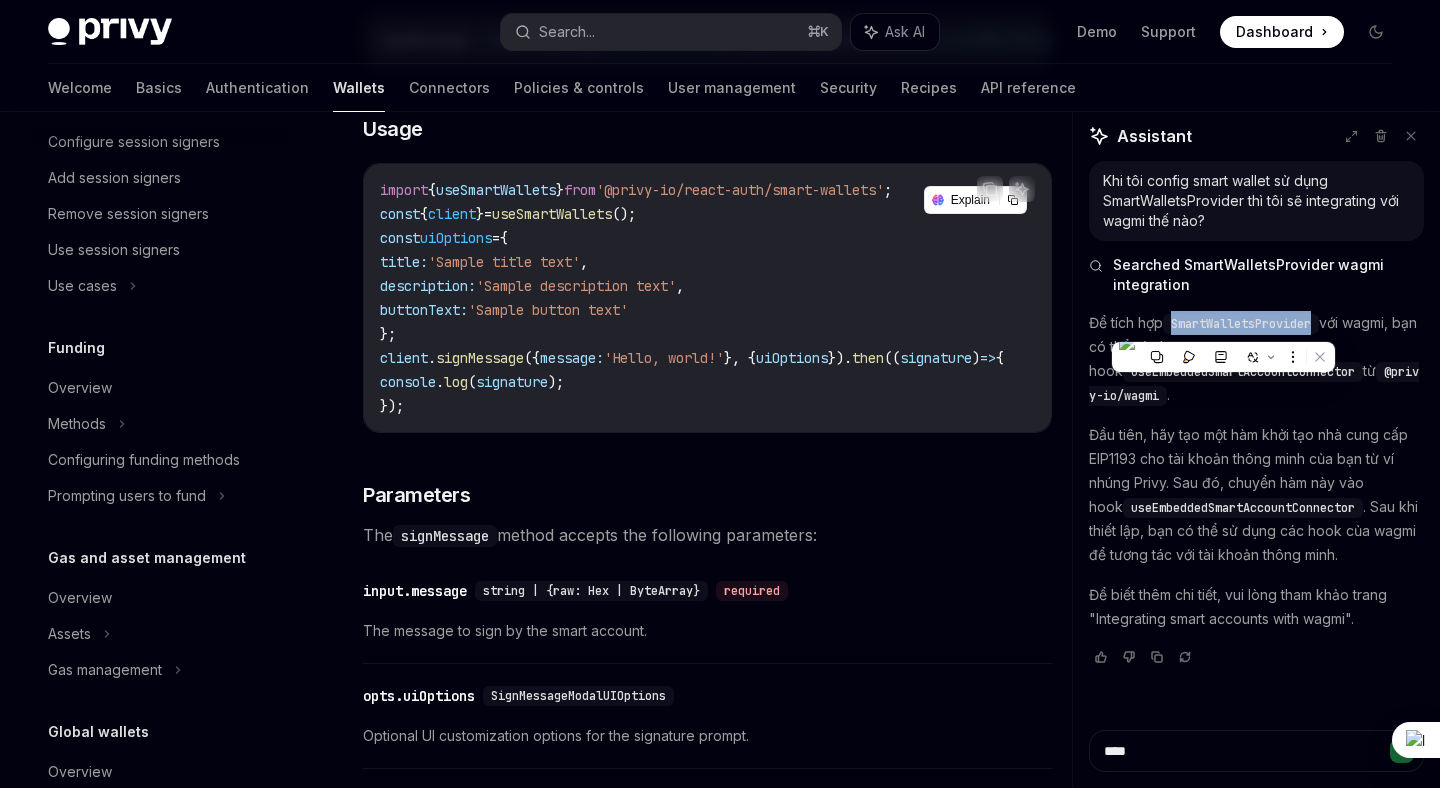 copy on "SmartWalletsProvider" 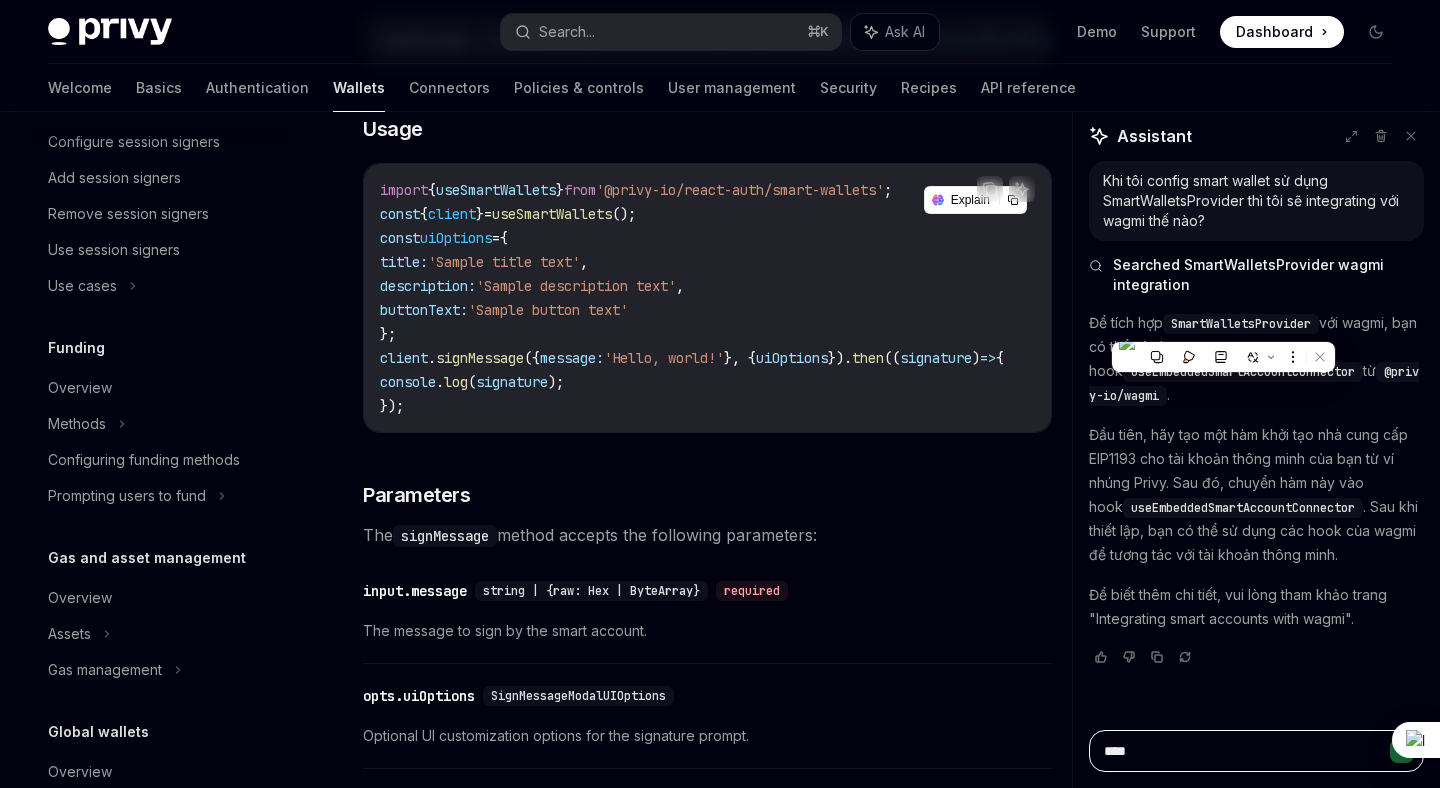 click on "****" at bounding box center [1256, 751] 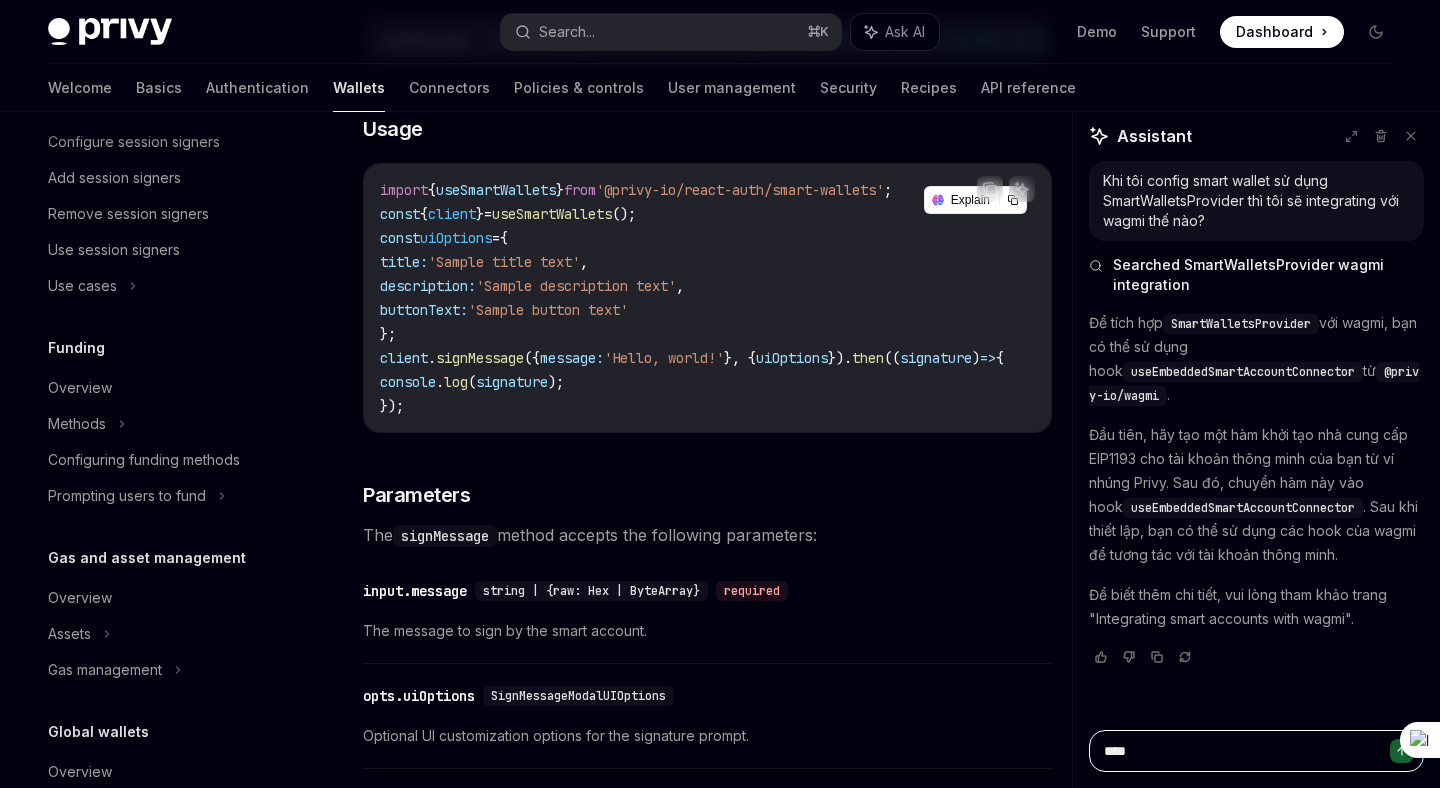 type on "****" 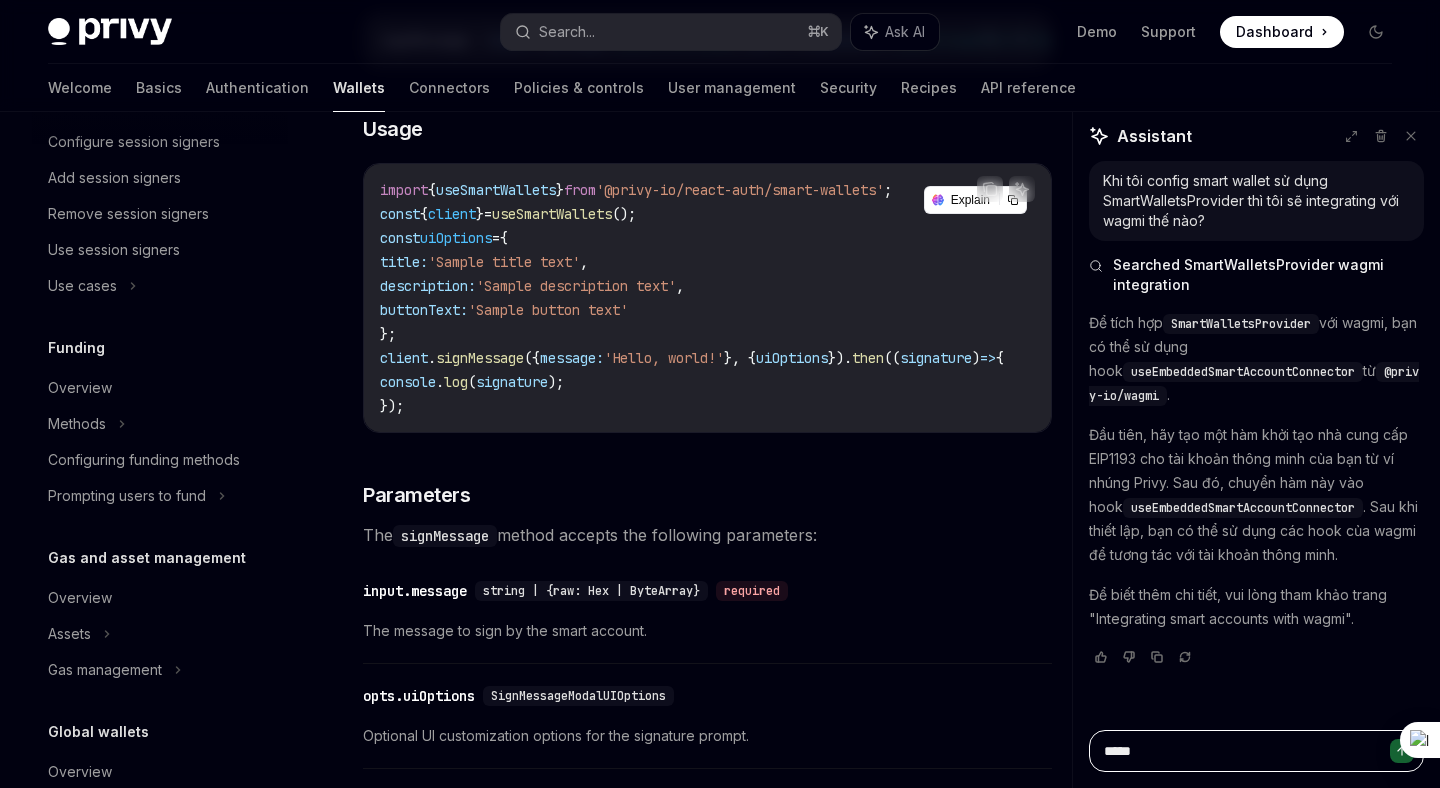 type on "*" 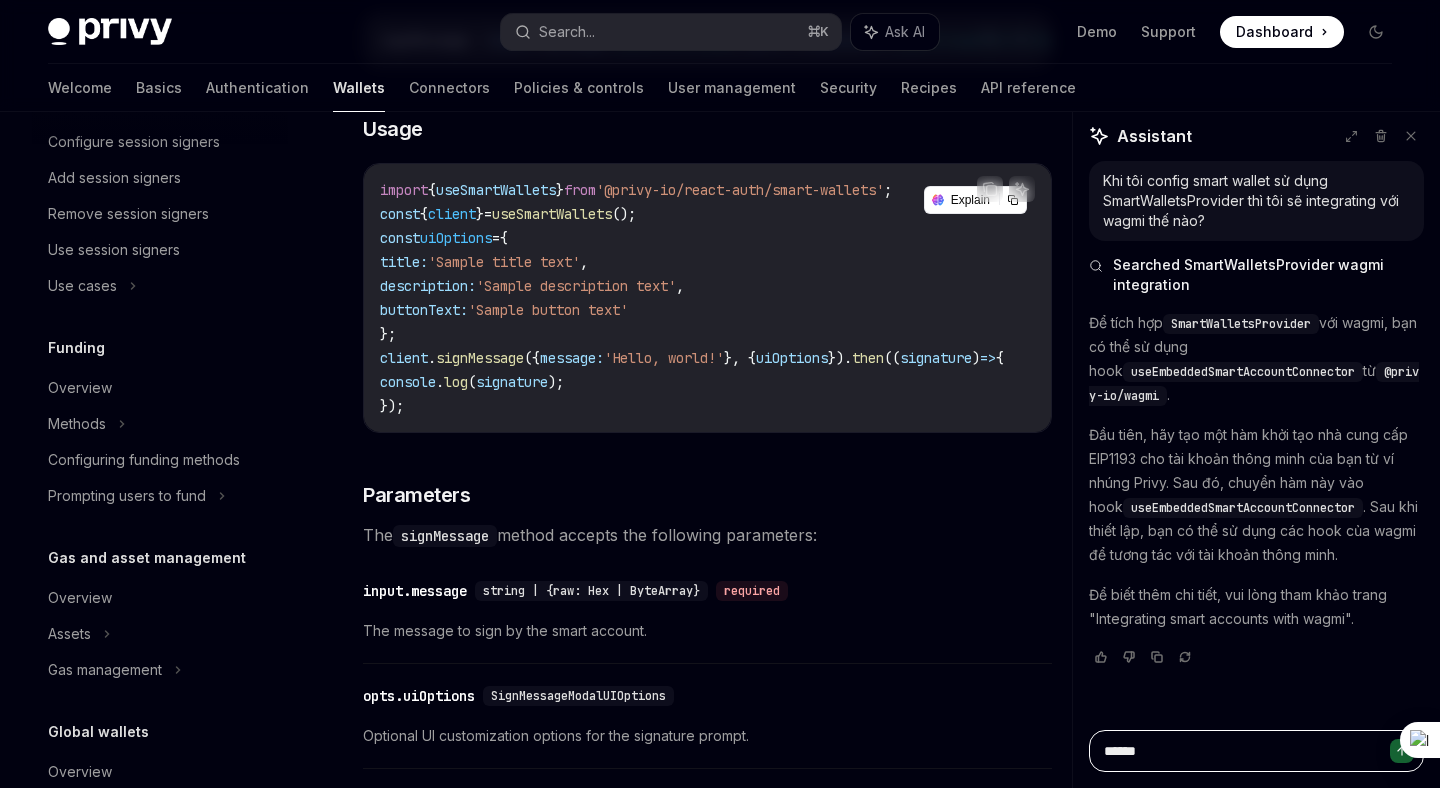 type on "*" 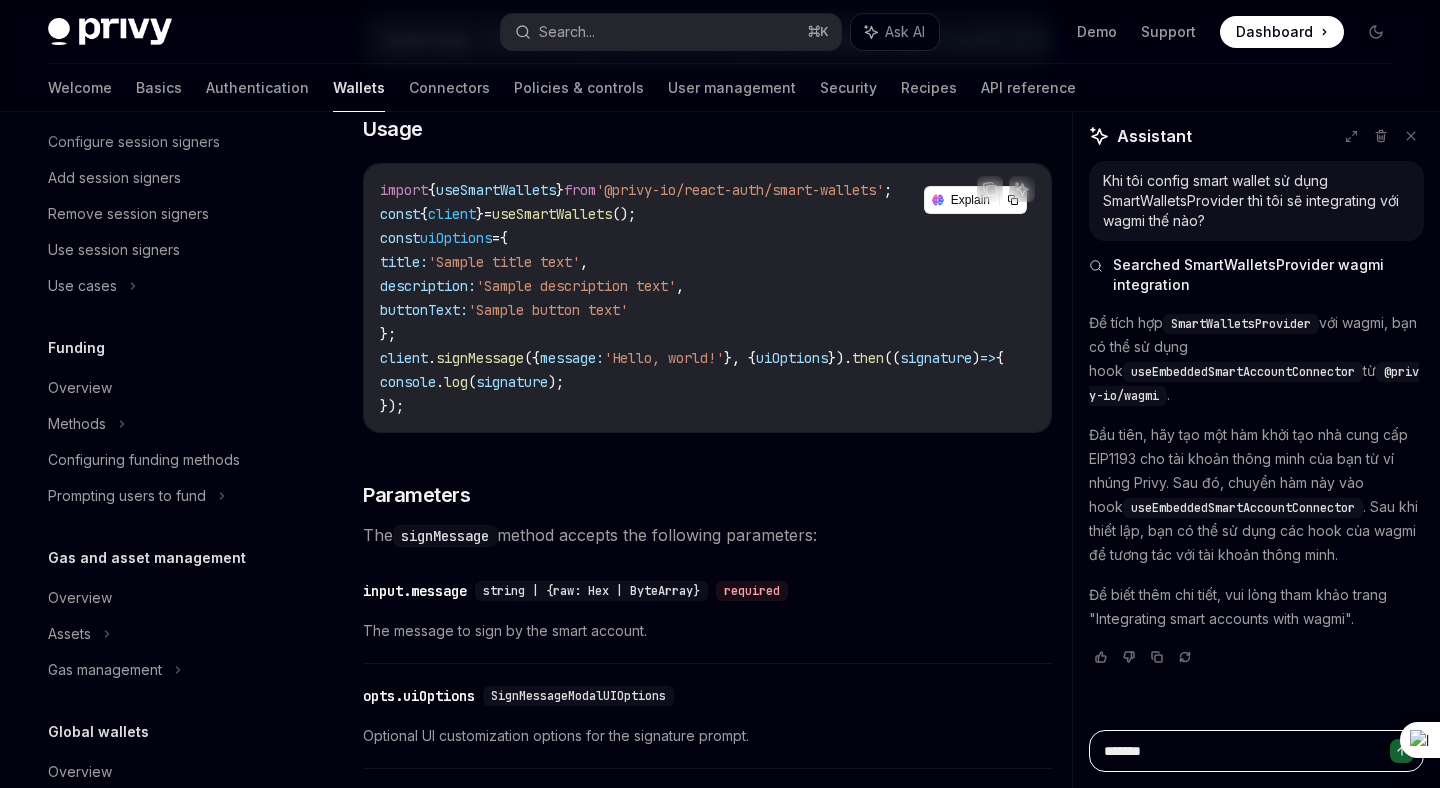 type on "*" 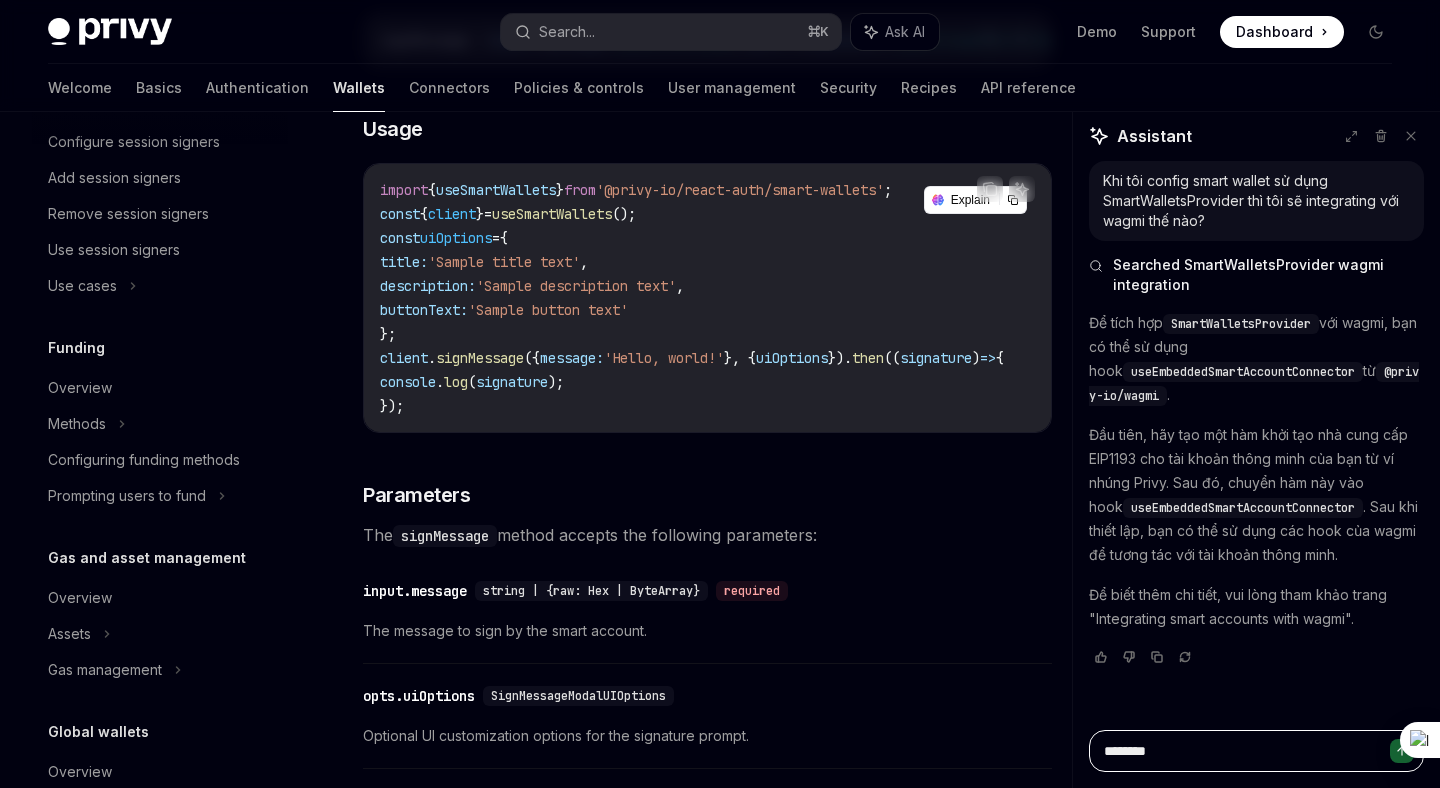 type on "*" 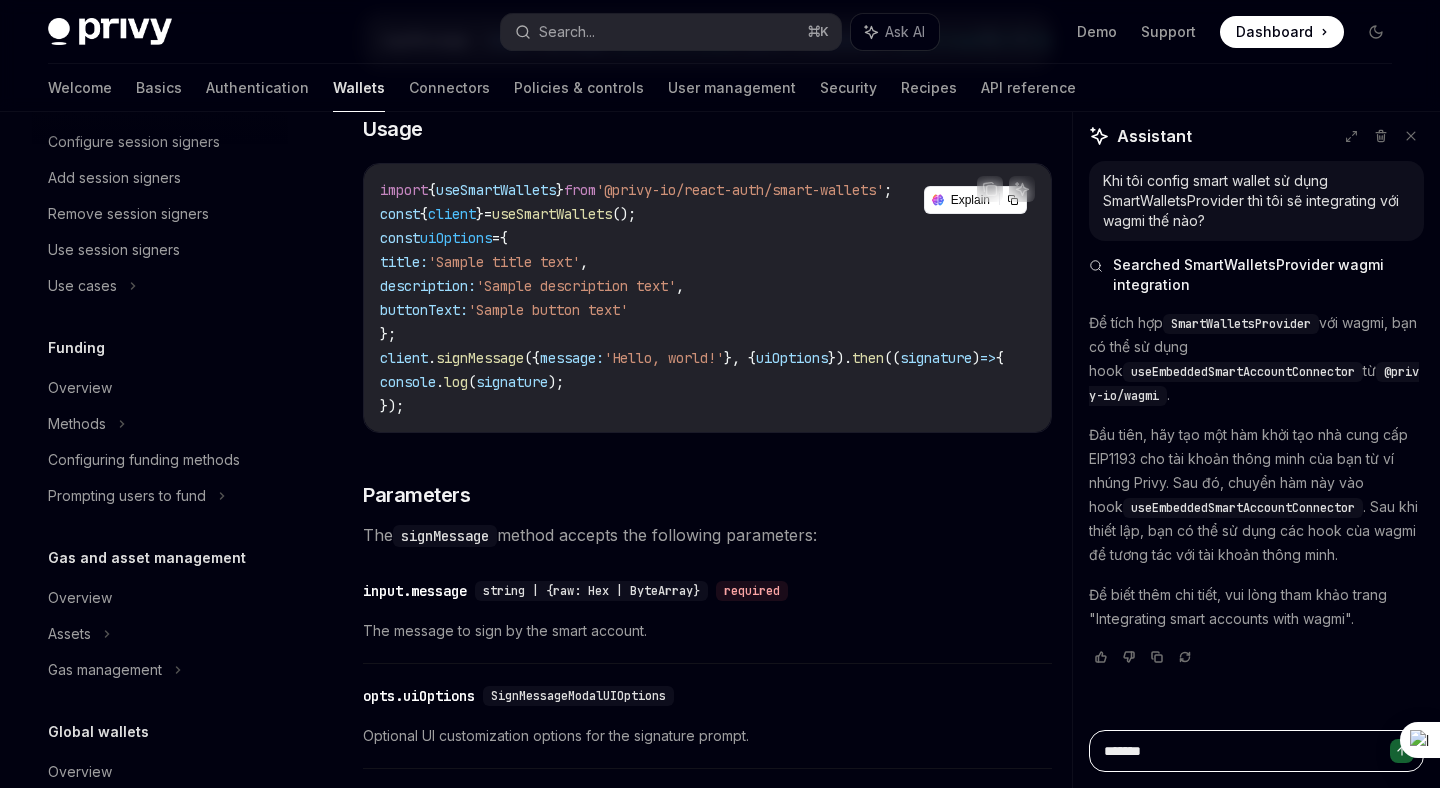 type on "********" 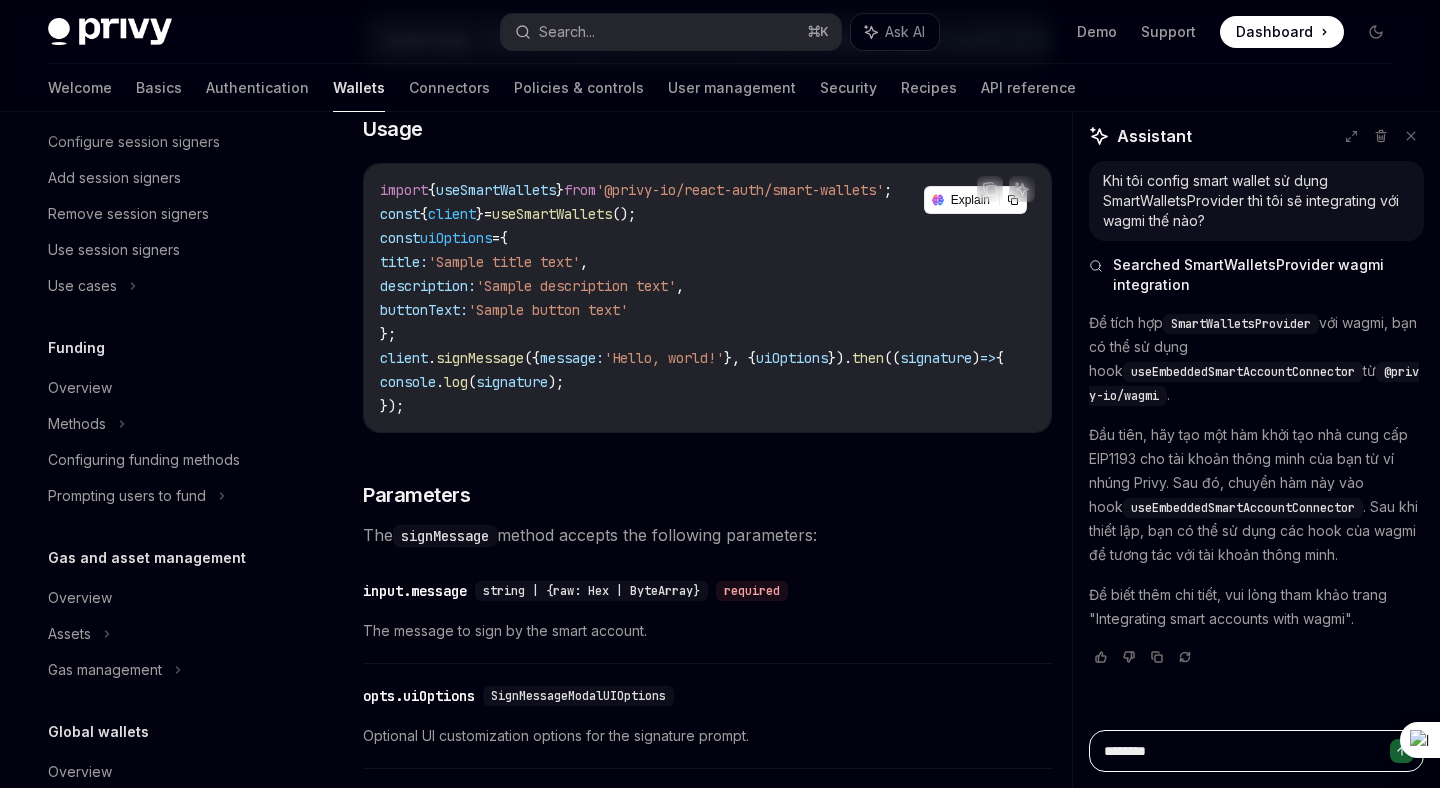type on "*" 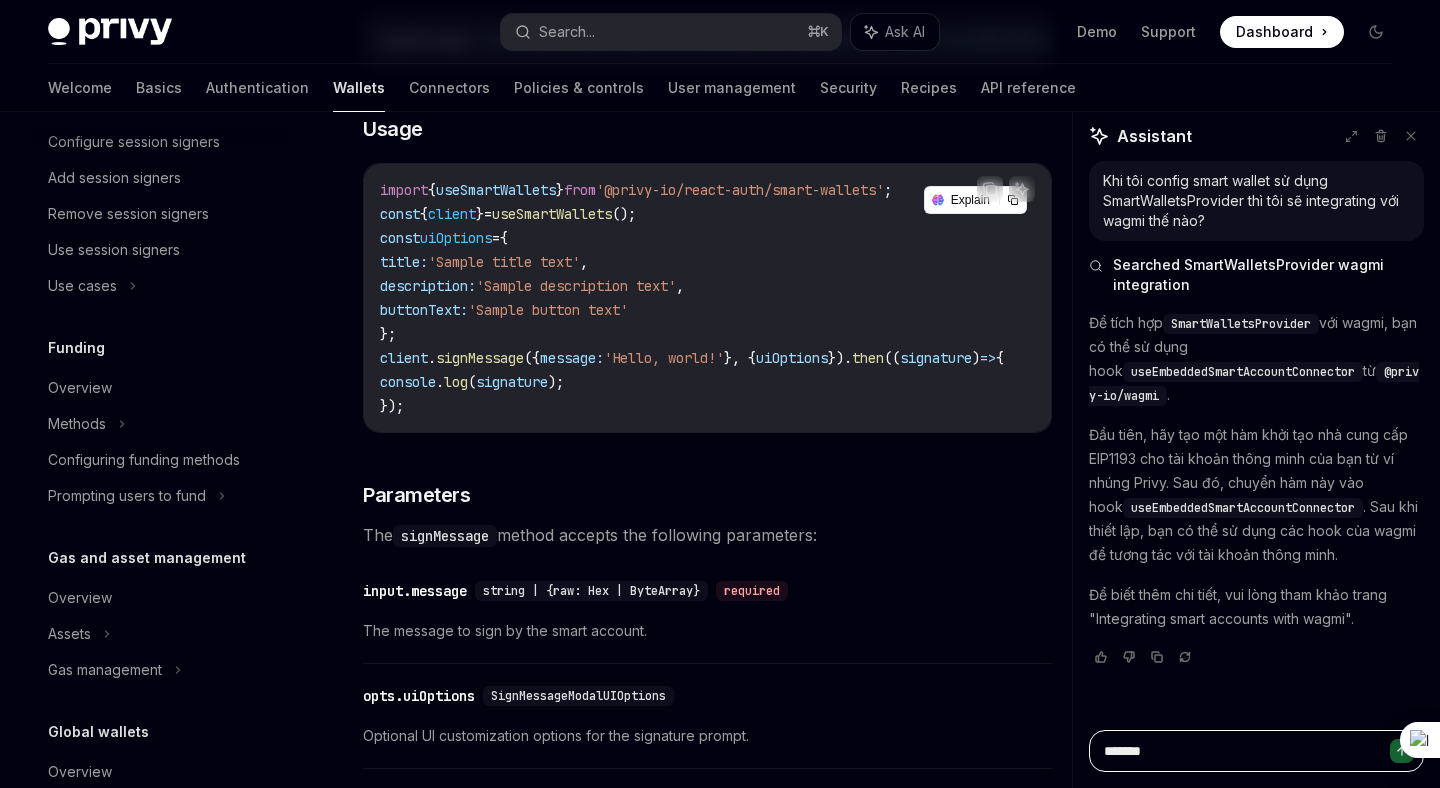 type on "********" 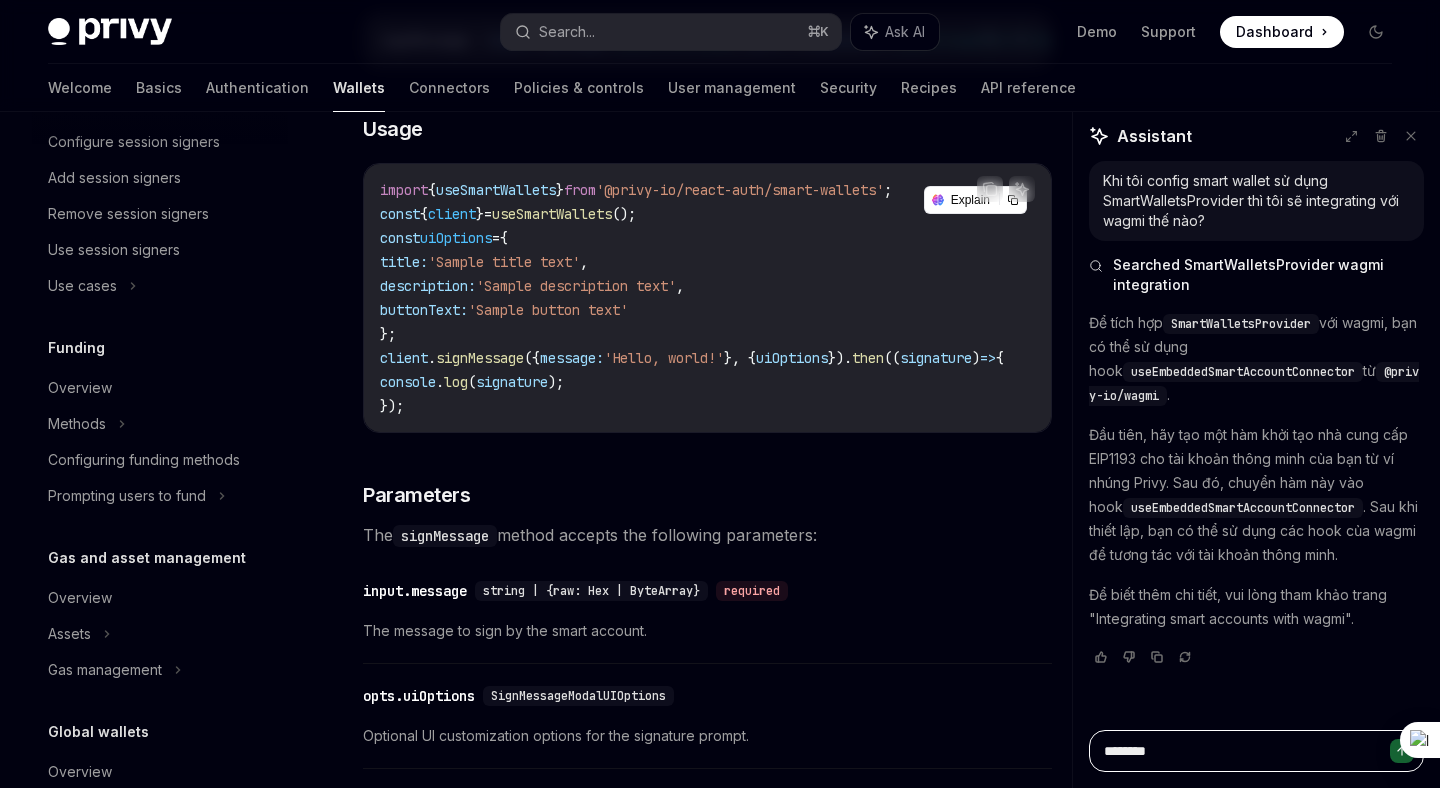 type on "*" 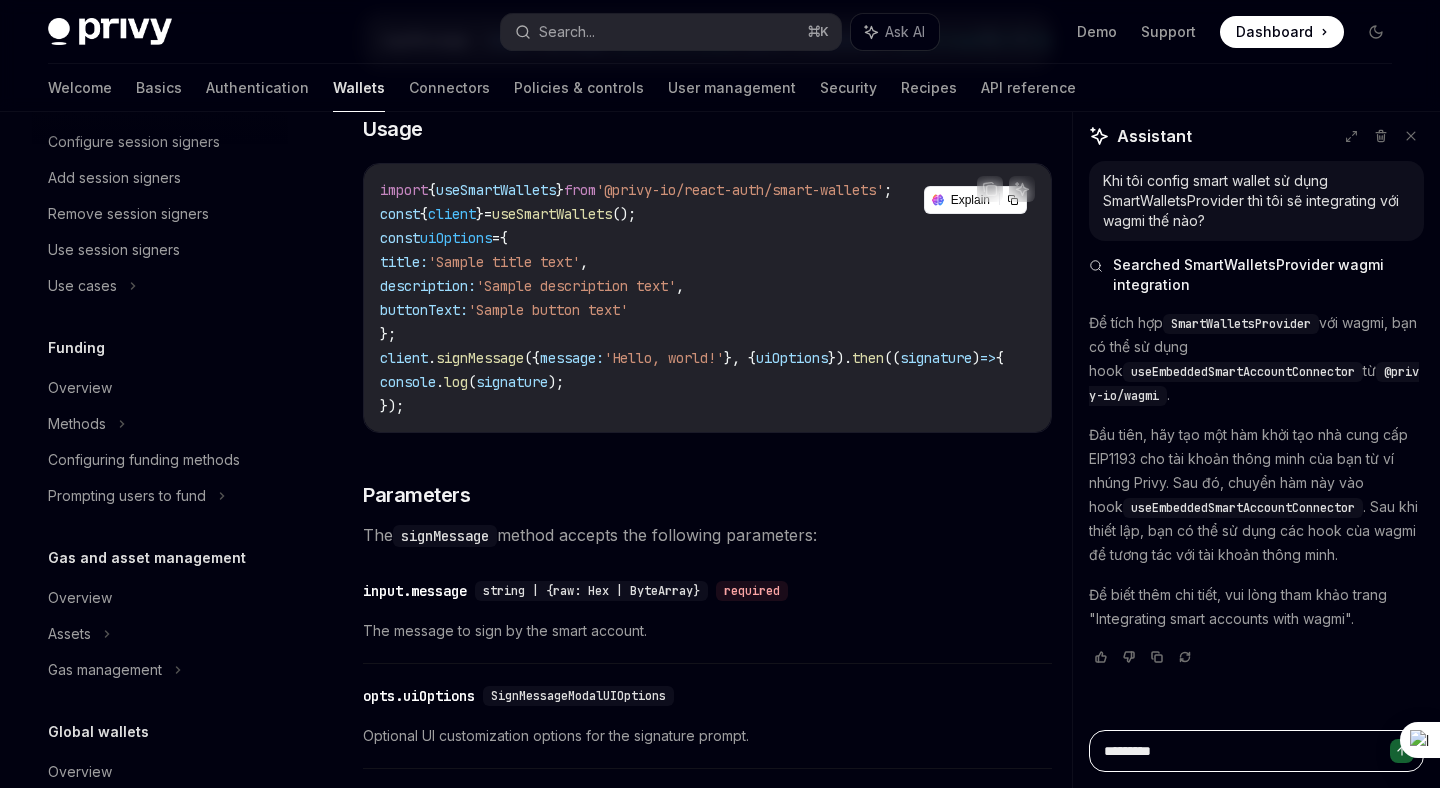 type on "*" 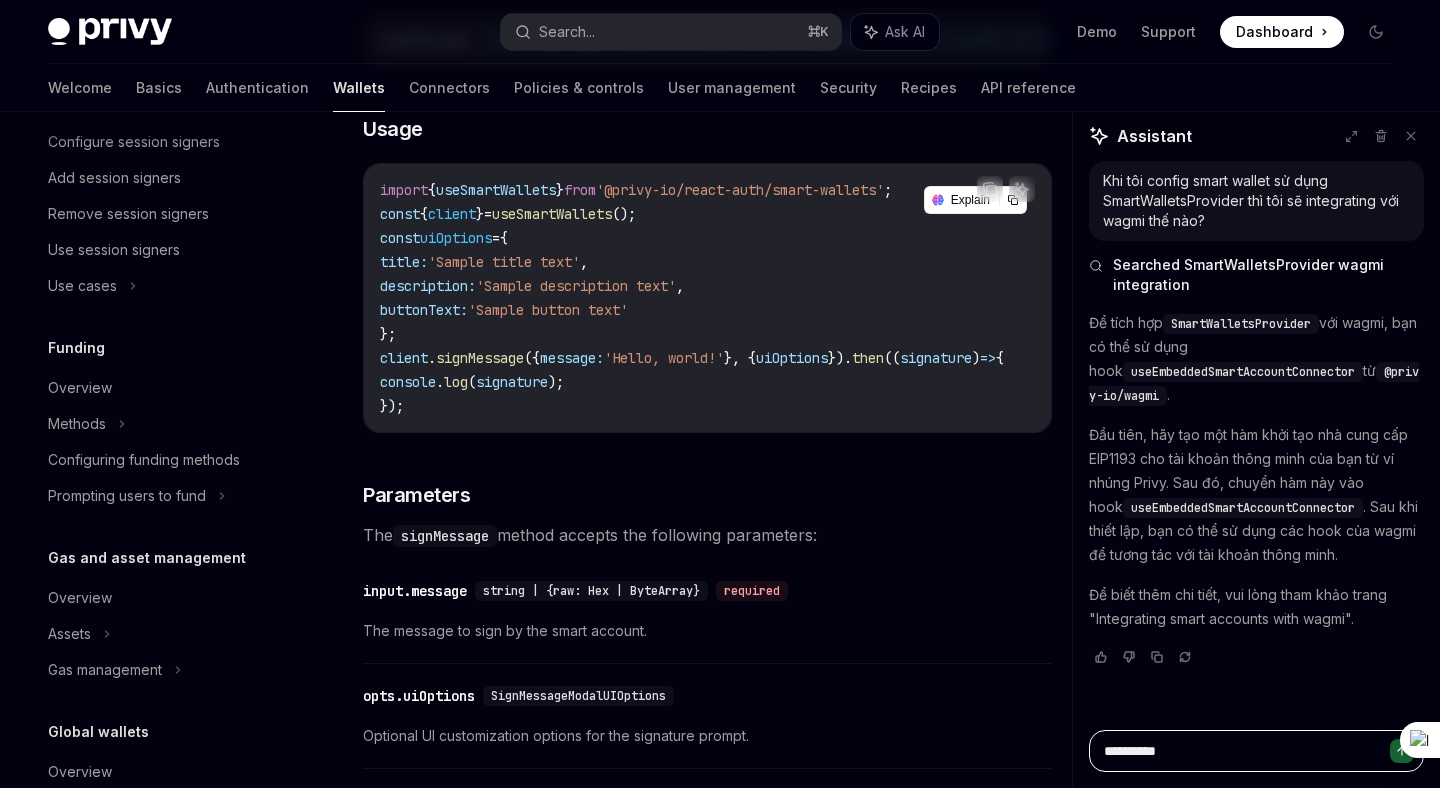 type on "*" 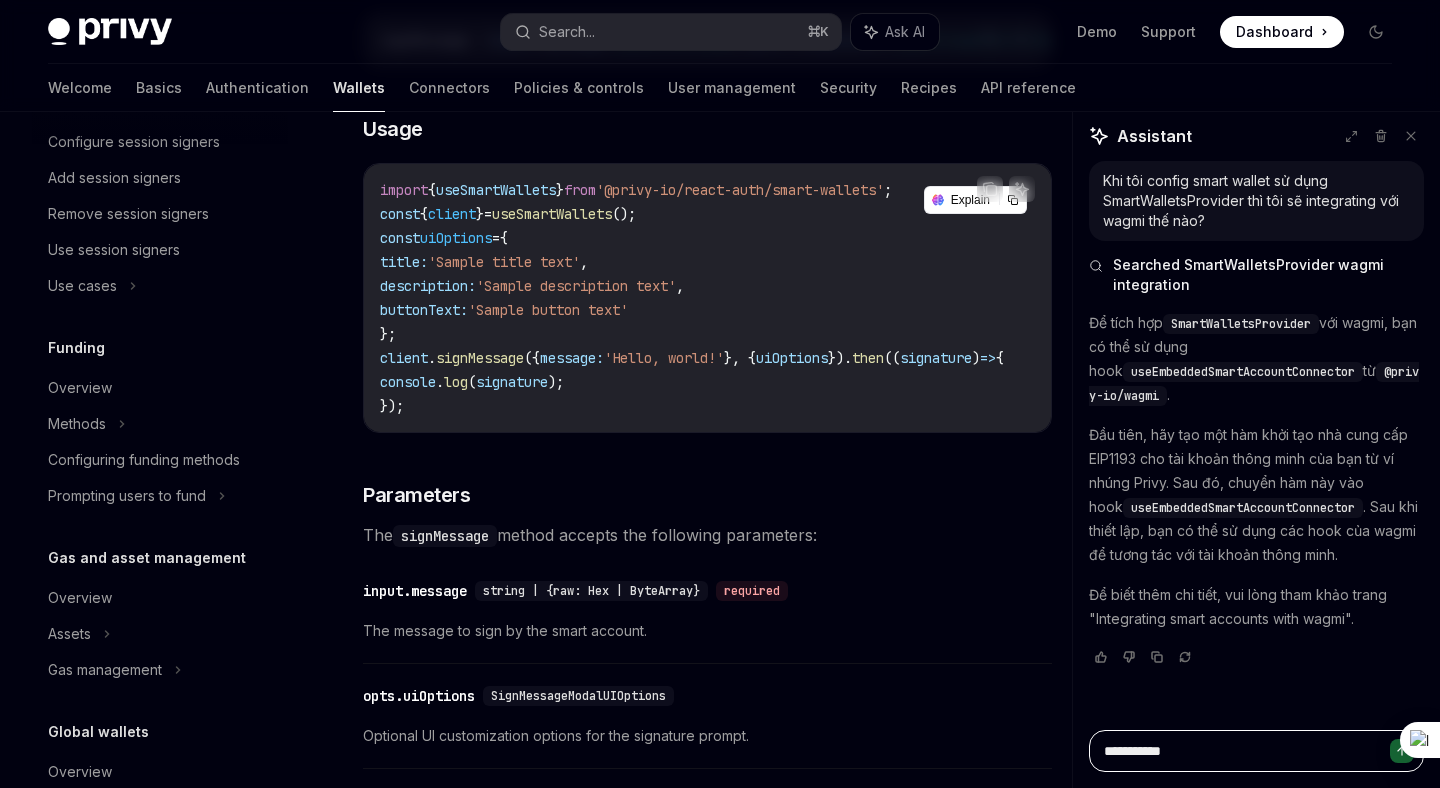 type on "*" 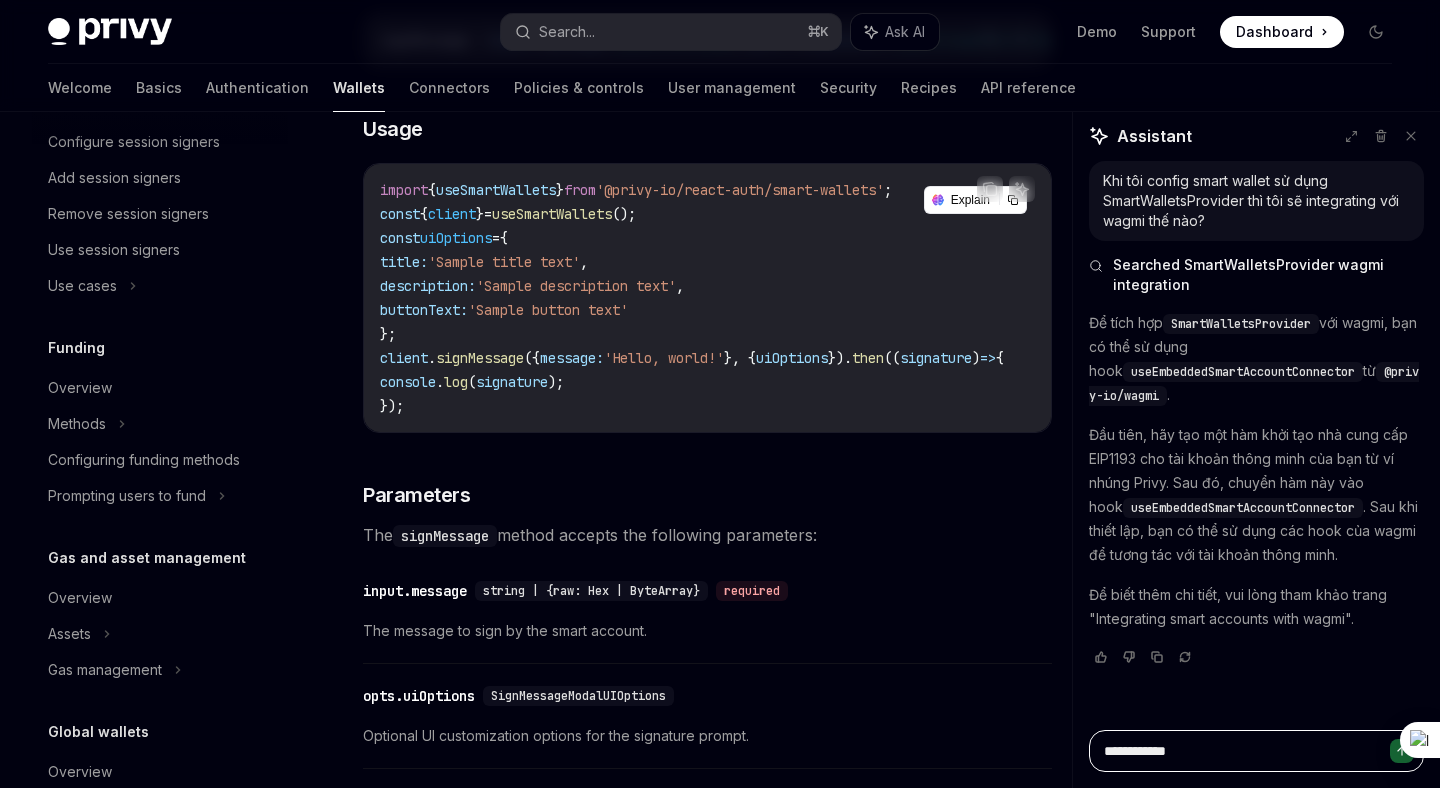 type on "*" 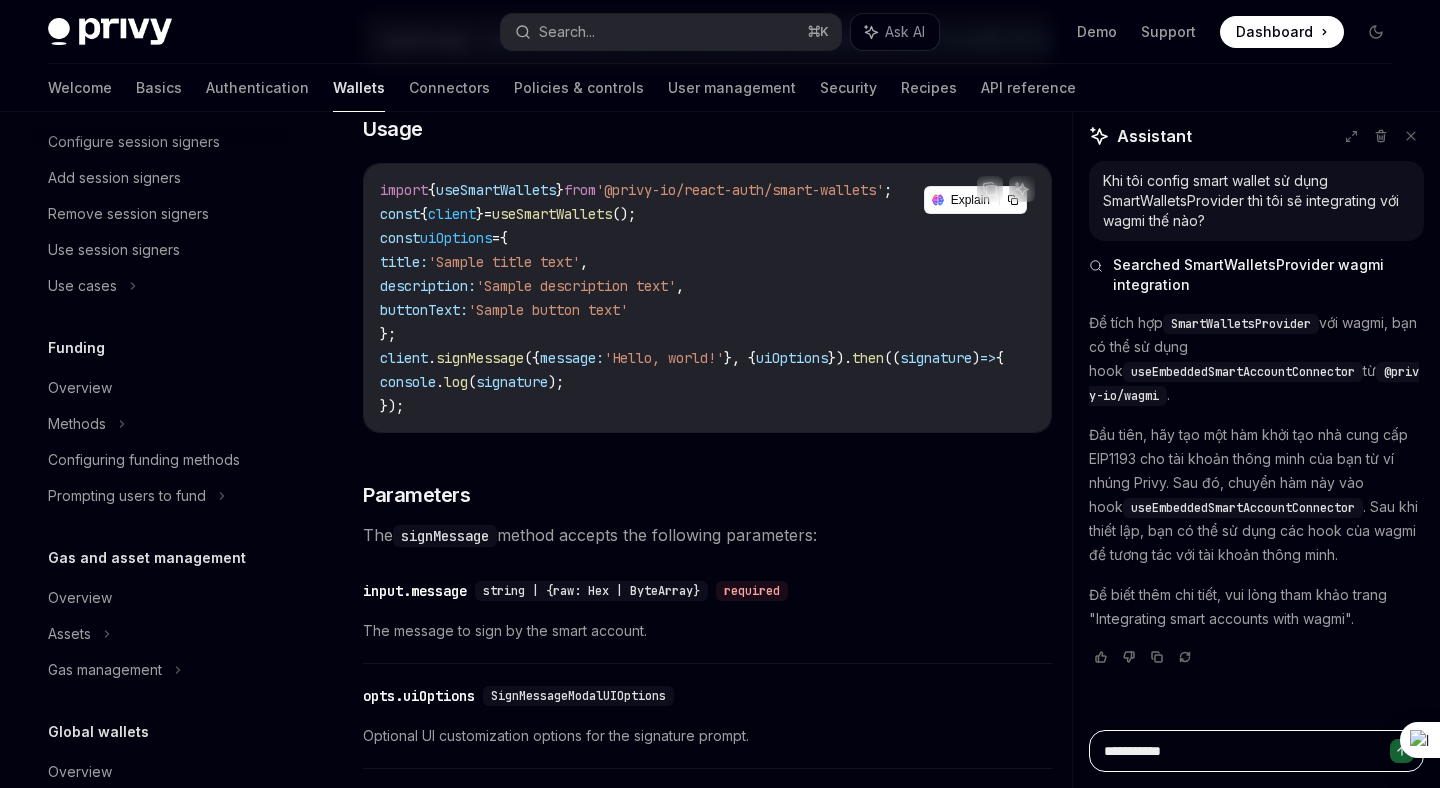 type on "**********" 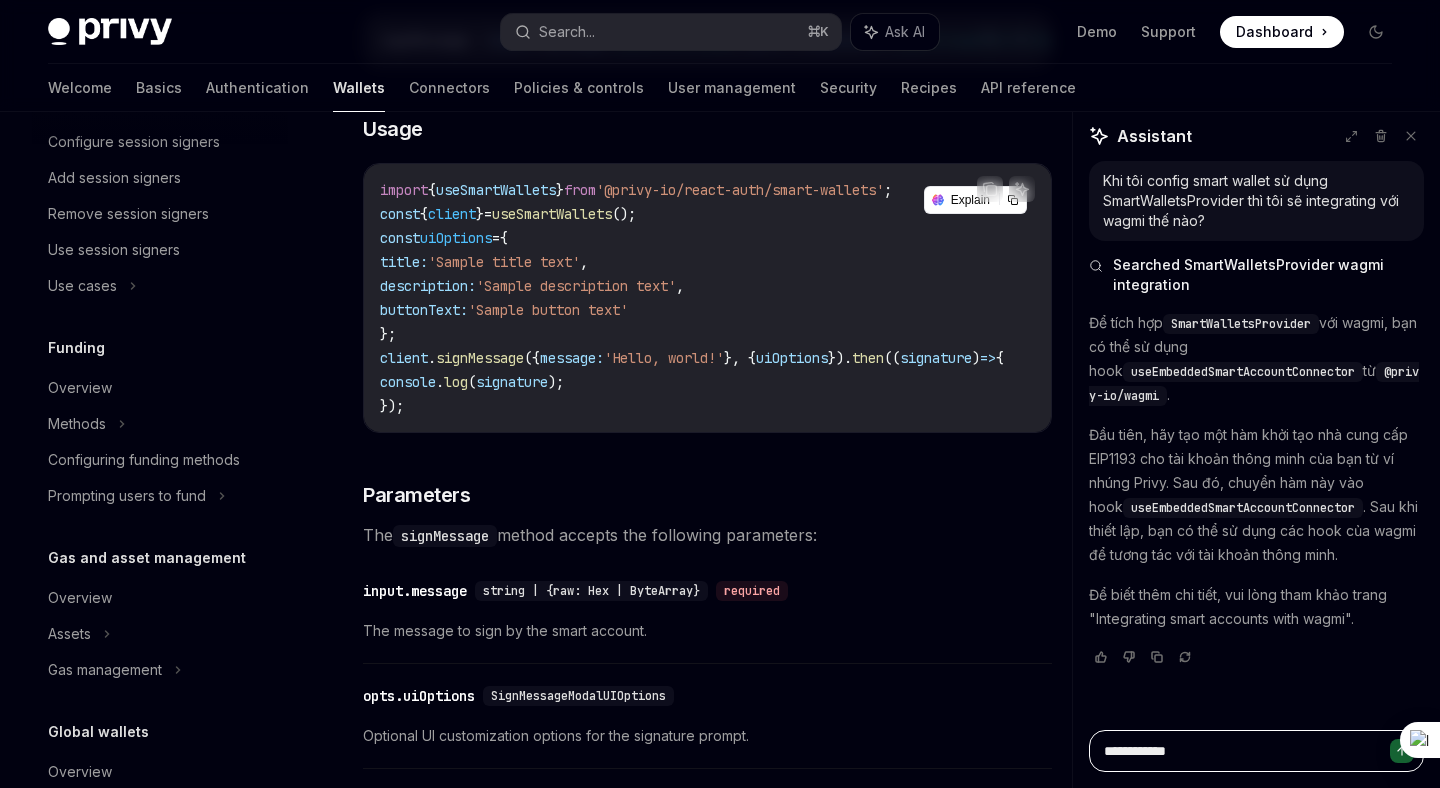 type on "*" 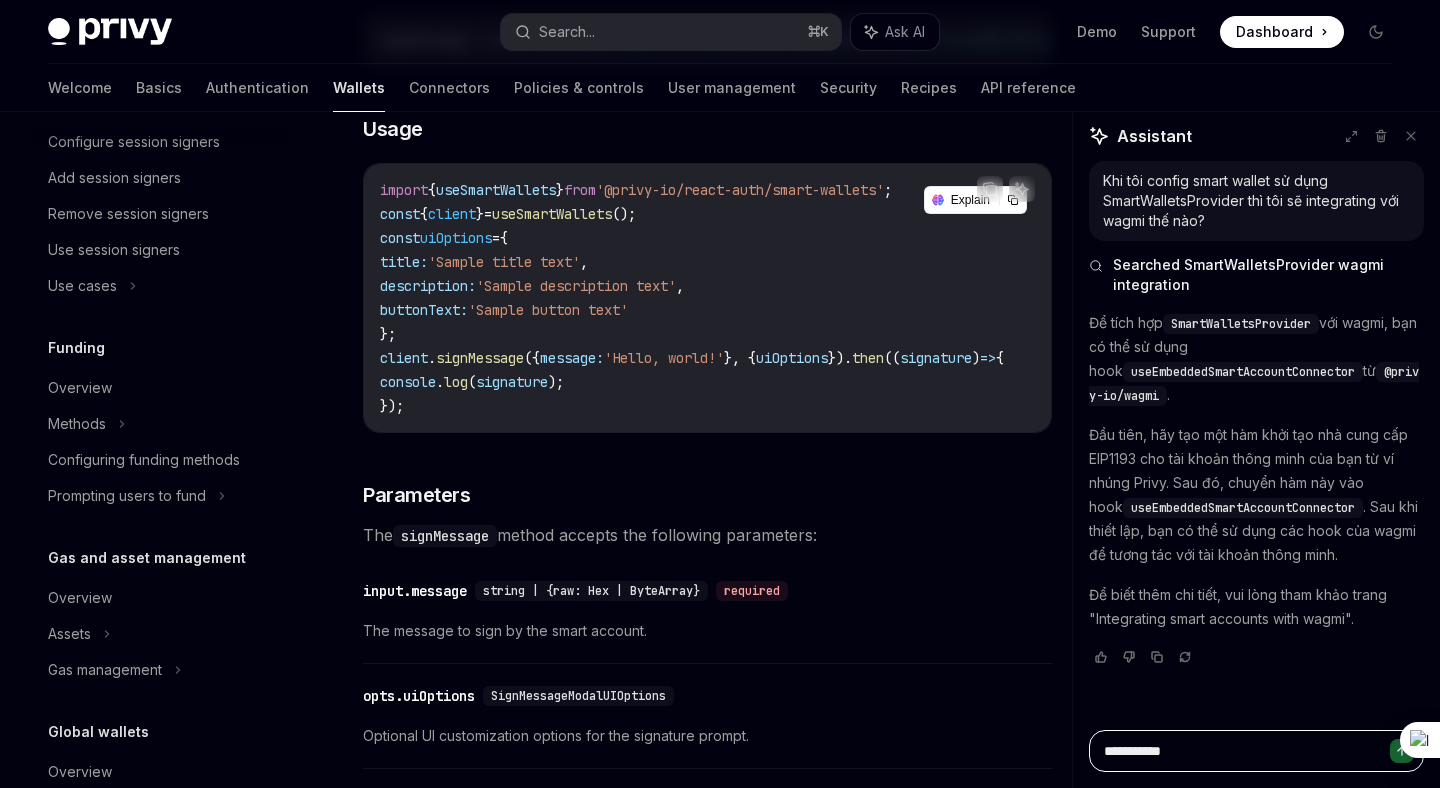 type on "**********" 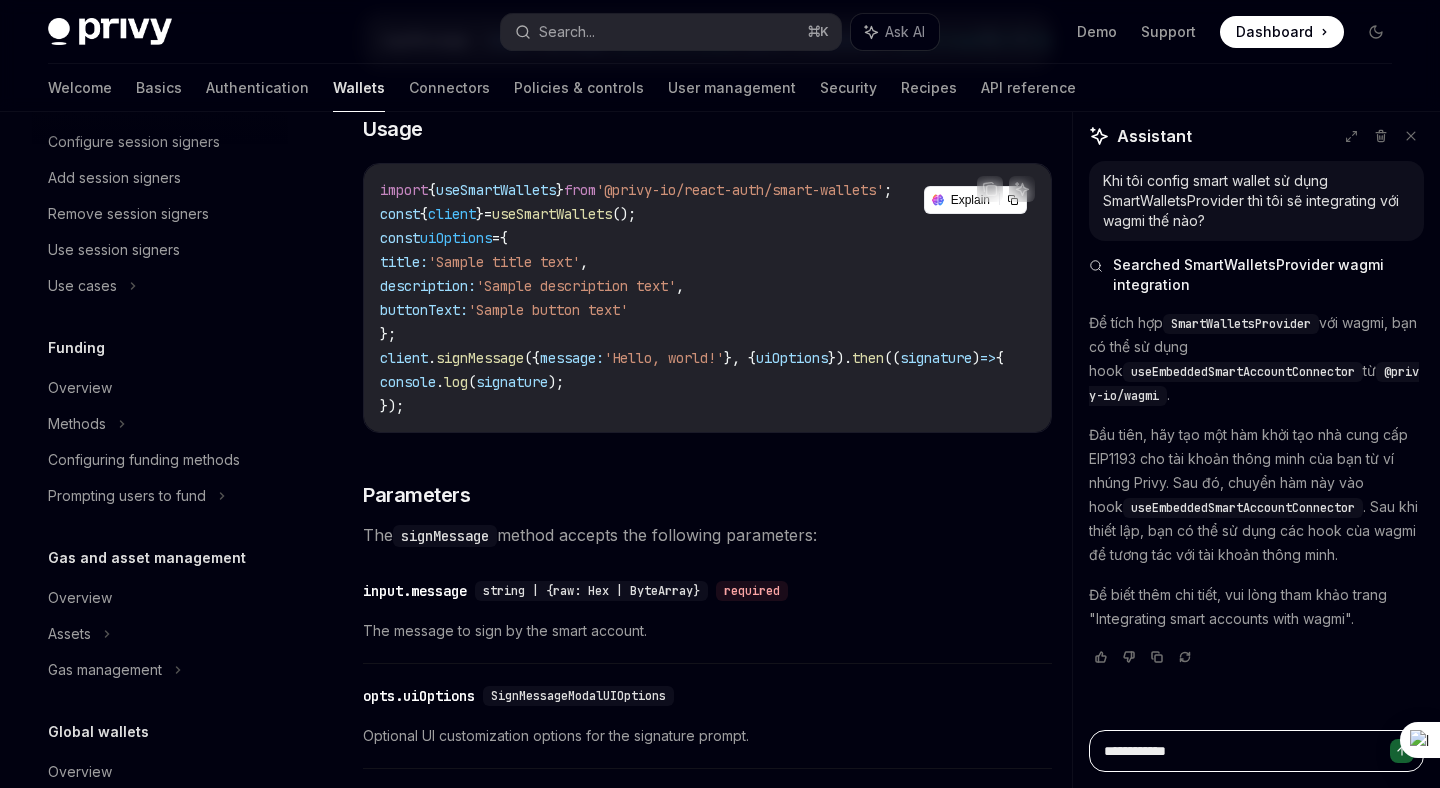 type on "*" 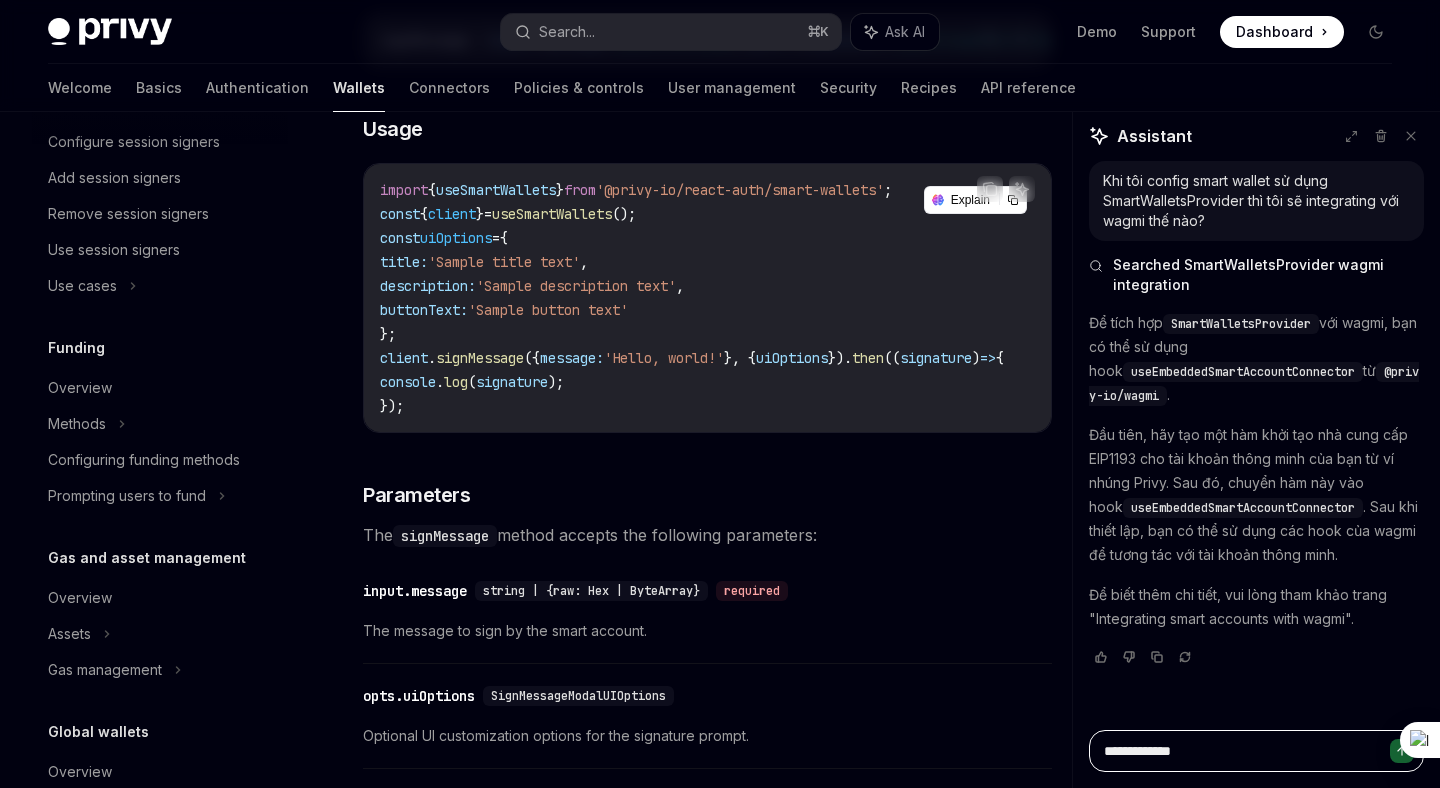 type on "*" 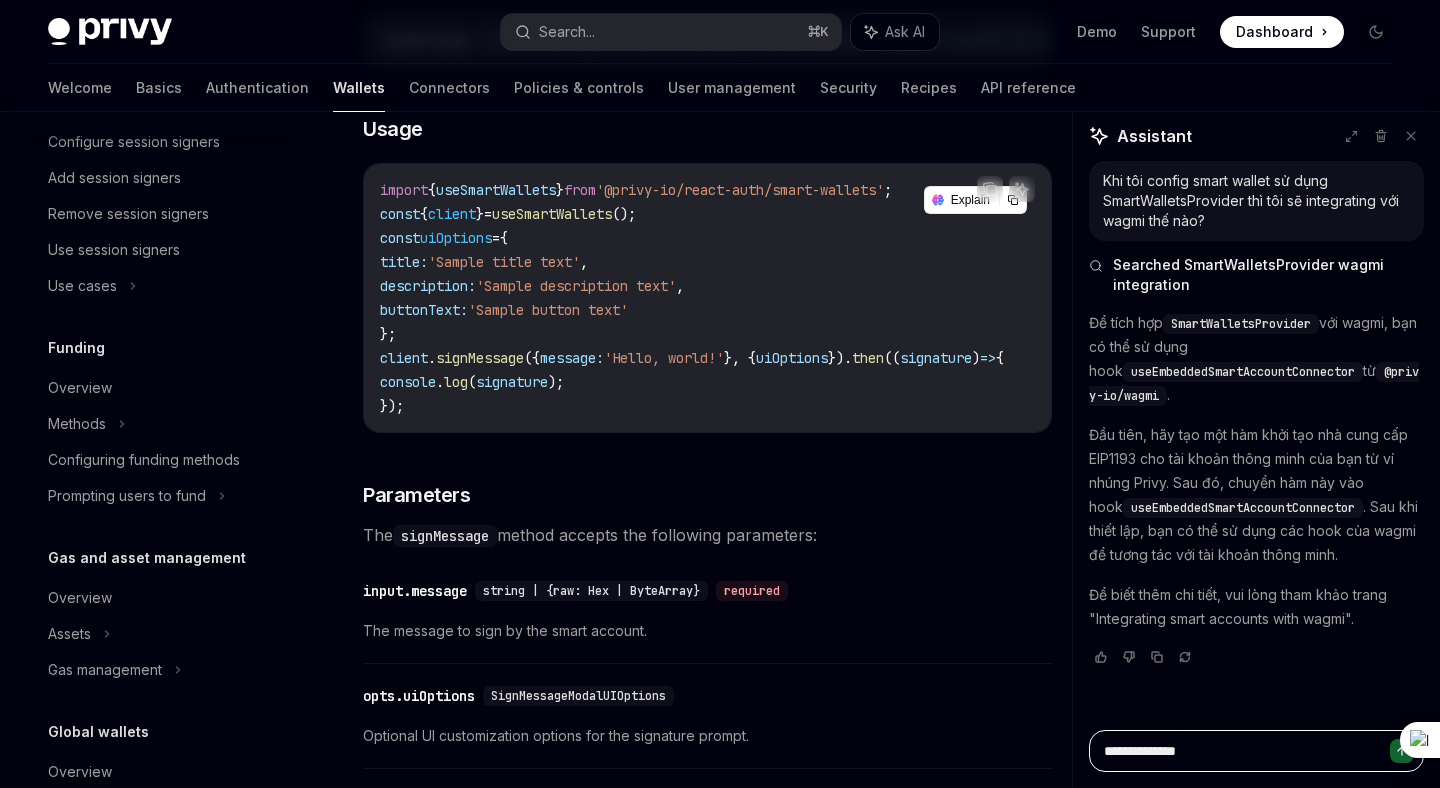 type on "*" 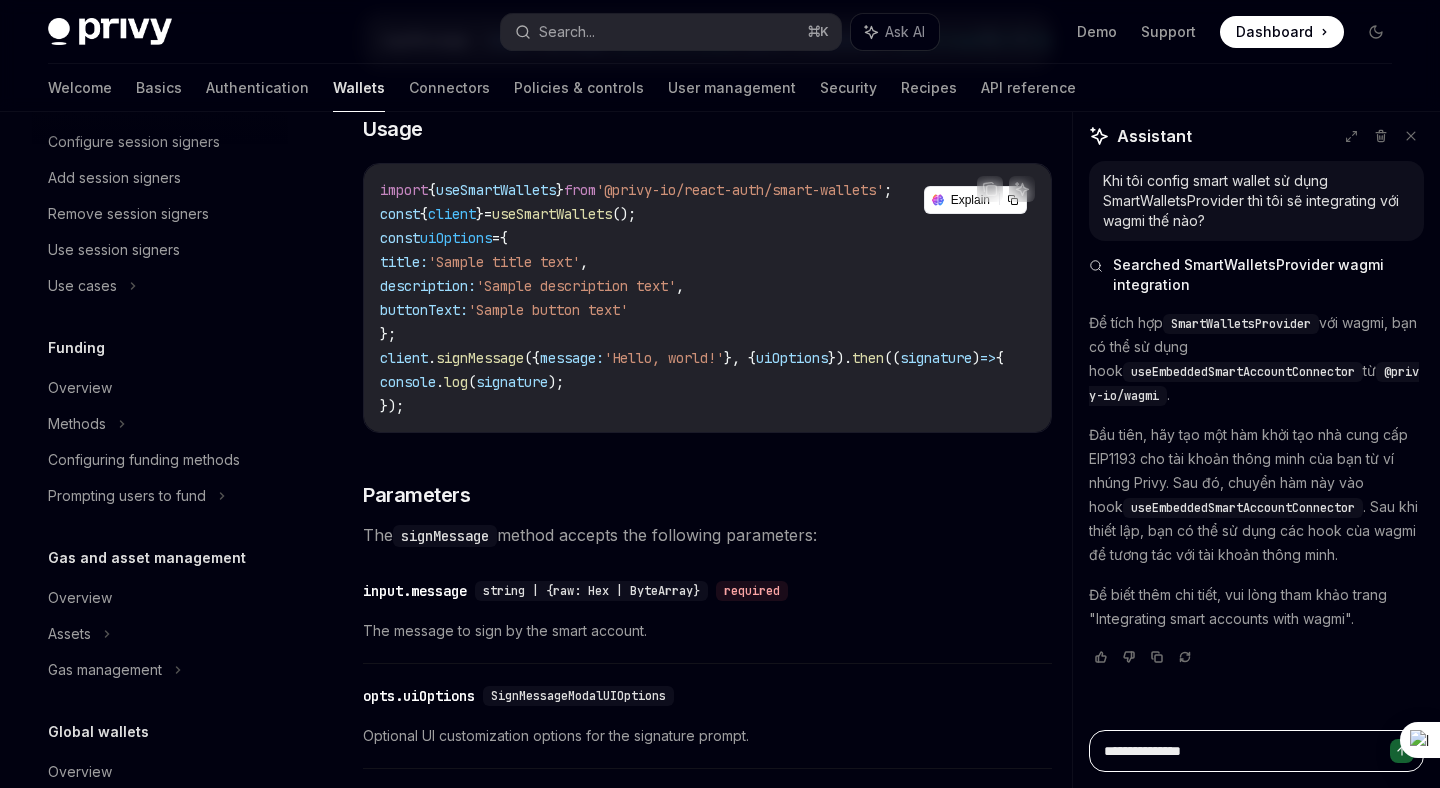 type on "*" 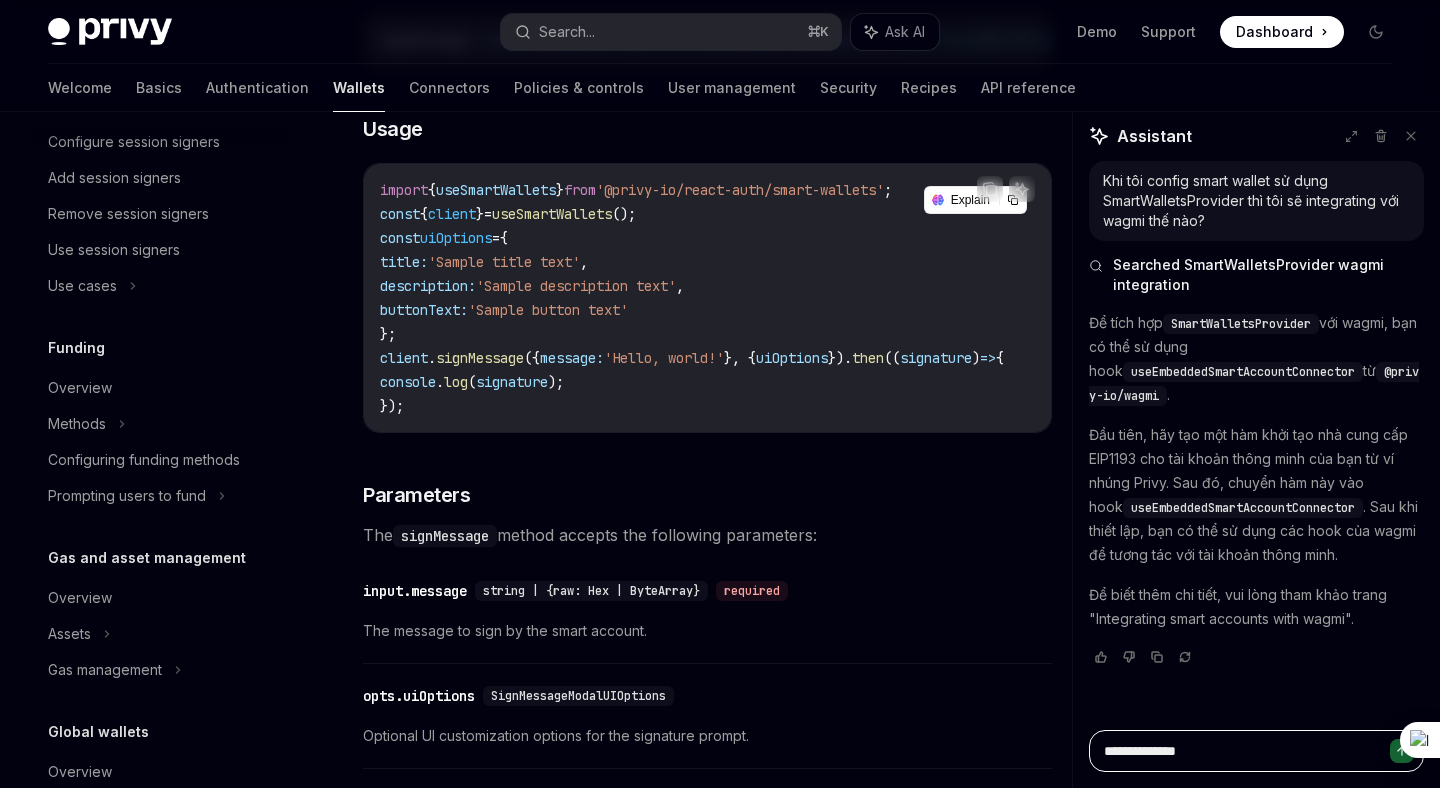 type on "**********" 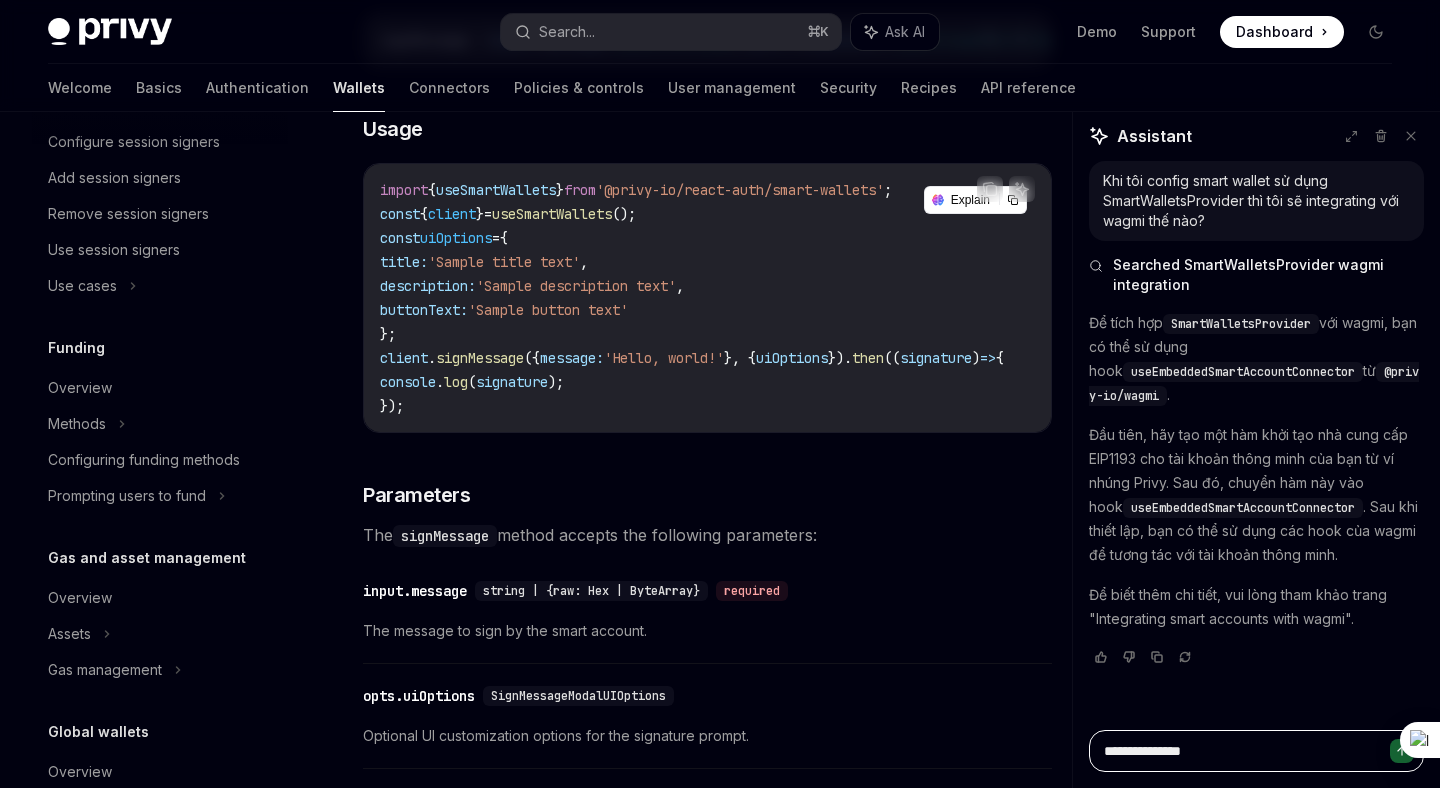 type on "*" 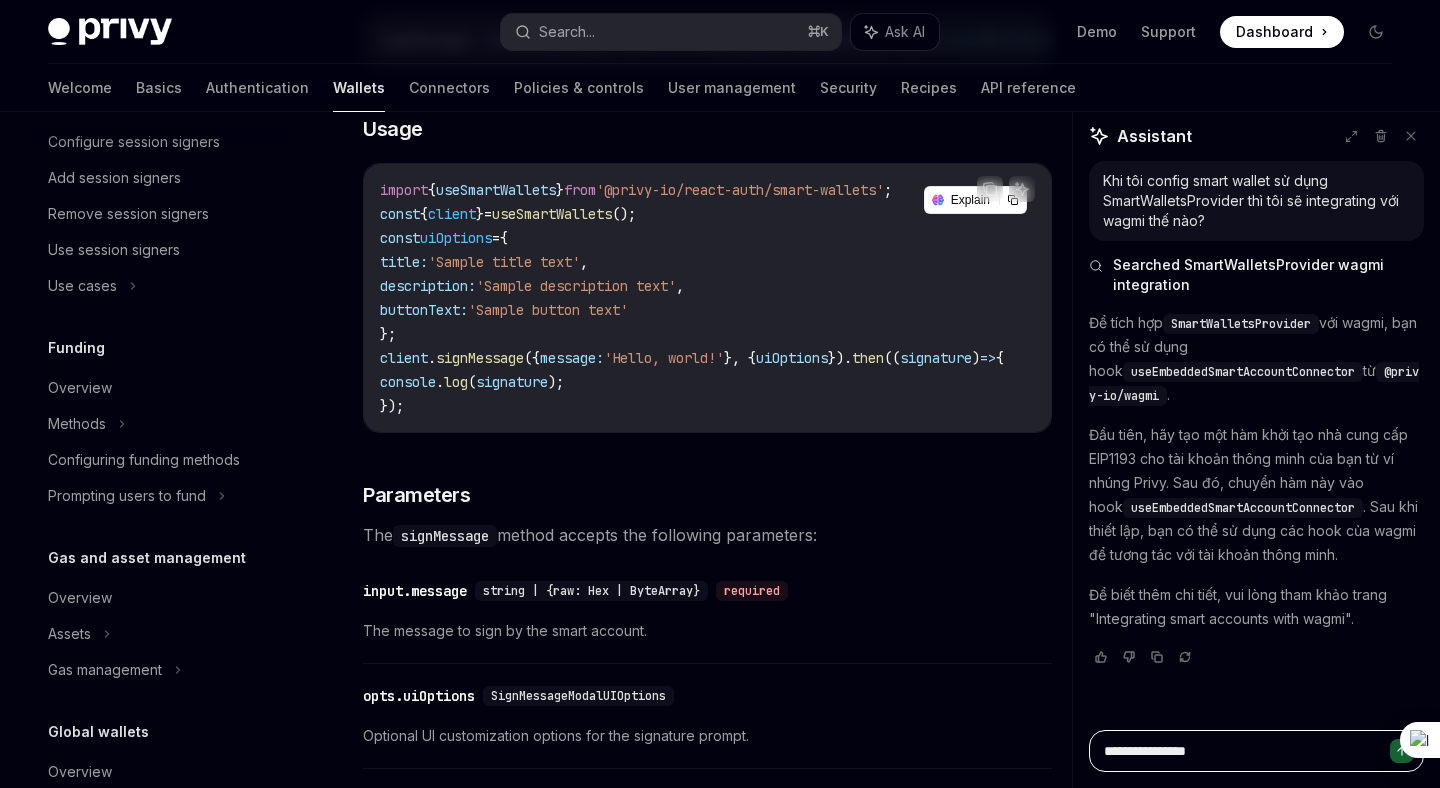 type on "*" 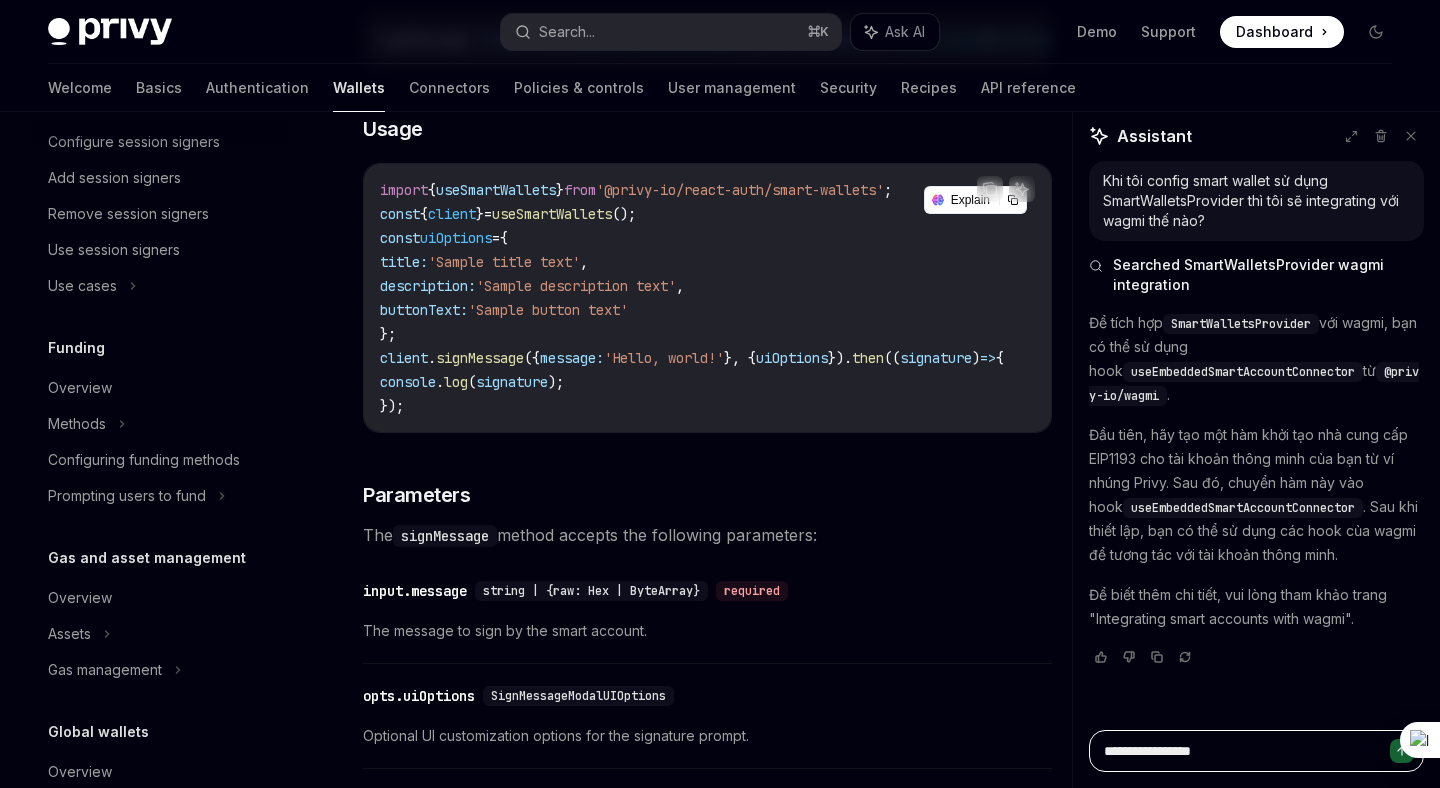 type on "*" 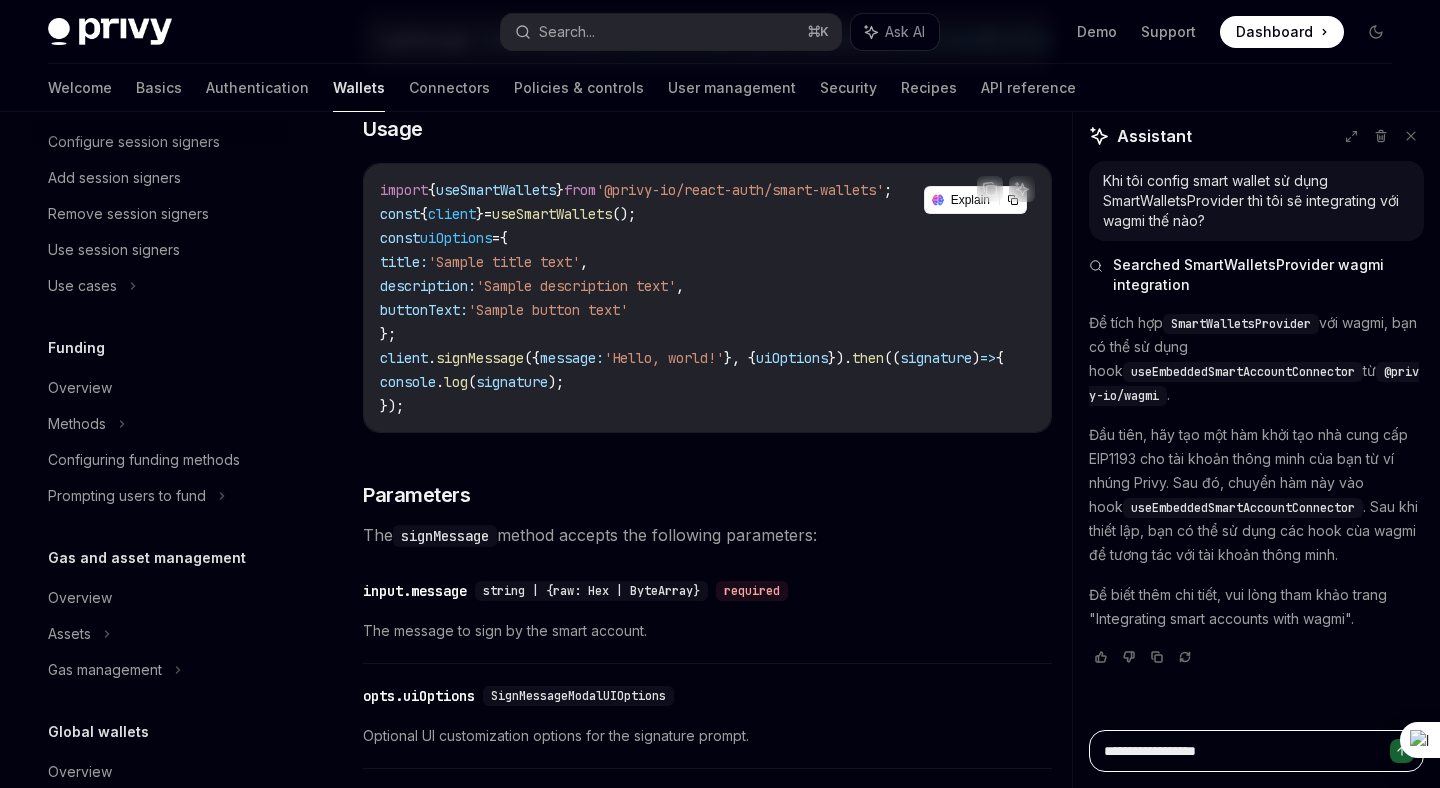 type on "*" 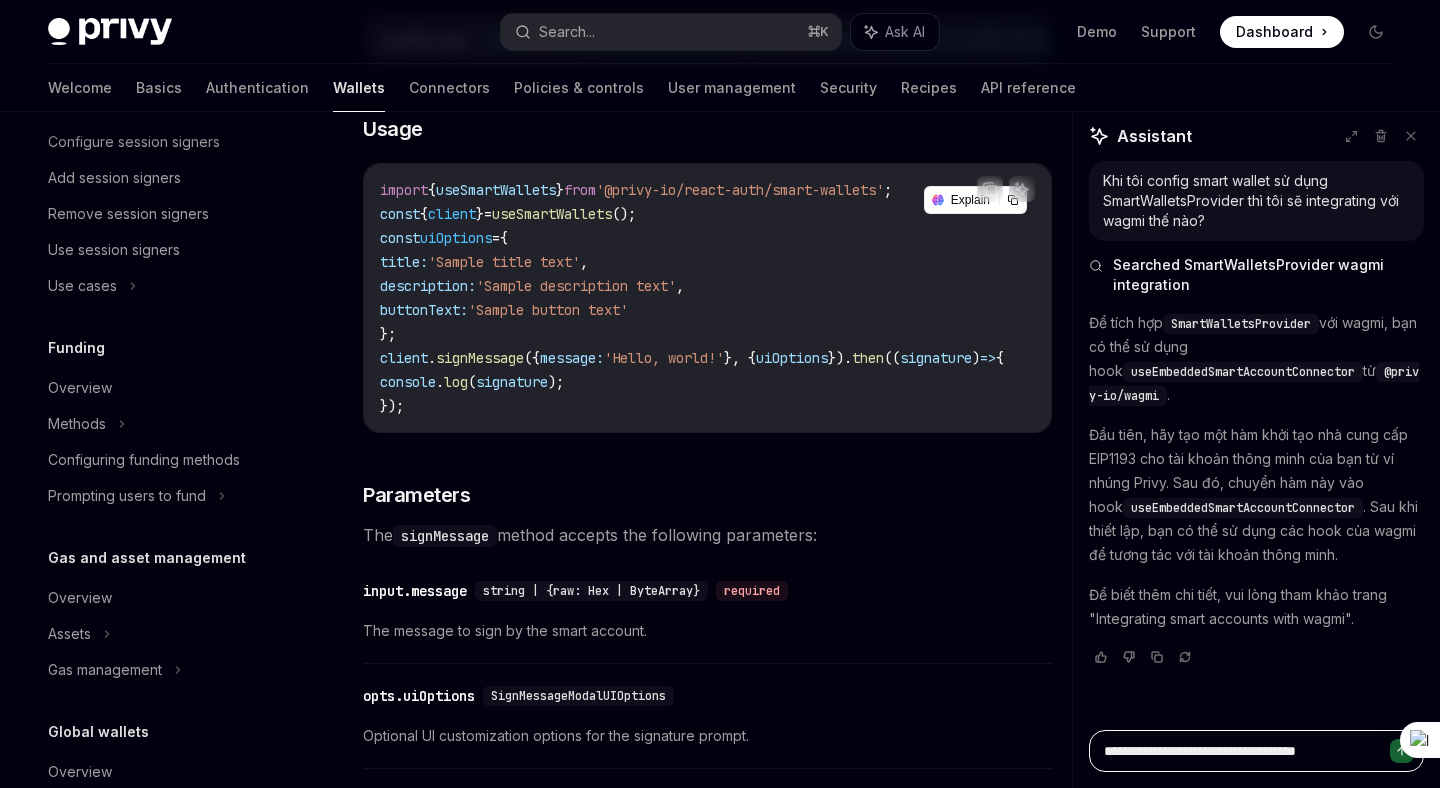 type on "*" 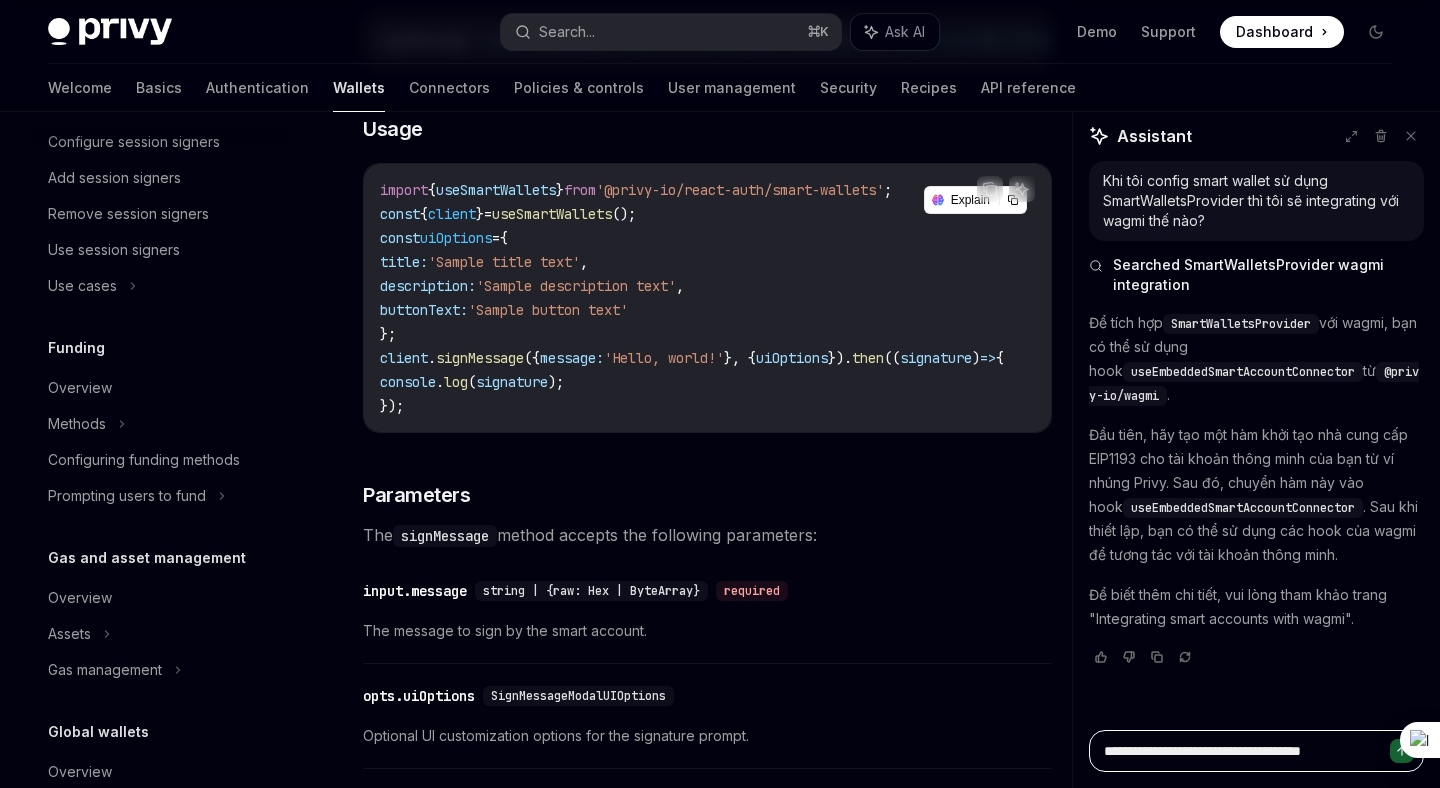 type on "*" 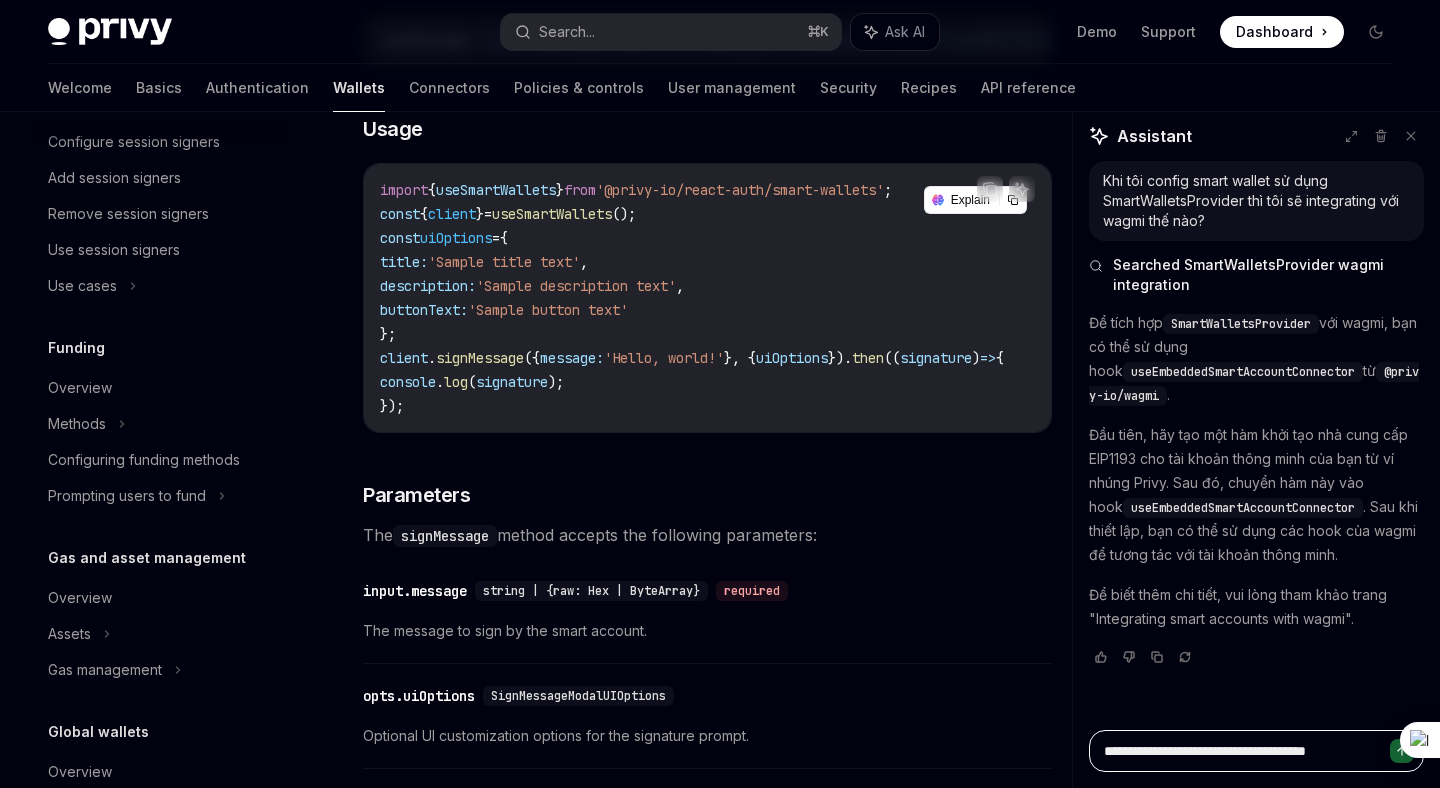 type on "*" 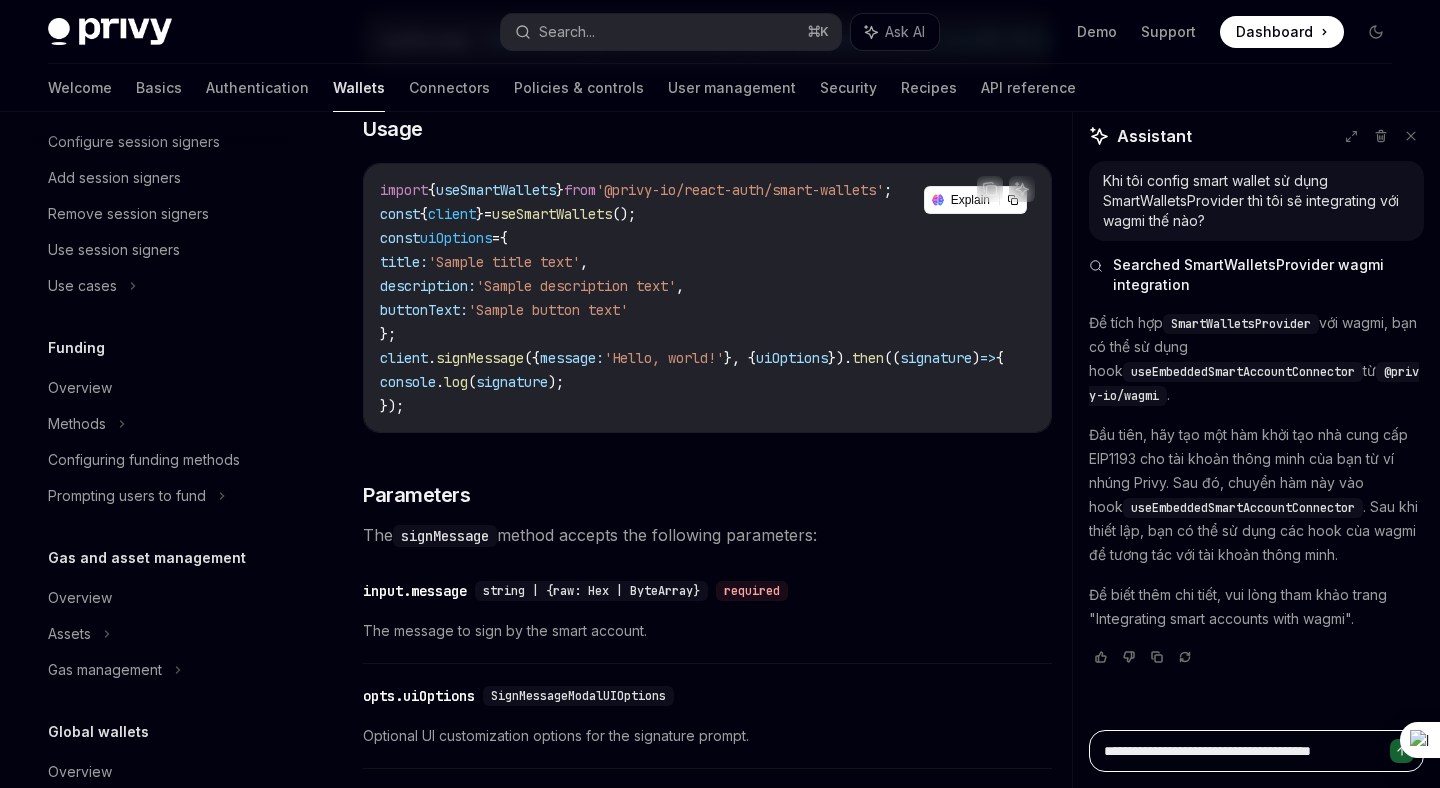 type on "*" 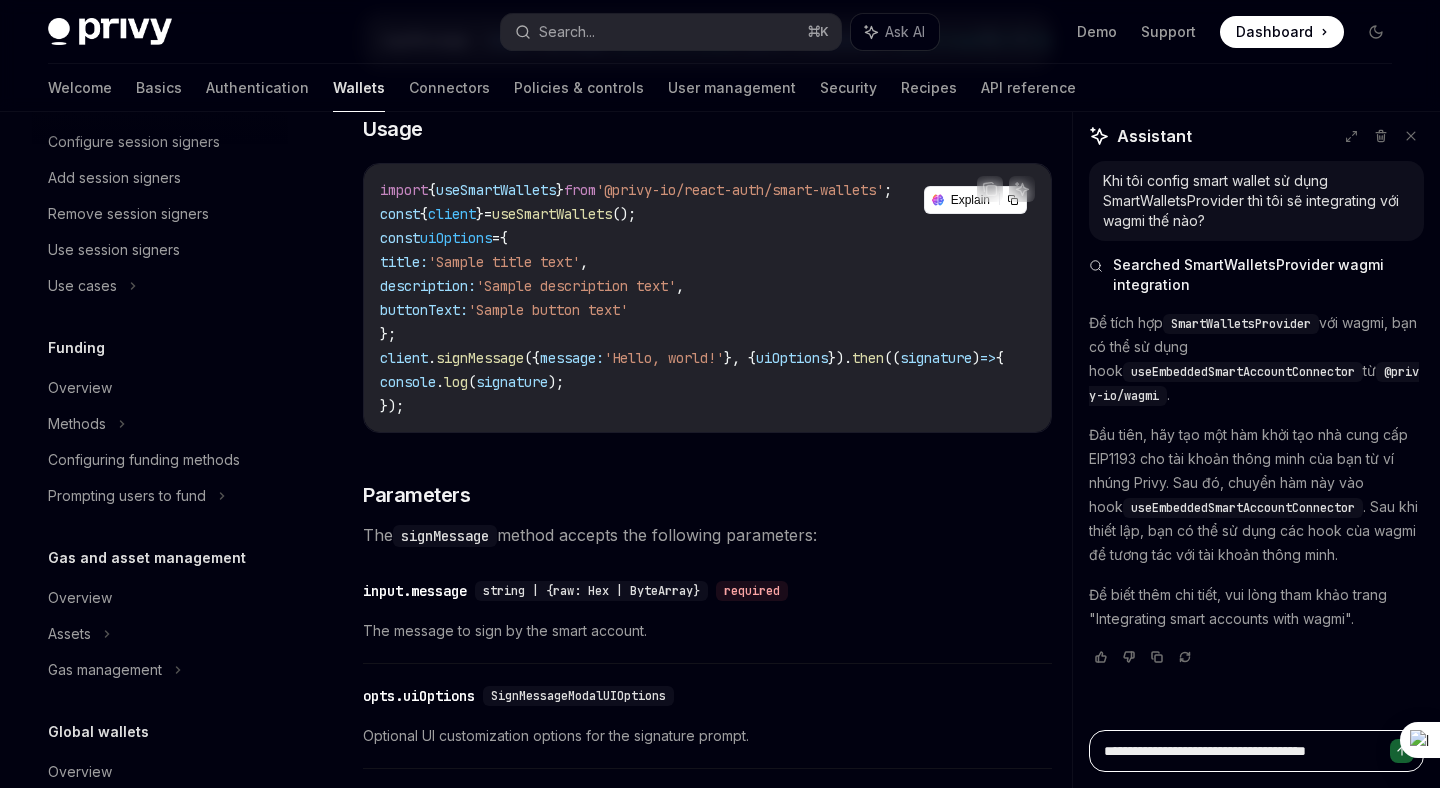 type on "**********" 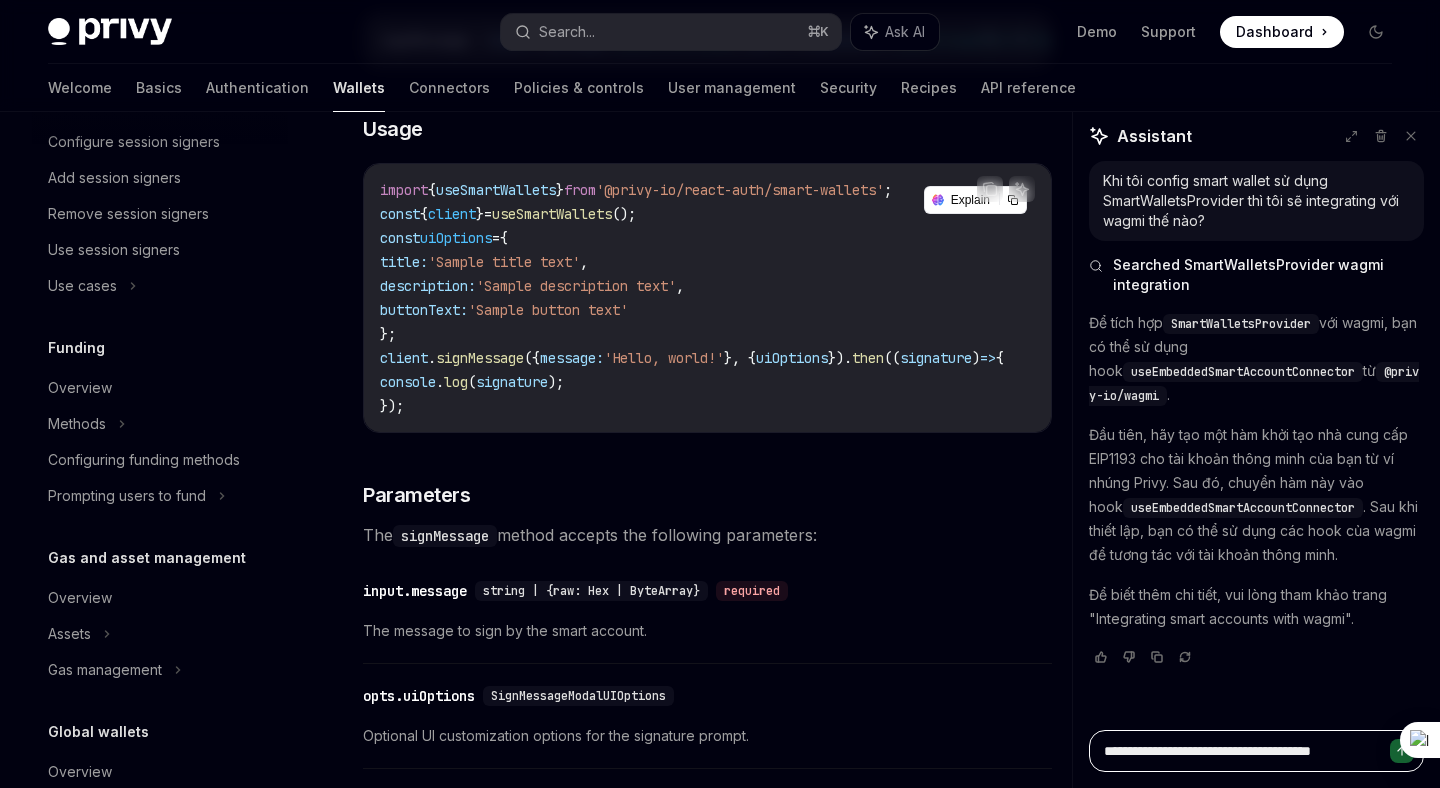 type on "*" 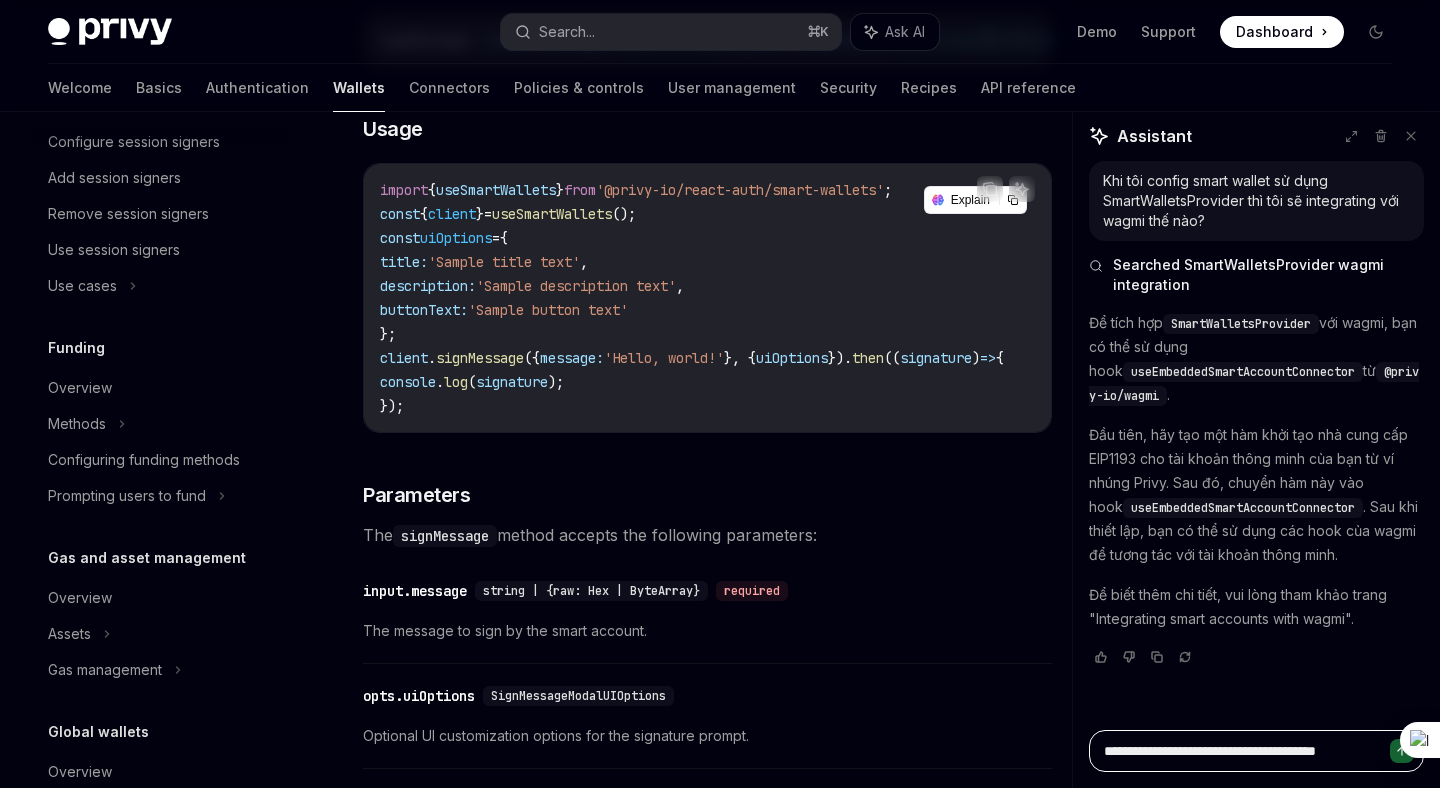 type on "*" 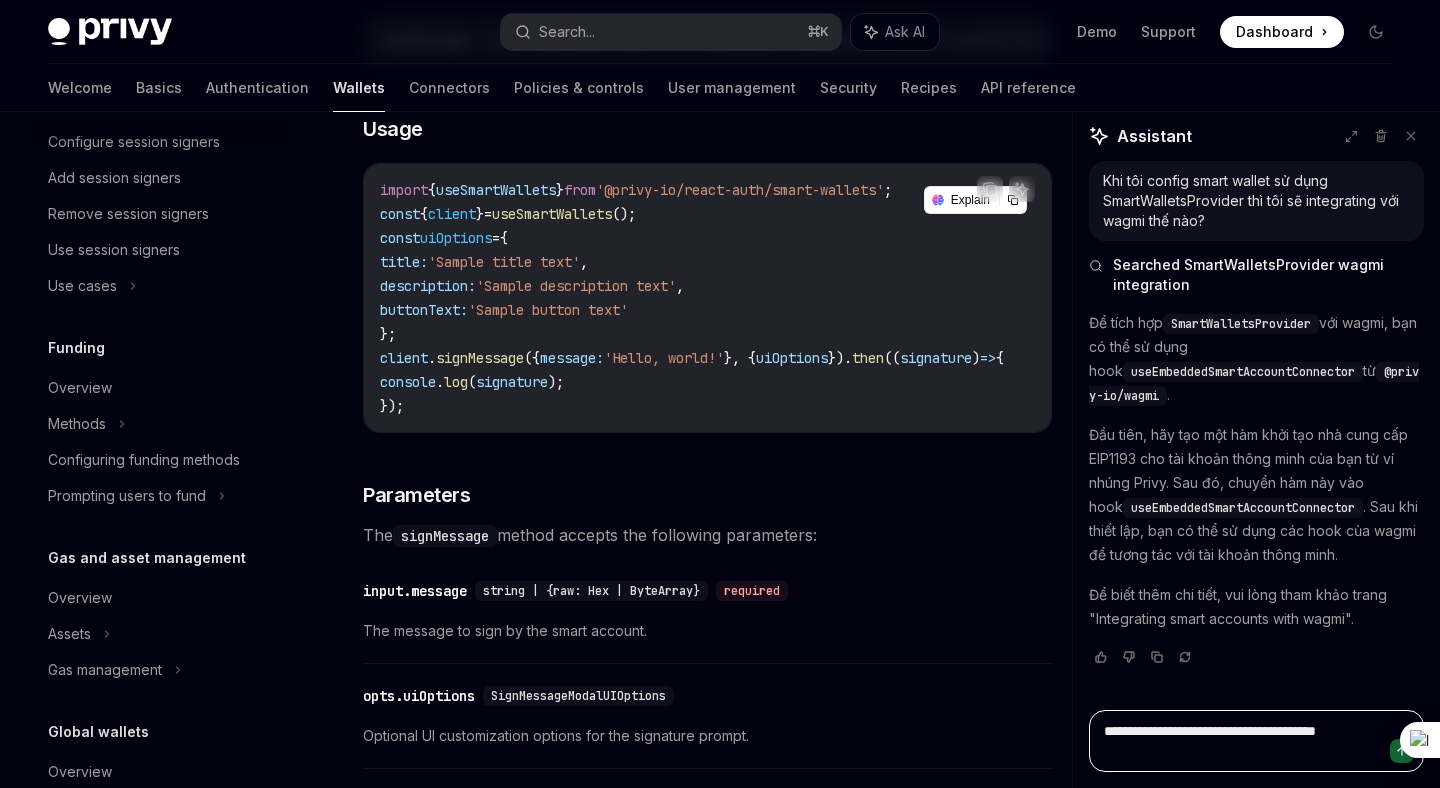 type on "**********" 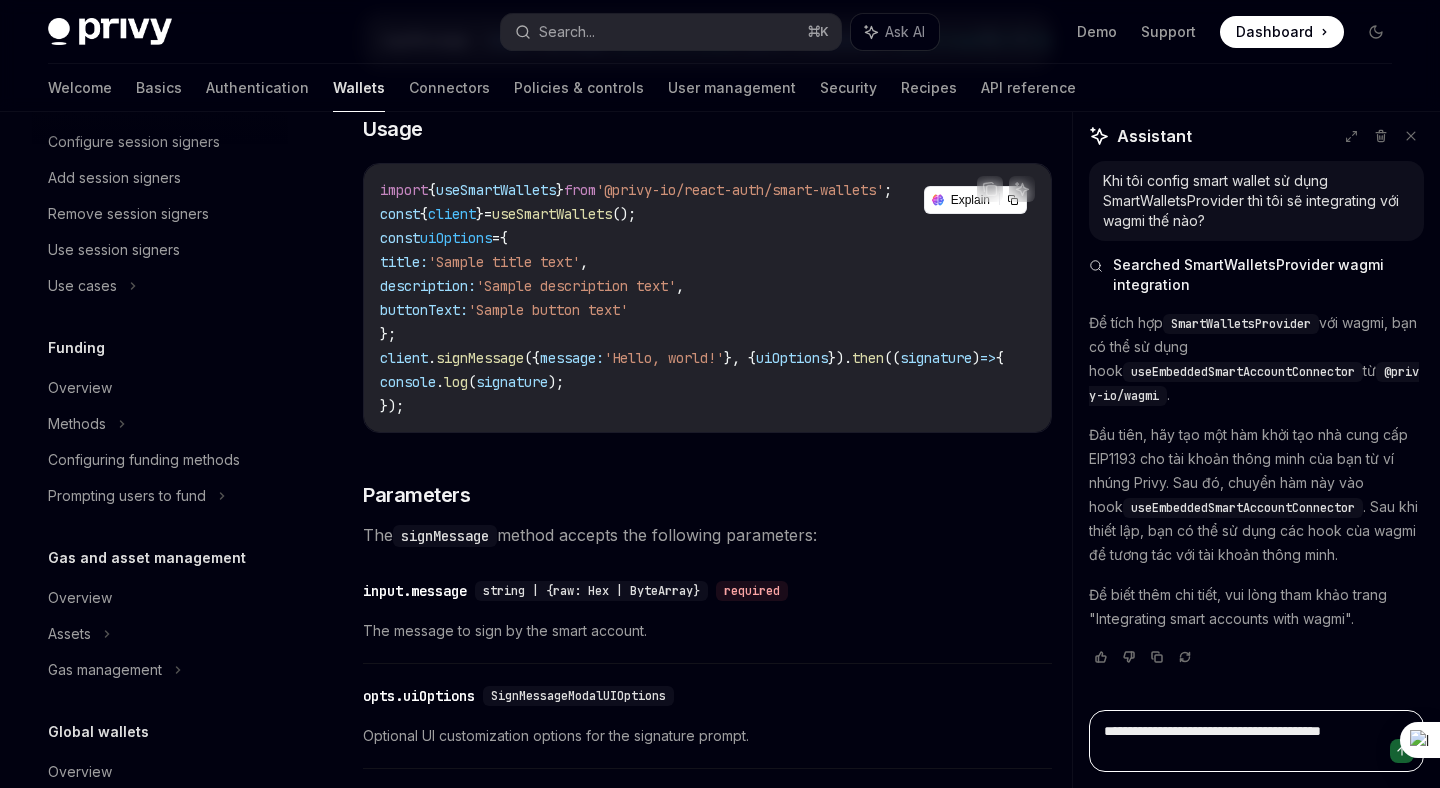 type on "*" 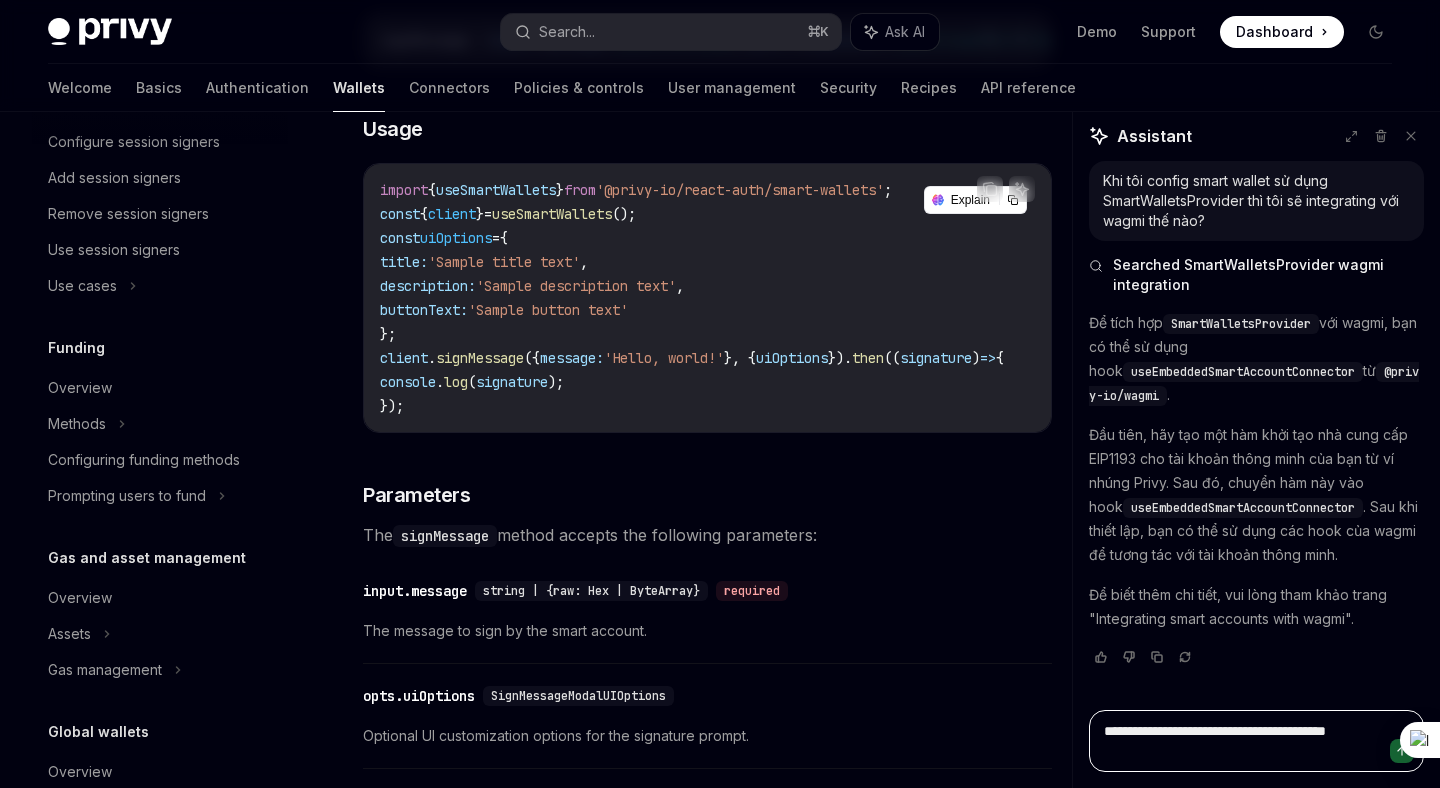 type on "*" 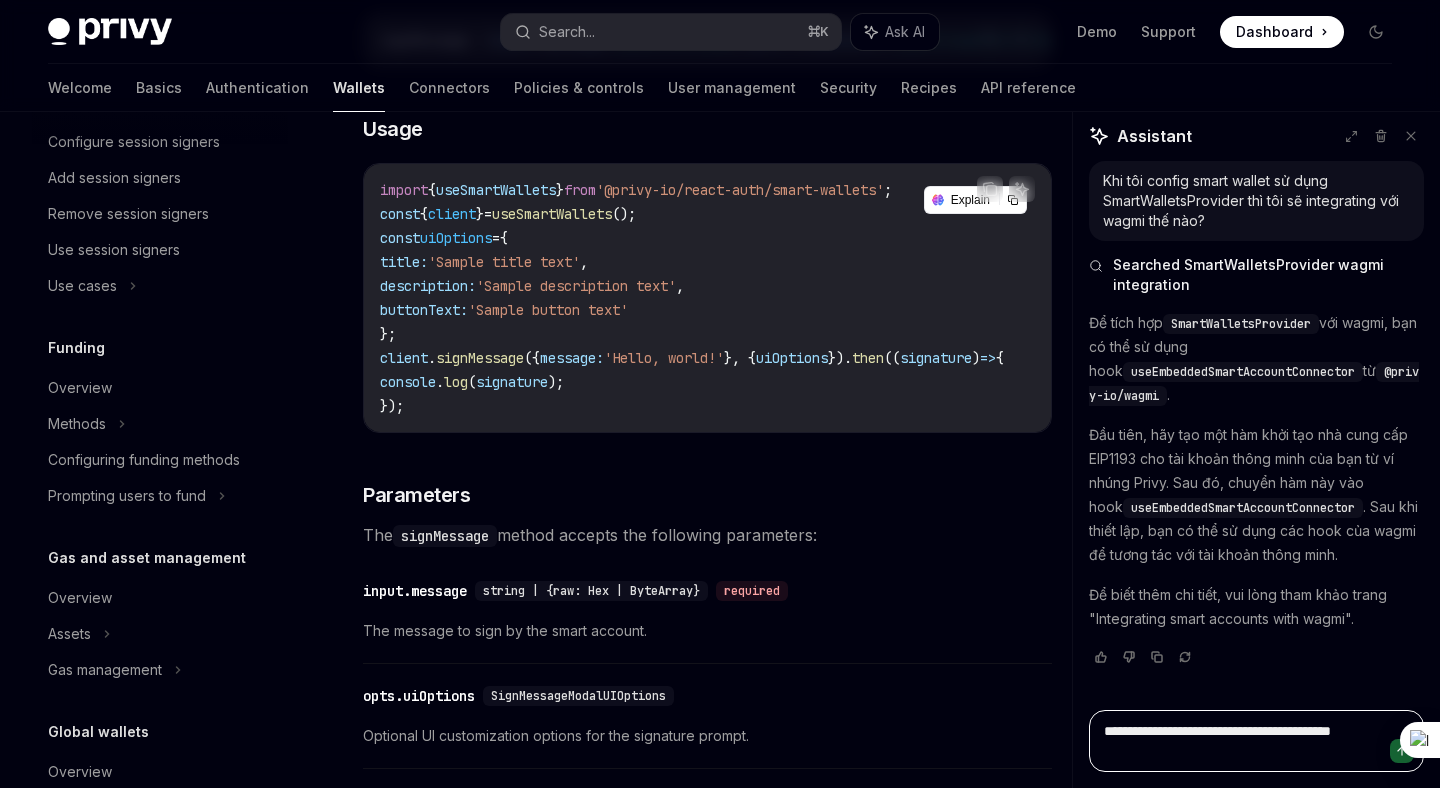 type on "*" 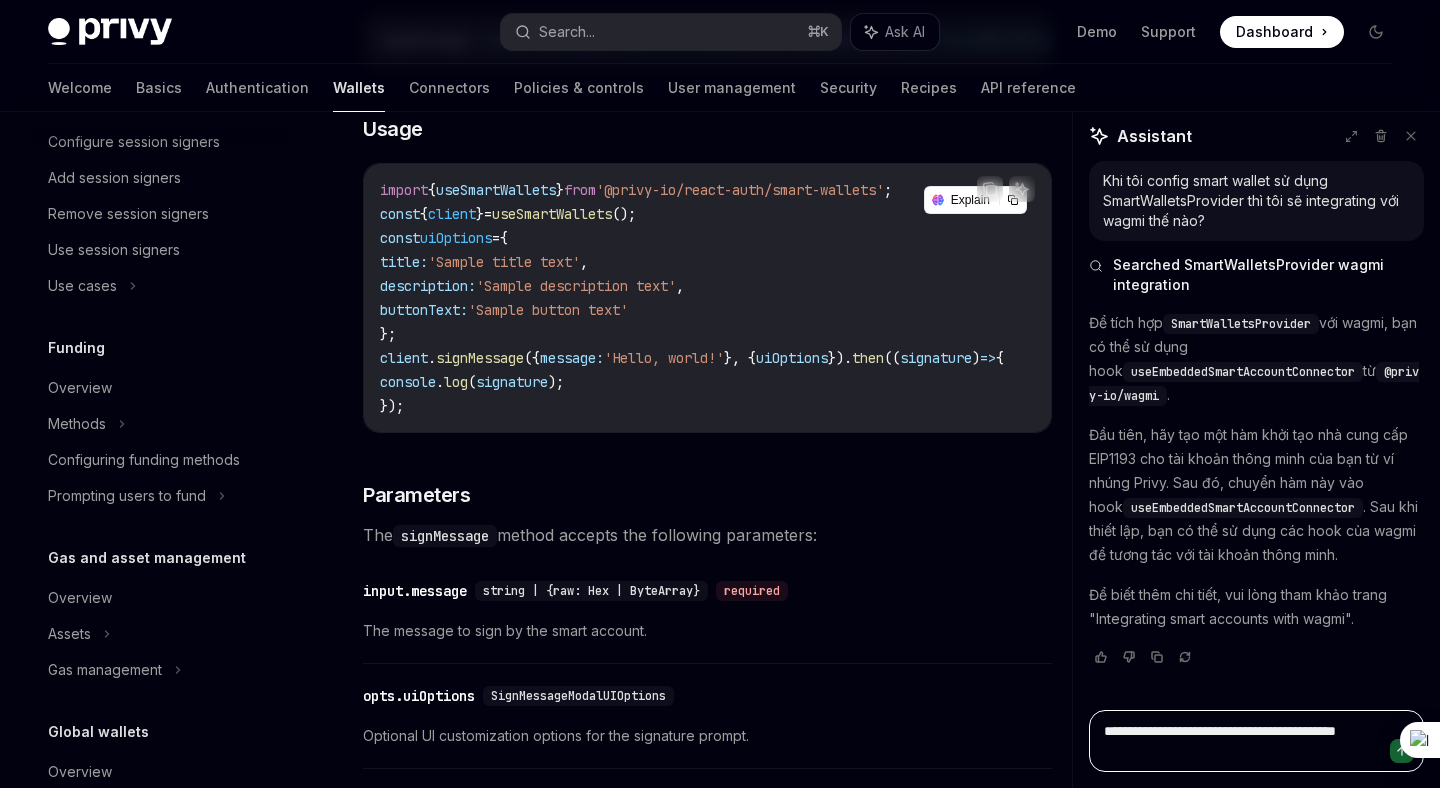 type on "*" 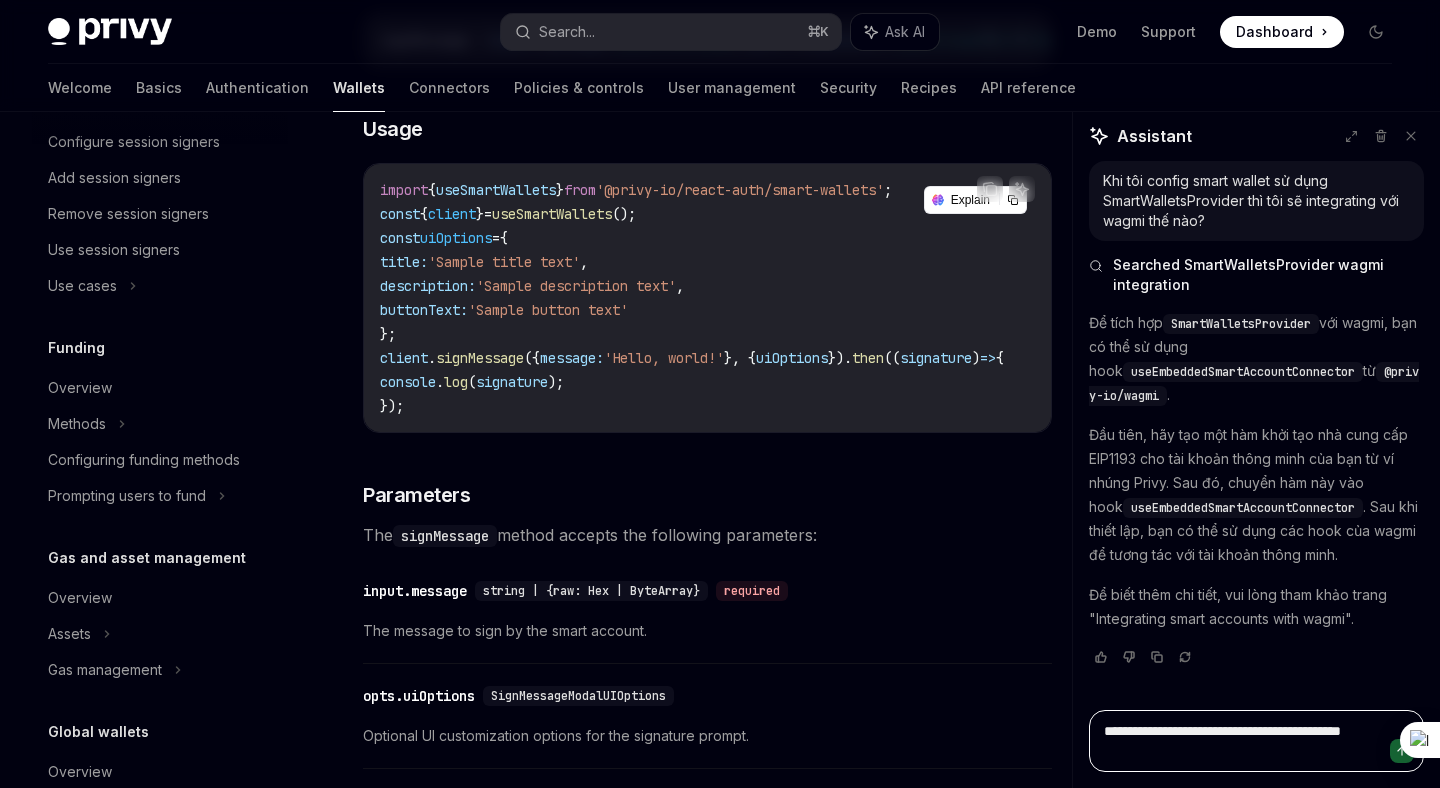 type on "*" 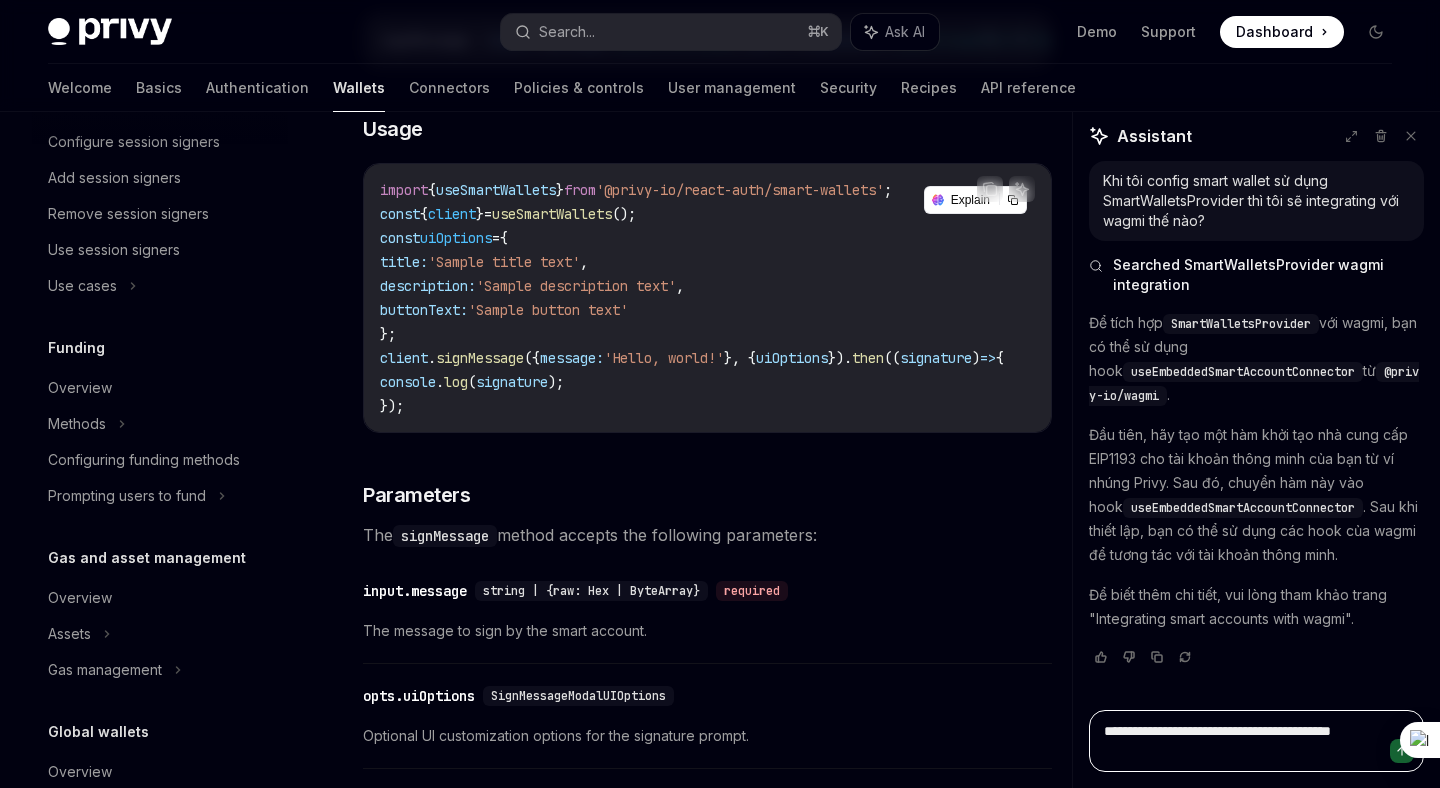 type on "**********" 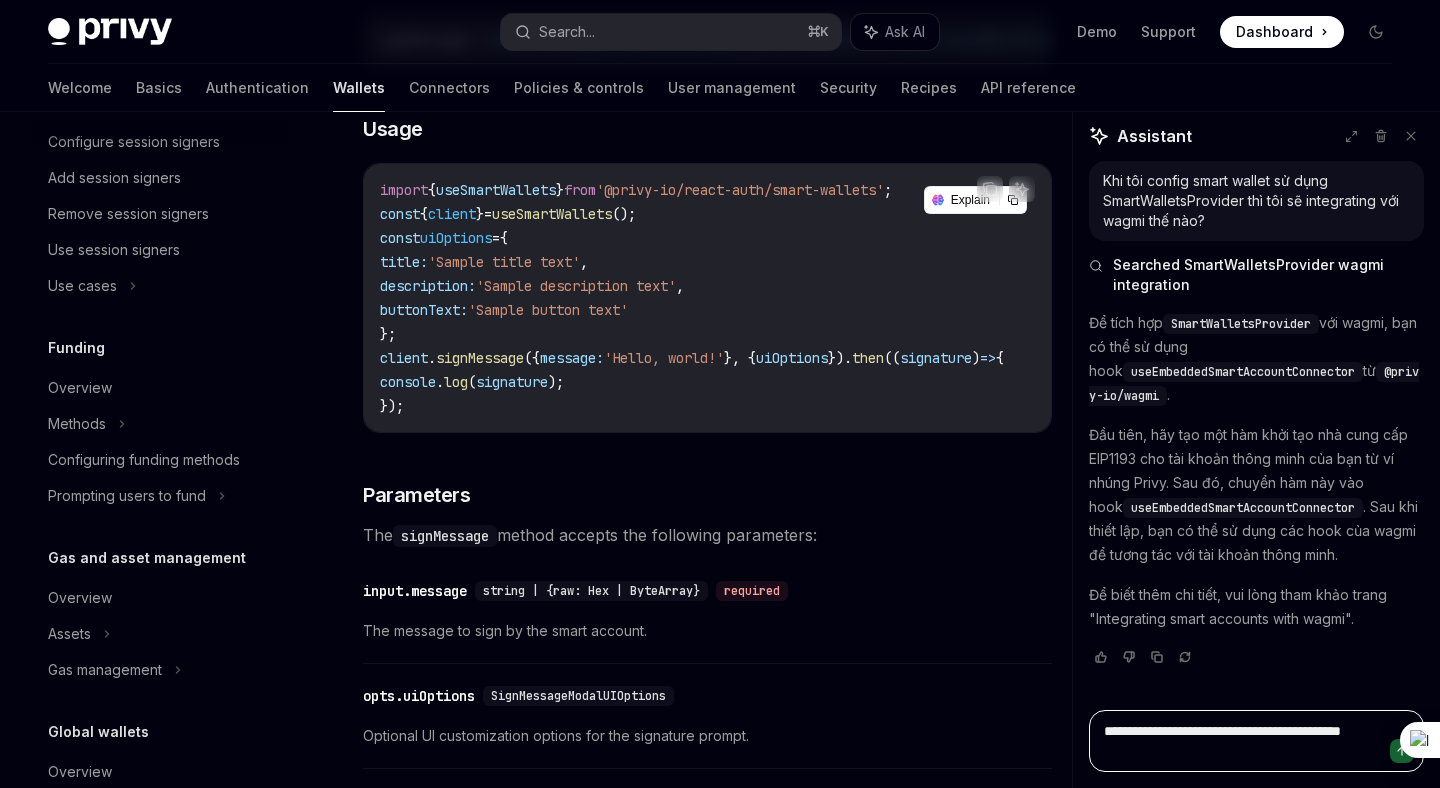 type on "*" 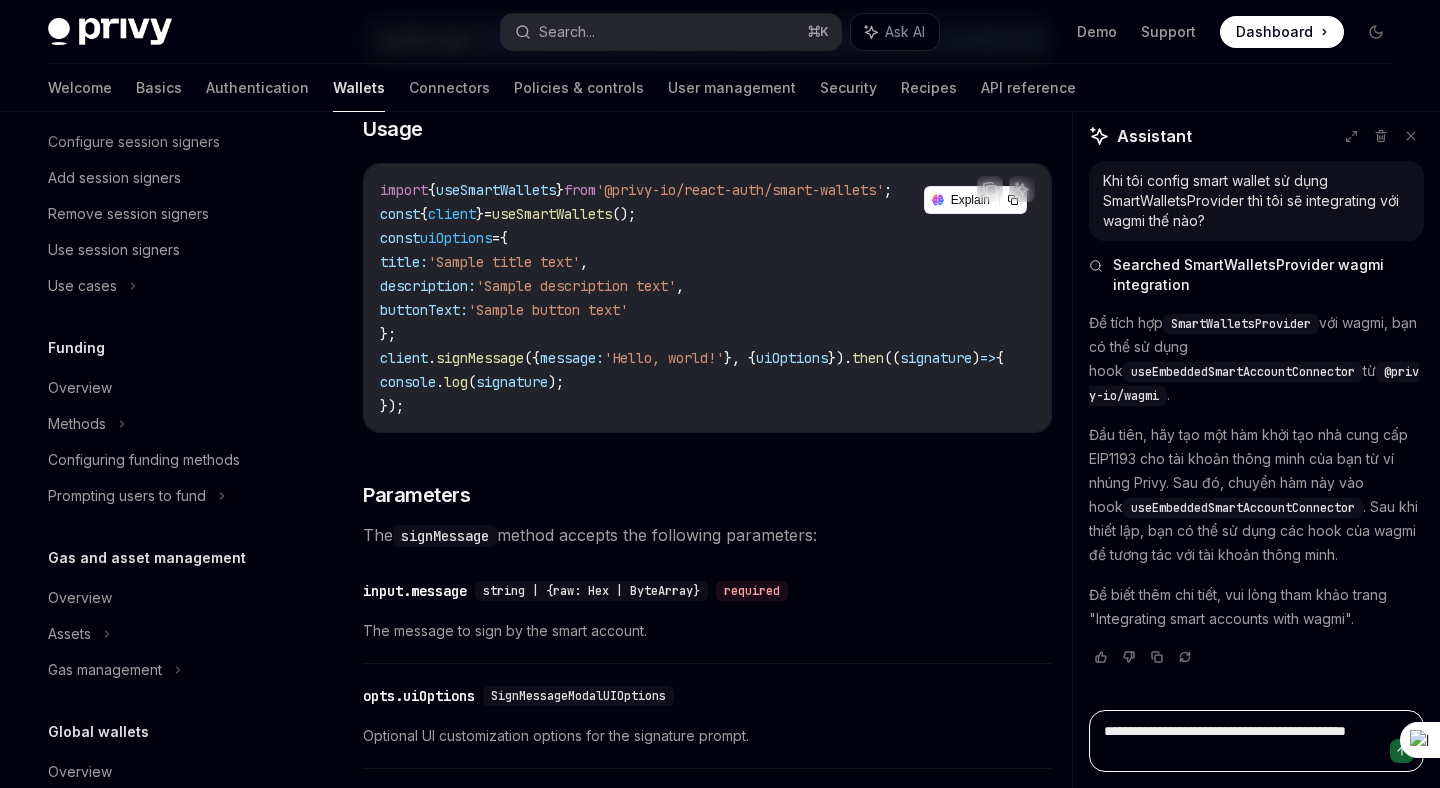 type on "*" 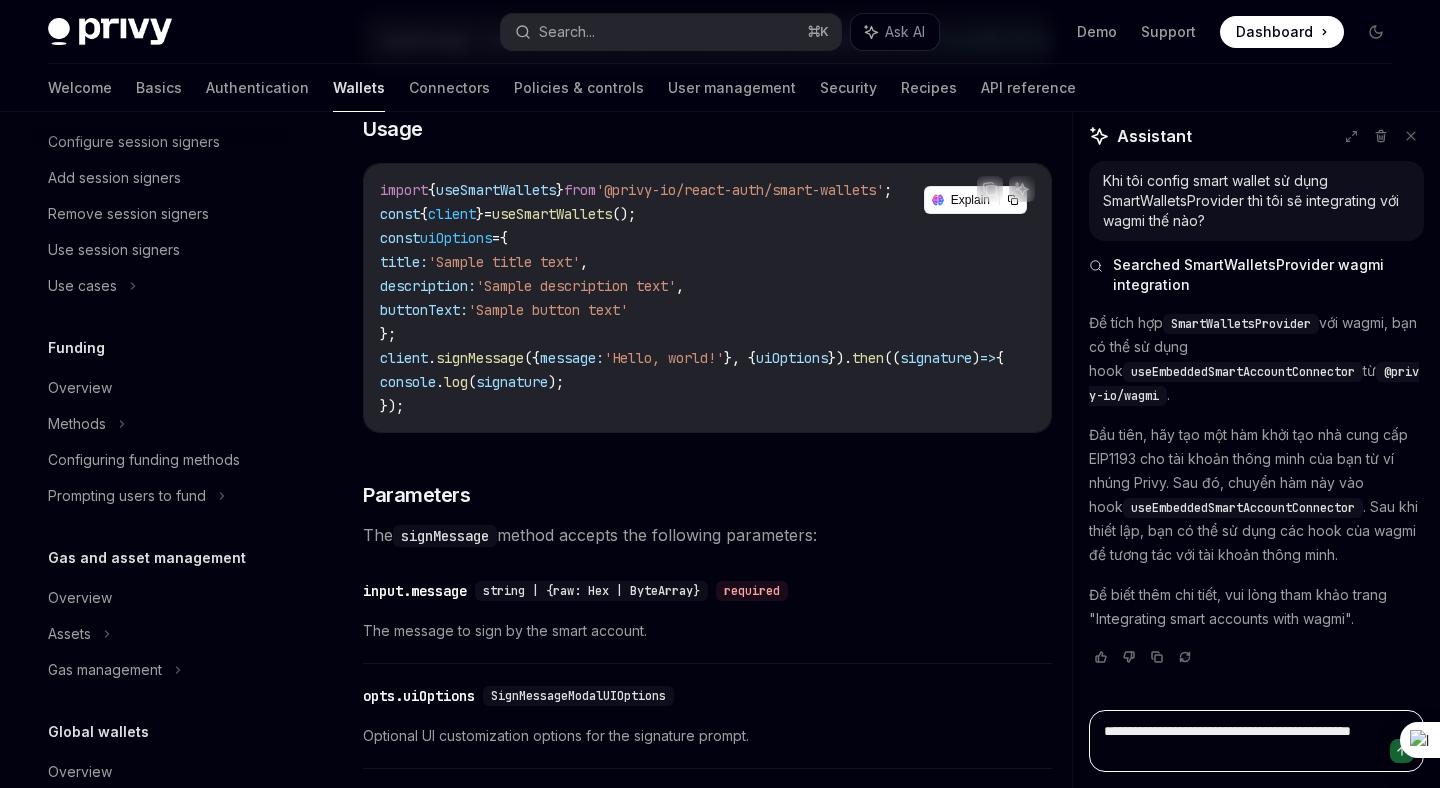 type on "*" 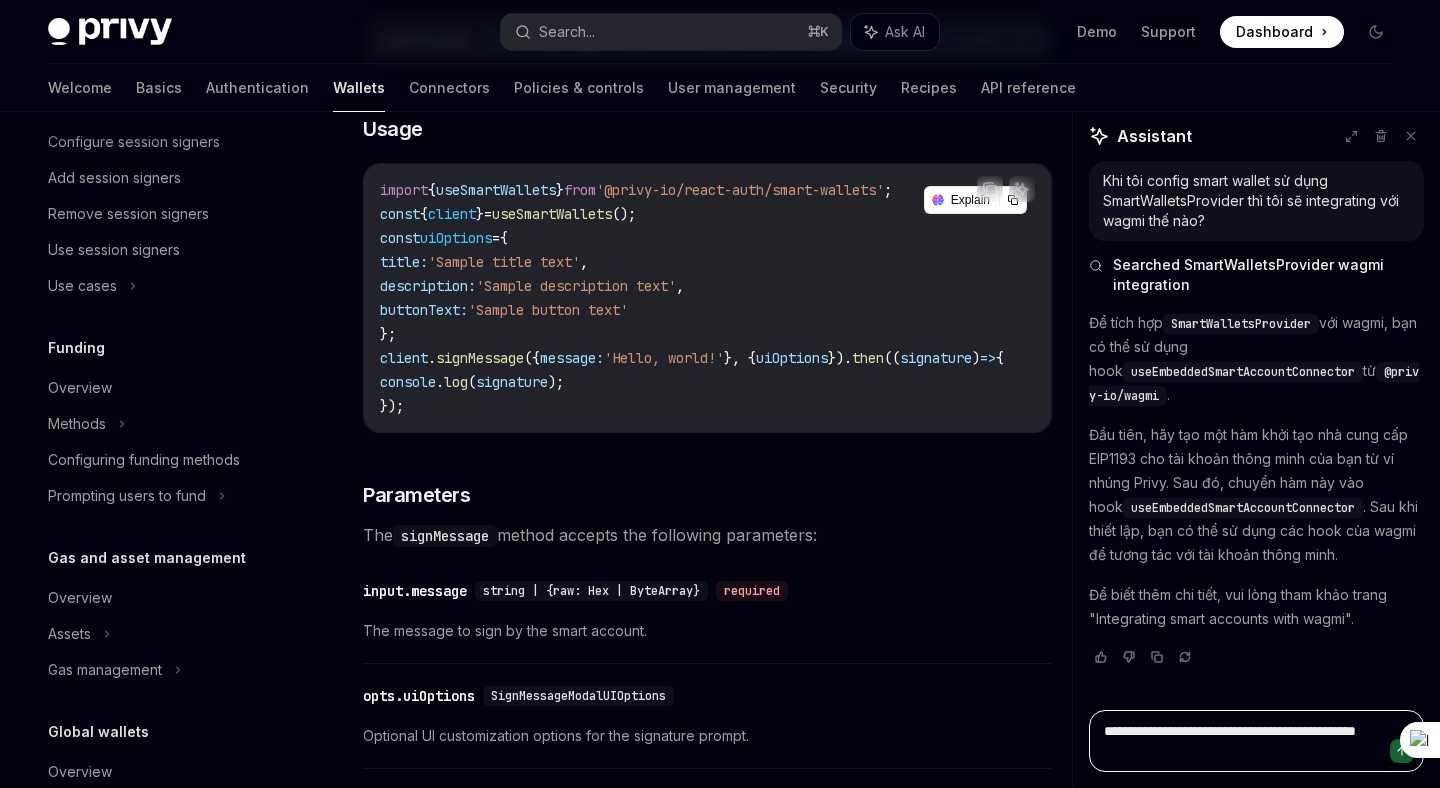 type on "*" 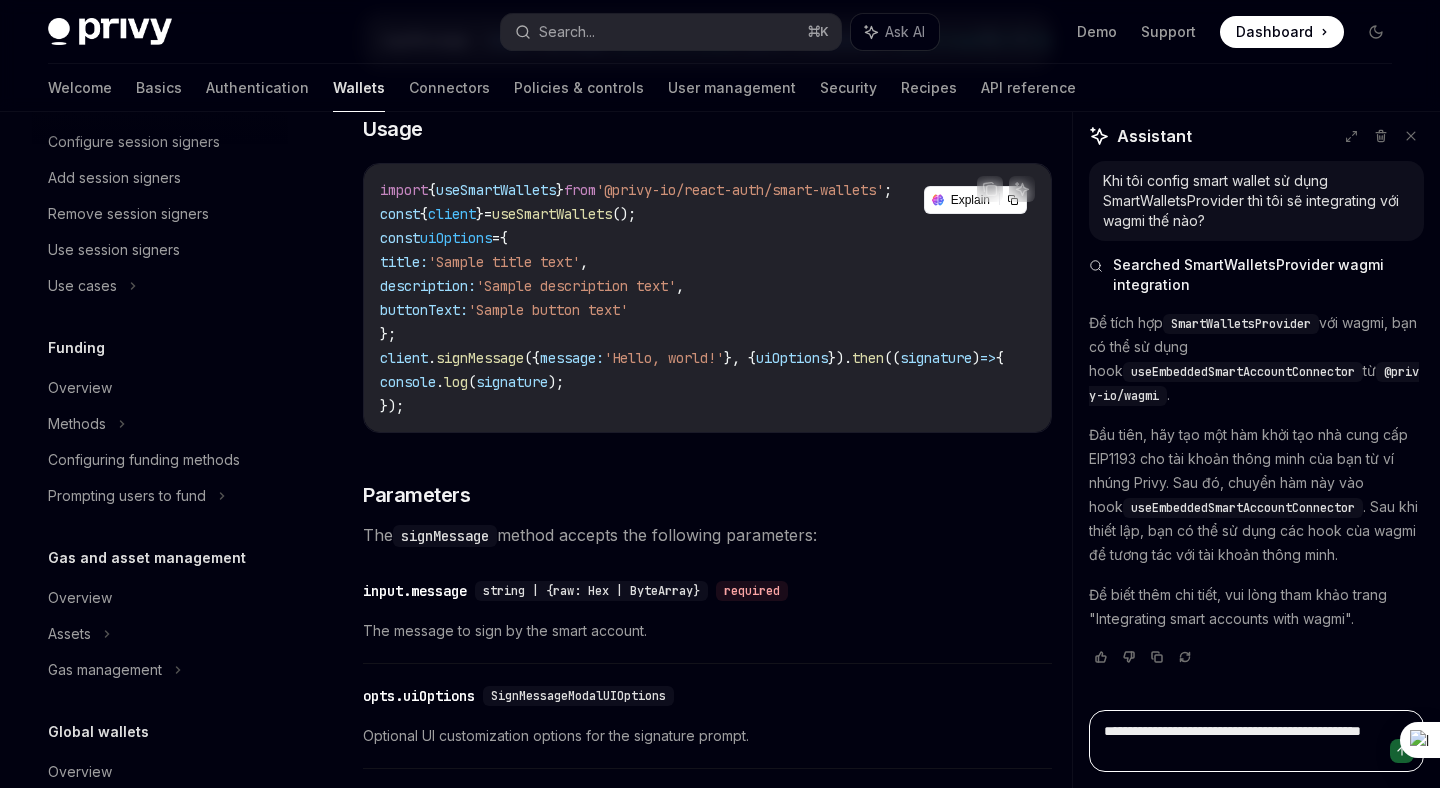 type on "*" 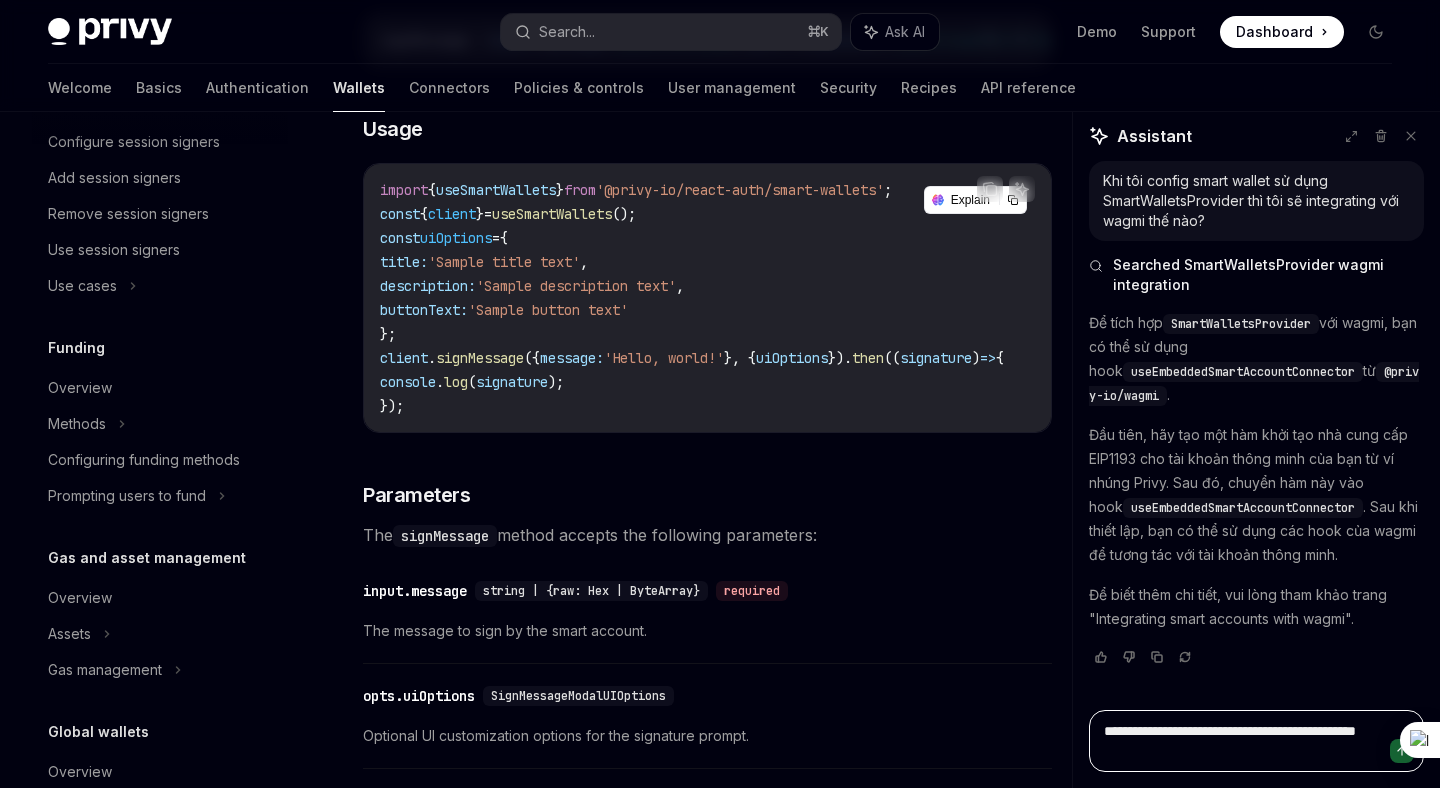 type on "**********" 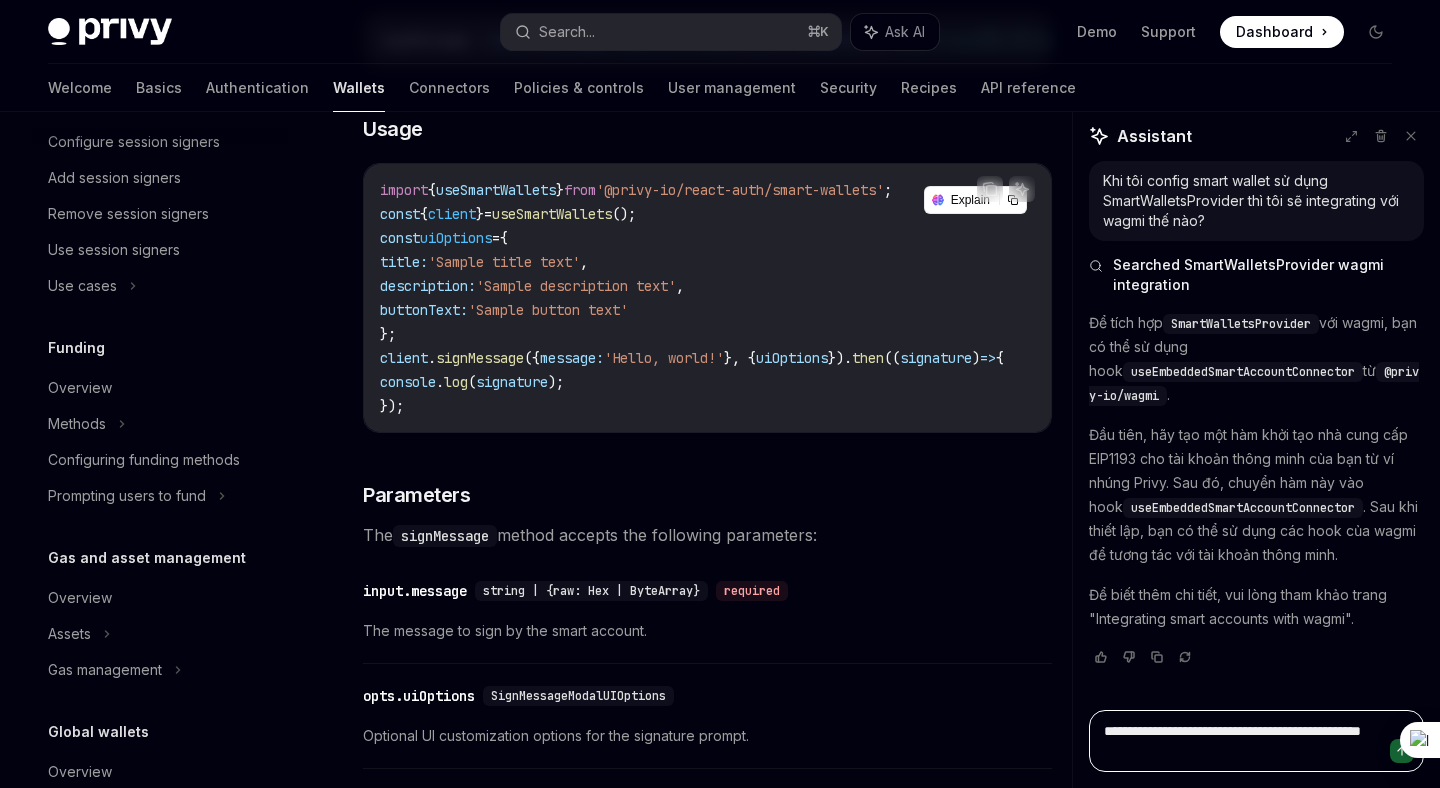 type on "*" 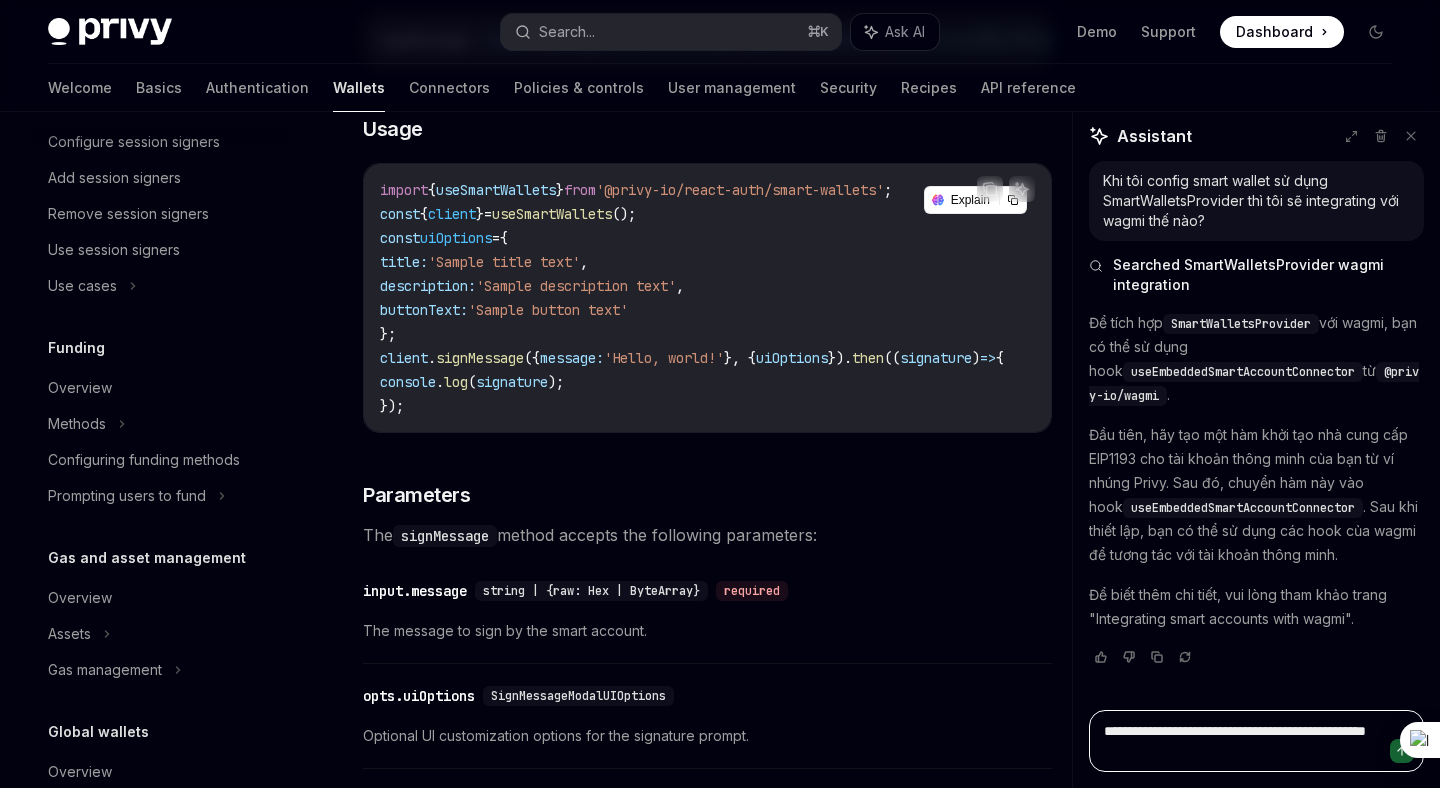 type on "*" 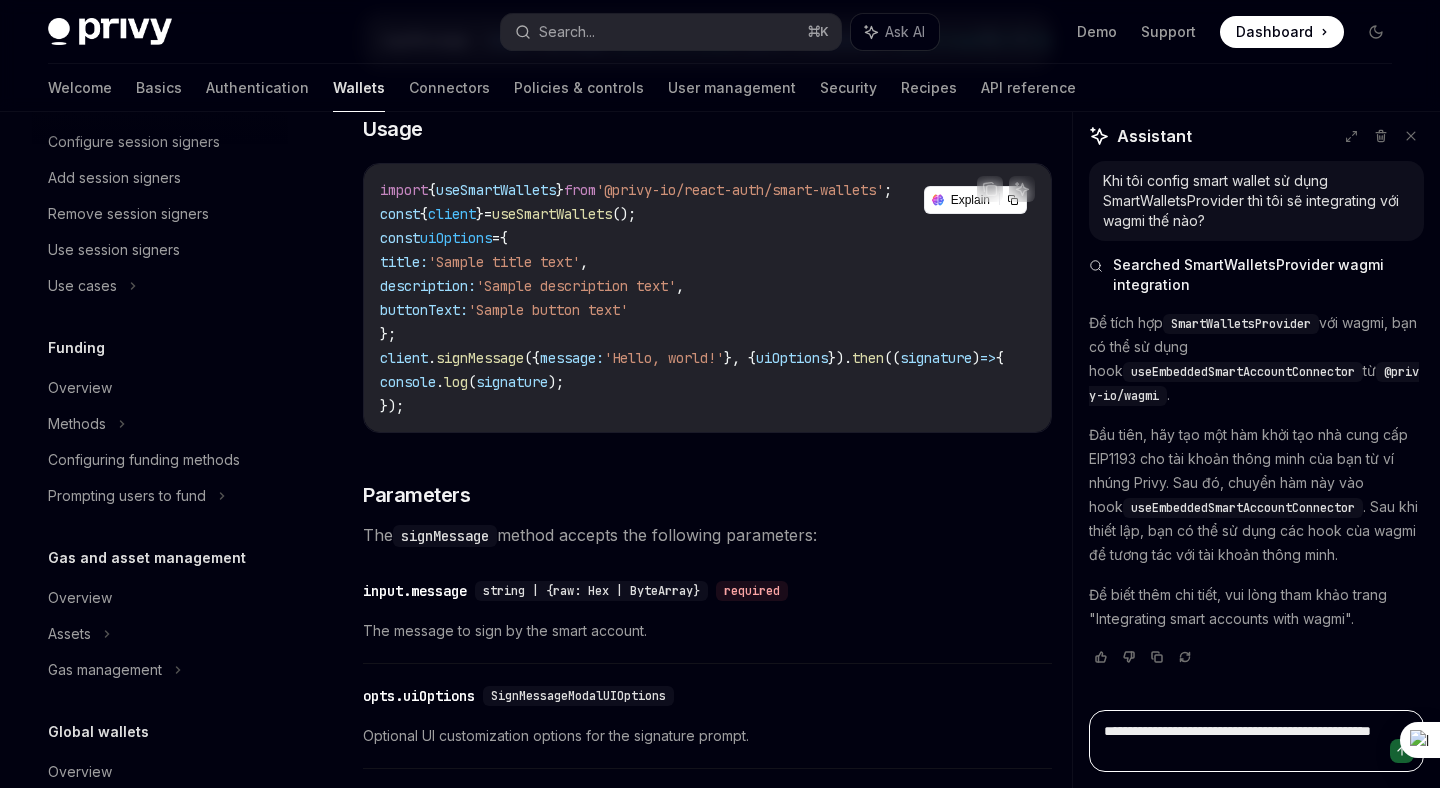 type on "*" 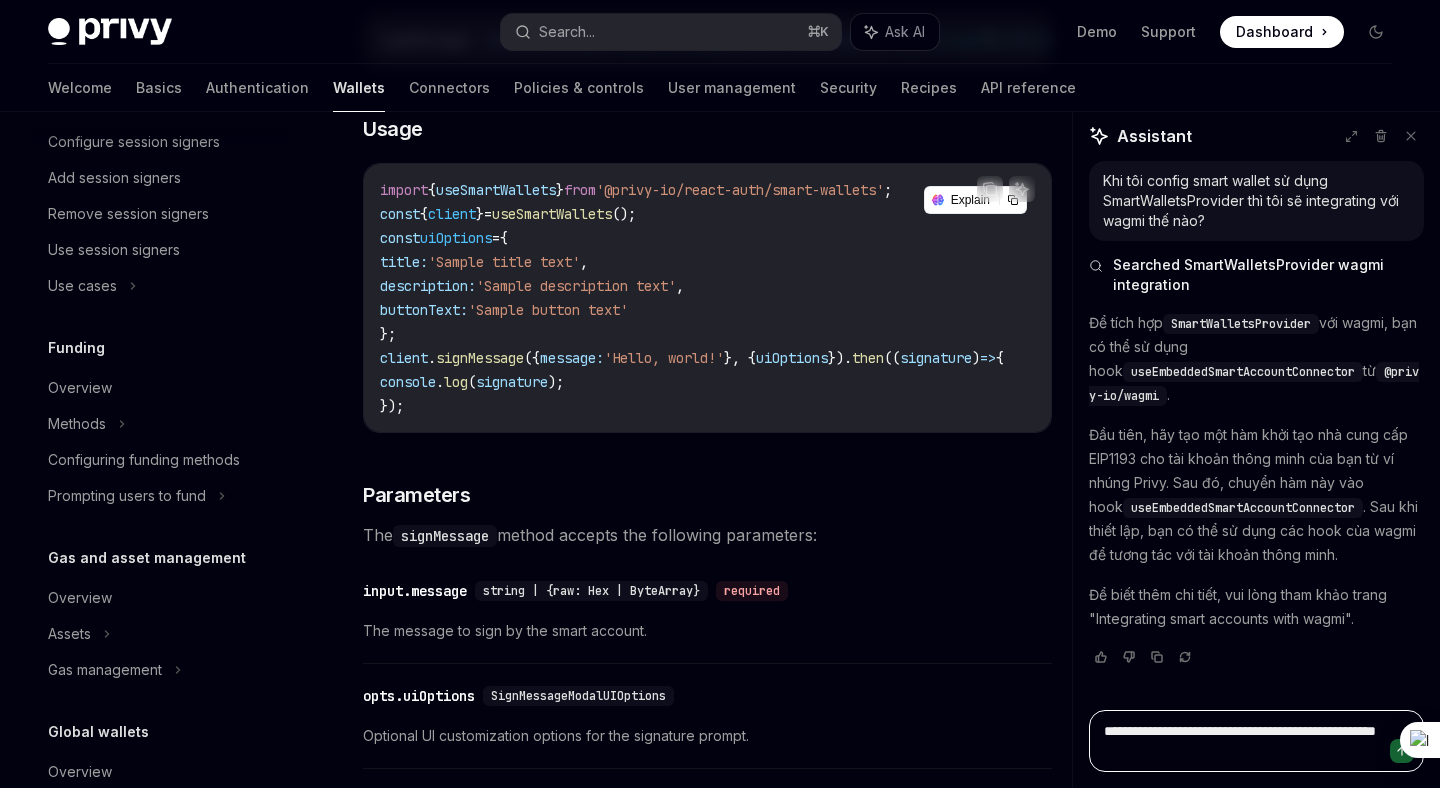 type on "*" 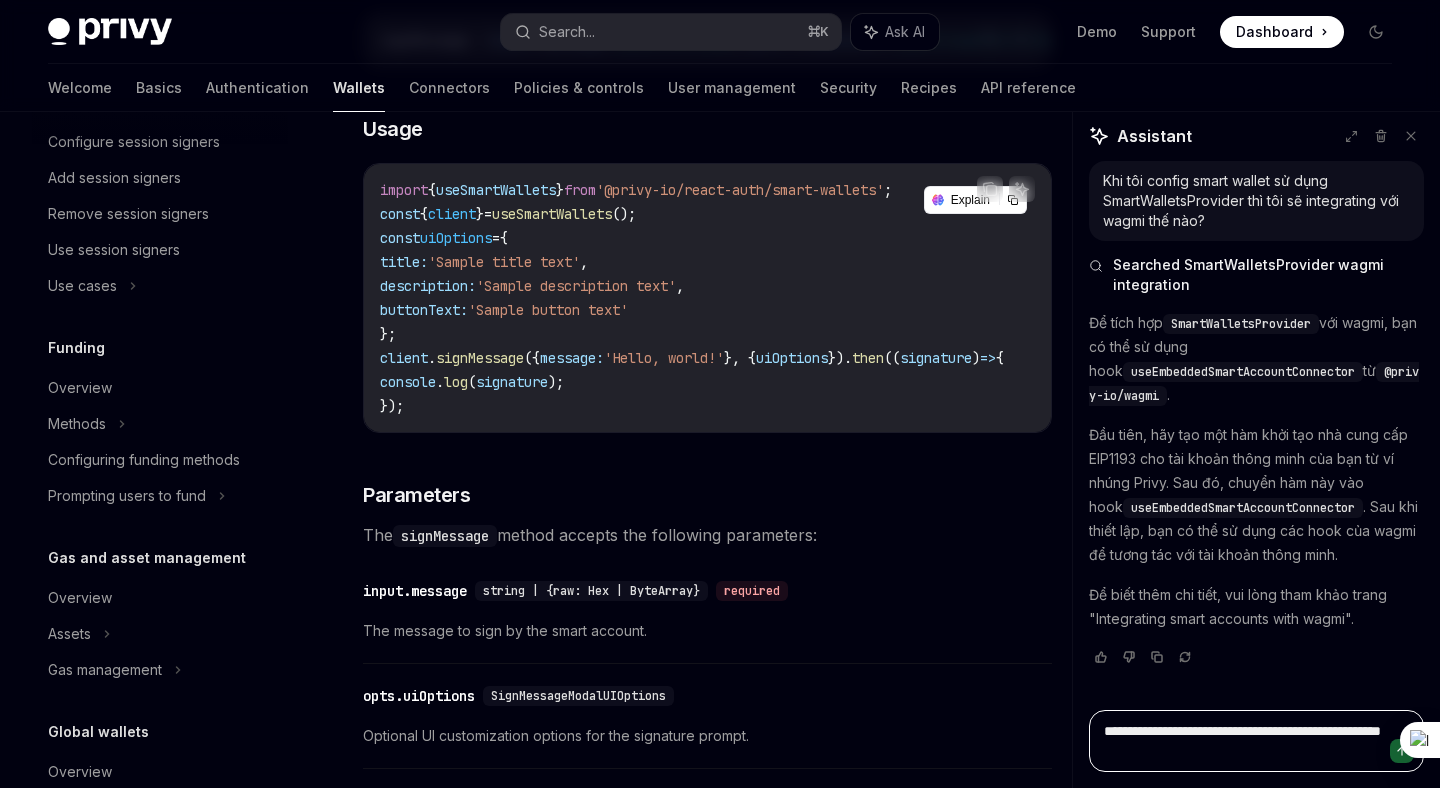 type on "*" 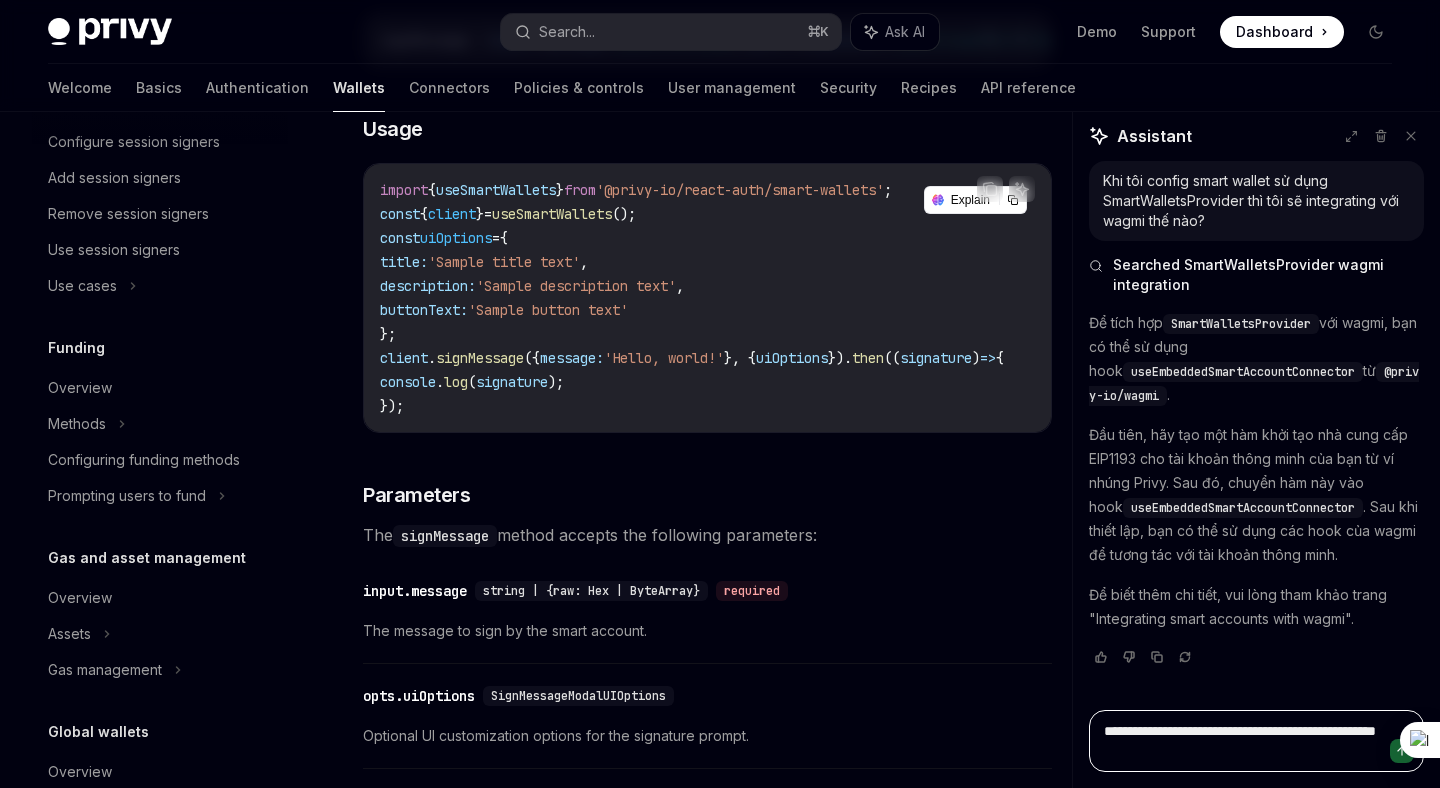 type on "**********" 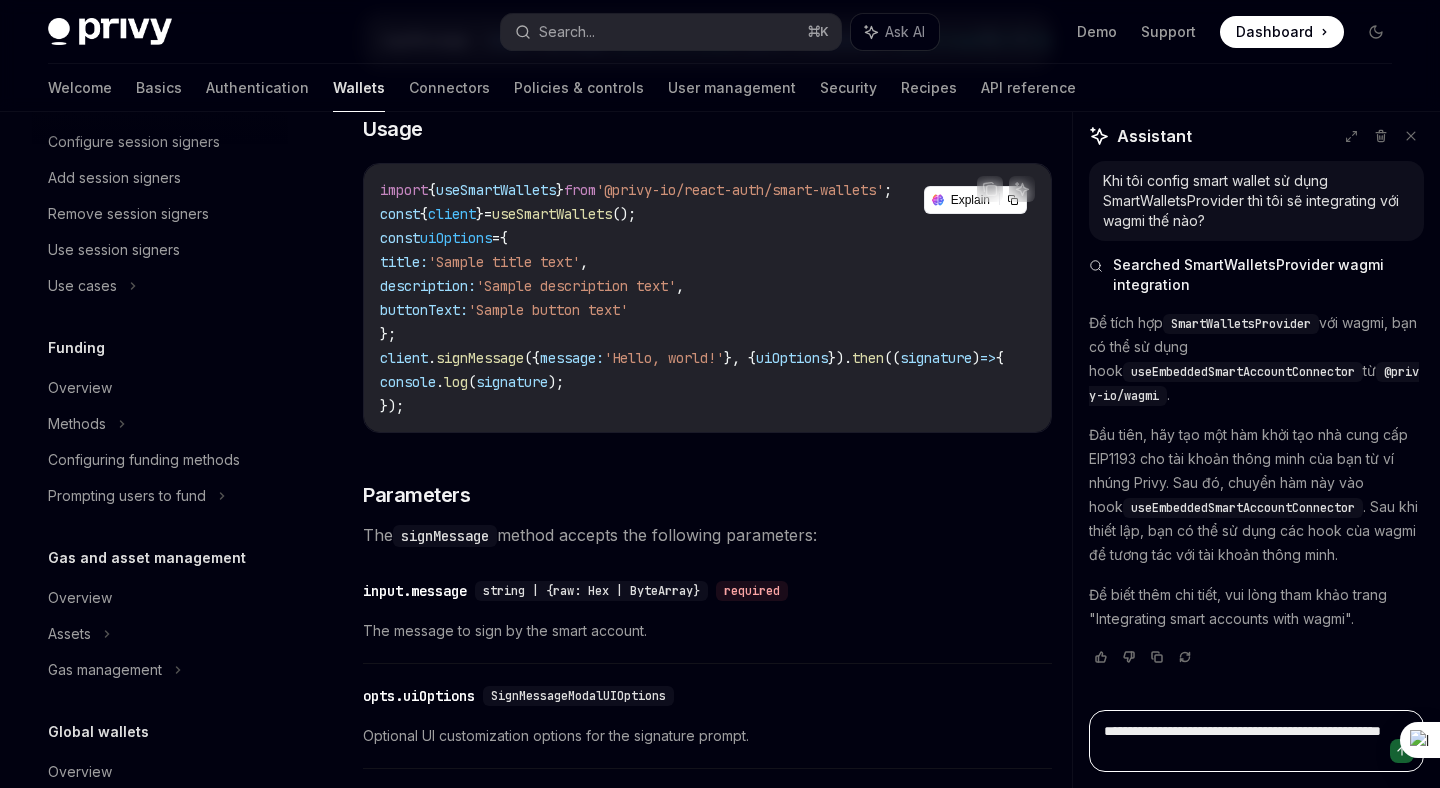 type on "*" 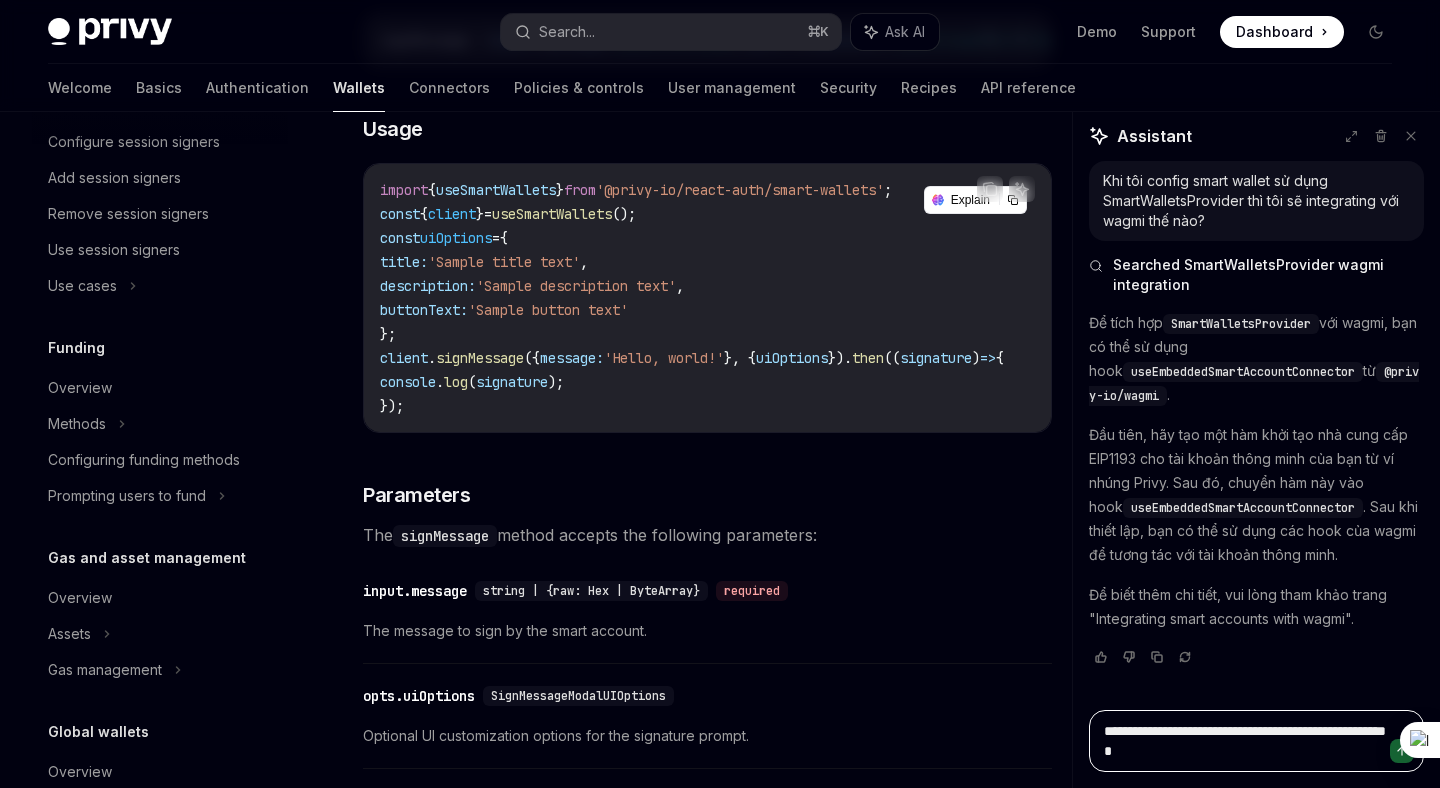 type on "*" 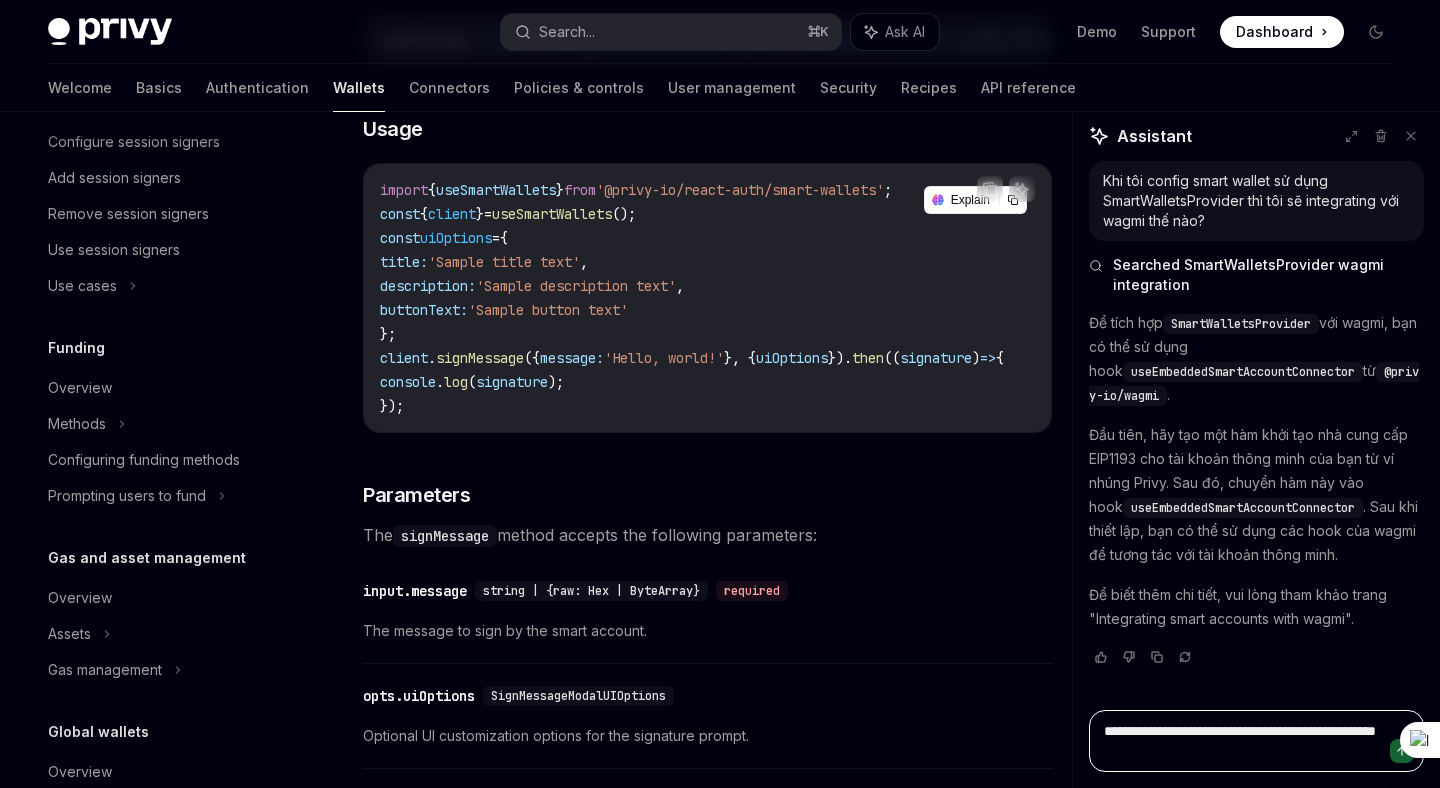type on "**********" 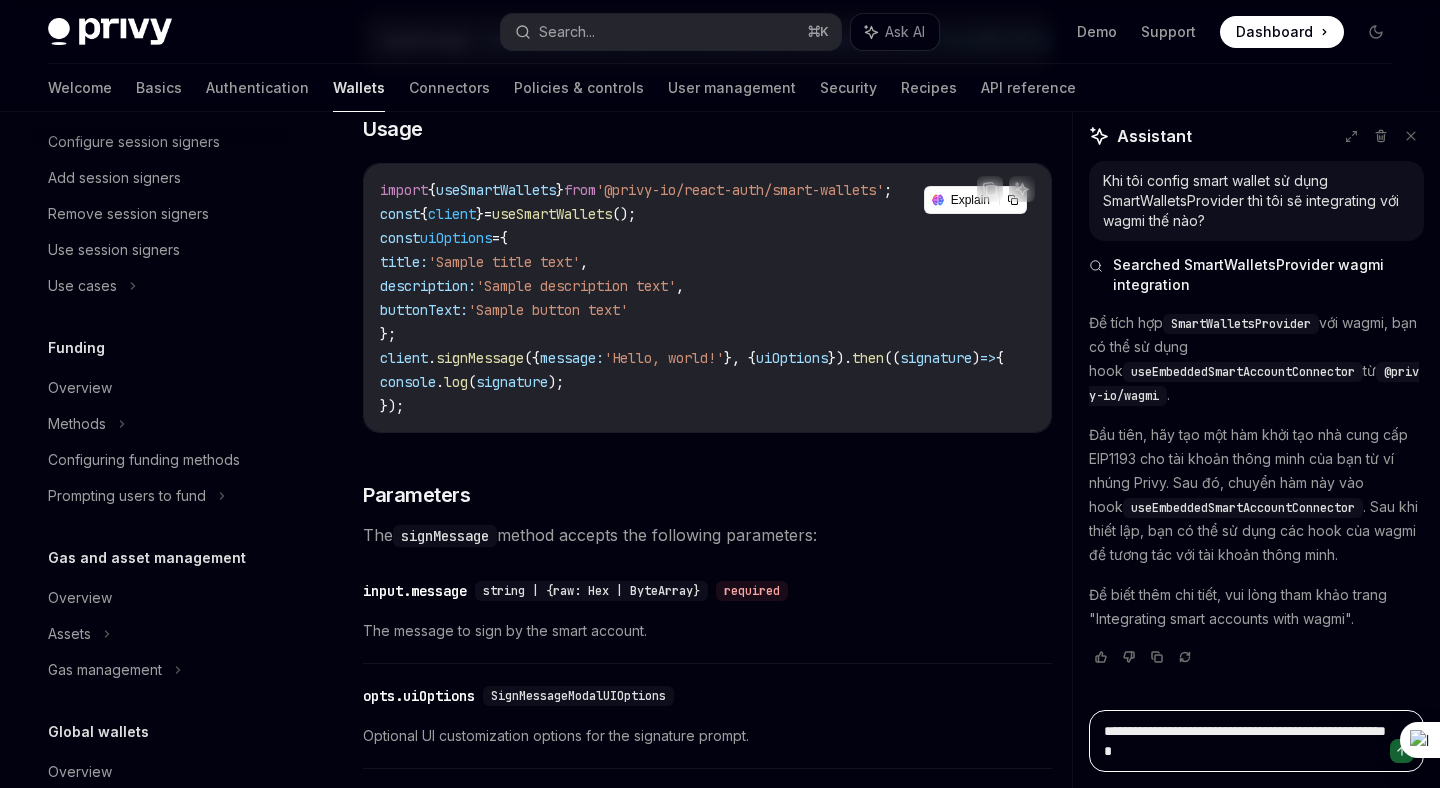 type on "*" 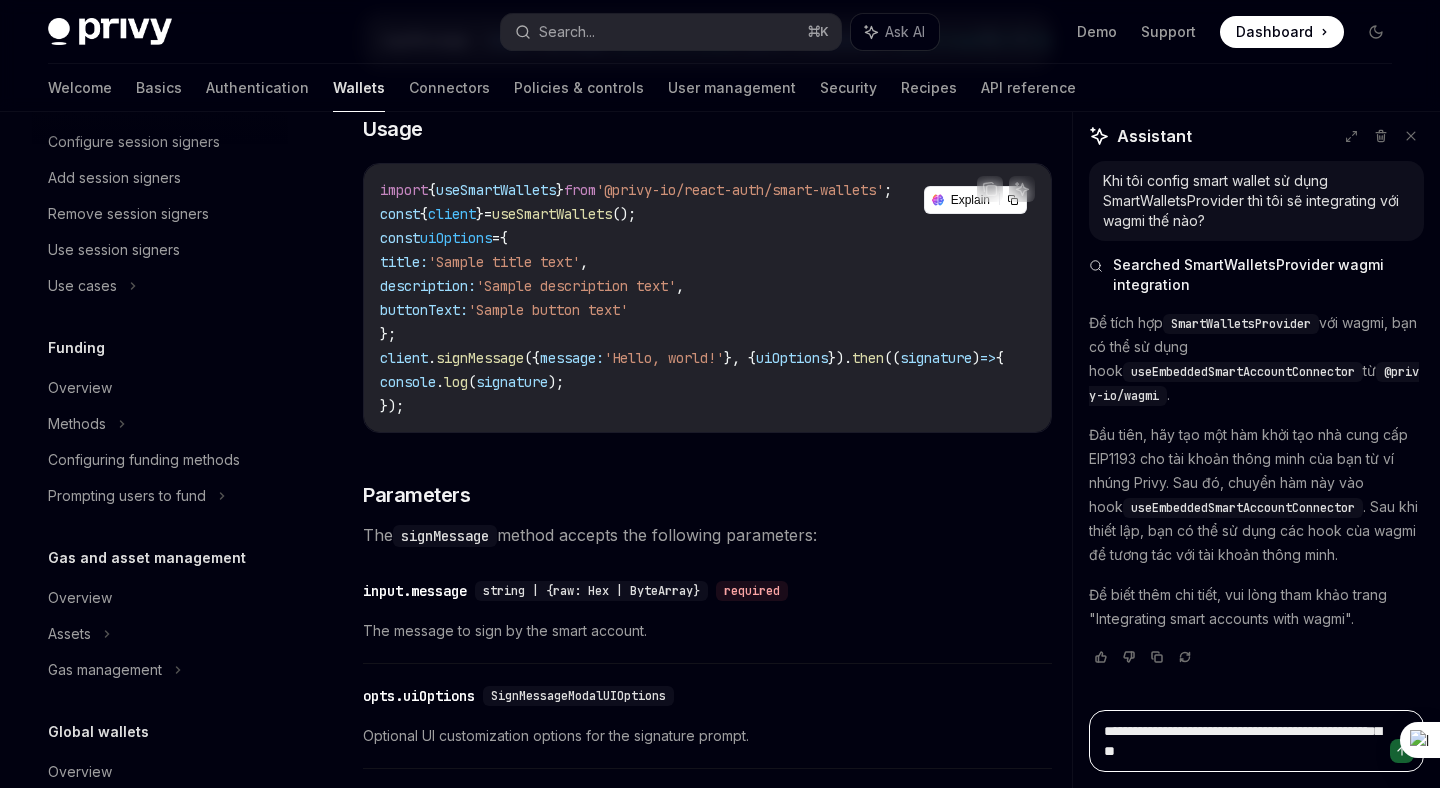type on "*" 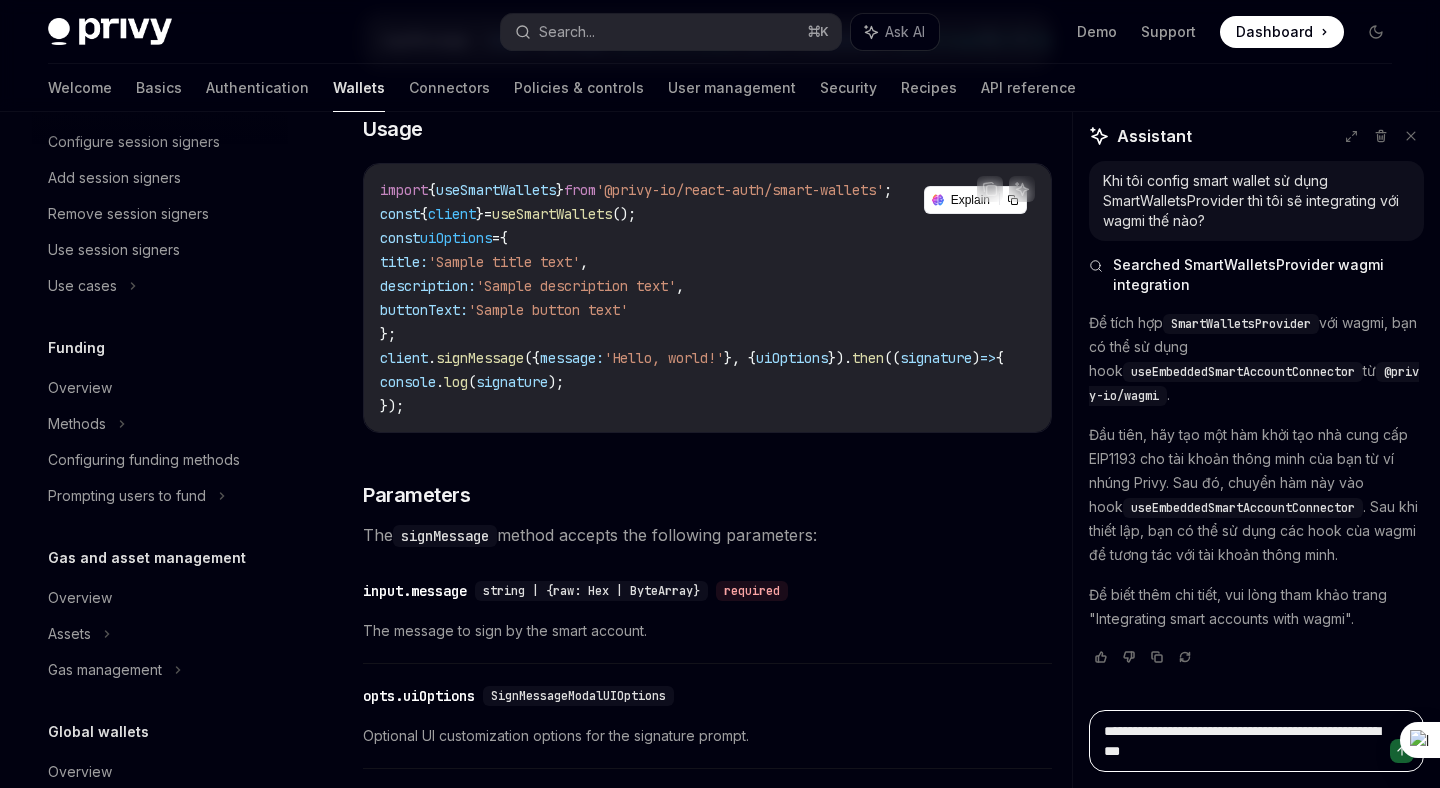 type on "*" 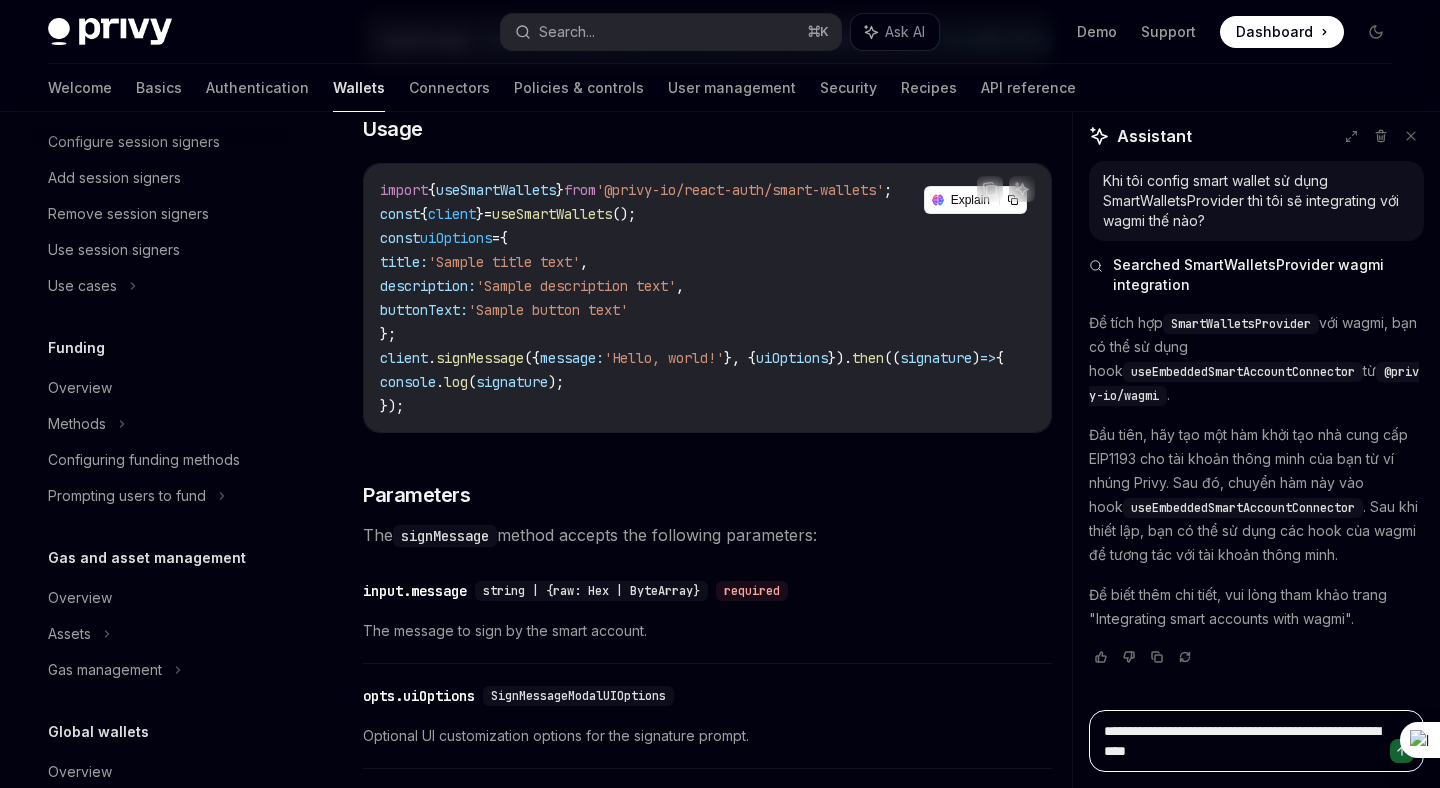 type on "*" 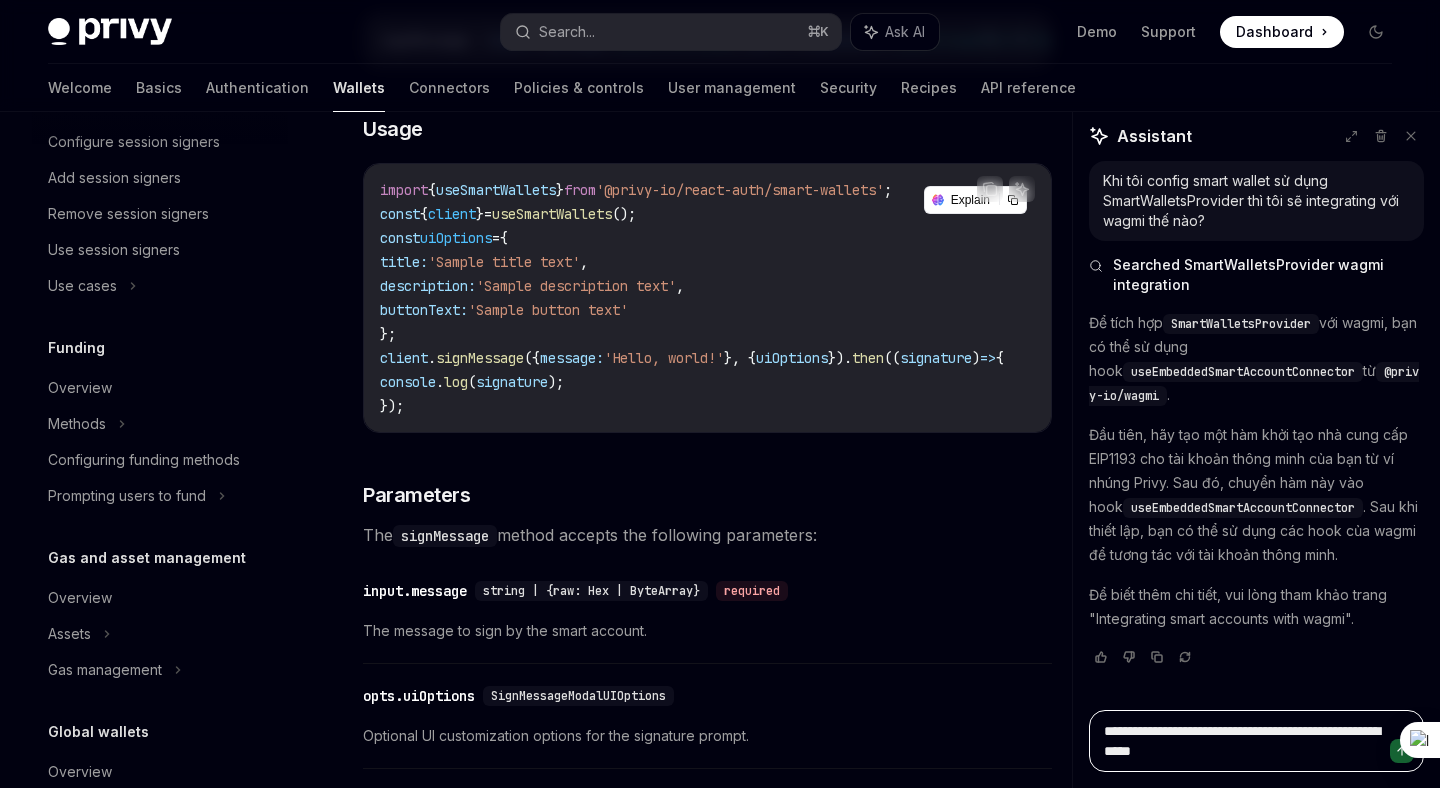 type on "*" 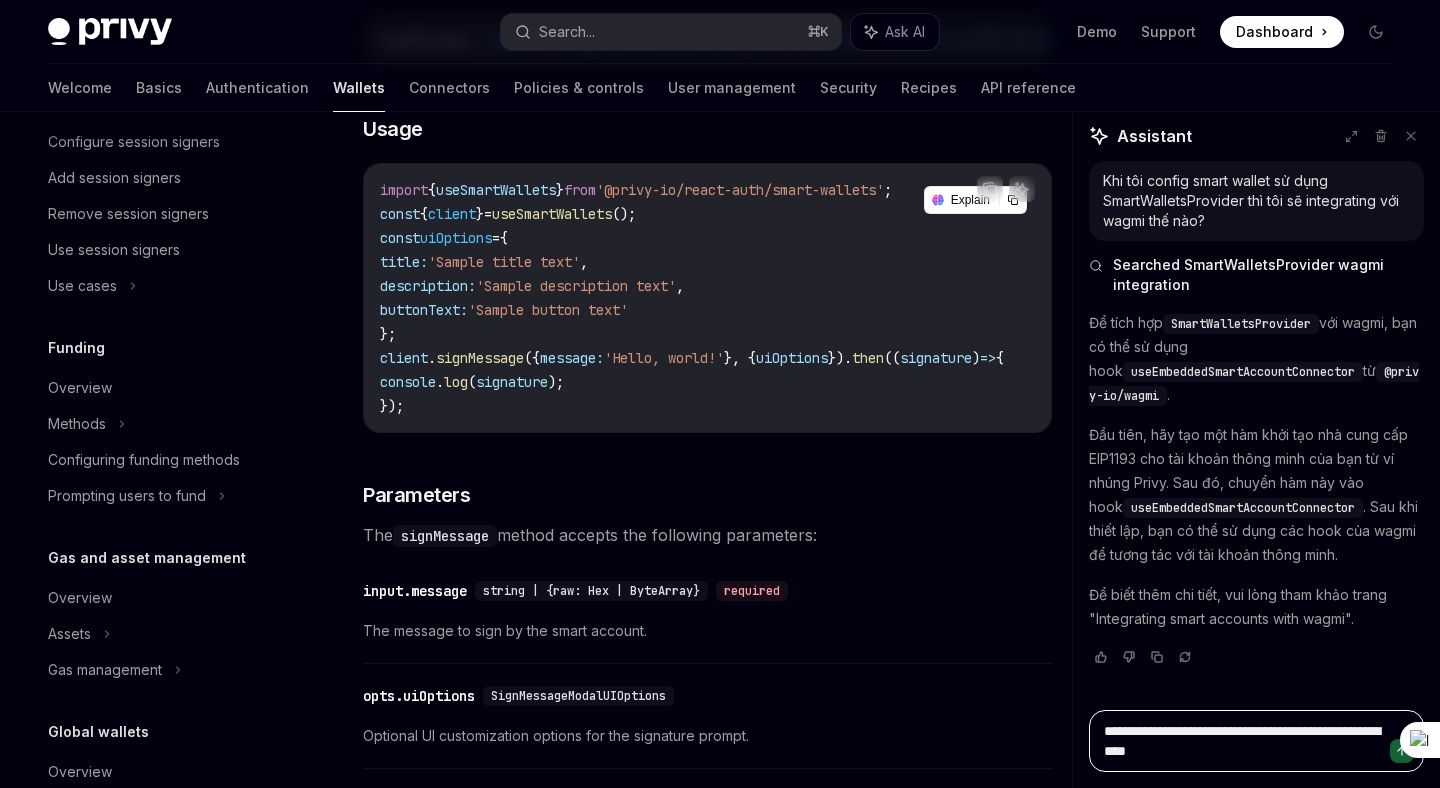 type on "**********" 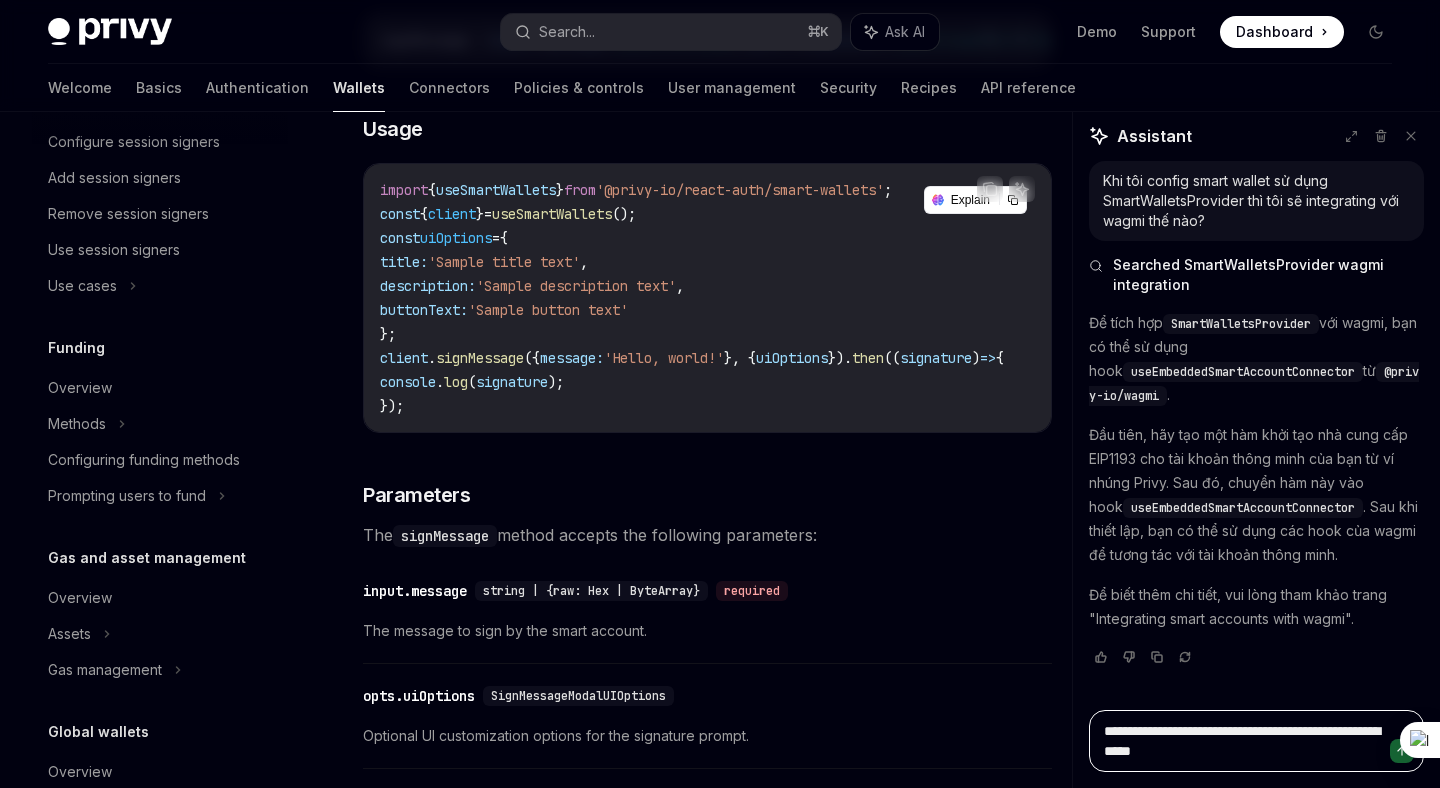 type on "*" 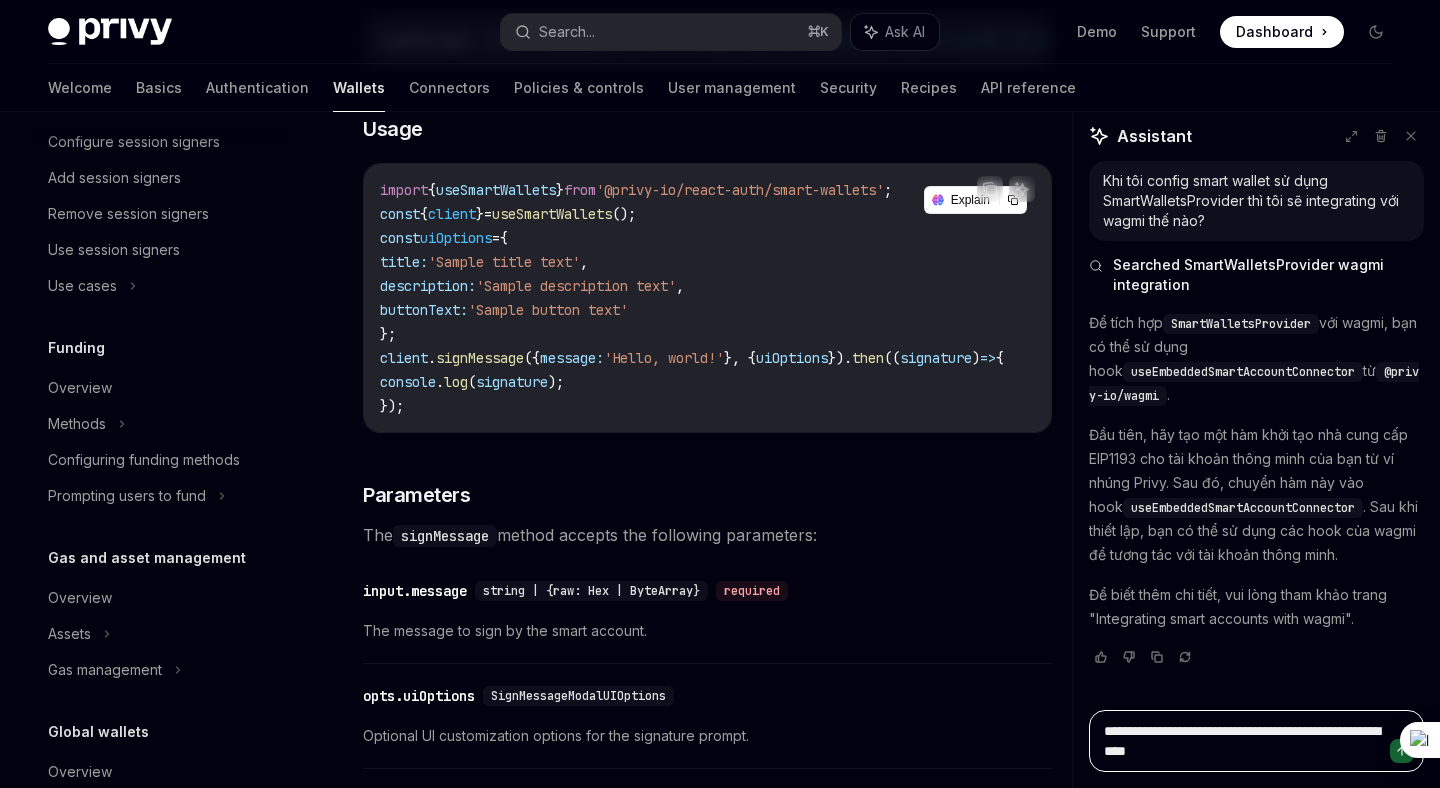 type on "**********" 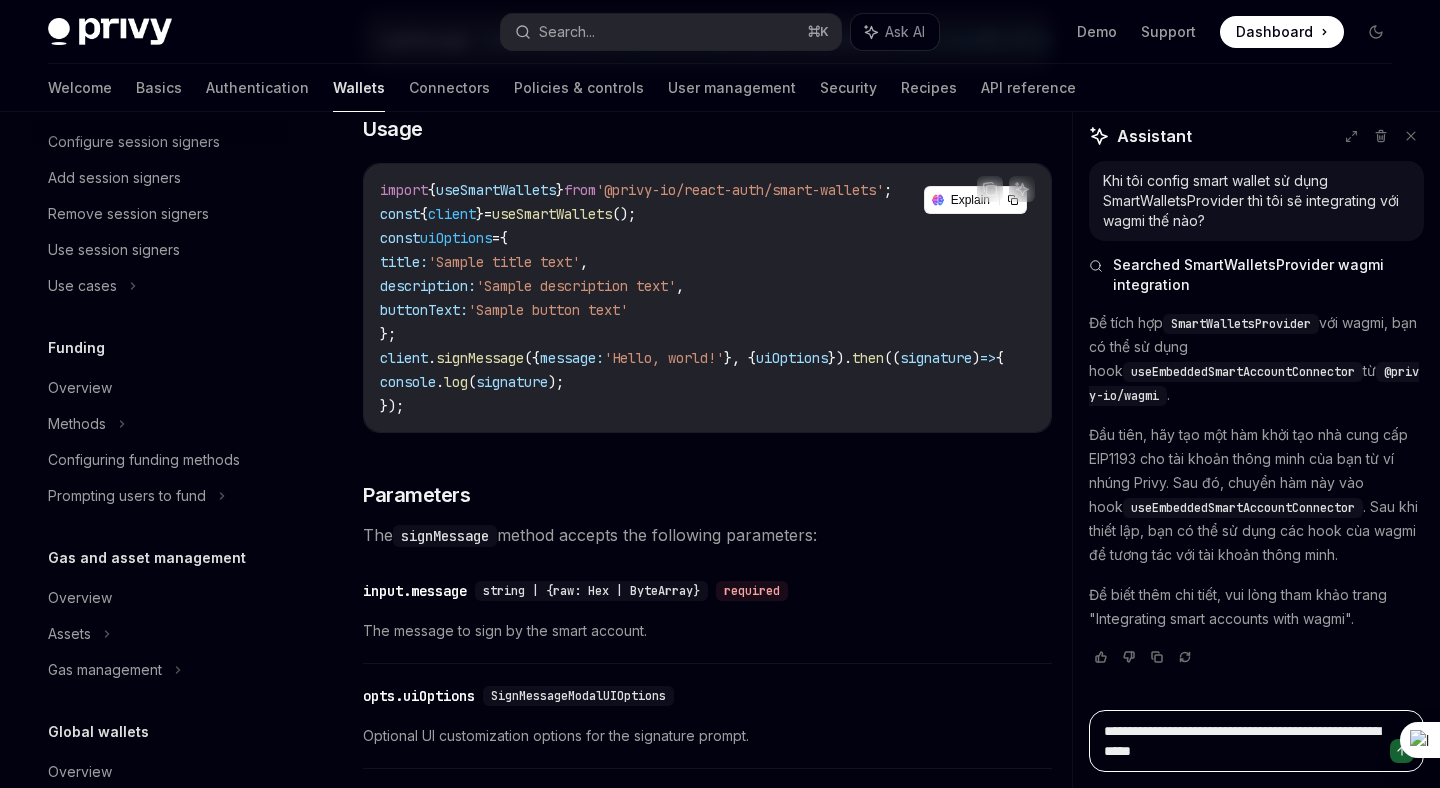 type on "*" 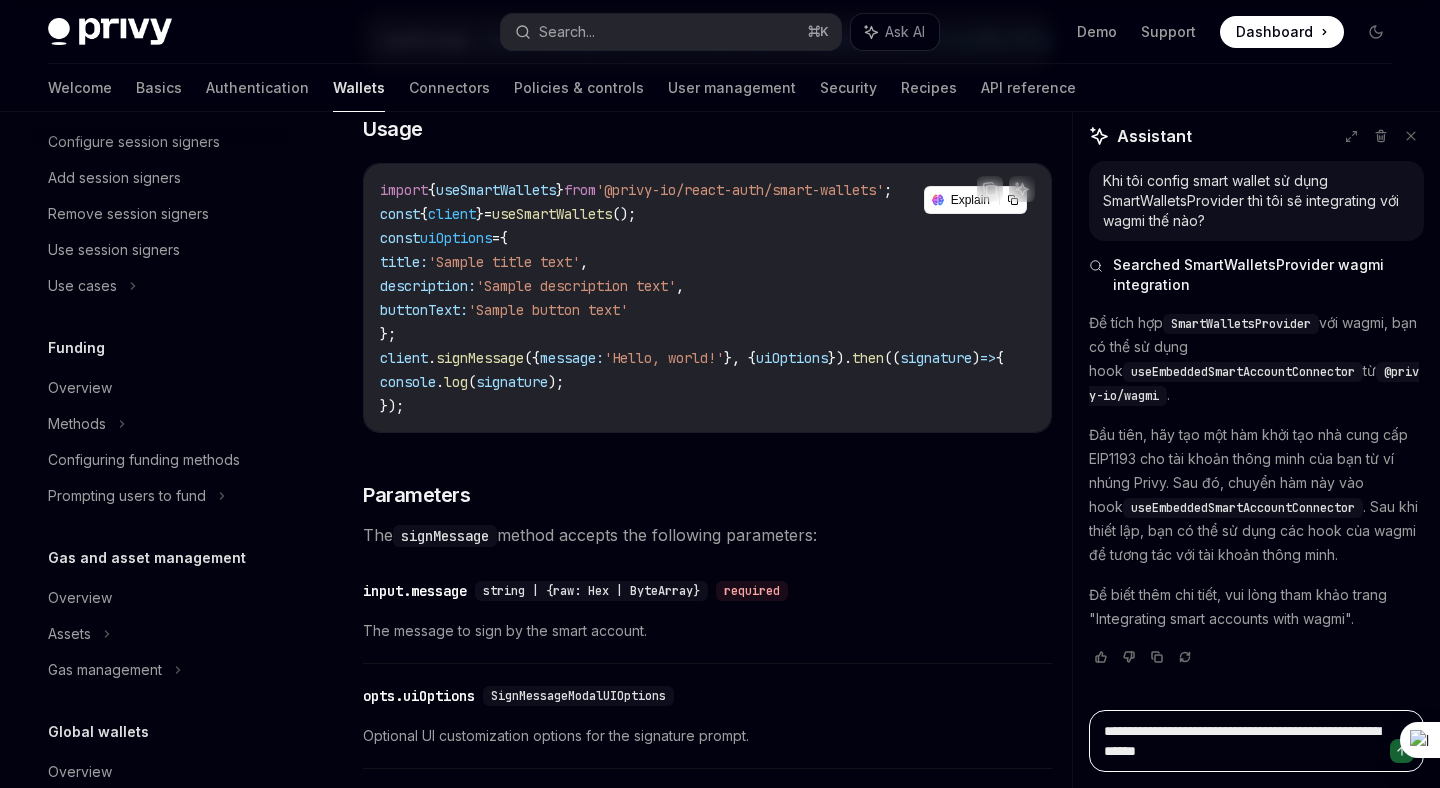 type on "*" 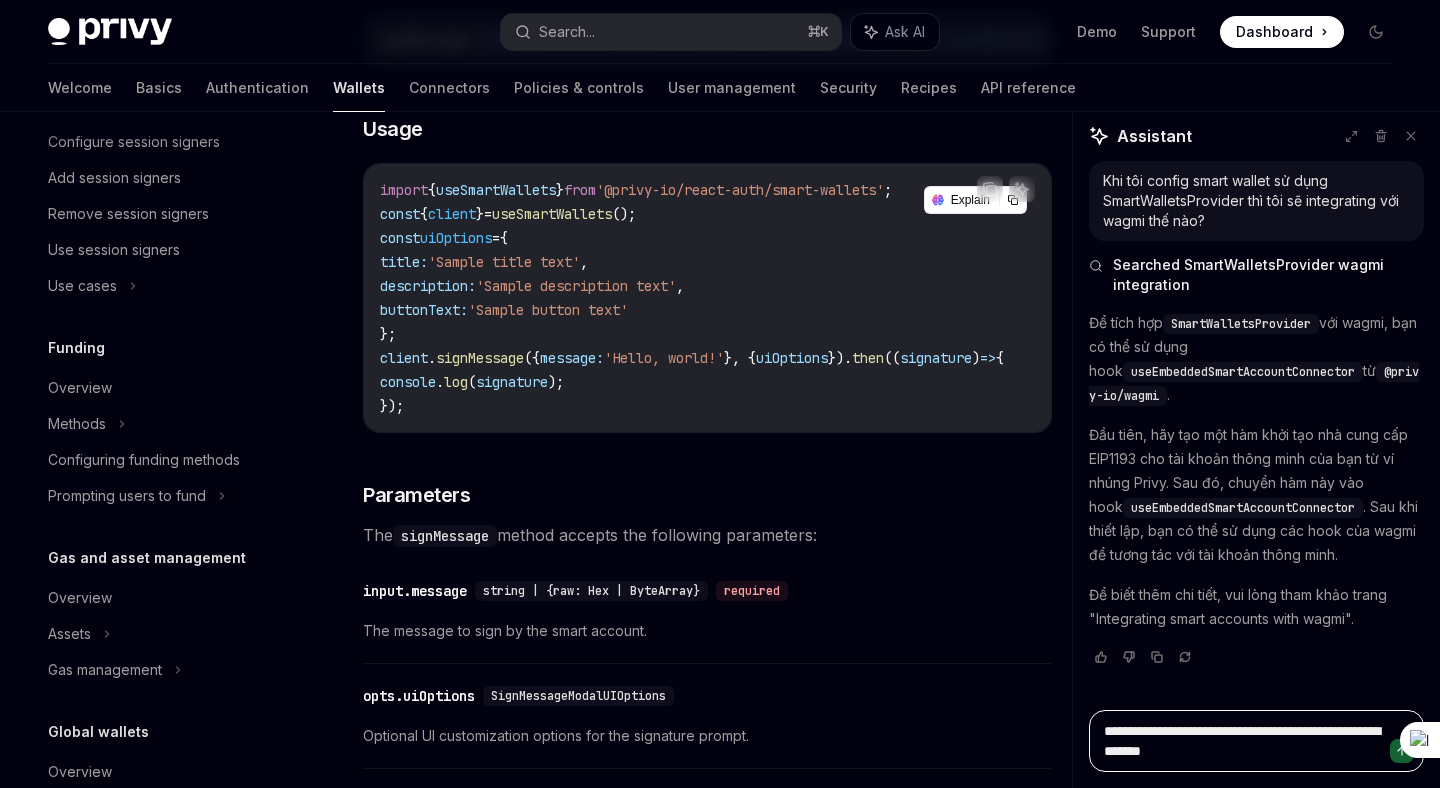 type on "*" 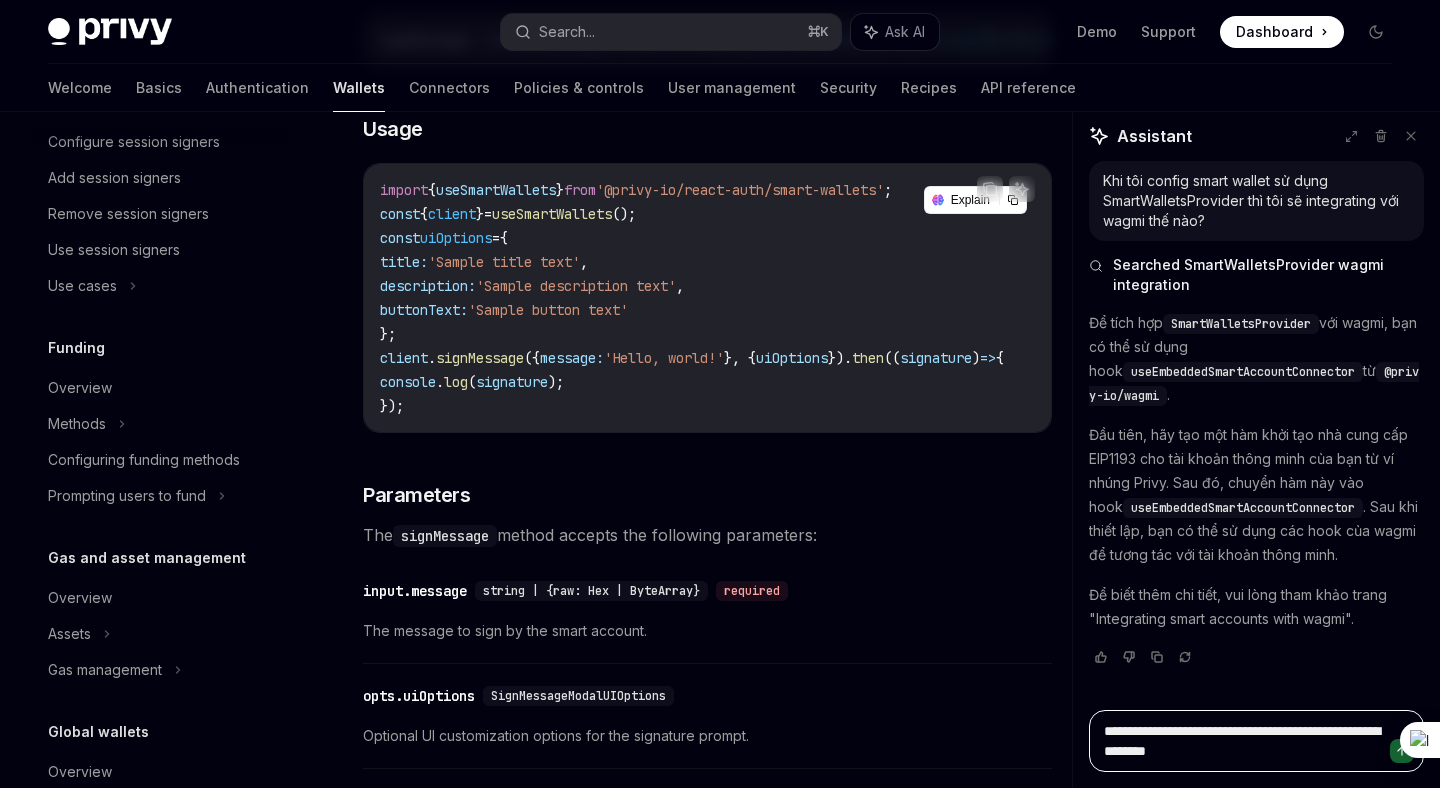 type on "*" 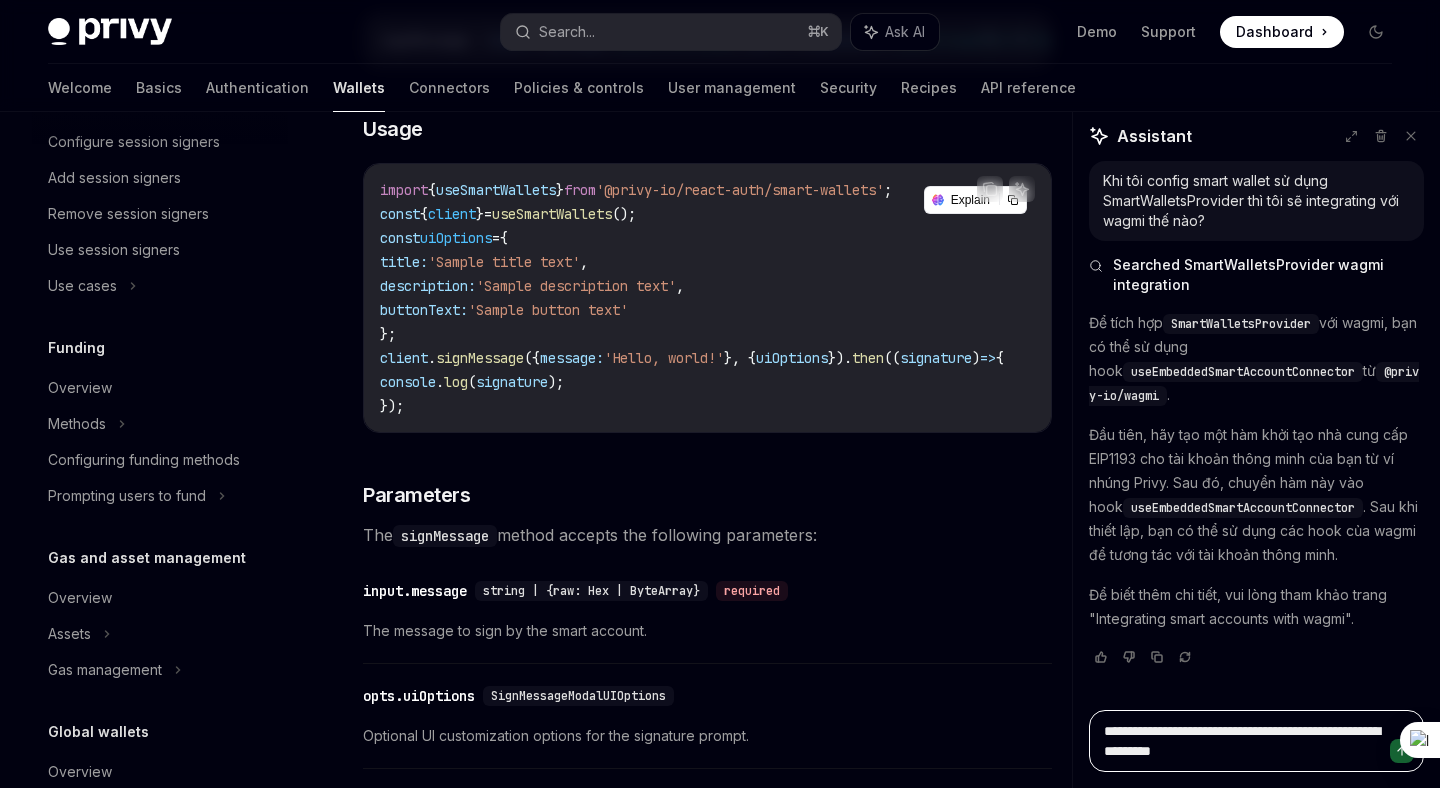 type on "*" 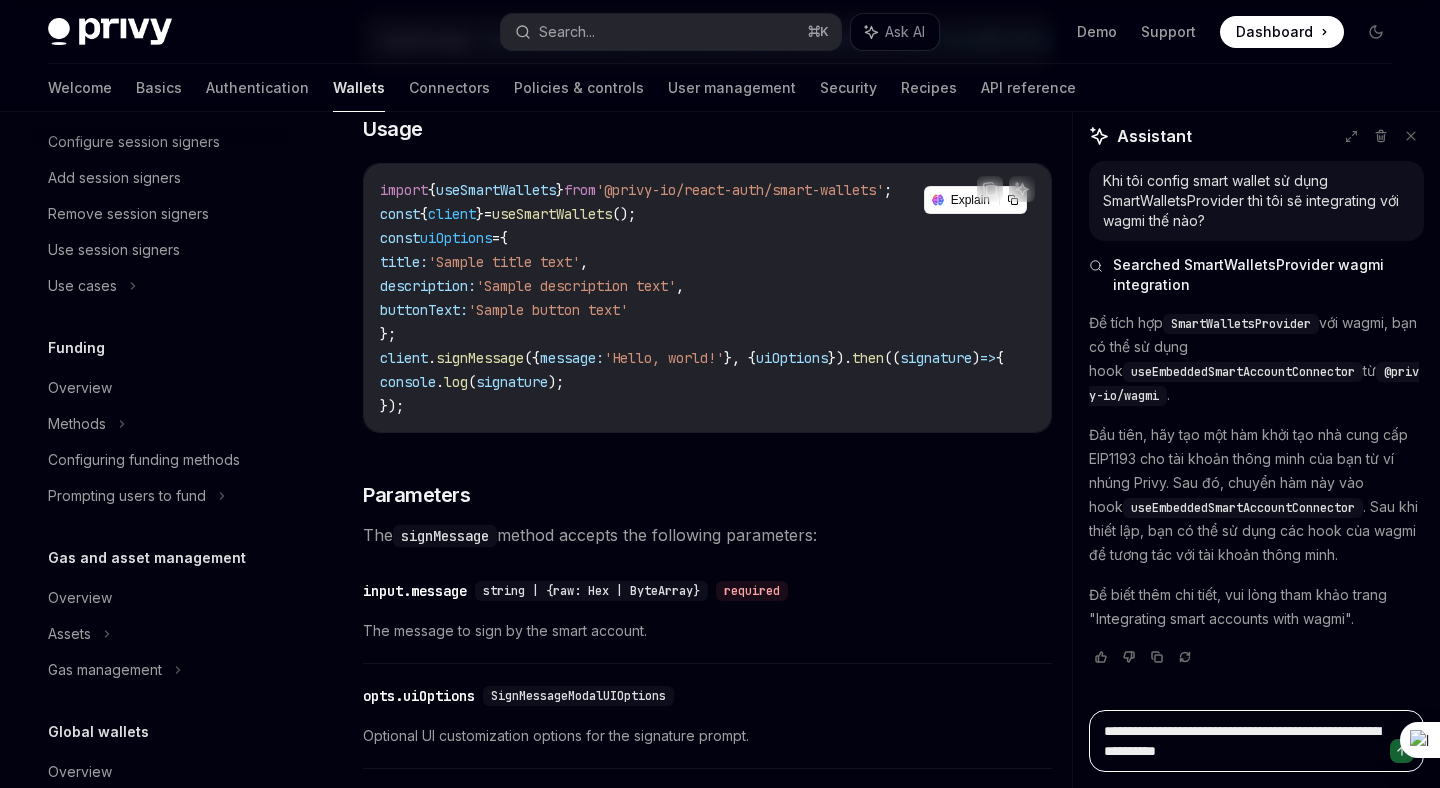type on "*" 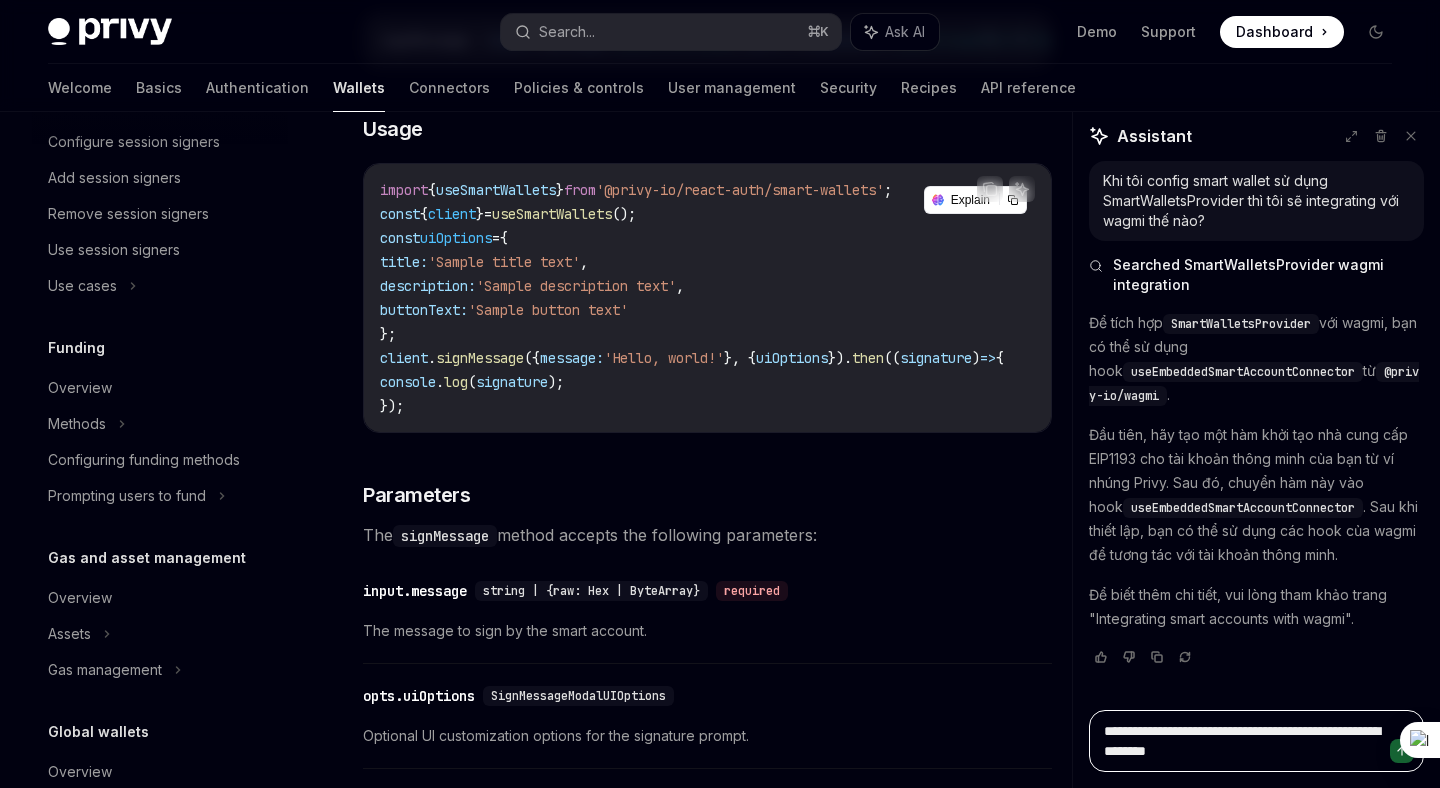 type on "**********" 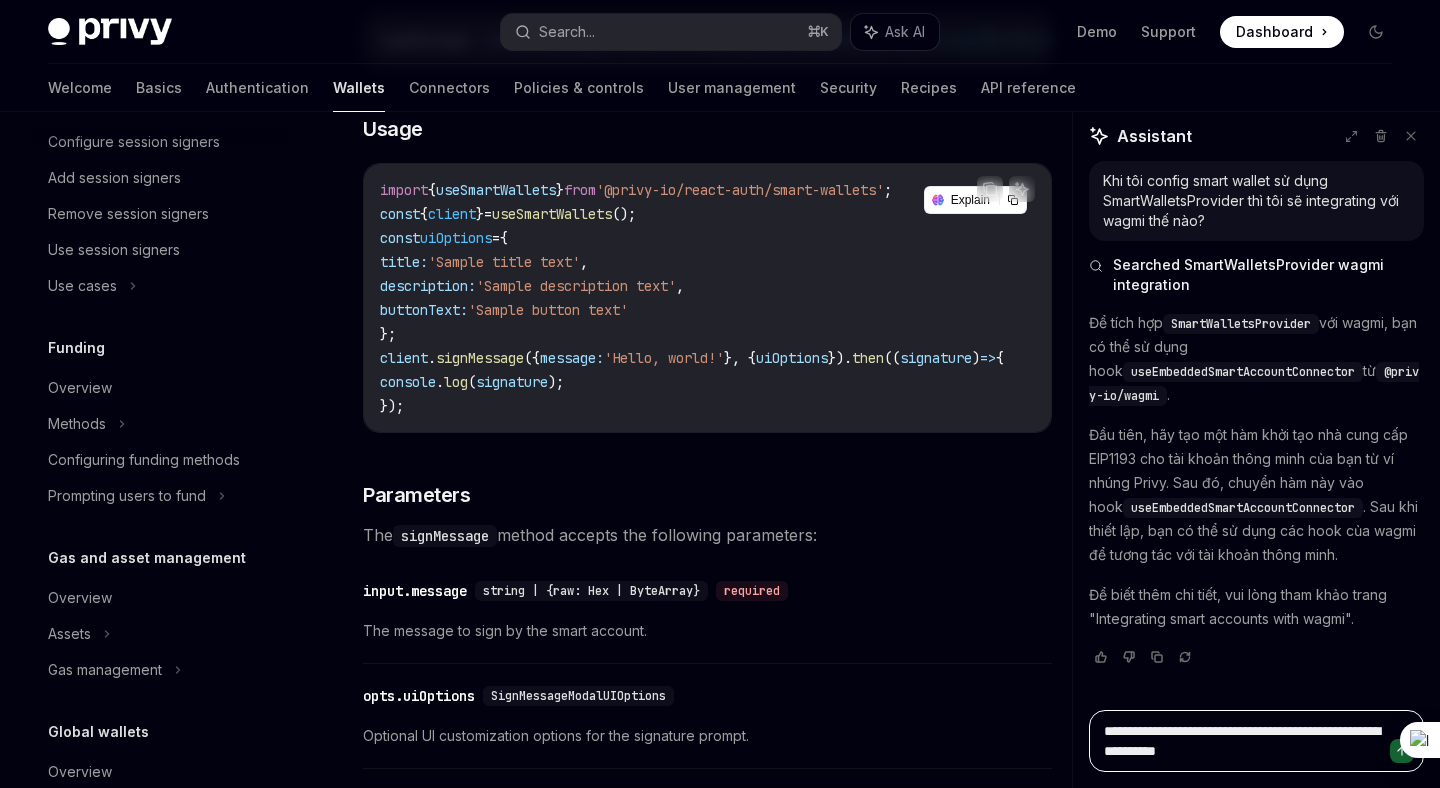 type on "*" 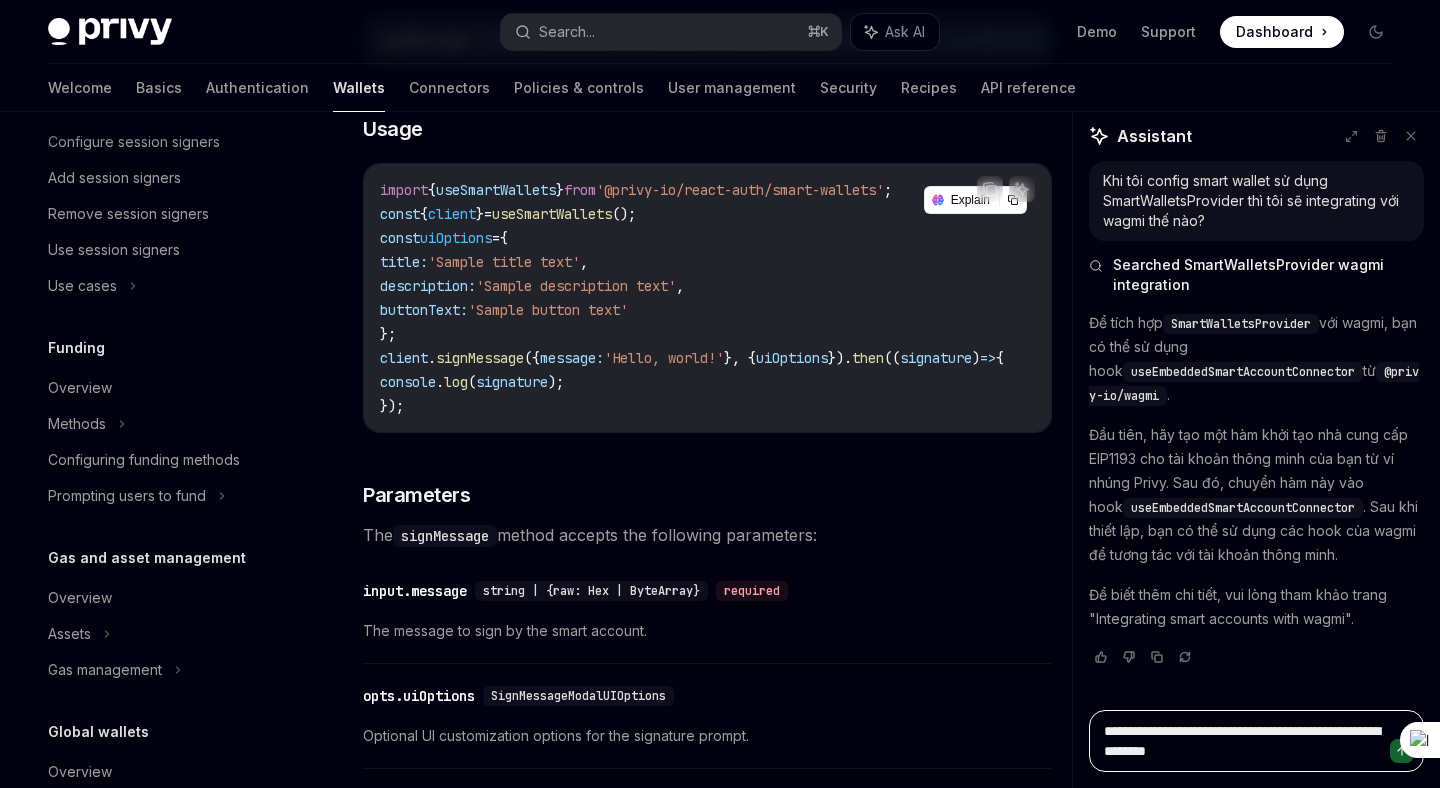 type on "**********" 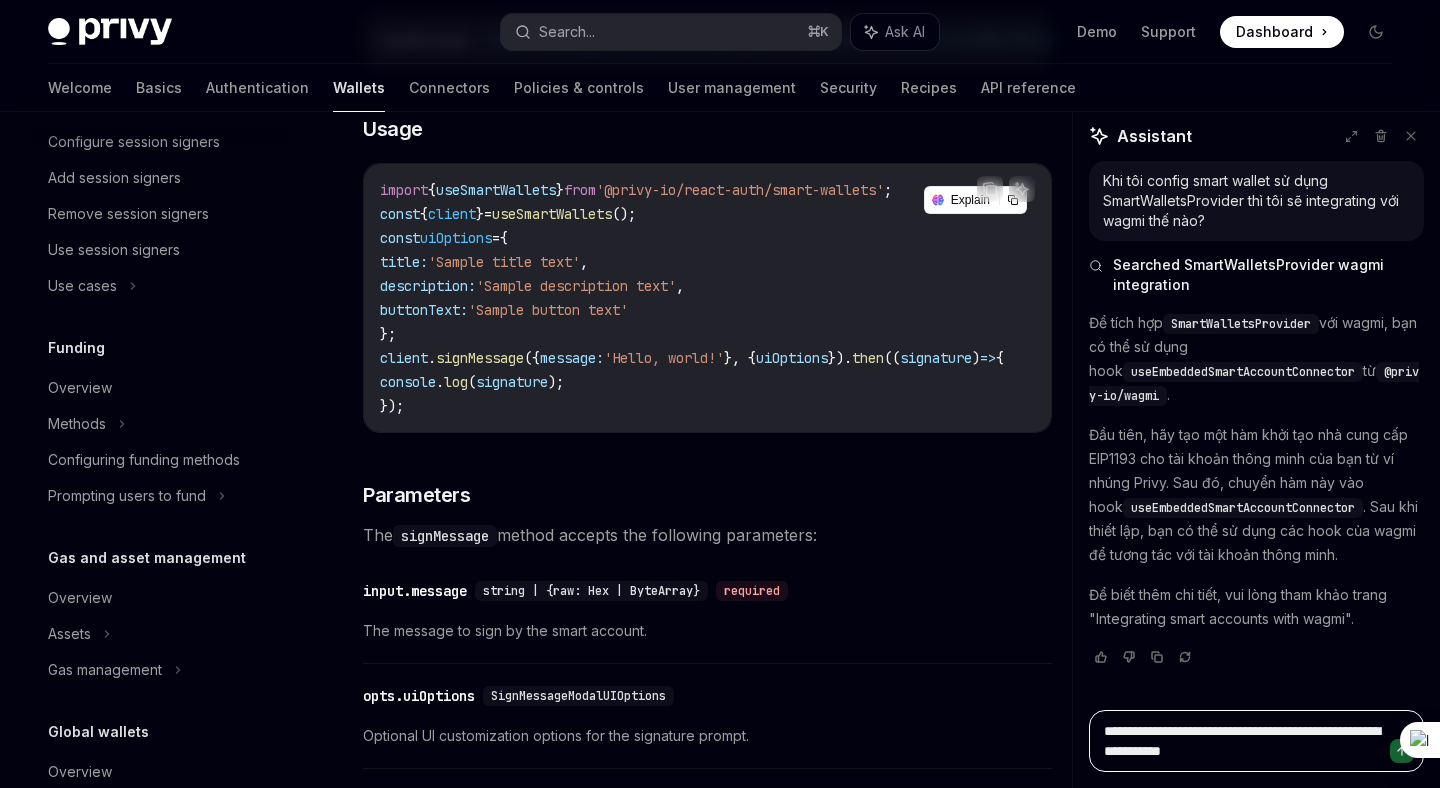 type on "*" 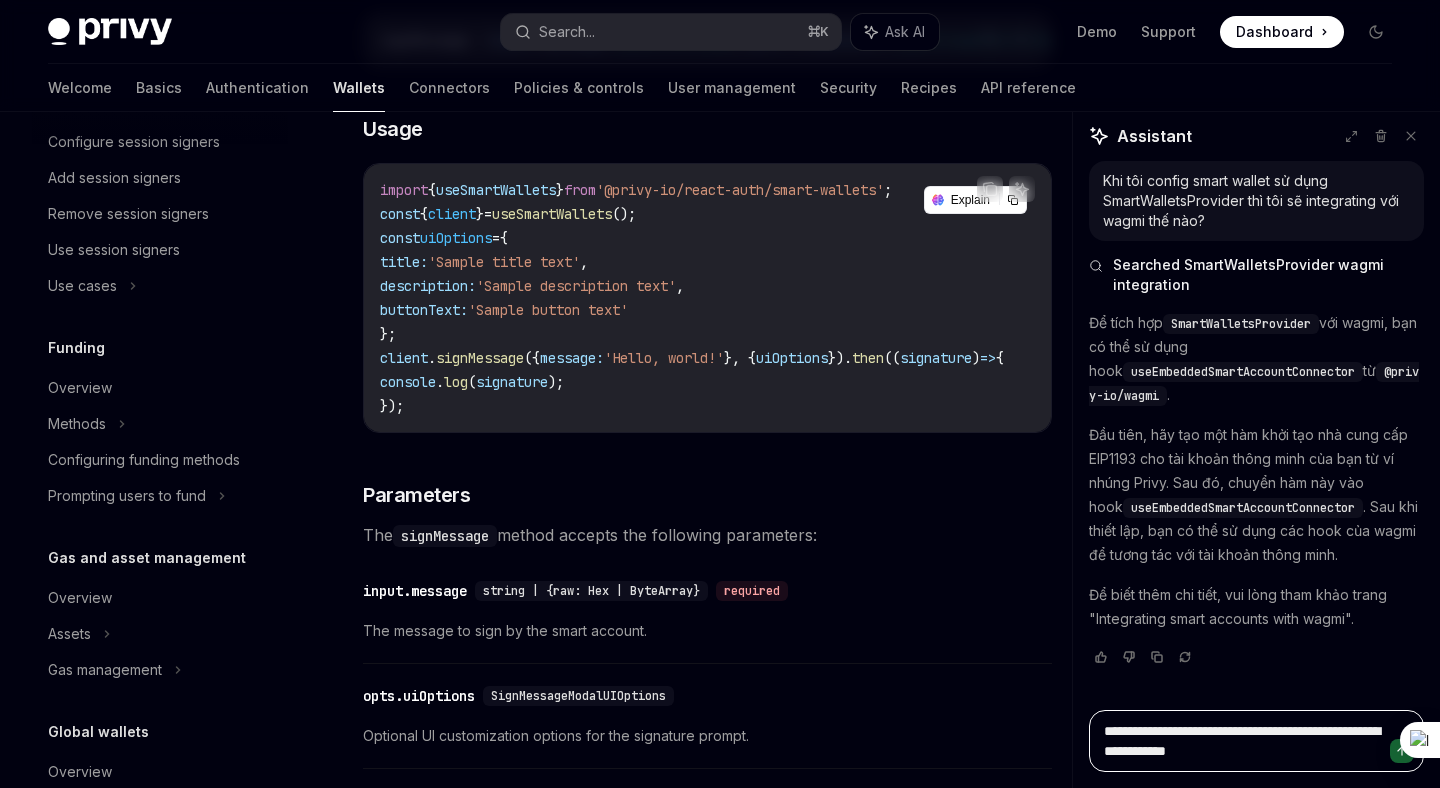 type on "*" 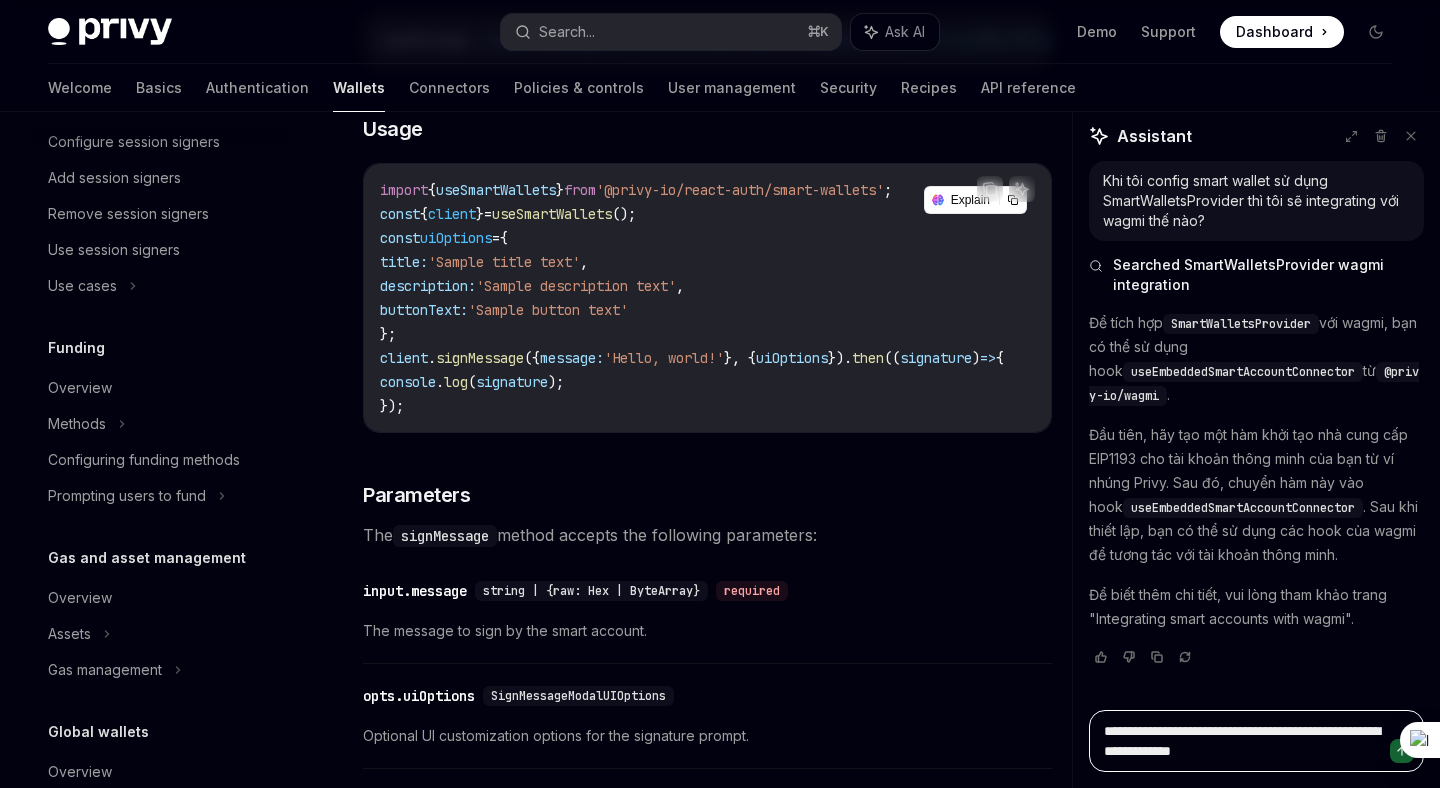 type on "*" 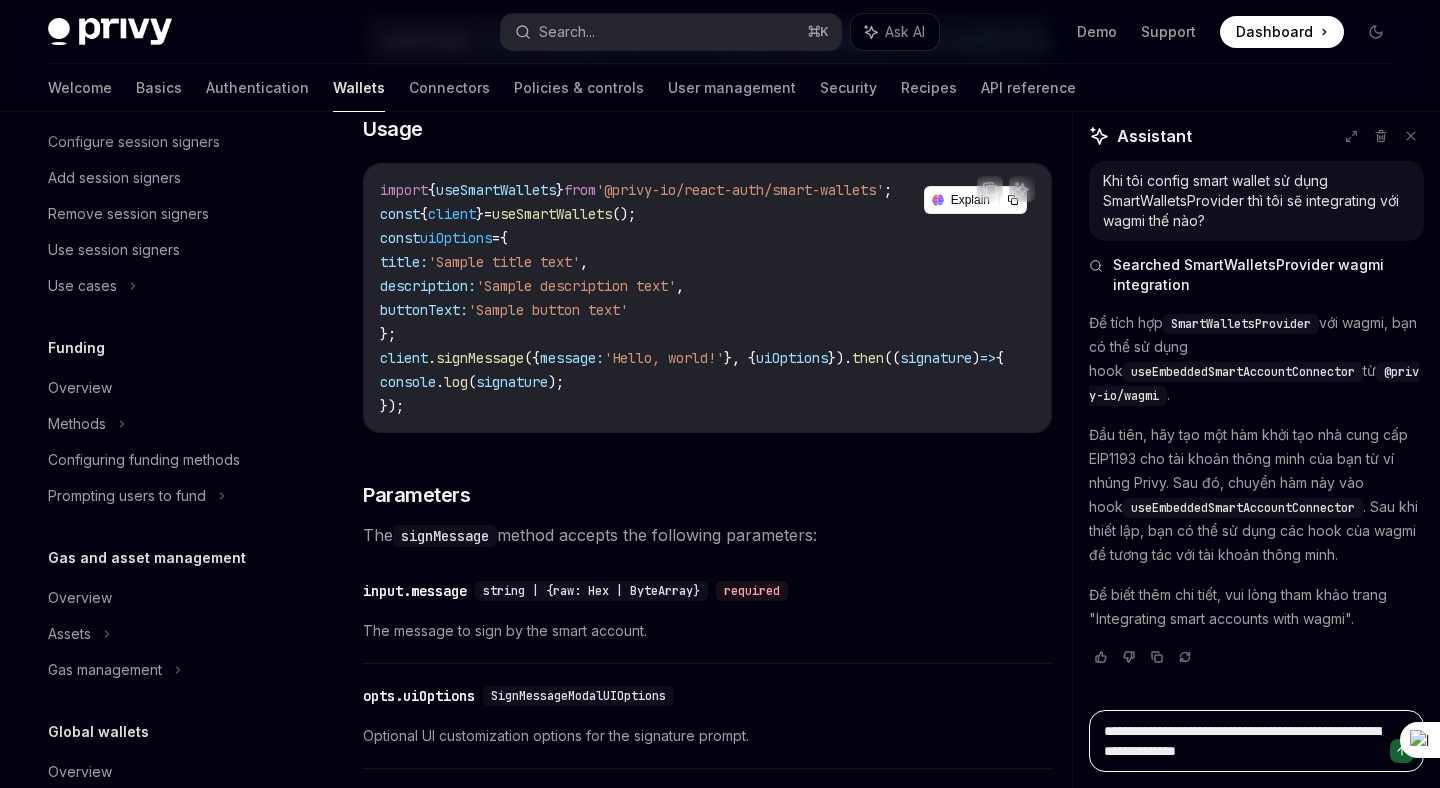 type on "*" 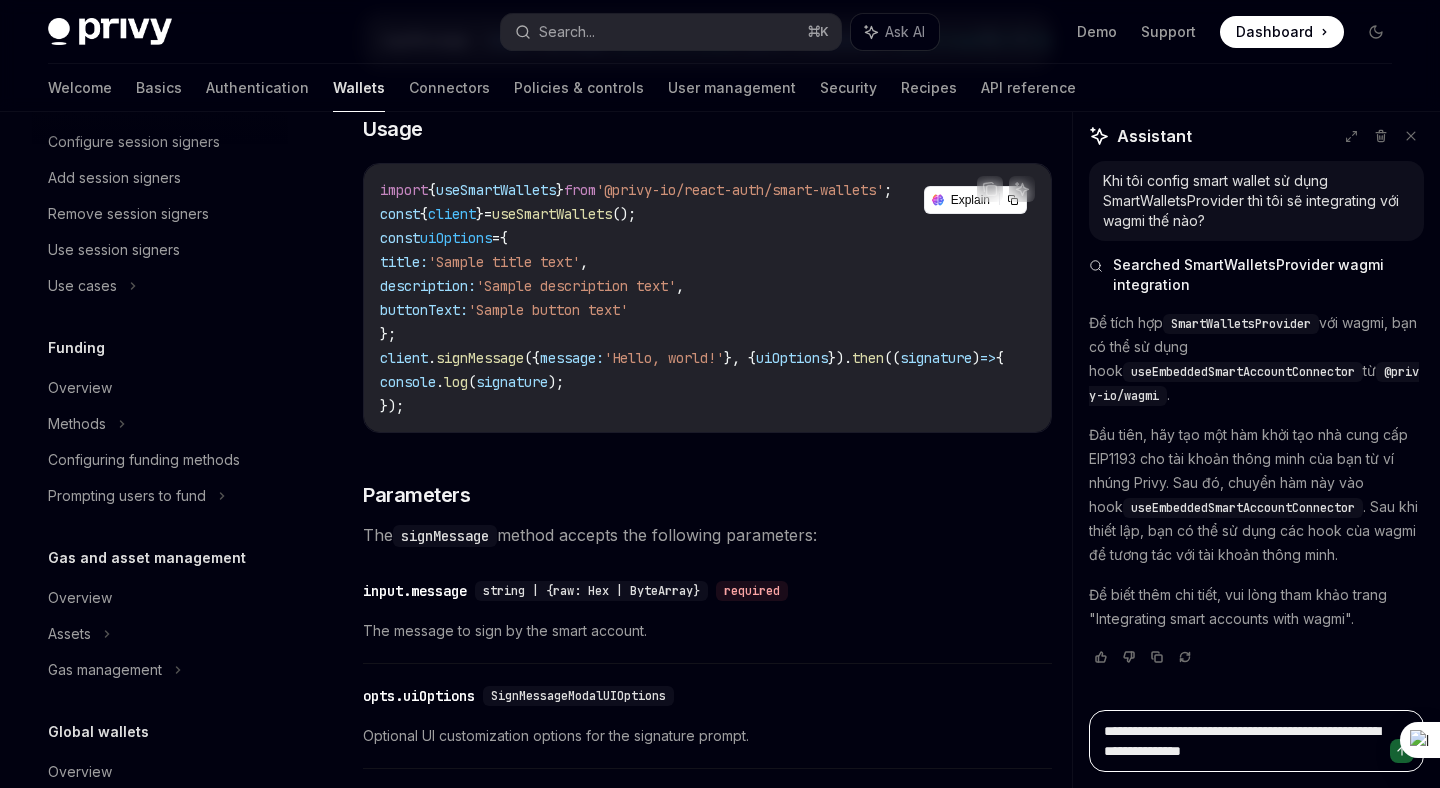 type on "*" 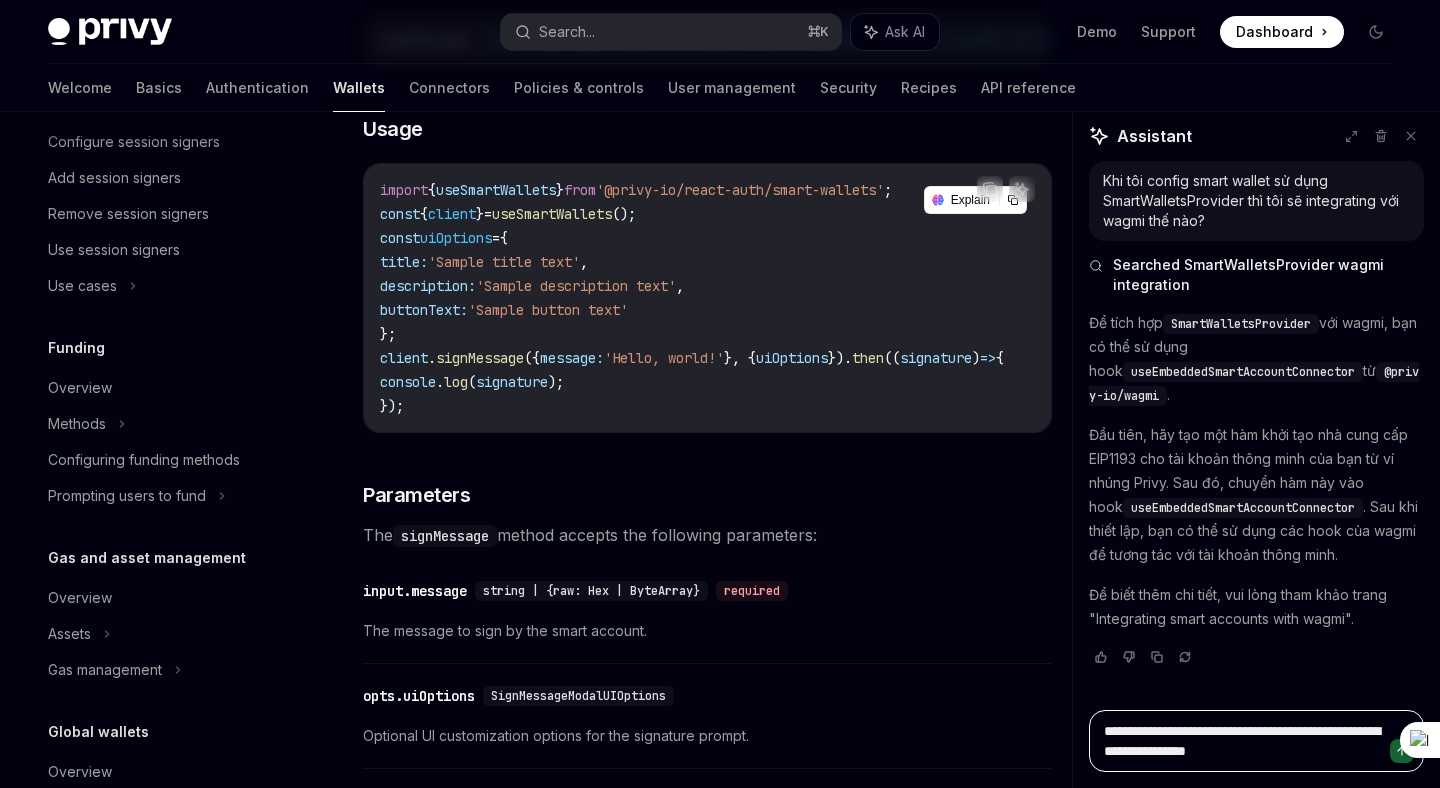 type on "*" 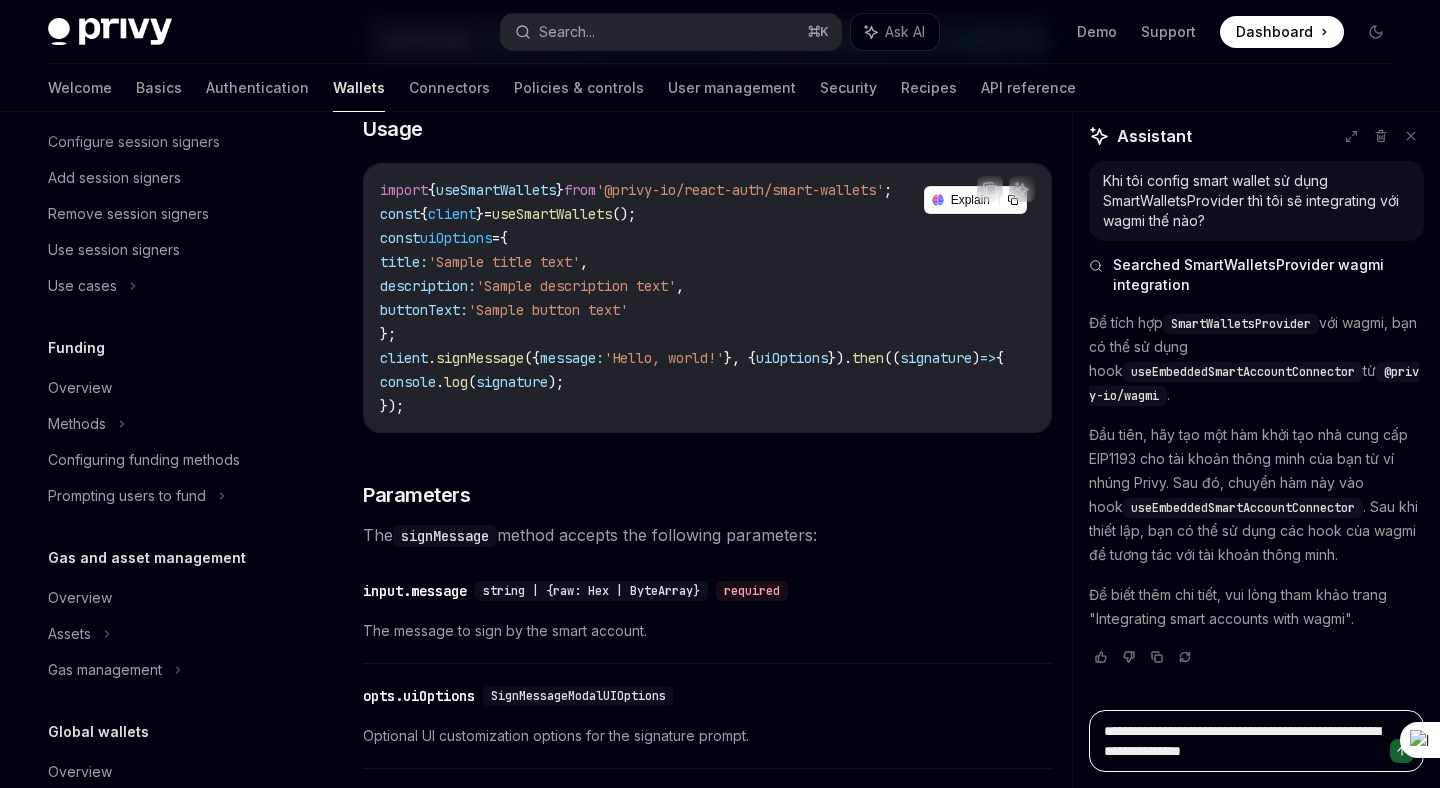 type on "**********" 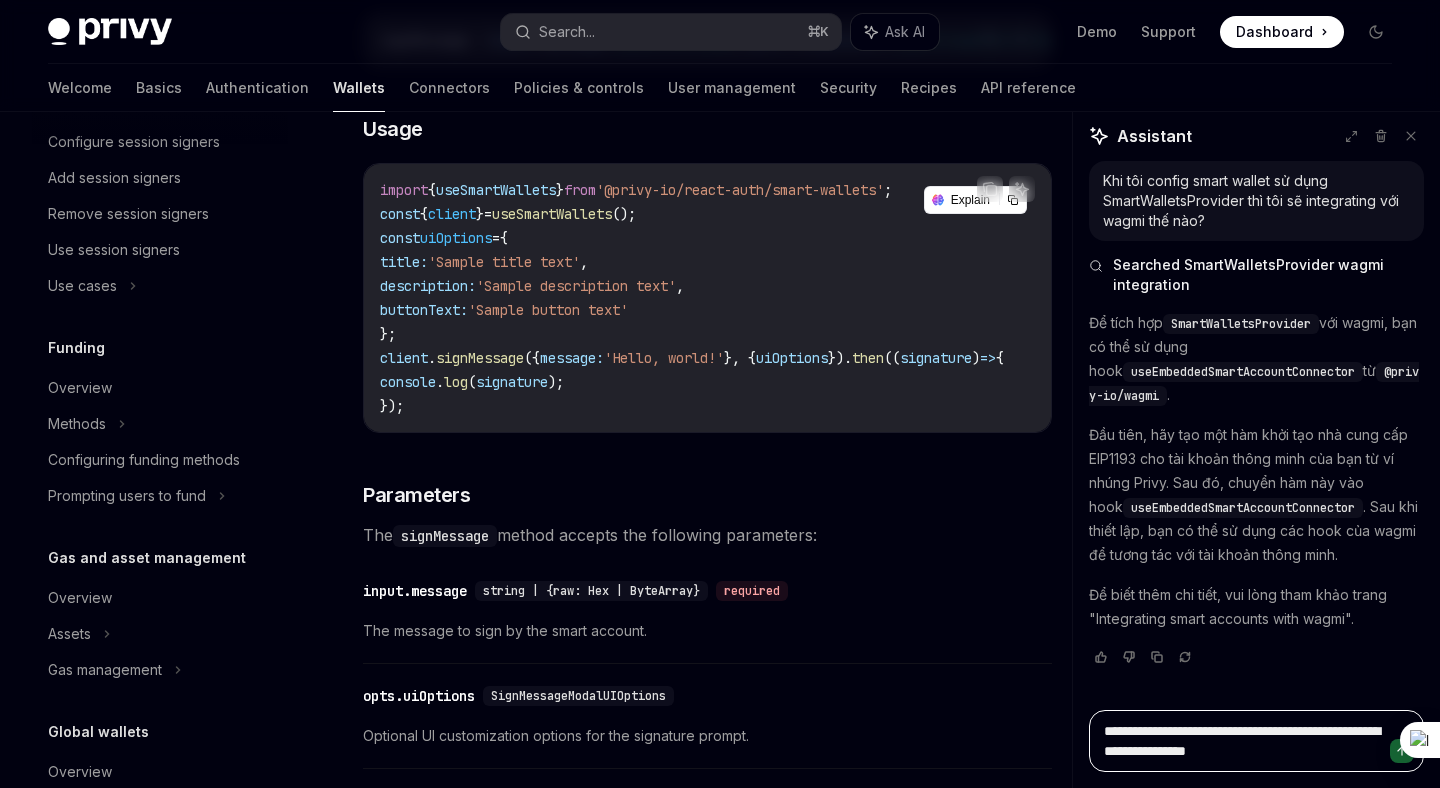 type on "*" 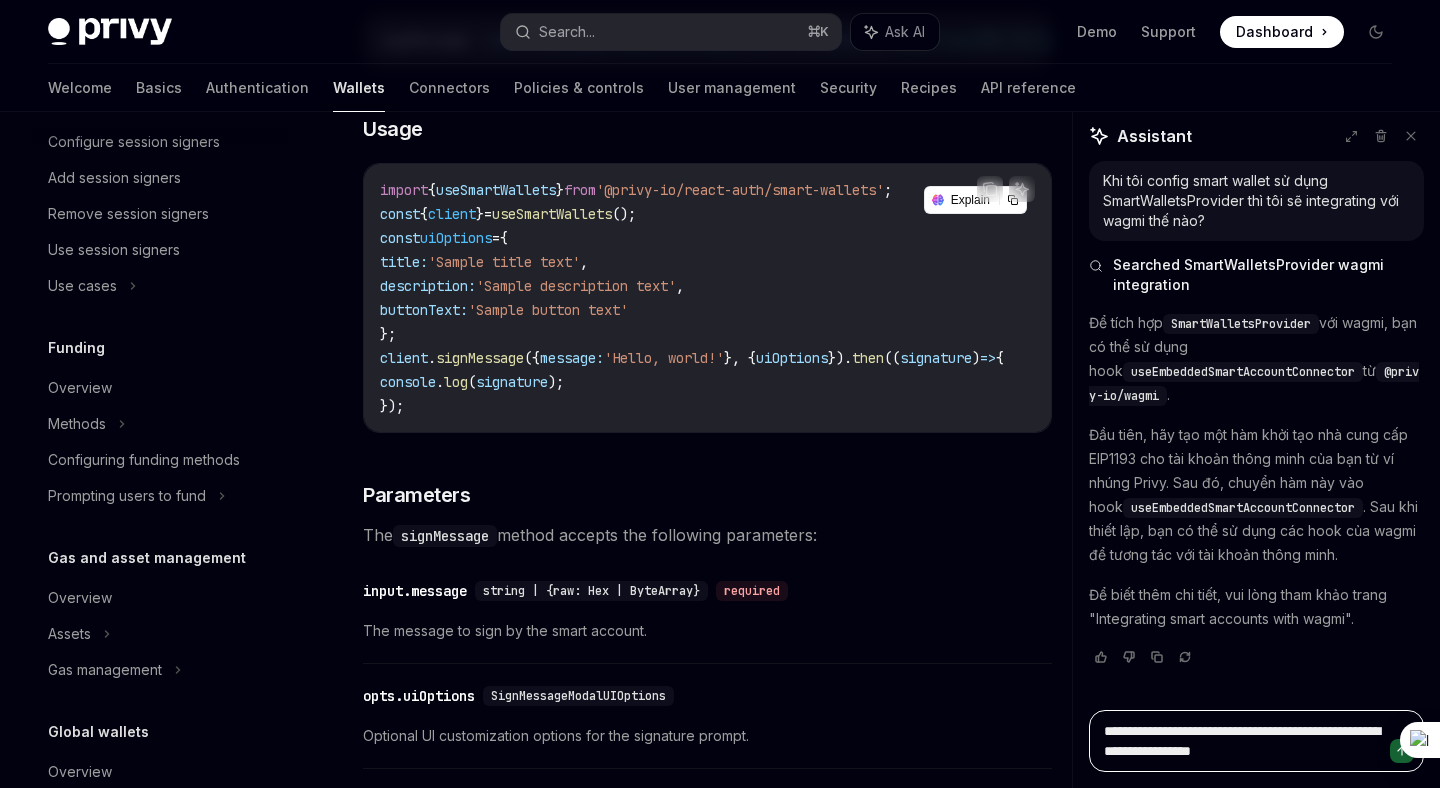 type on "*" 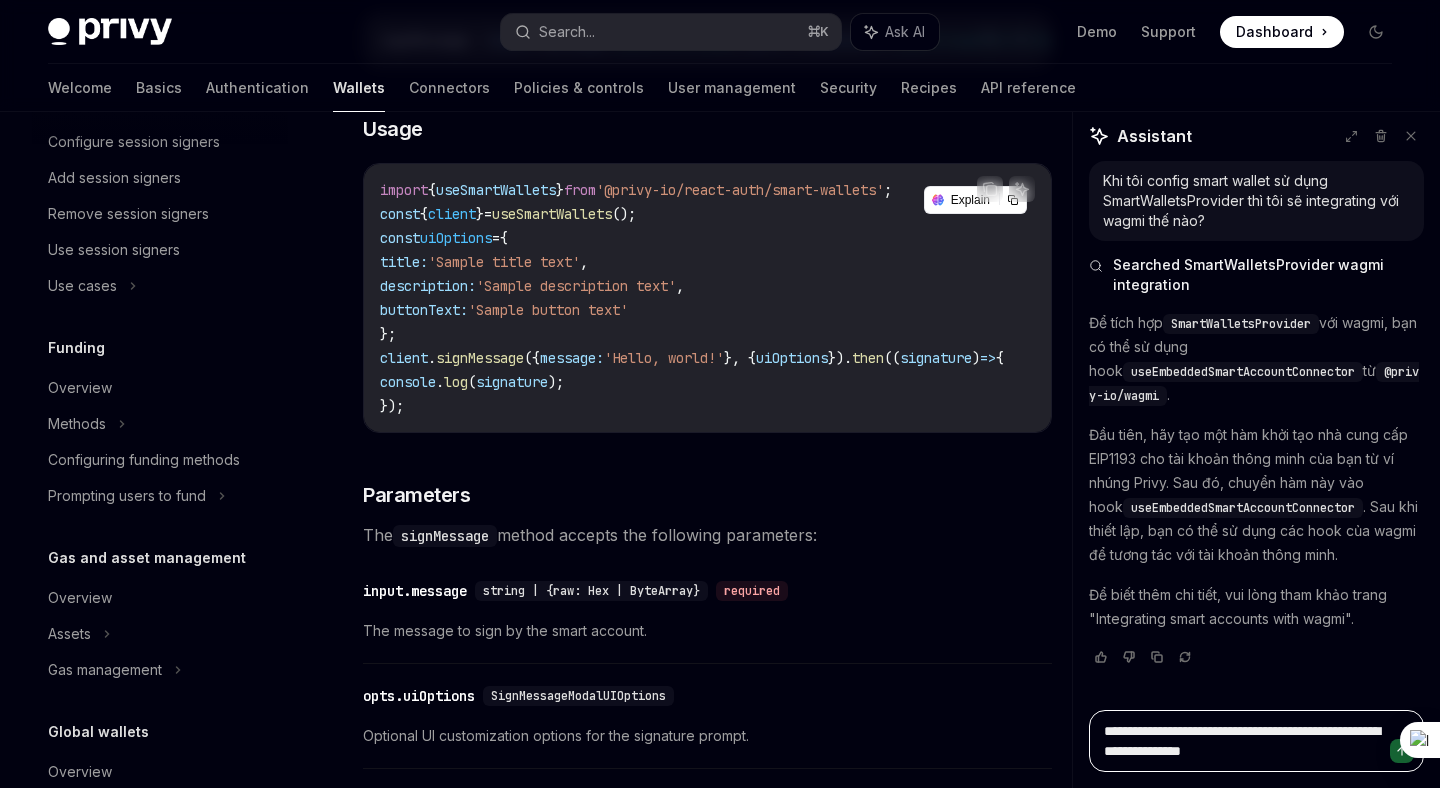 type on "**********" 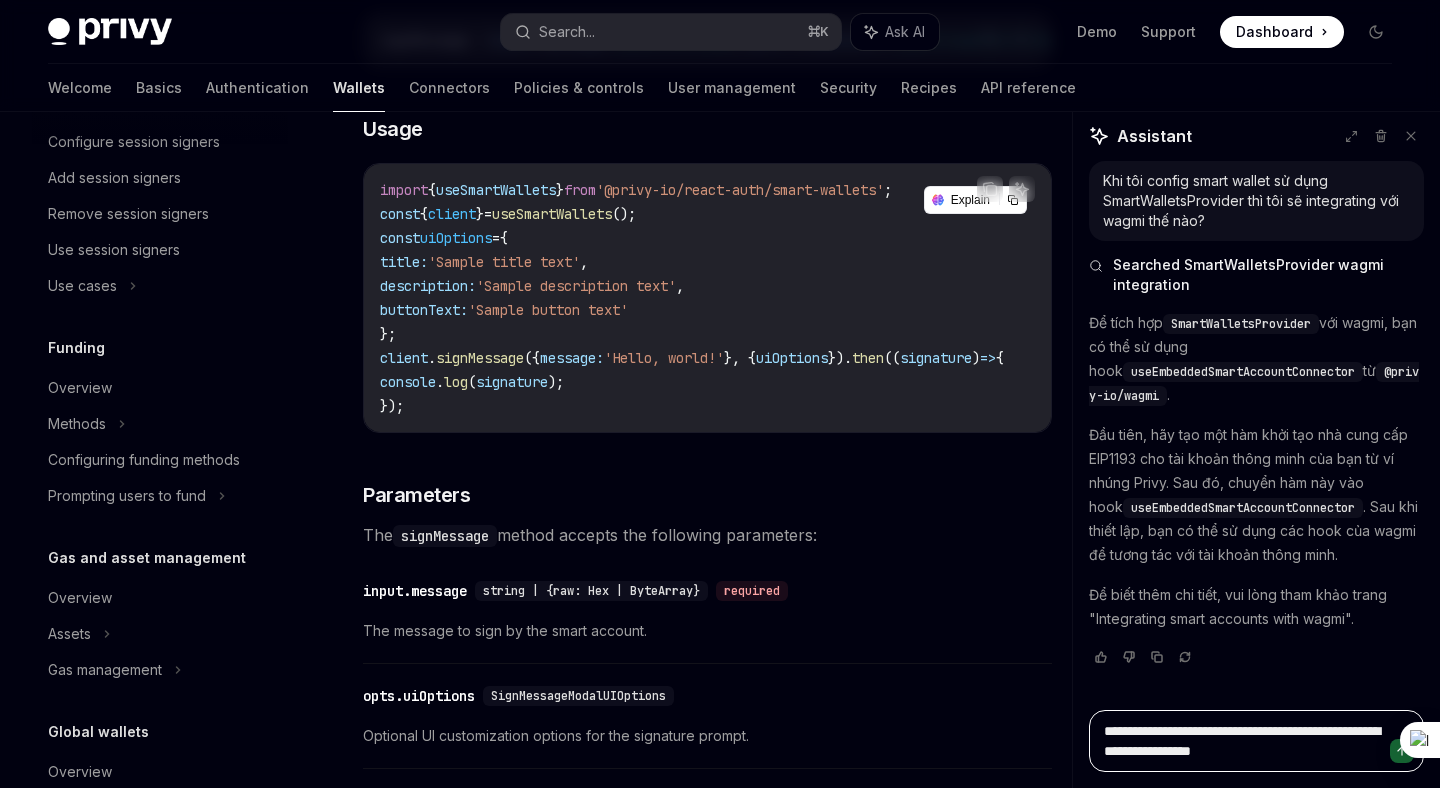 type on "*" 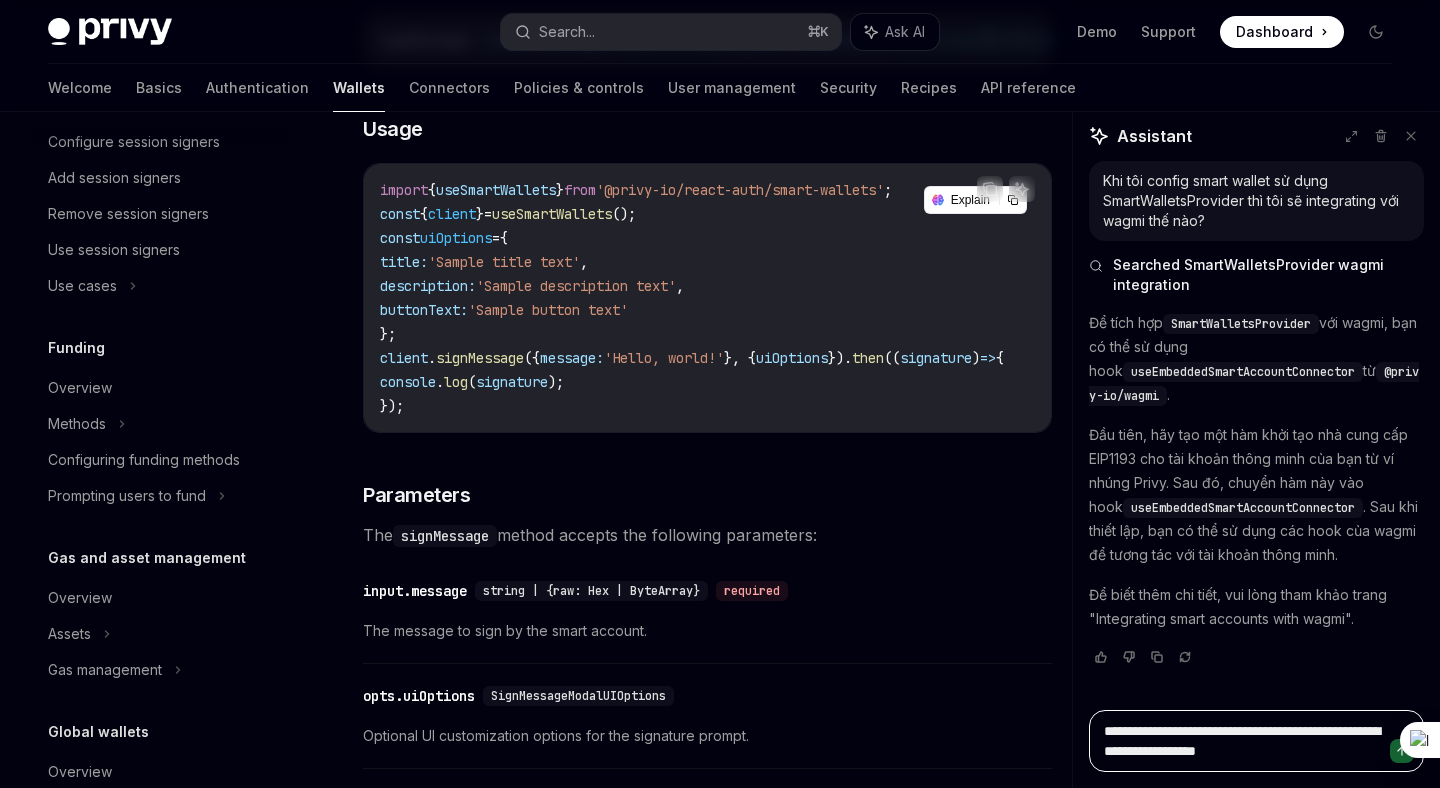 type on "*" 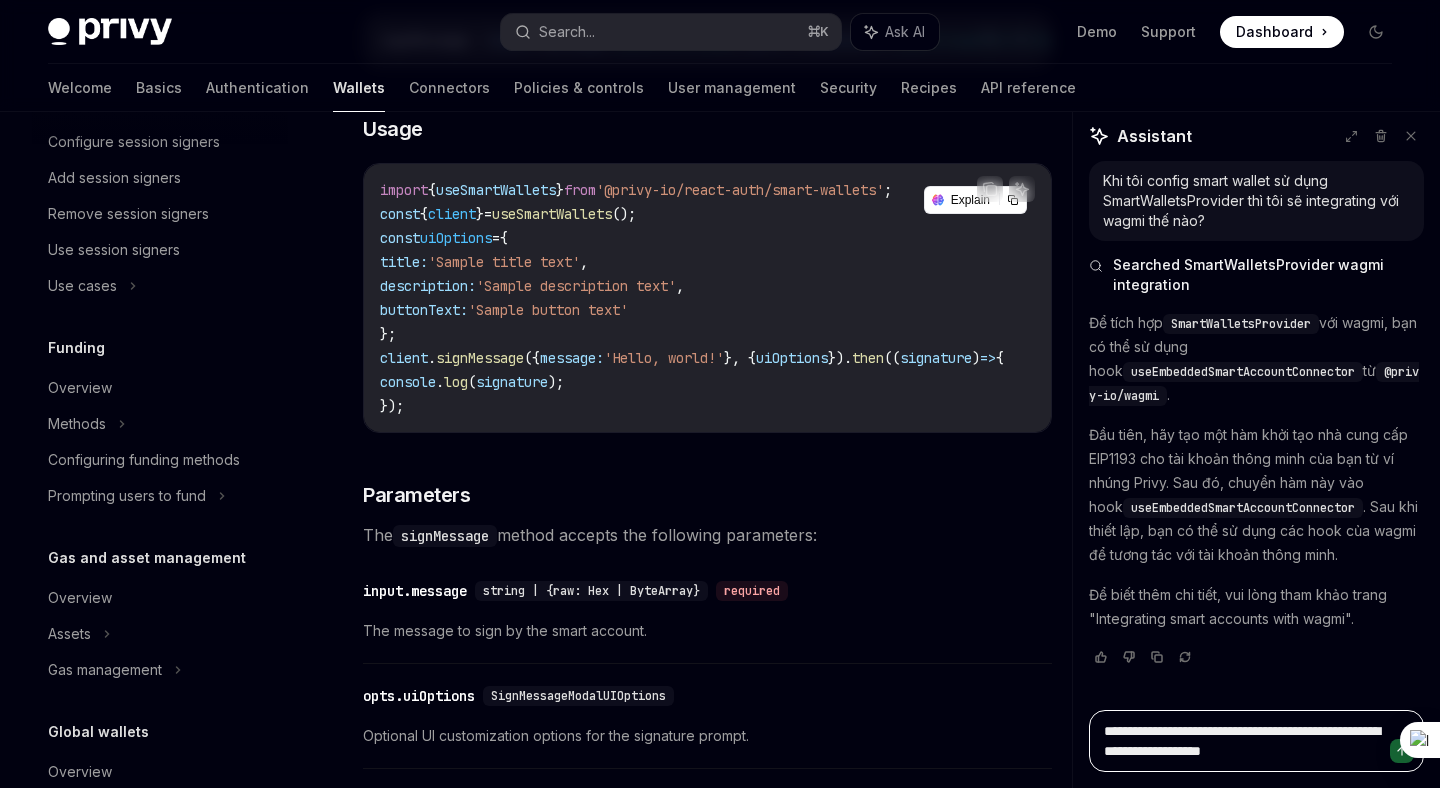 type on "*" 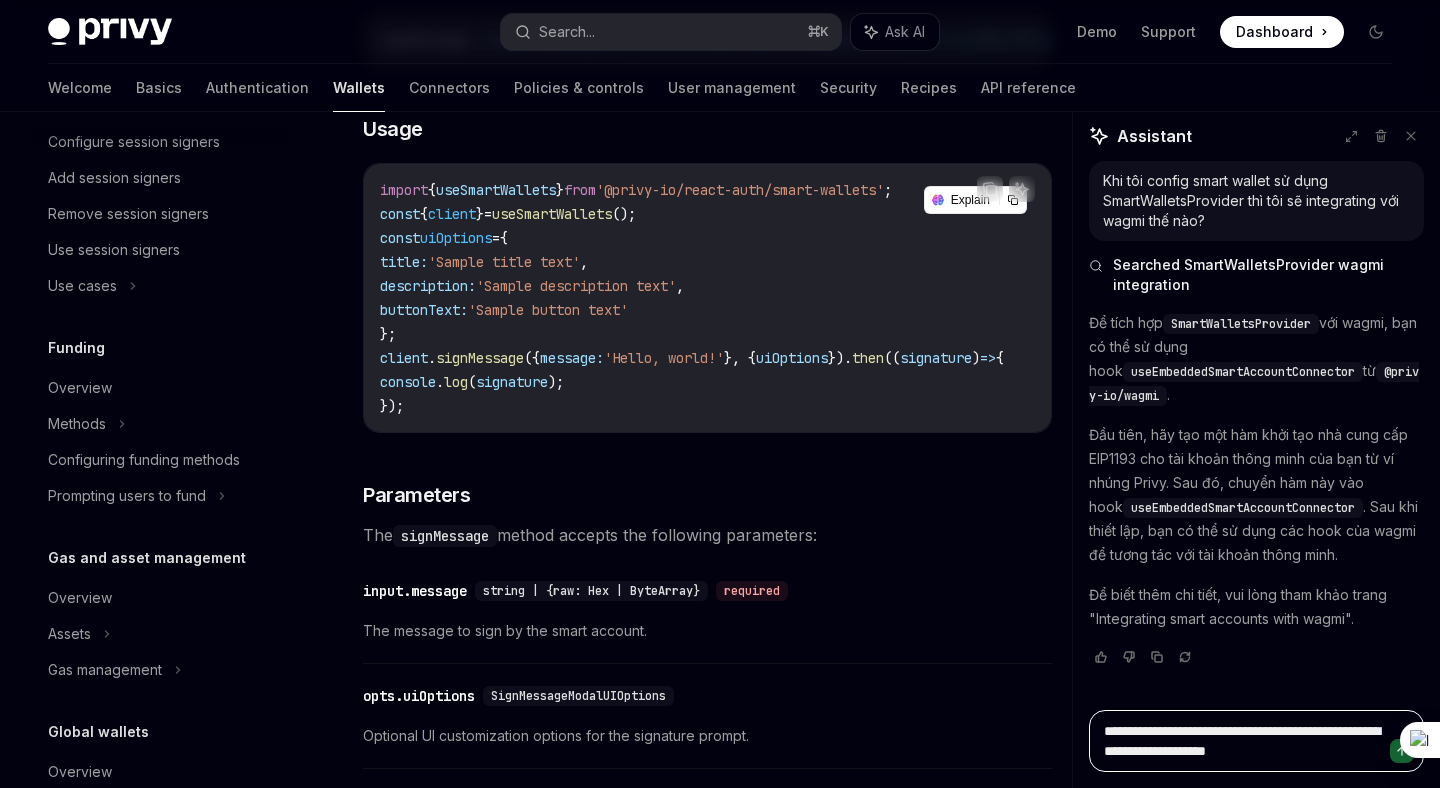 type on "*" 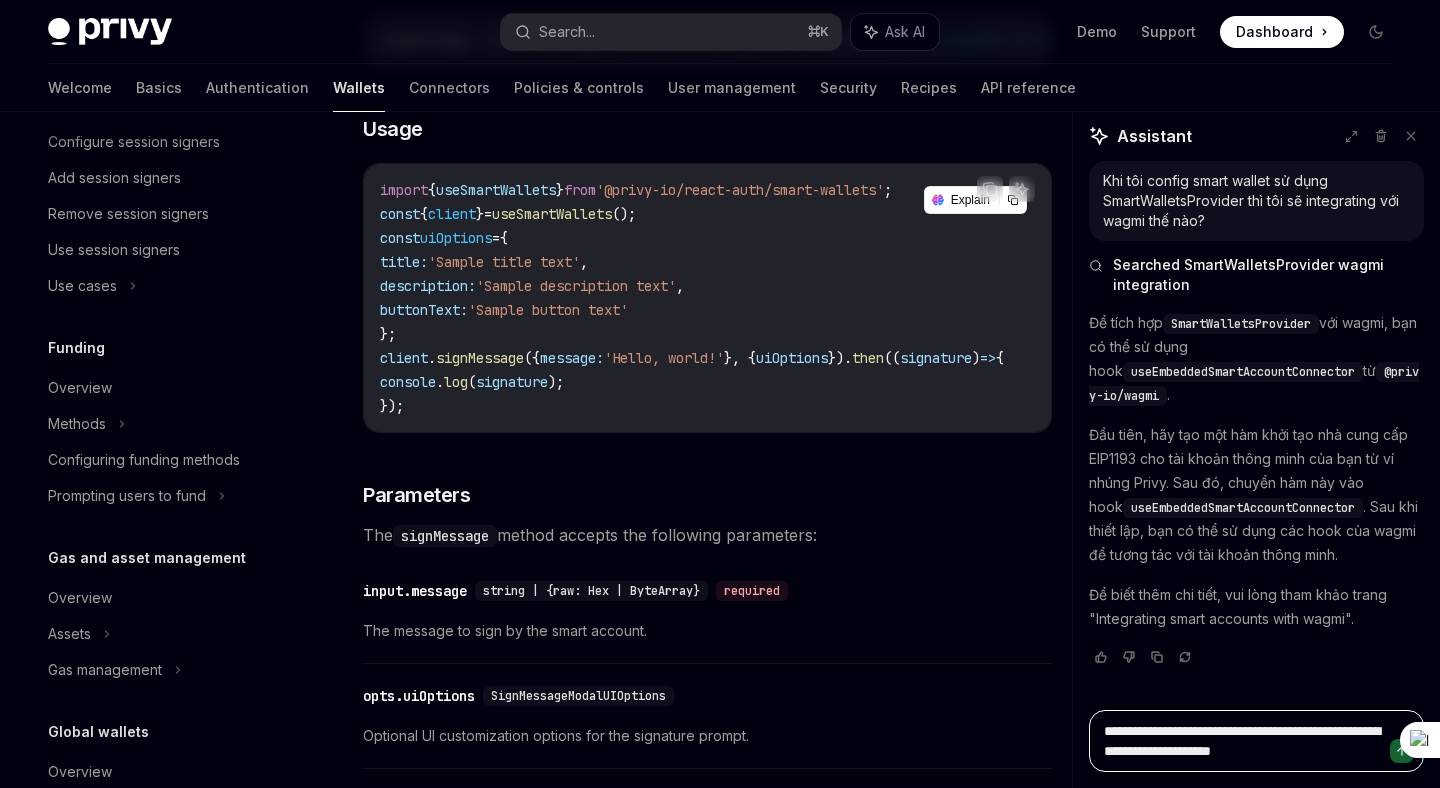 type on "*" 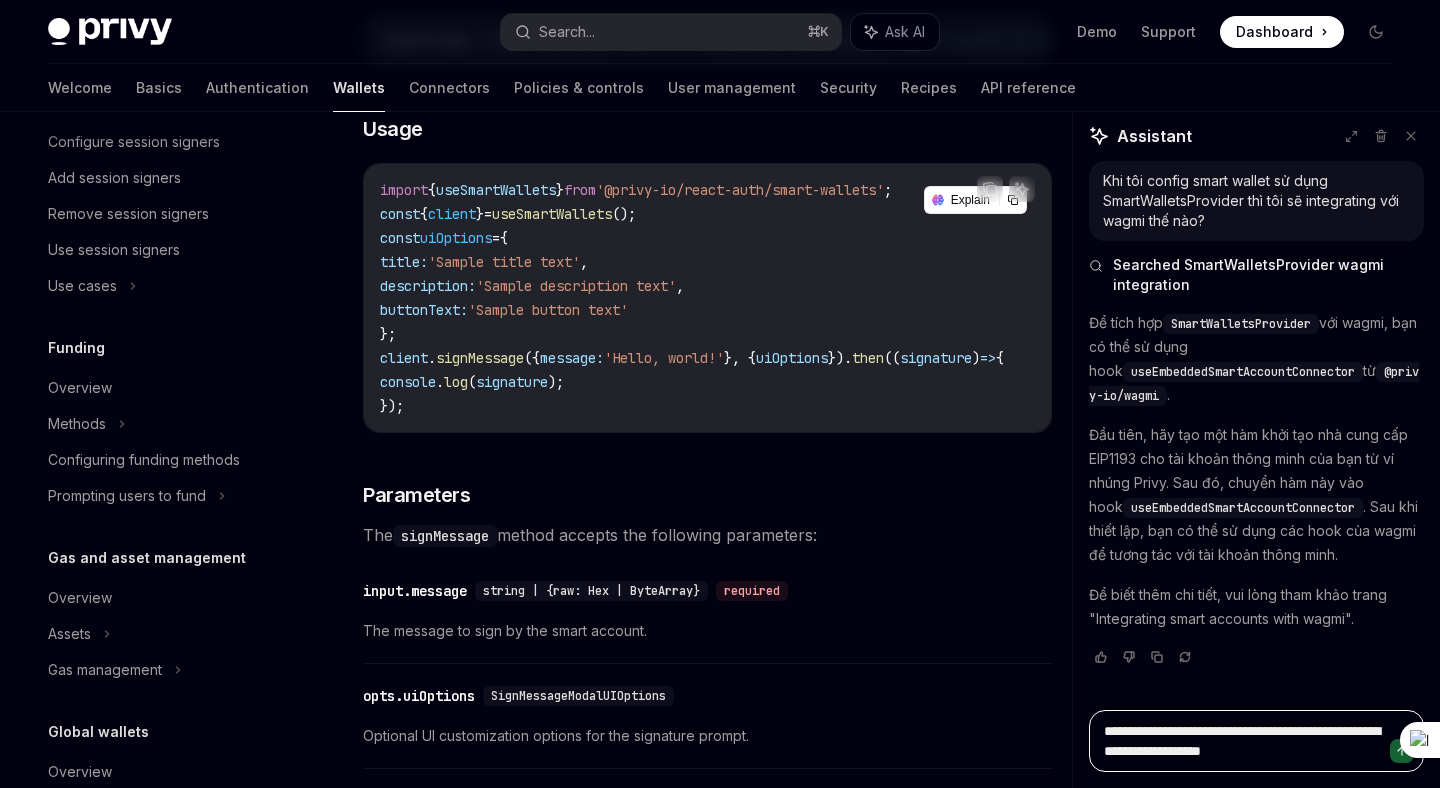type on "**********" 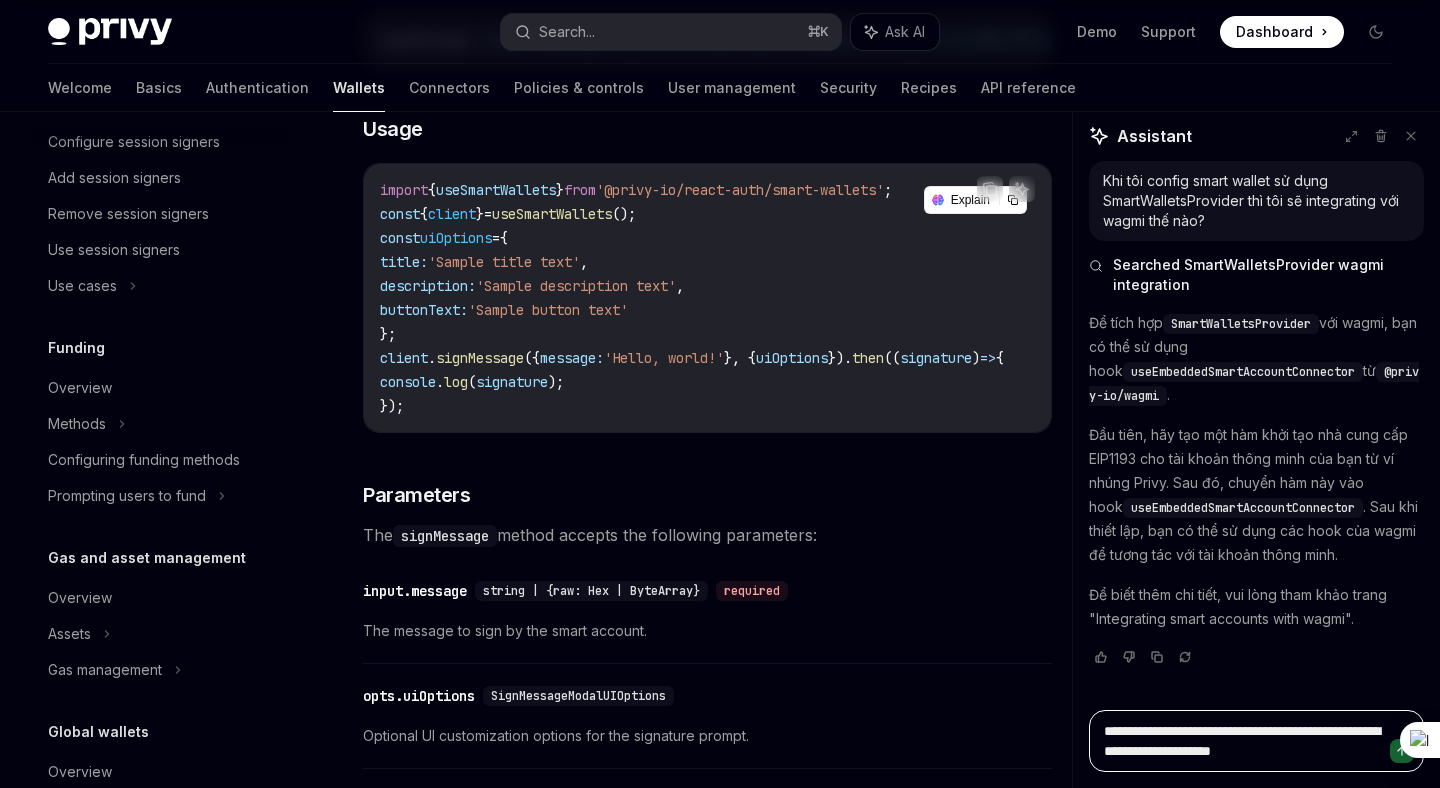 type on "*" 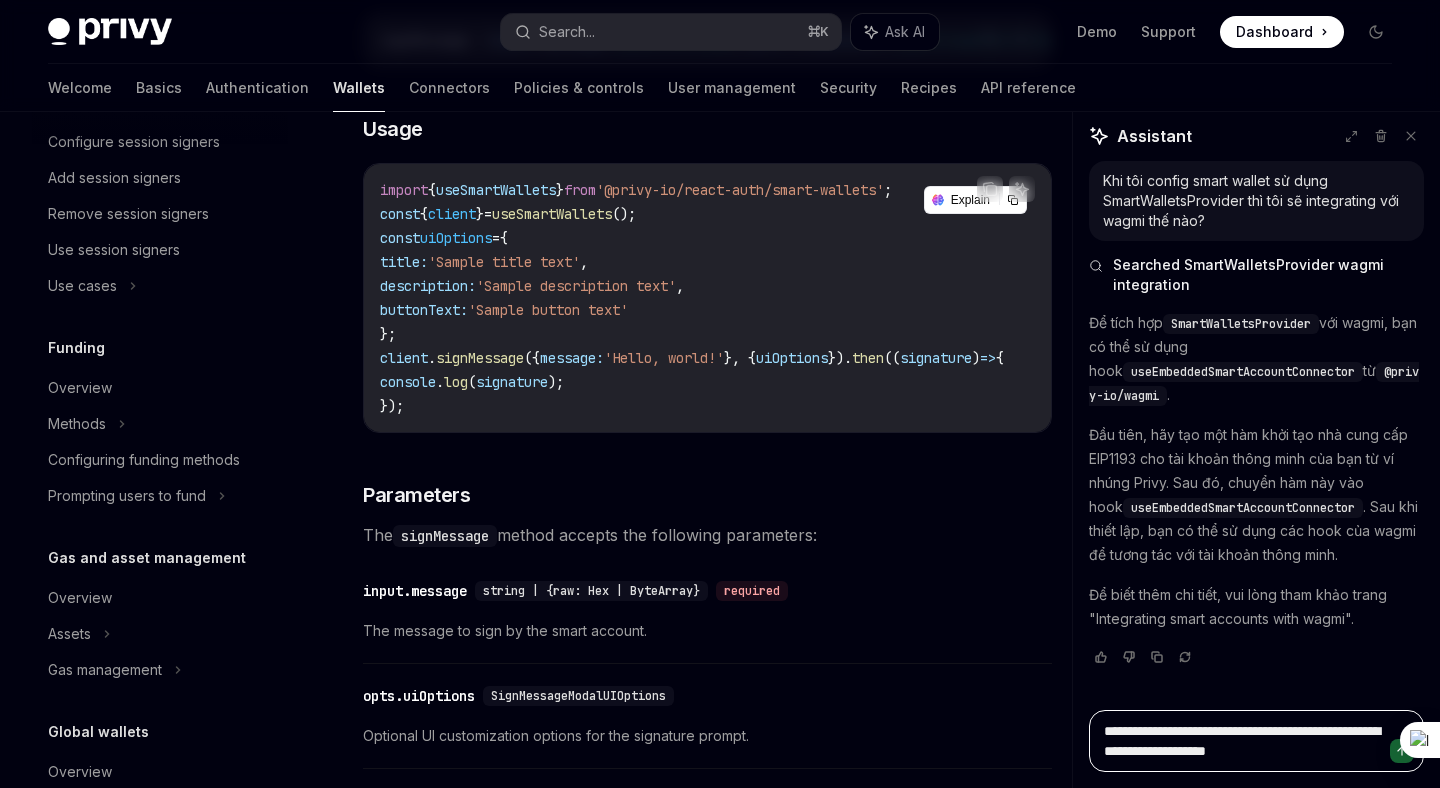 type on "**********" 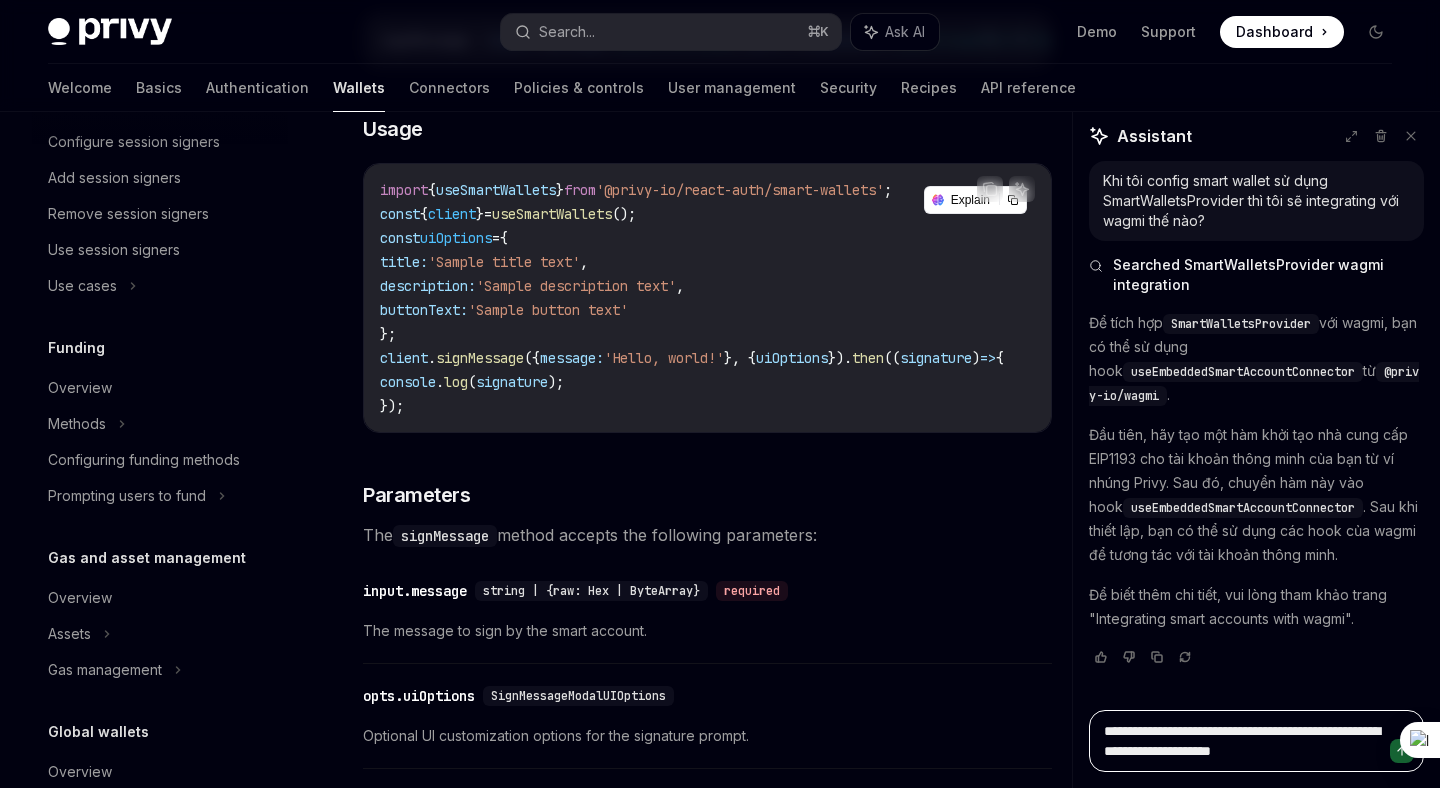 type on "*" 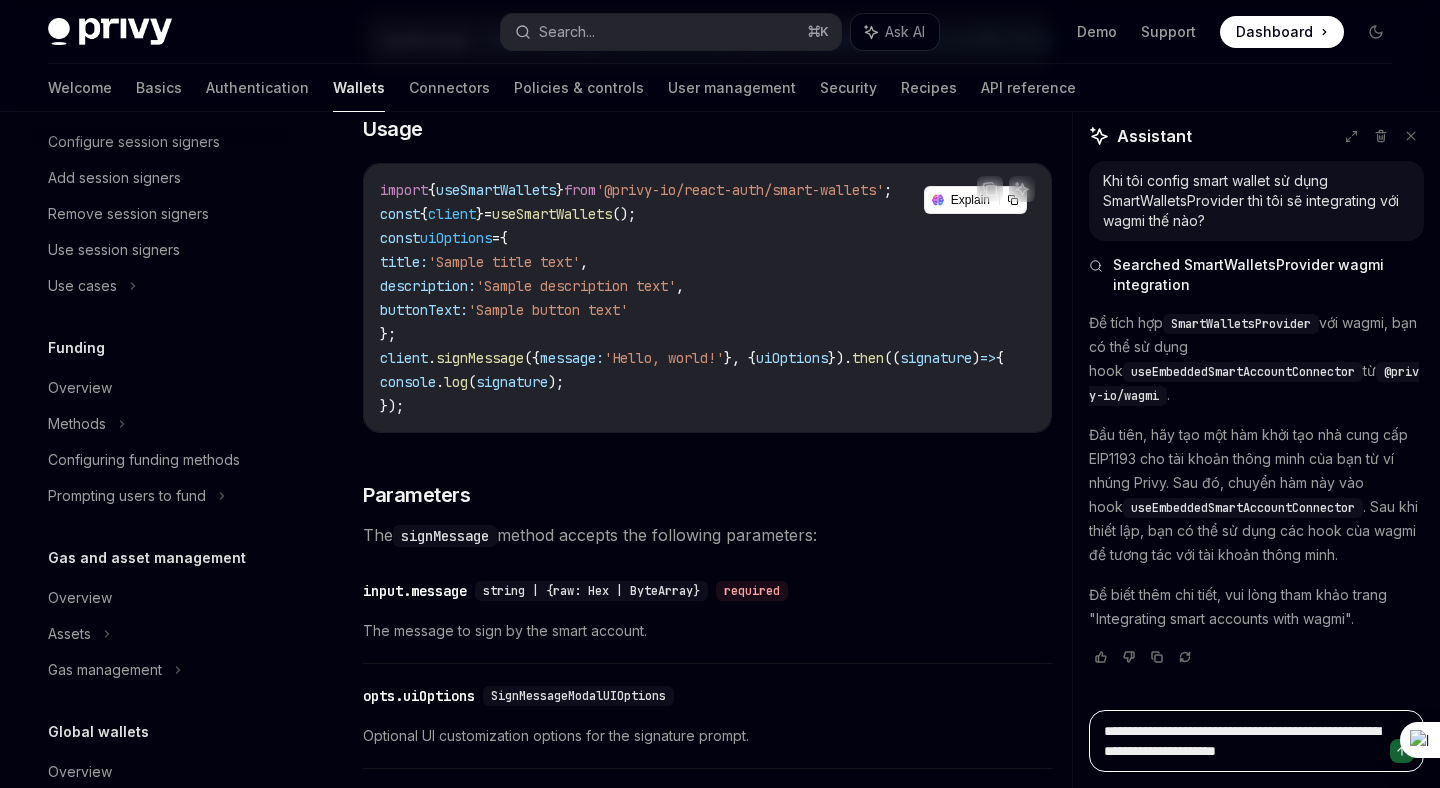 type on "*" 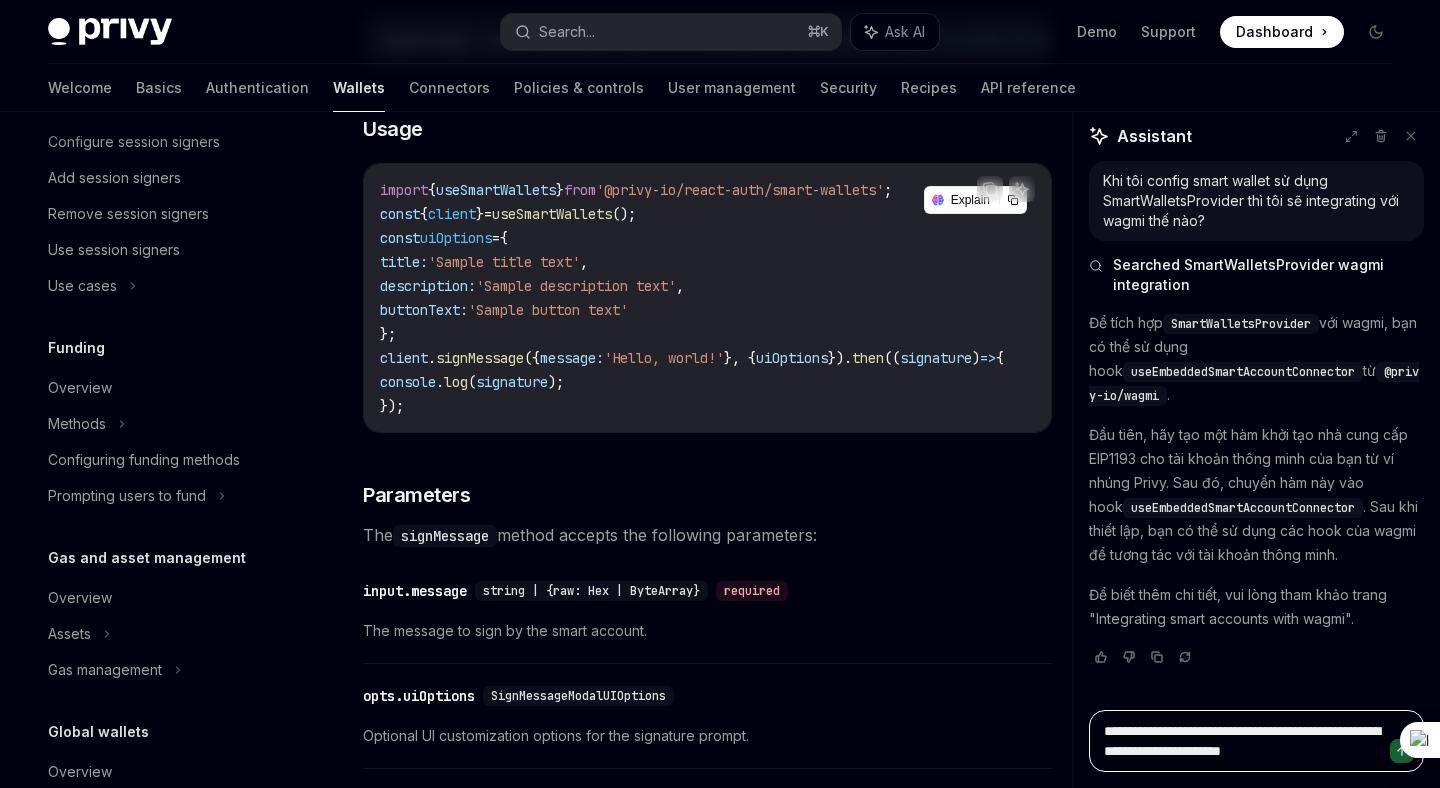 type on "*" 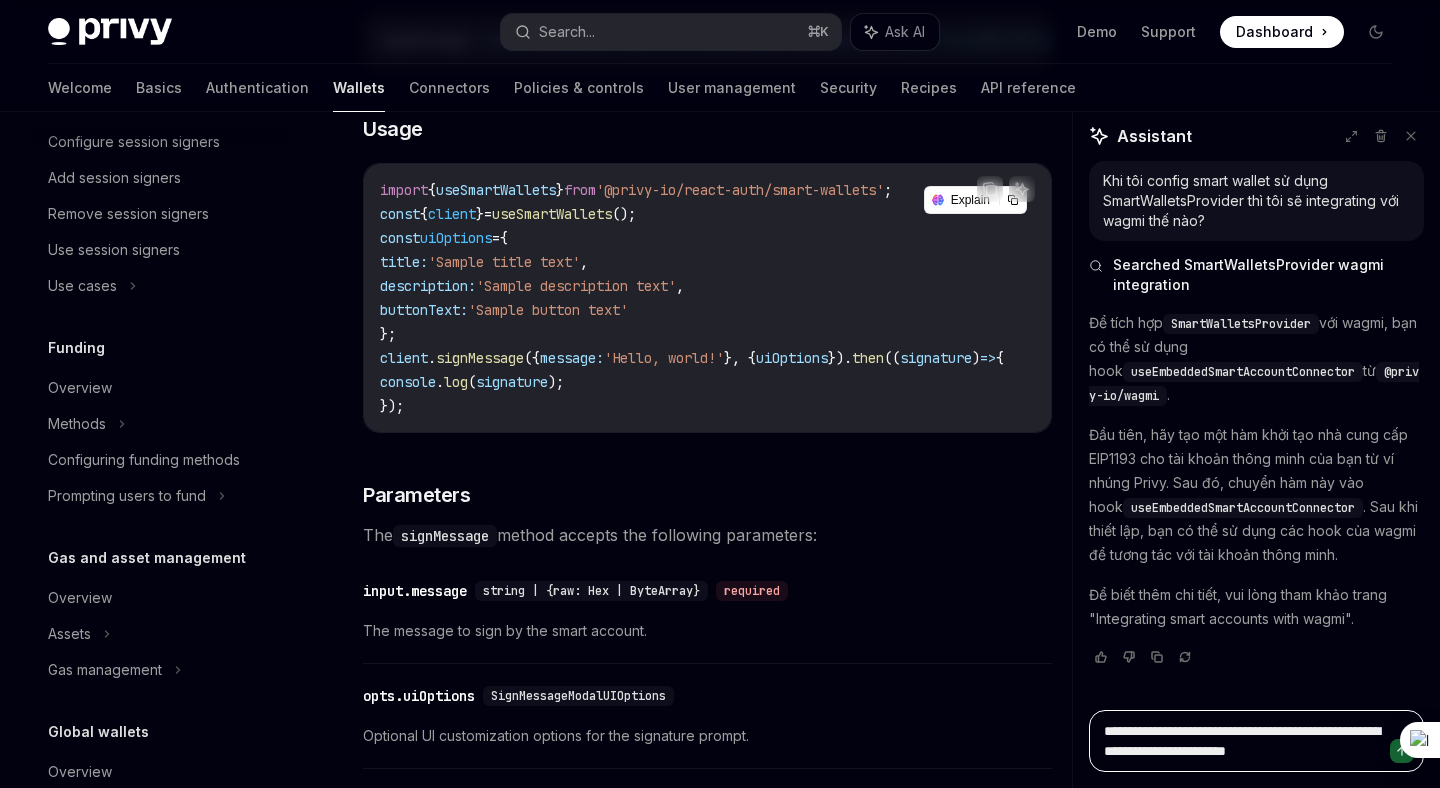 type on "*" 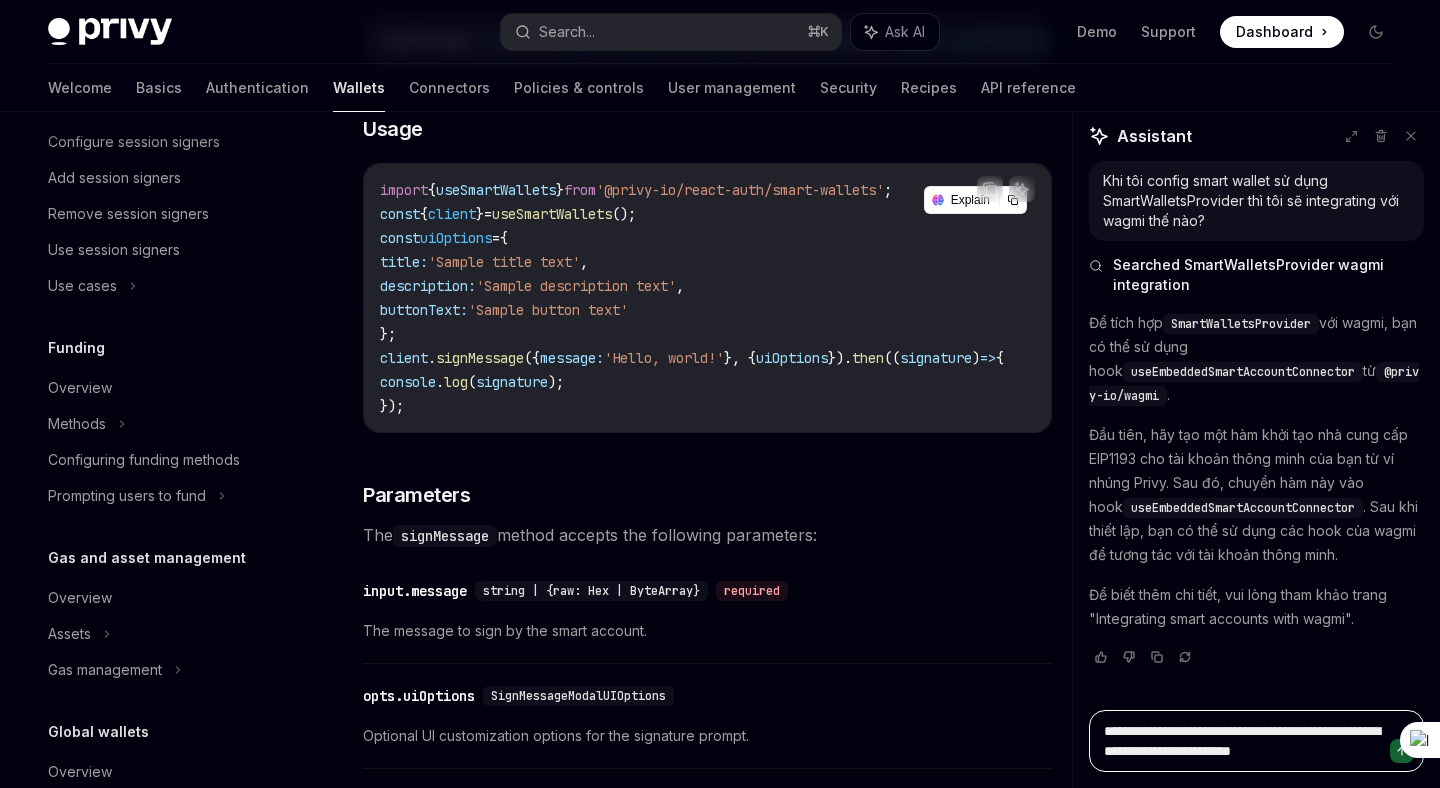 type on "*" 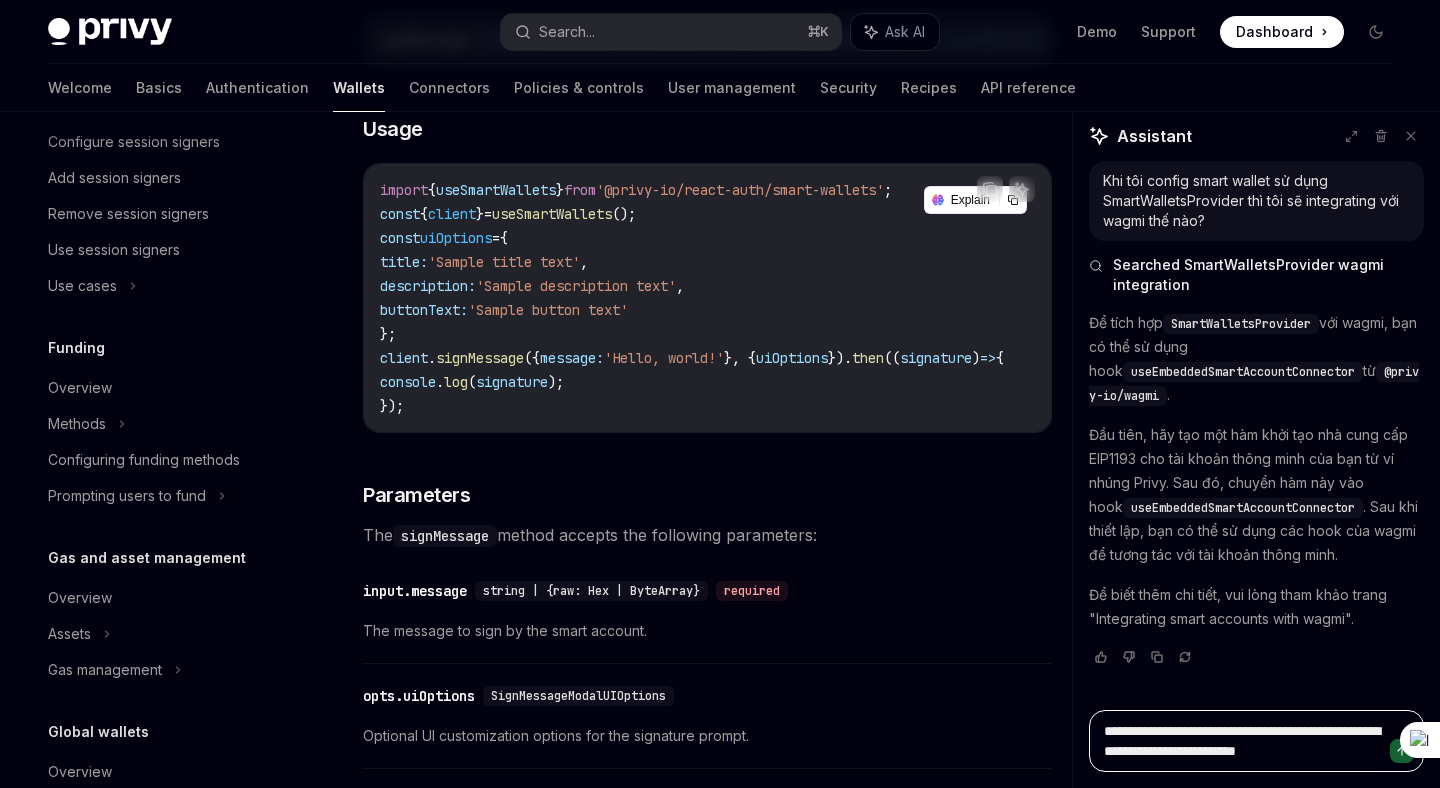 type on "*" 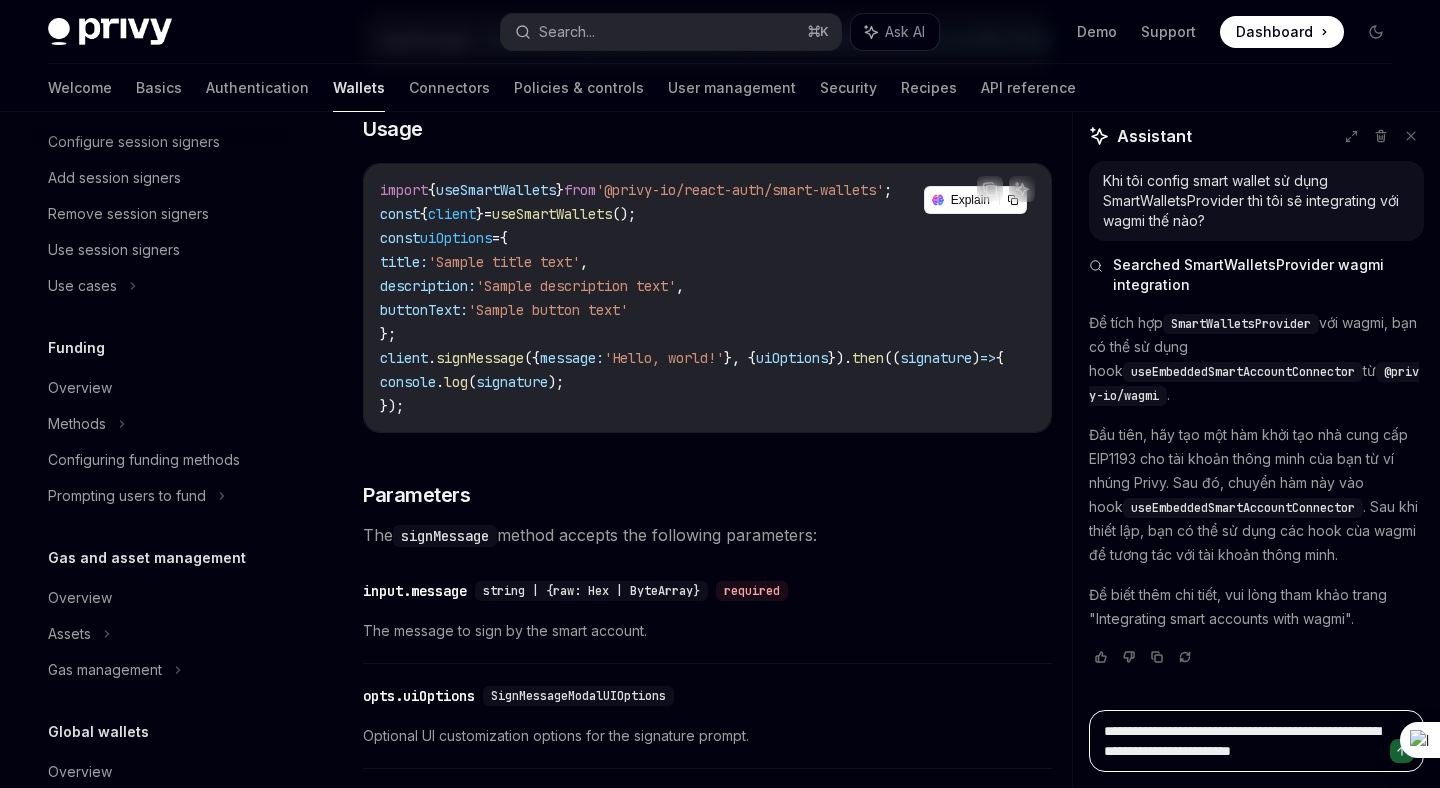 type on "**********" 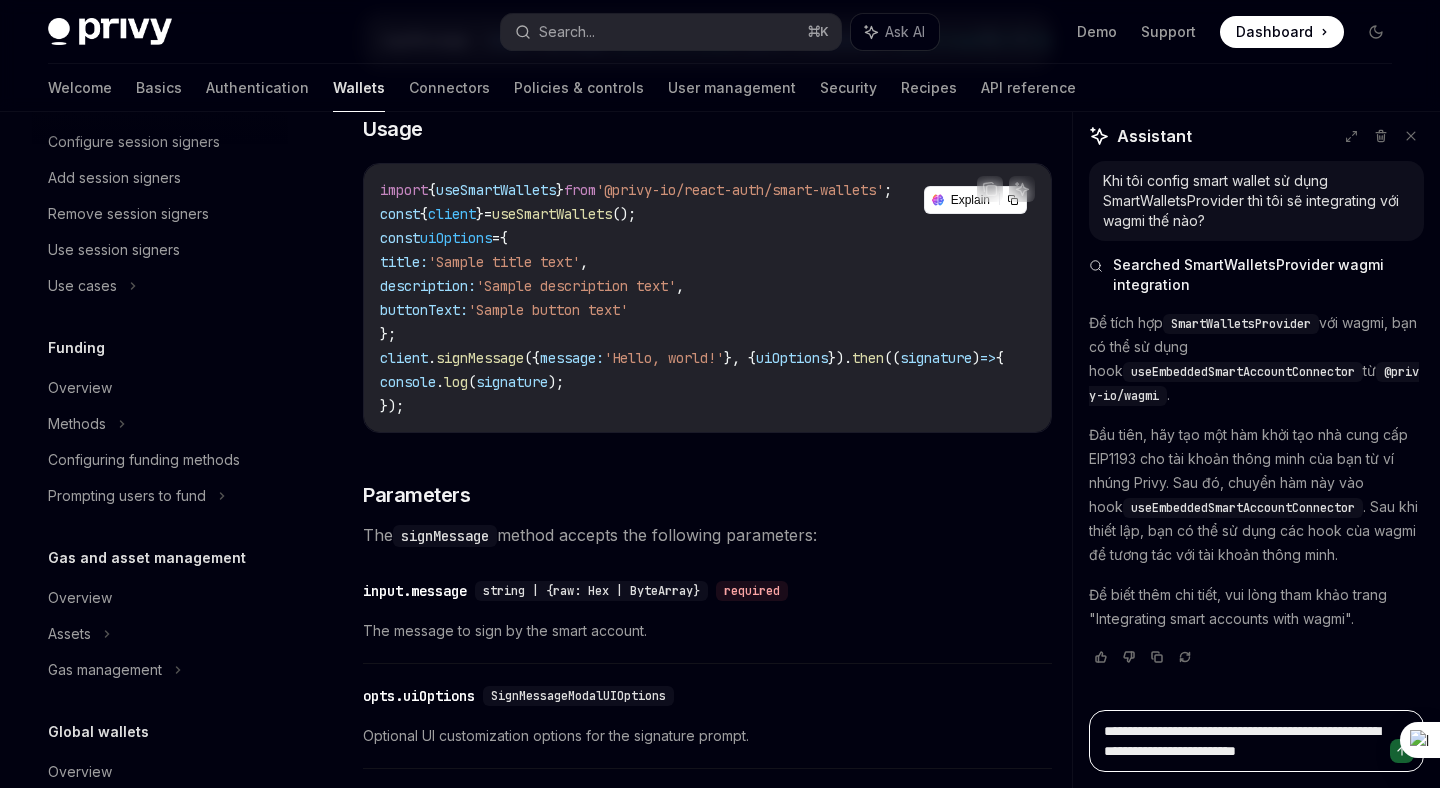 type on "*" 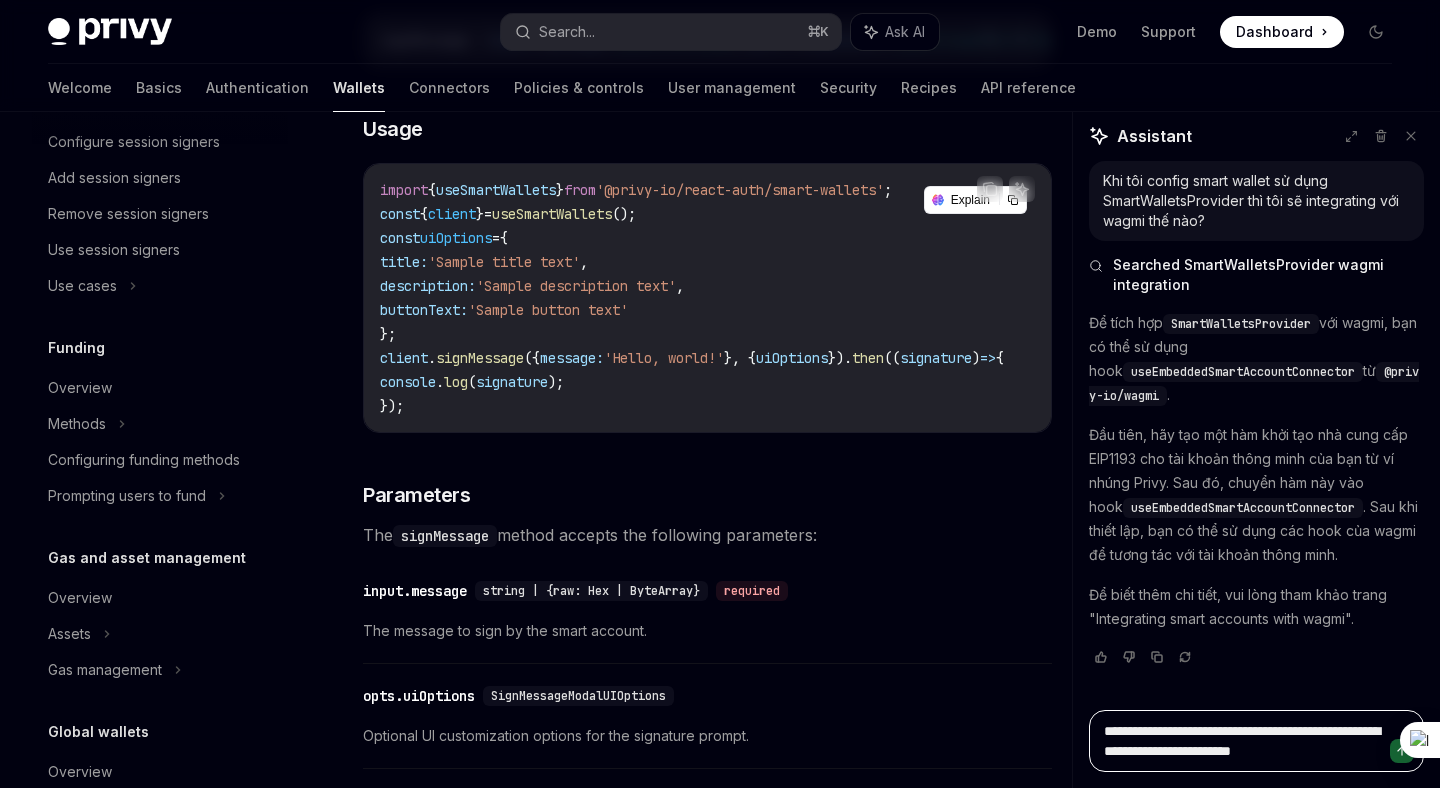 type on "**********" 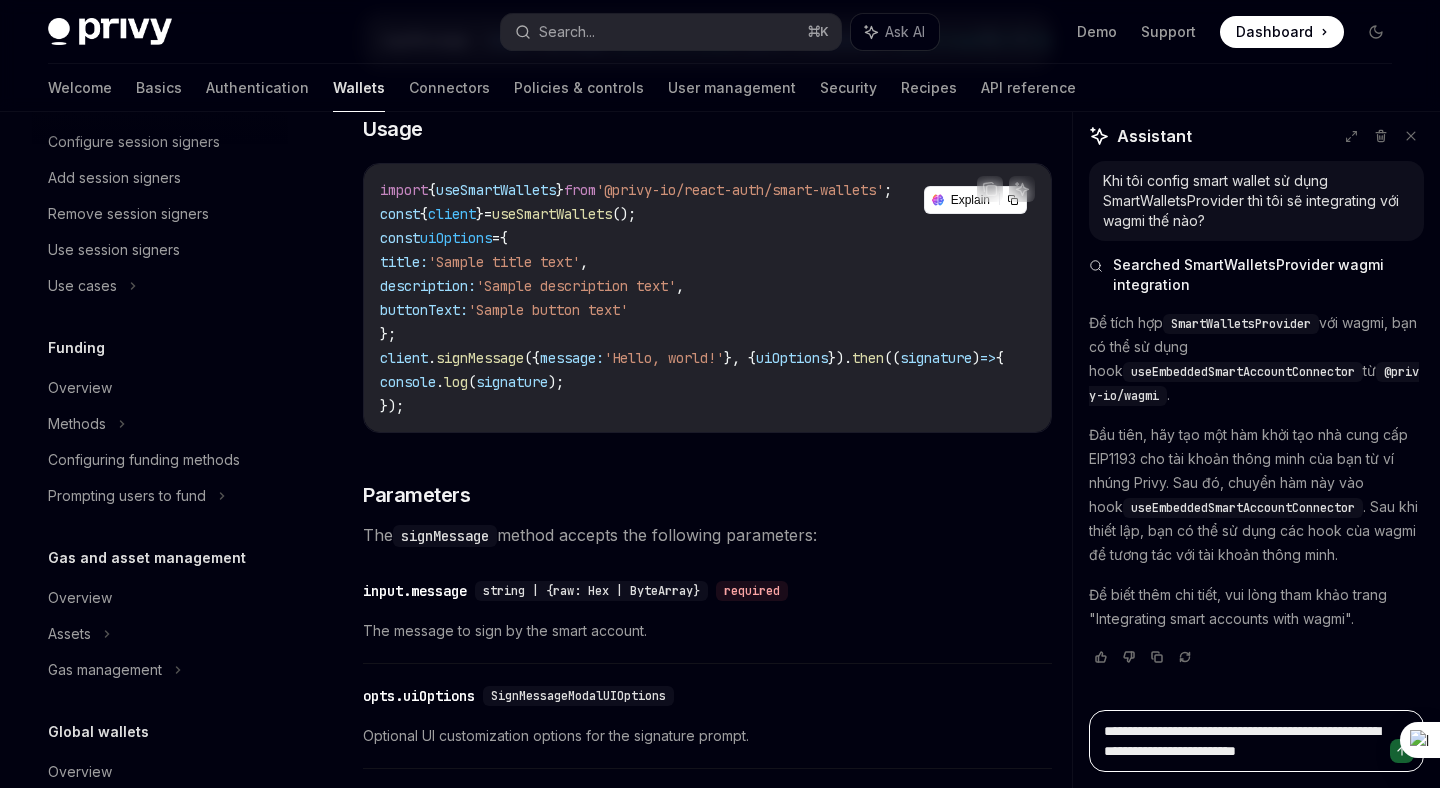 type on "*" 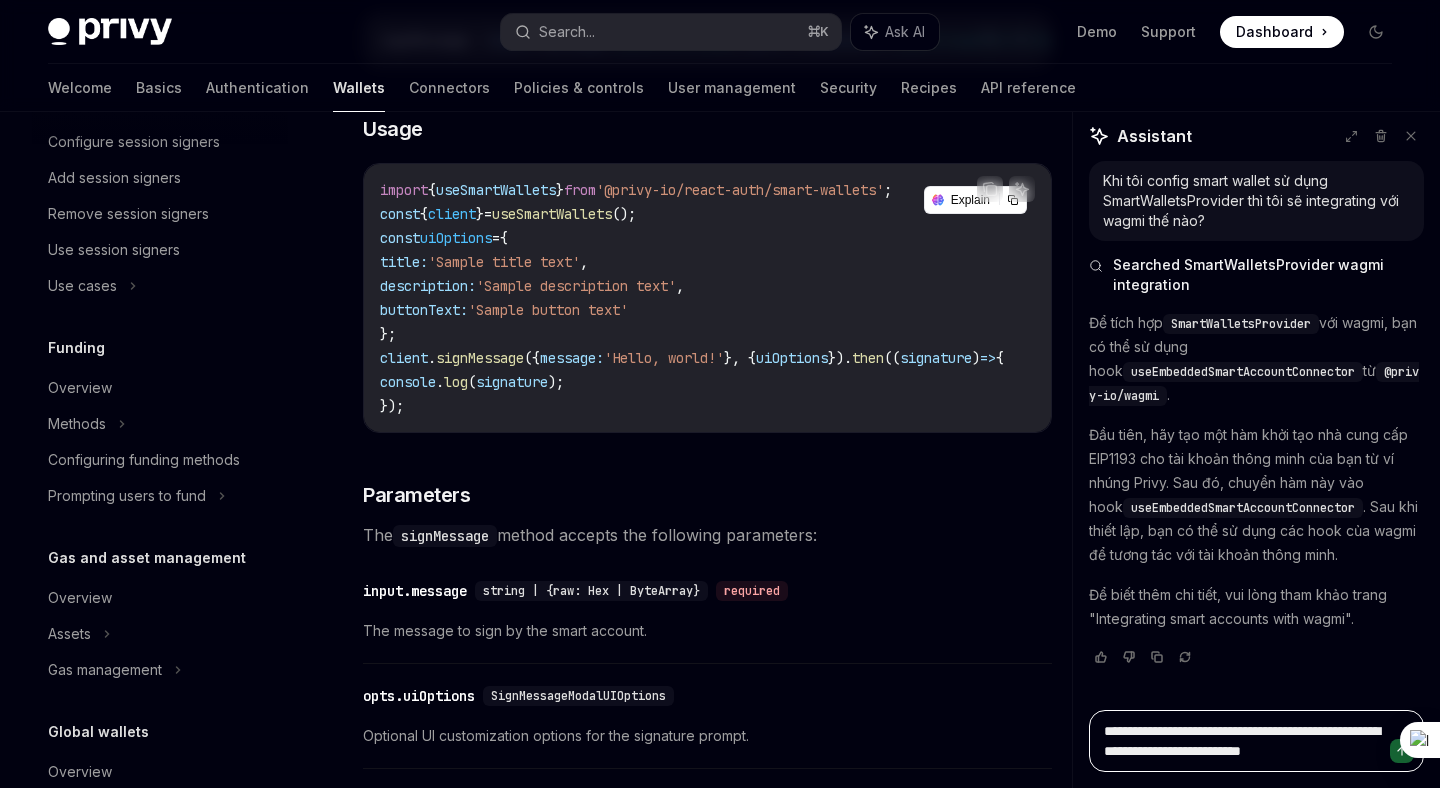 type on "*" 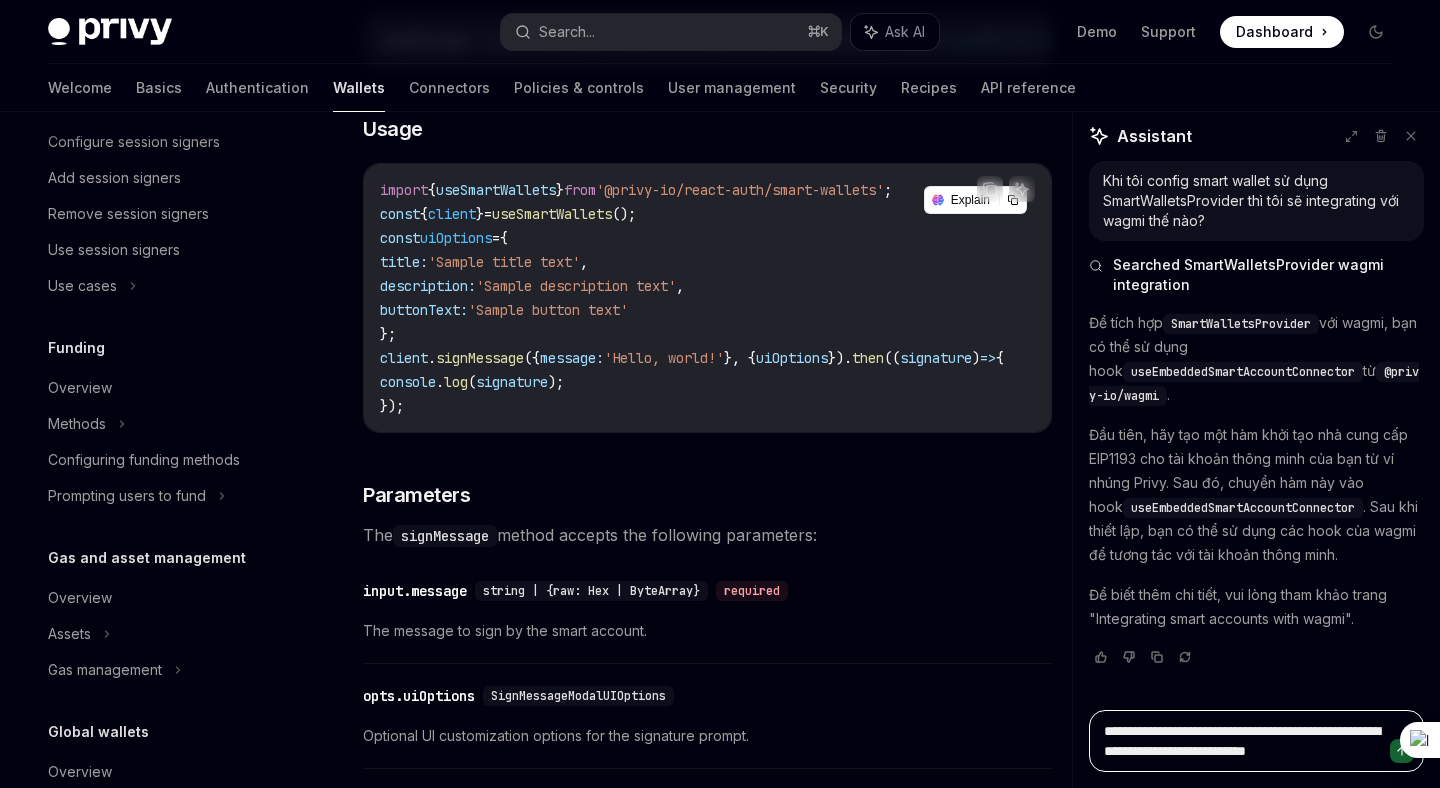 type on "*" 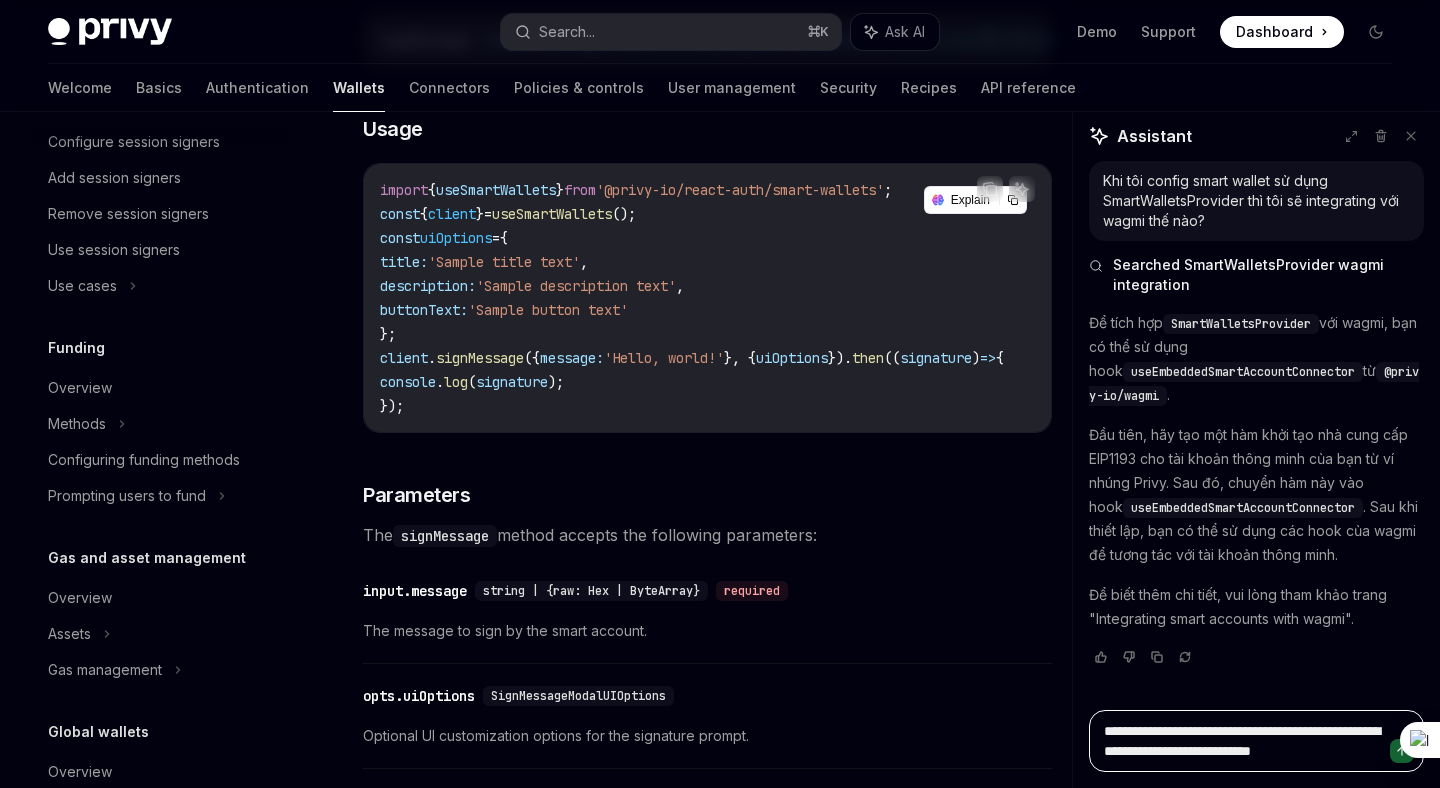 type on "*" 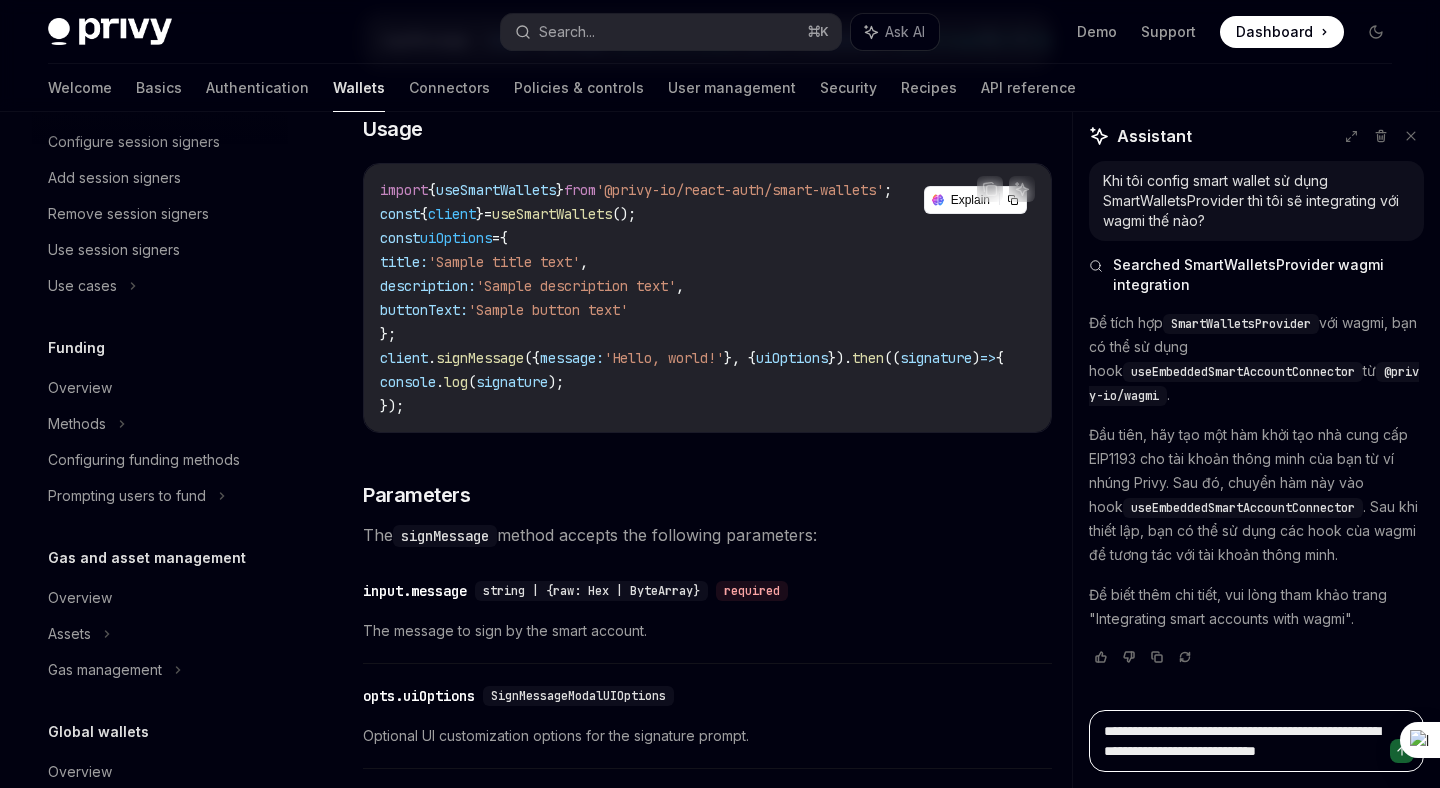 type on "*" 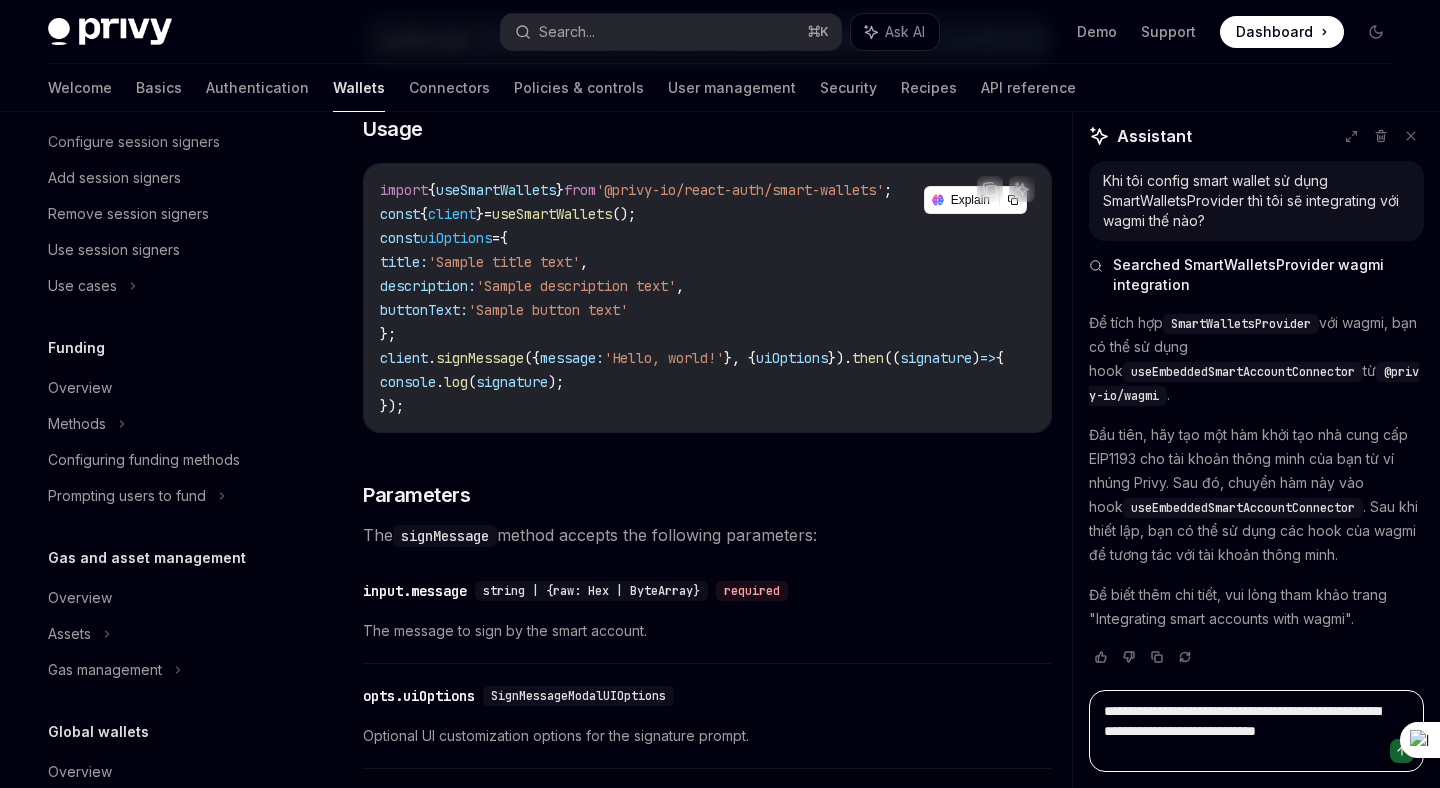 type on "**********" 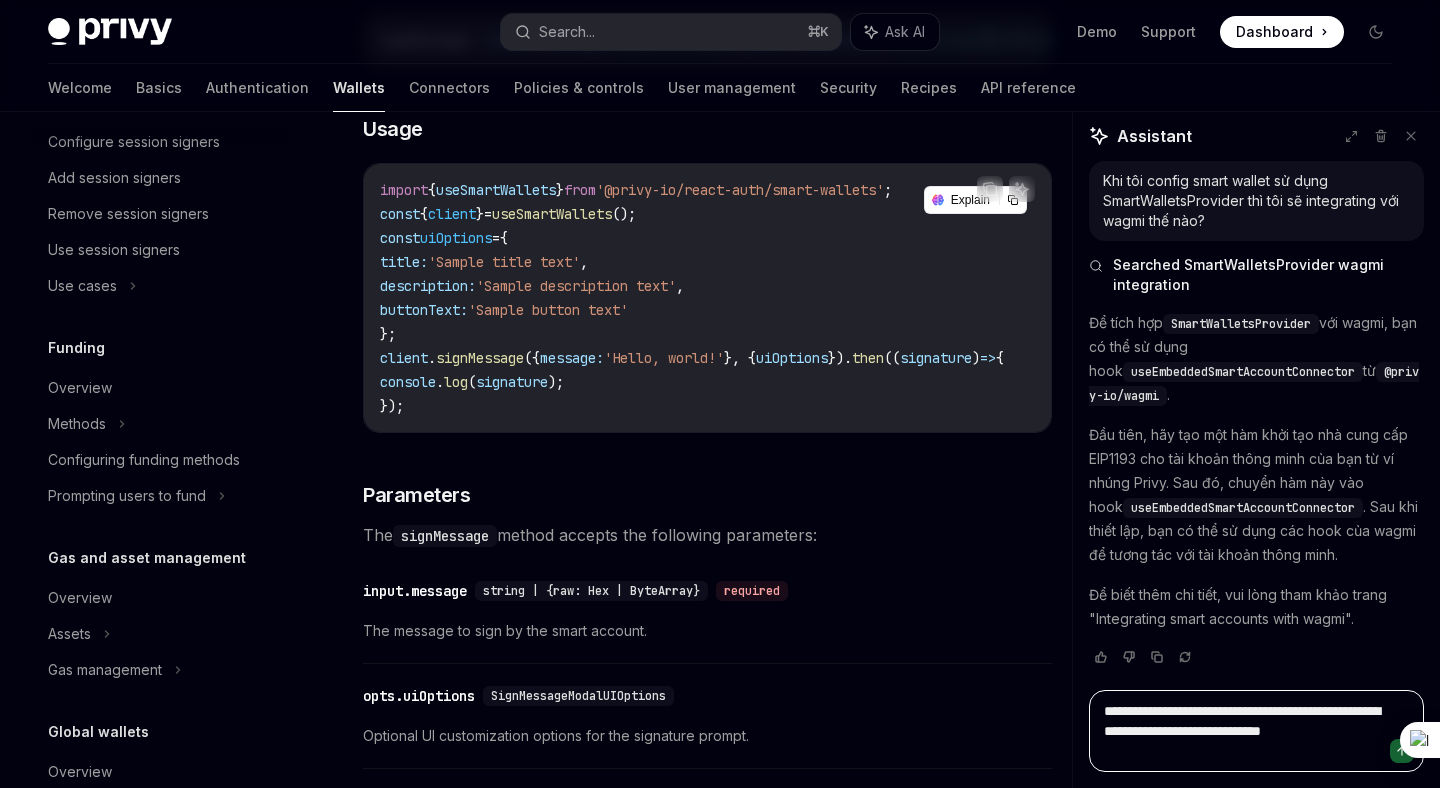 type on "*" 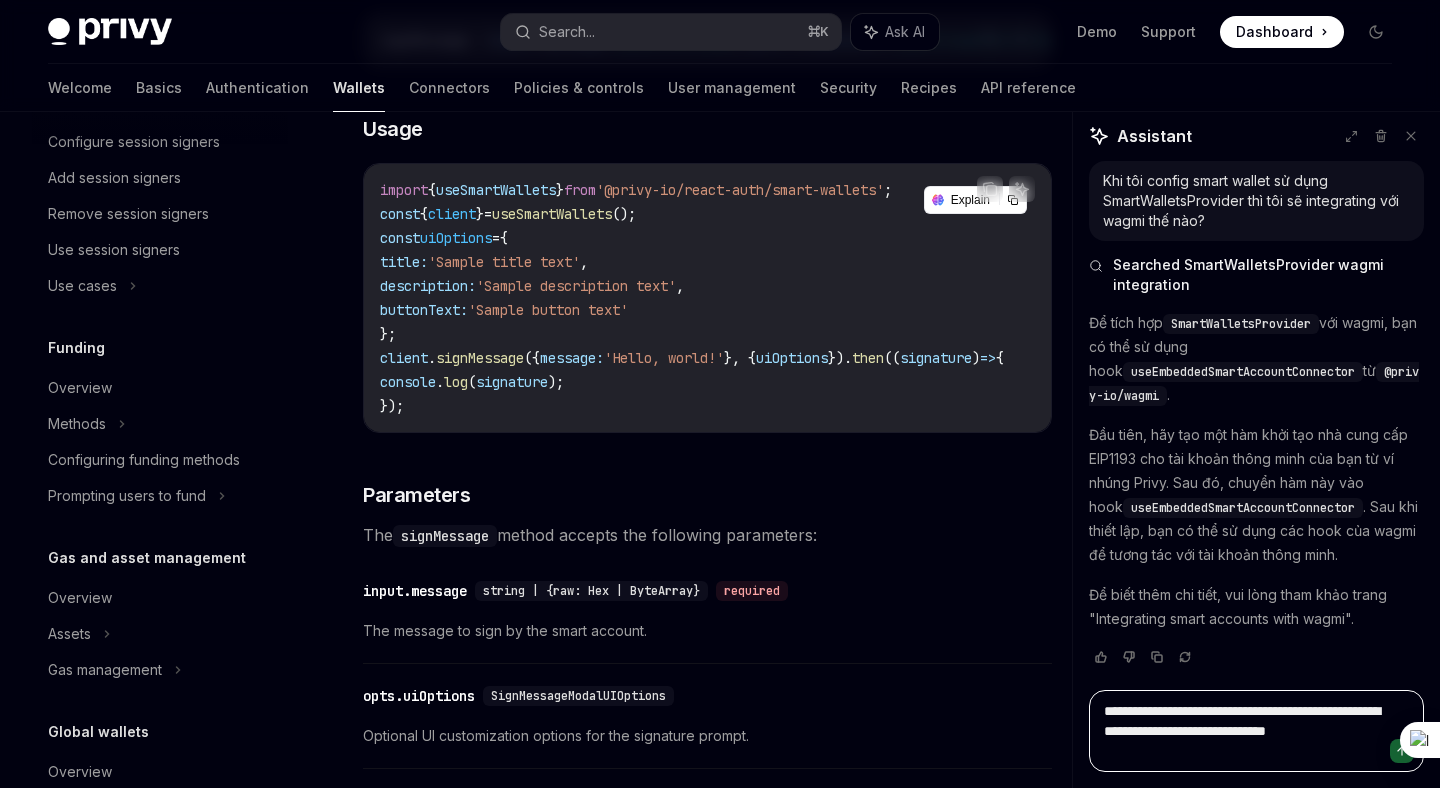 type on "*" 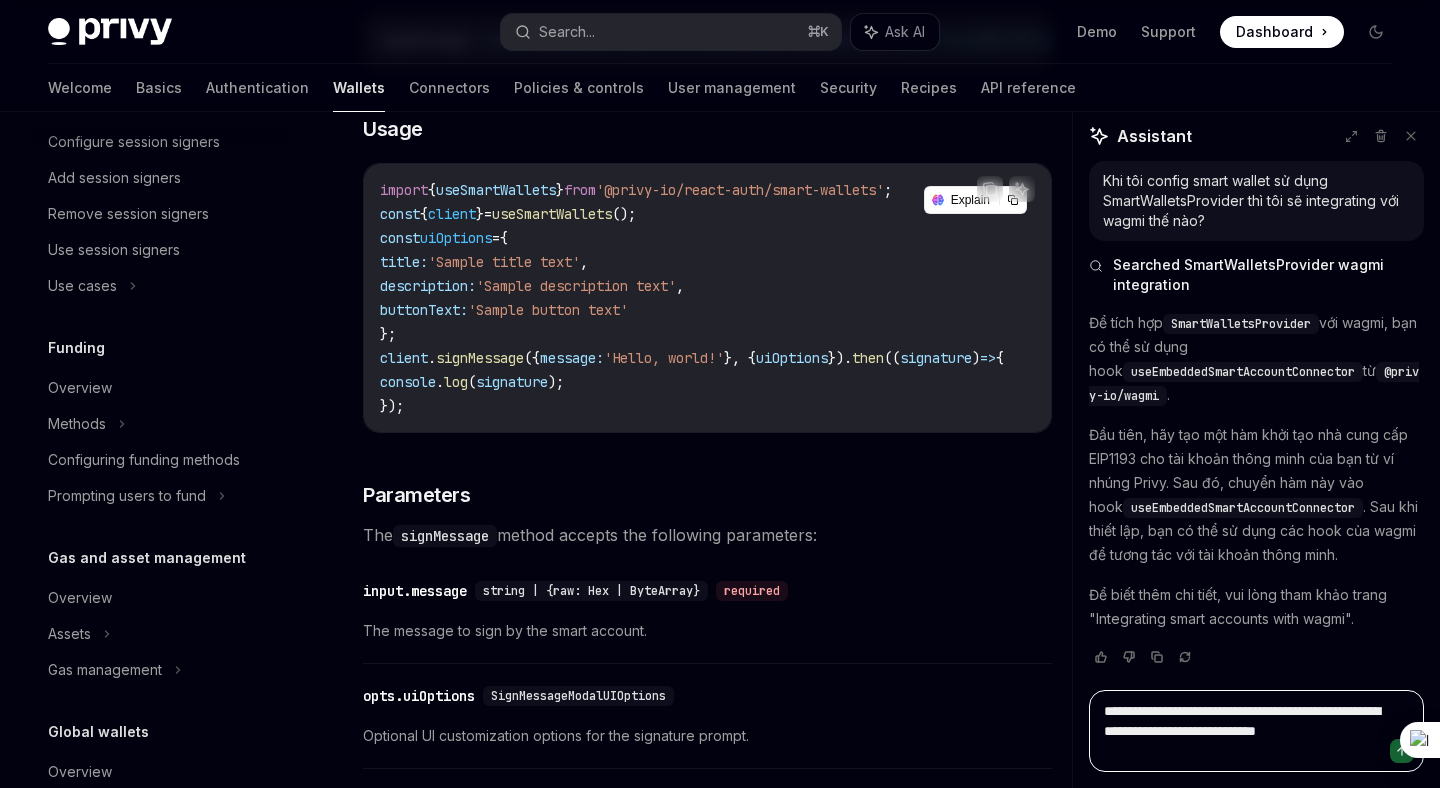 type on "**********" 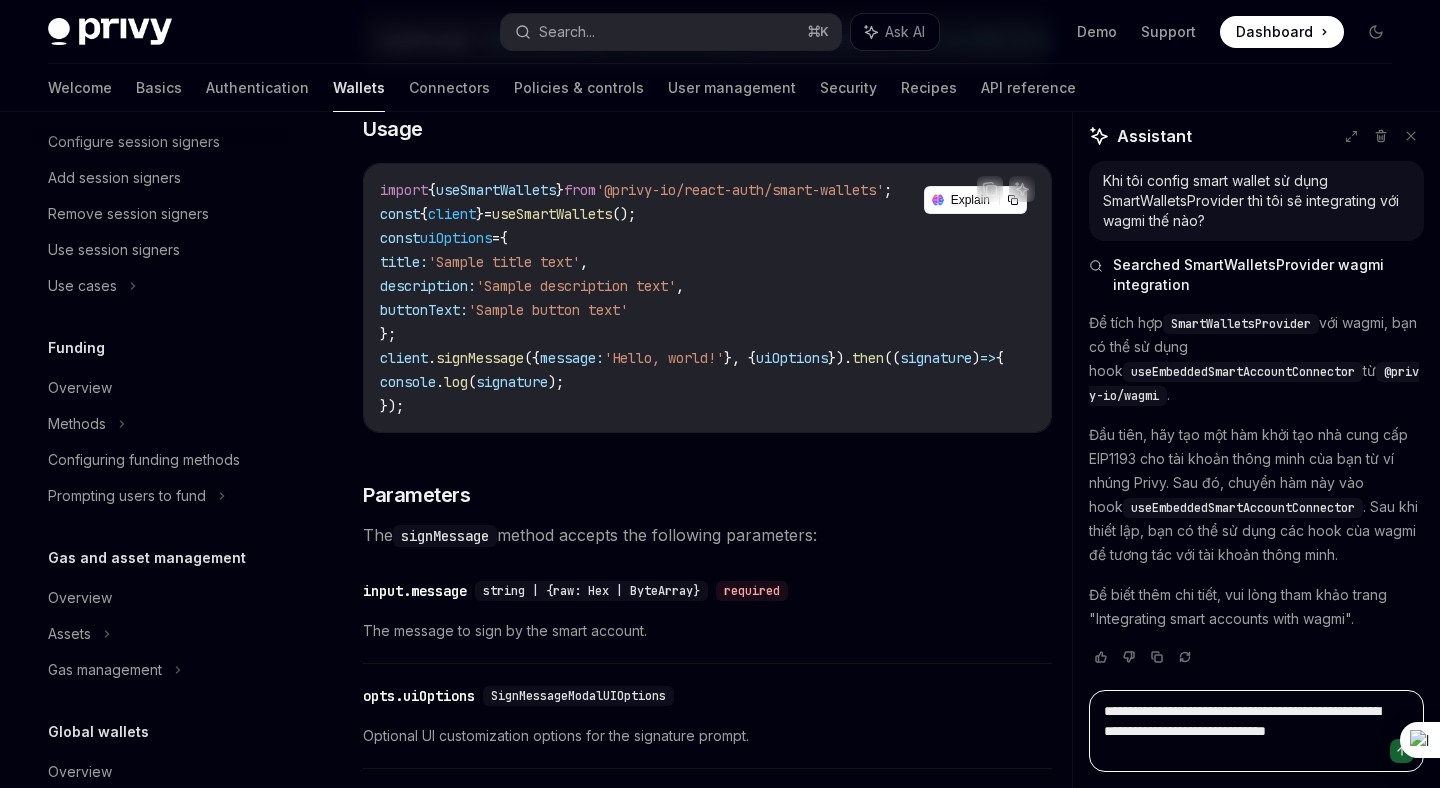 type on "*" 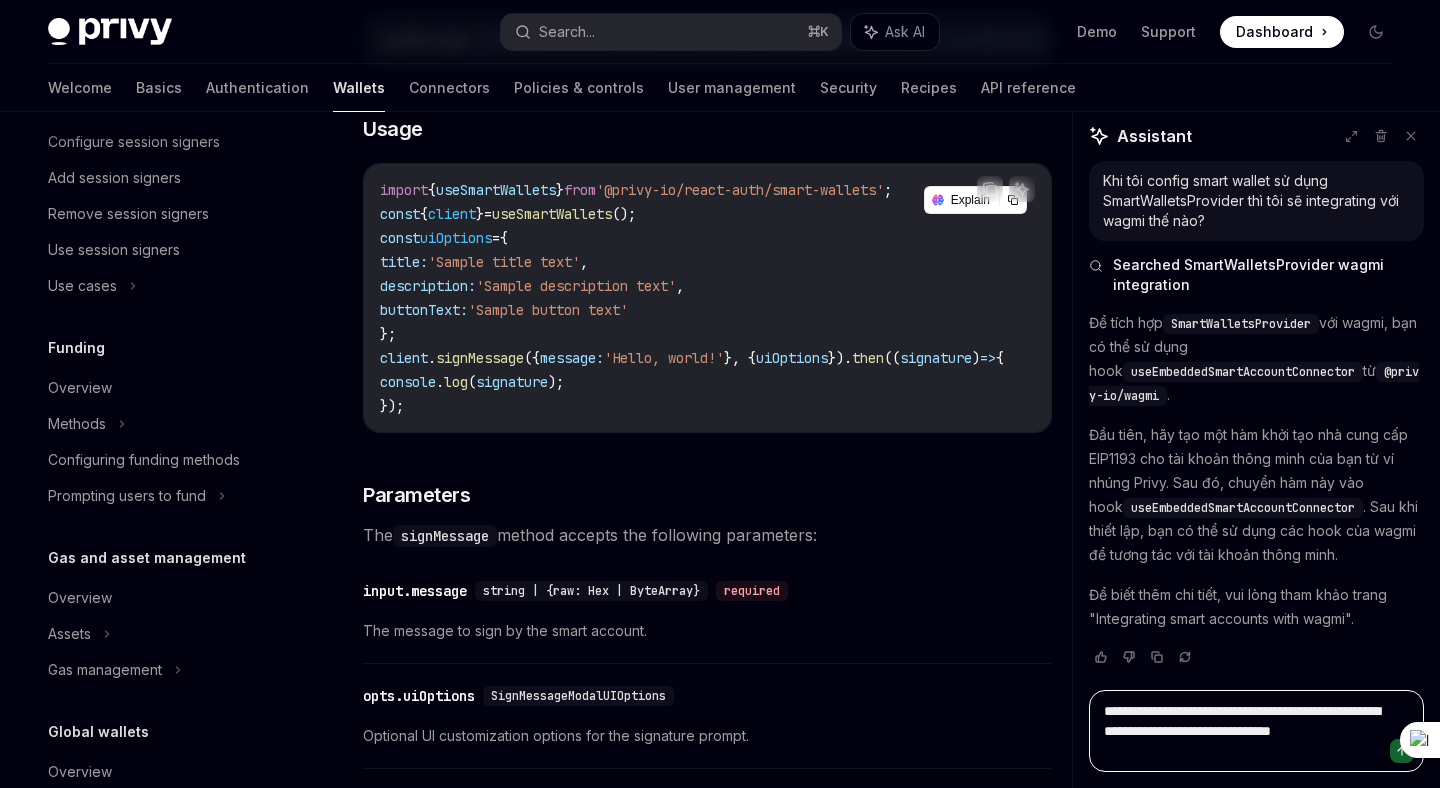 type on "*" 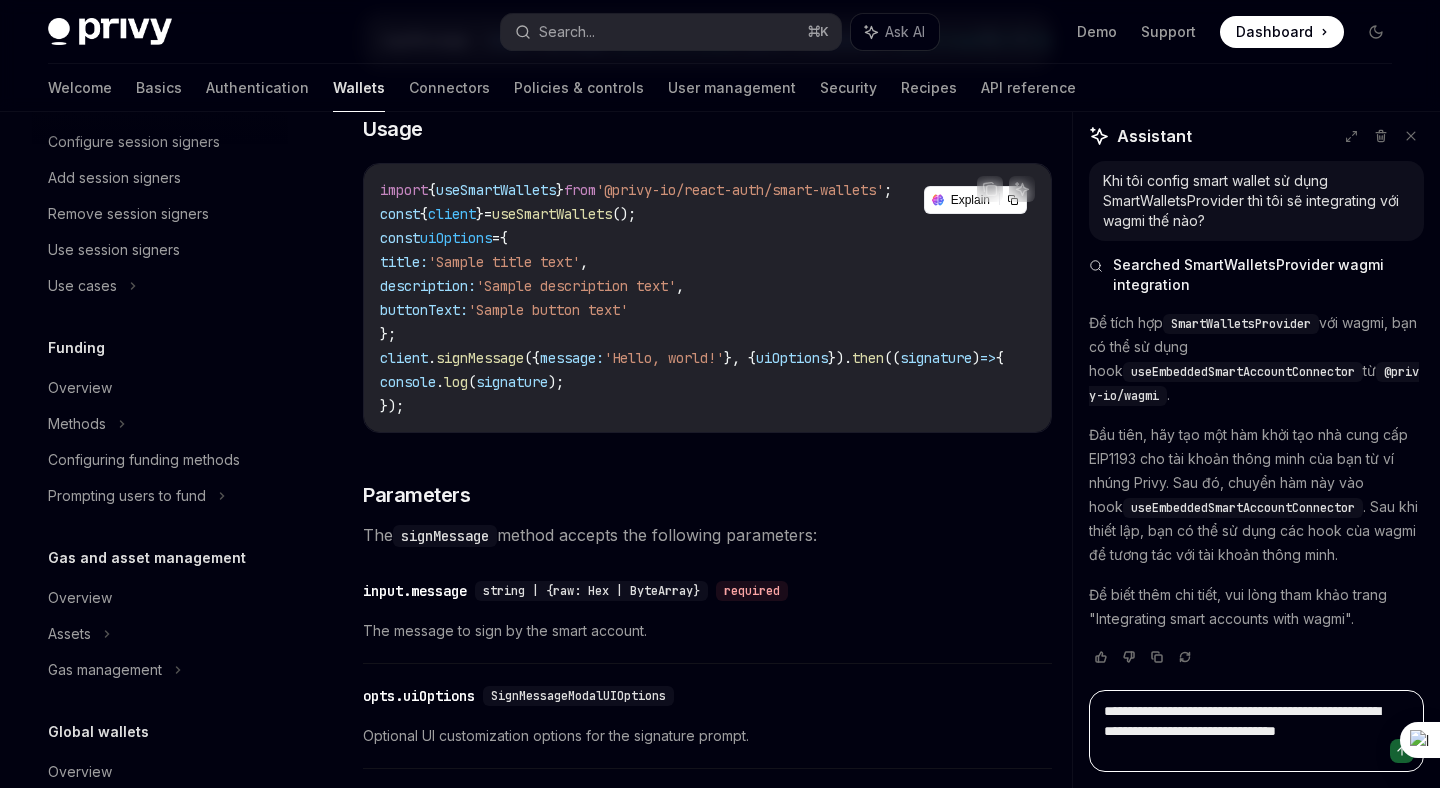 type on "*" 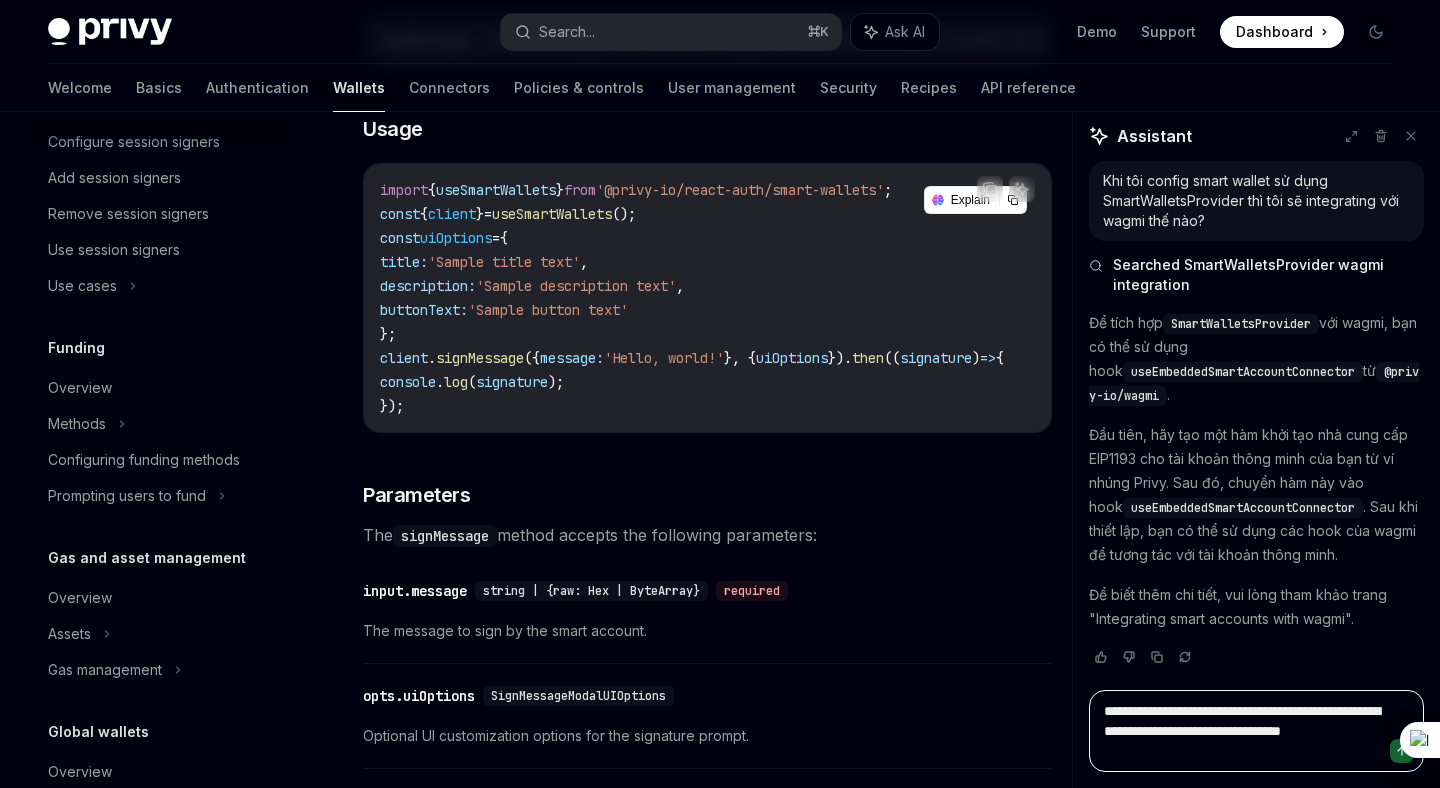 type on "*" 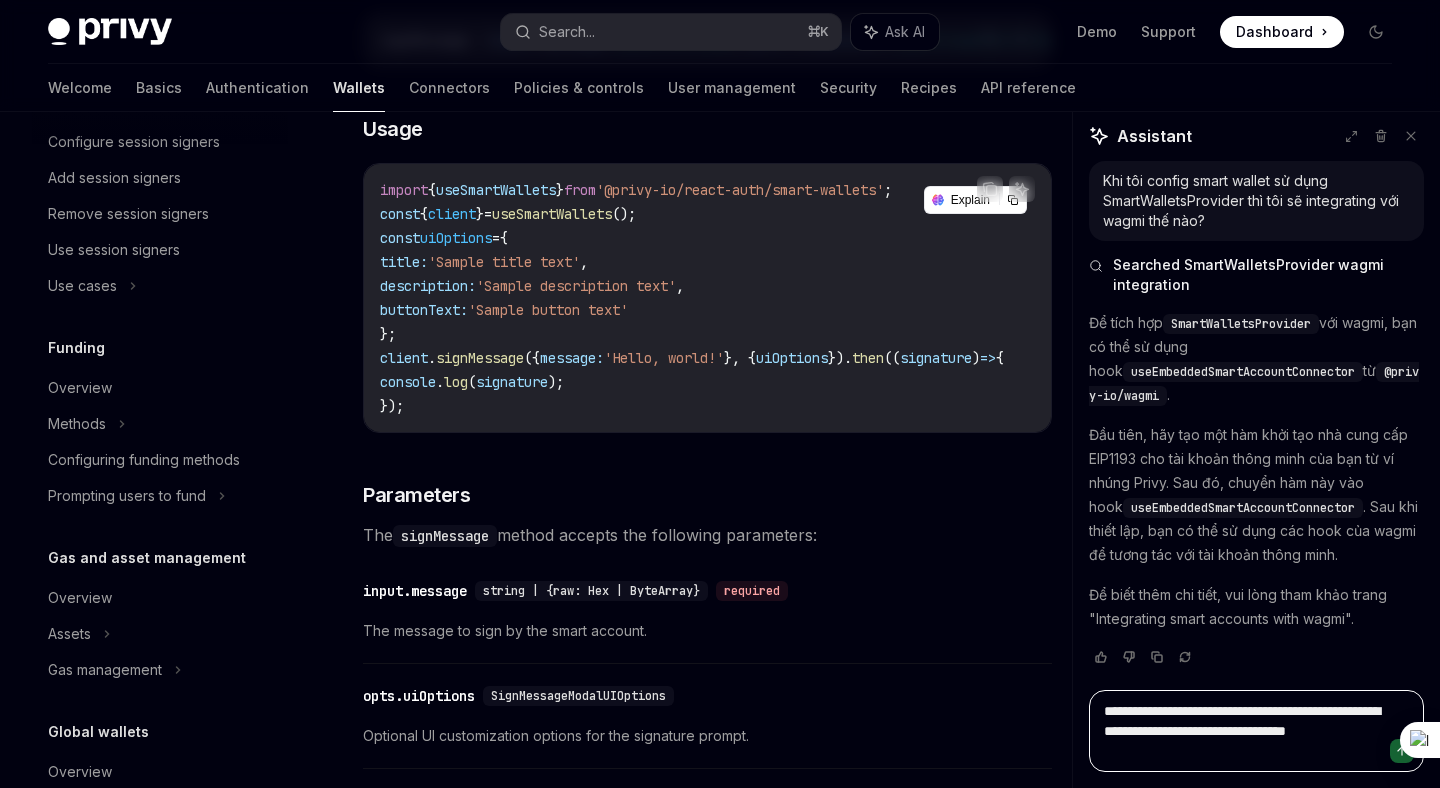 type on "*" 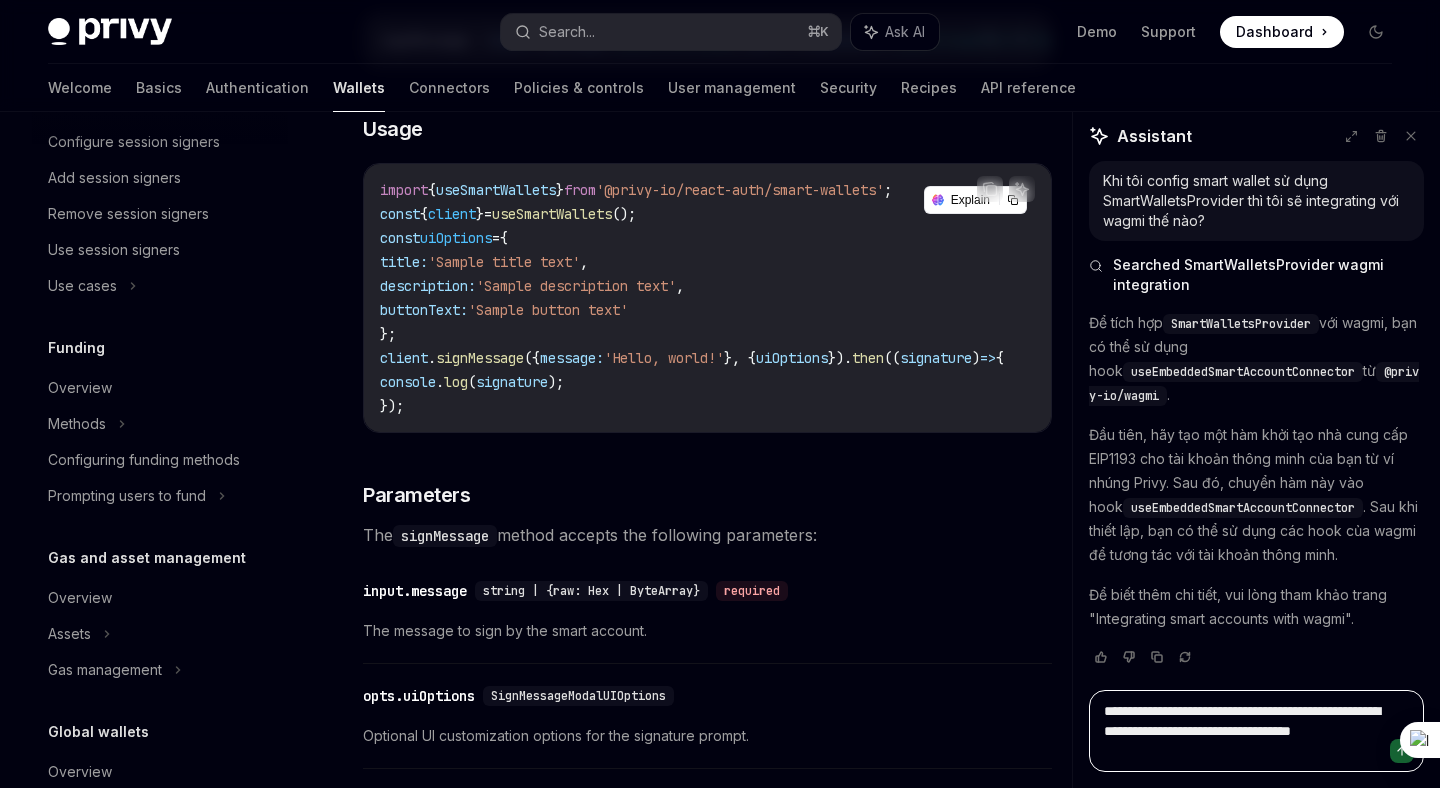 type on "*" 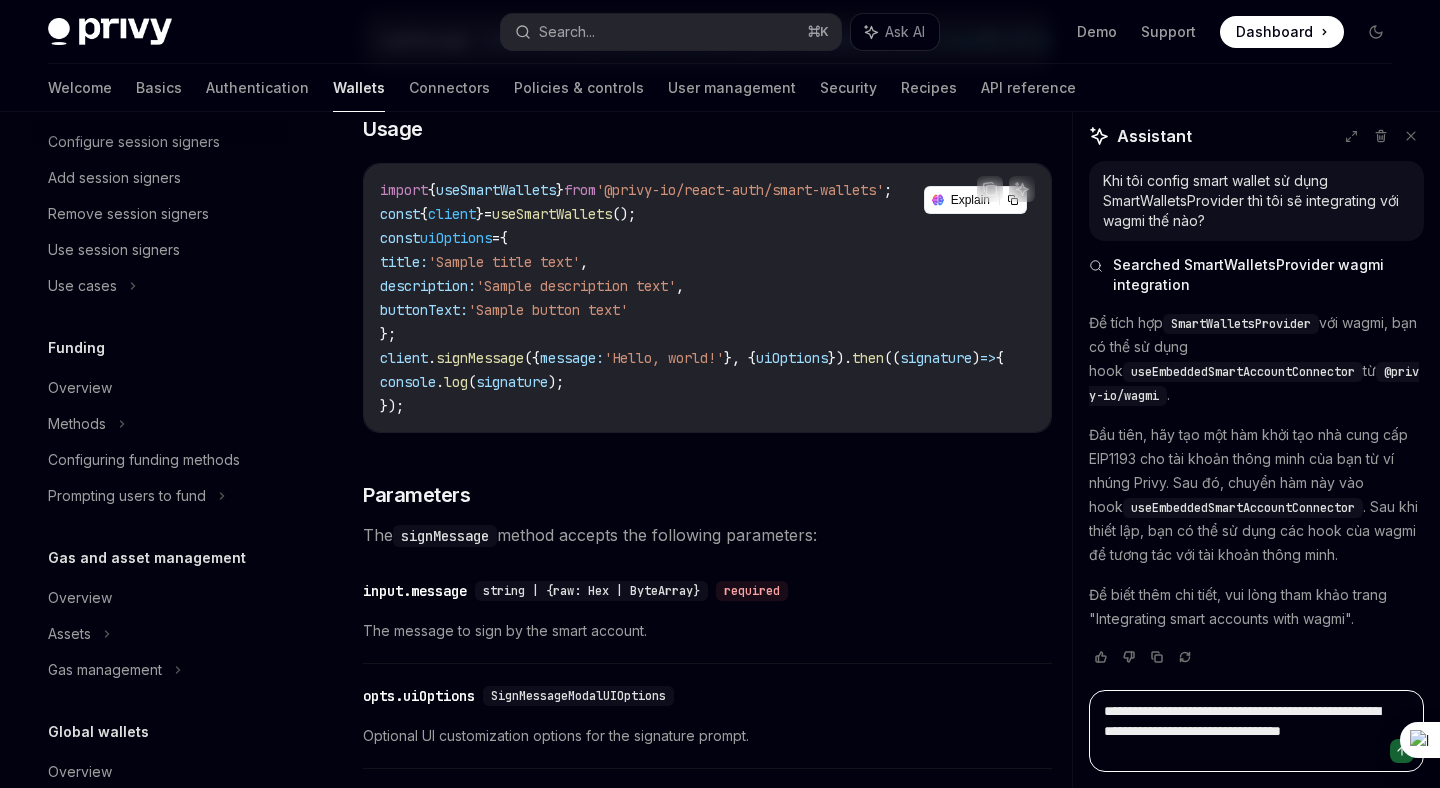 type on "**********" 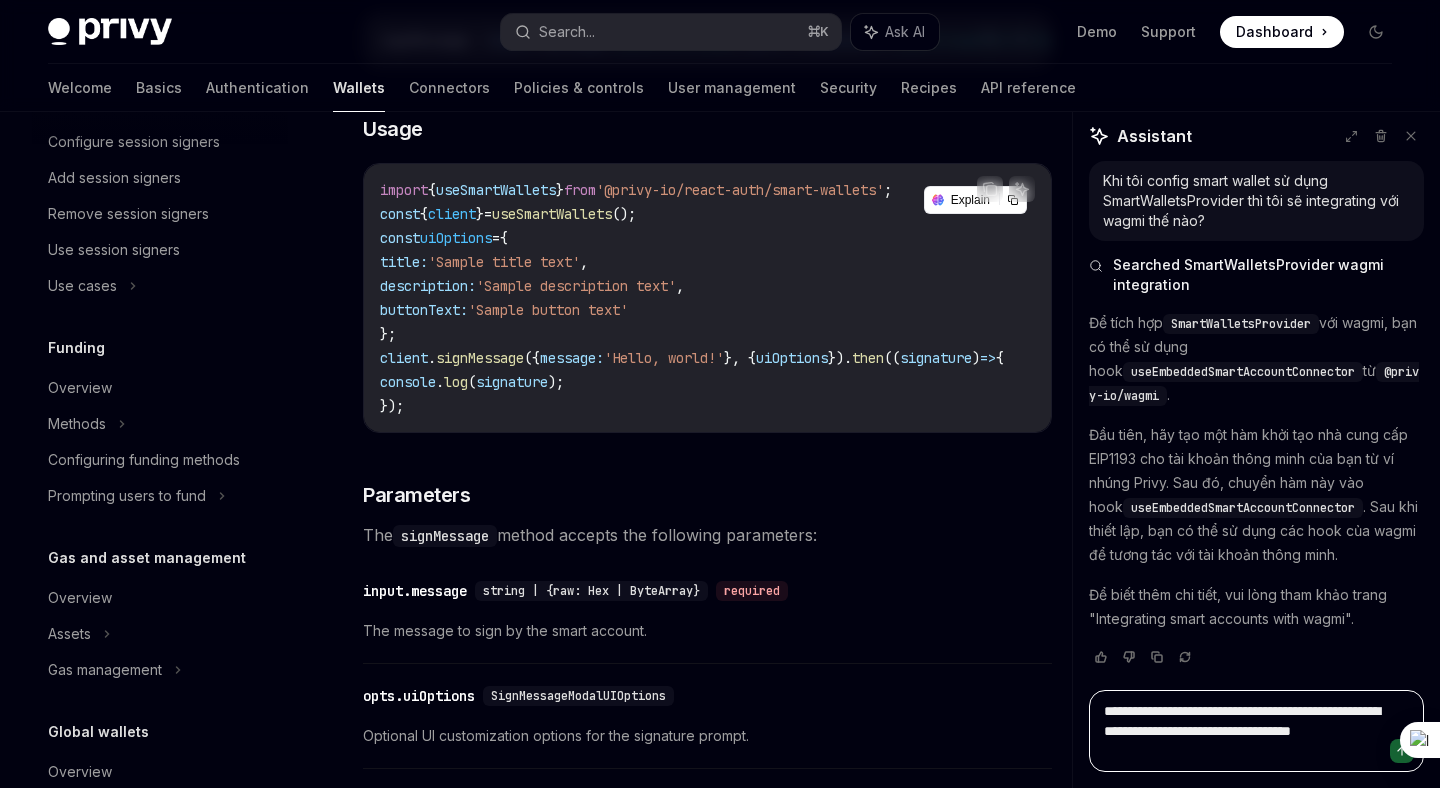 type on "*" 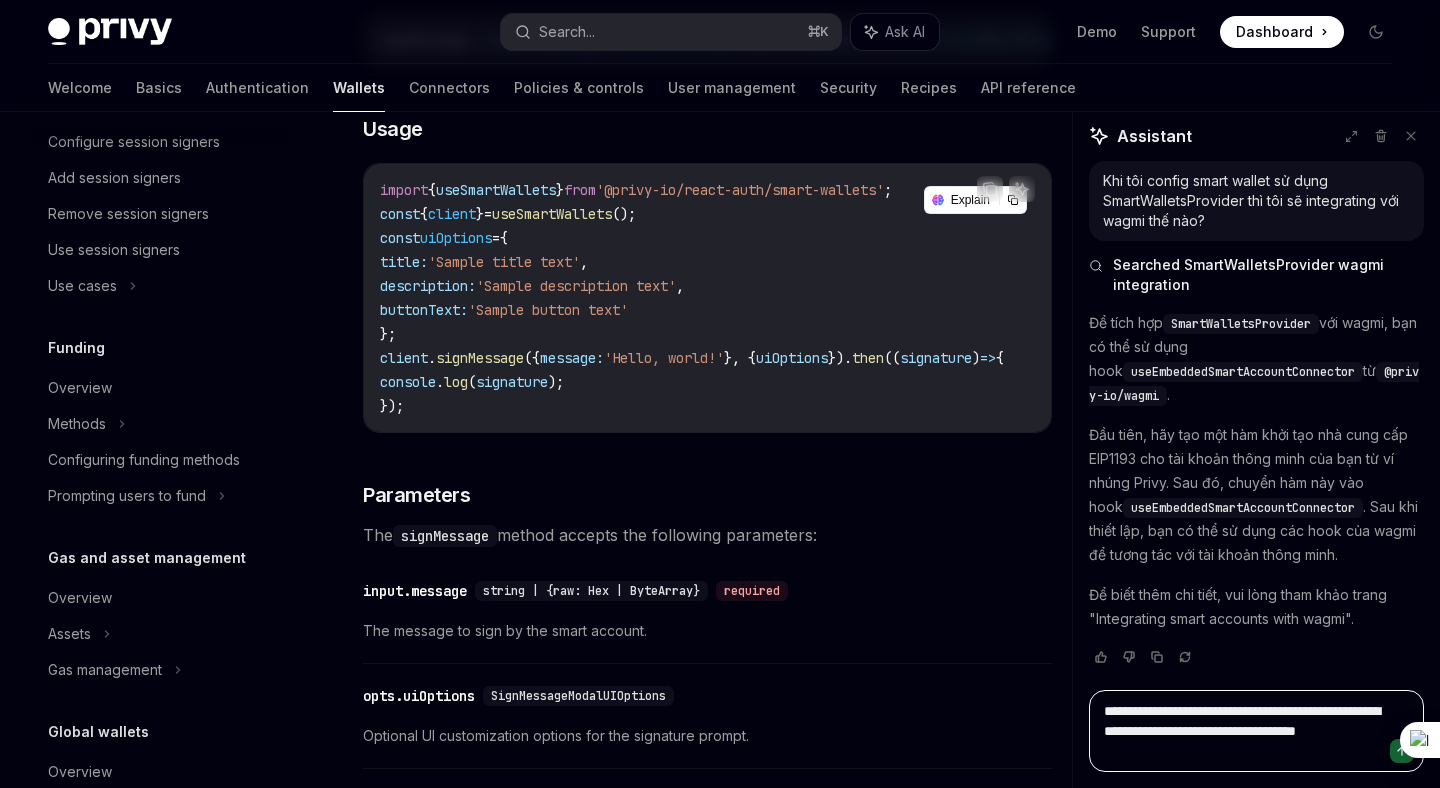 type 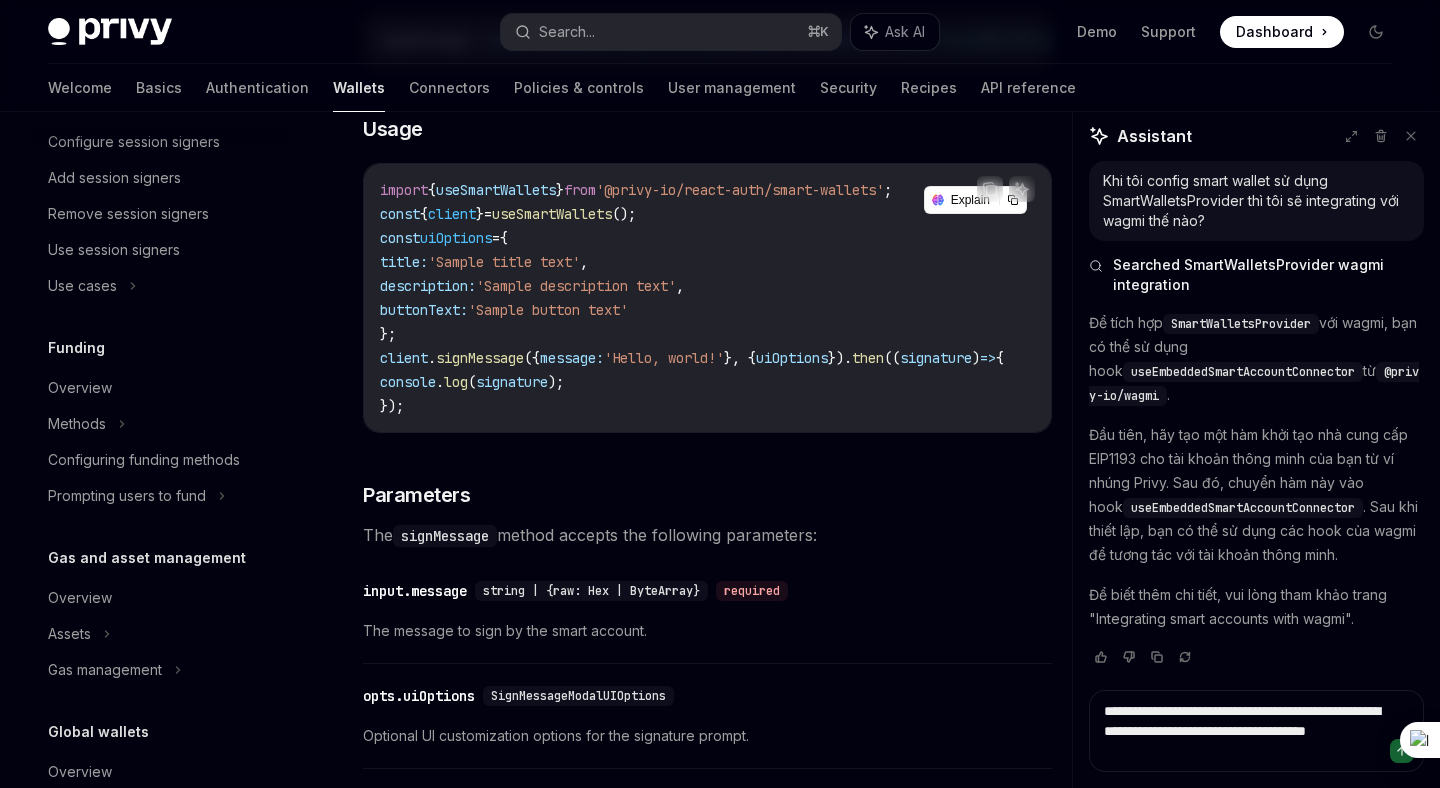 click on "Để biết thêm chi tiết, vui lòng tham khảo trang "Integrating smart accounts with wagmi"." at bounding box center (1256, 607) 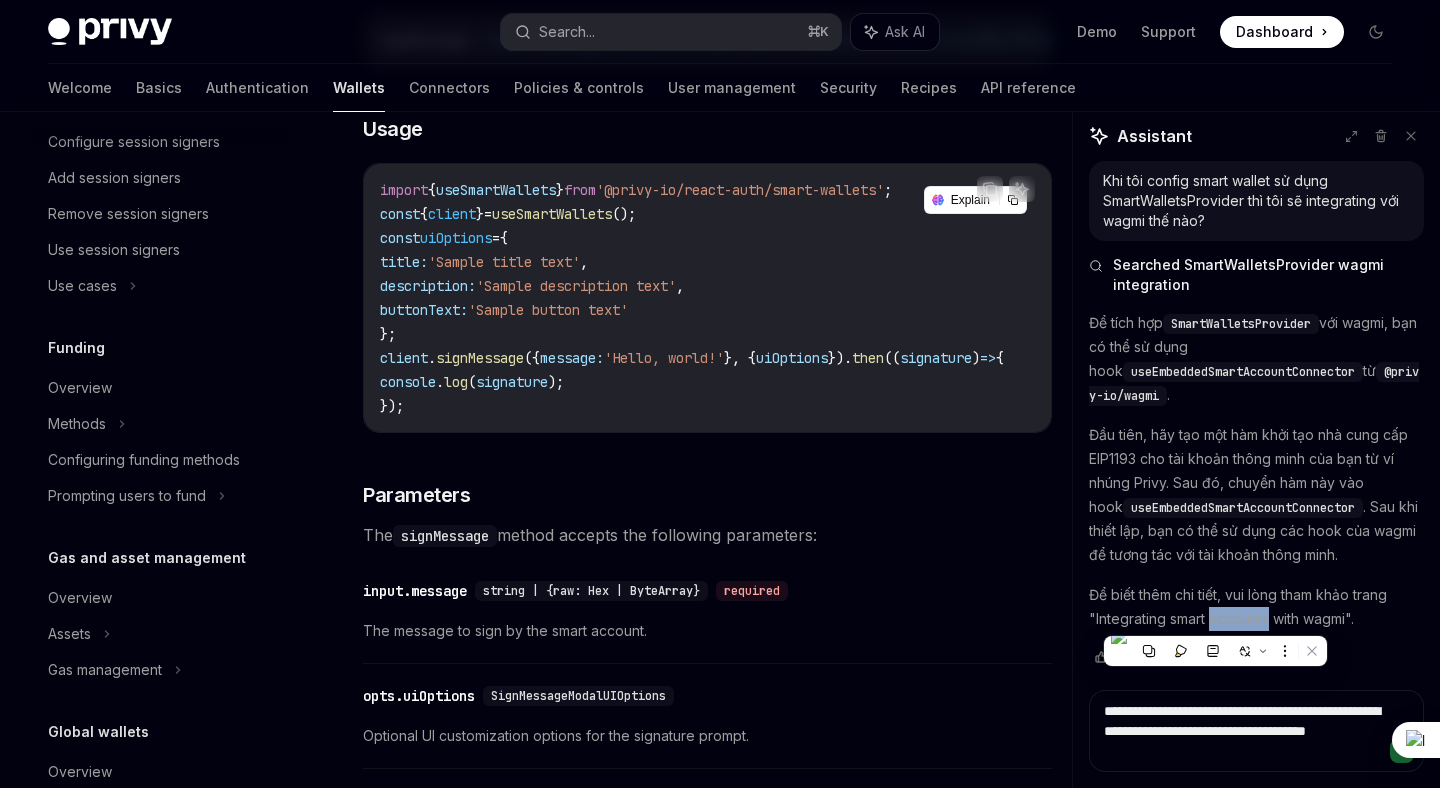 click on "Để biết thêm chi tiết, vui lòng tham khảo trang "Integrating smart accounts with wagmi"." at bounding box center (1256, 607) 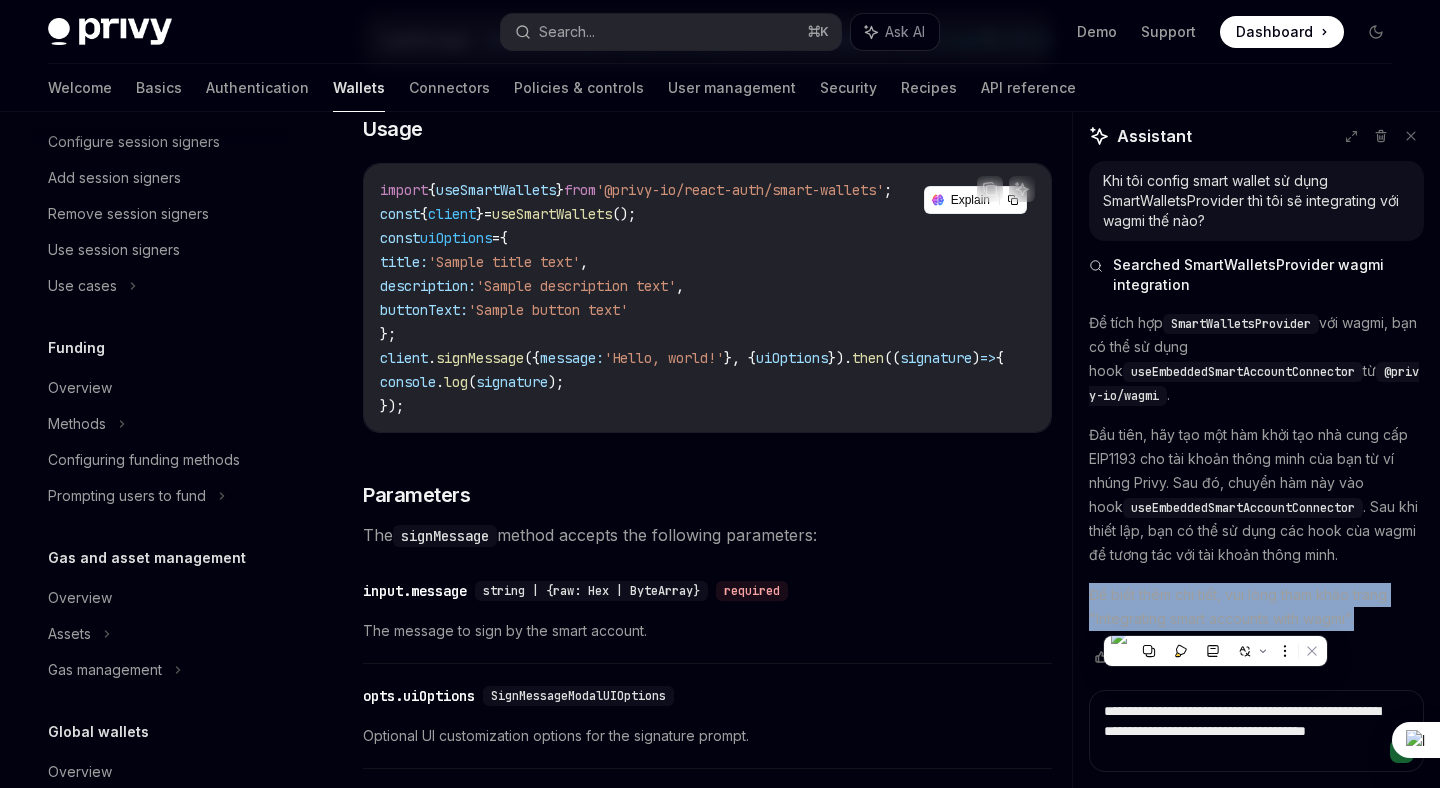 copy on "Để biết thêm chi tiết, vui lòng tham khảo trang "Integrating smart accounts with wagmi"." 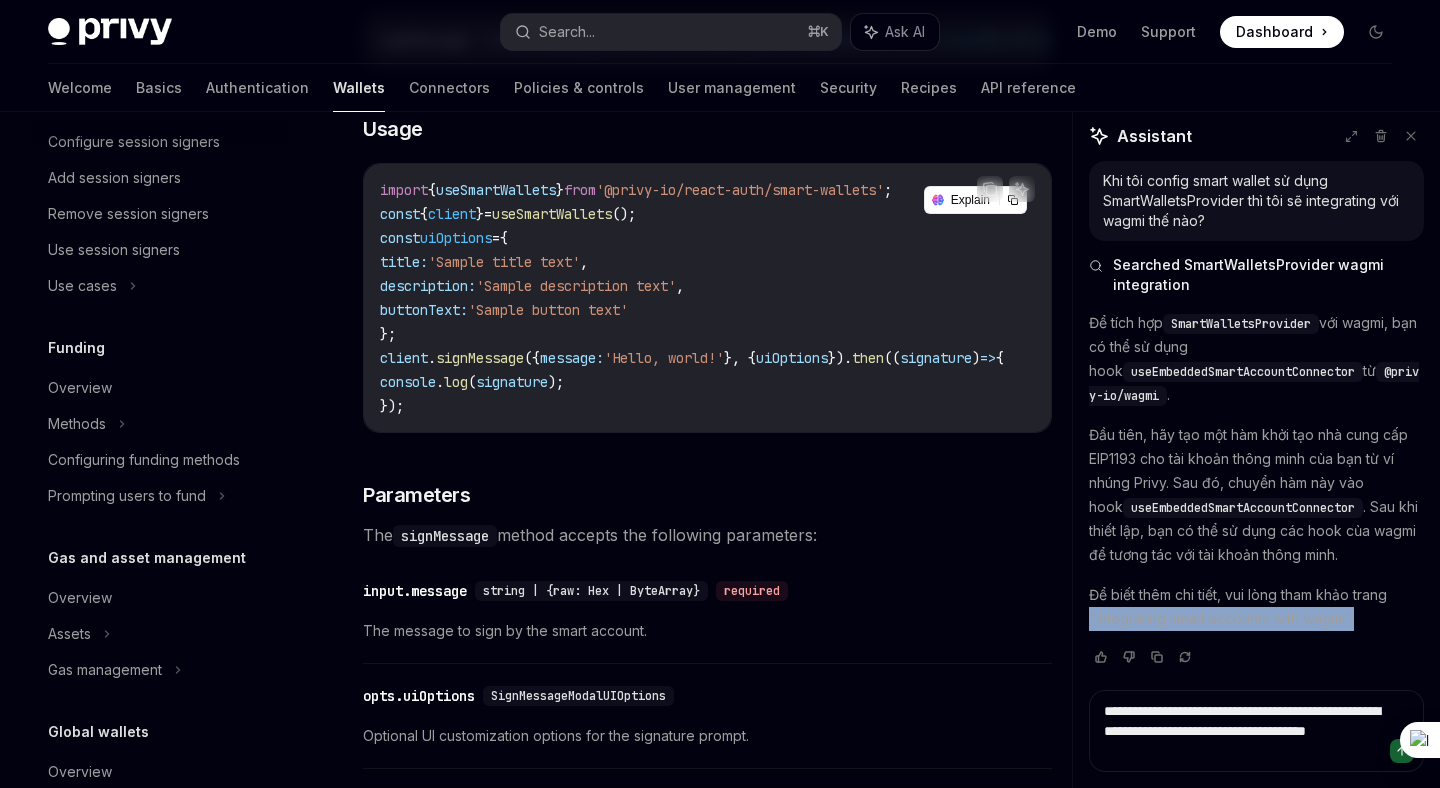 drag, startPoint x: 1359, startPoint y: 616, endPoint x: 1077, endPoint y: 612, distance: 282.02838 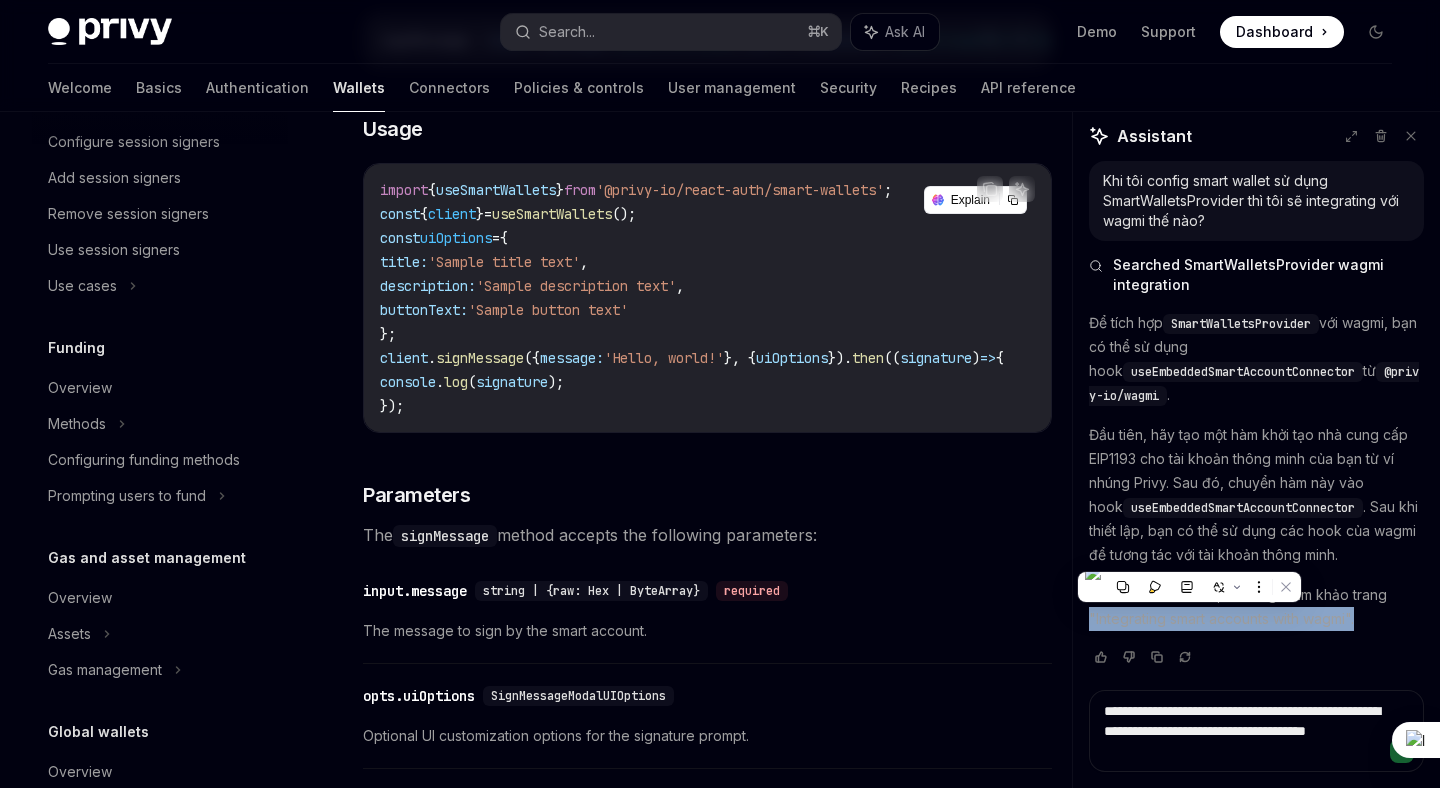 copy on ""Integrating smart accounts with wagmi"." 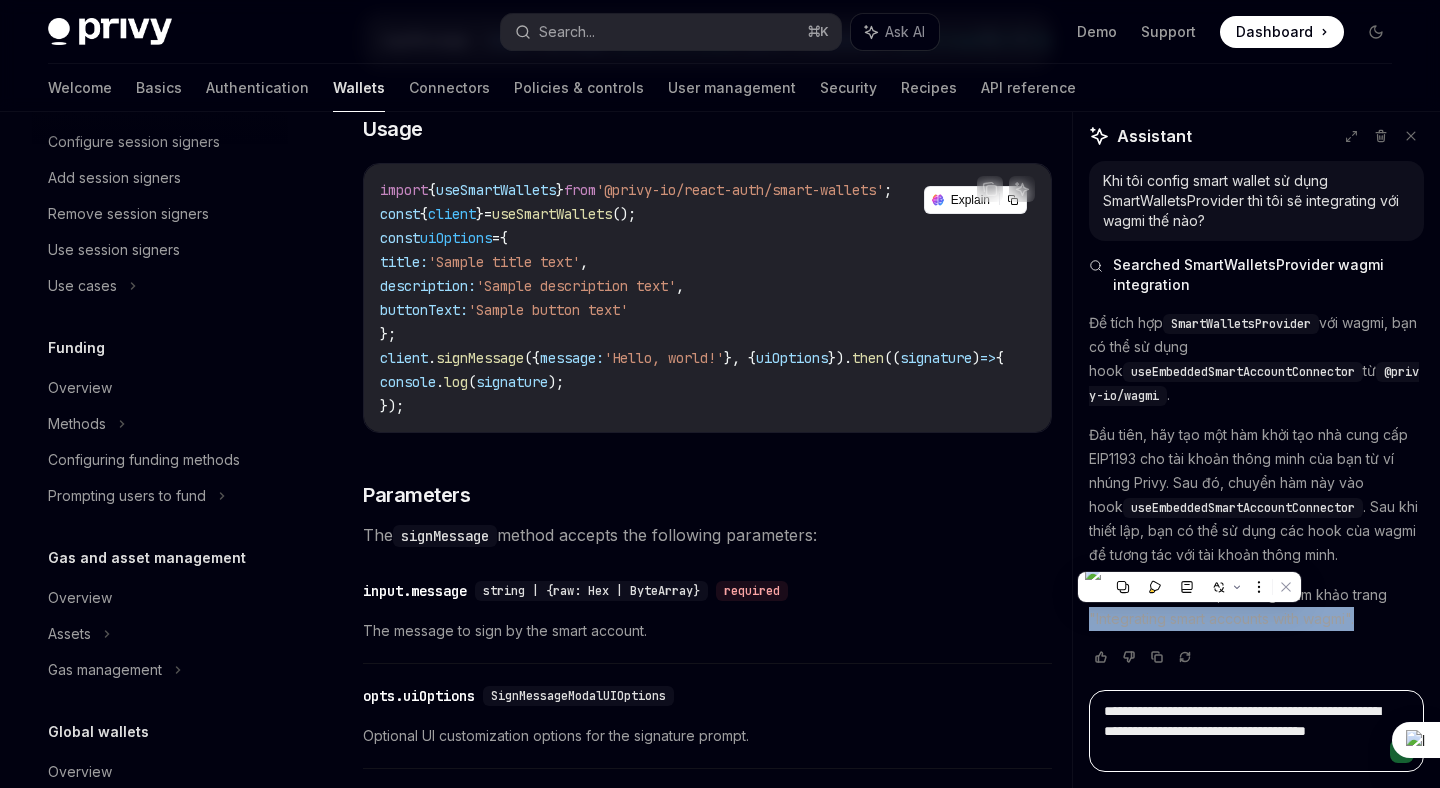 click on "**********" at bounding box center (1256, 731) 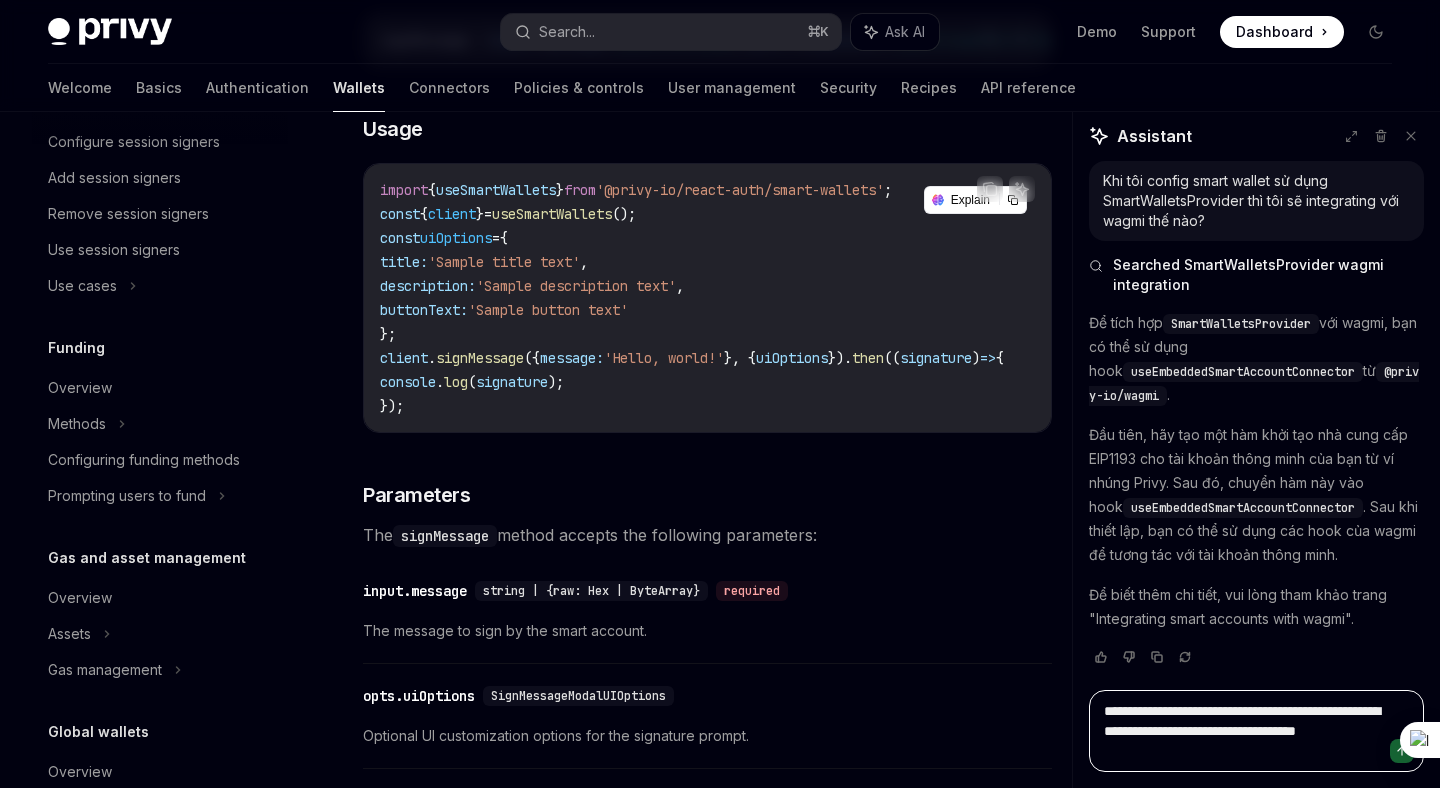 paste on "**********" 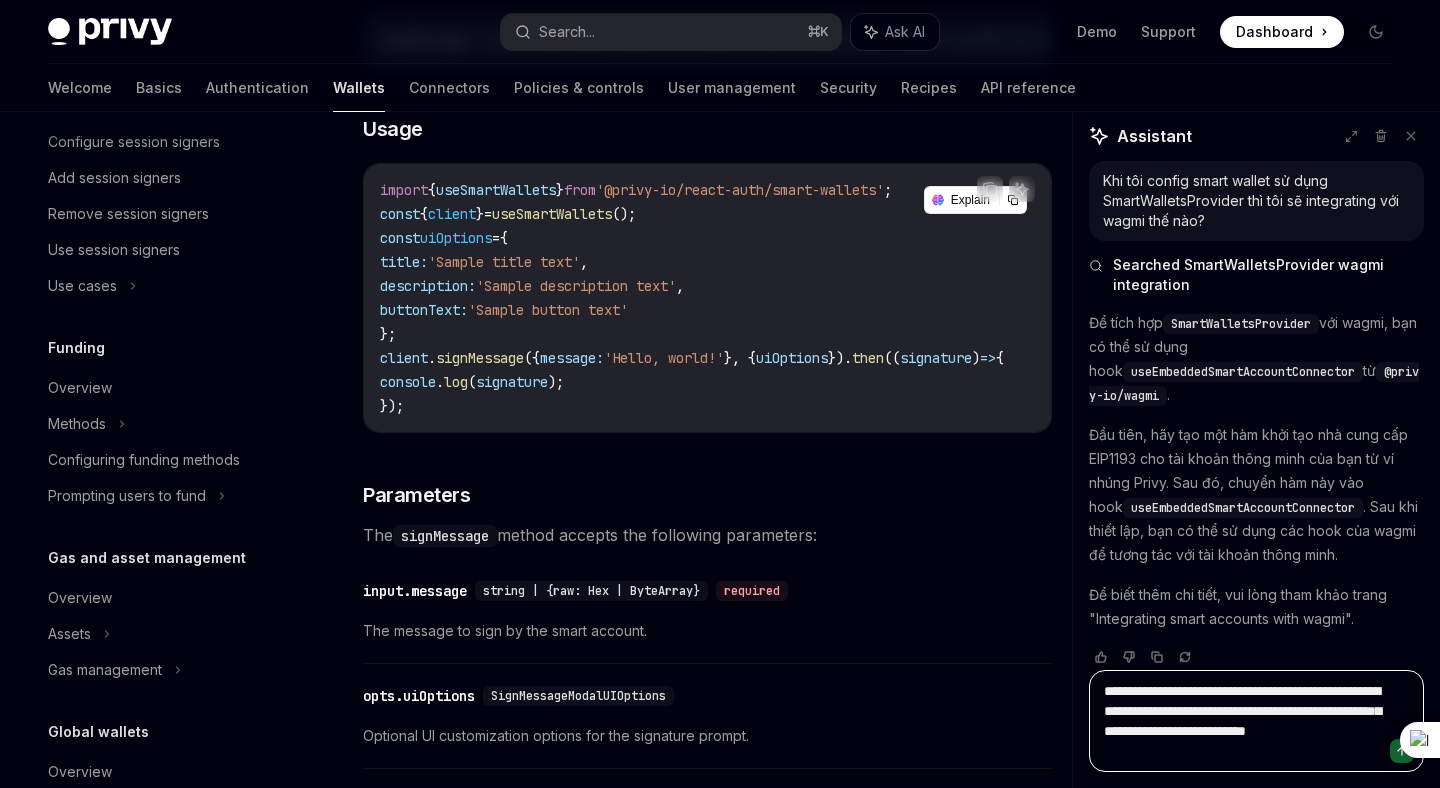 click on "**********" at bounding box center [1256, 721] 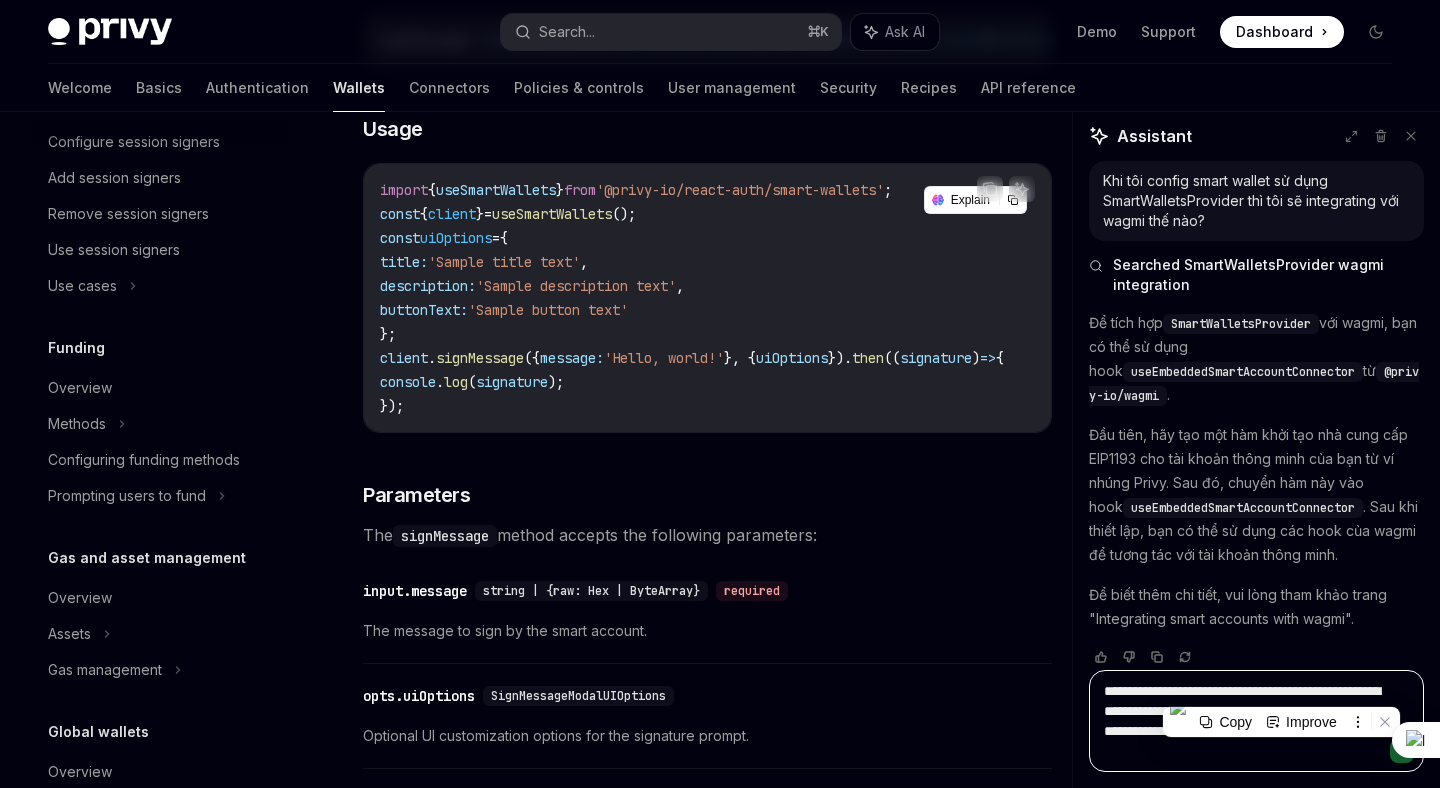 click on "**********" at bounding box center (1256, 721) 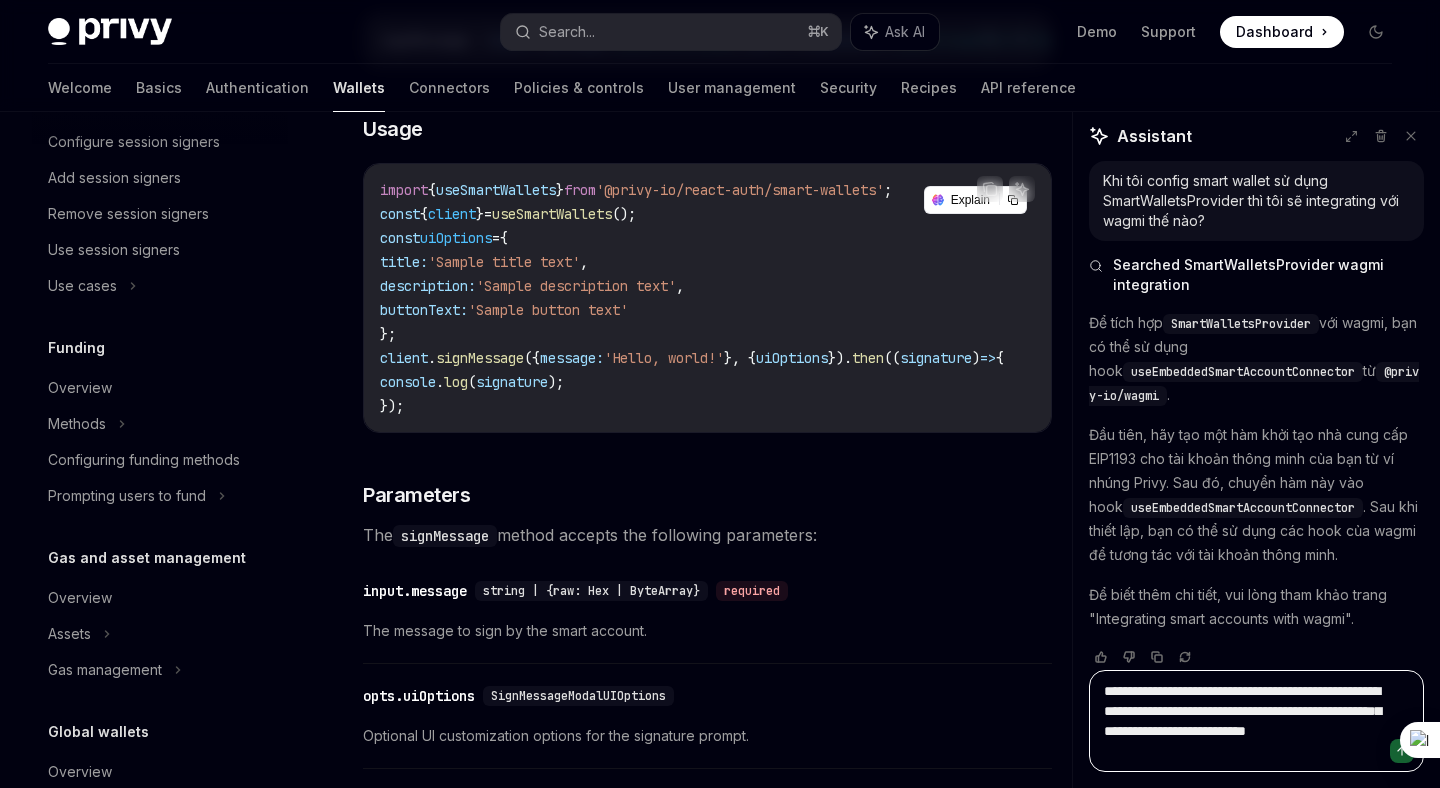 paste on "**********" 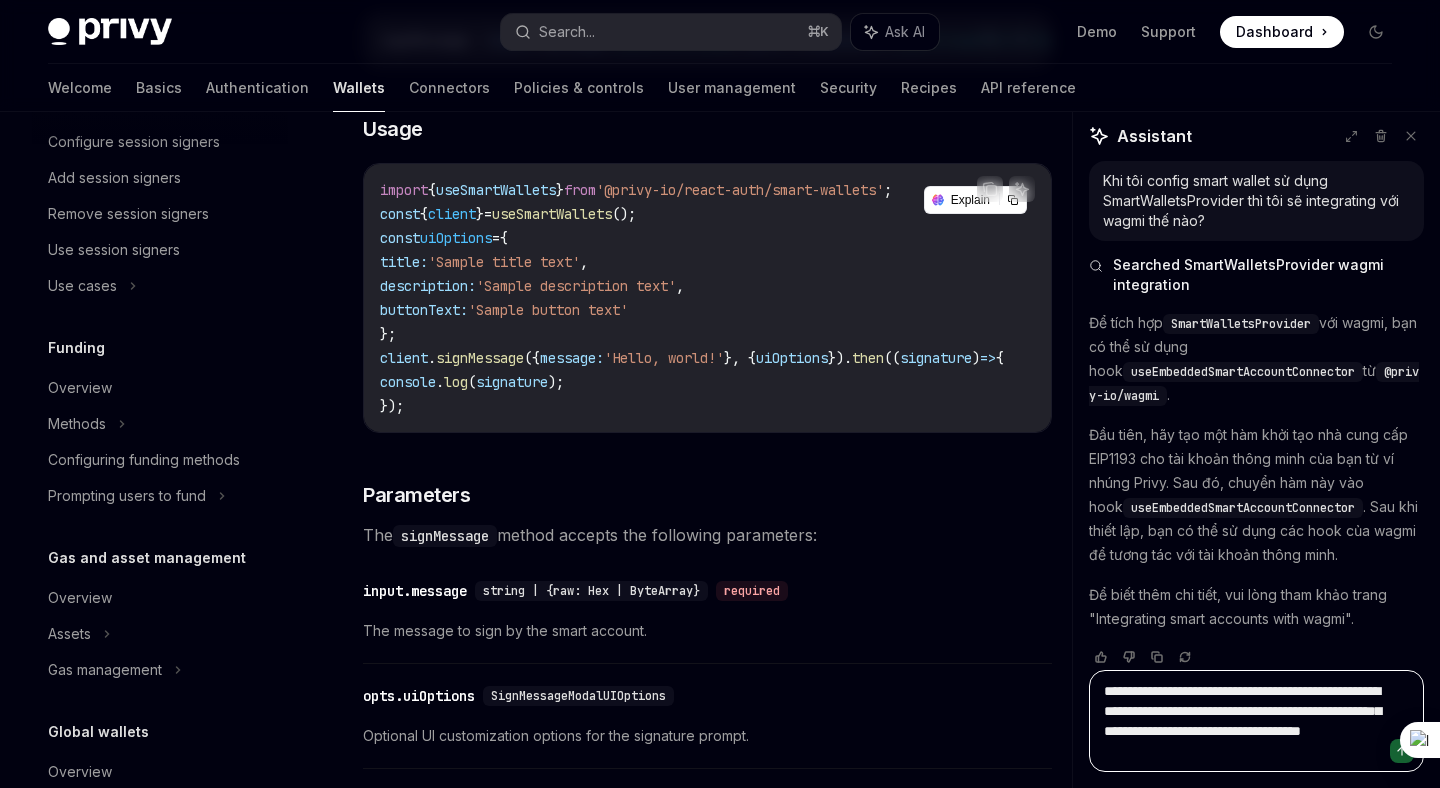 paste on "**********" 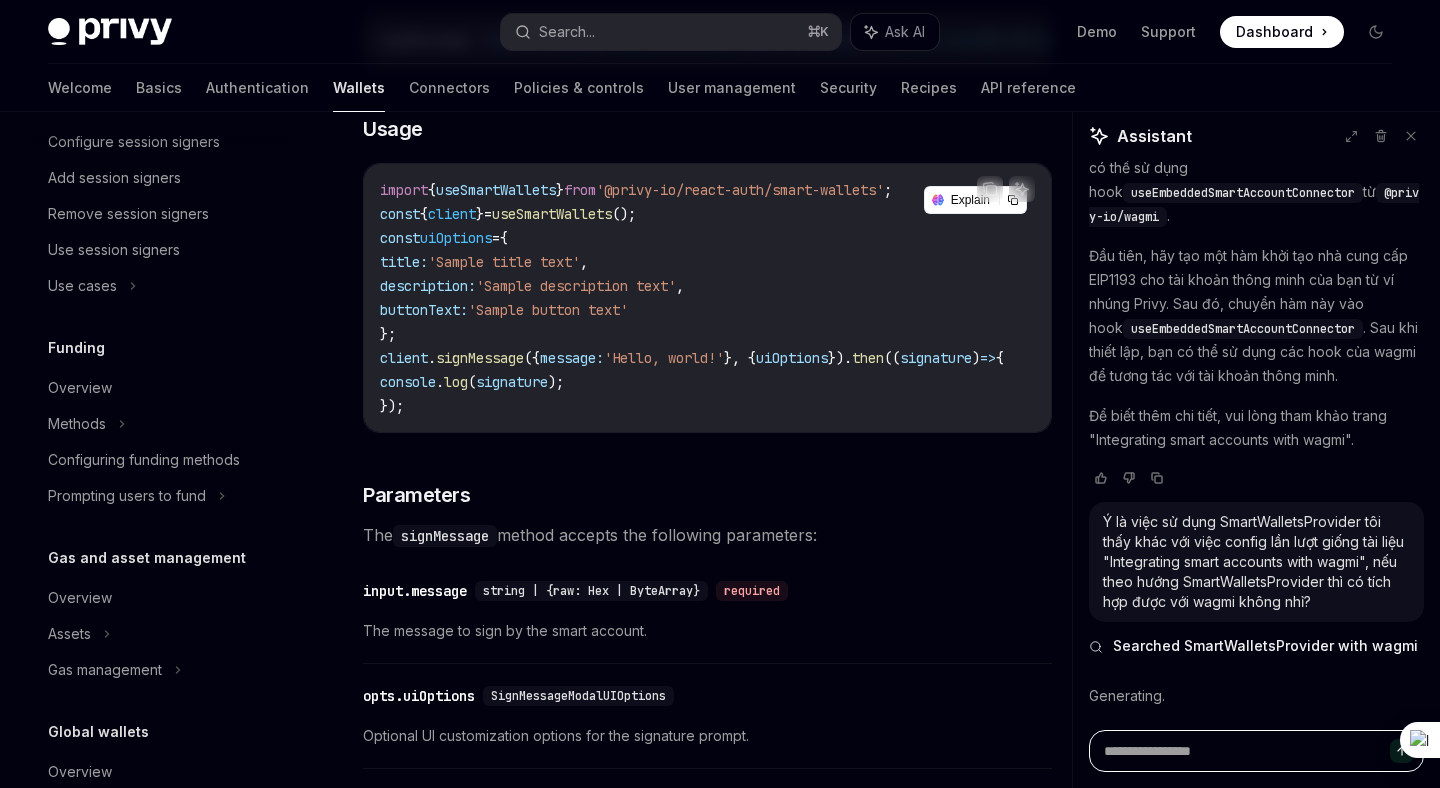 scroll, scrollTop: 179, scrollLeft: 0, axis: vertical 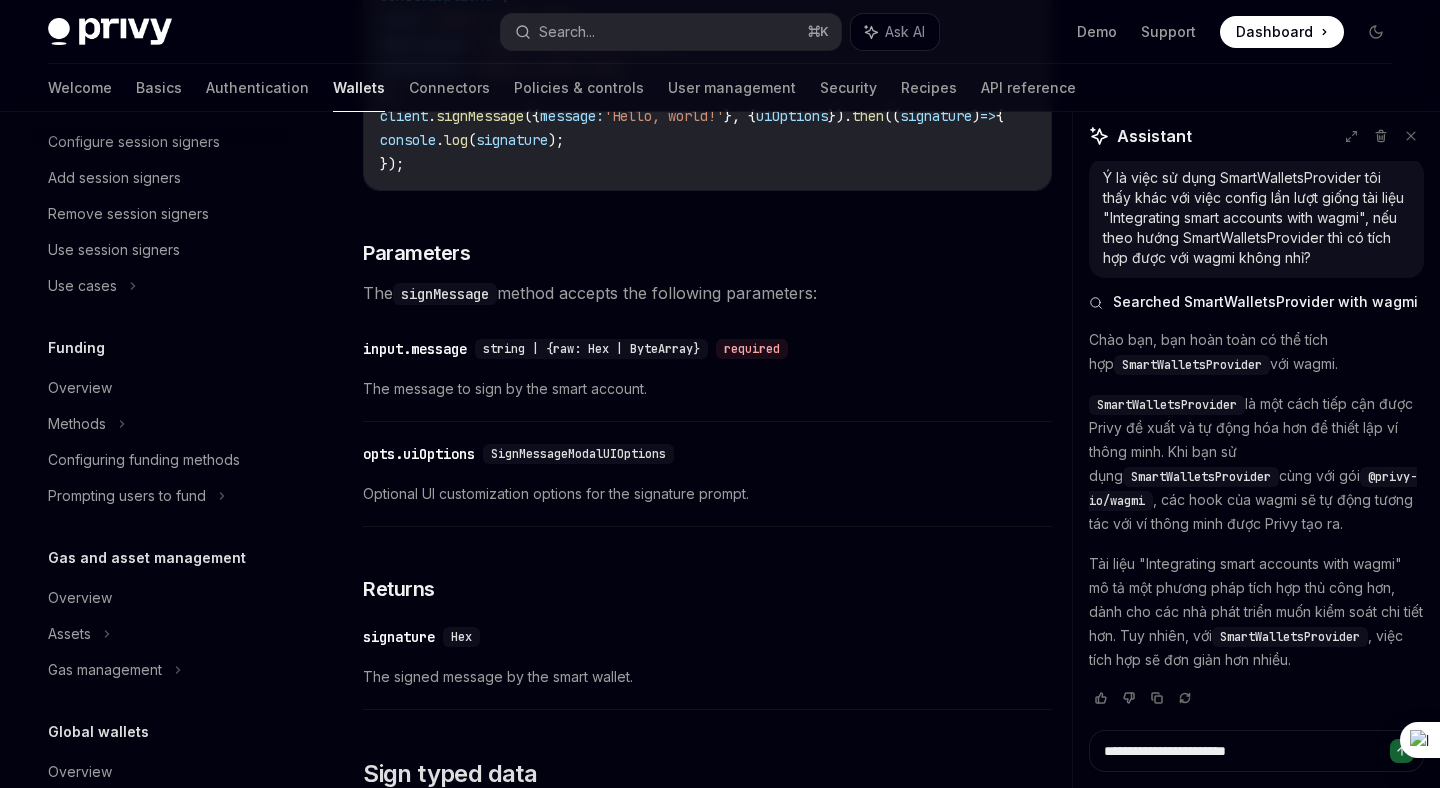 click on "SmartWalletsProvider" at bounding box center [1290, 637] 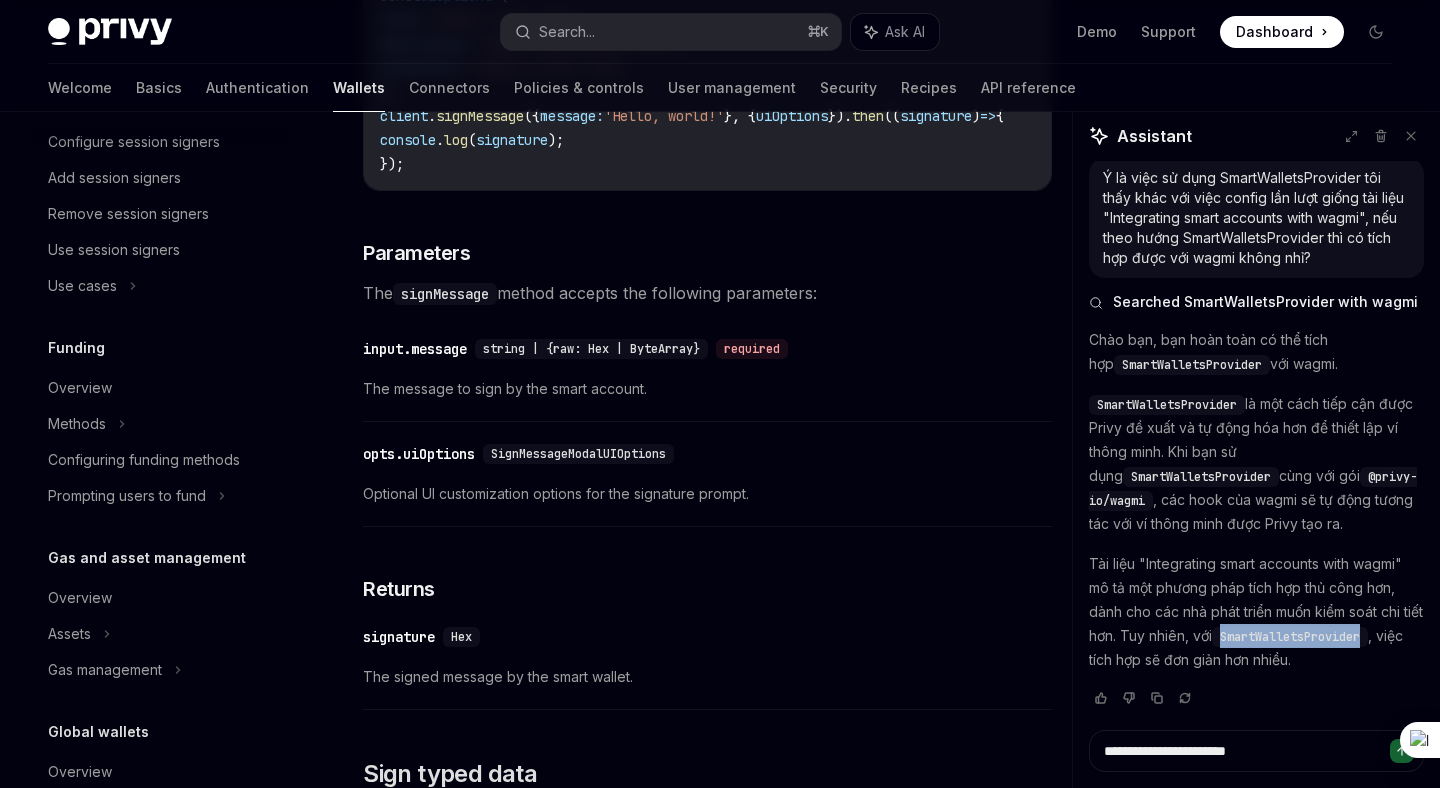 copy on "SmartWalletsProvider" 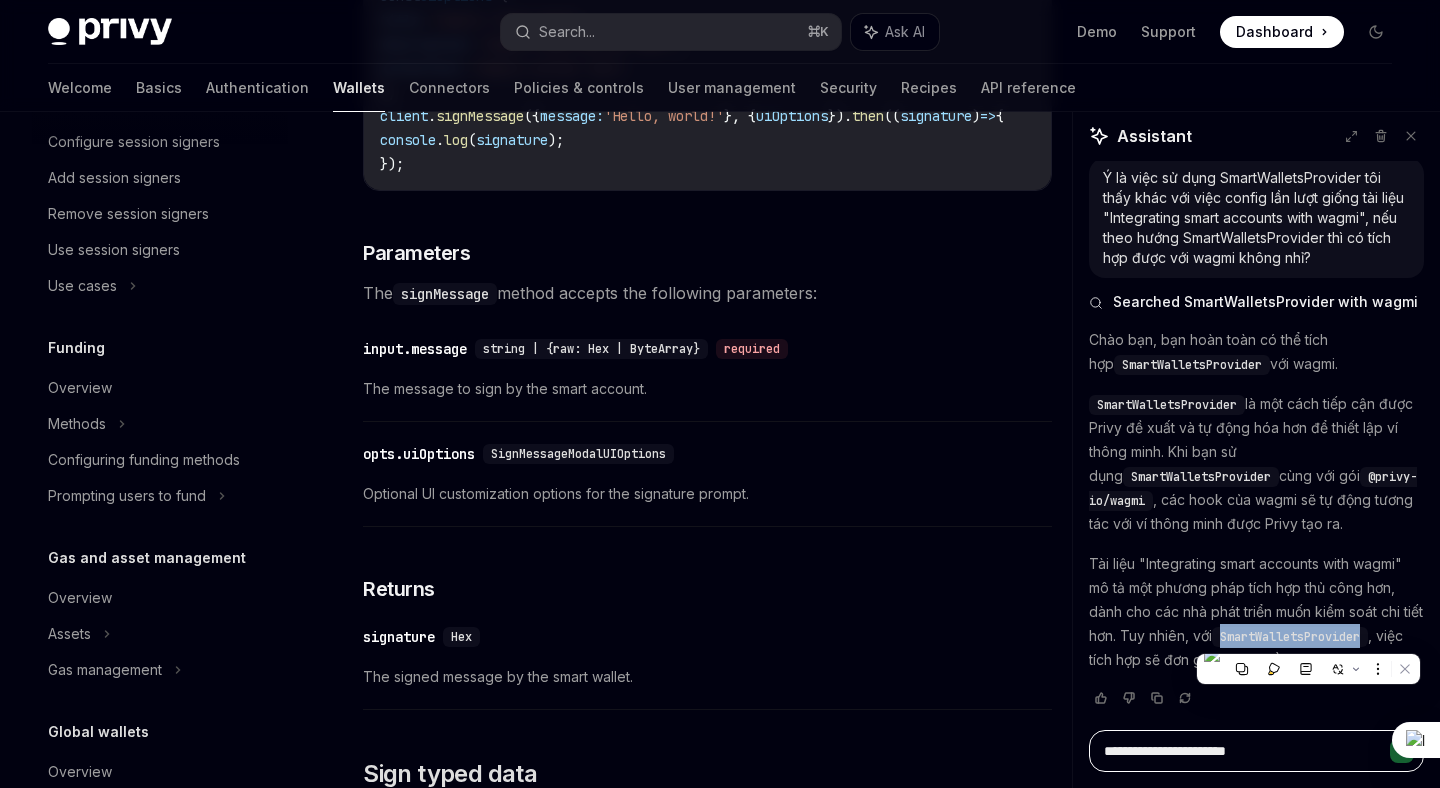 click on "**********" at bounding box center (1256, 751) 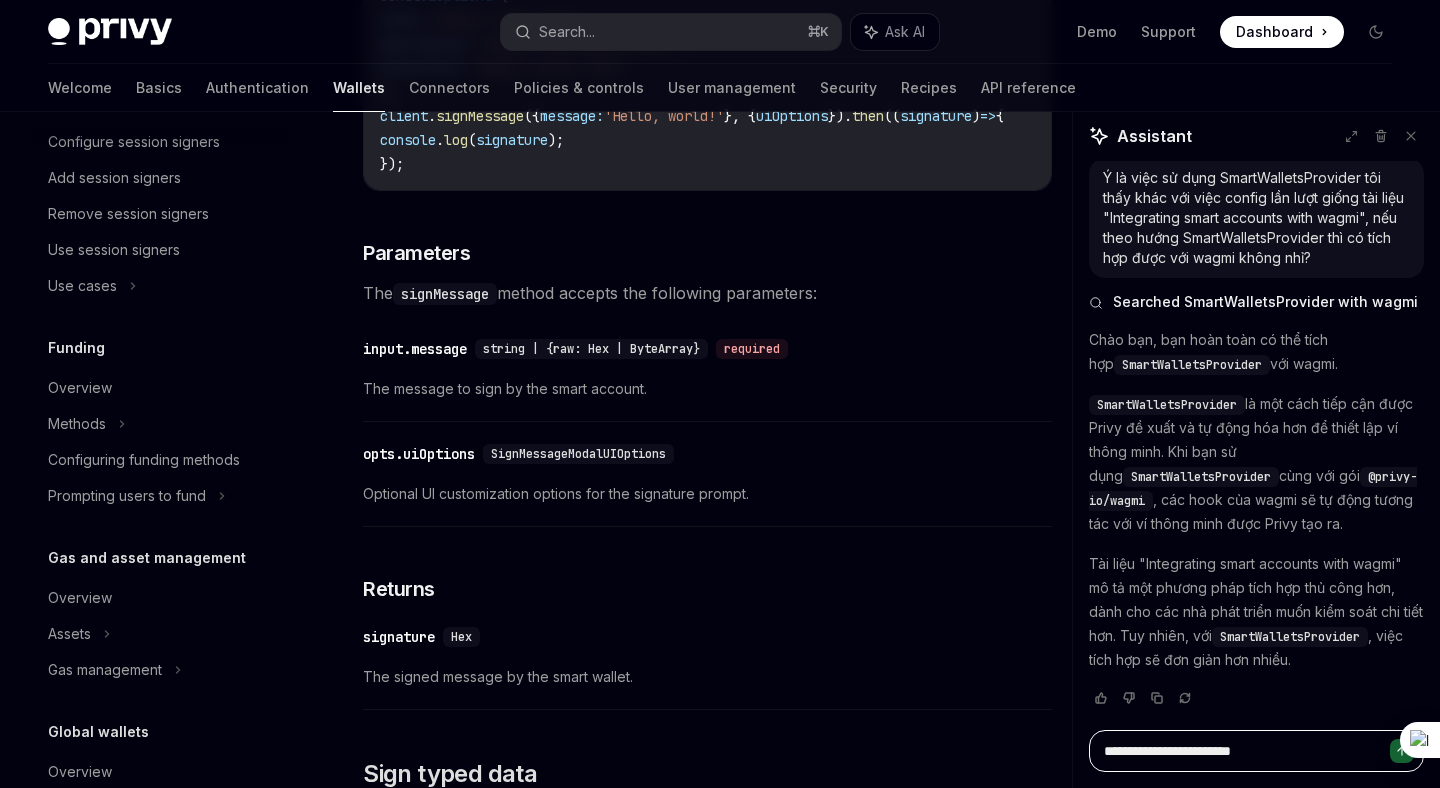 paste on "**********" 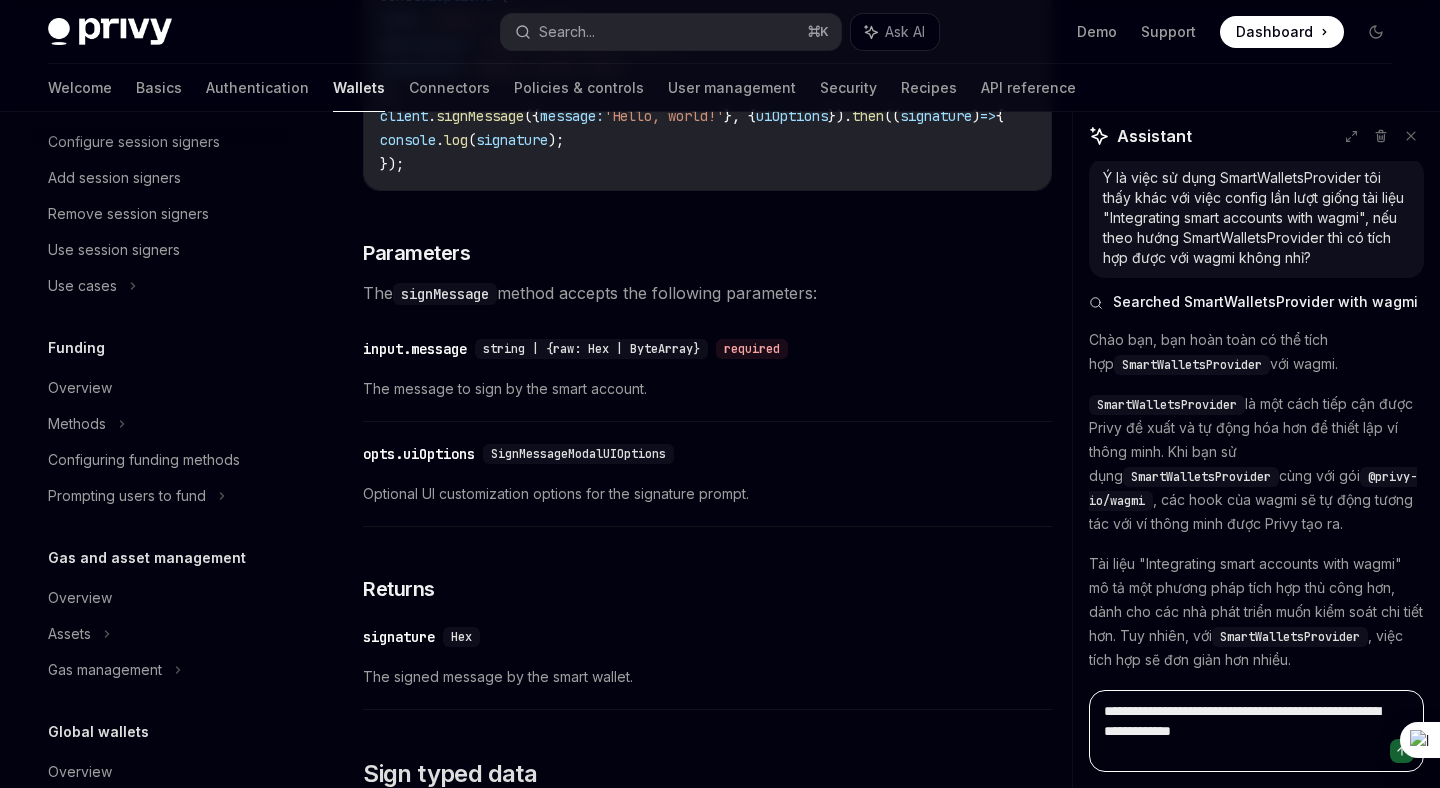 scroll, scrollTop: 0, scrollLeft: 0, axis: both 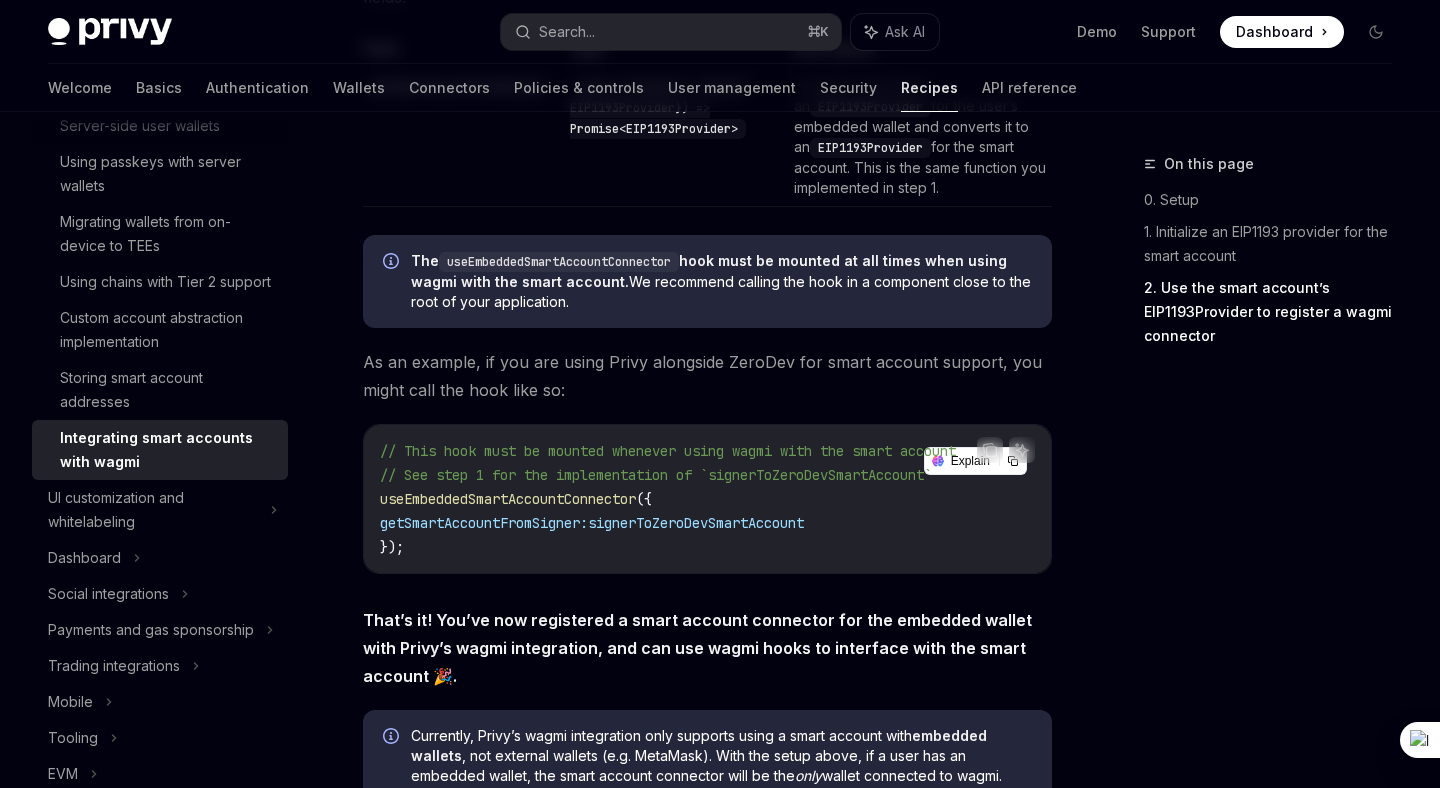 click on "As an example, if you are using Privy alongside ZeroDev for smart account support, you might call the hook like so:" at bounding box center [707, 376] 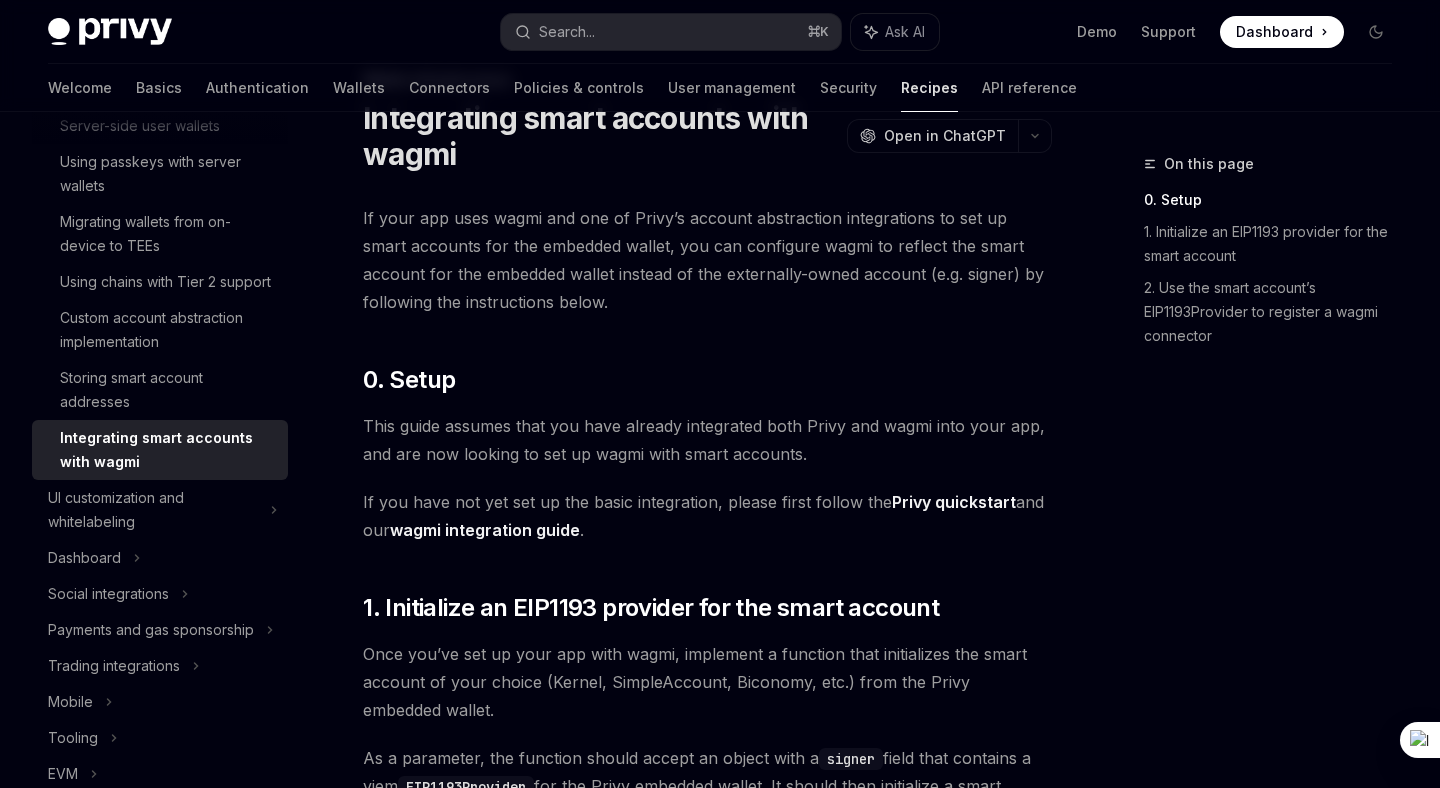 scroll, scrollTop: 0, scrollLeft: 0, axis: both 